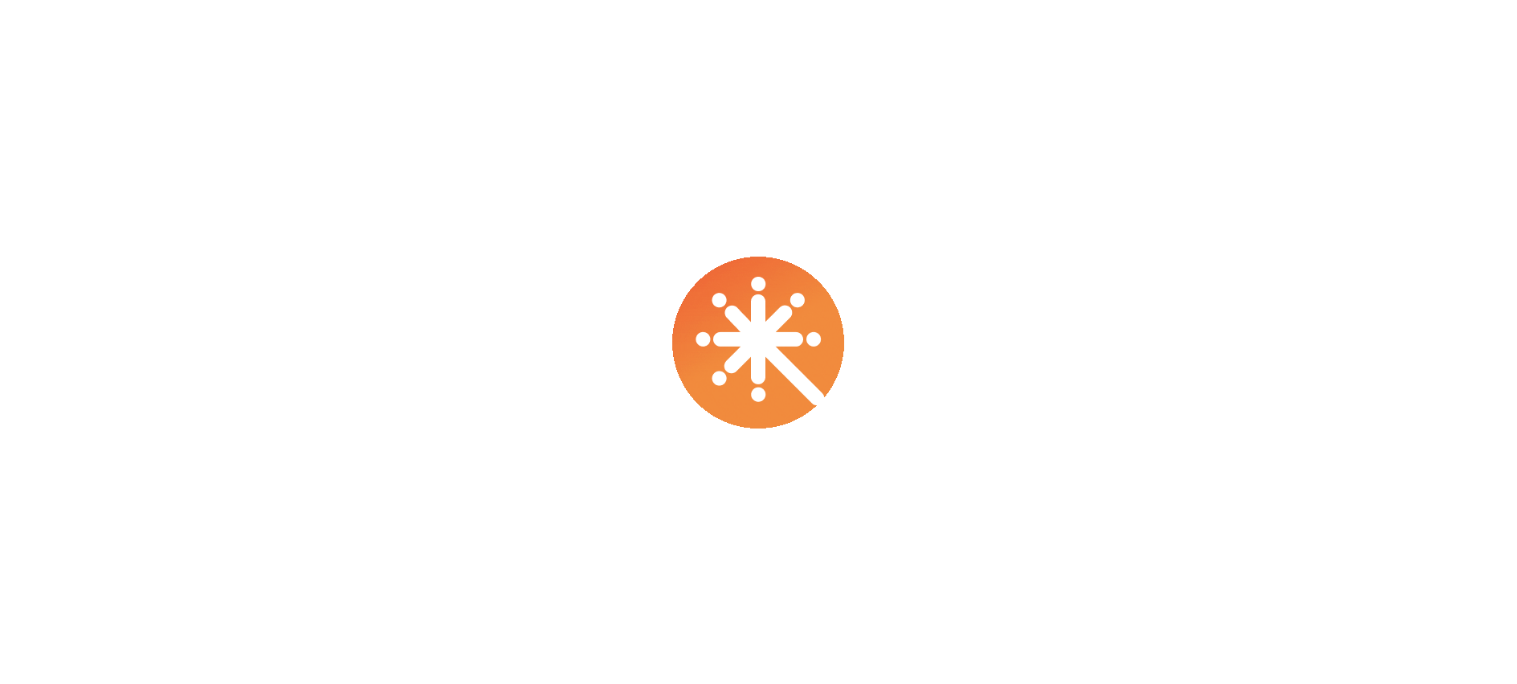 scroll, scrollTop: 0, scrollLeft: 0, axis: both 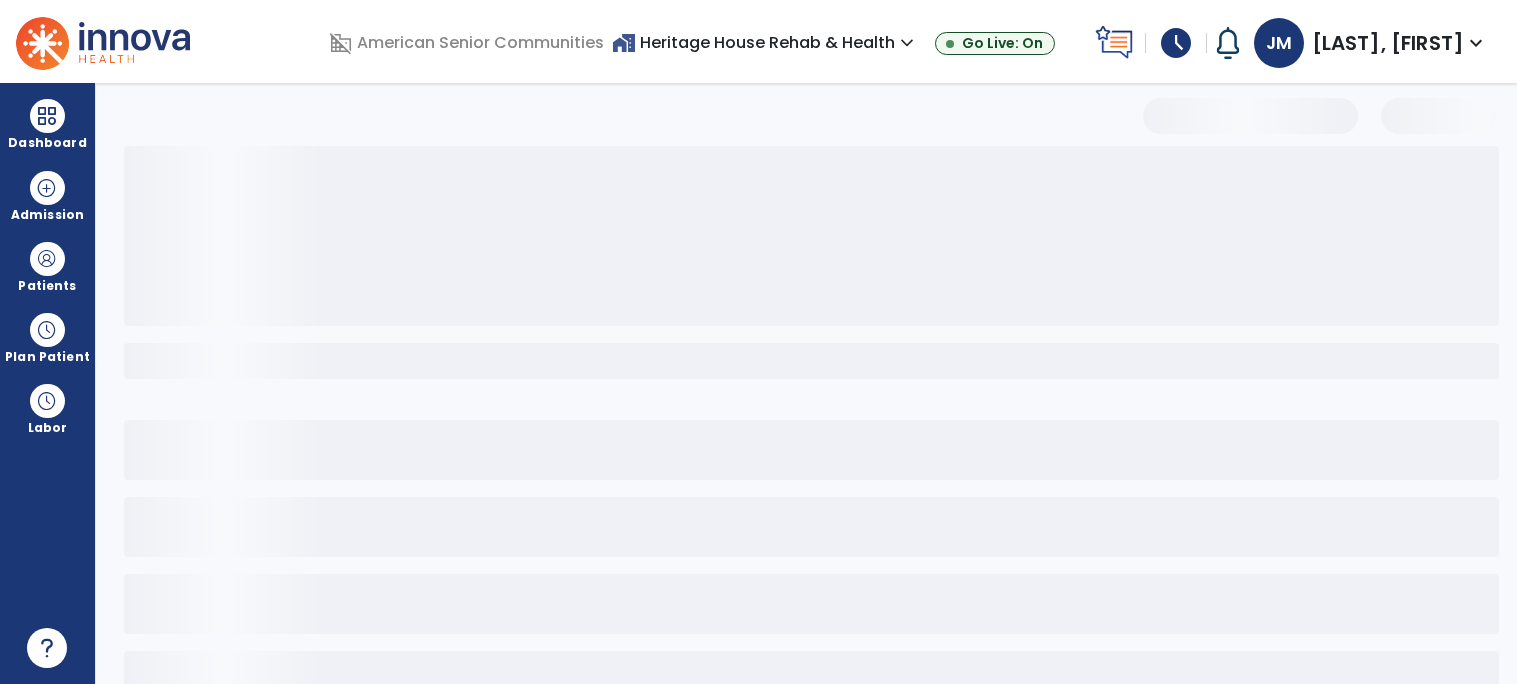 select on "*" 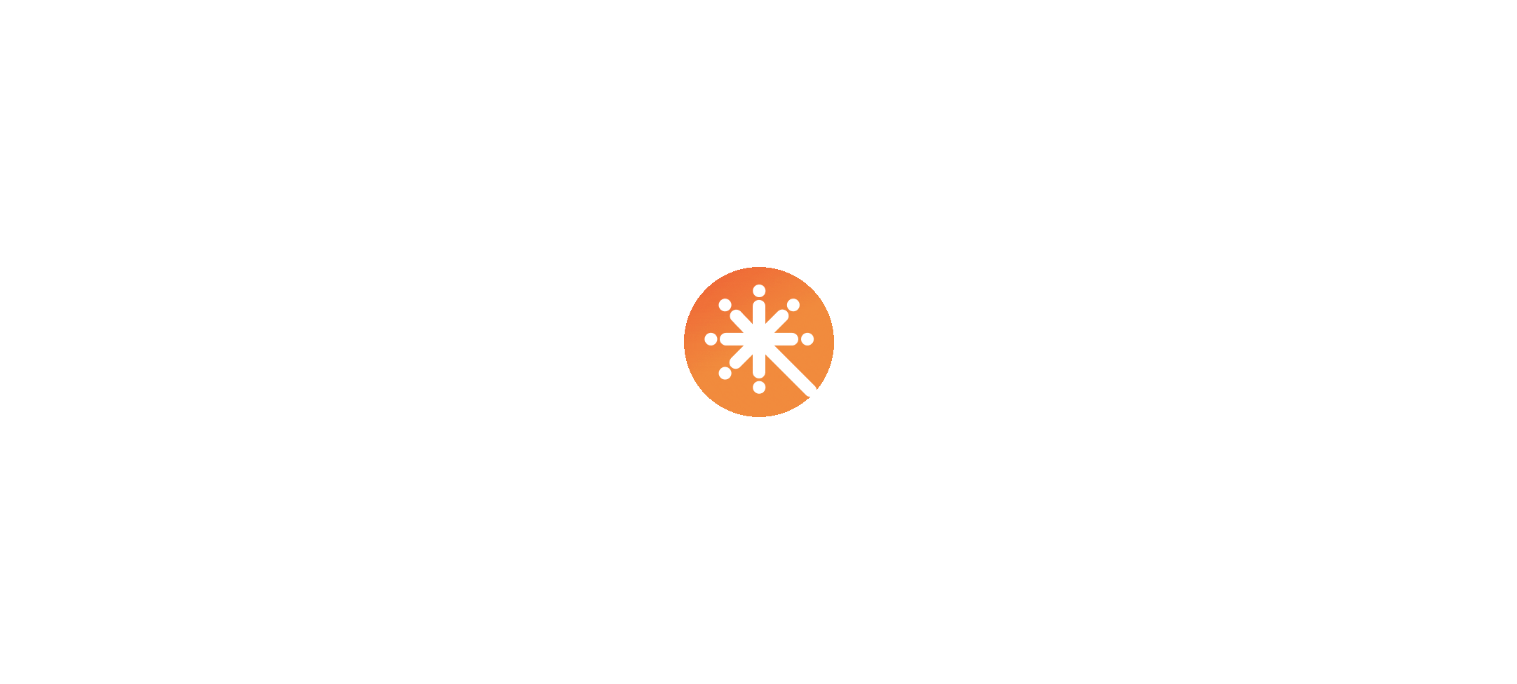 scroll, scrollTop: 0, scrollLeft: 0, axis: both 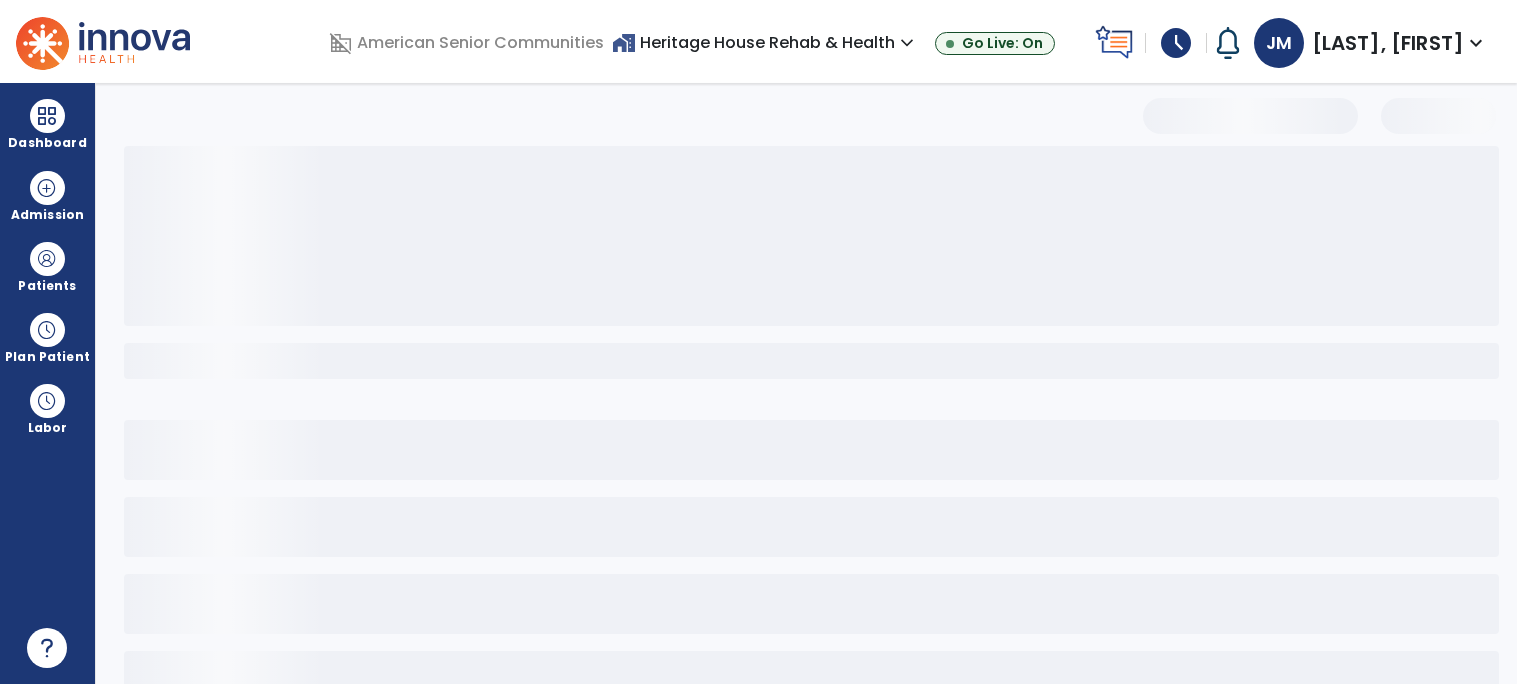 select on "*" 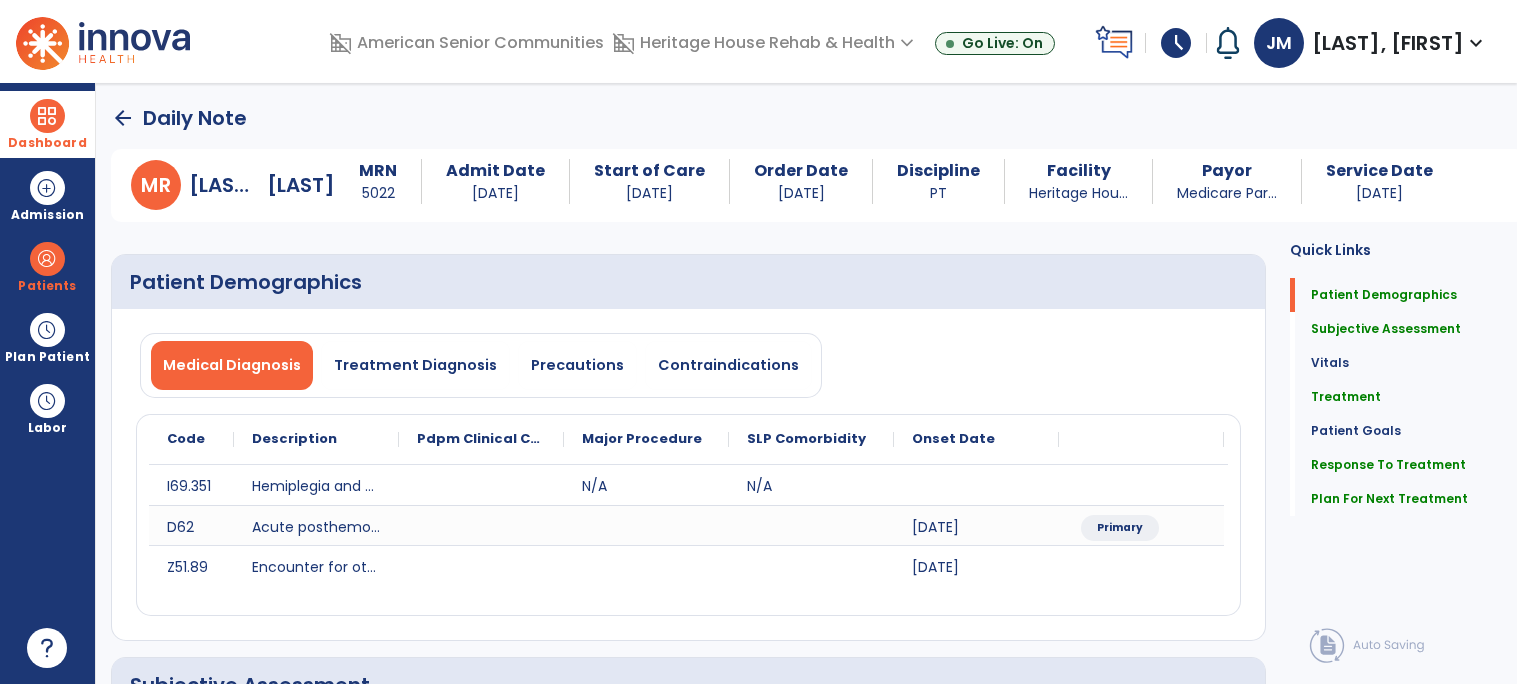 click at bounding box center (47, 116) 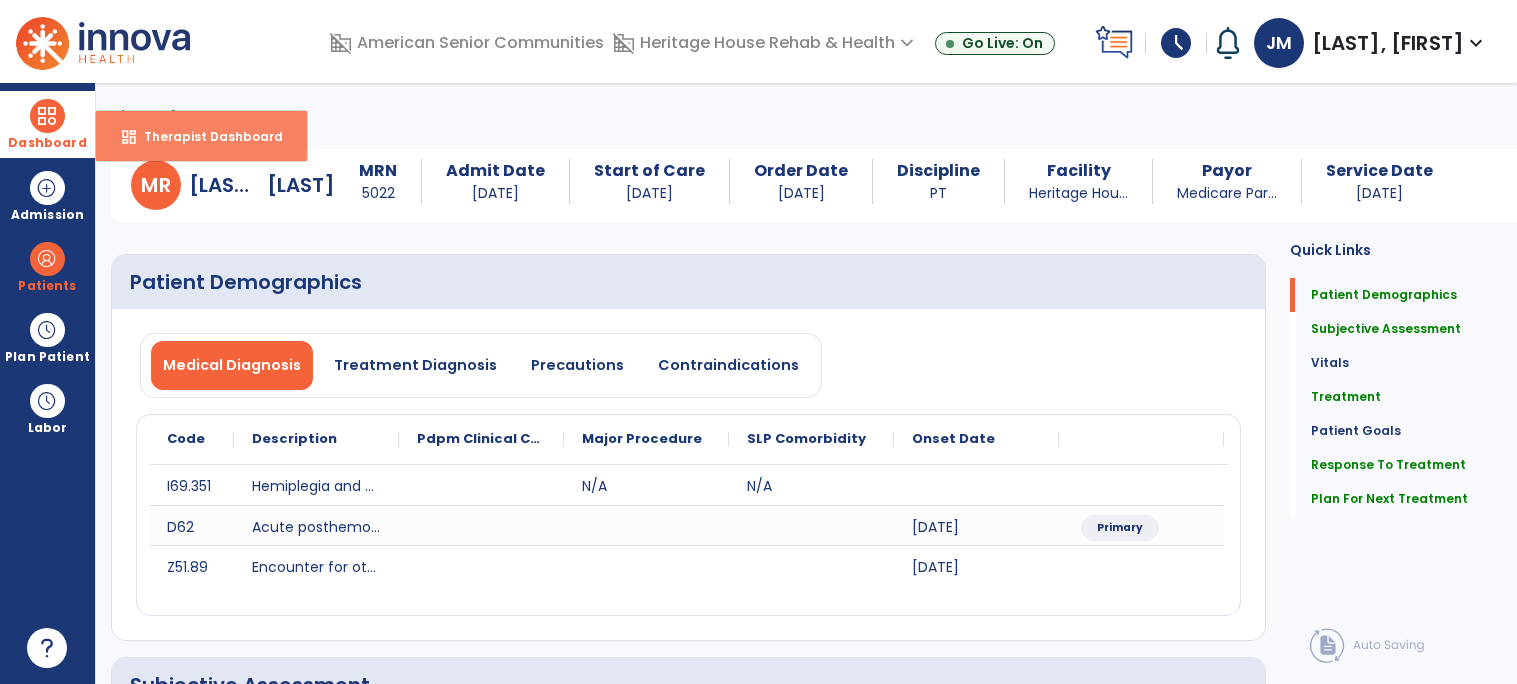 click on "Therapist Dashboard" at bounding box center [205, 136] 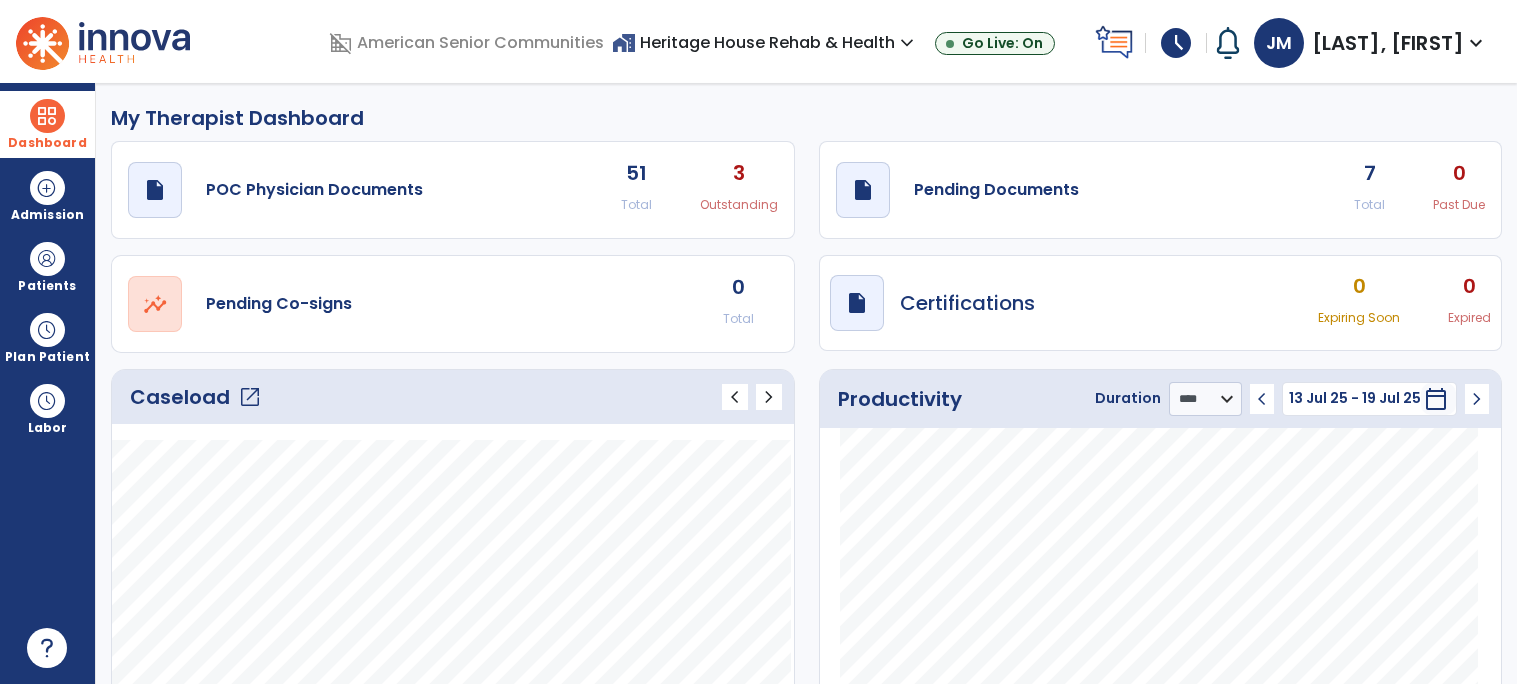 click on "Caseload   open_in_new" 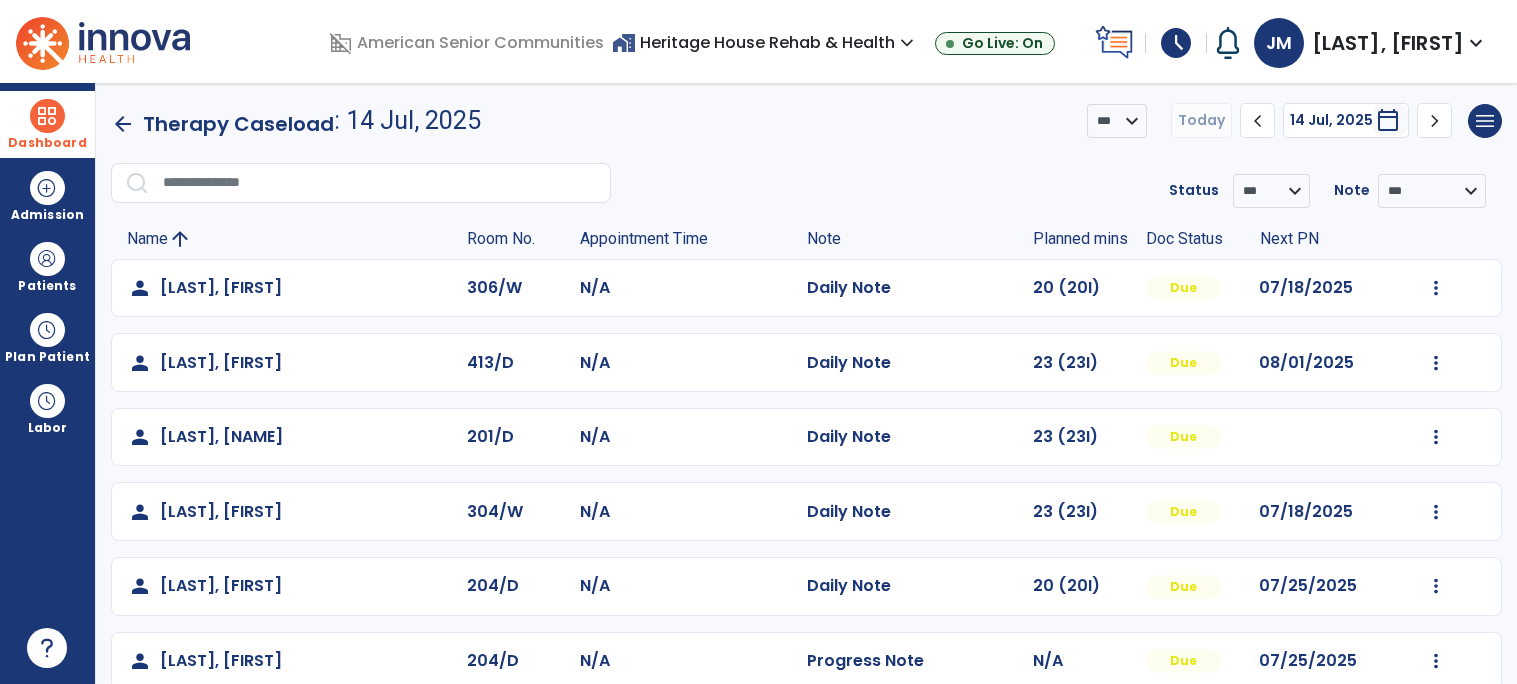 scroll, scrollTop: 103, scrollLeft: 0, axis: vertical 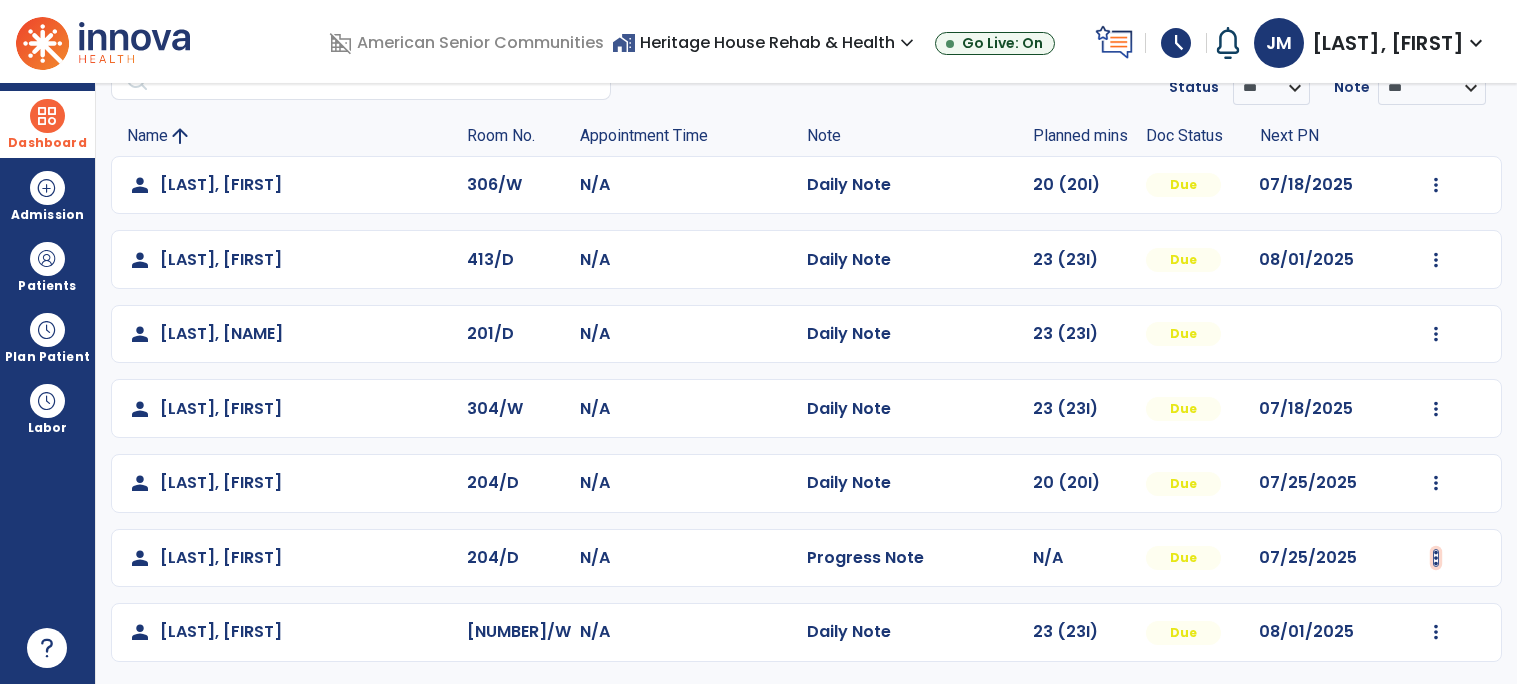 click at bounding box center [1436, 185] 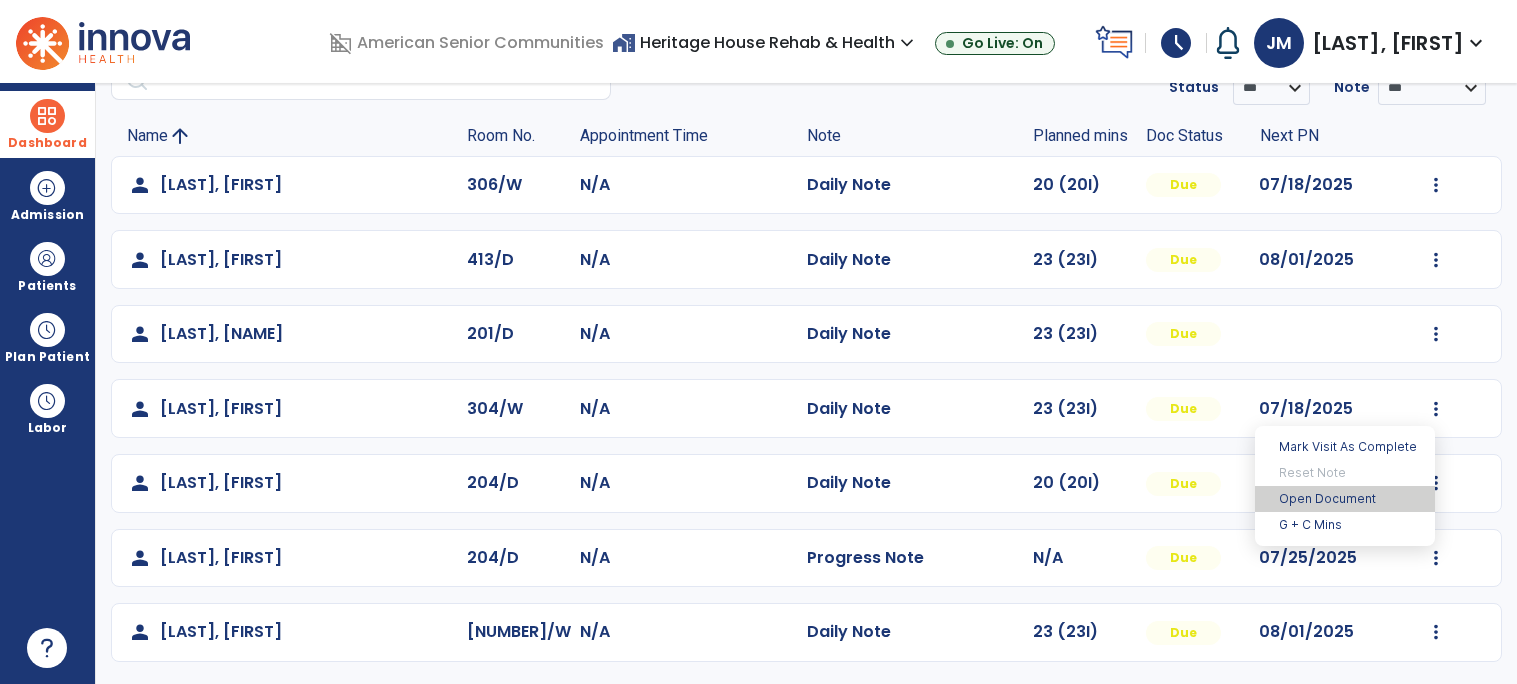 click on "Open Document" at bounding box center (1345, 499) 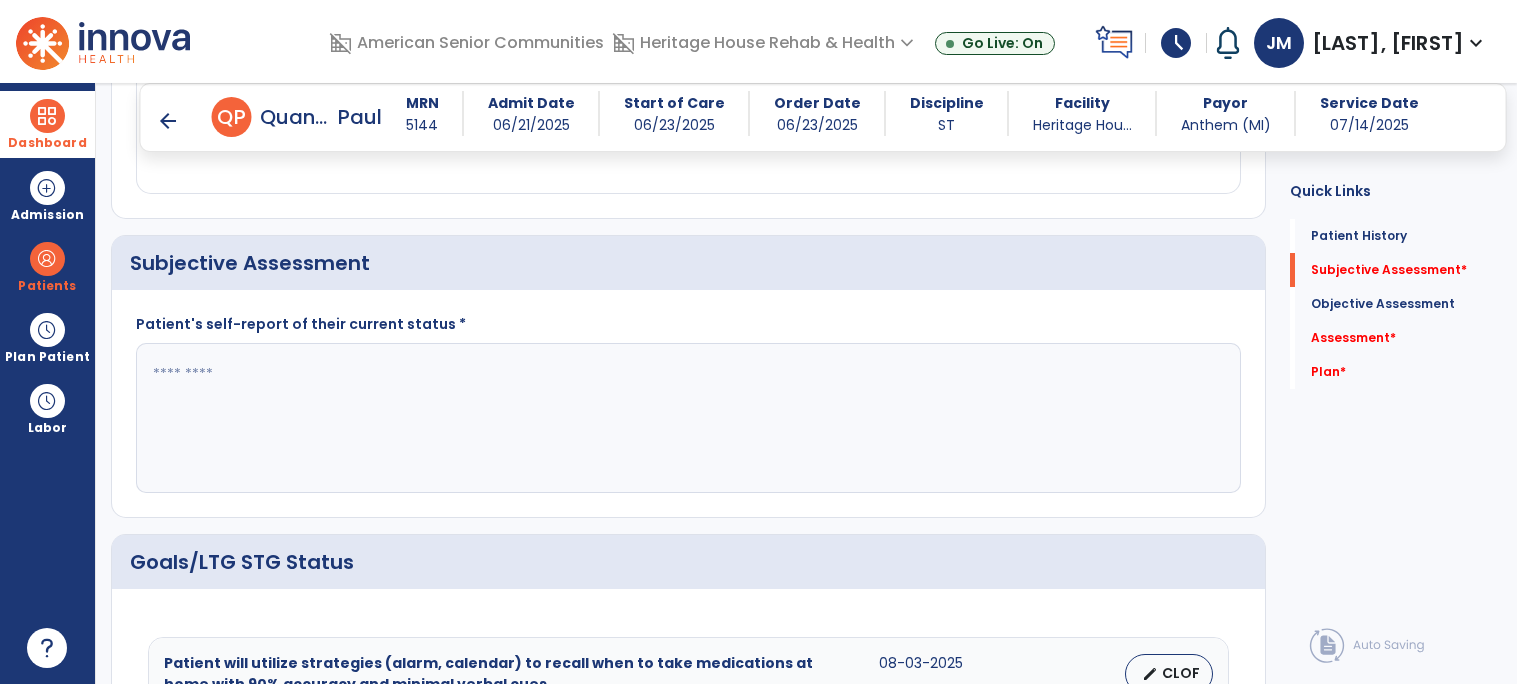 scroll, scrollTop: 410, scrollLeft: 0, axis: vertical 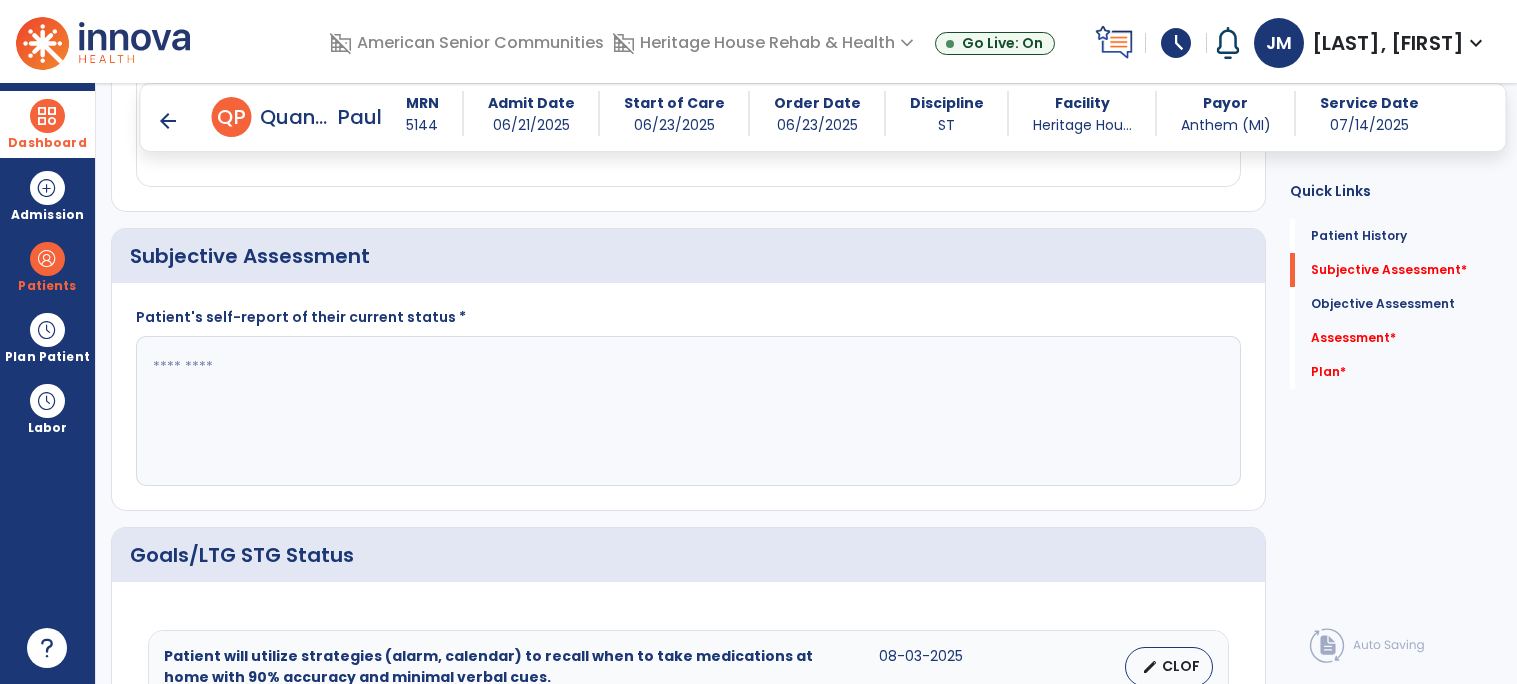 click 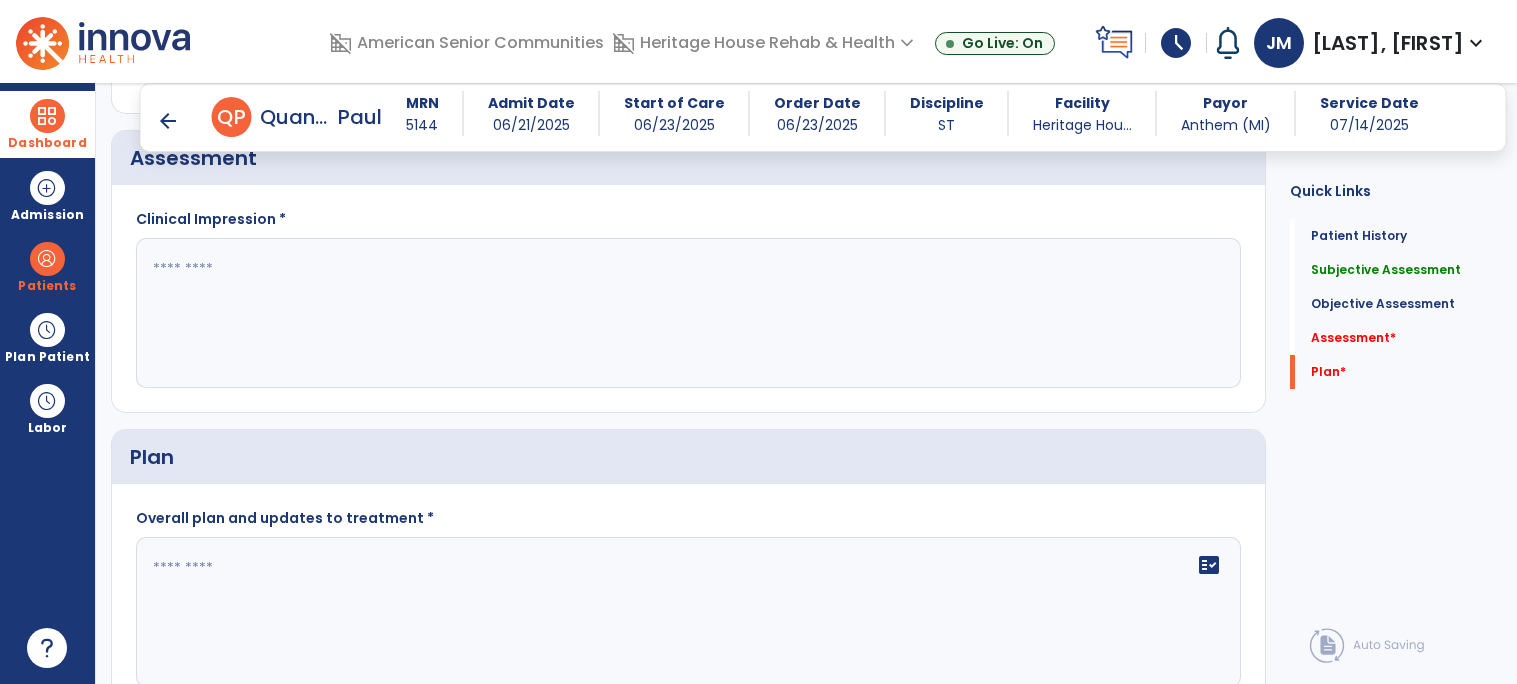 scroll, scrollTop: 1419, scrollLeft: 0, axis: vertical 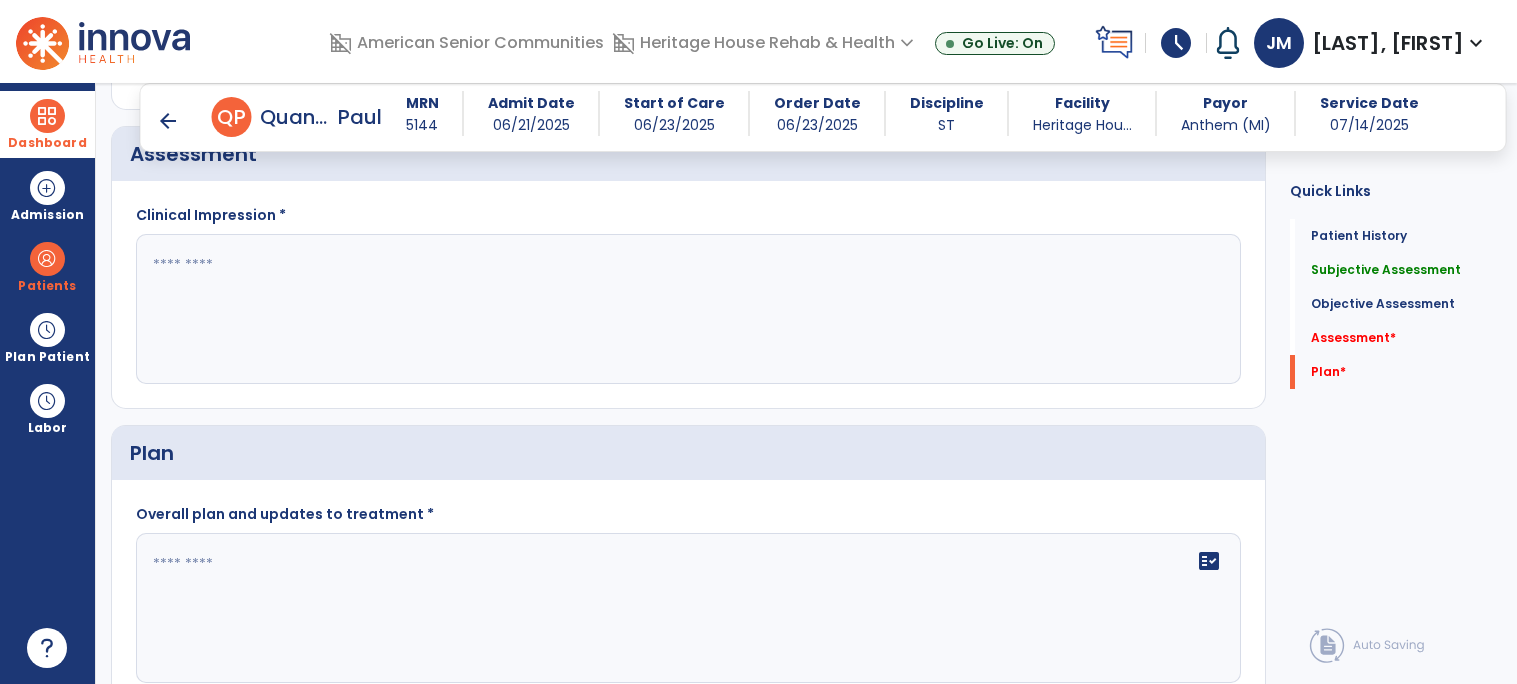 type on "**********" 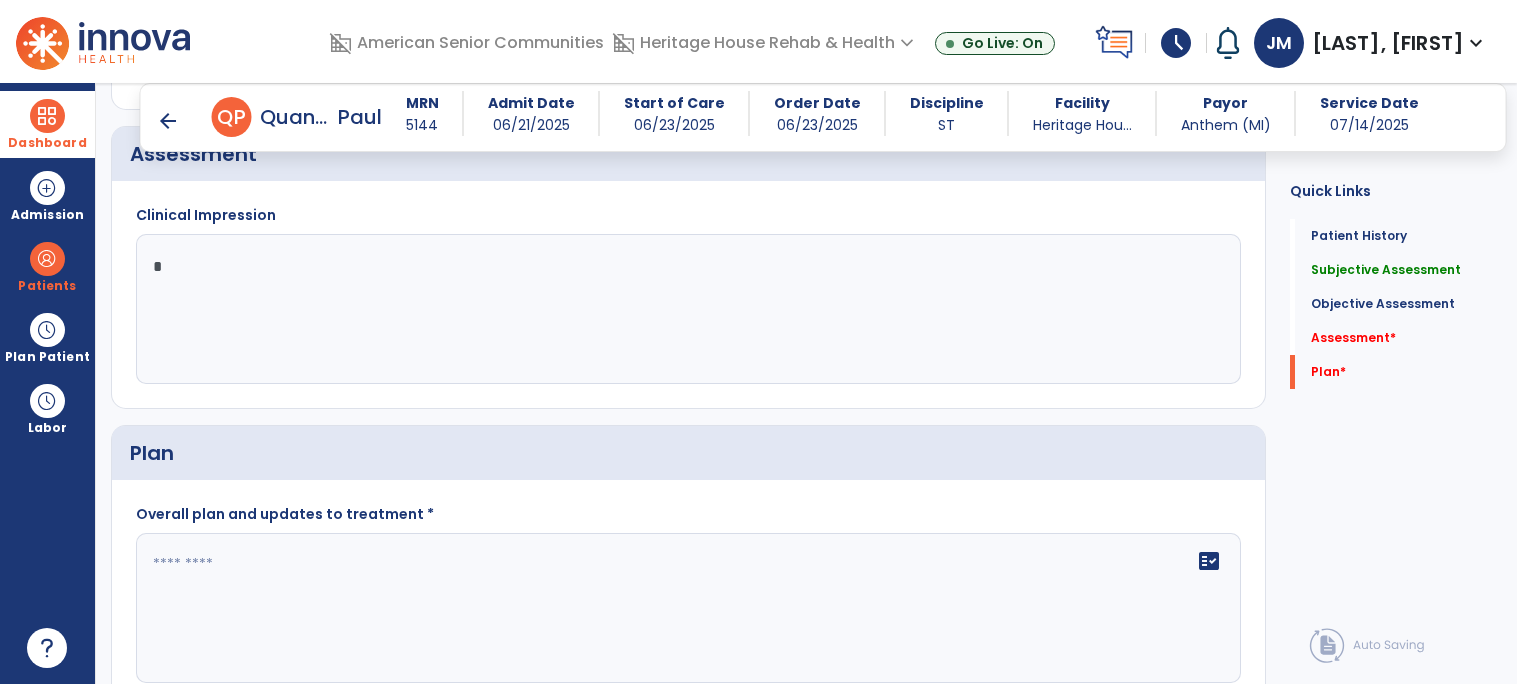 type on "*" 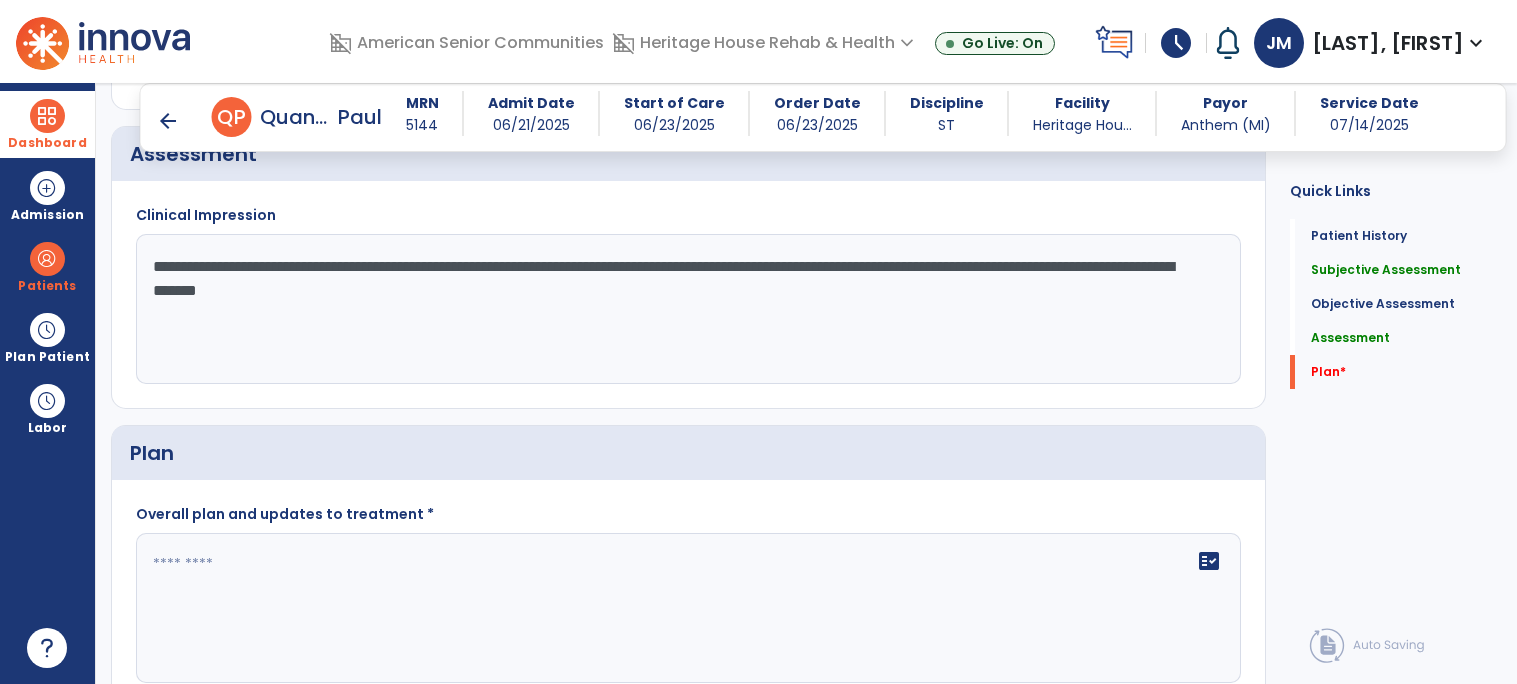 type on "**********" 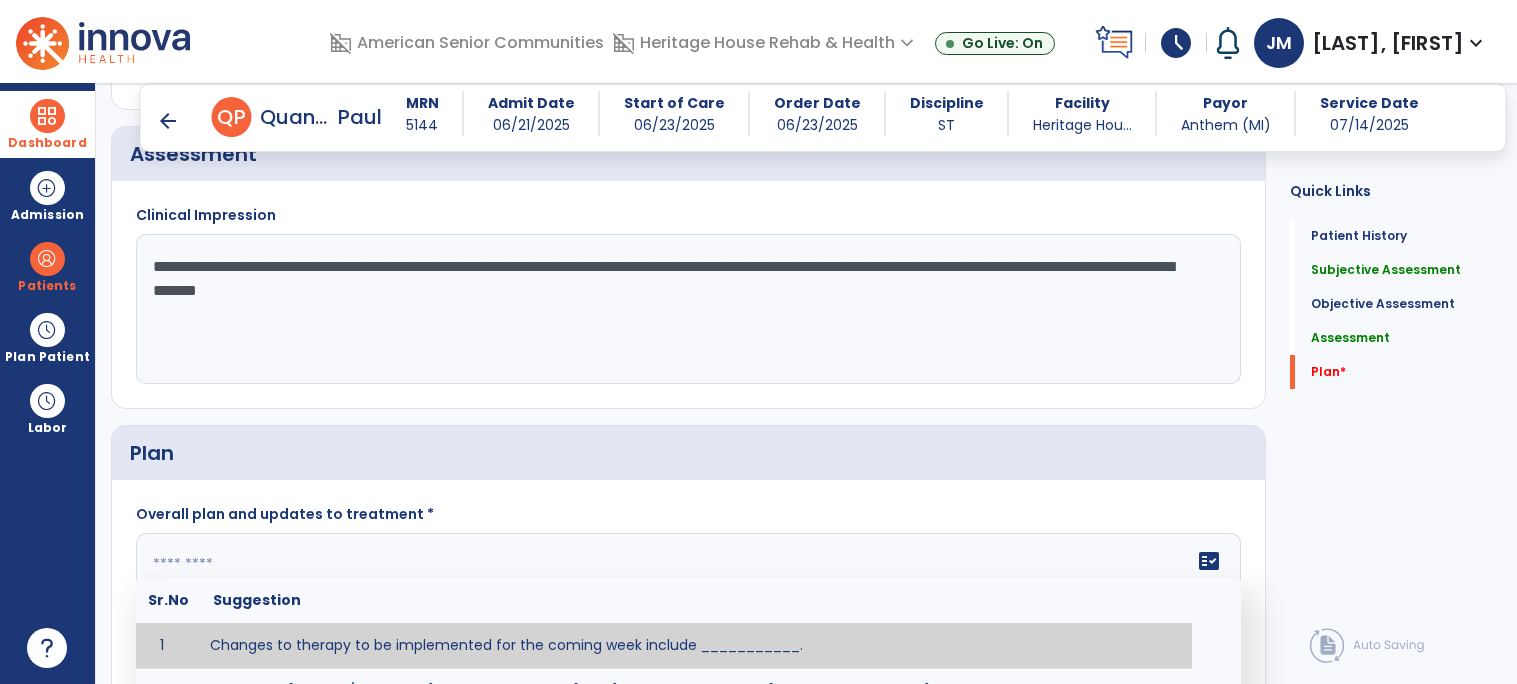 click 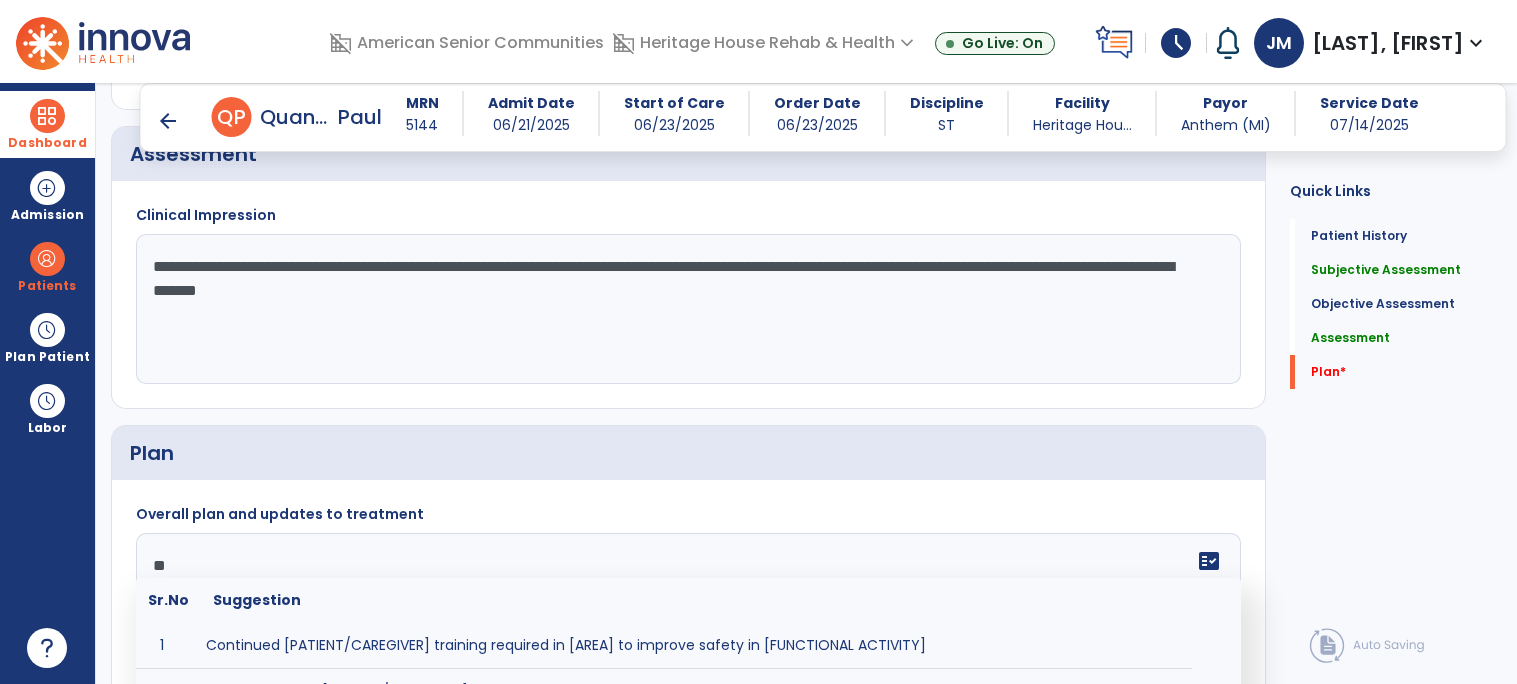type on "*" 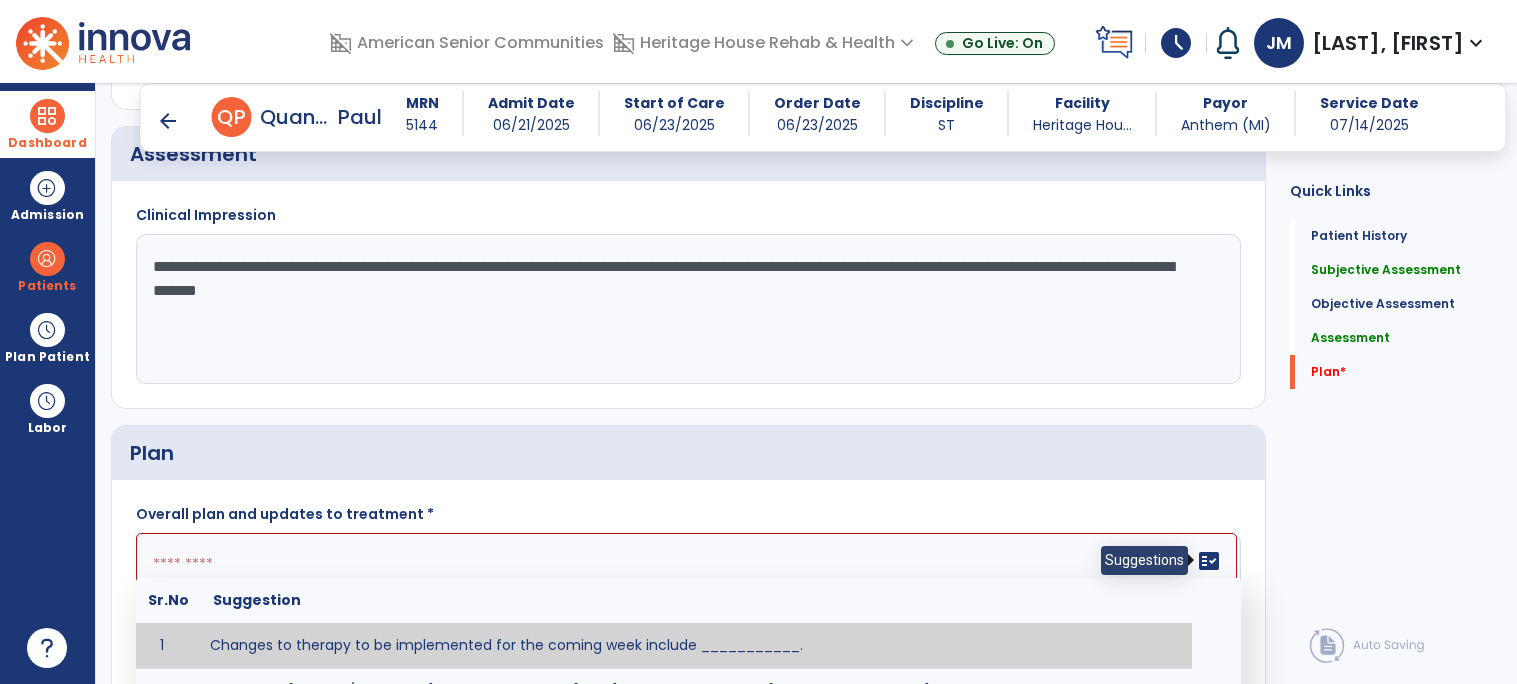 click on "fact_check" 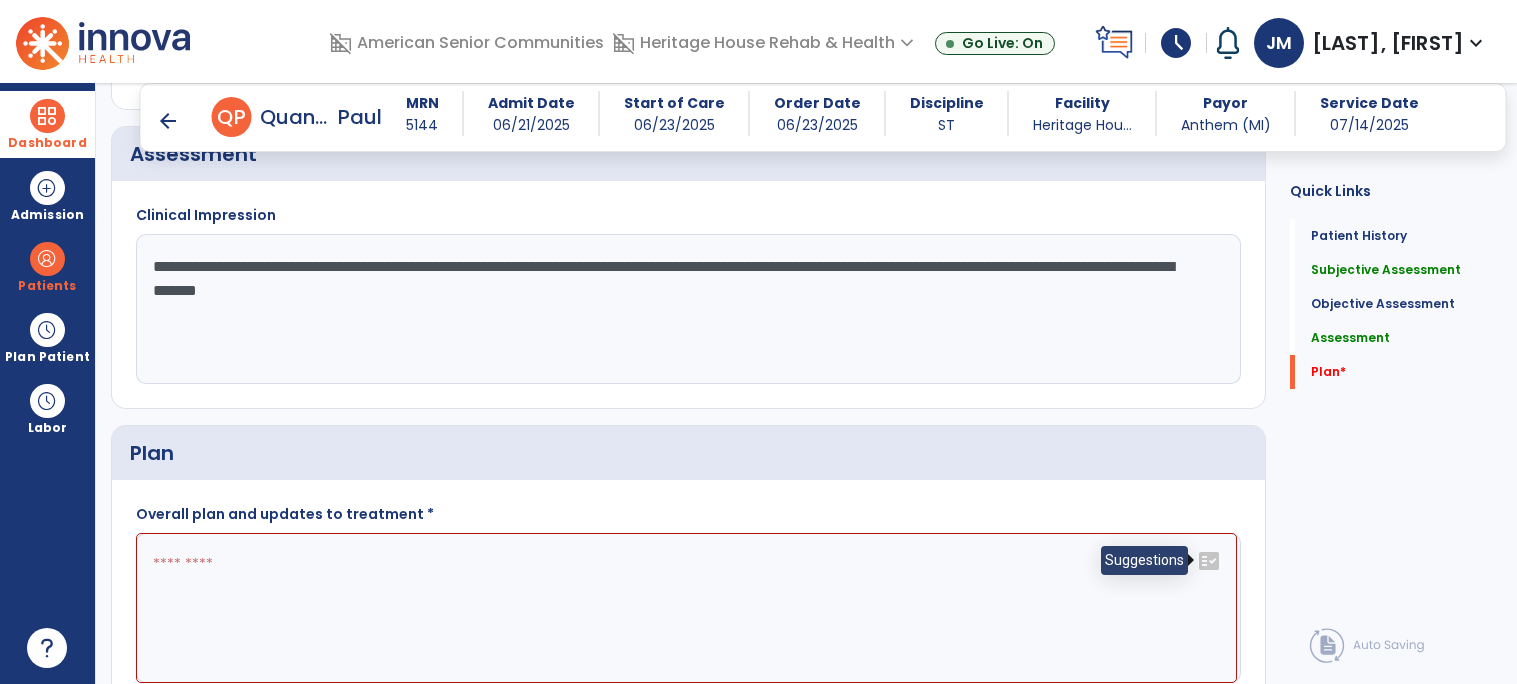 click on "fact_check" 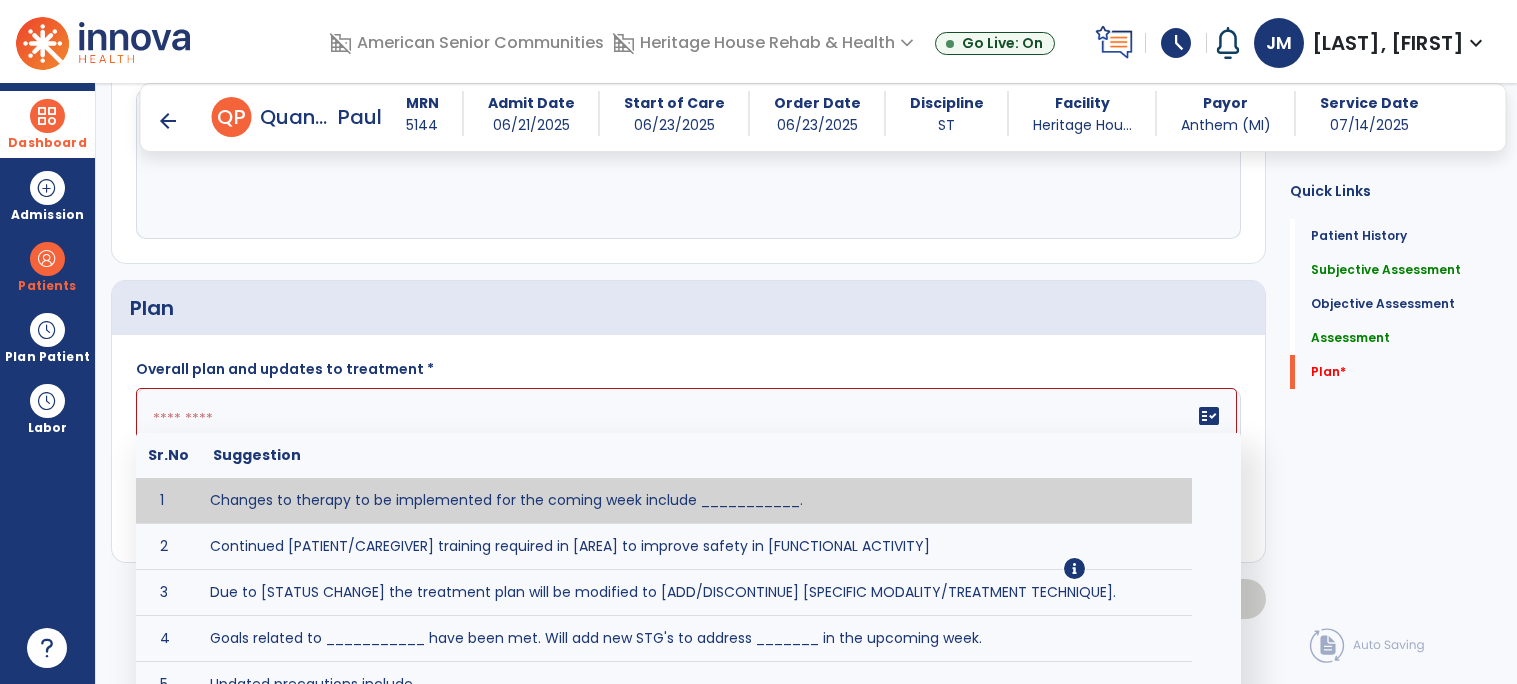 scroll, scrollTop: 1625, scrollLeft: 0, axis: vertical 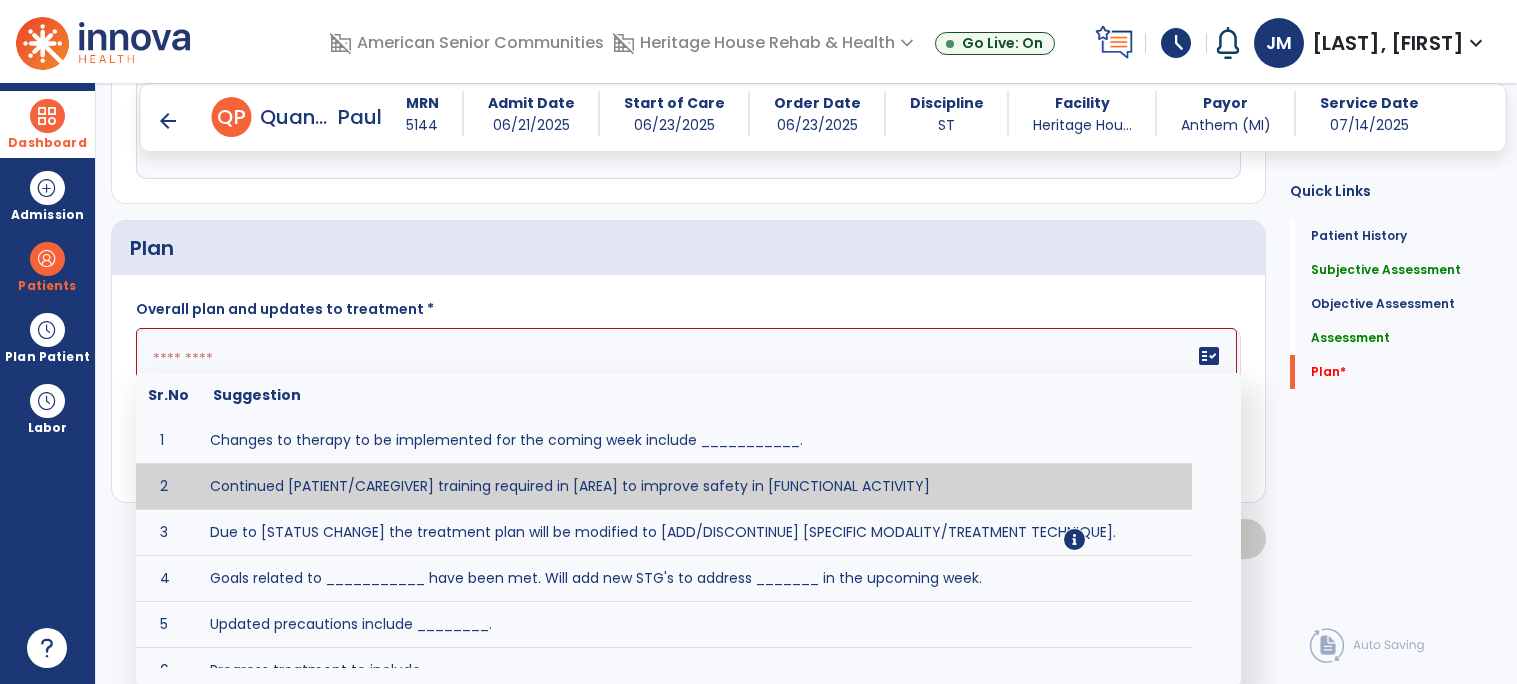 click 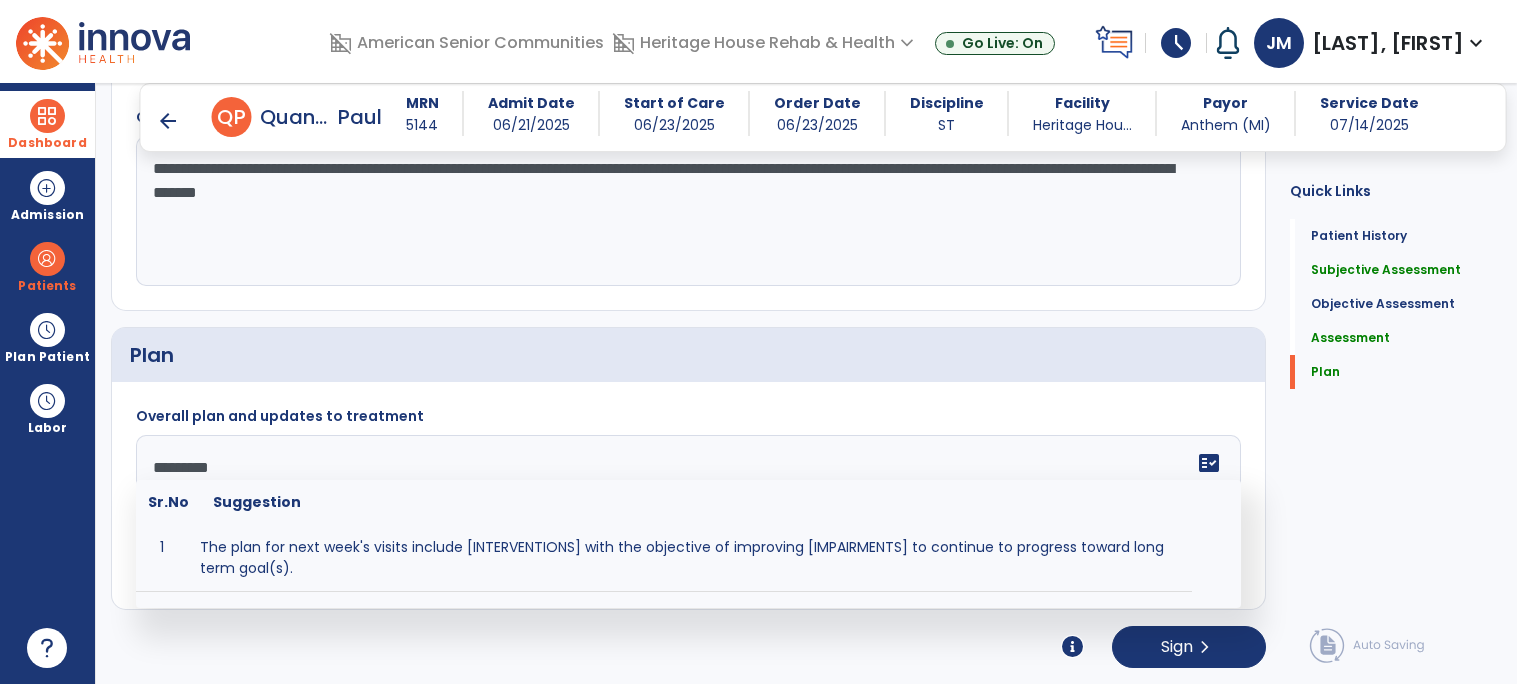 scroll, scrollTop: 1519, scrollLeft: 0, axis: vertical 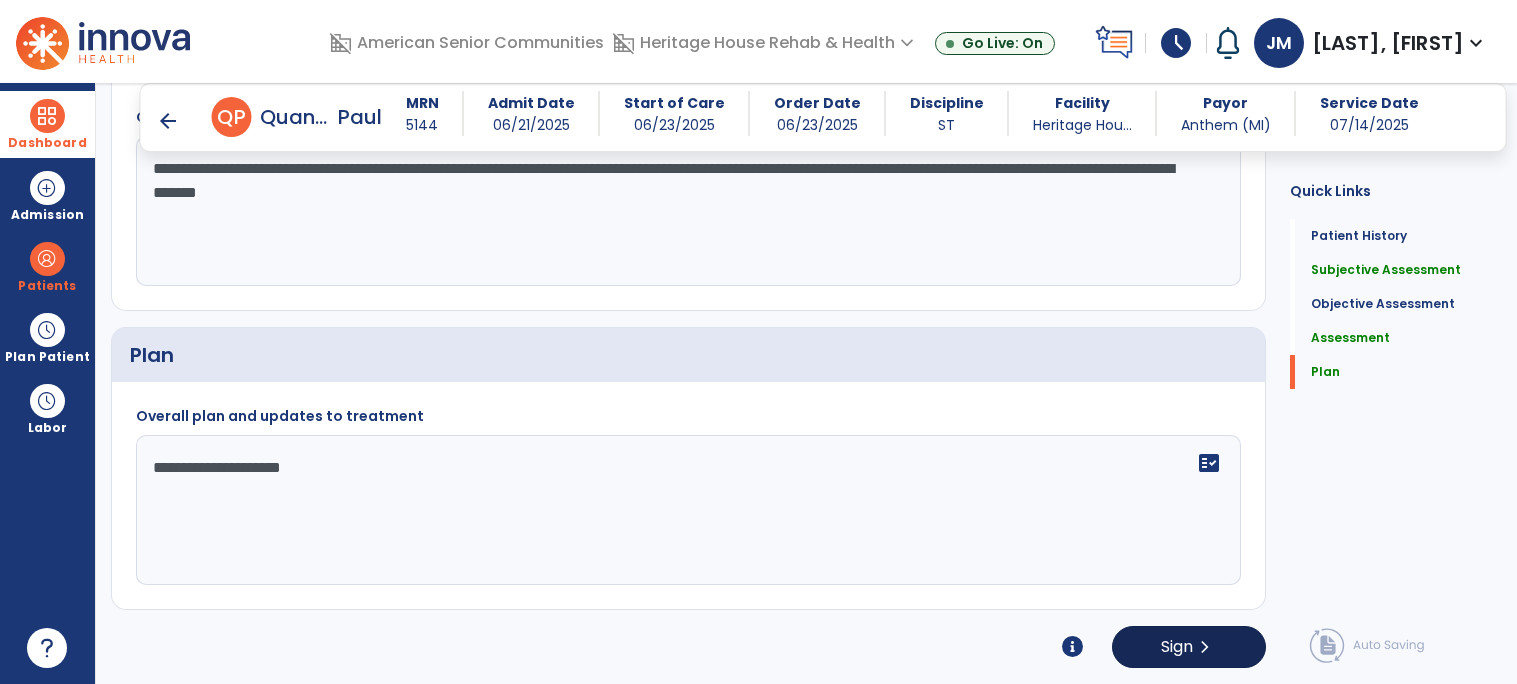 type on "**********" 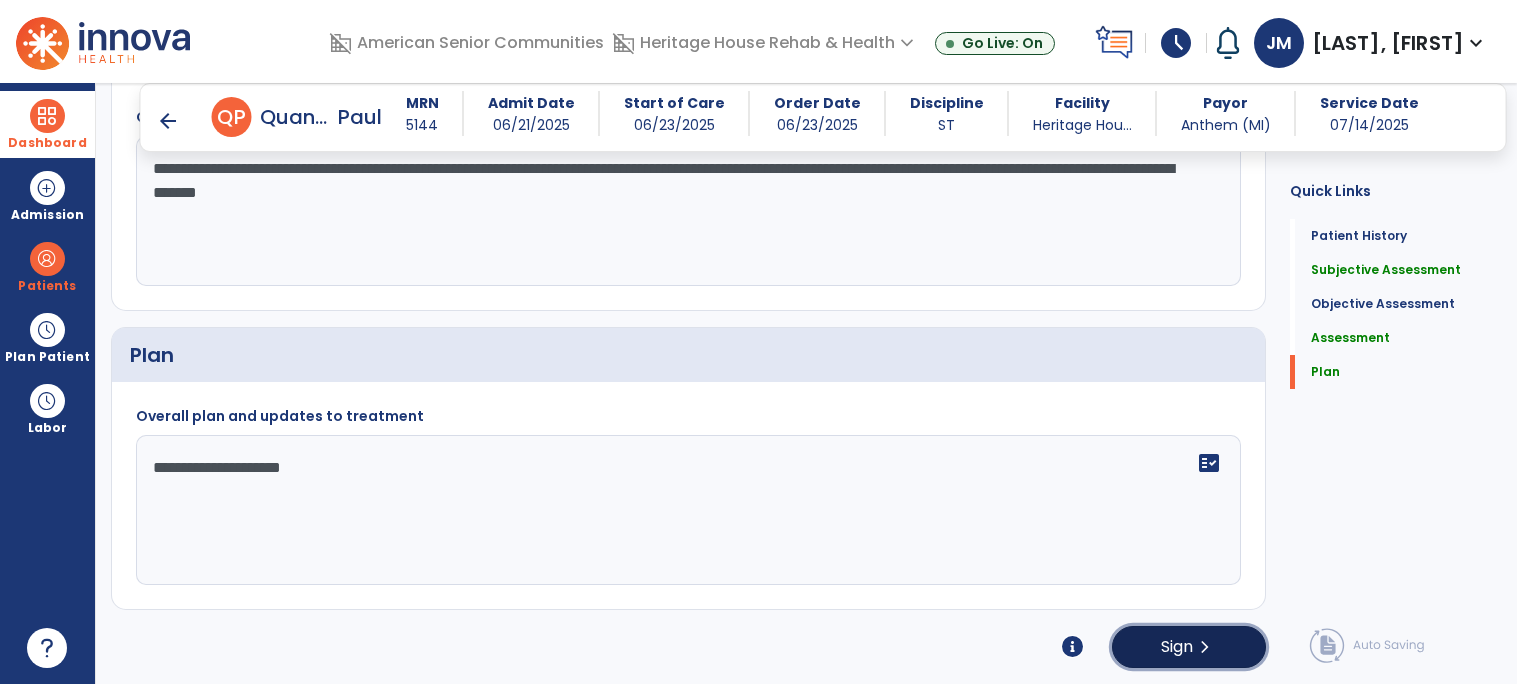 click on "Sign" 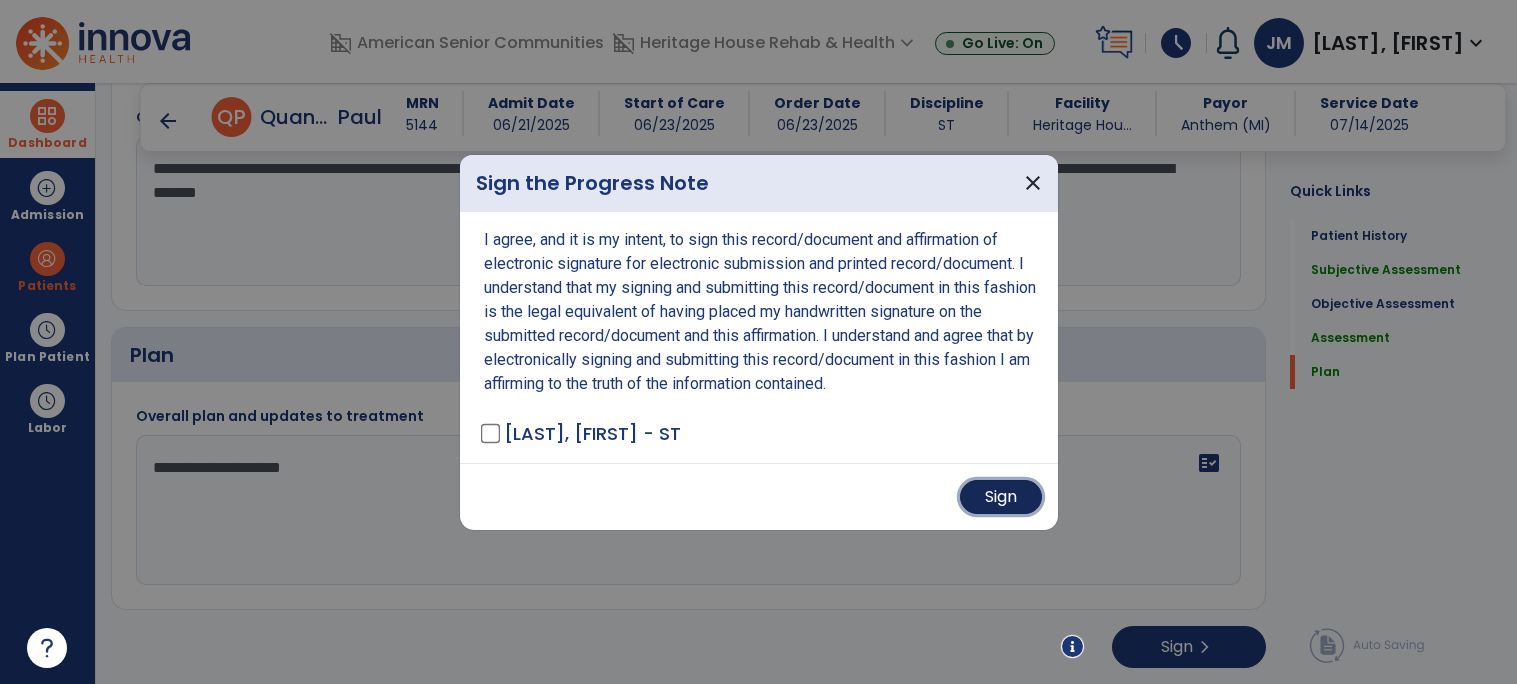 click on "Sign" at bounding box center [1001, 497] 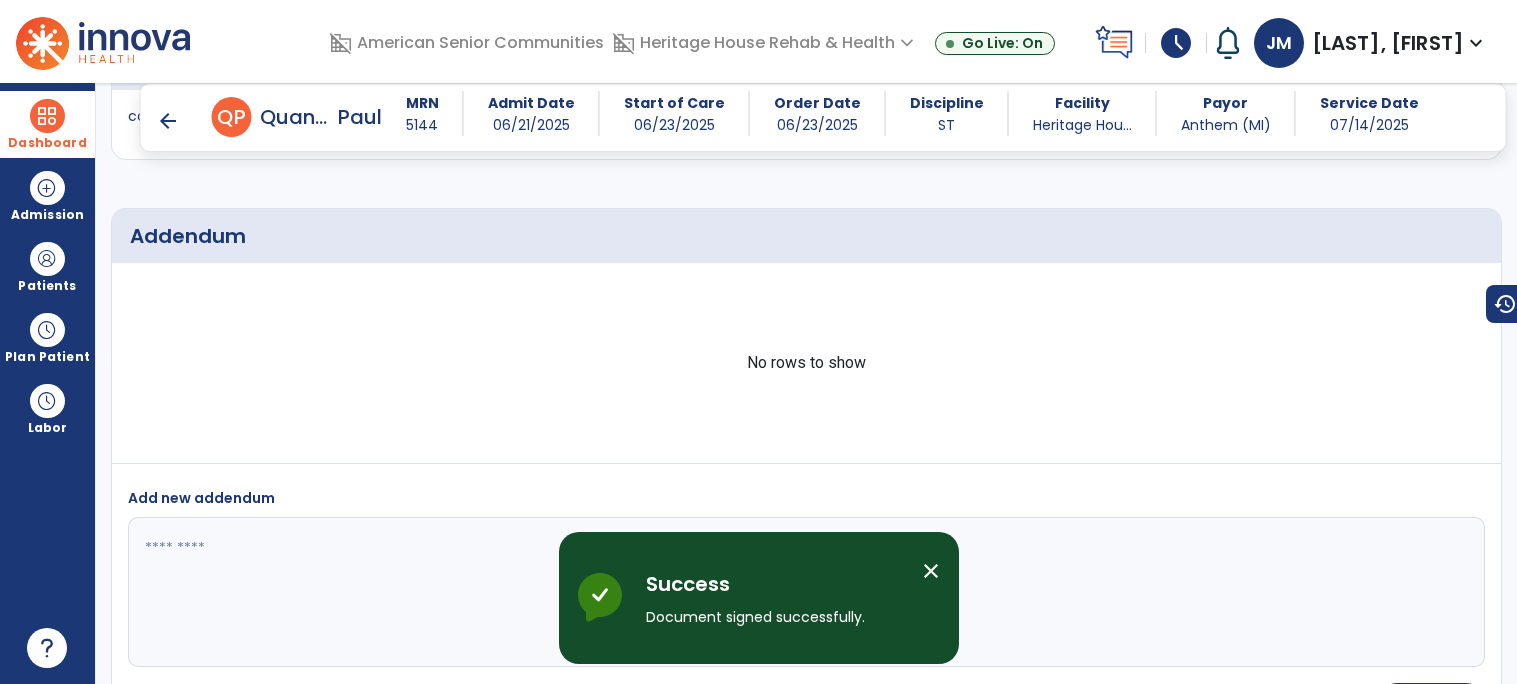 scroll, scrollTop: 1857, scrollLeft: 0, axis: vertical 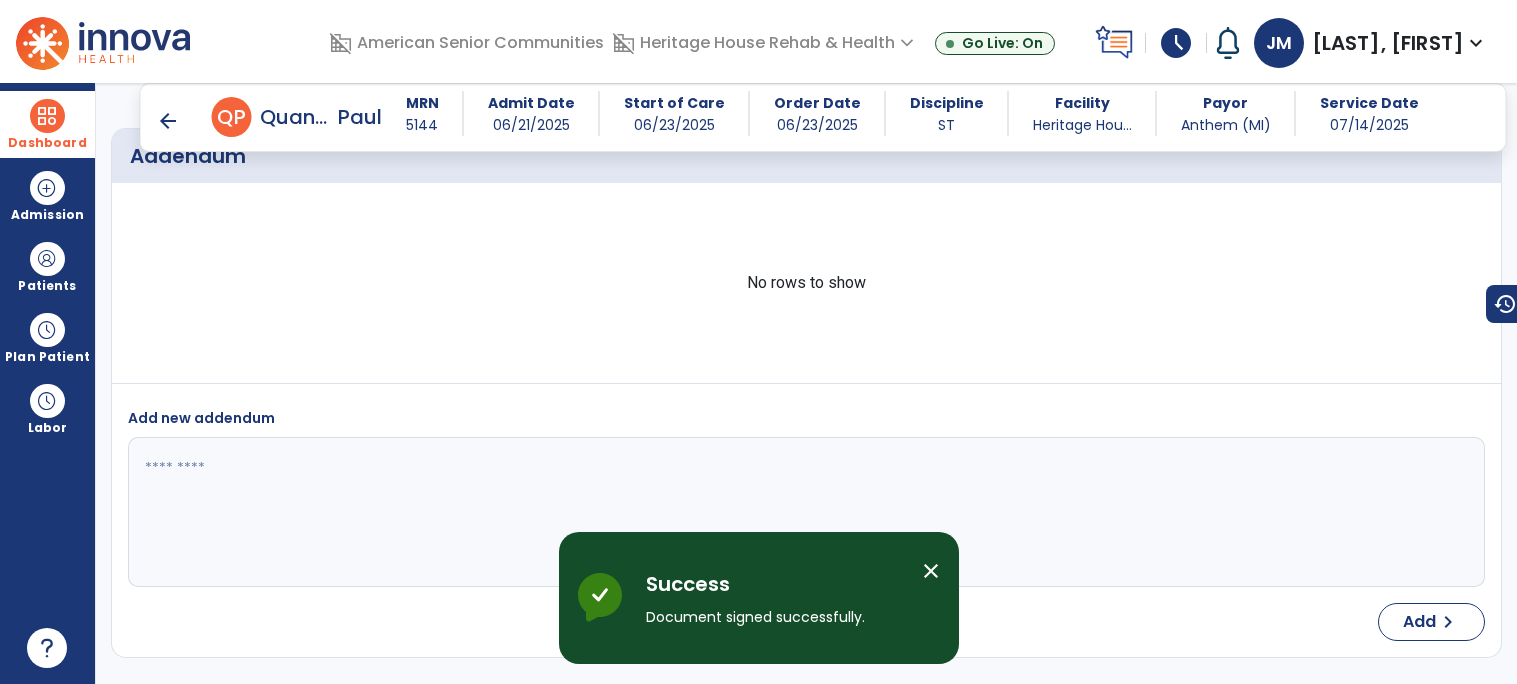 click on "arrow_back" at bounding box center (168, 121) 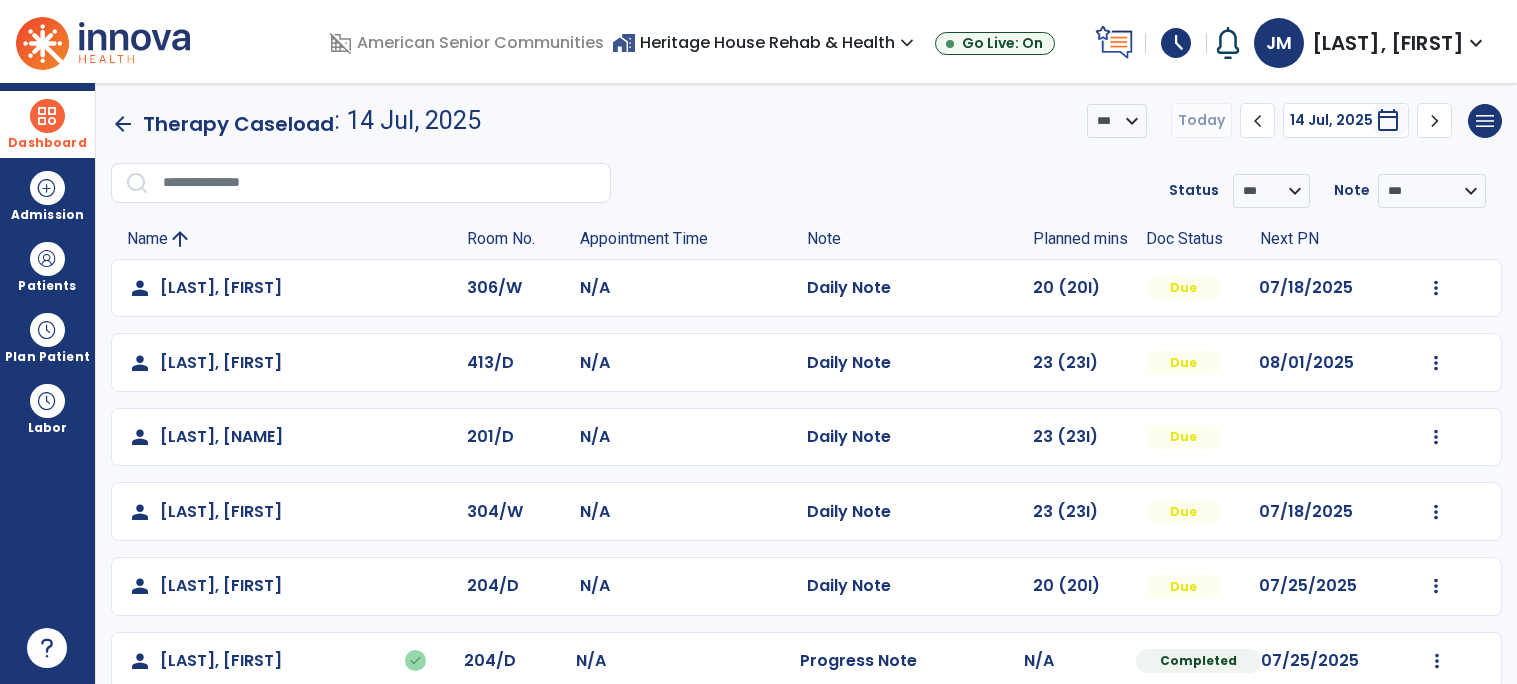 click on "arrow_back" 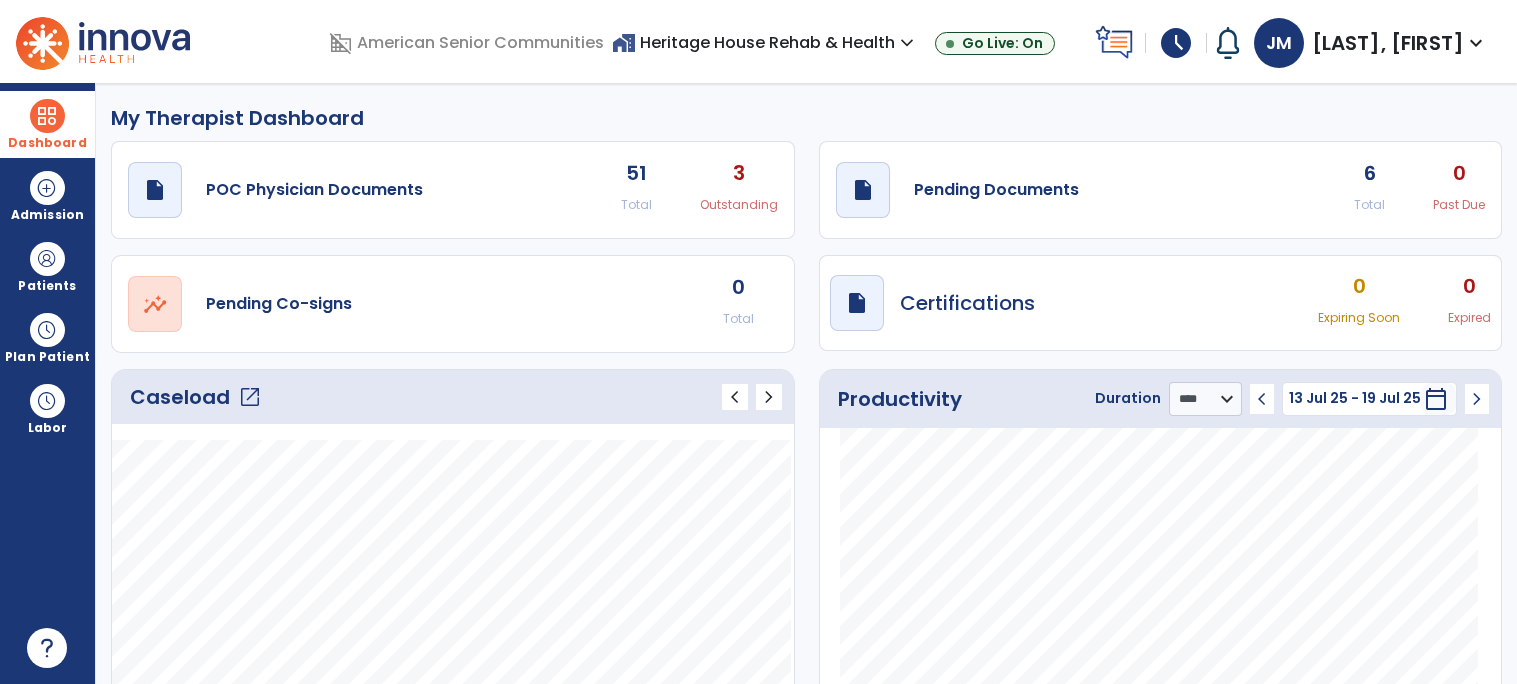 click on "Dashboard" at bounding box center (47, 124) 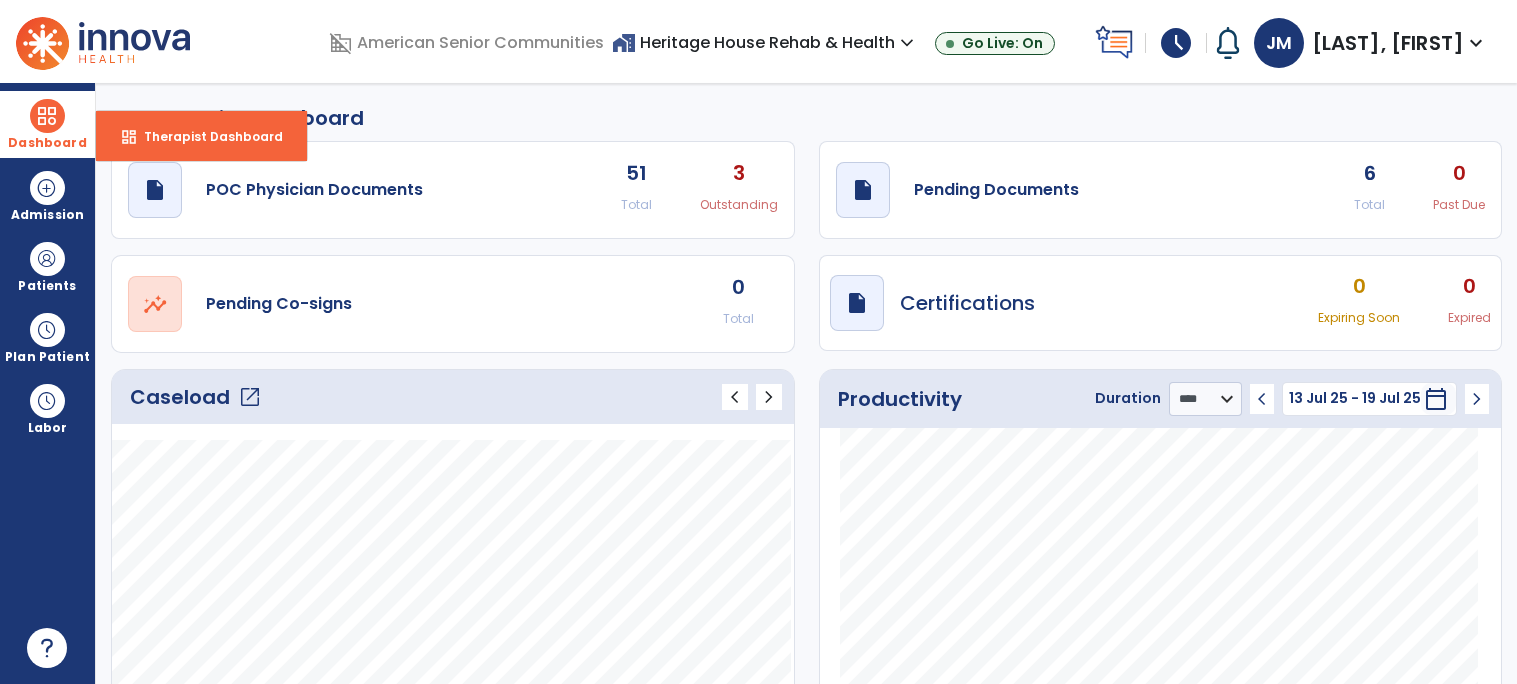 click at bounding box center (47, 116) 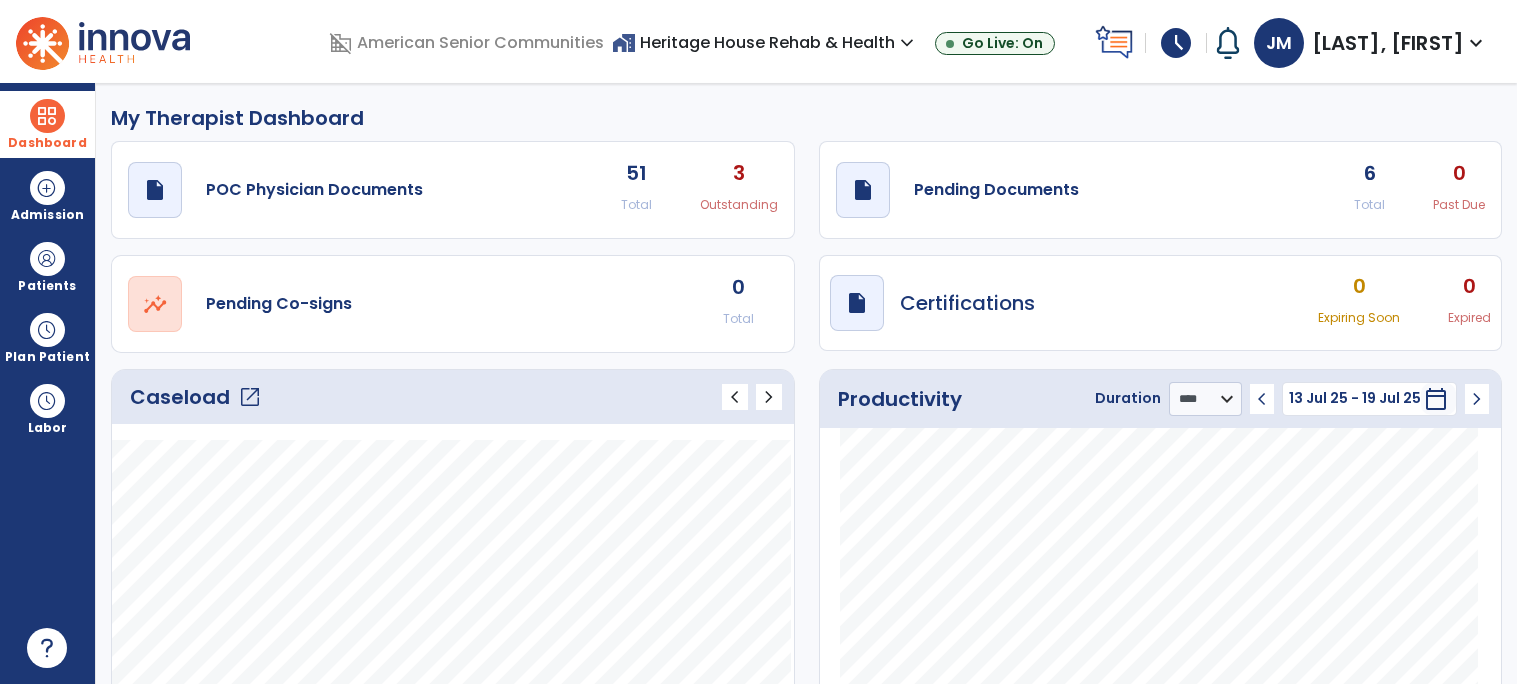 click at bounding box center [47, 116] 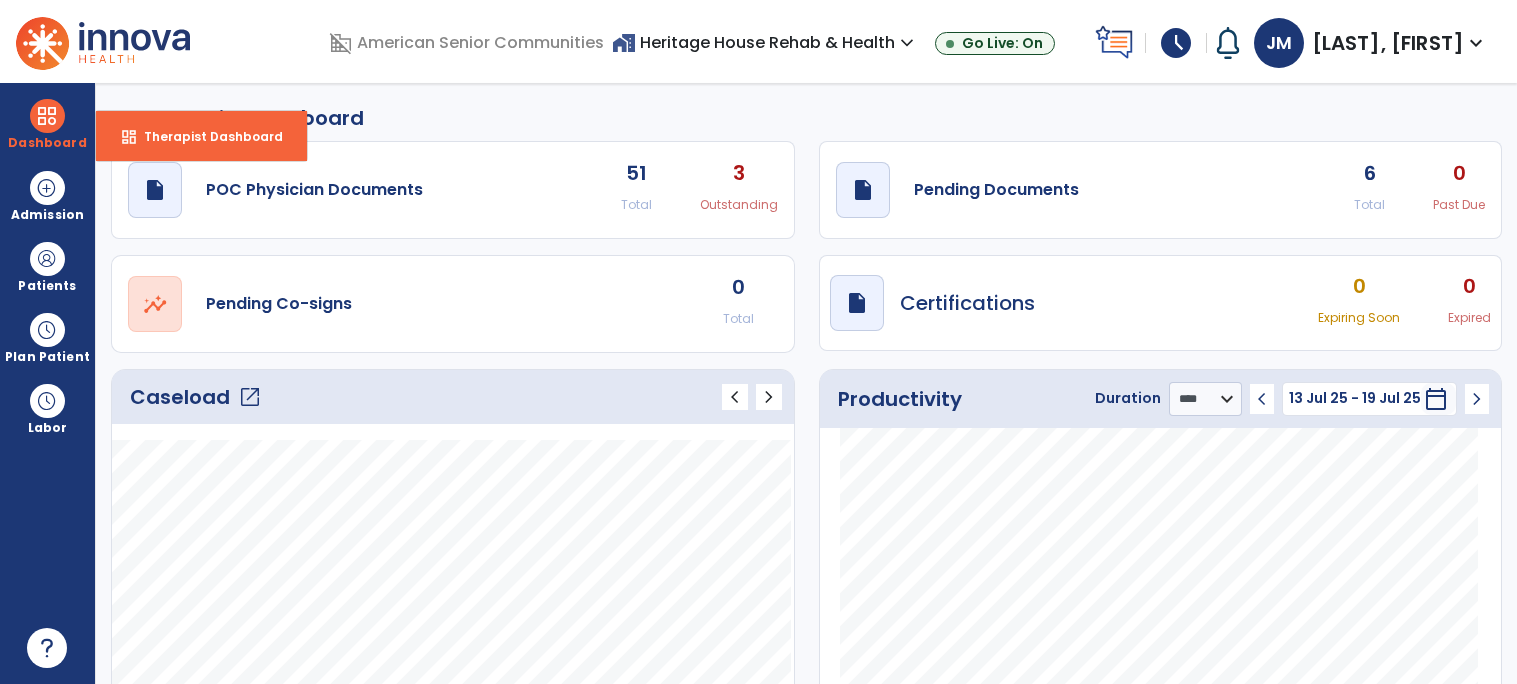 click on "Caseload   open_in_new" 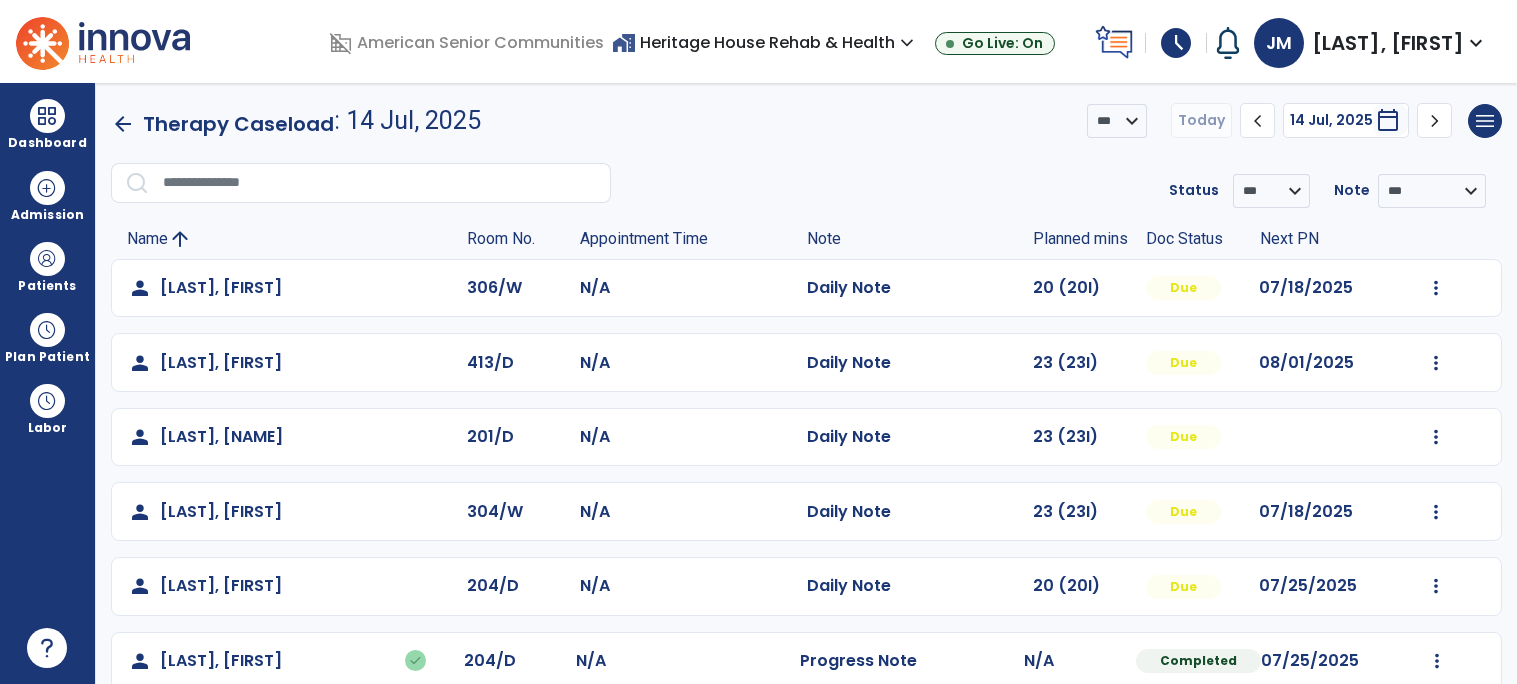 scroll, scrollTop: 103, scrollLeft: 0, axis: vertical 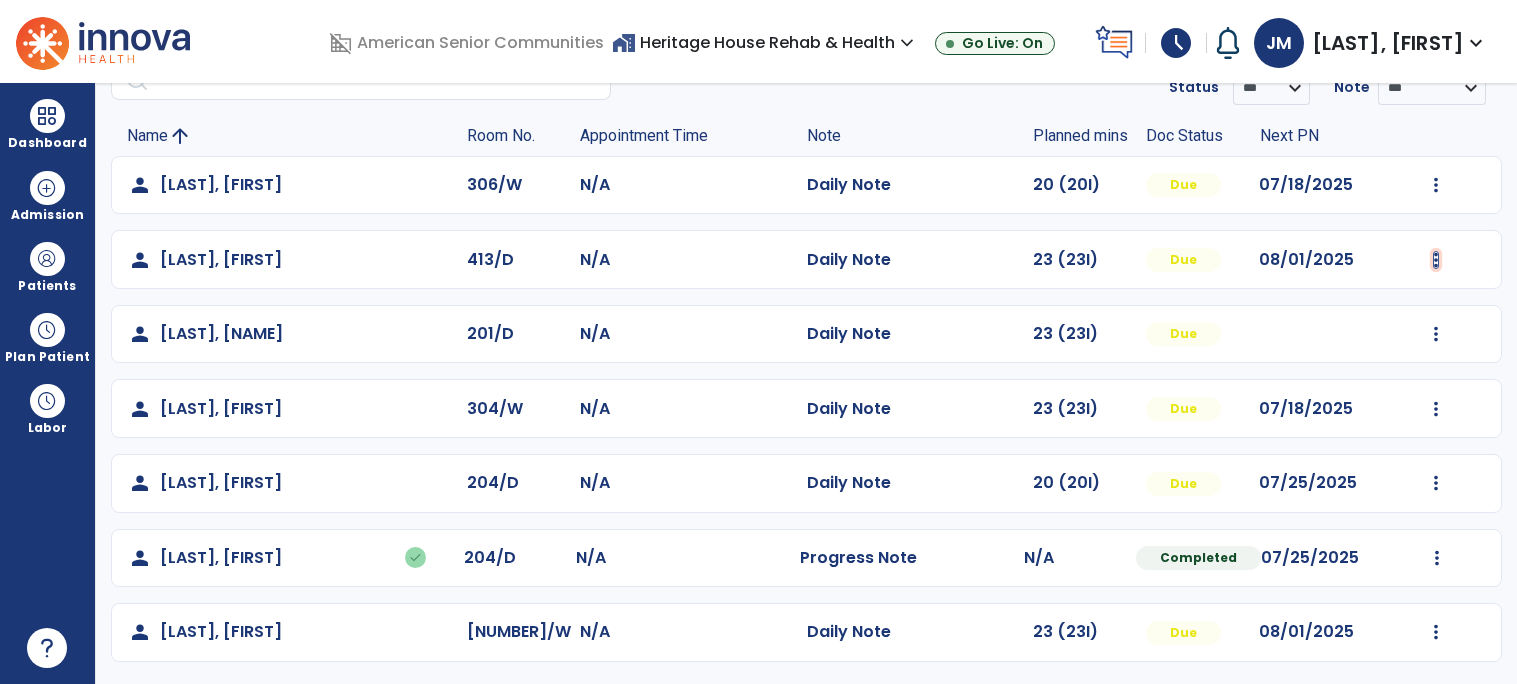 click at bounding box center [1436, 185] 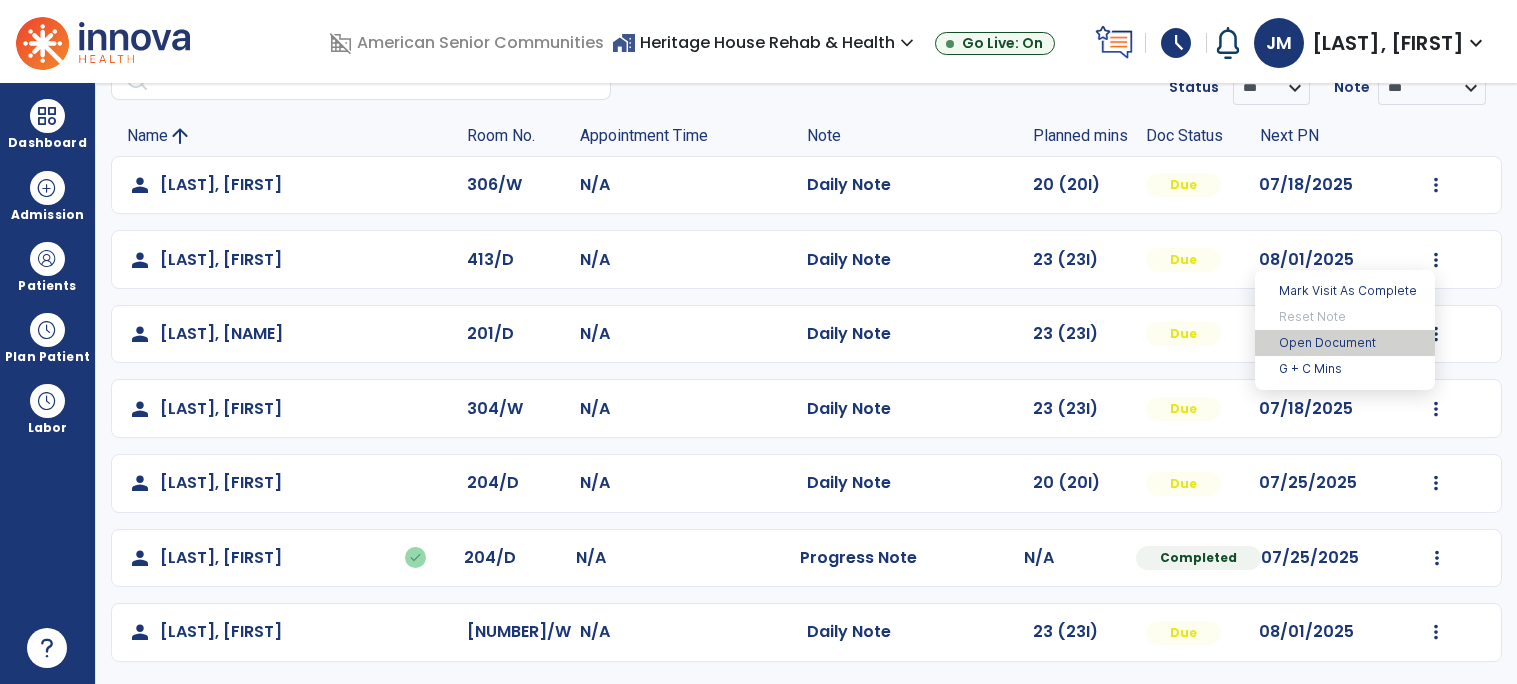 click on "Open Document" at bounding box center (1345, 343) 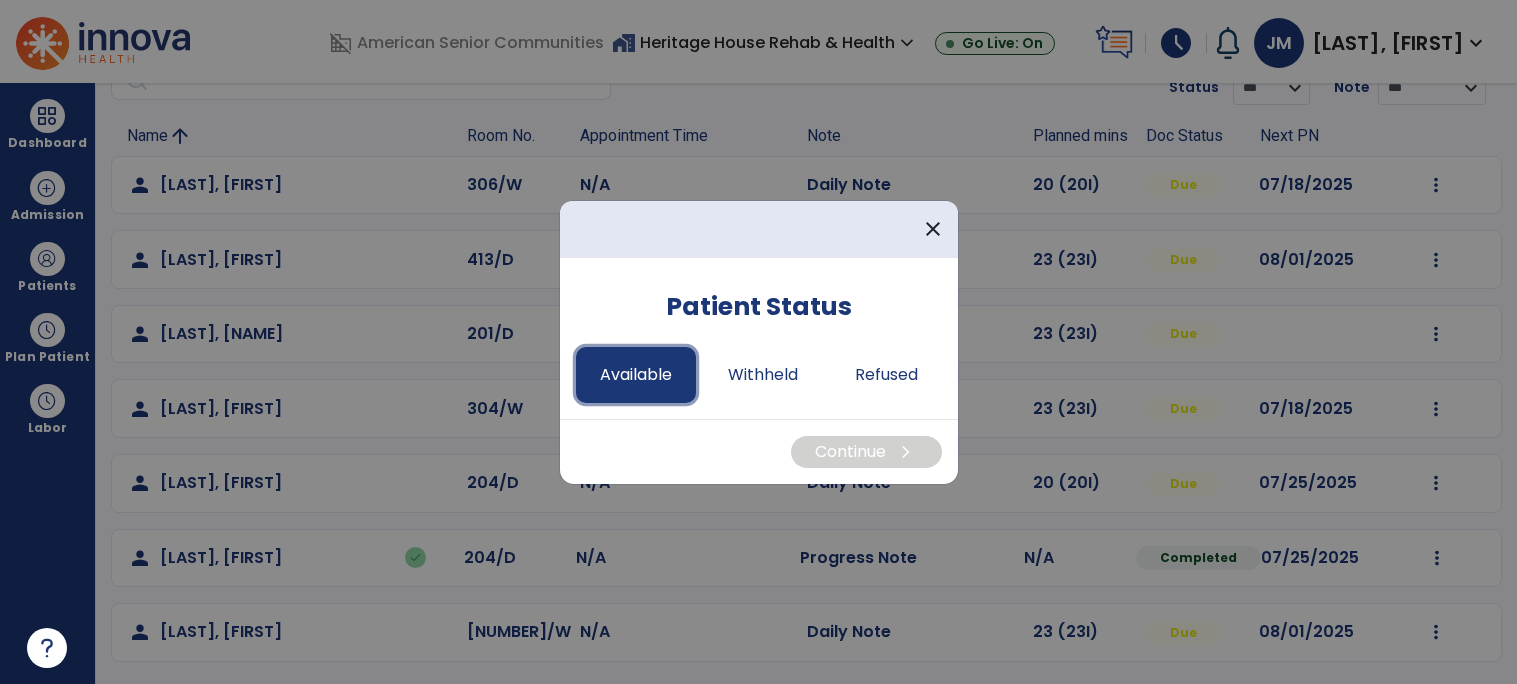 click on "Available" at bounding box center (636, 375) 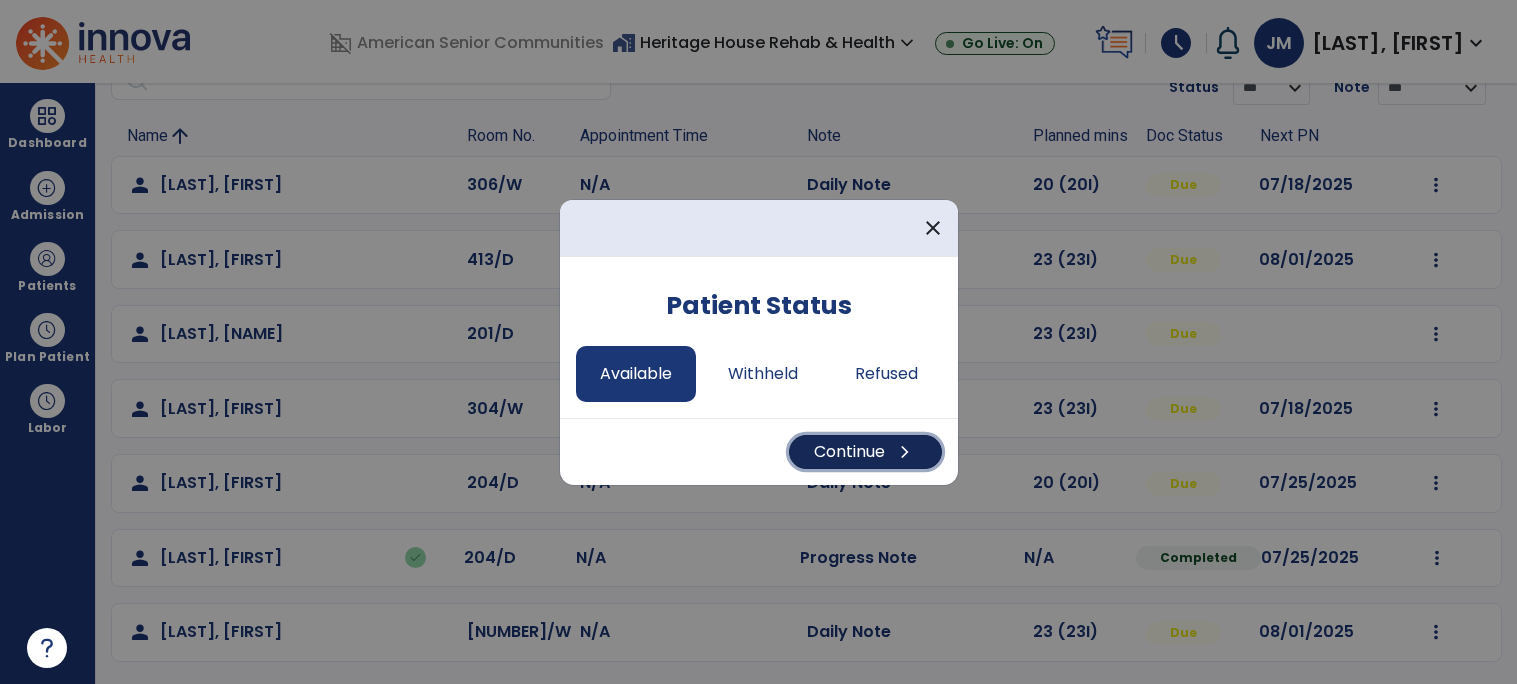 click on "Continue   chevron_right" at bounding box center (865, 452) 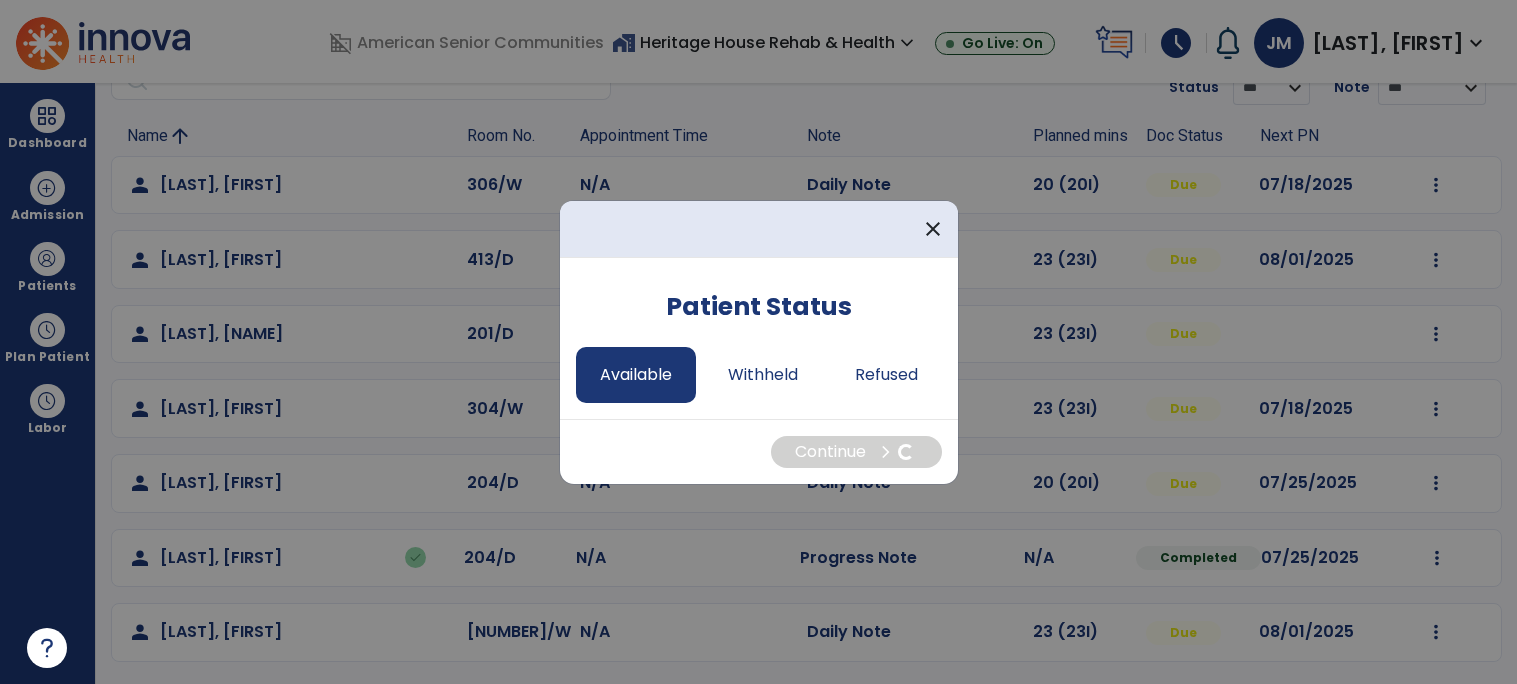 select on "*" 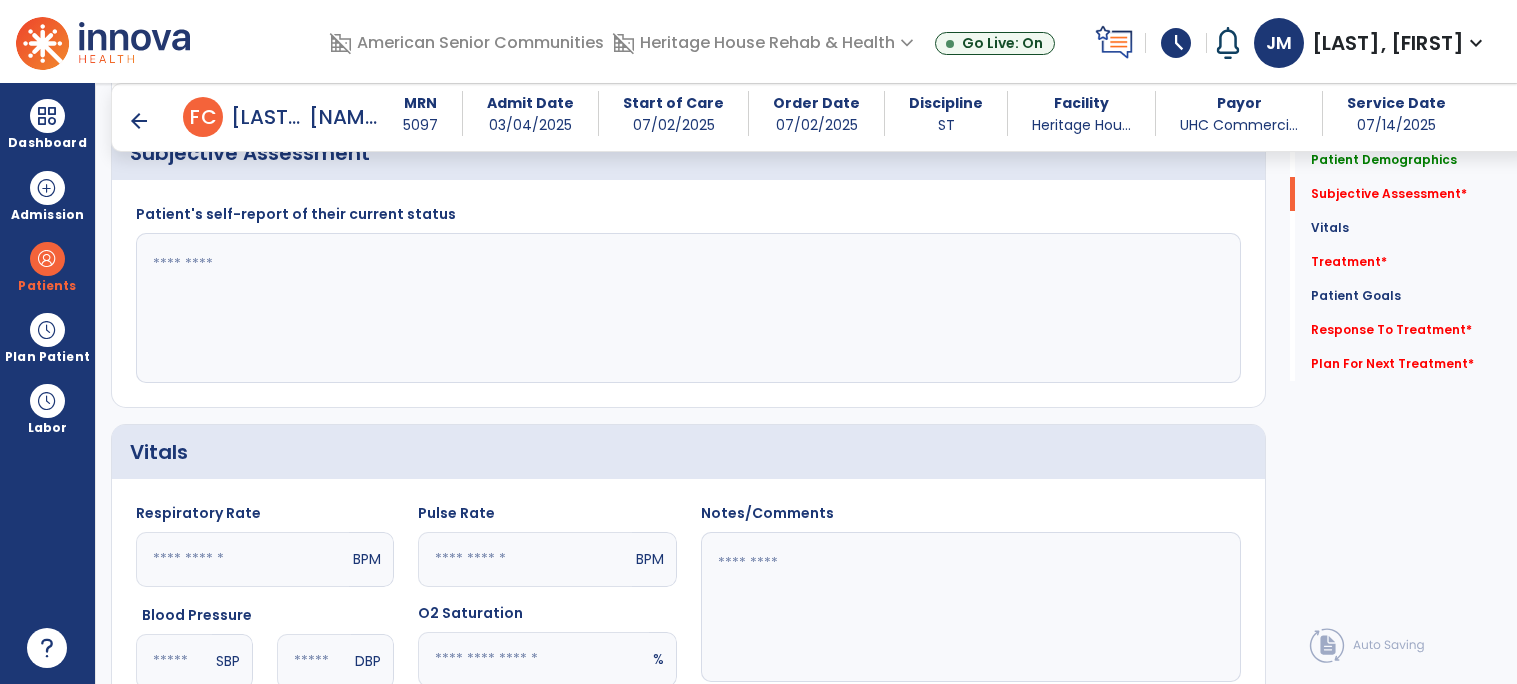 scroll, scrollTop: 468, scrollLeft: 0, axis: vertical 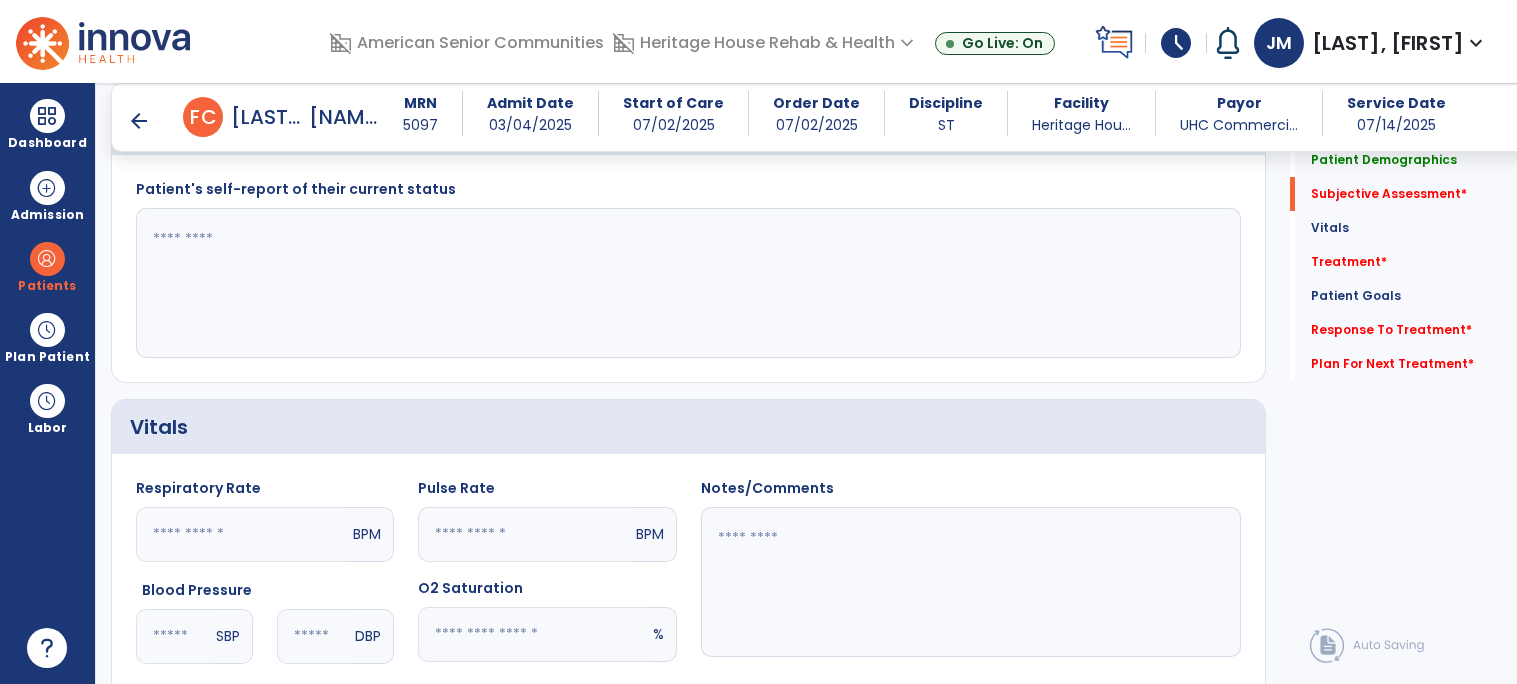 click 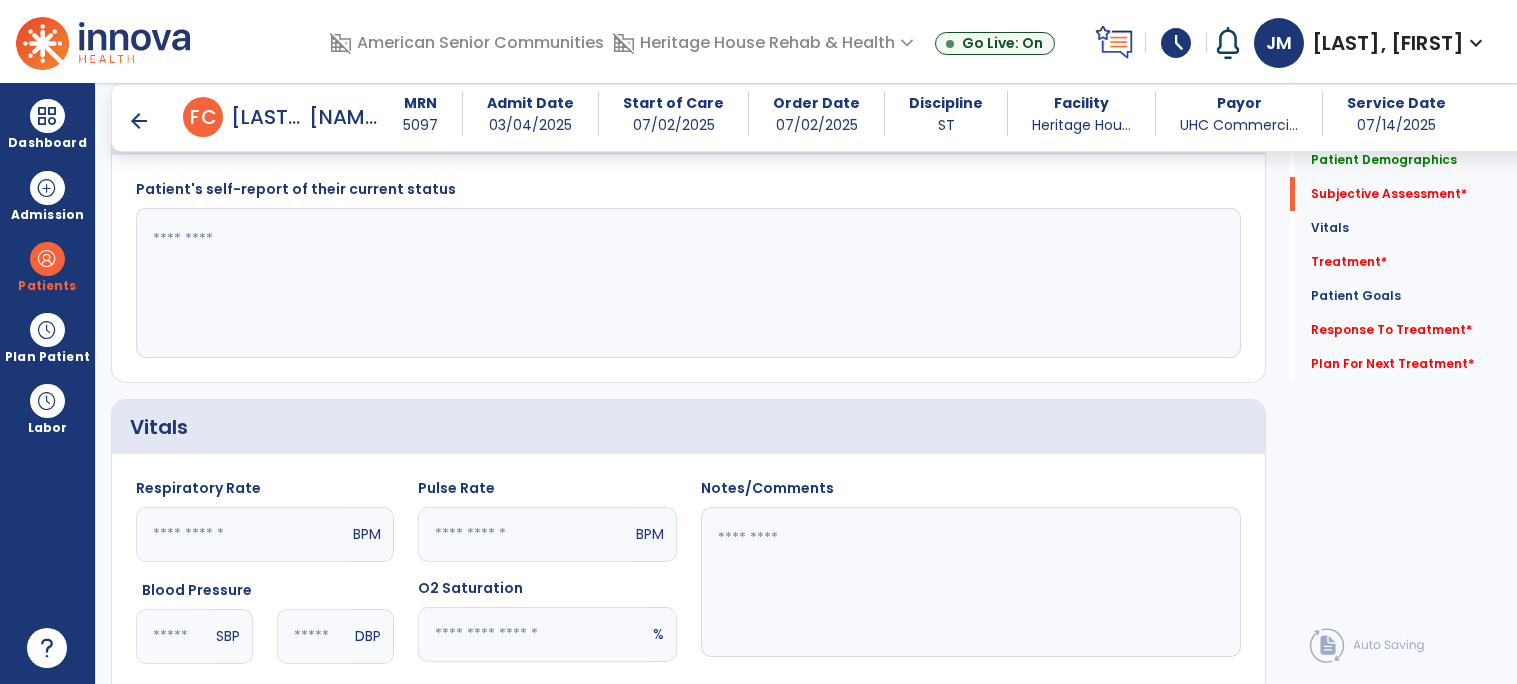 type on "*" 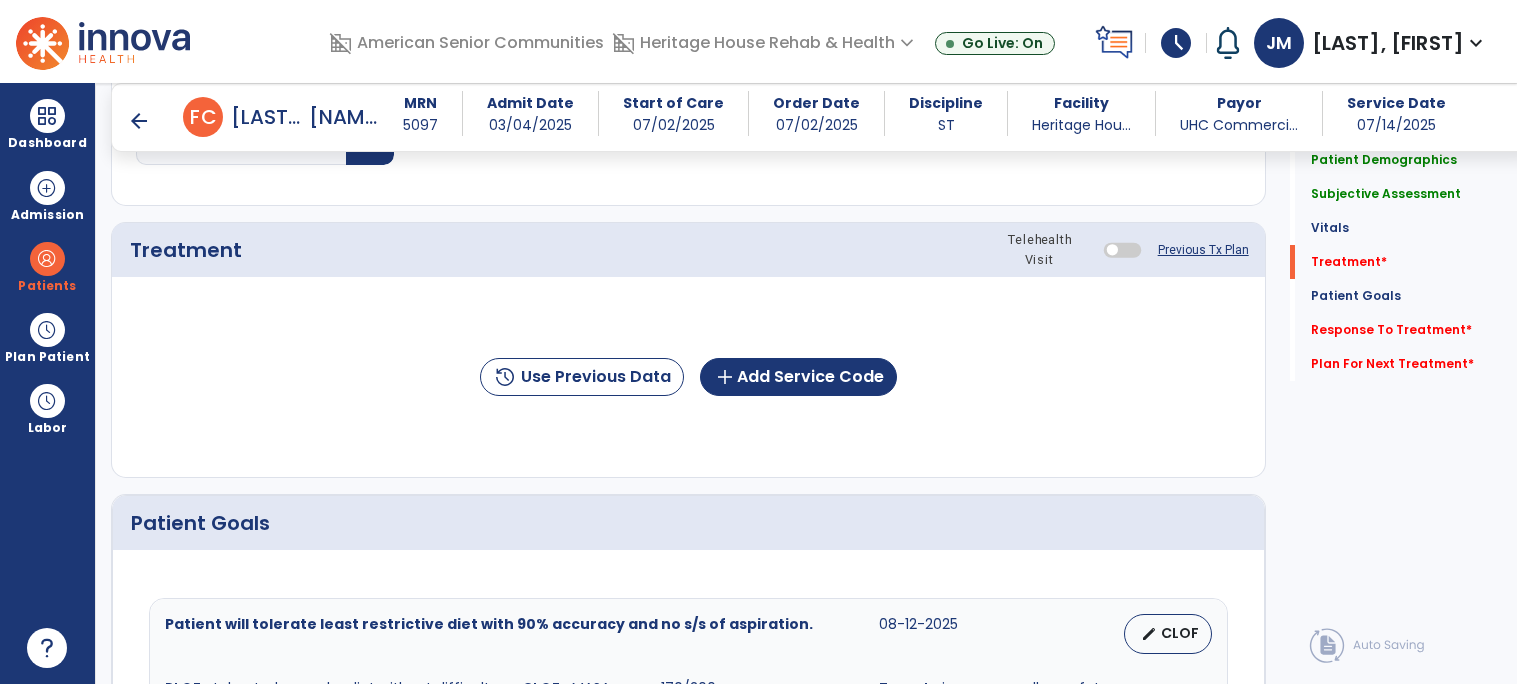 scroll, scrollTop: 1082, scrollLeft: 0, axis: vertical 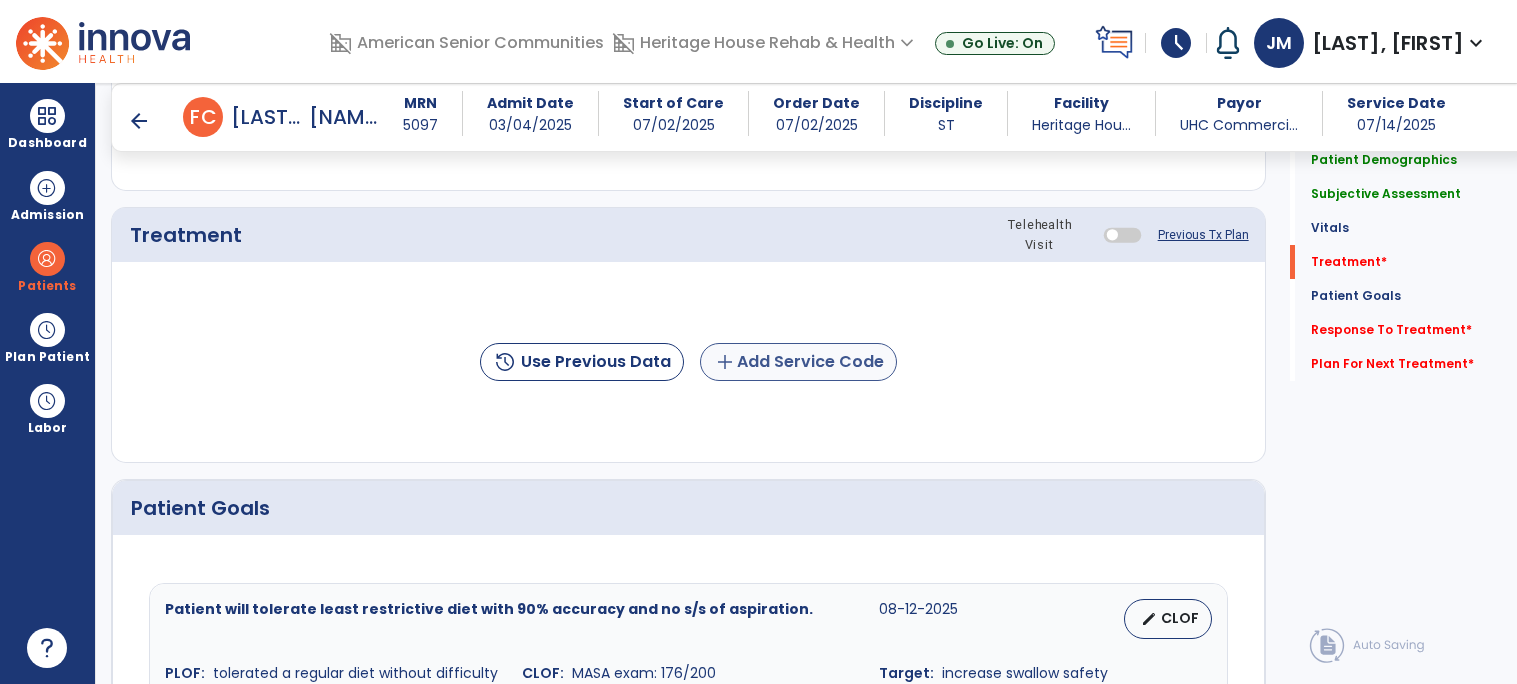 type on "**********" 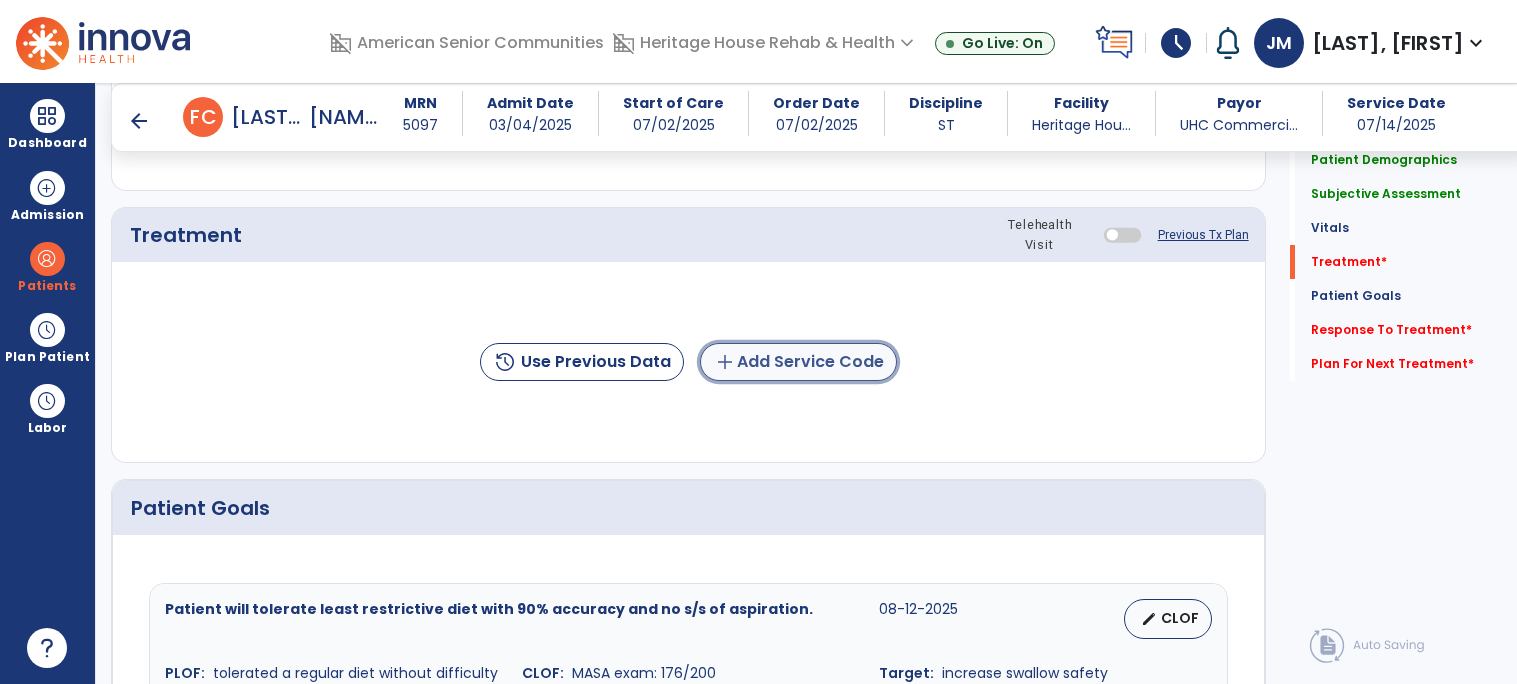click on "add  Add Service Code" 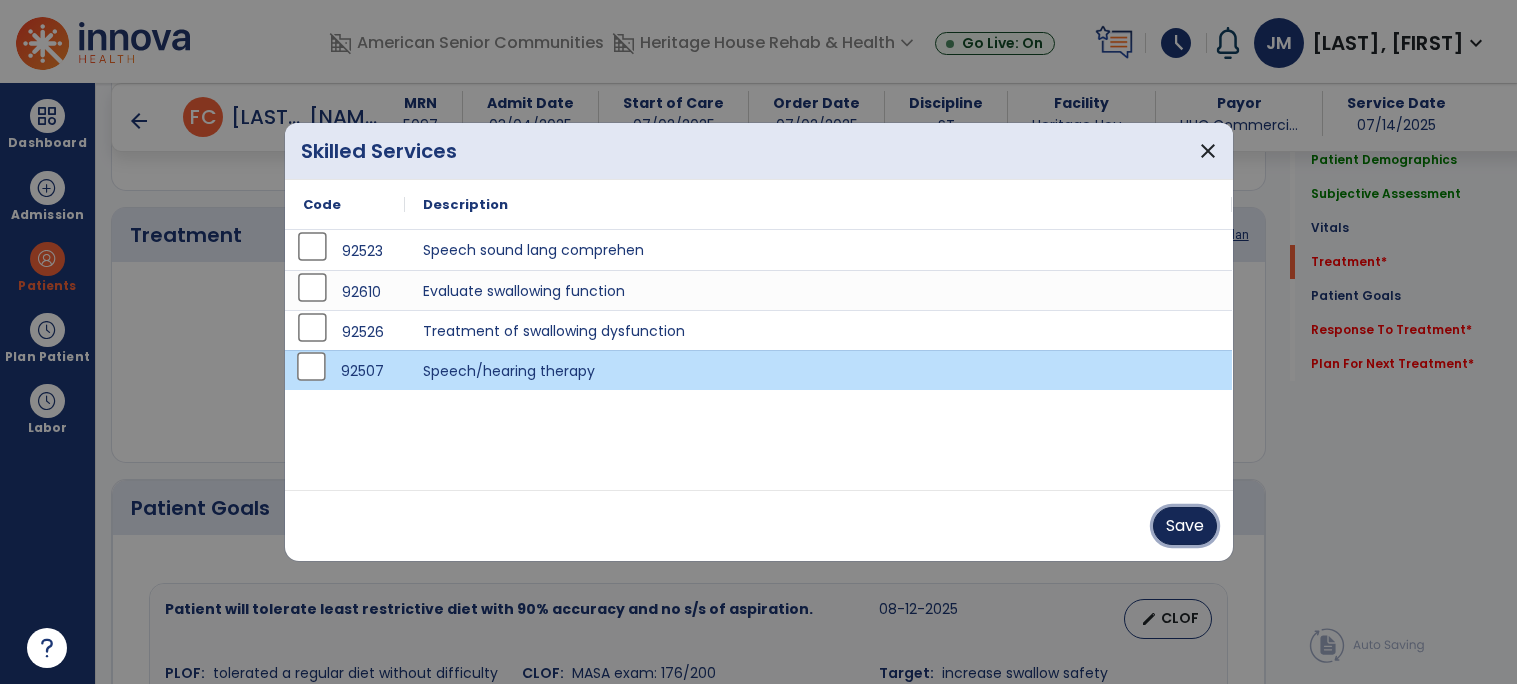 click on "Save" at bounding box center [1185, 526] 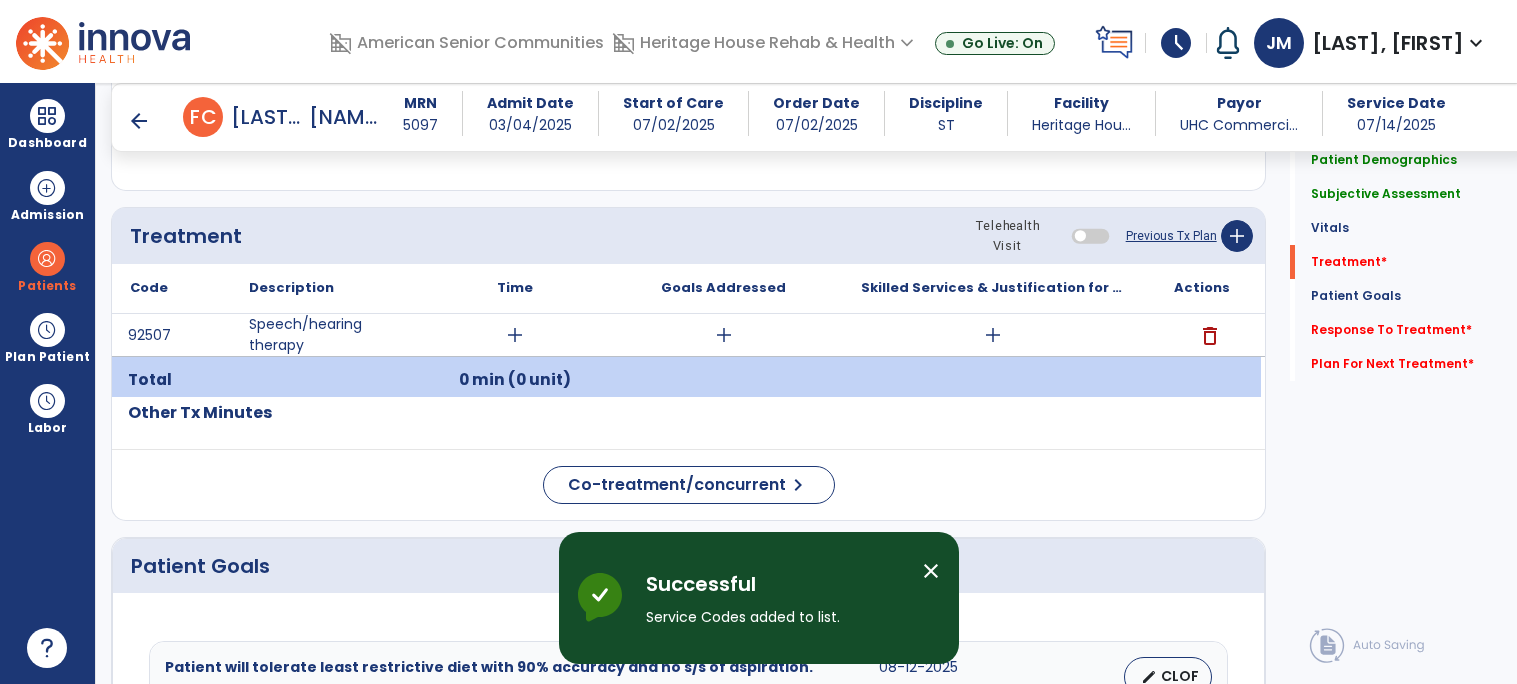 scroll, scrollTop: 1107, scrollLeft: 0, axis: vertical 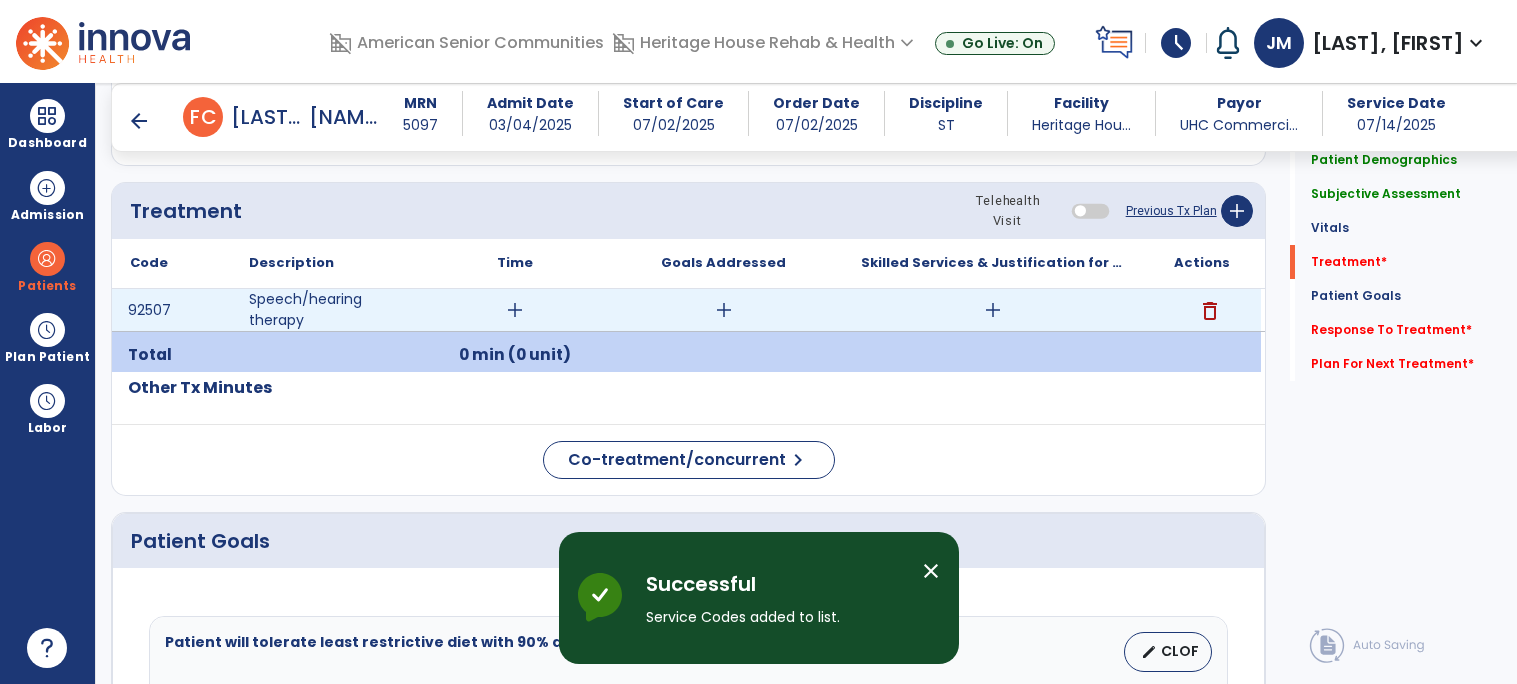 click on "add" at bounding box center (515, 310) 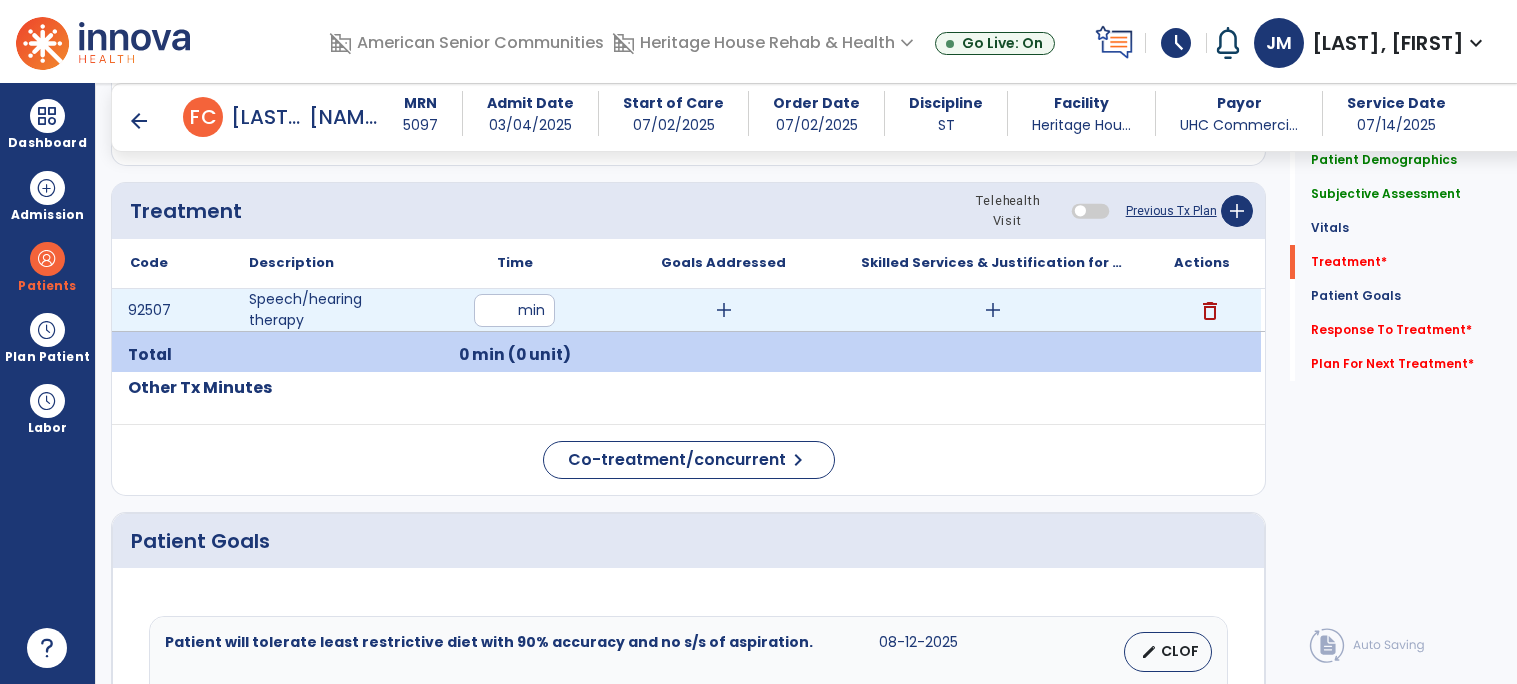 type on "**" 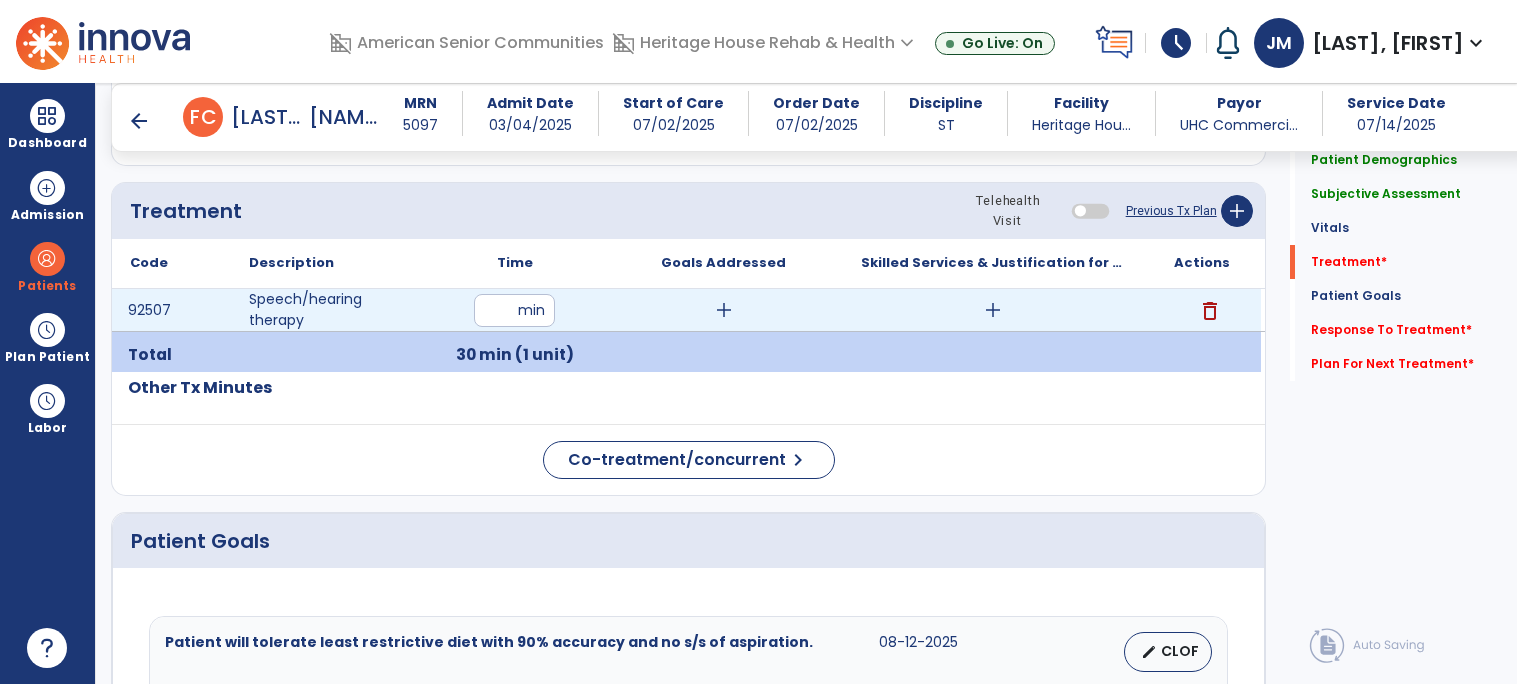click on "add" at bounding box center (724, 310) 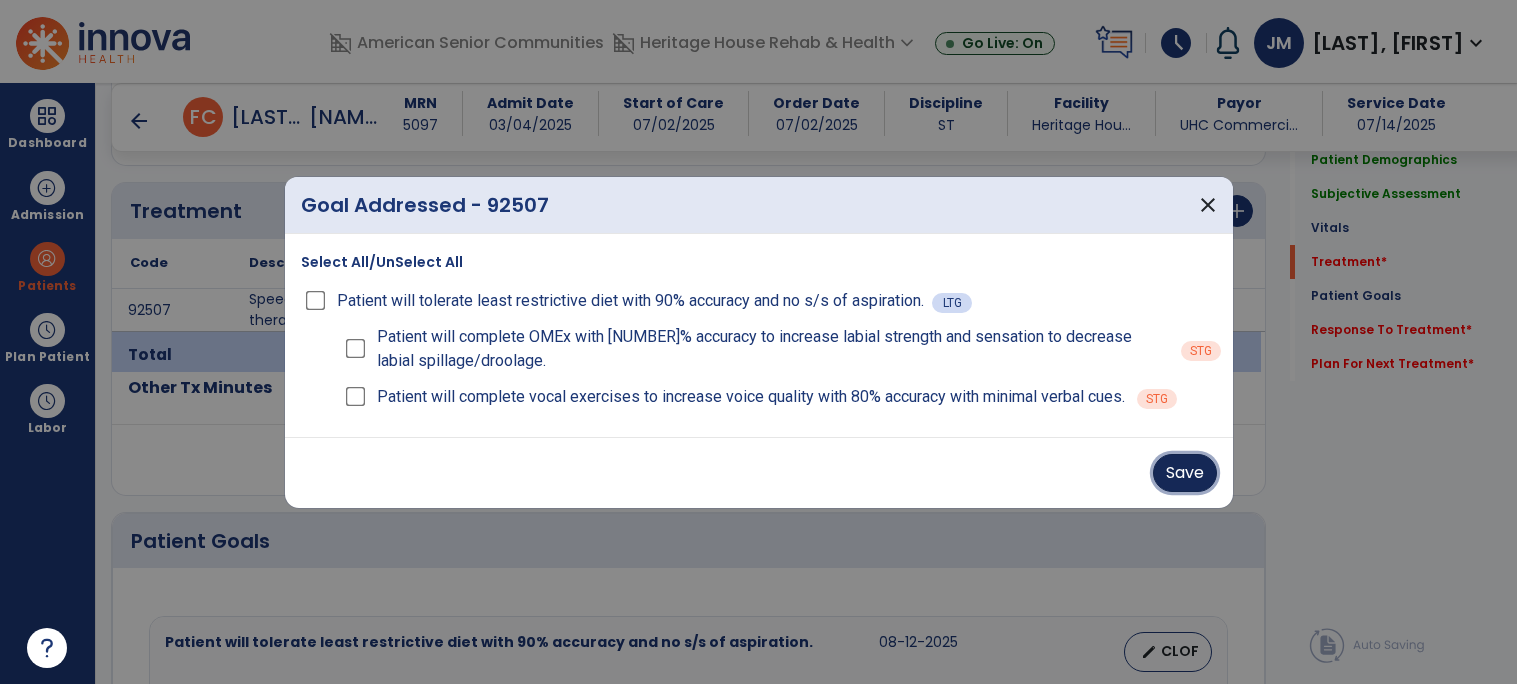 click on "Save" at bounding box center (1185, 473) 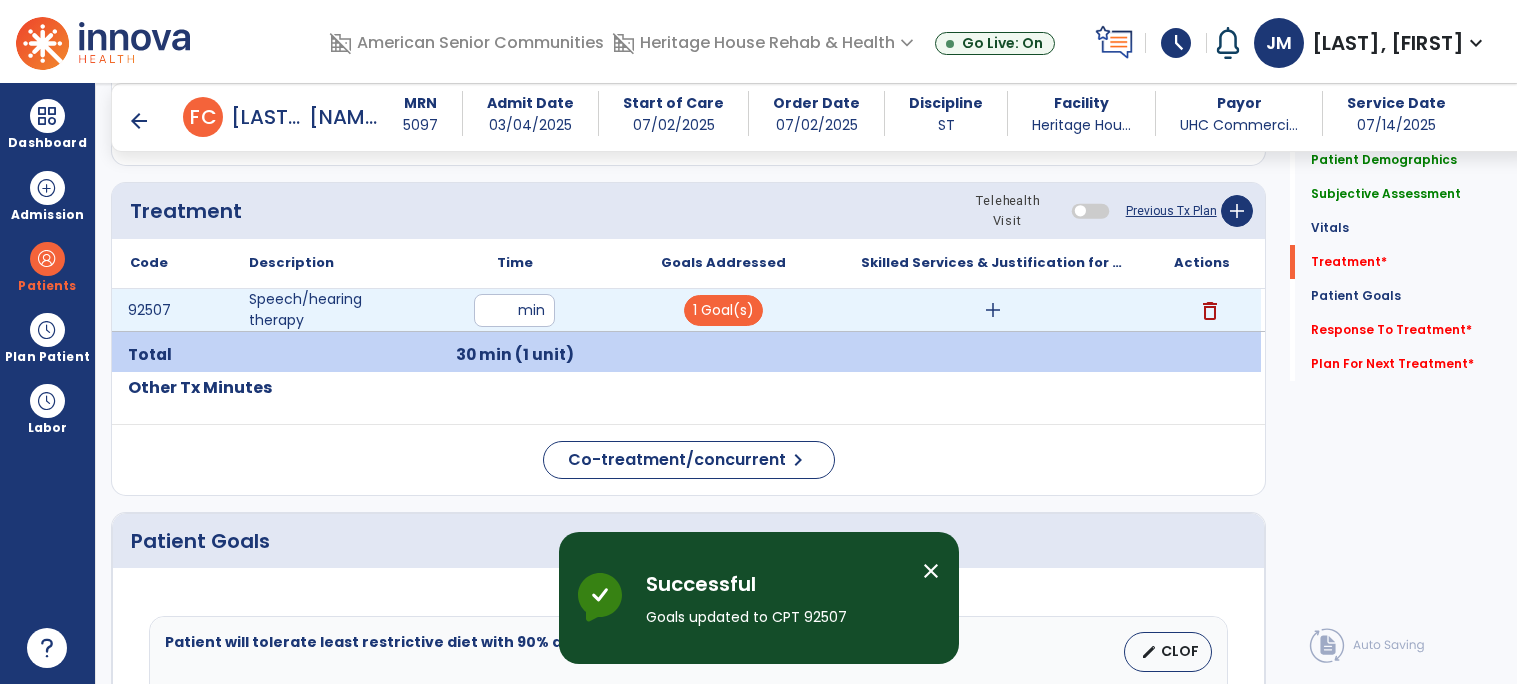 click on "add" at bounding box center (993, 310) 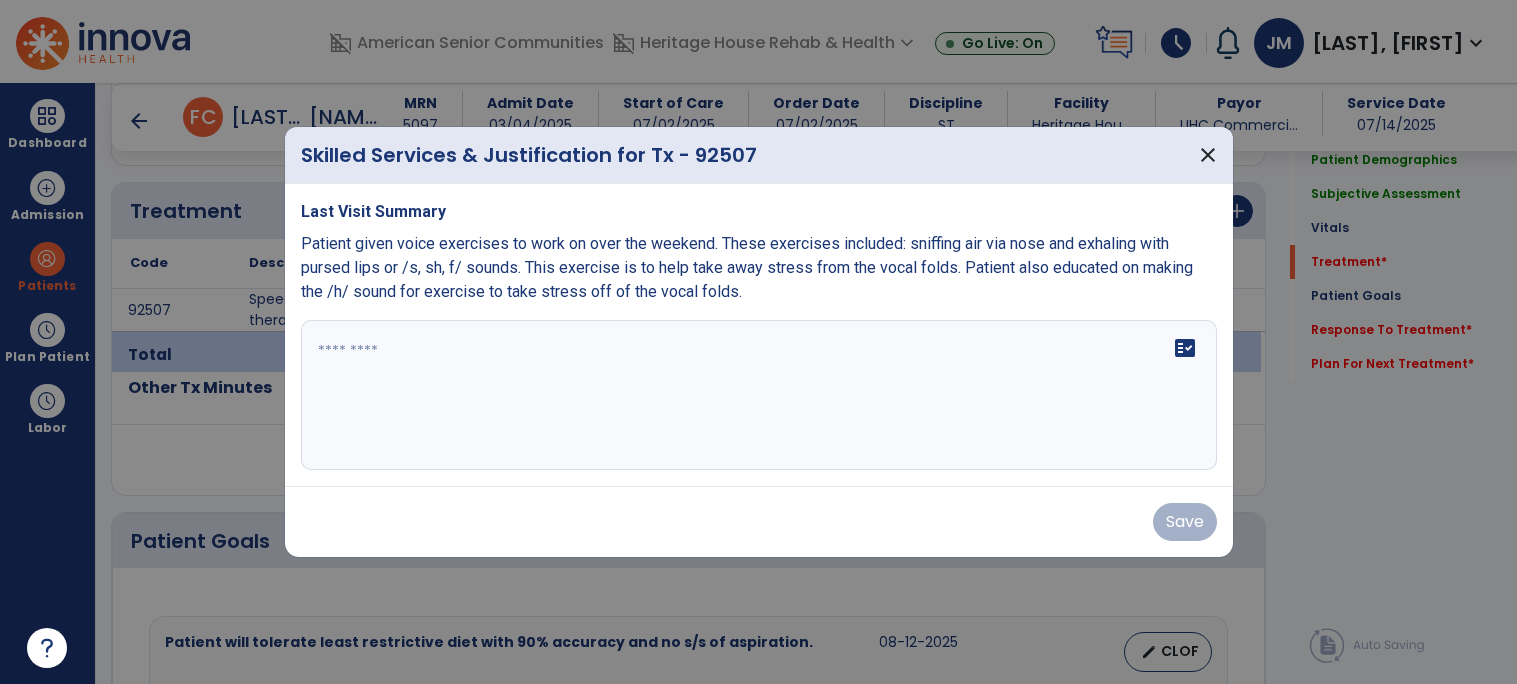 click at bounding box center [759, 395] 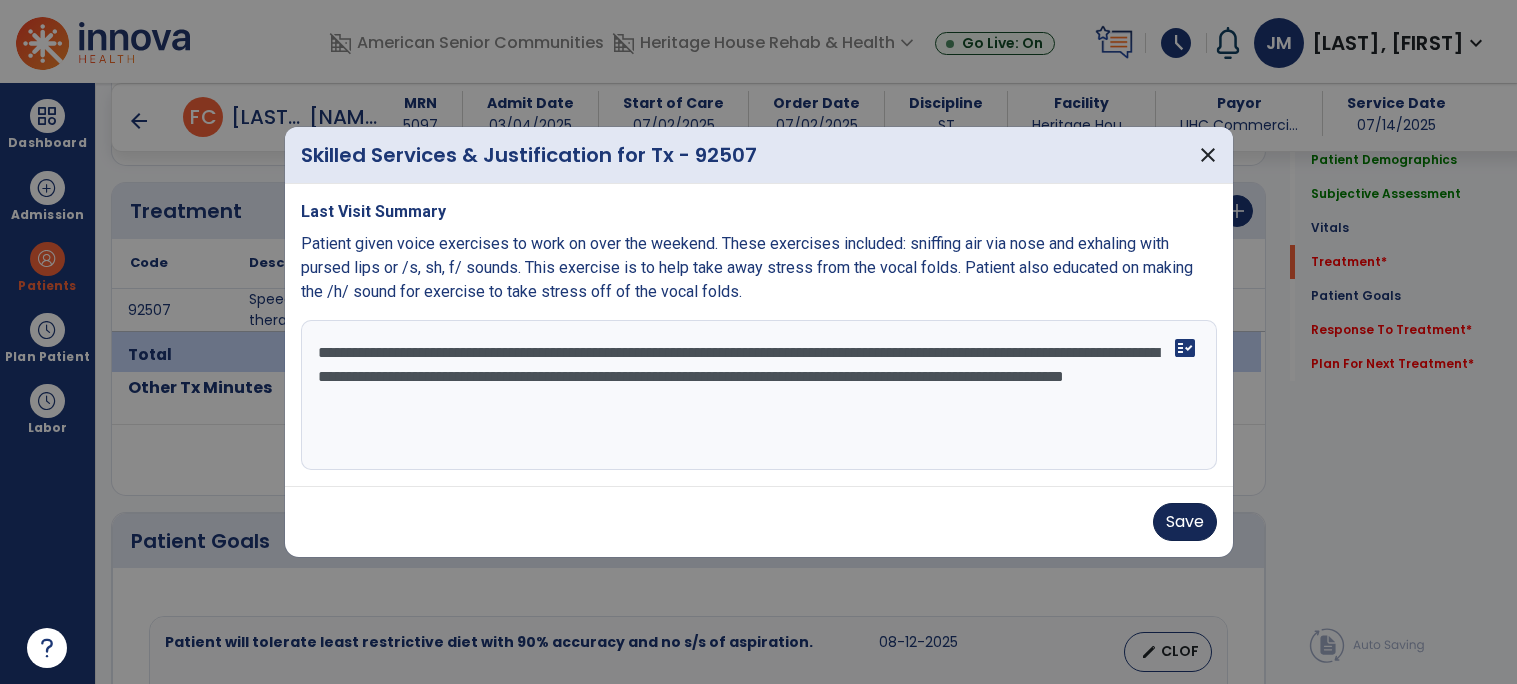type on "**********" 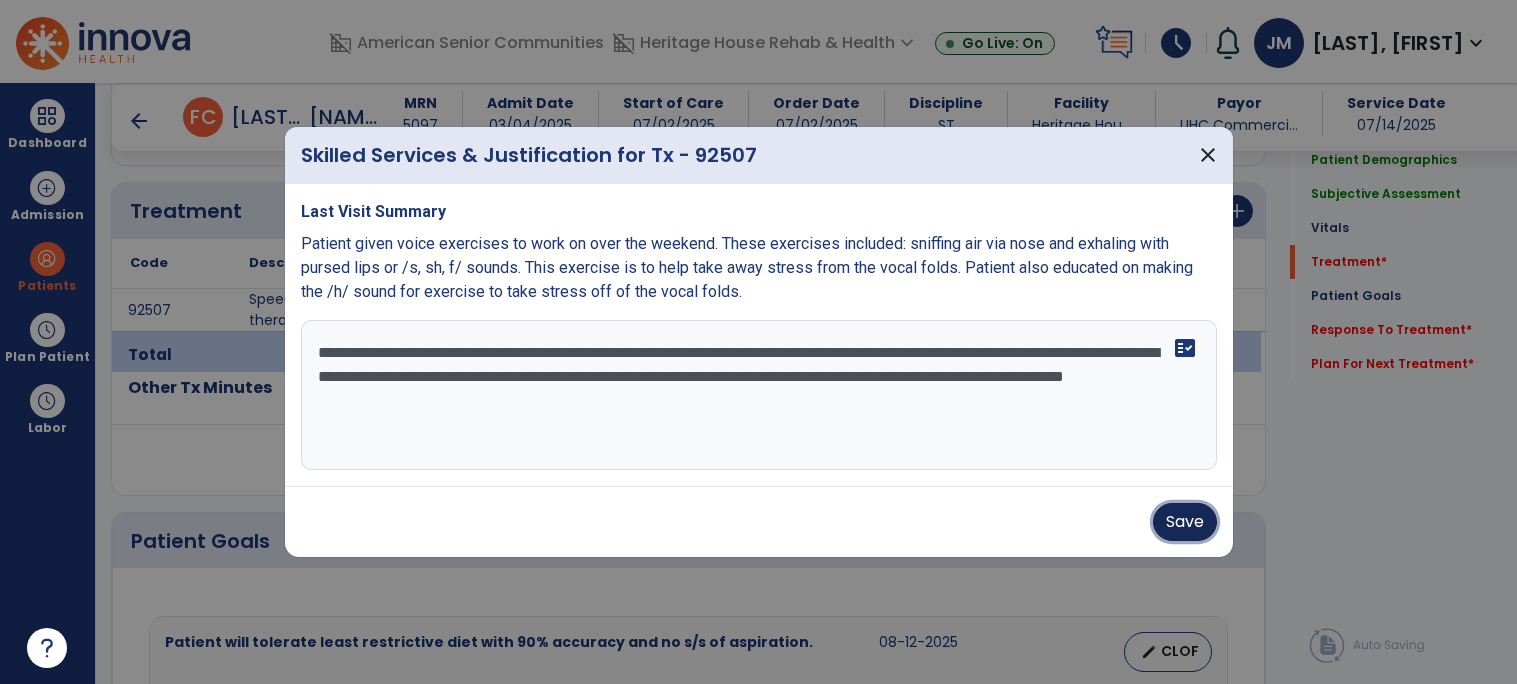 click on "Save" at bounding box center [1185, 522] 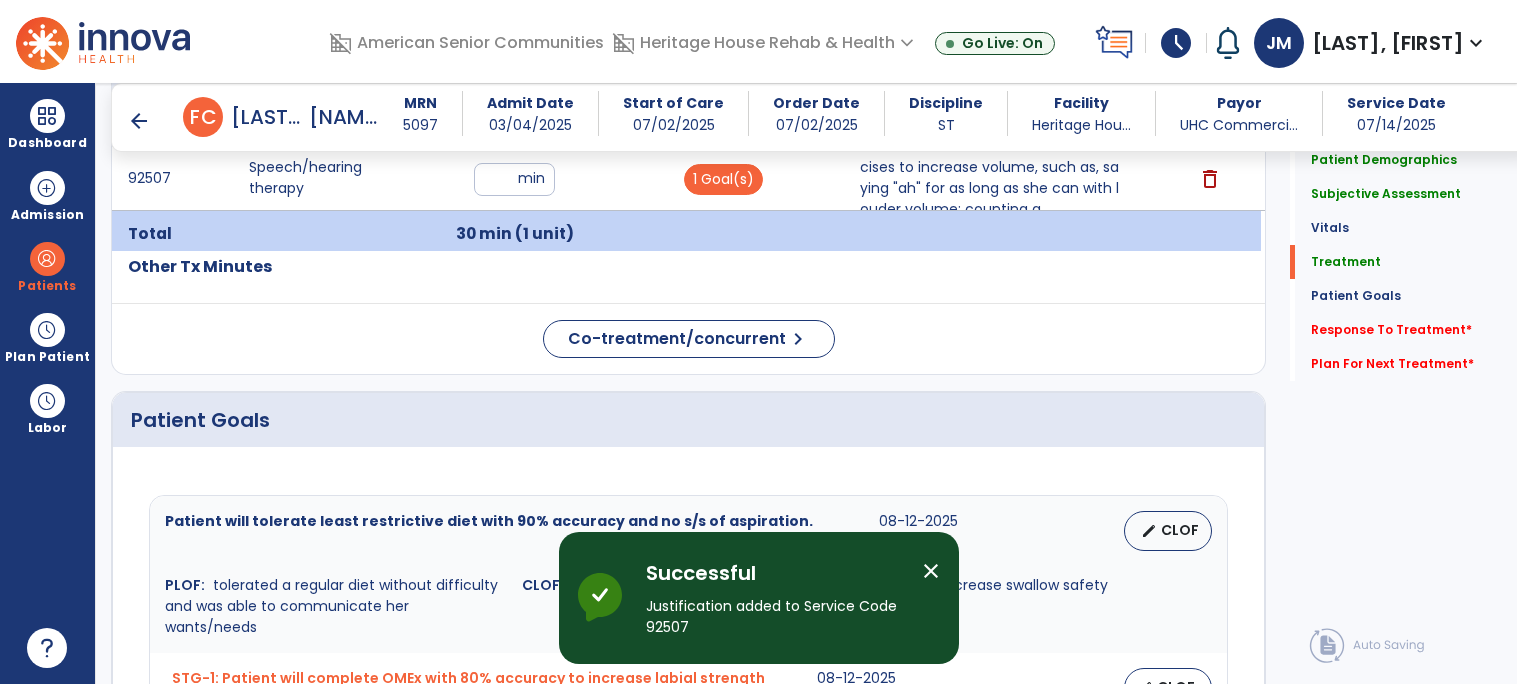 scroll, scrollTop: 1264, scrollLeft: 0, axis: vertical 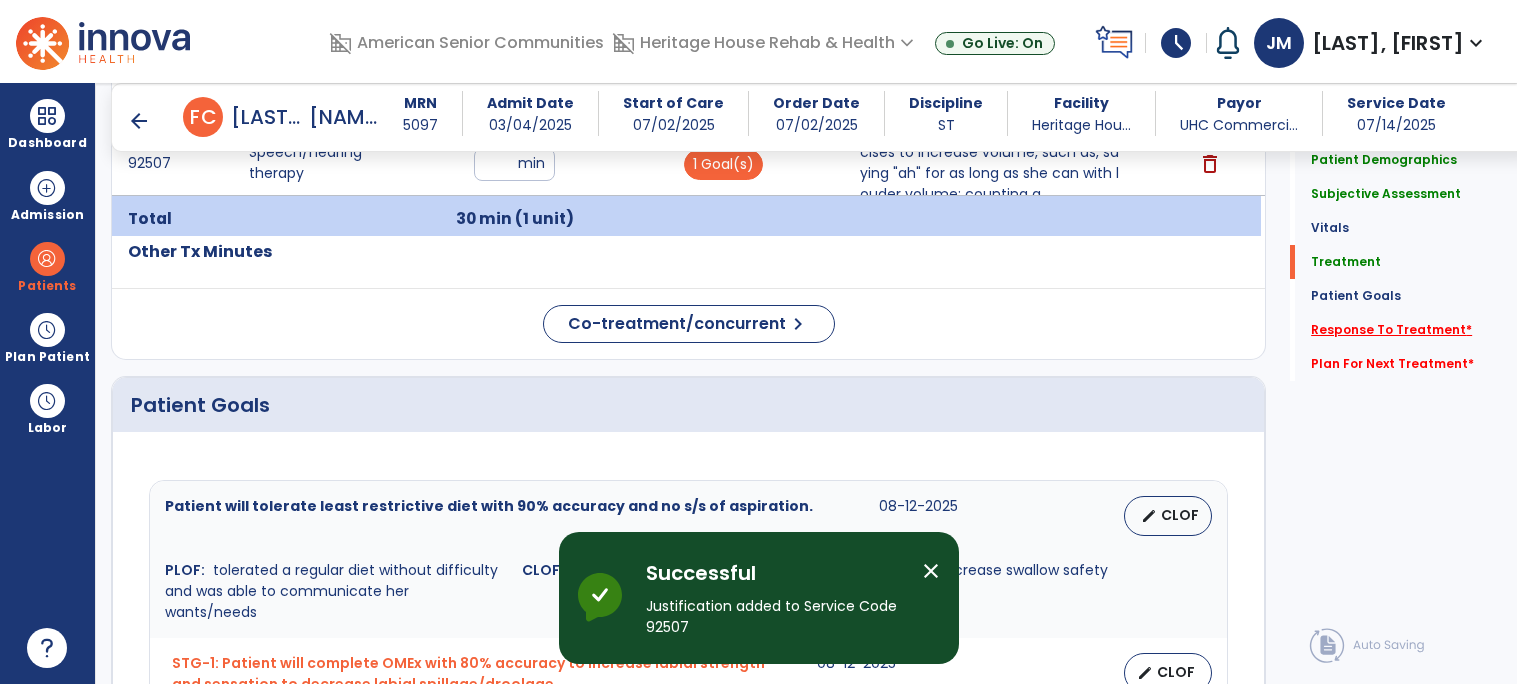 click on "Response To Treatment   *" 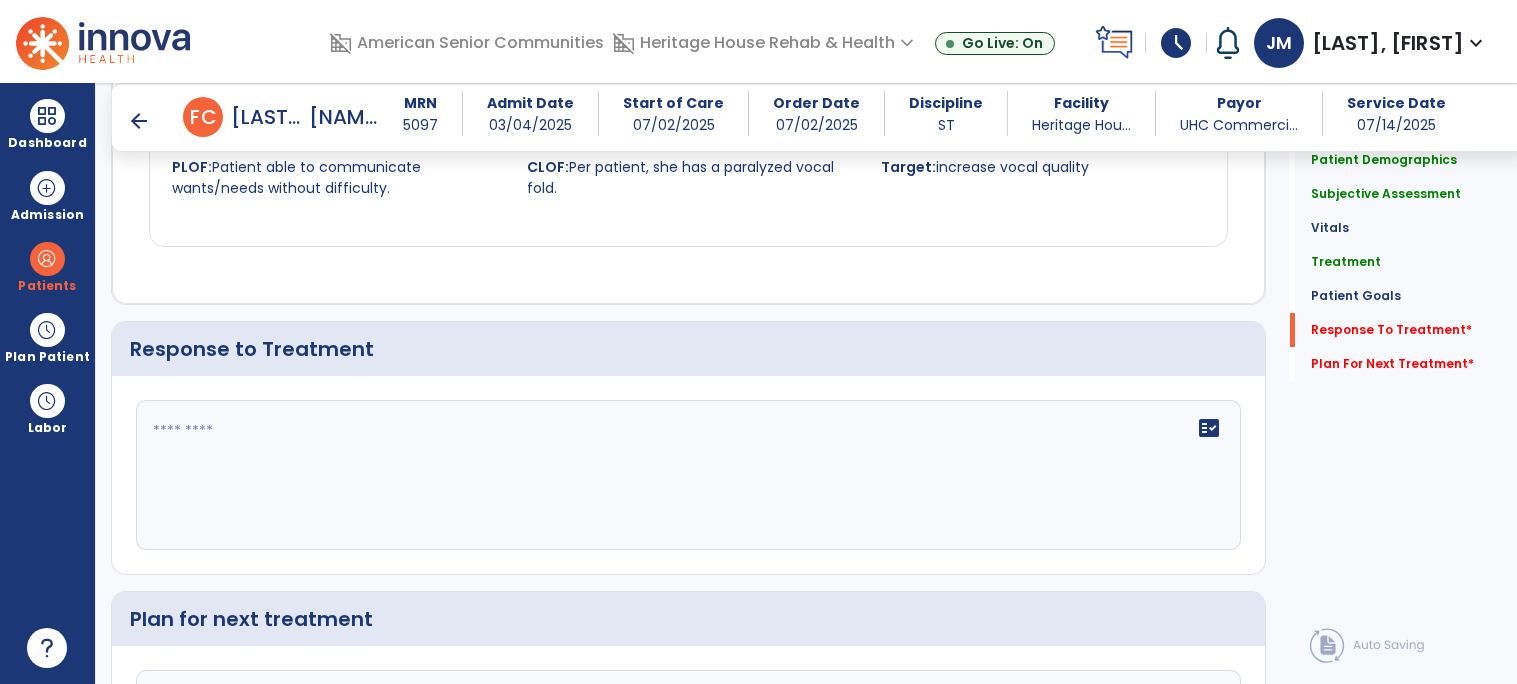 scroll, scrollTop: 2040, scrollLeft: 0, axis: vertical 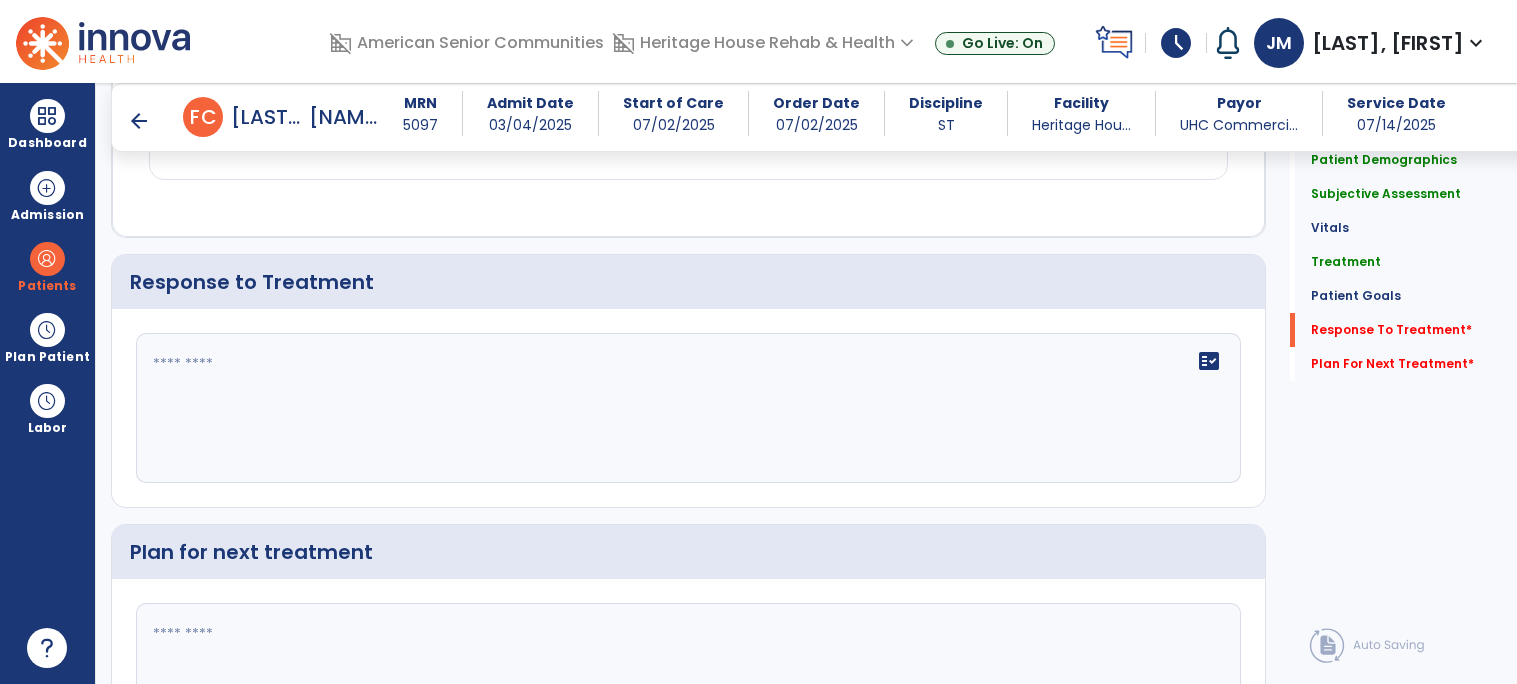 click on "fact_check" 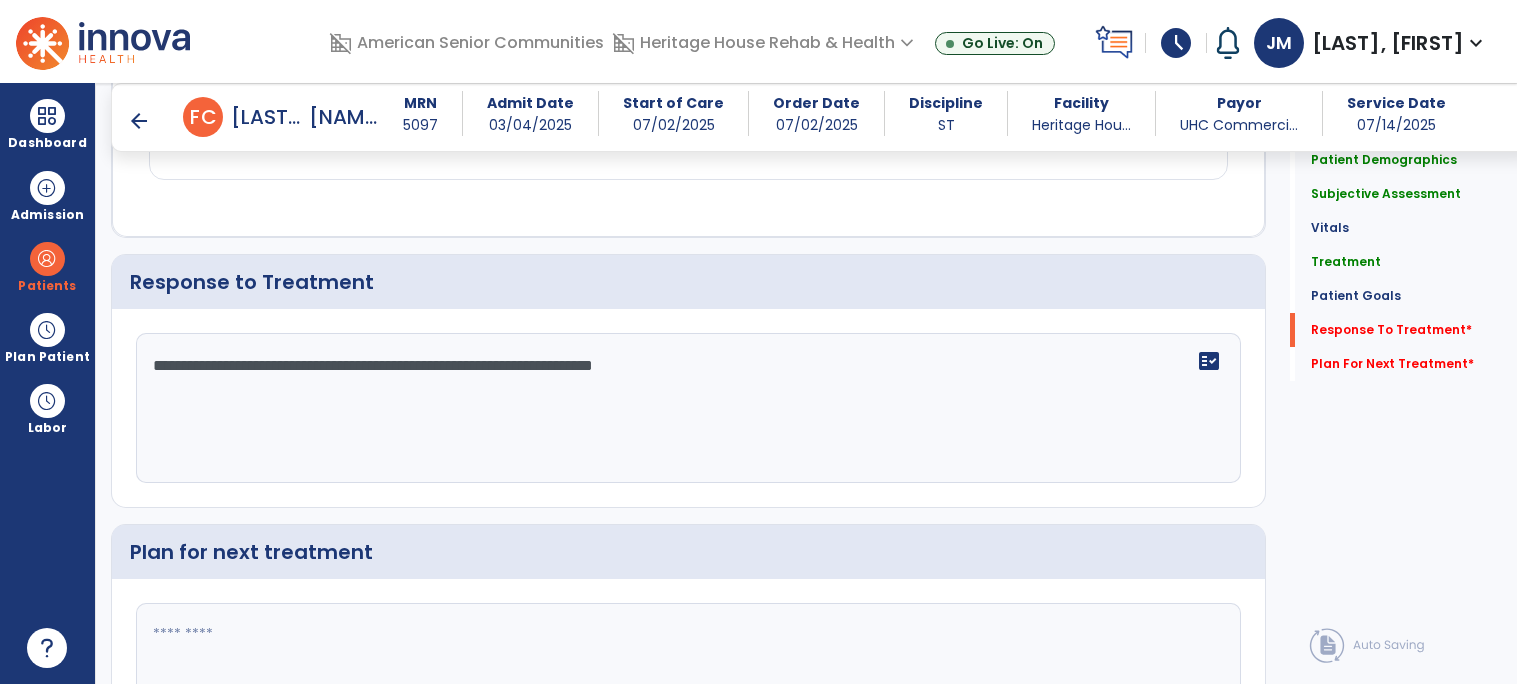 type on "**********" 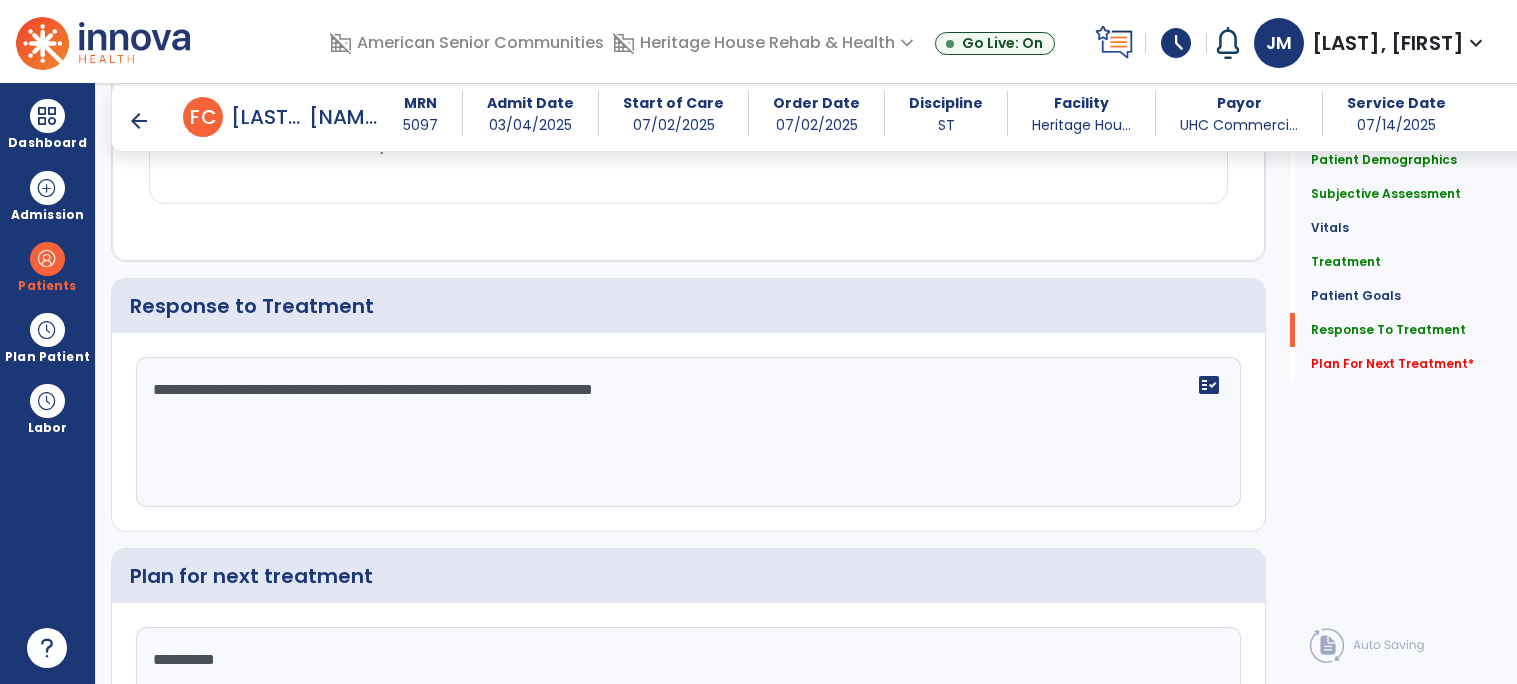 scroll, scrollTop: 2040, scrollLeft: 0, axis: vertical 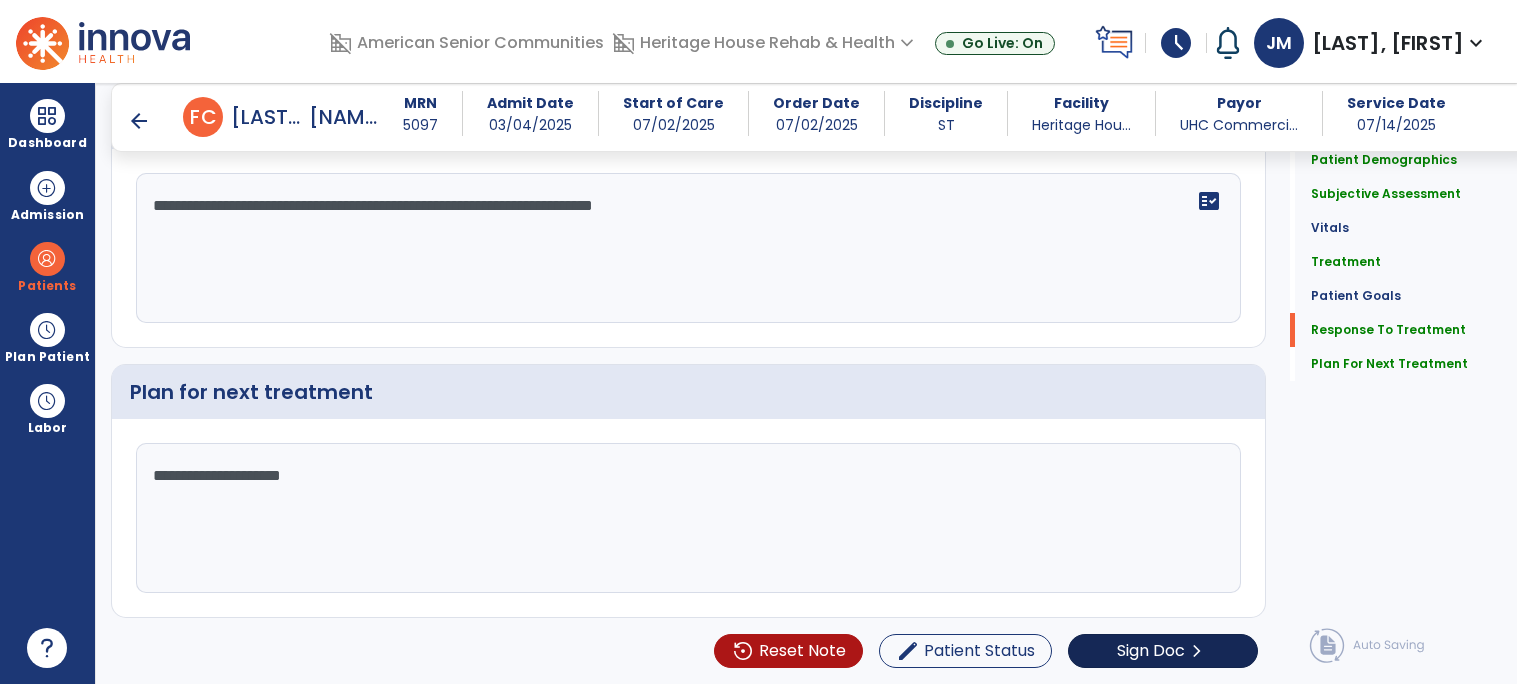 type on "**********" 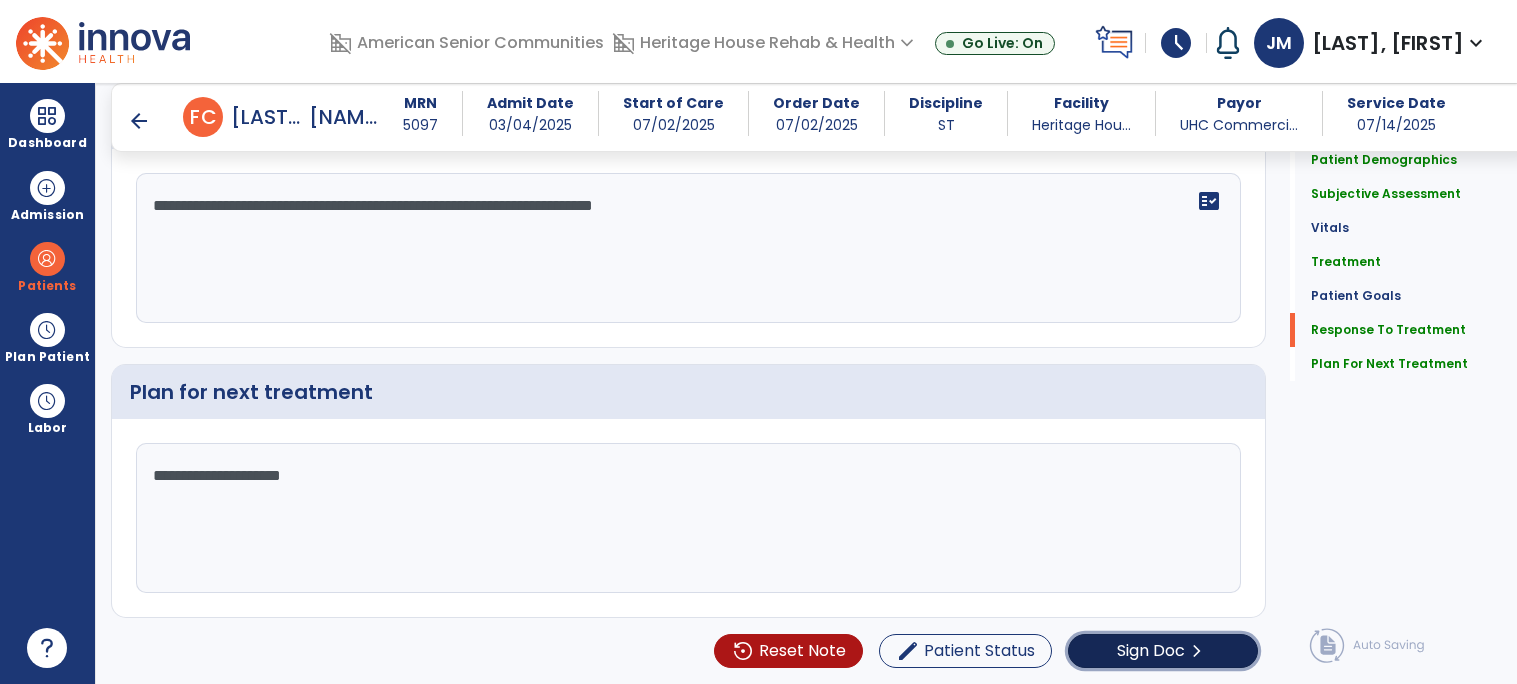 click on "Sign Doc" 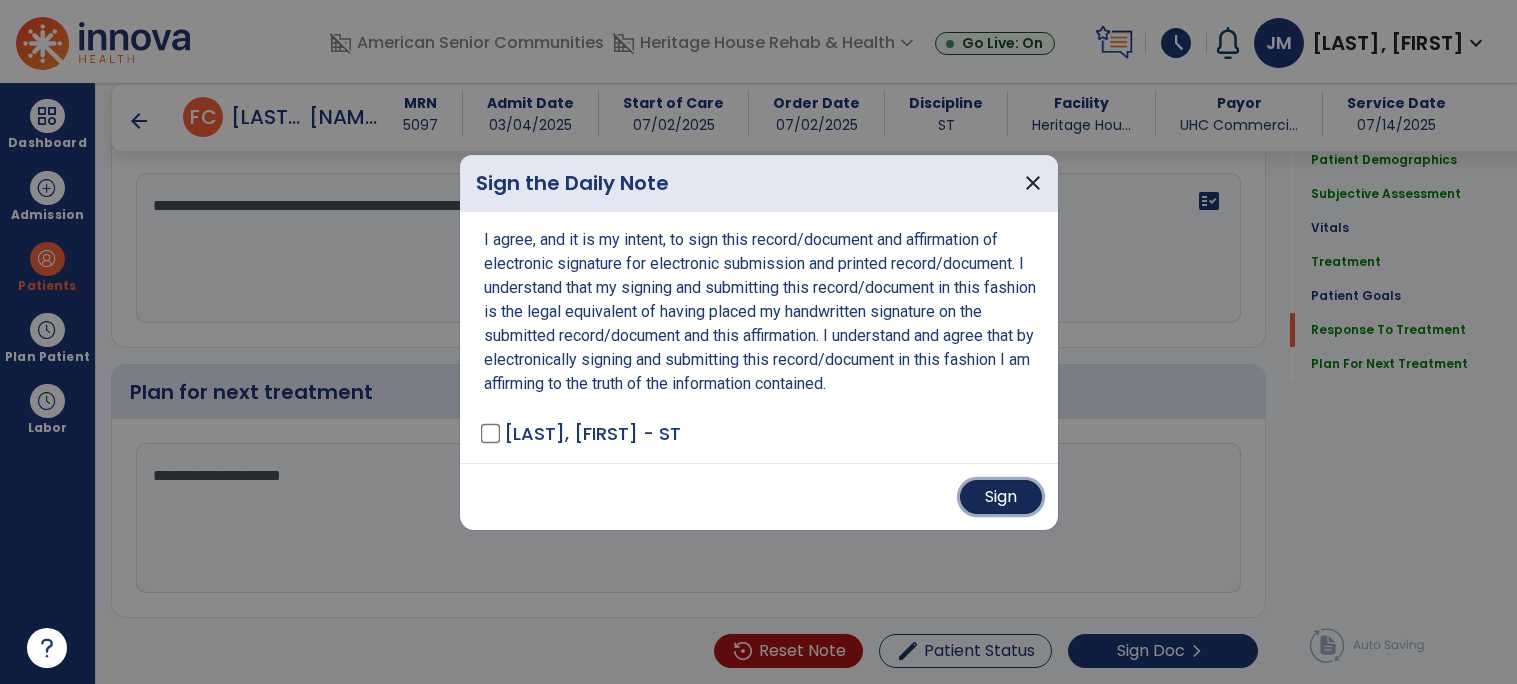 click on "Sign" at bounding box center [1001, 497] 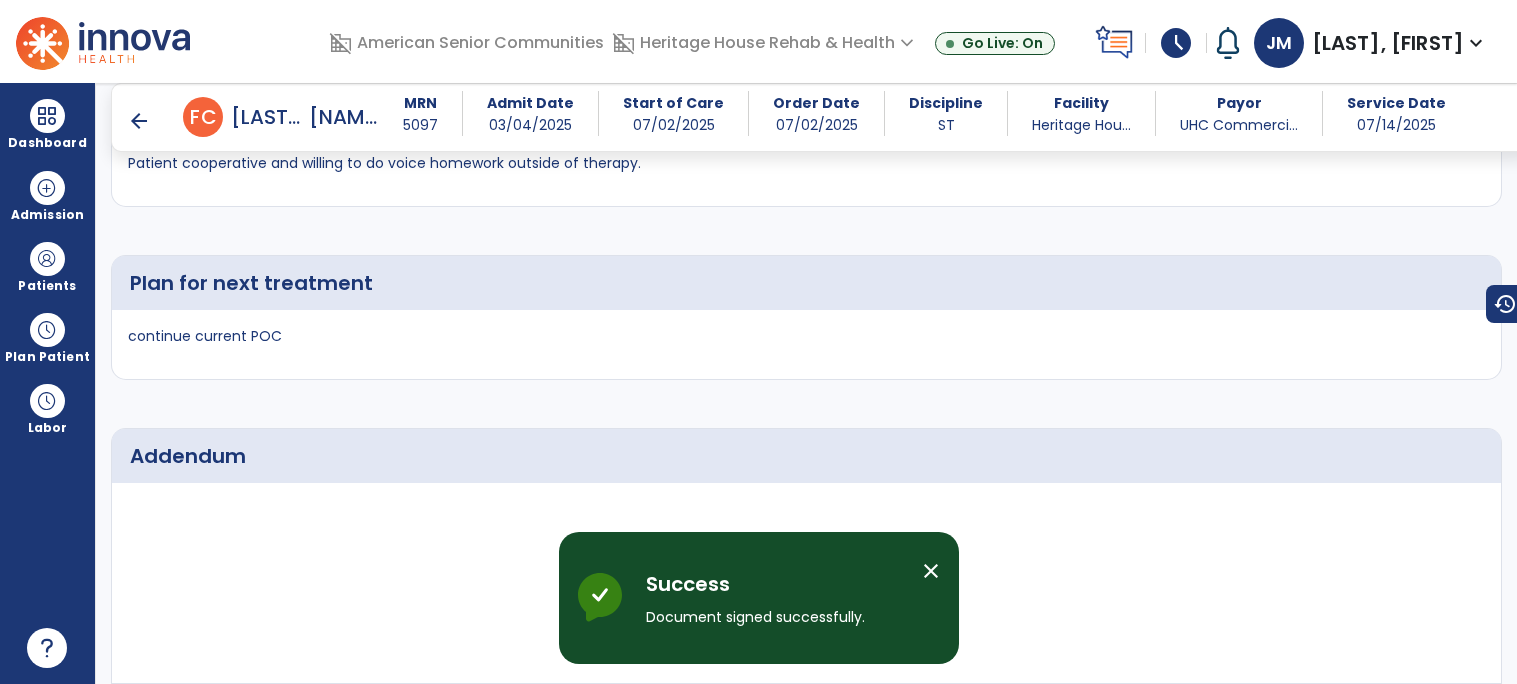 scroll, scrollTop: 2659, scrollLeft: 0, axis: vertical 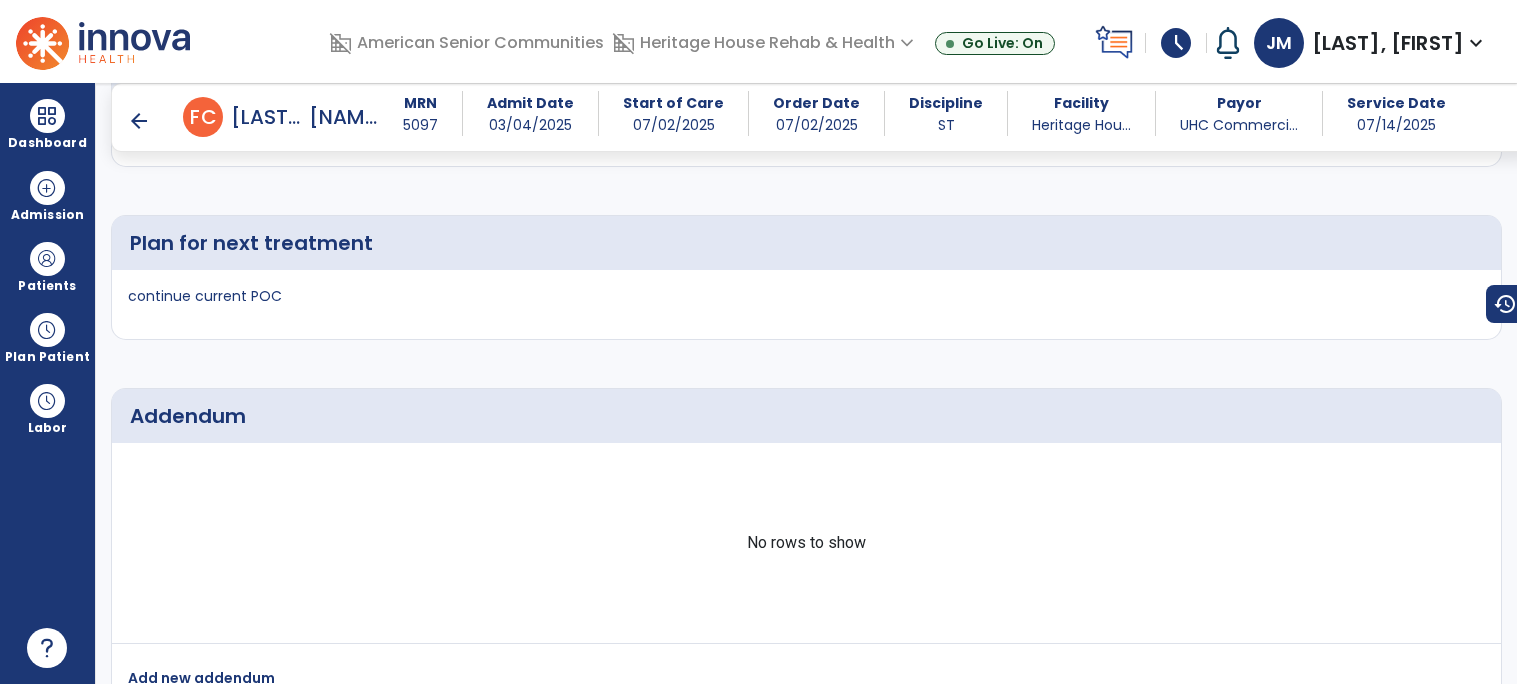 click on "arrow_back" at bounding box center (139, 121) 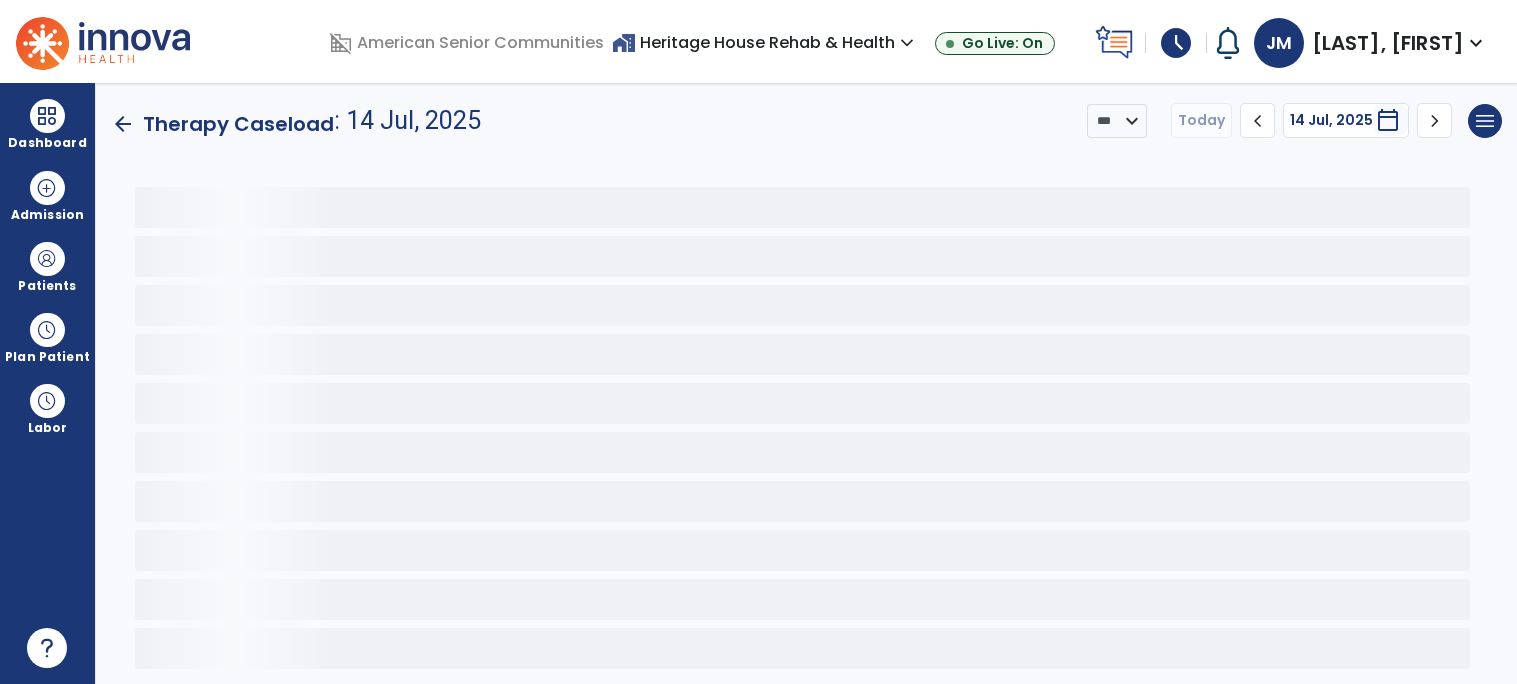 scroll, scrollTop: 0, scrollLeft: 0, axis: both 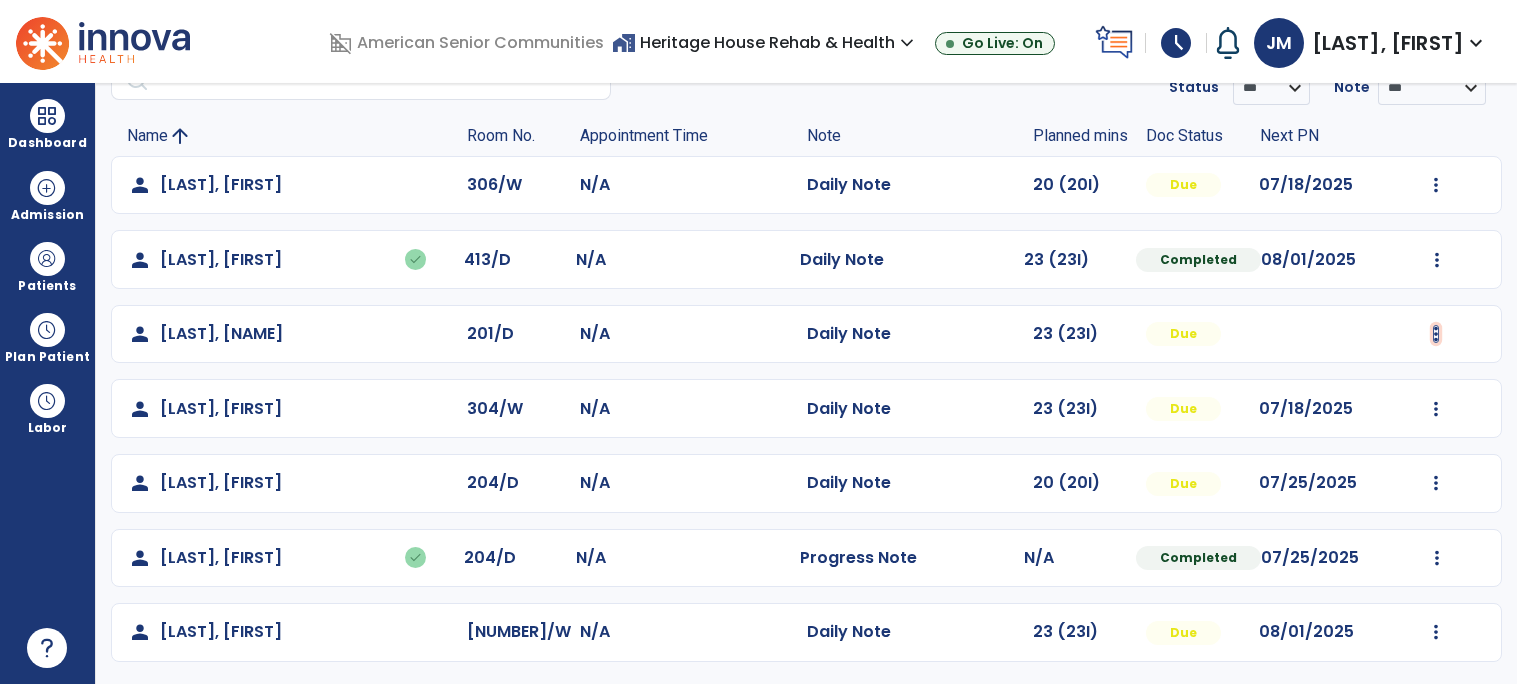click at bounding box center [1436, 185] 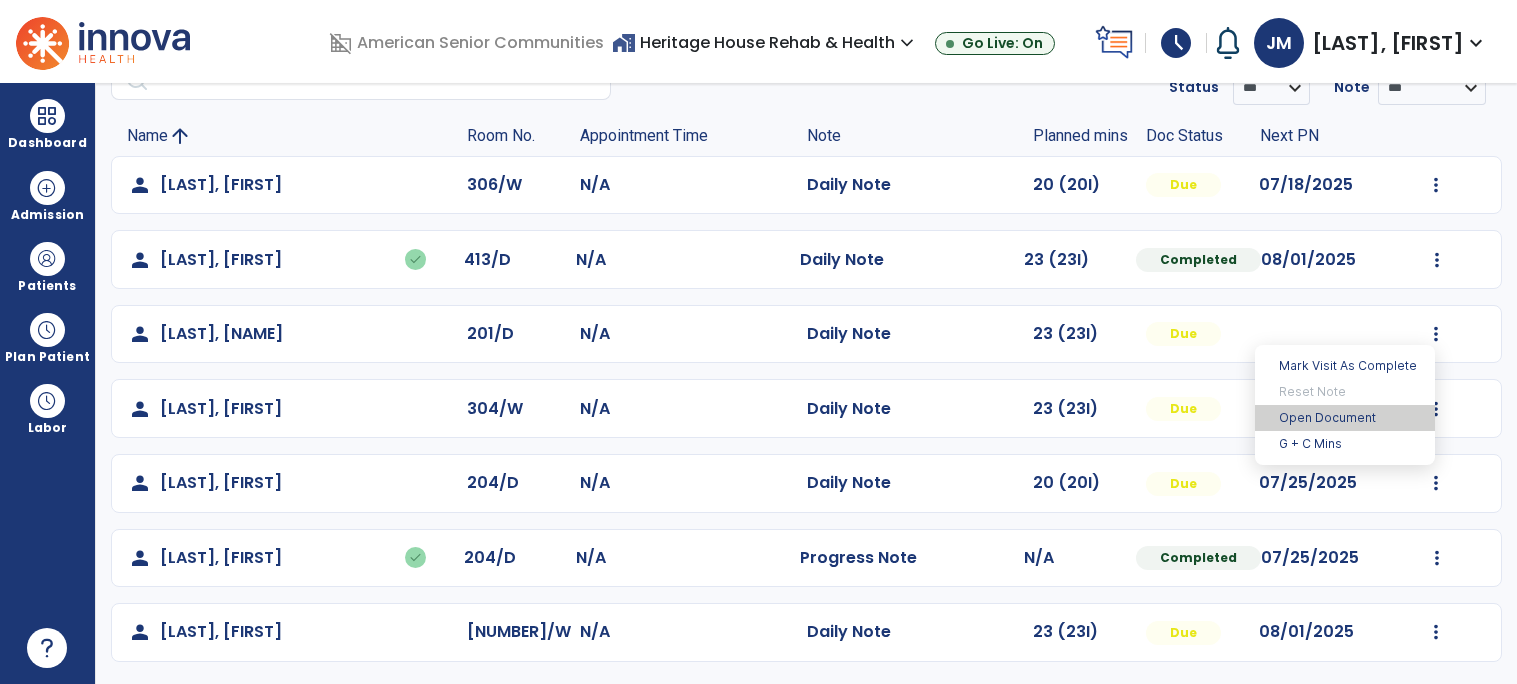 click on "Open Document" at bounding box center (1345, 418) 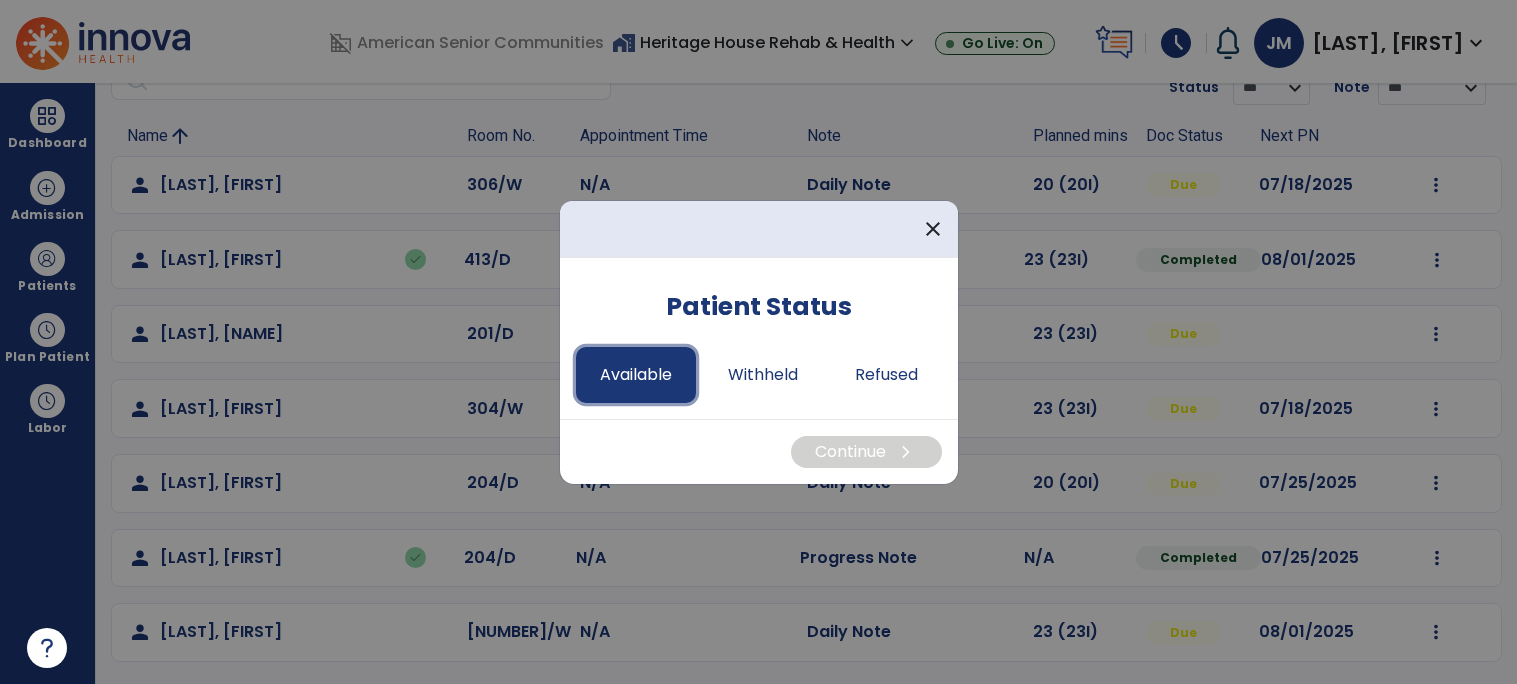 click on "Available" at bounding box center [636, 375] 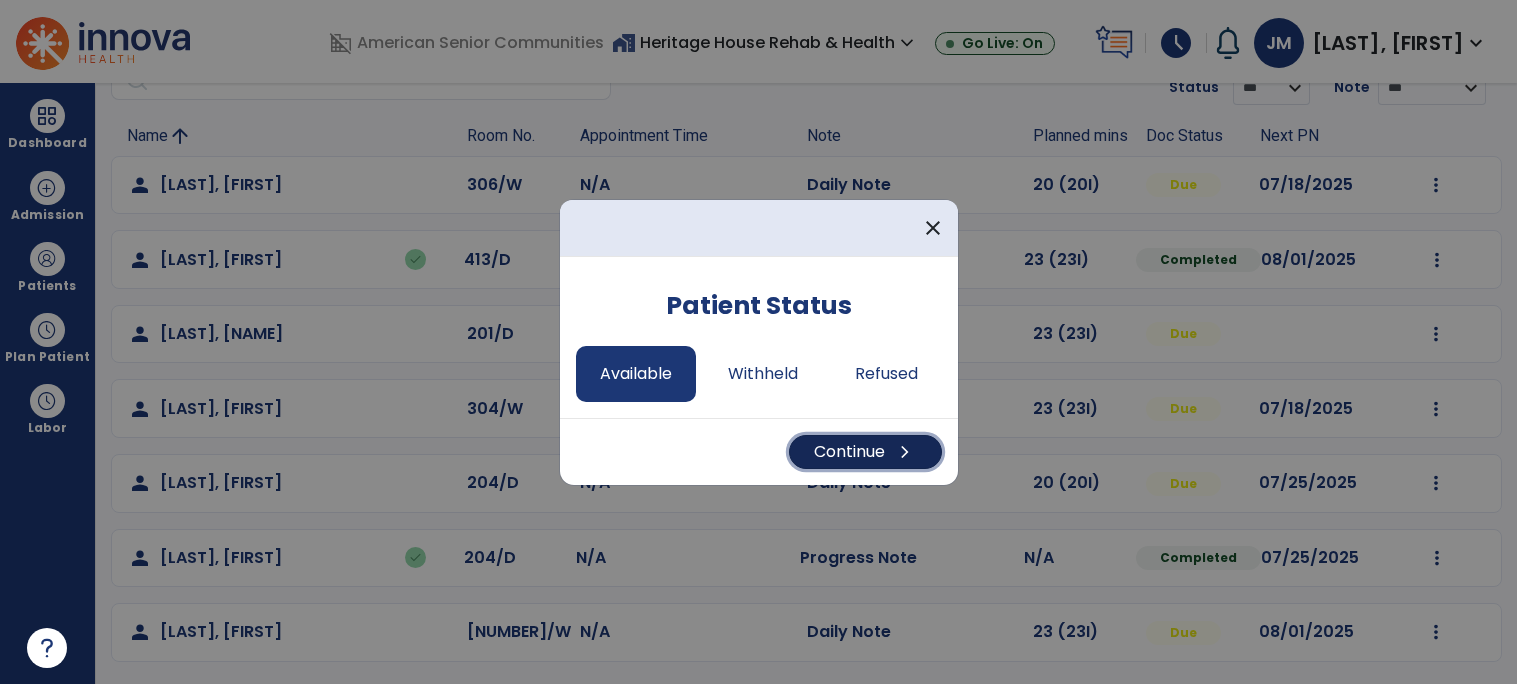 click on "Continue   chevron_right" at bounding box center (865, 452) 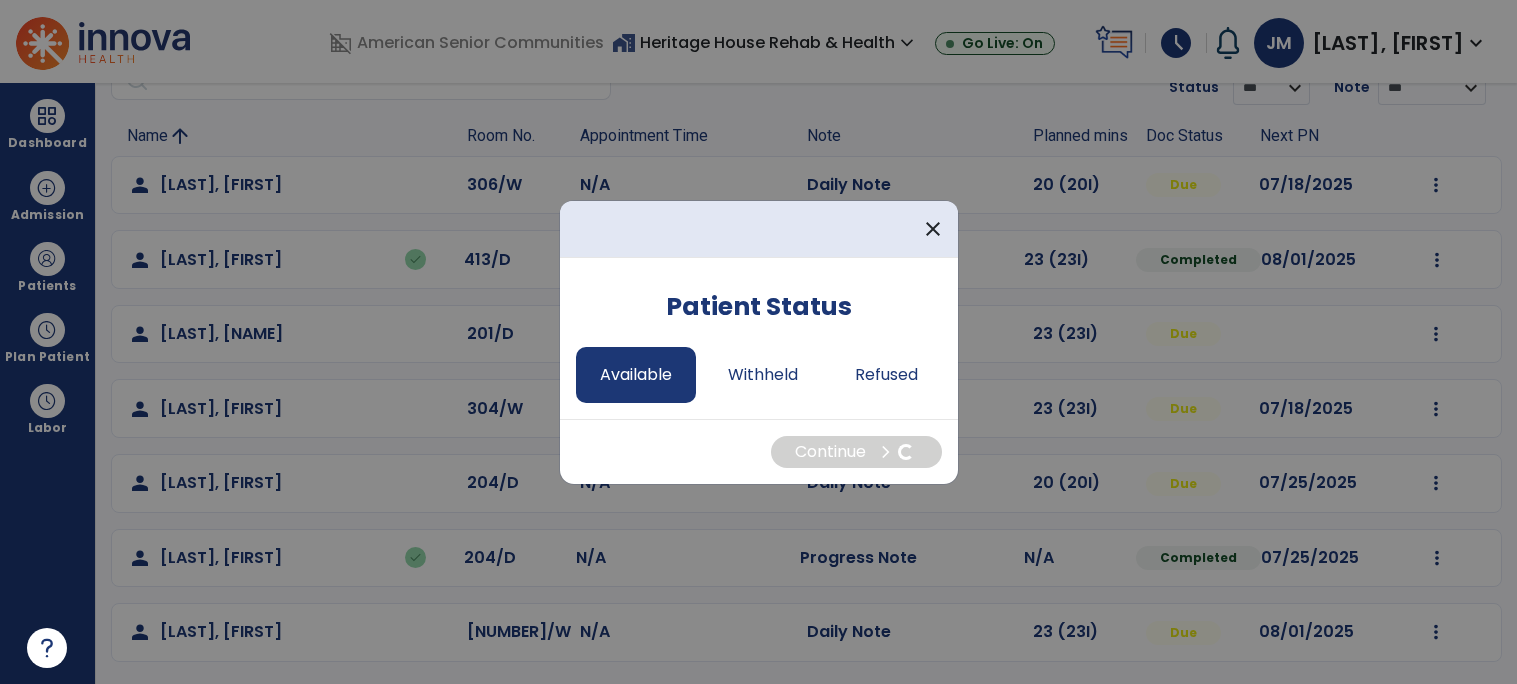select on "*" 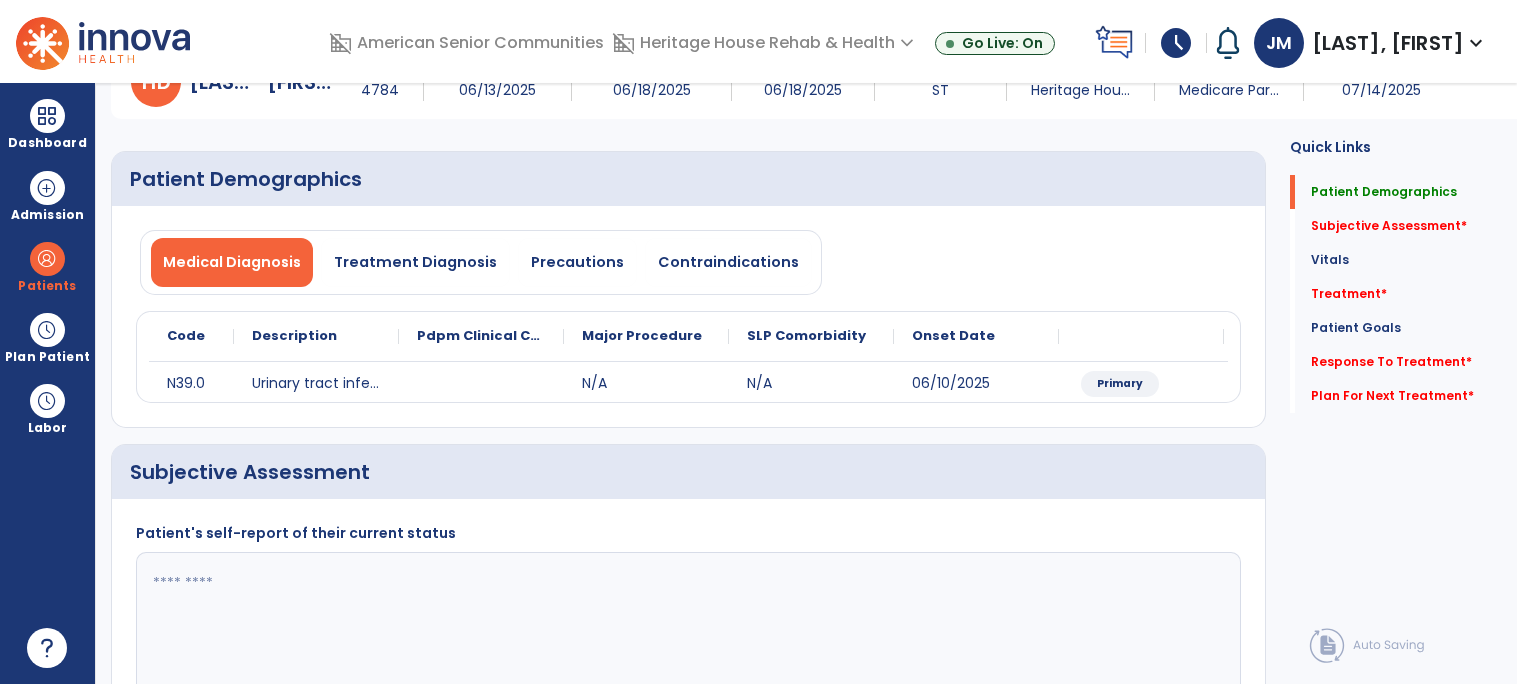 click 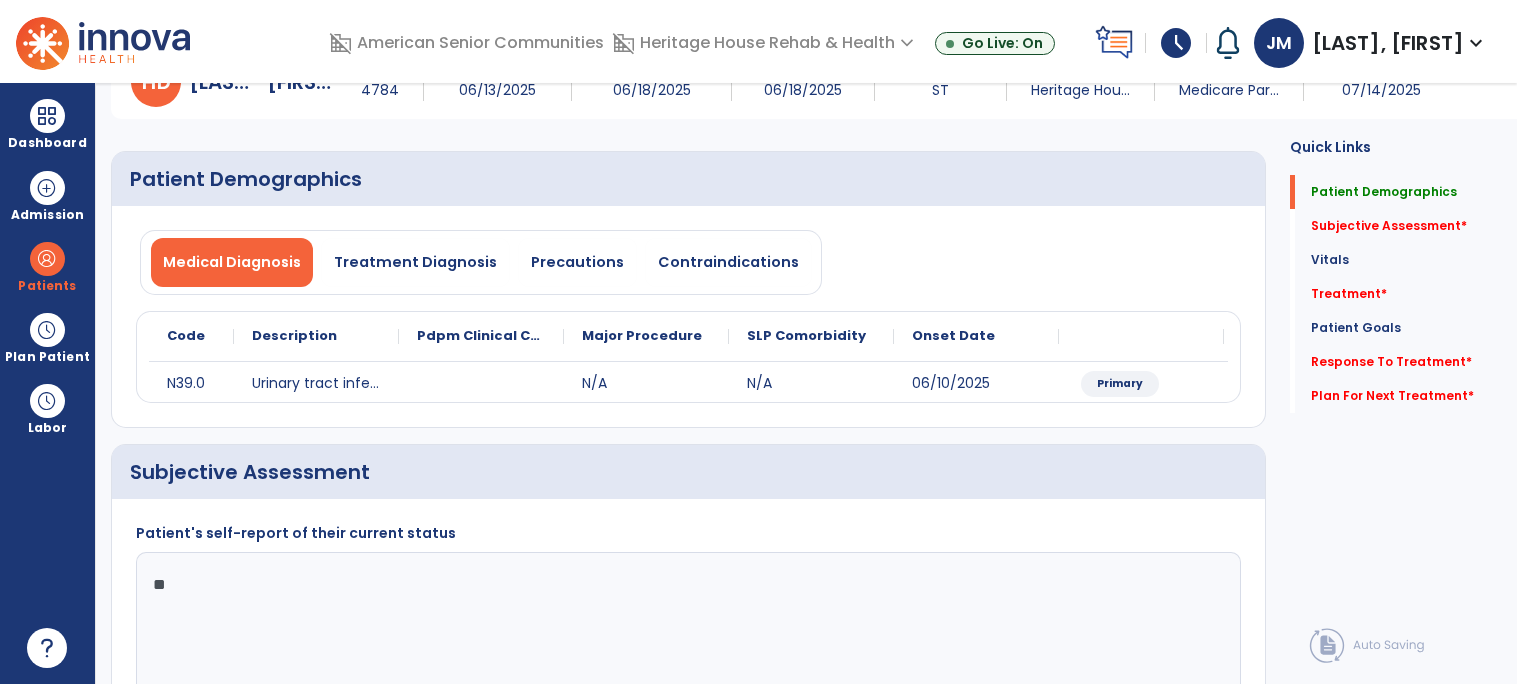 type on "*" 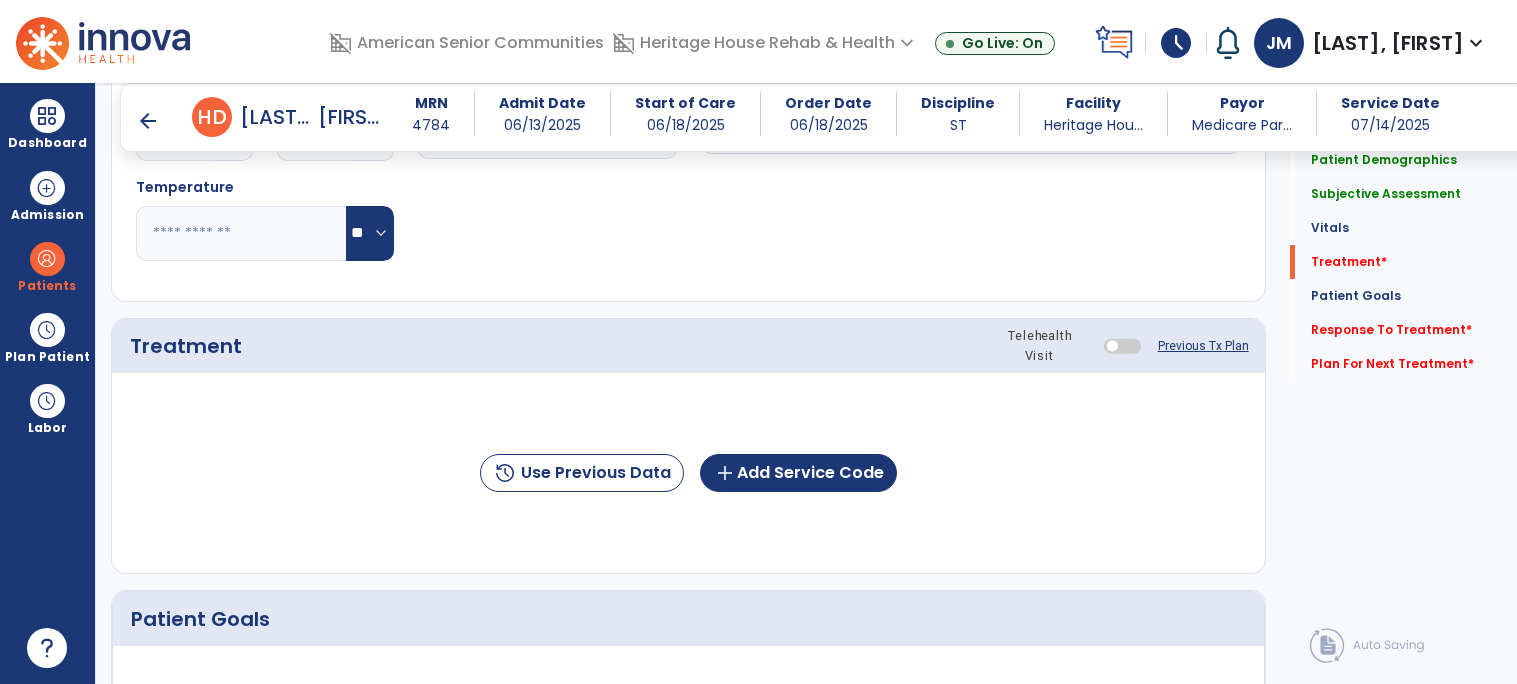 scroll, scrollTop: 966, scrollLeft: 0, axis: vertical 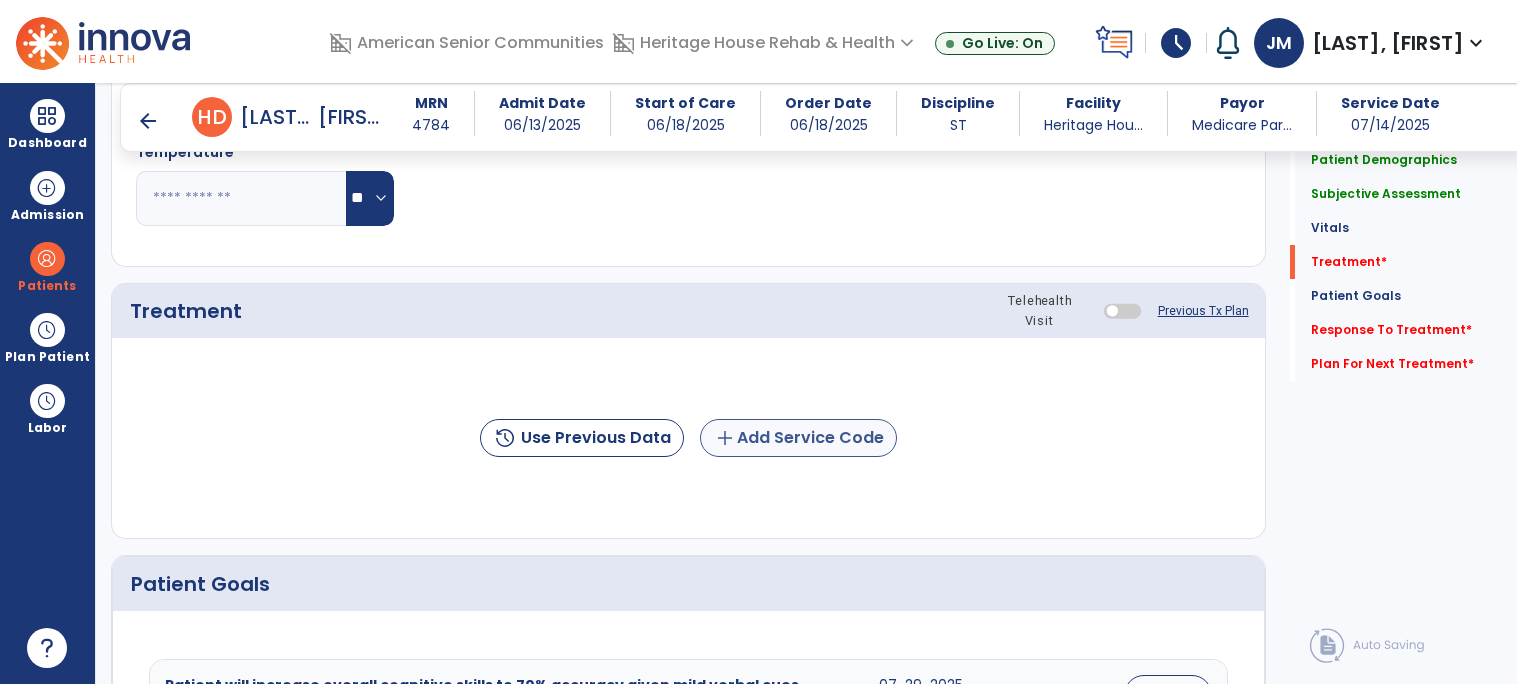 type on "**********" 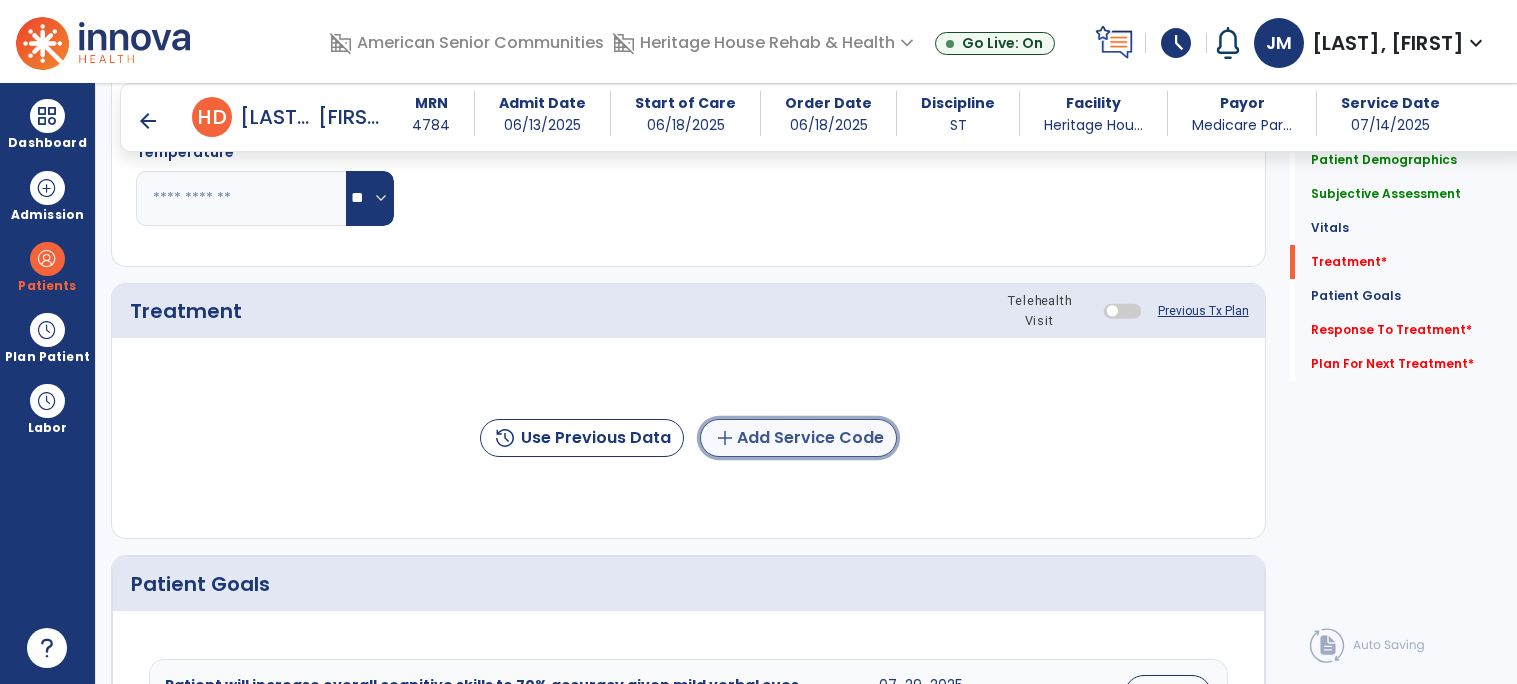 click on "add  Add Service Code" 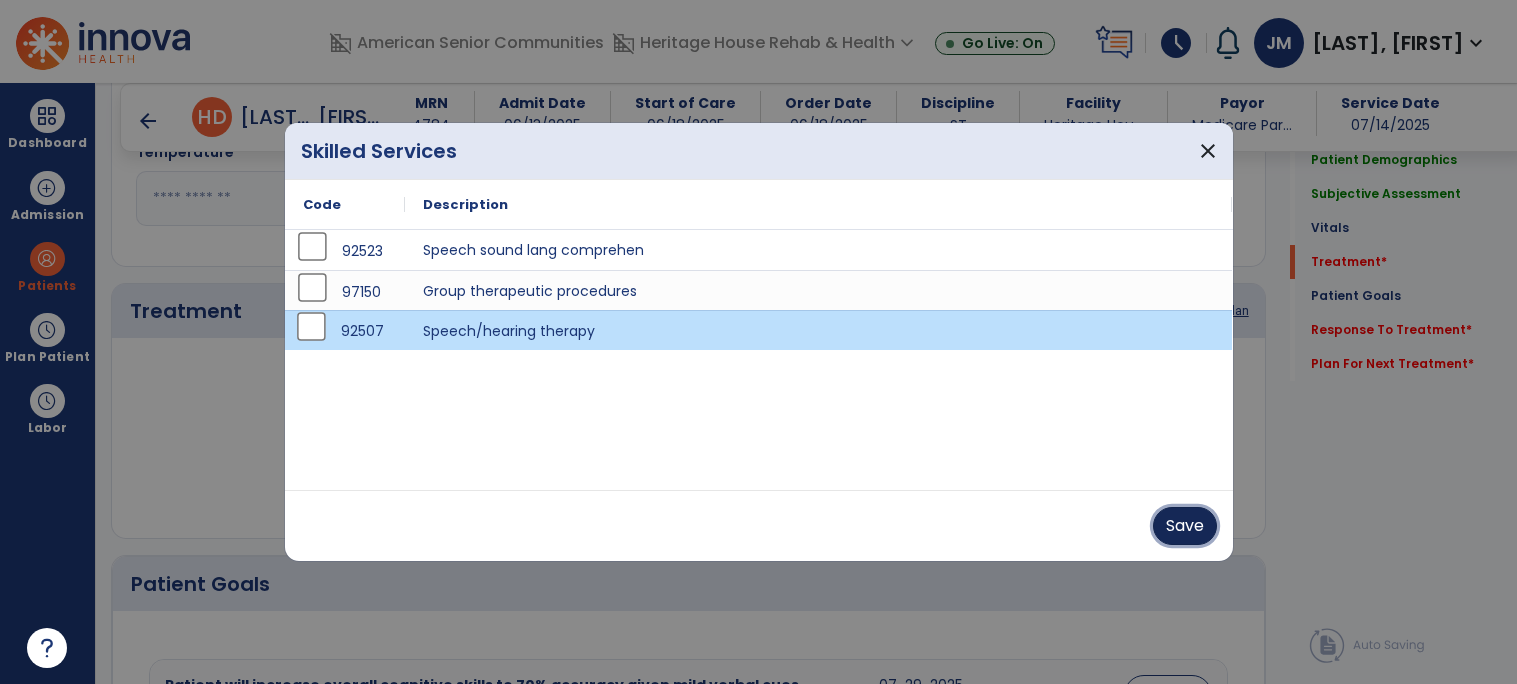 click on "Save" at bounding box center [1185, 526] 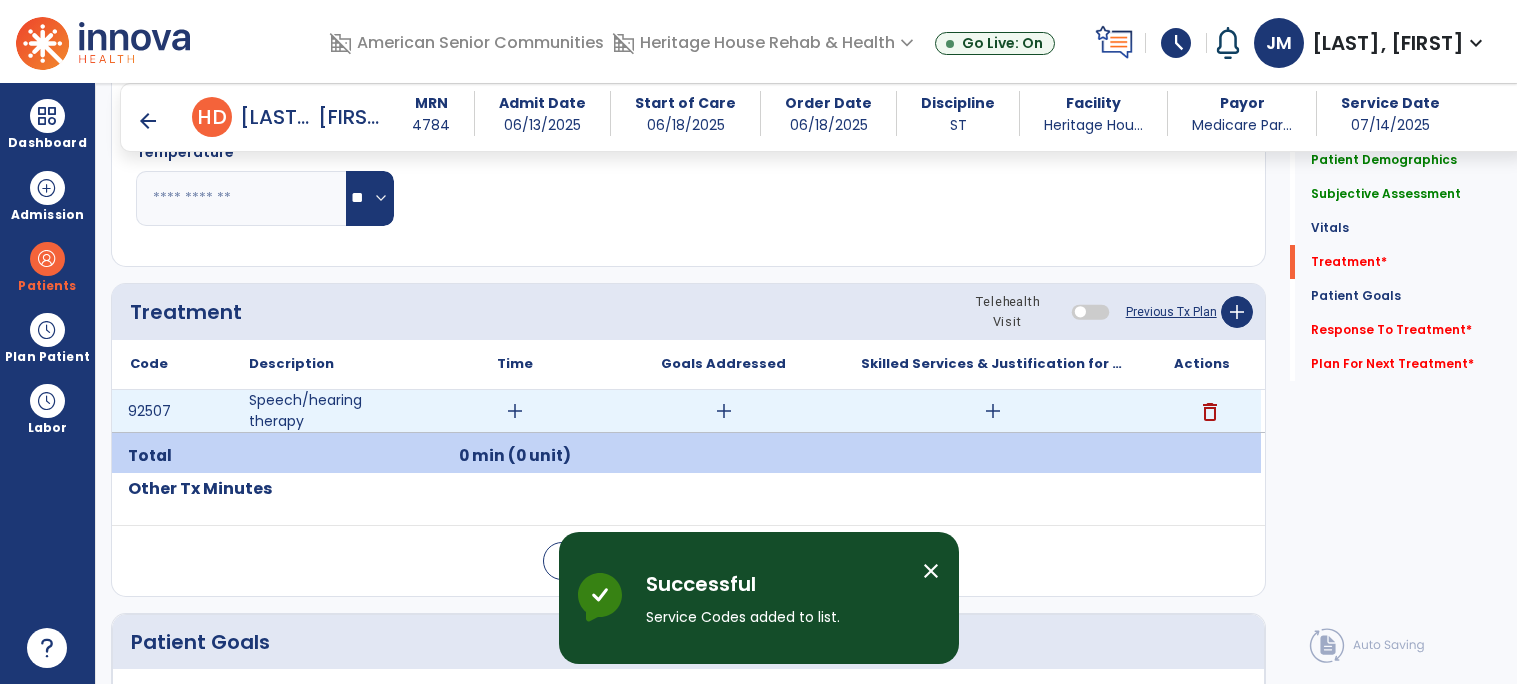 click on "add" at bounding box center [515, 411] 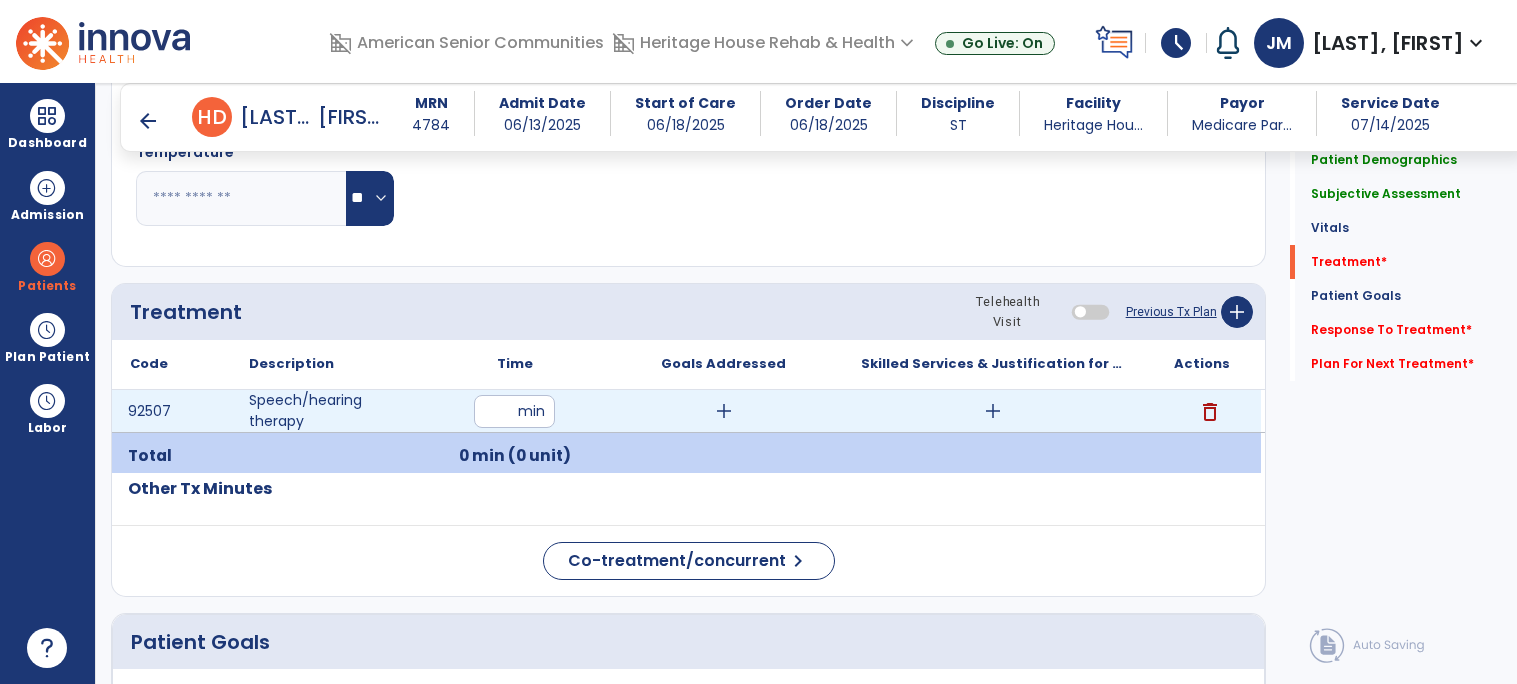 type on "**" 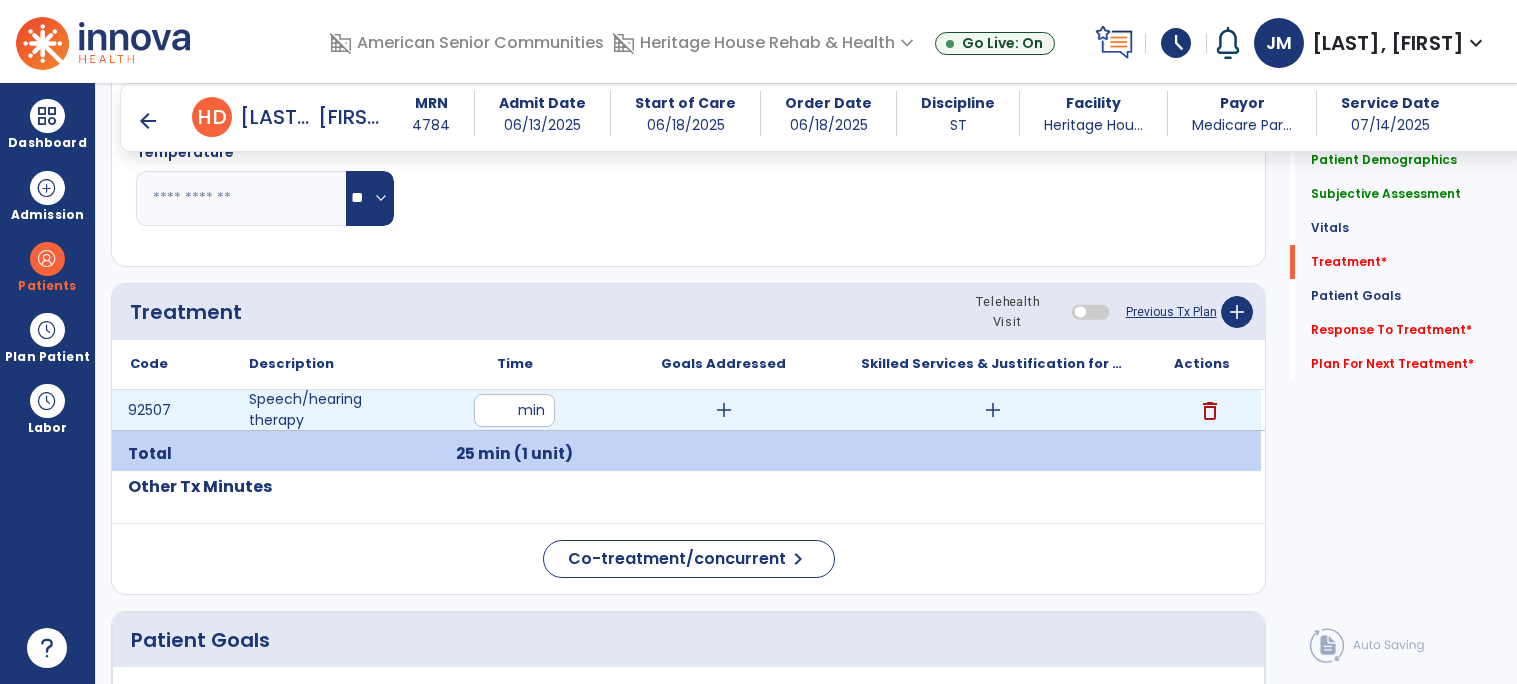 click on "add" at bounding box center (724, 410) 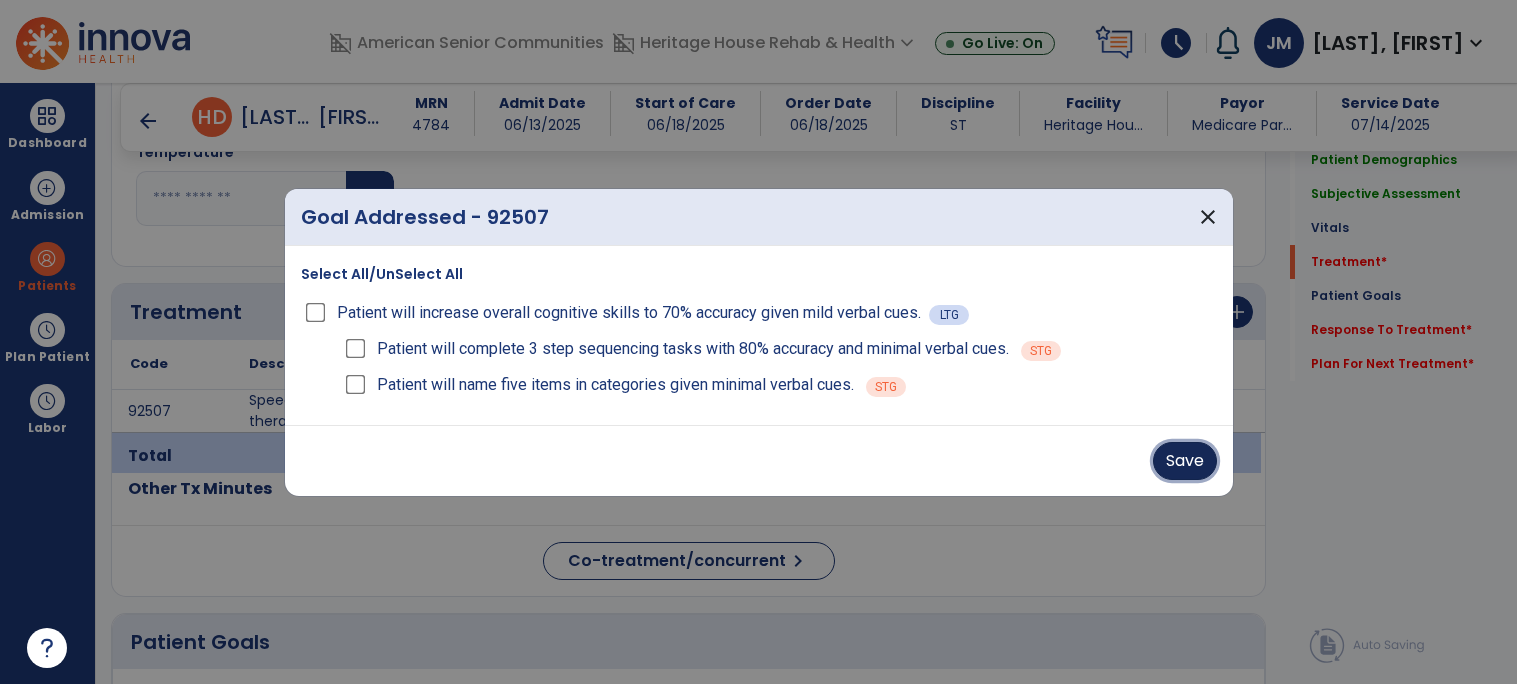 click on "Save" at bounding box center (1185, 461) 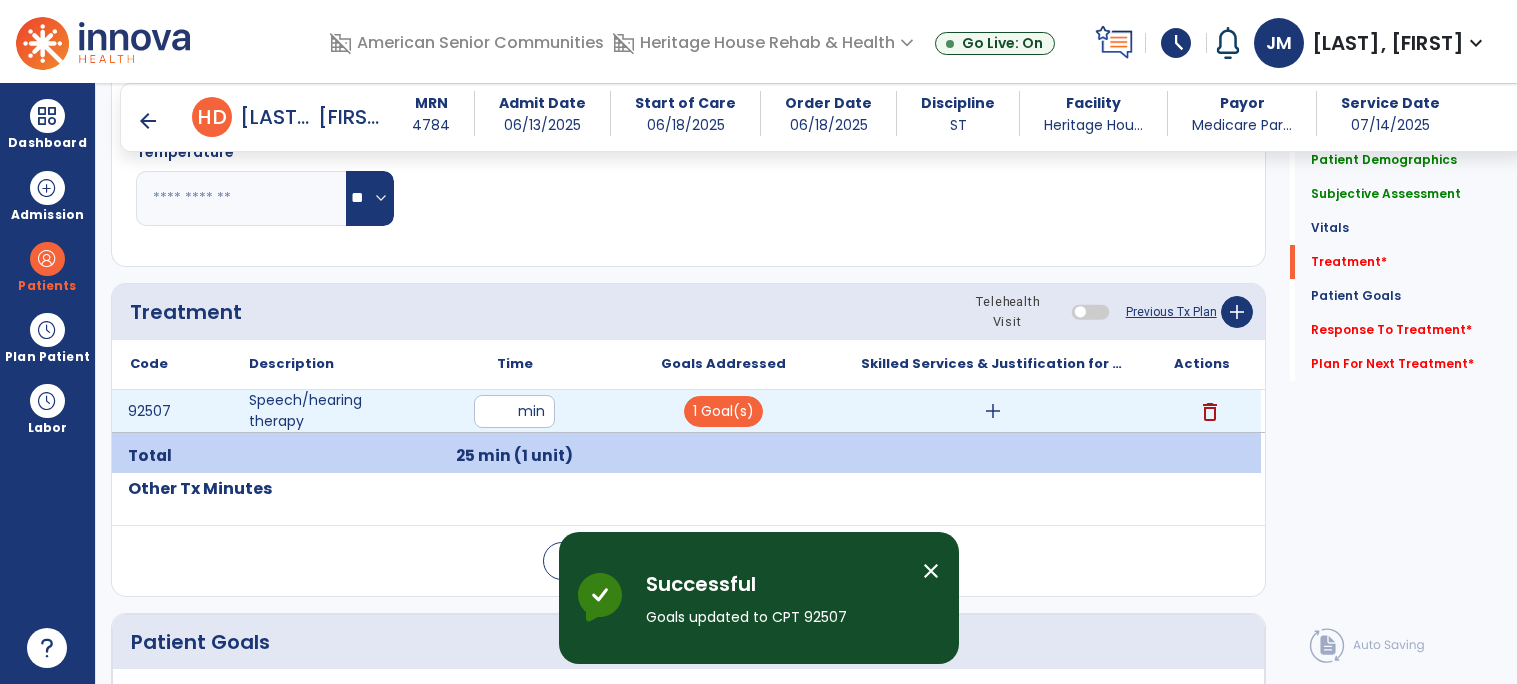 click on "add" at bounding box center [993, 411] 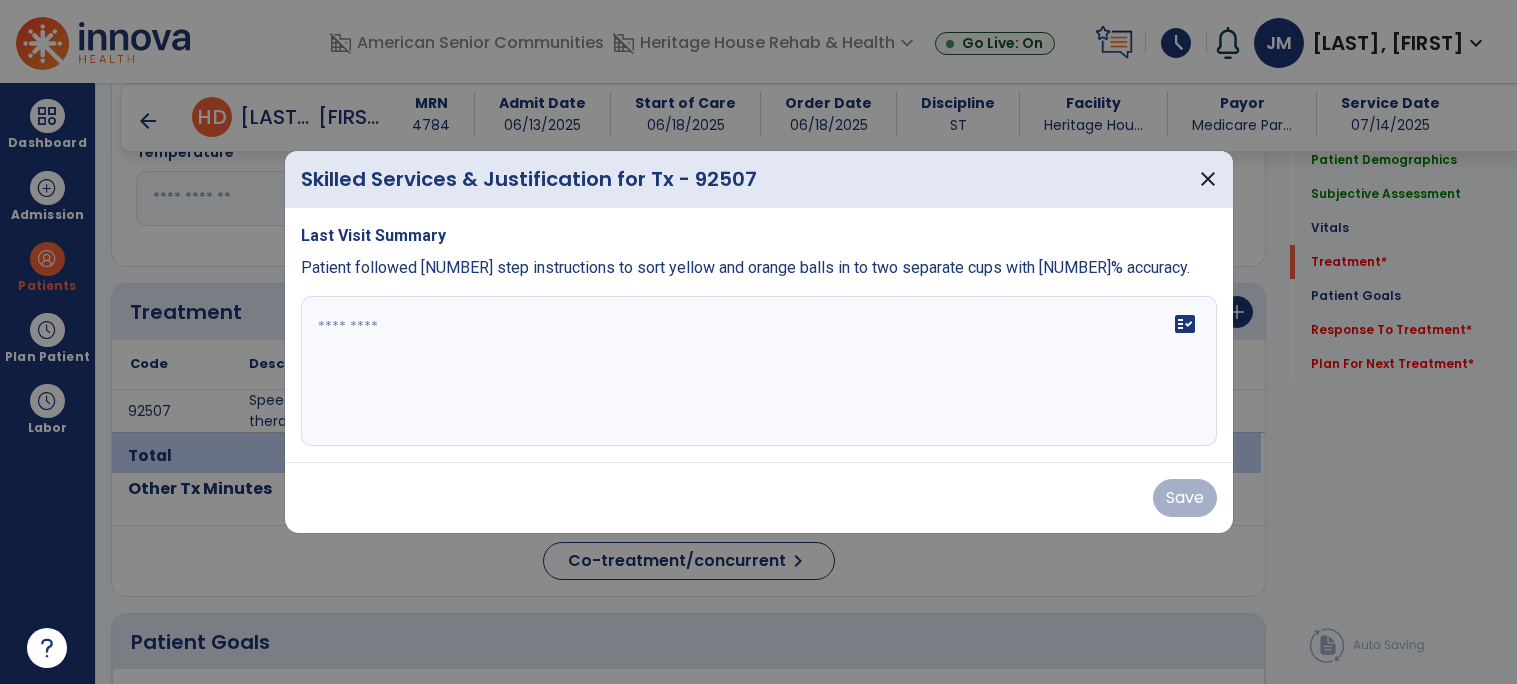 click on "fact_check" at bounding box center (759, 371) 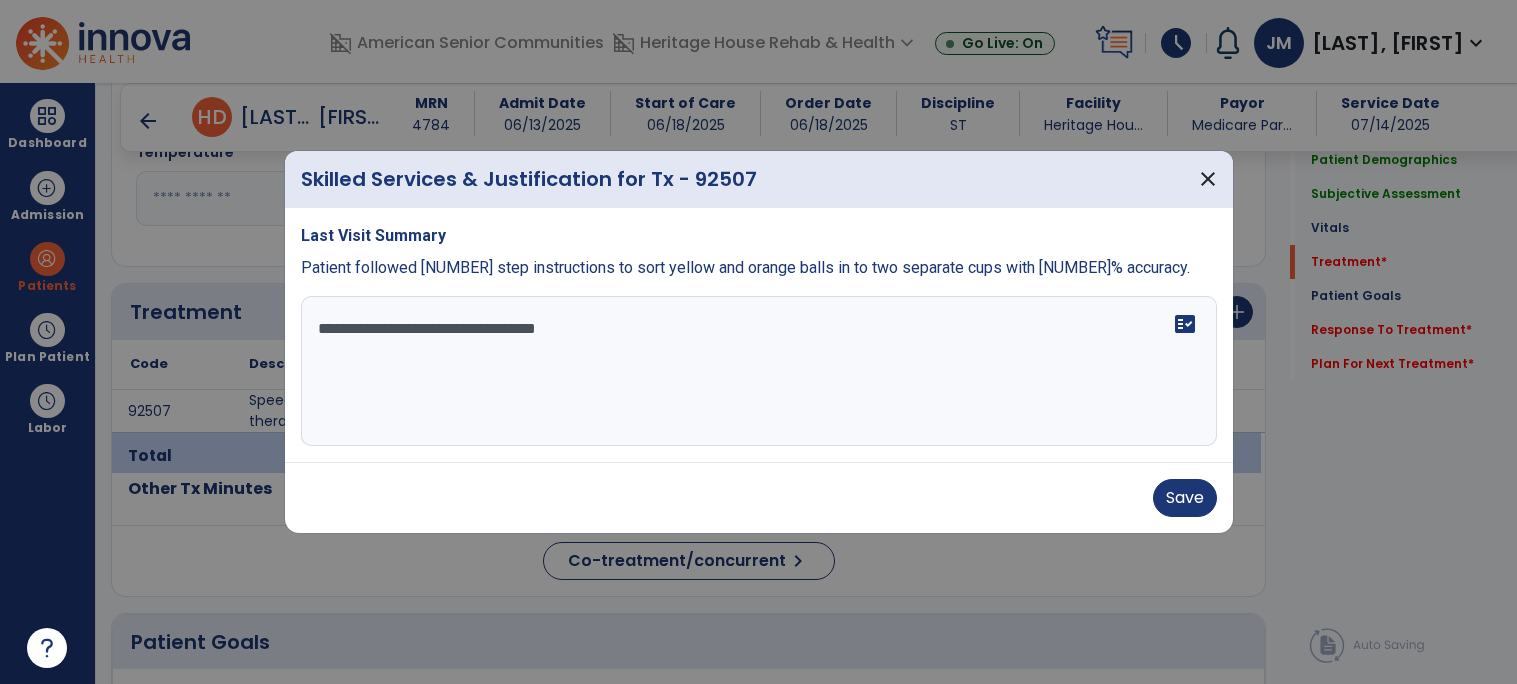 drag, startPoint x: 461, startPoint y: 368, endPoint x: 840, endPoint y: 456, distance: 389.08224 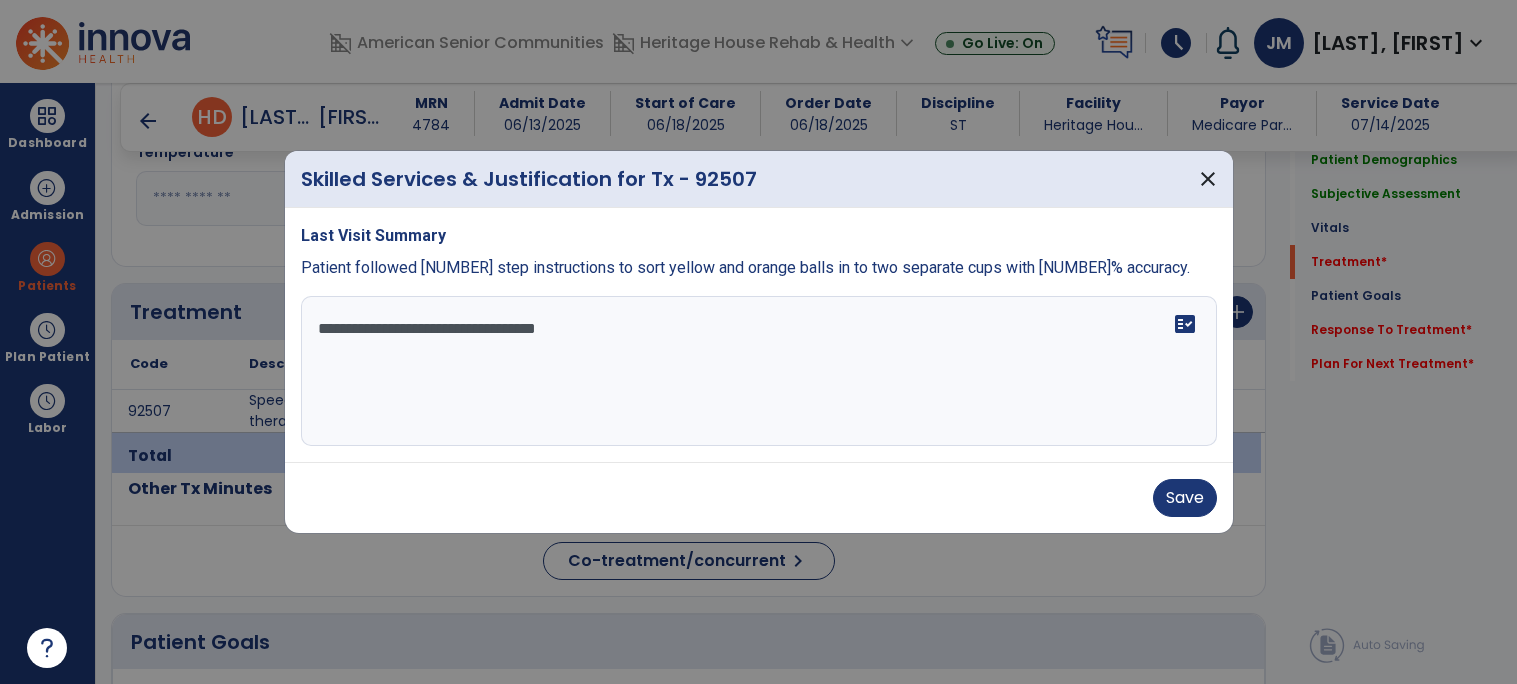 click on "**********" at bounding box center [759, 335] 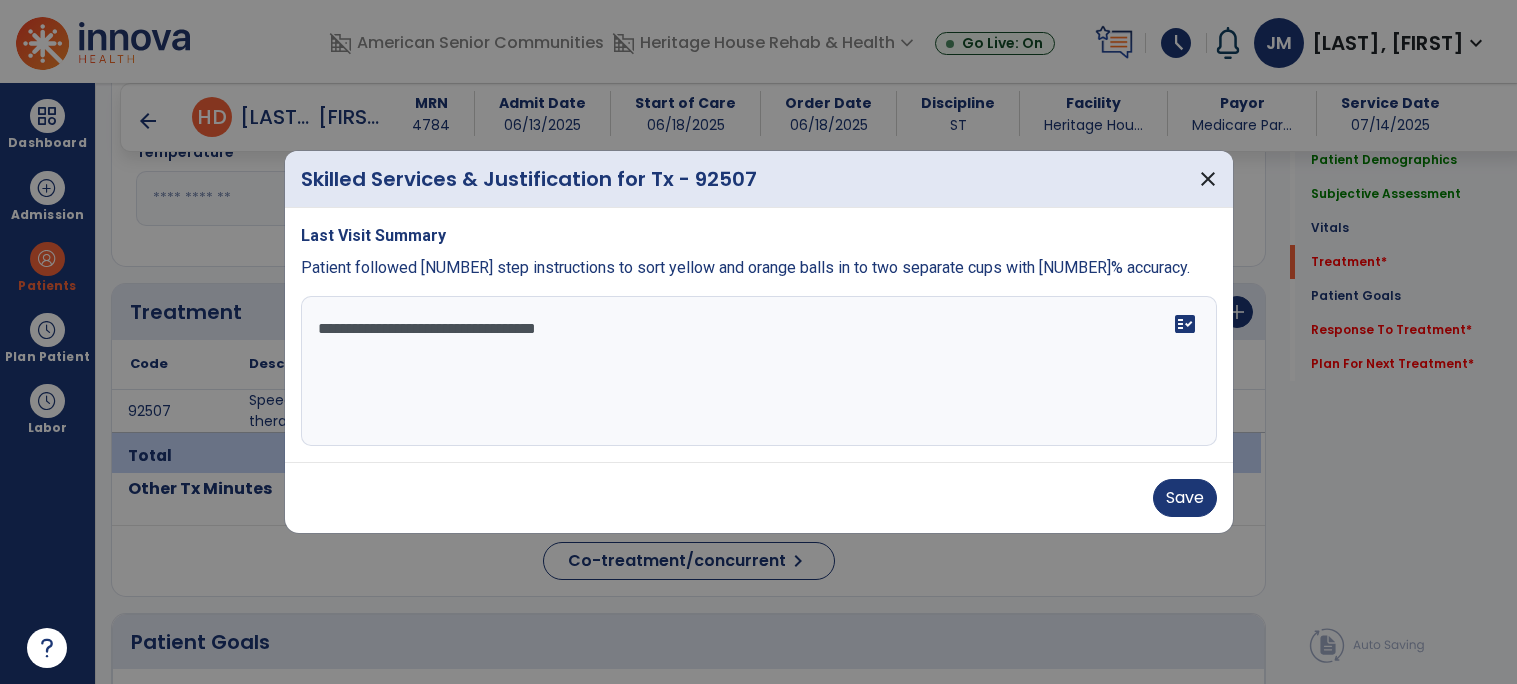 drag, startPoint x: 664, startPoint y: 241, endPoint x: 628, endPoint y: 295, distance: 64.899925 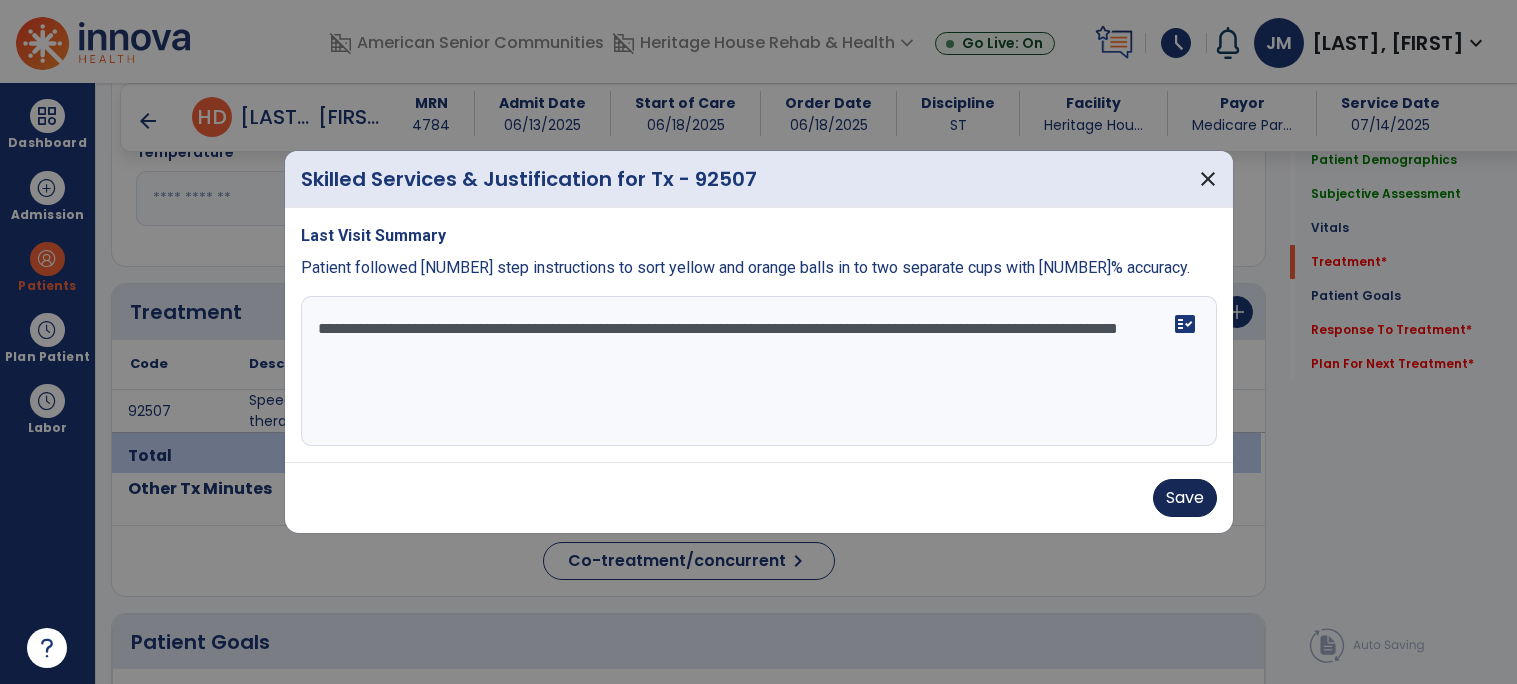 type on "**********" 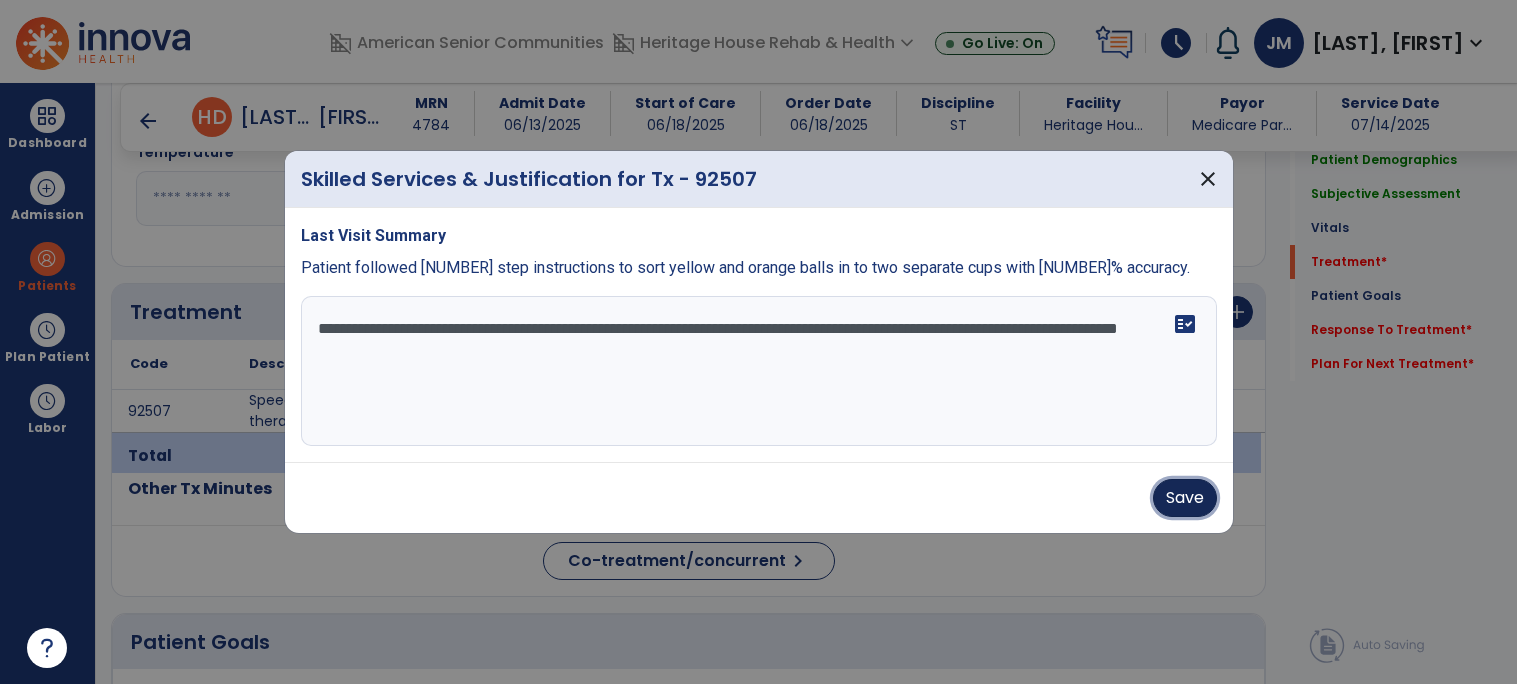 click on "Save" at bounding box center [1185, 498] 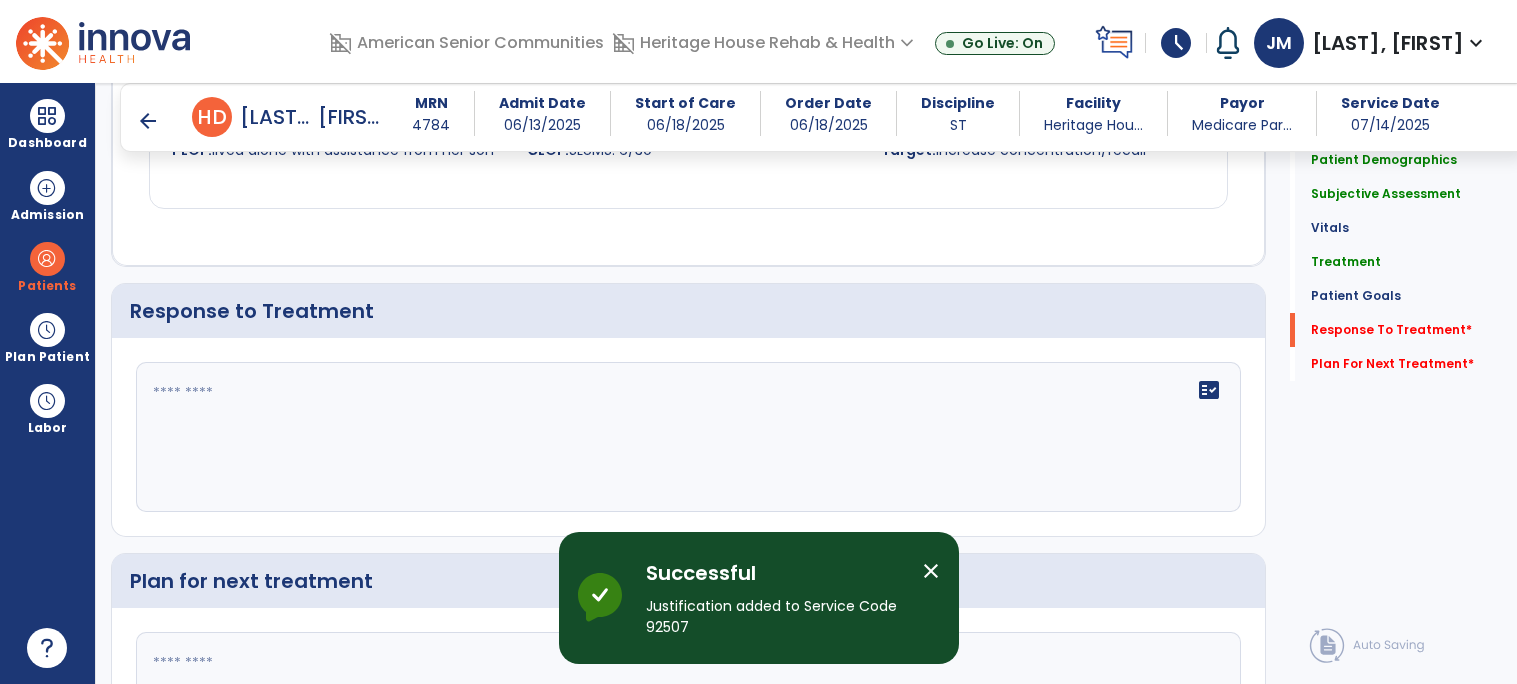 scroll, scrollTop: 1983, scrollLeft: 0, axis: vertical 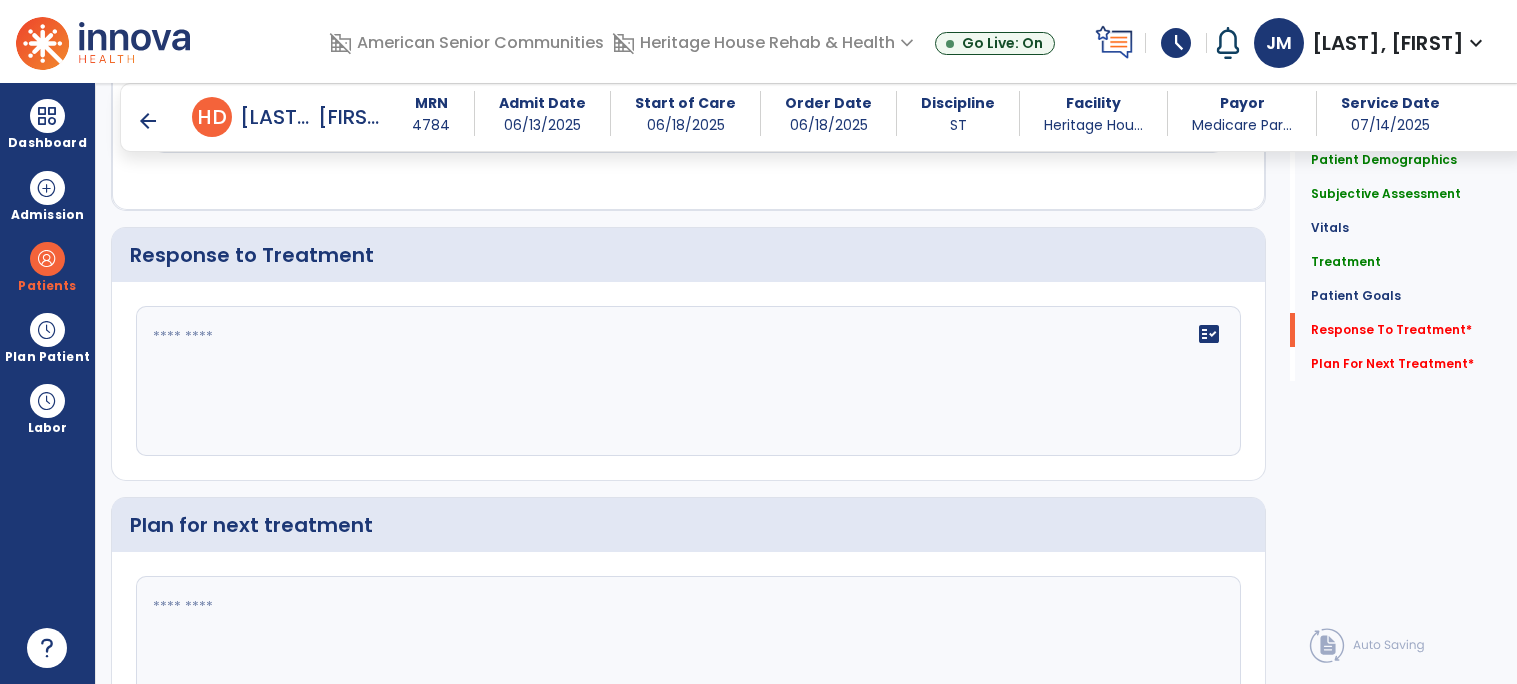 click on "fact_check" 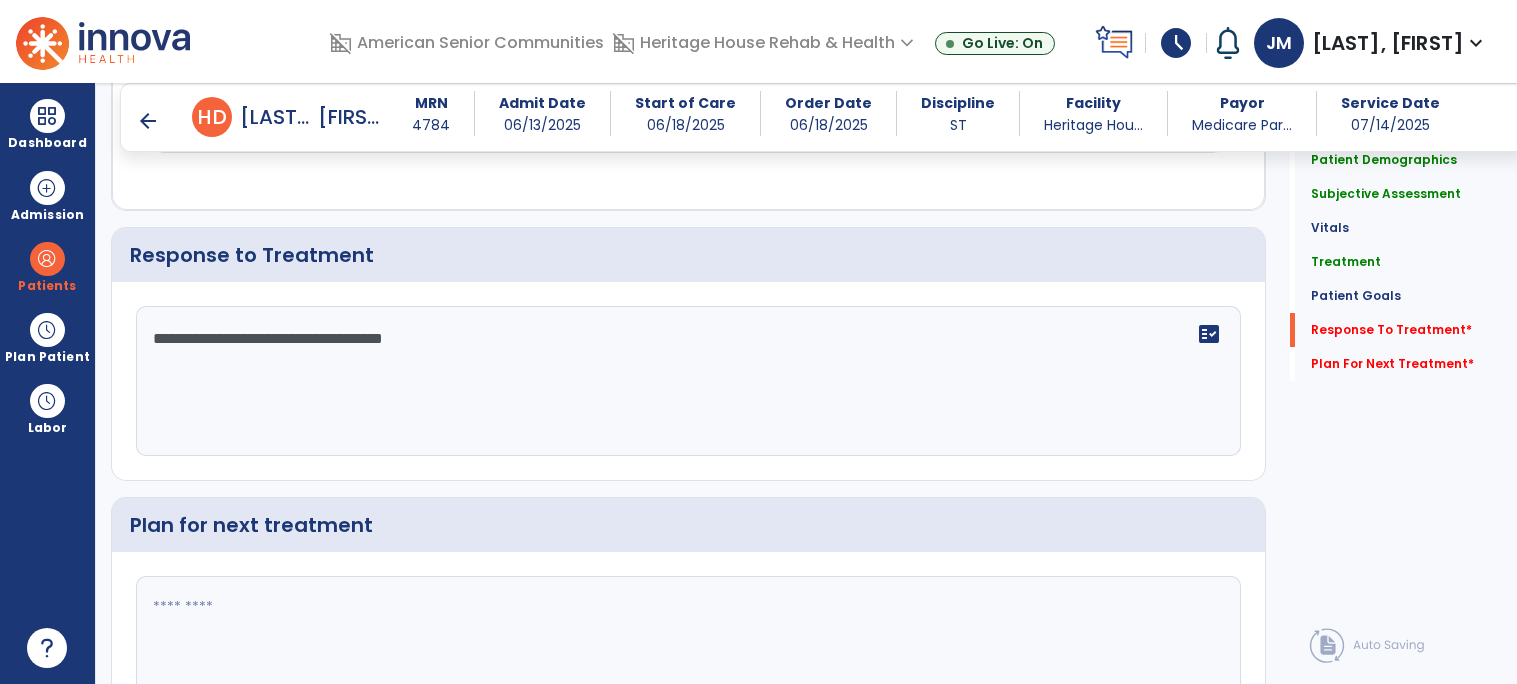 type on "**********" 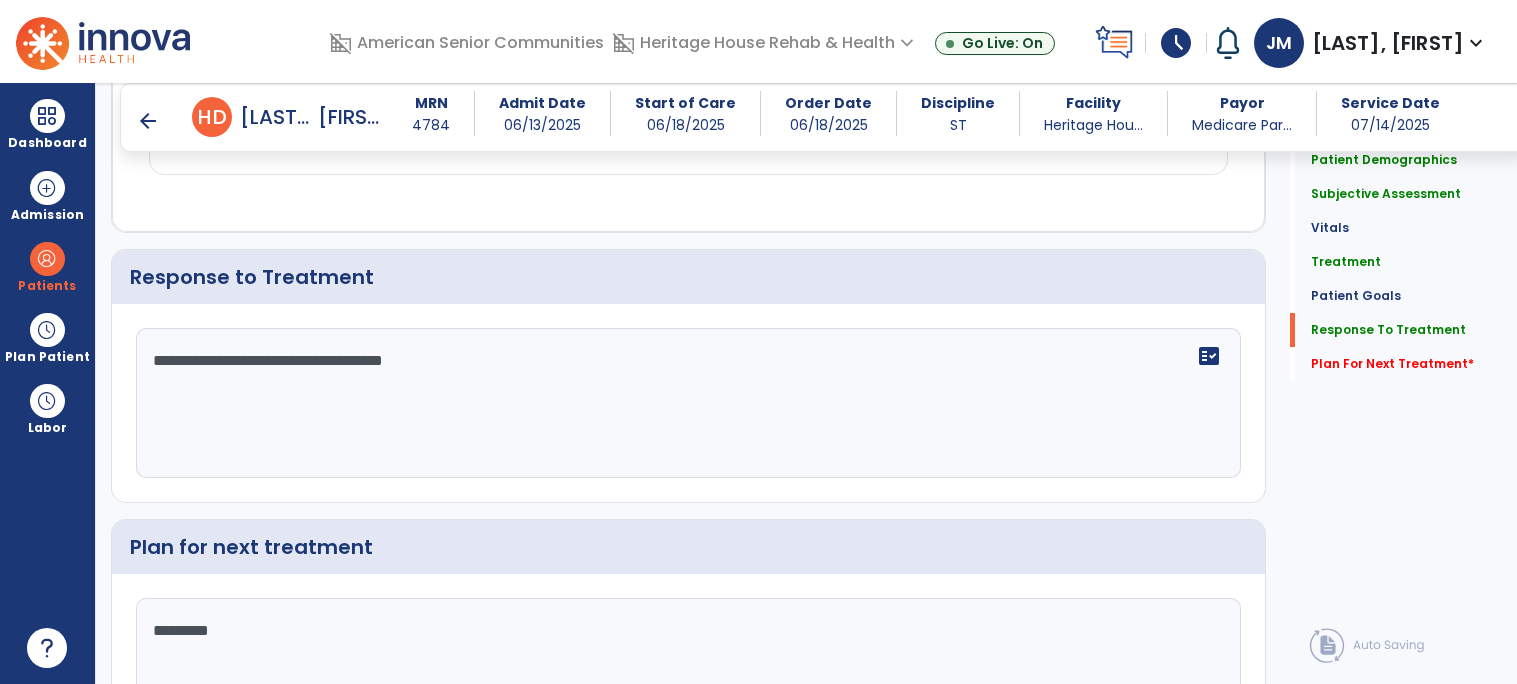scroll, scrollTop: 1984, scrollLeft: 0, axis: vertical 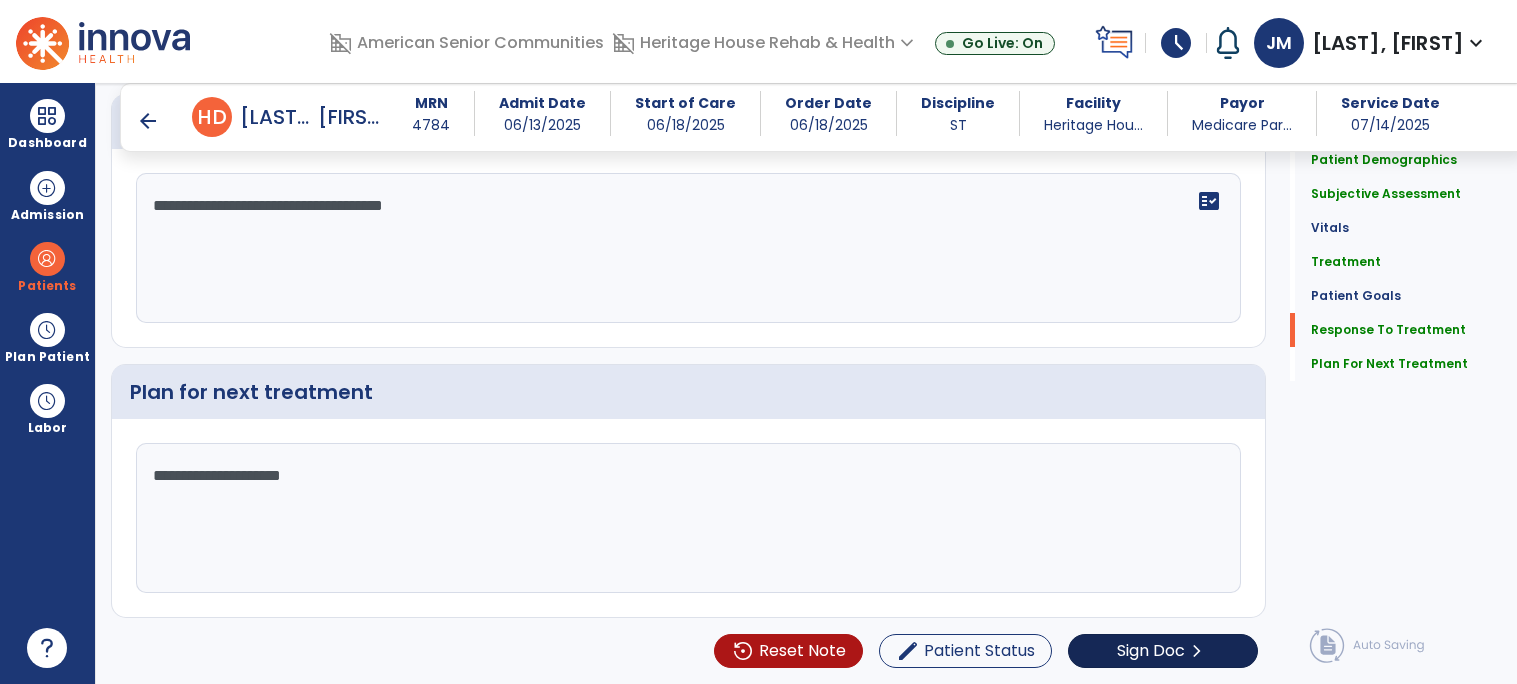type on "**********" 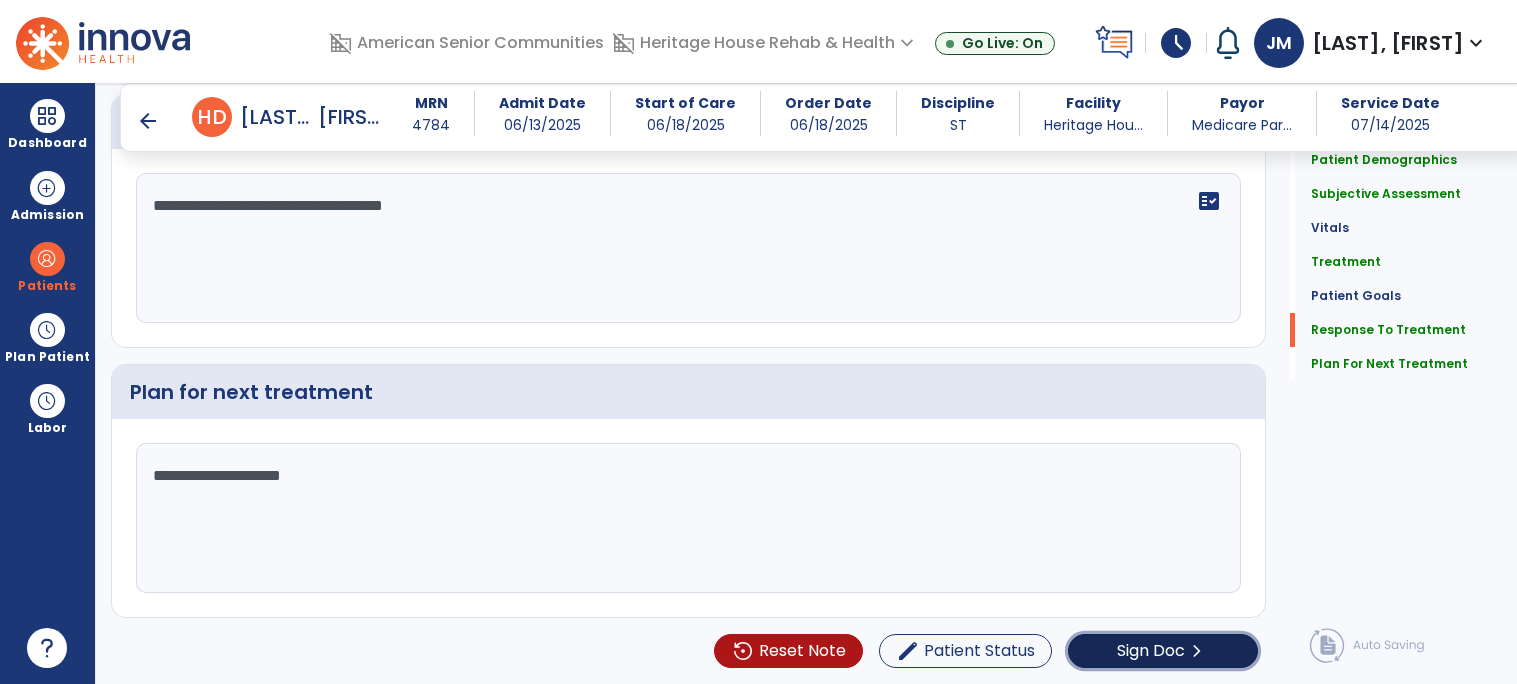 click on "chevron_right" 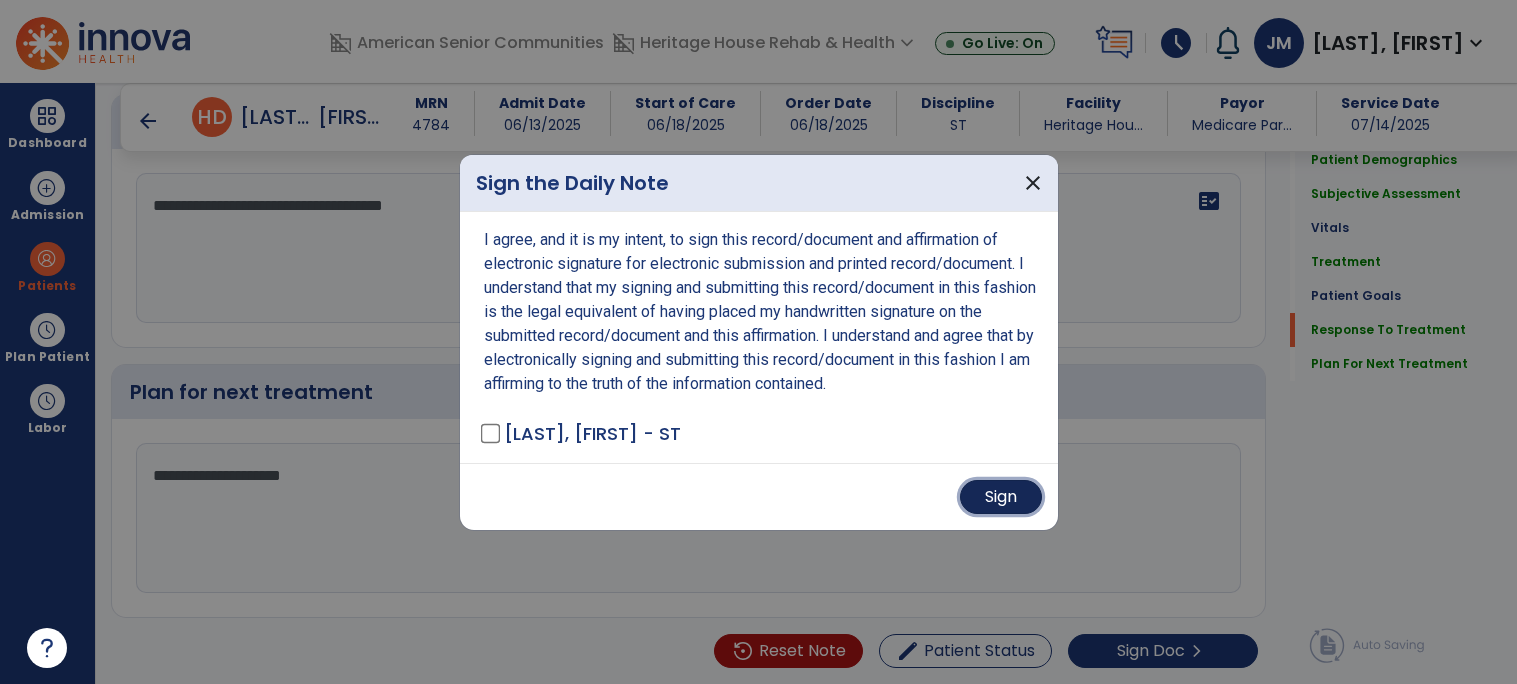click on "Sign" at bounding box center [1001, 497] 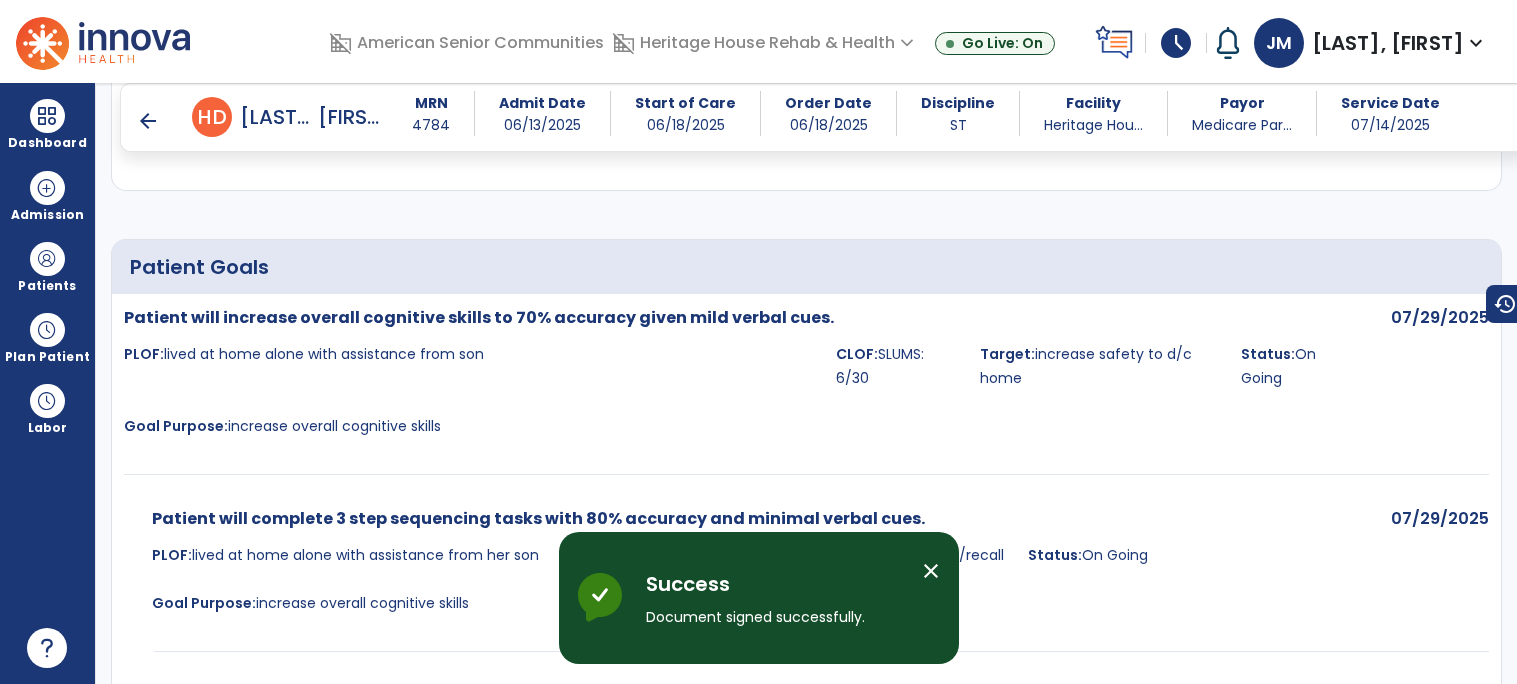 scroll, scrollTop: 1947, scrollLeft: 0, axis: vertical 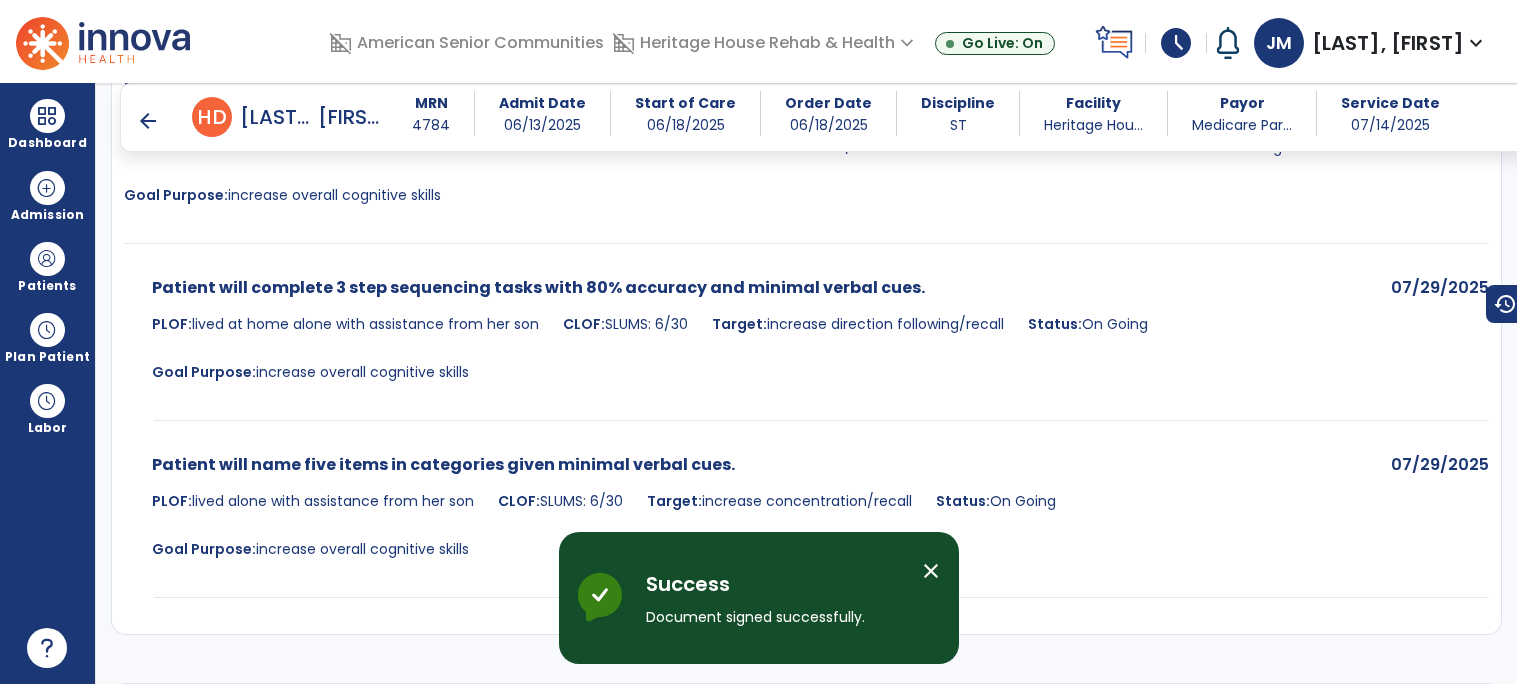 click on "arrow_back" at bounding box center [148, 121] 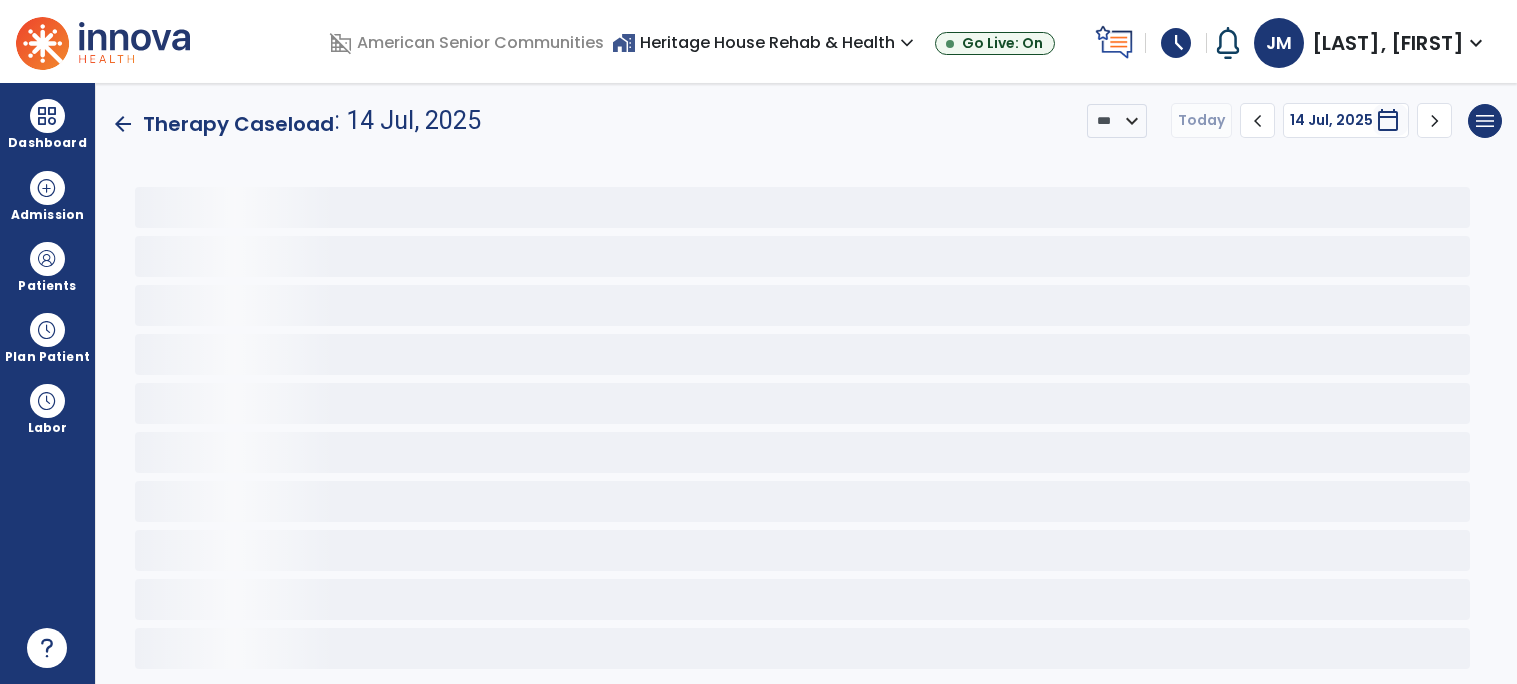 scroll, scrollTop: 0, scrollLeft: 0, axis: both 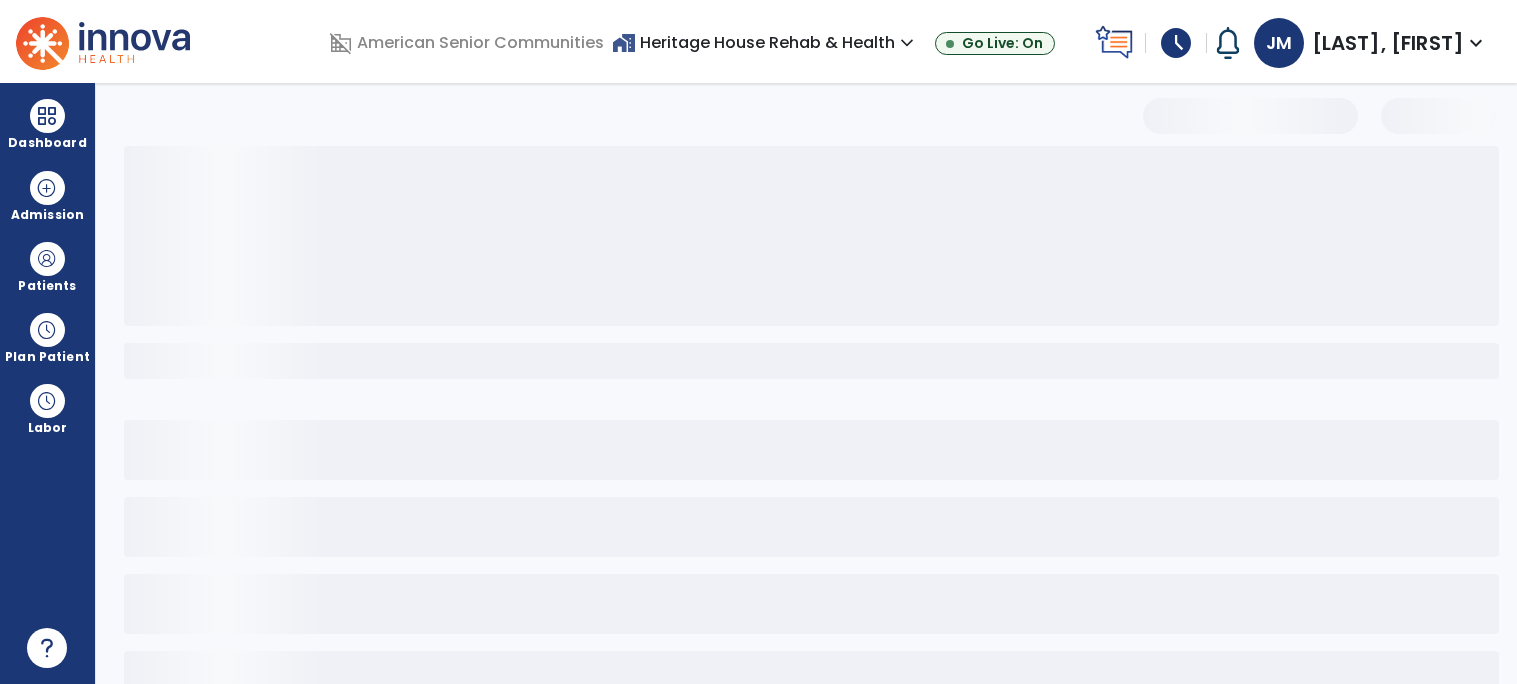 select on "*" 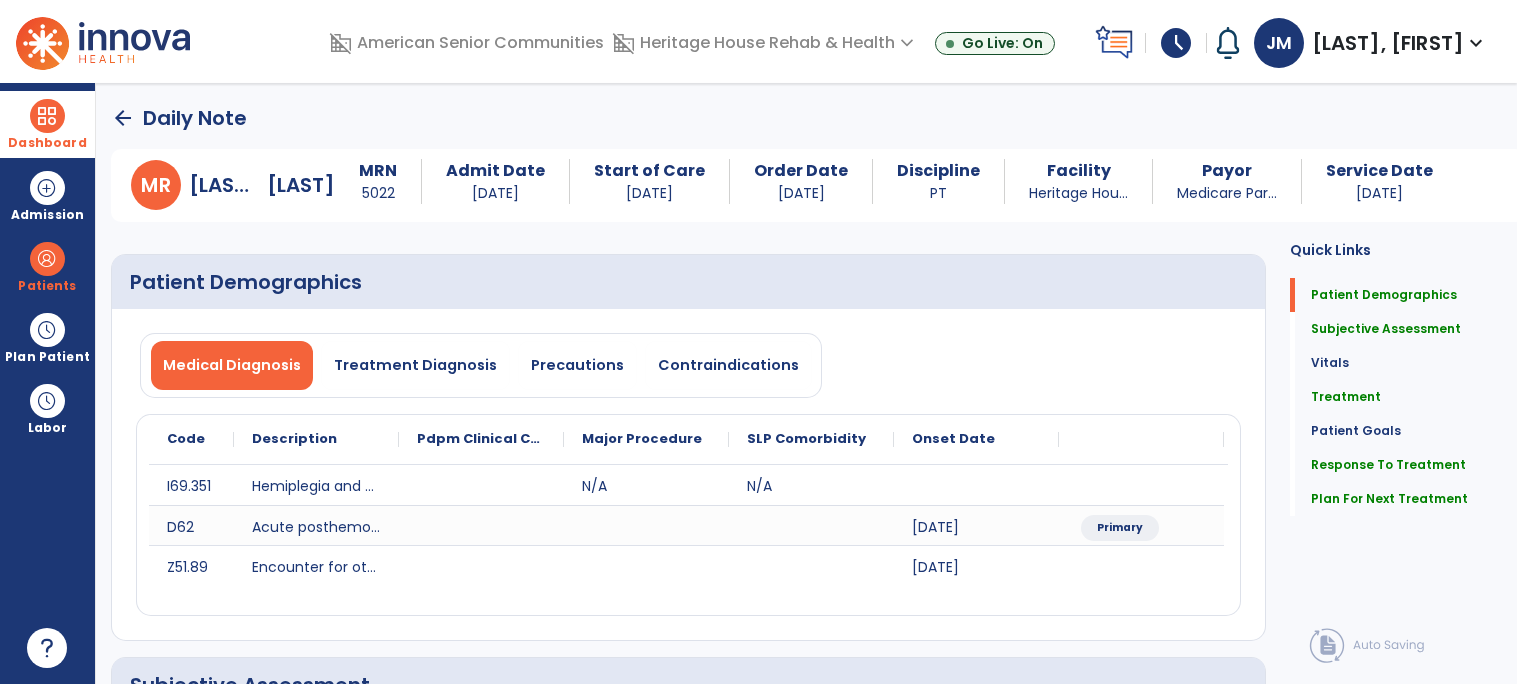 click at bounding box center (47, 116) 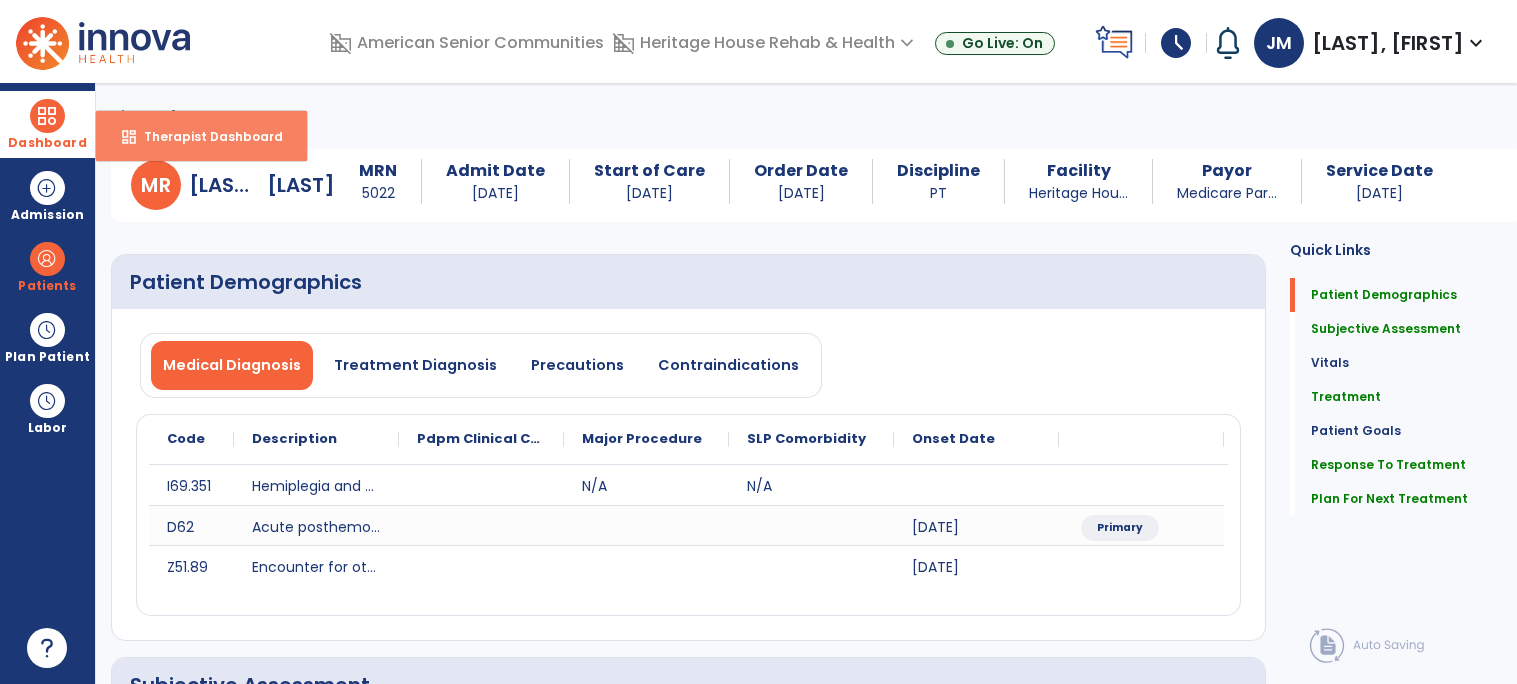 click on "Therapist Dashboard" at bounding box center [205, 136] 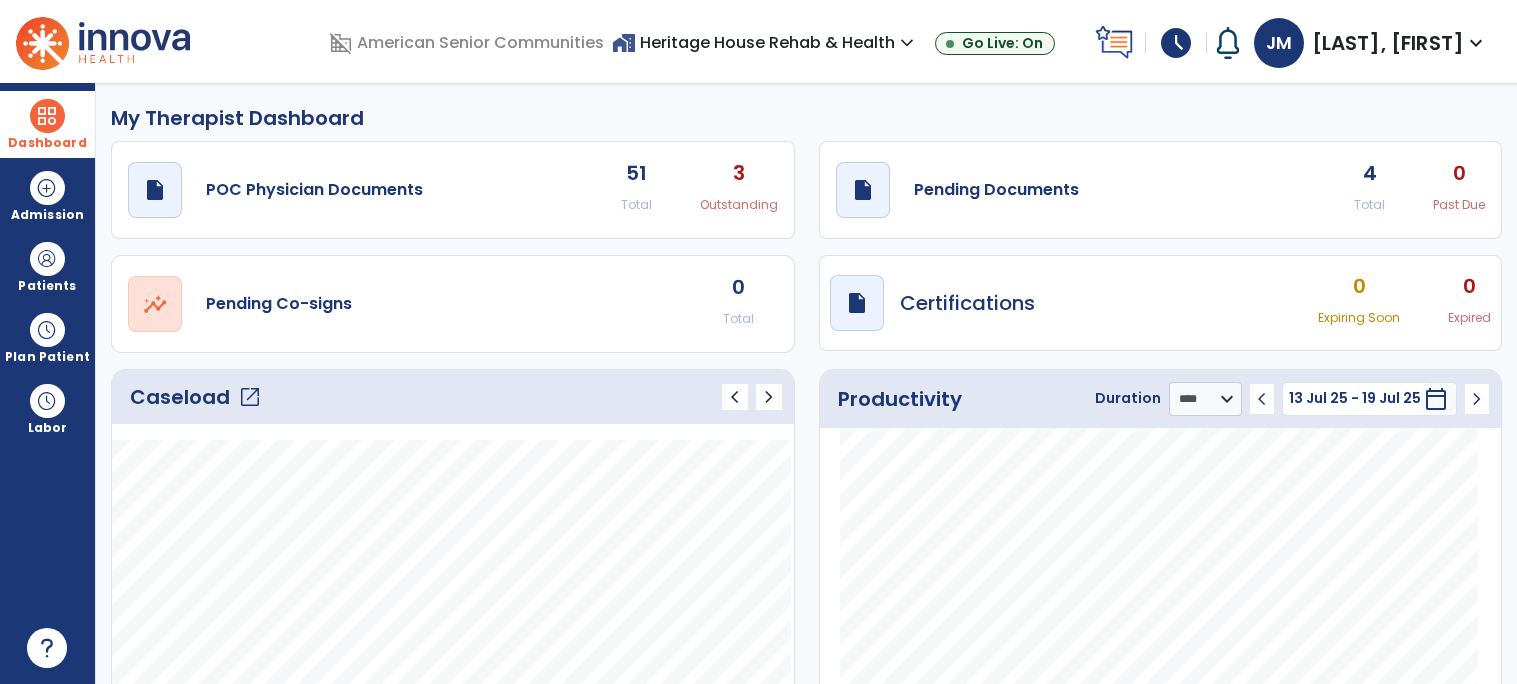 click on "Caseload   open_in_new" 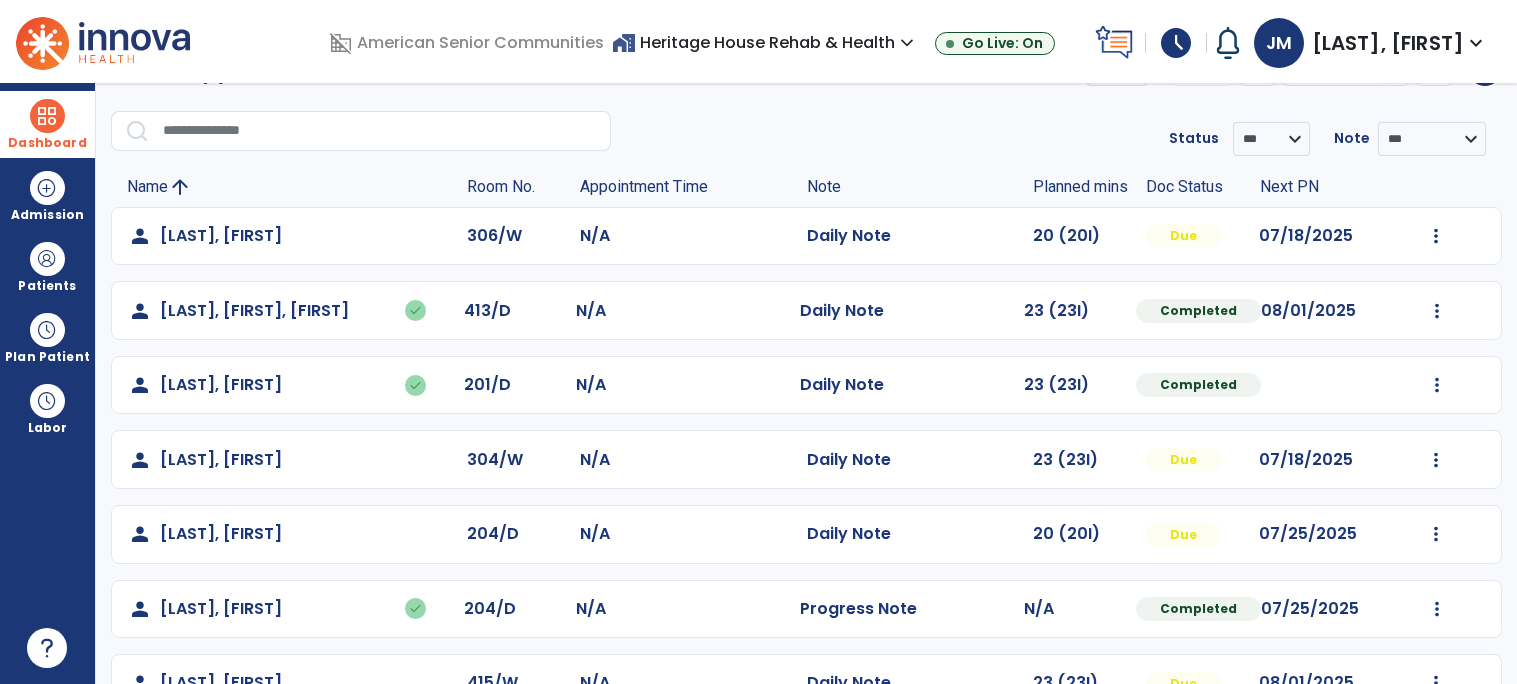 scroll, scrollTop: 103, scrollLeft: 0, axis: vertical 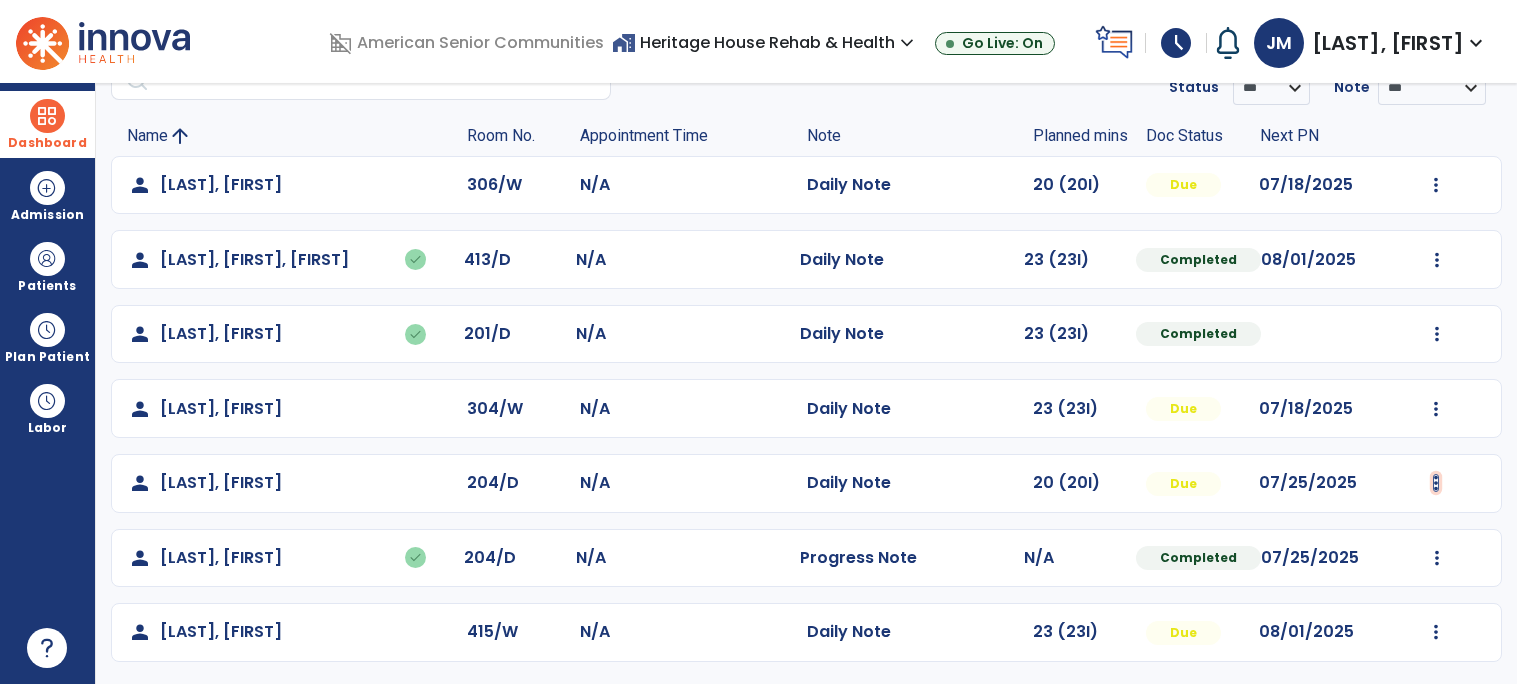 click at bounding box center [1436, 185] 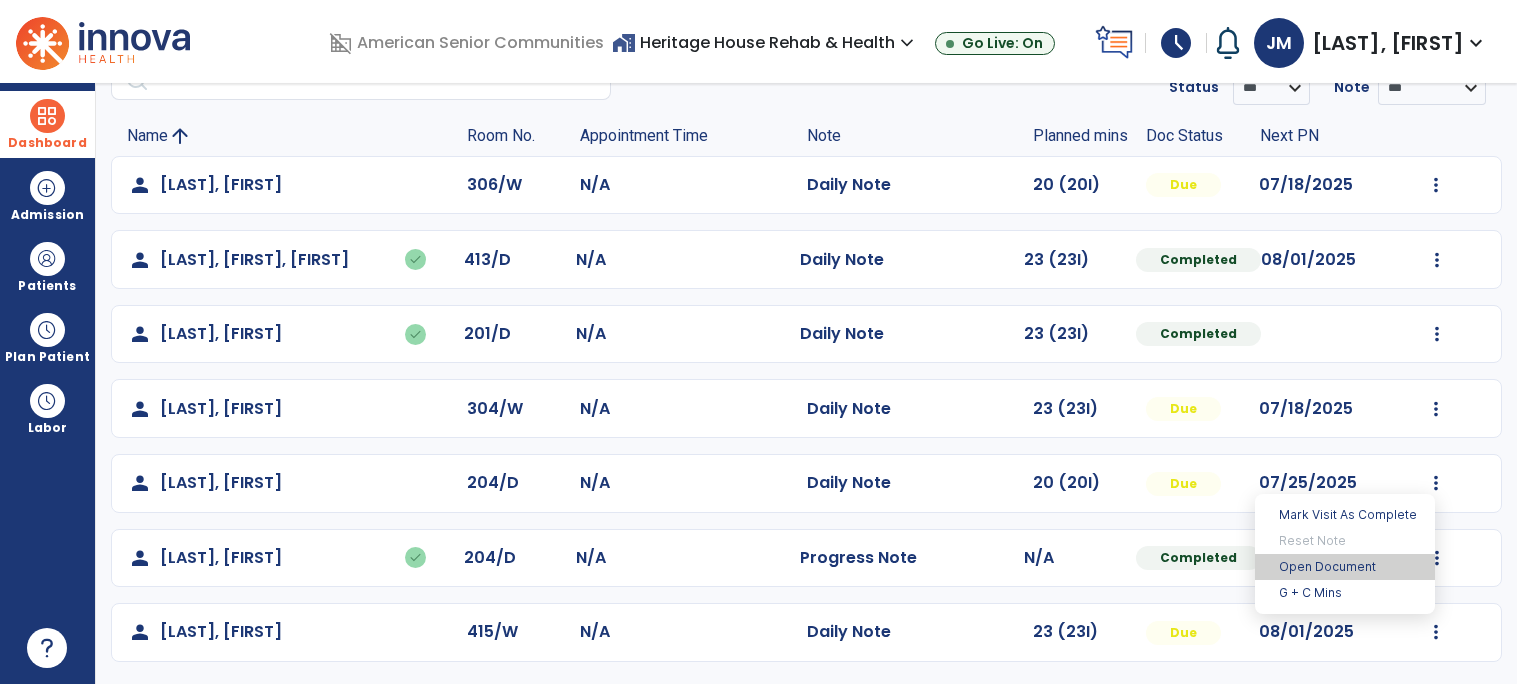 click on "Open Document" at bounding box center [1345, 567] 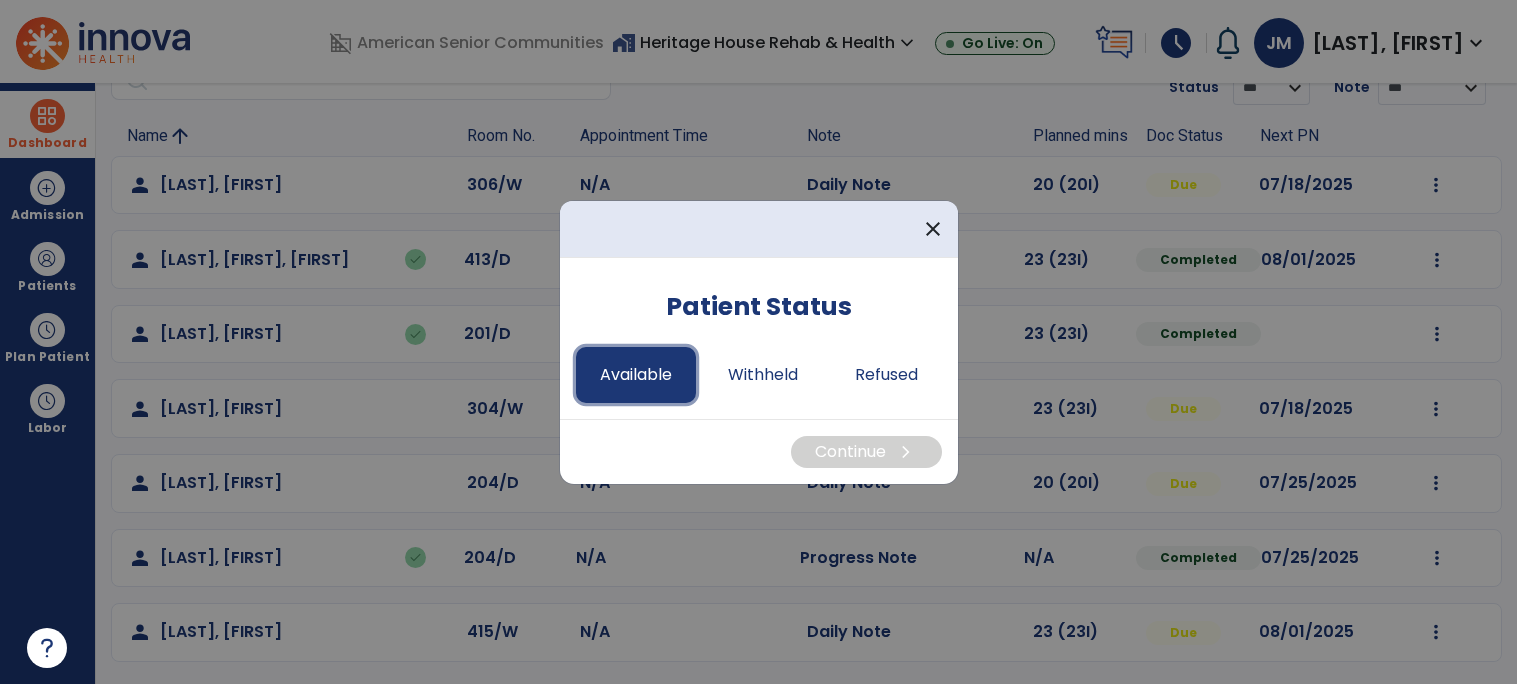 click on "Available" at bounding box center [636, 375] 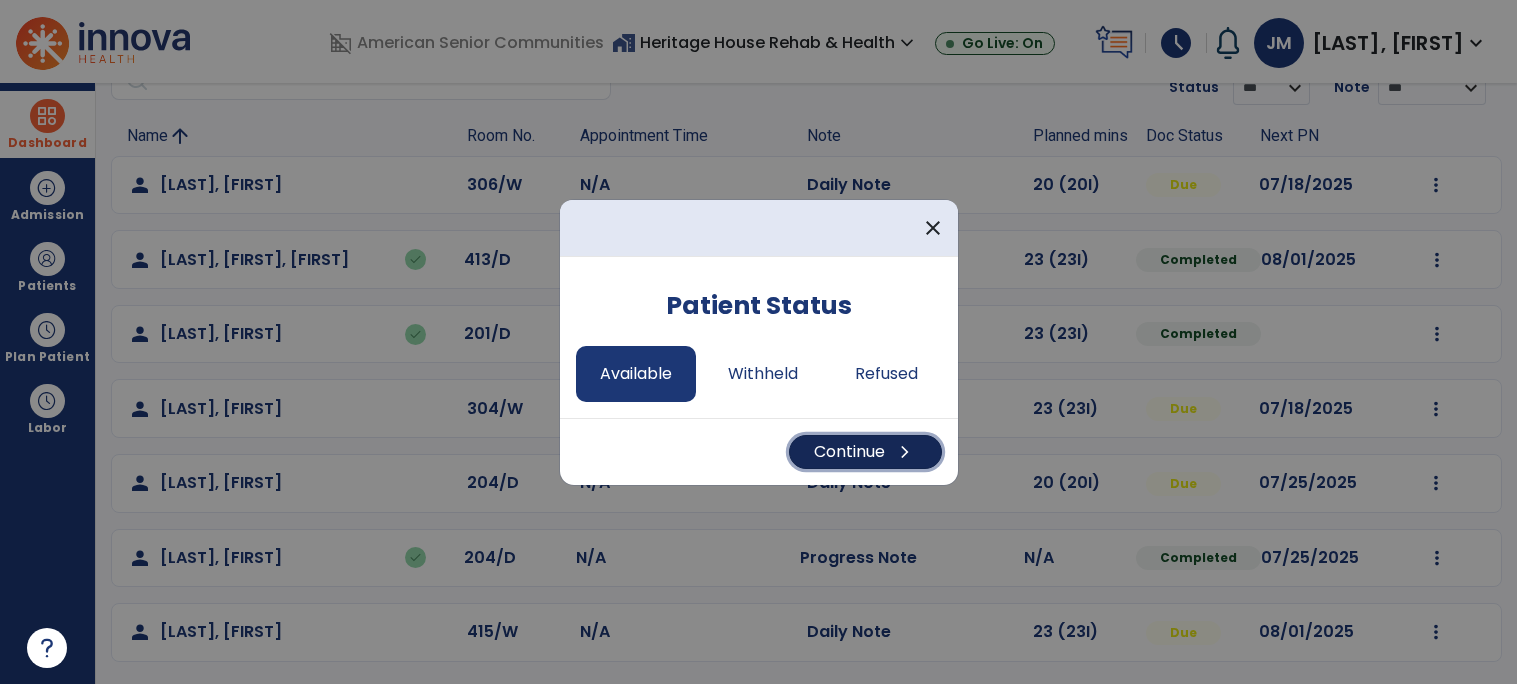 click on "Continue   chevron_right" at bounding box center [865, 452] 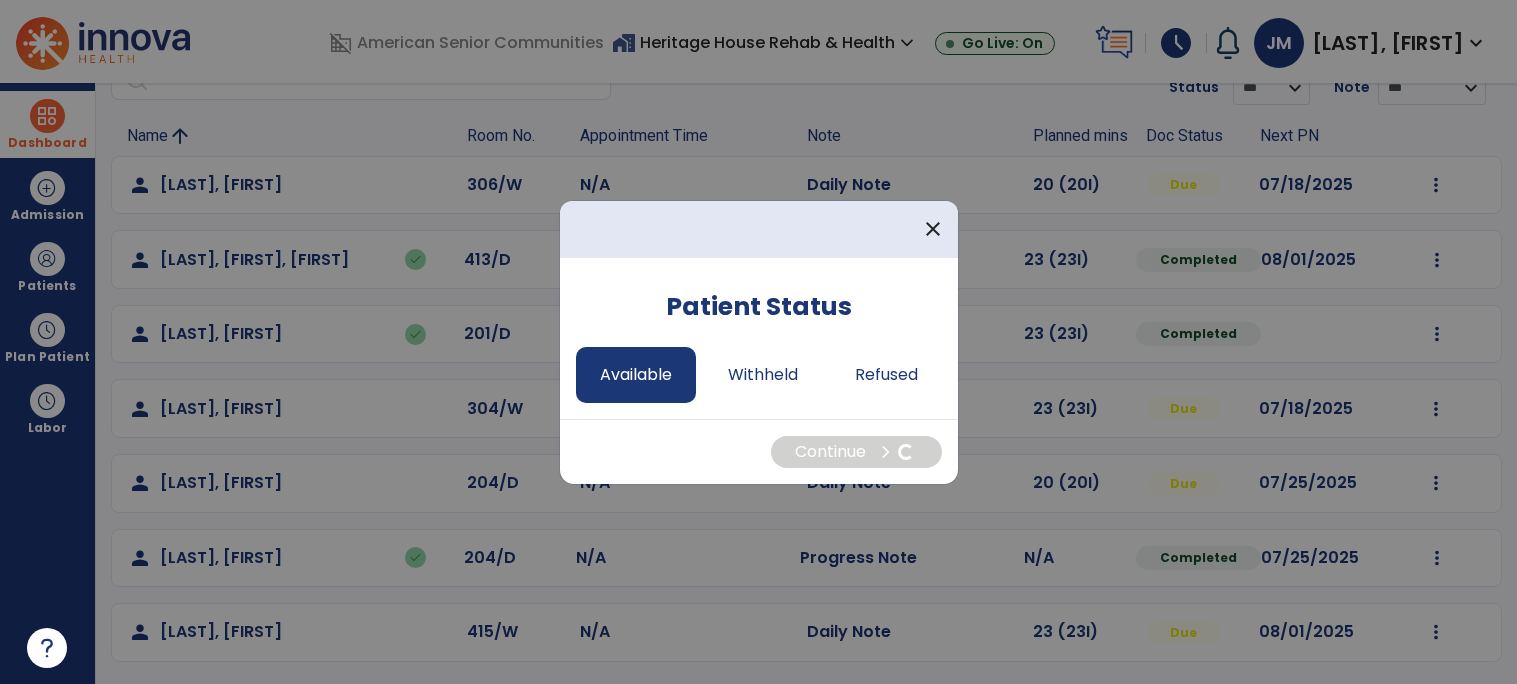 select on "*" 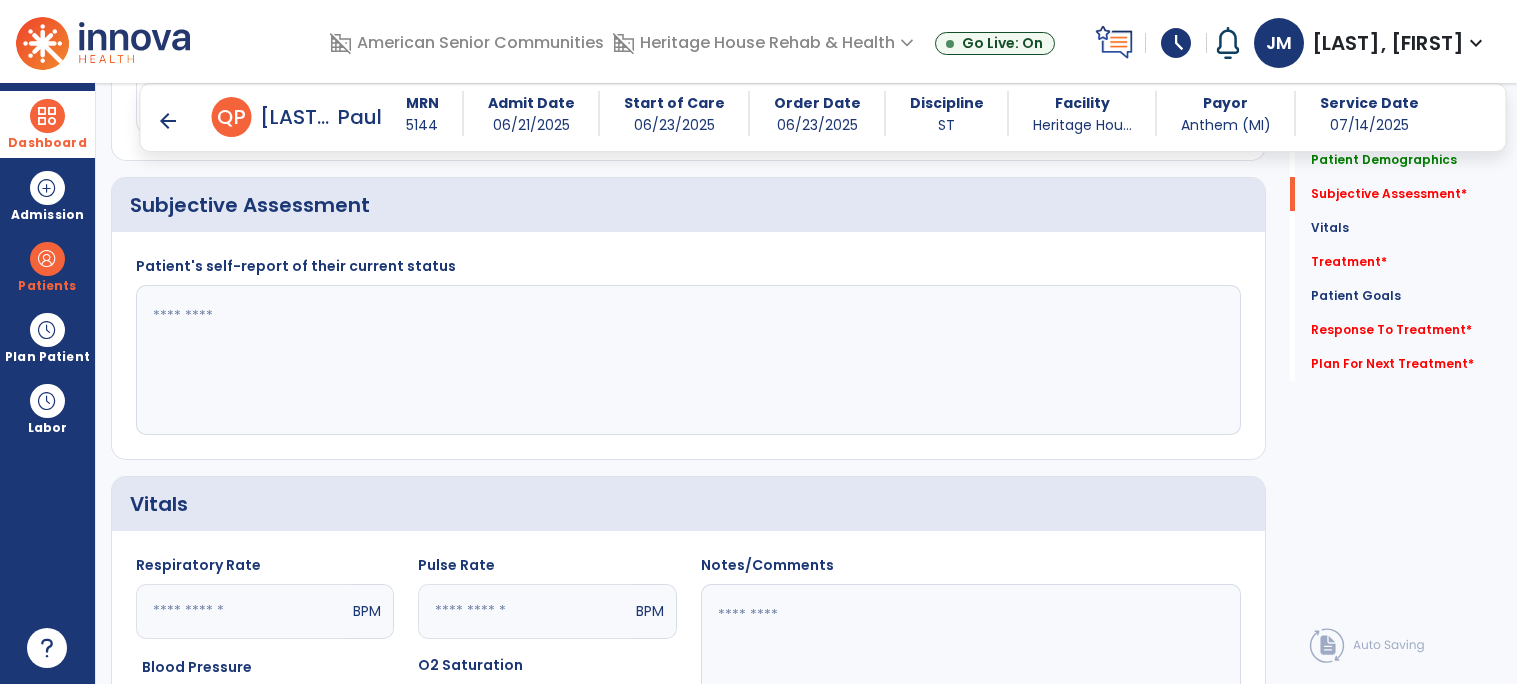scroll, scrollTop: 463, scrollLeft: 0, axis: vertical 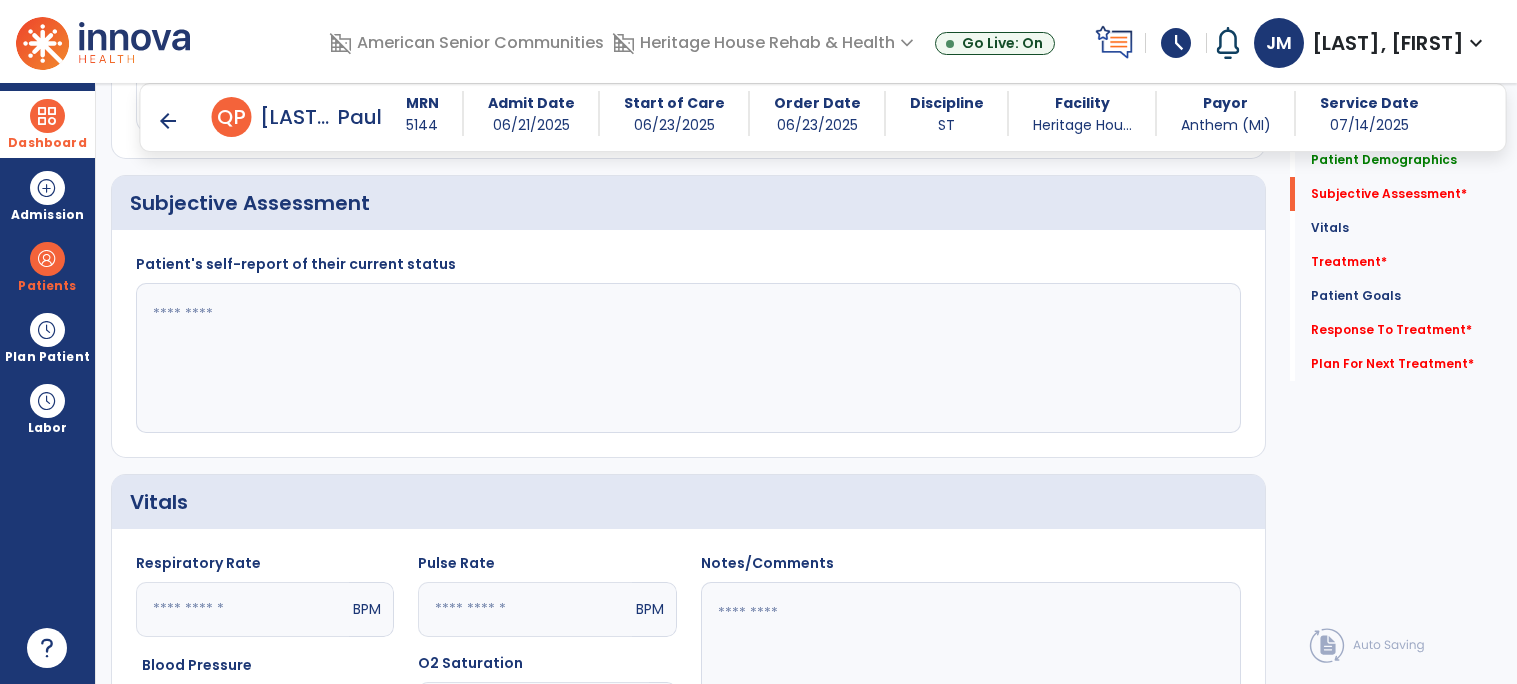 click 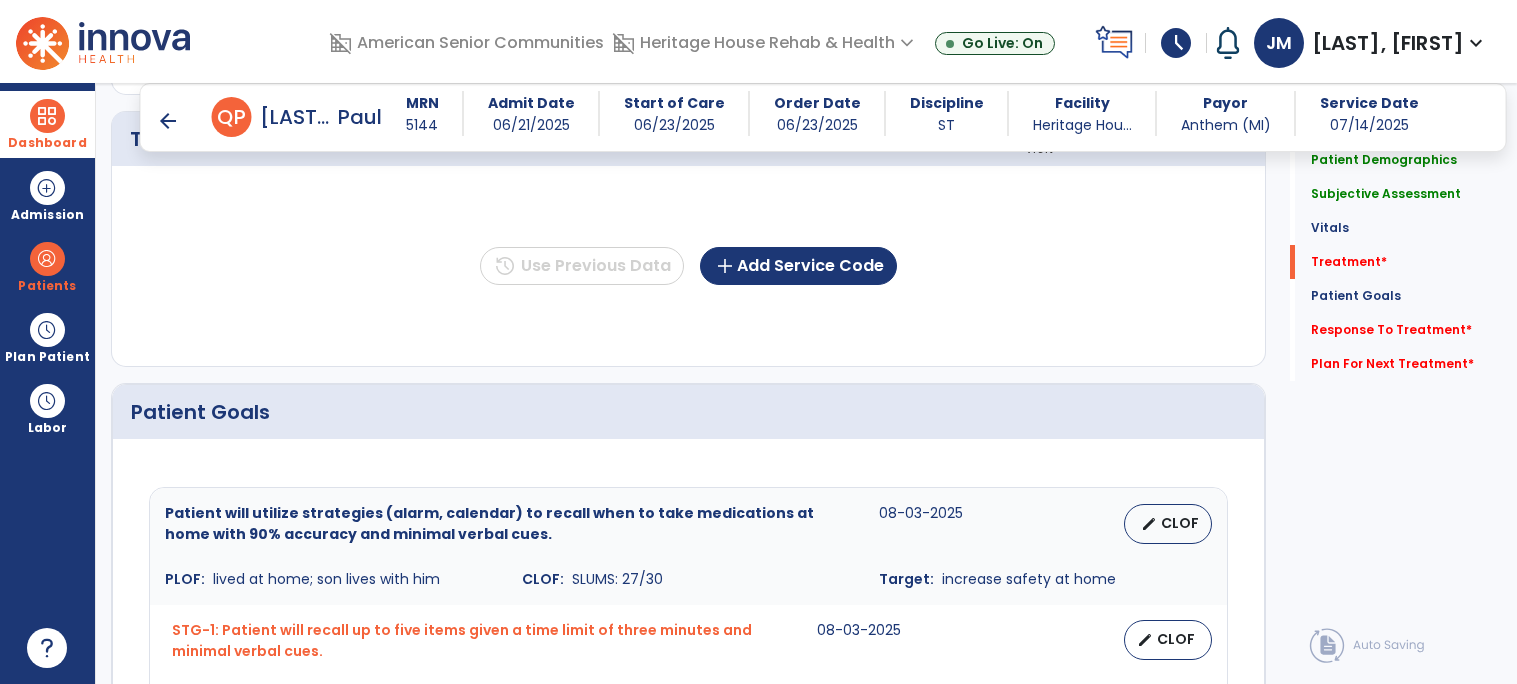 scroll, scrollTop: 1254, scrollLeft: 0, axis: vertical 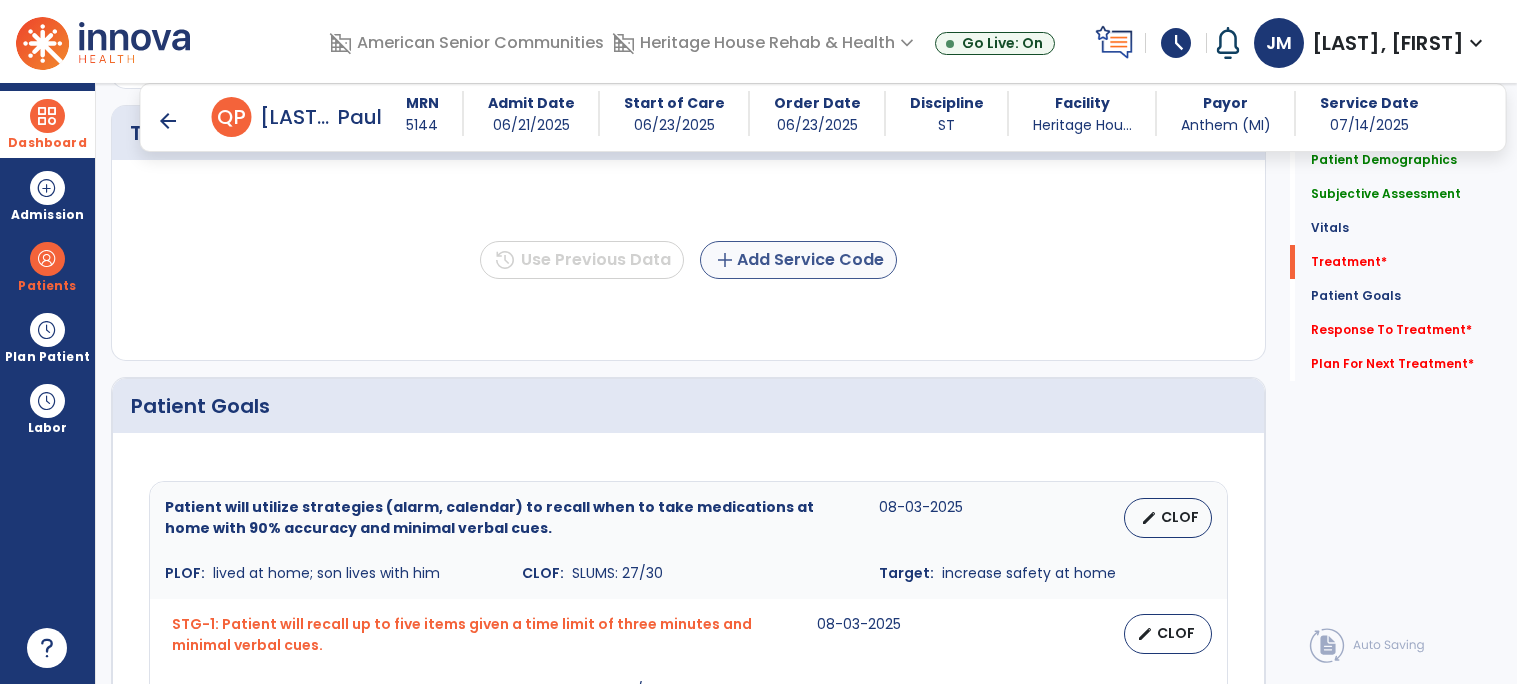 type on "**********" 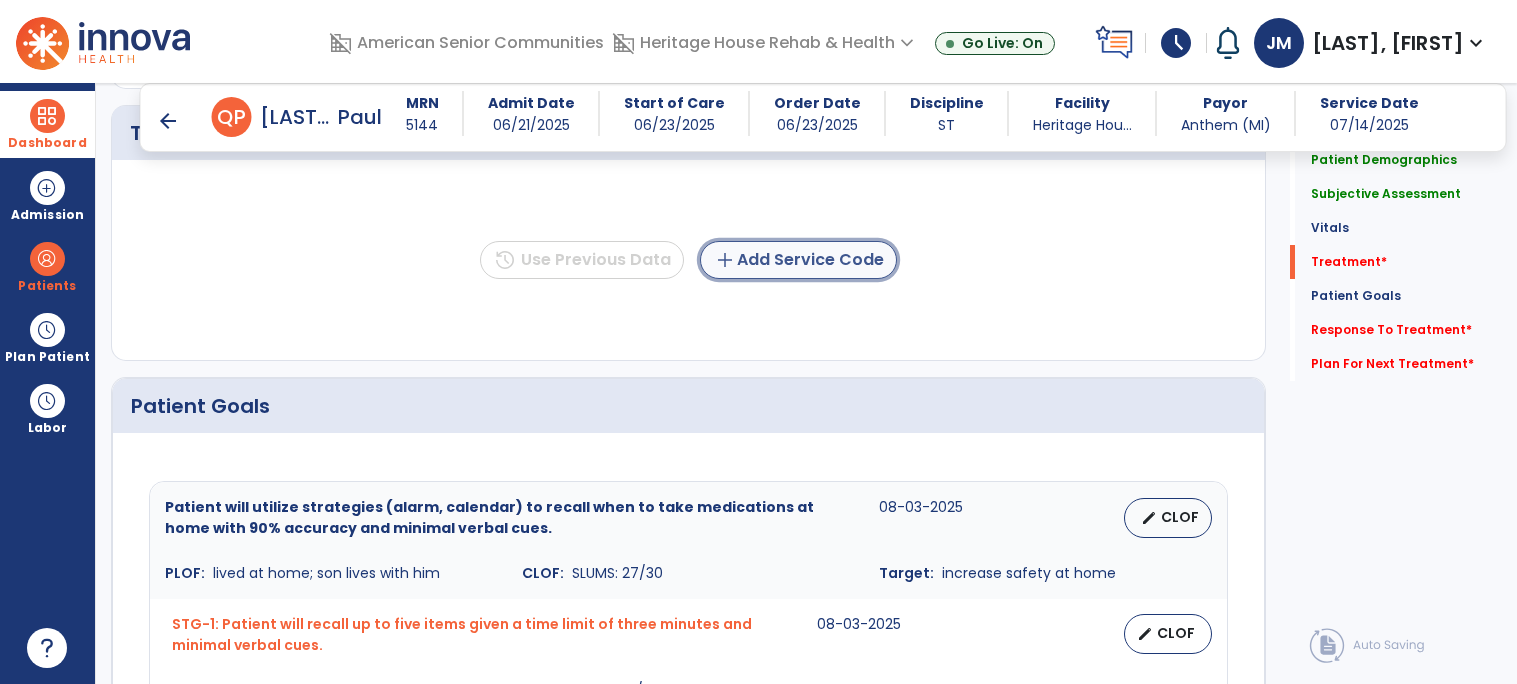 click on "add  Add Service Code" 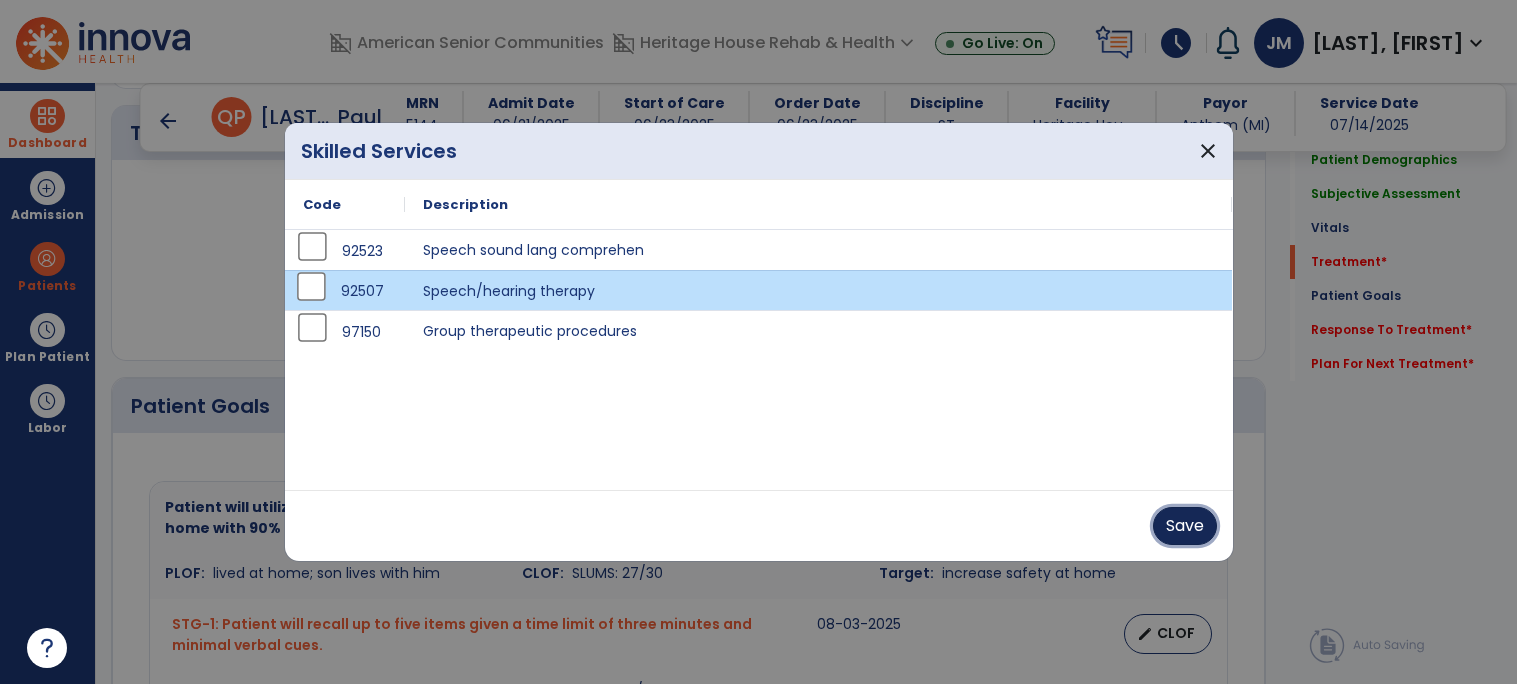click on "Save" at bounding box center (1185, 526) 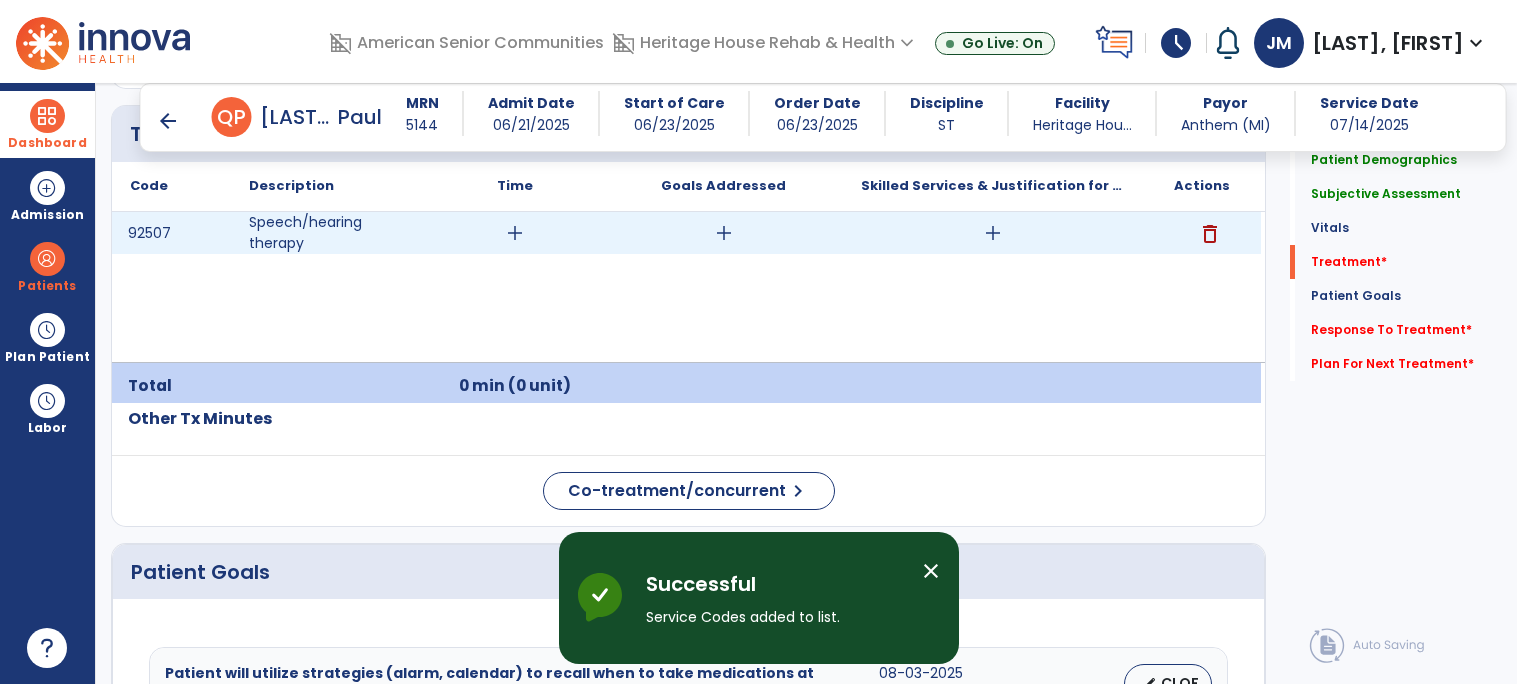 click on "add" at bounding box center (515, 233) 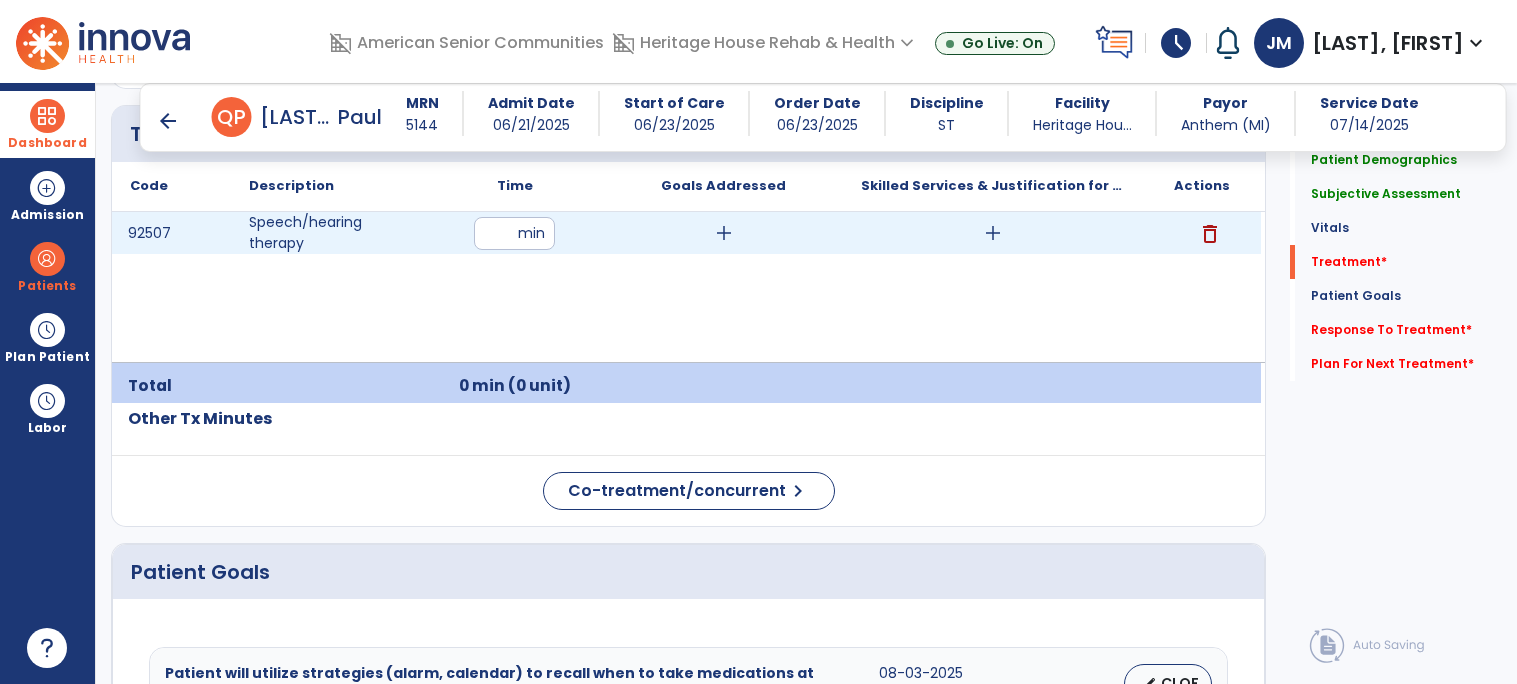 type on "**" 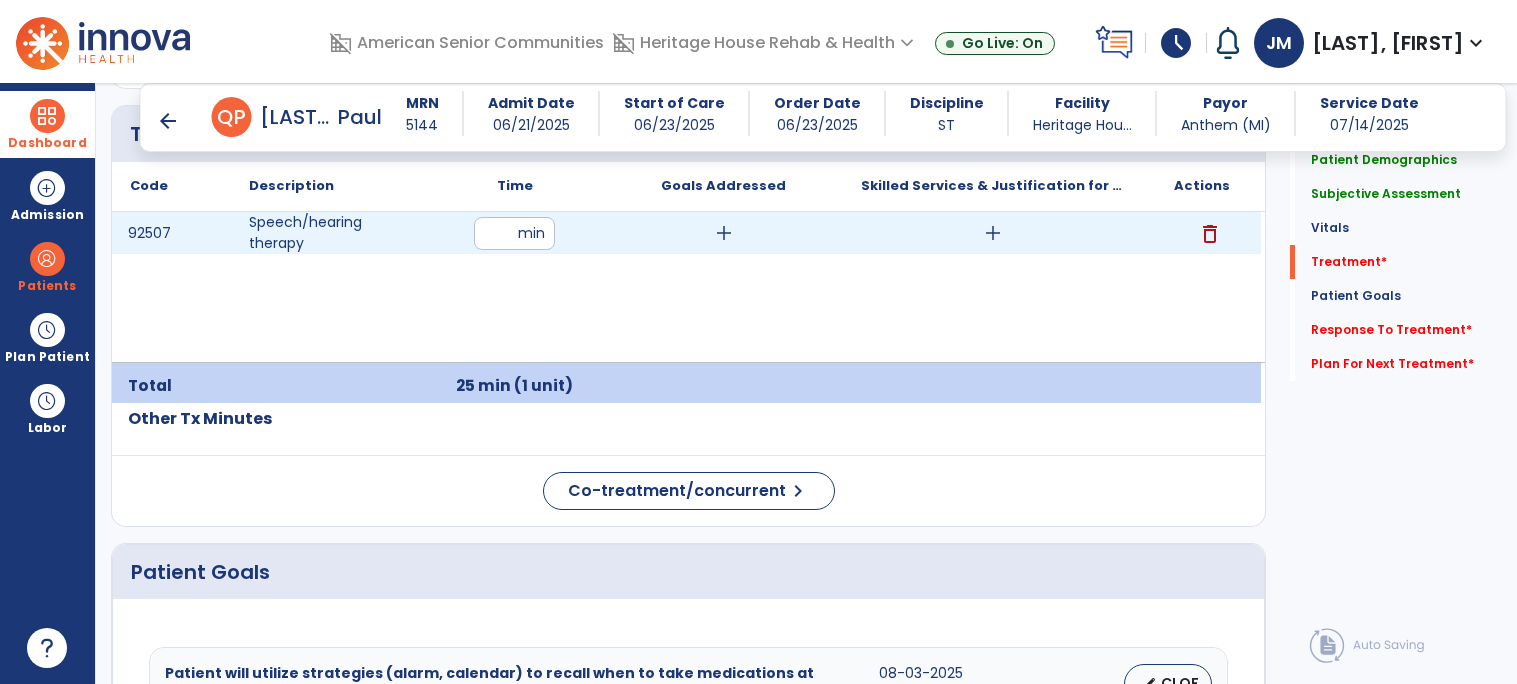 click on "add" at bounding box center [724, 233] 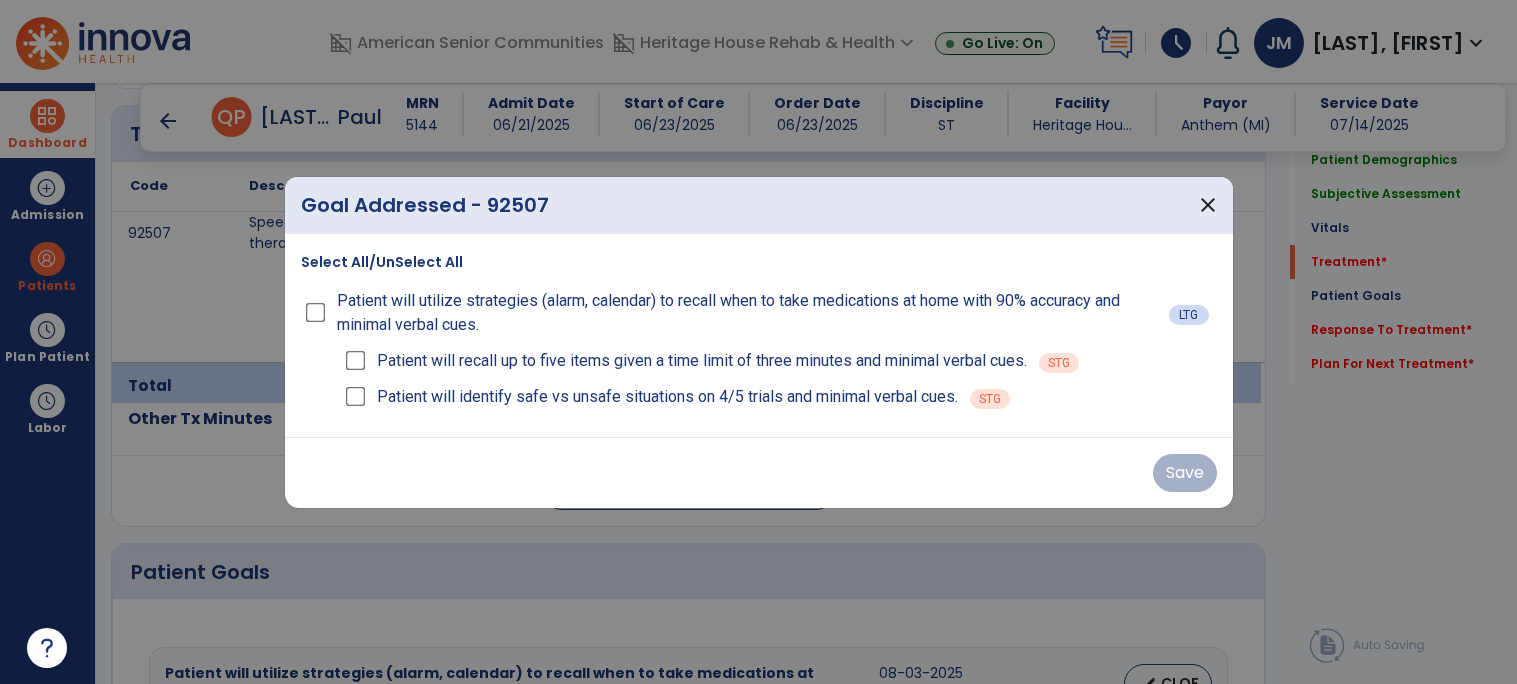 click on "Patient will recall up to five items given a time limit of three minutes and minimal verbal cues." at bounding box center (684, 361) 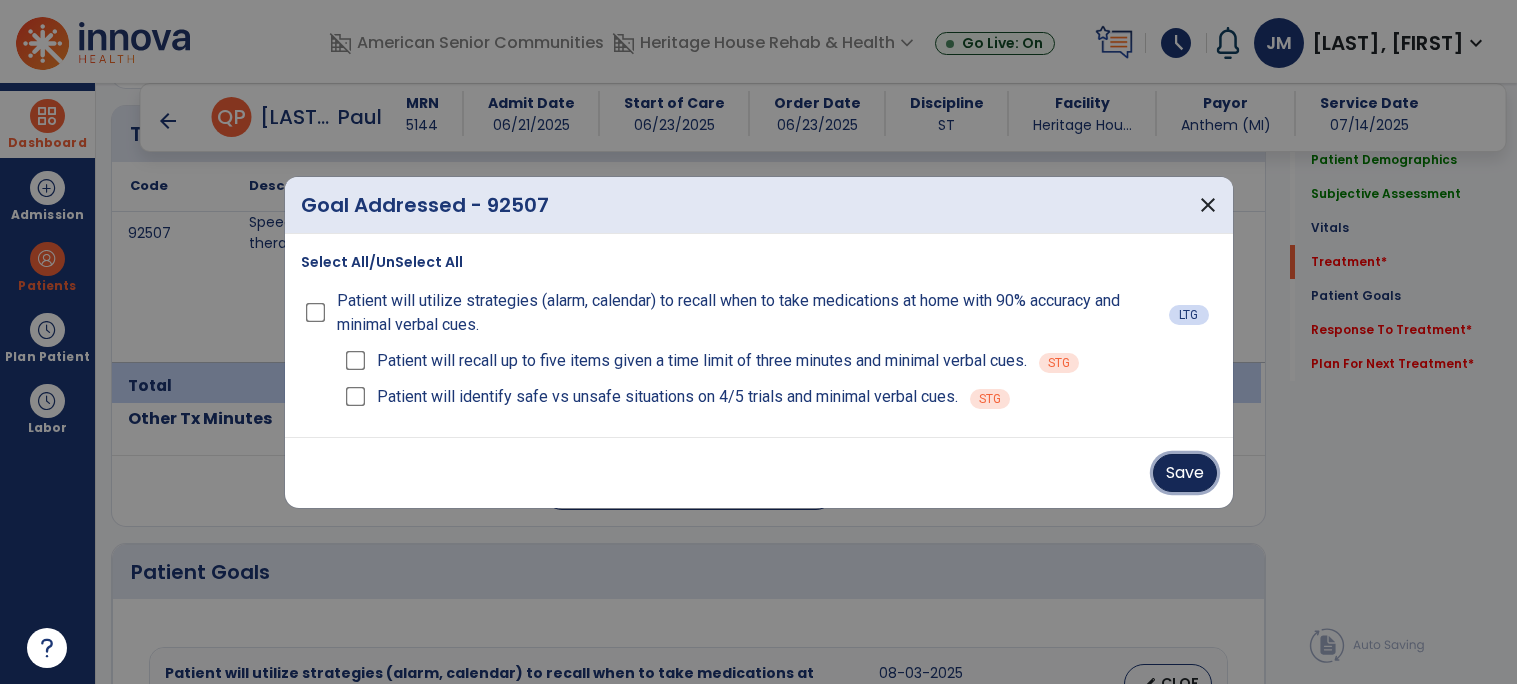 click on "Save" at bounding box center (1185, 473) 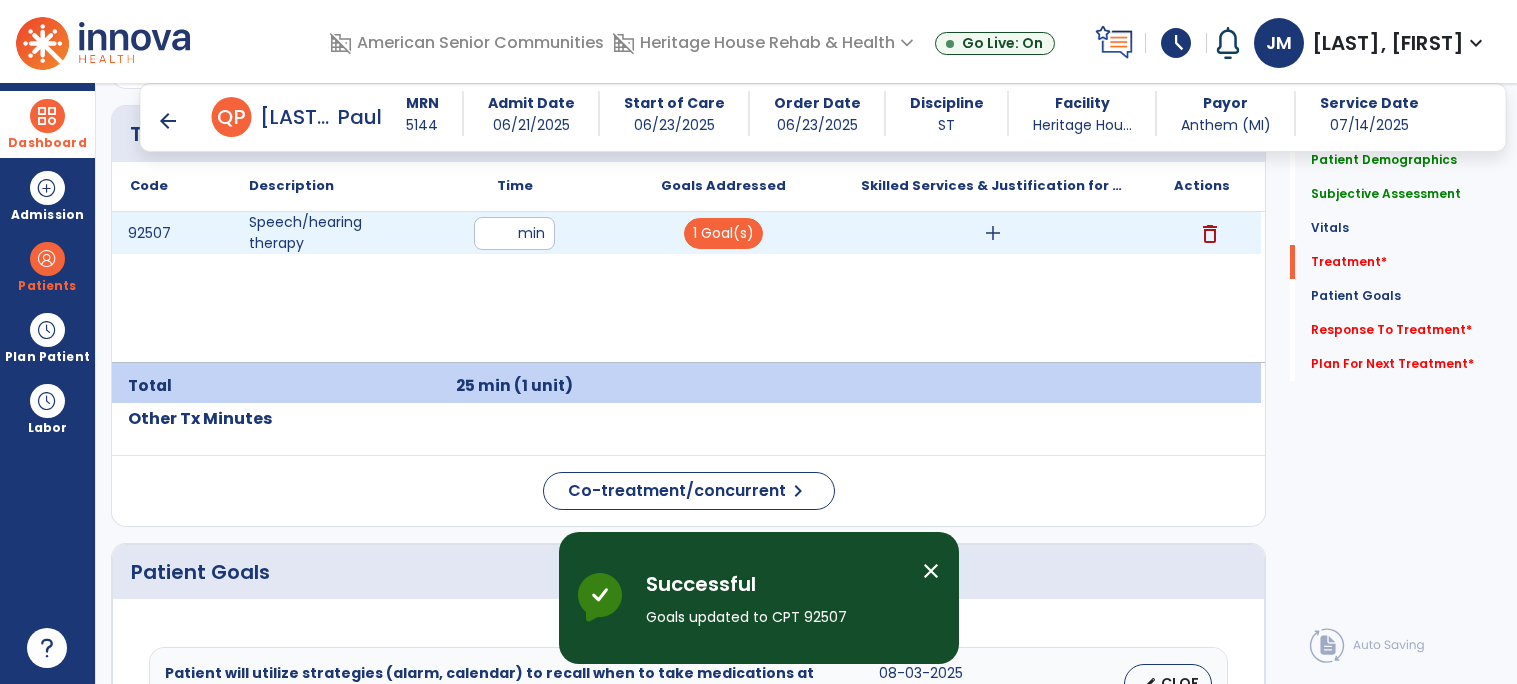 click on "add" at bounding box center [993, 233] 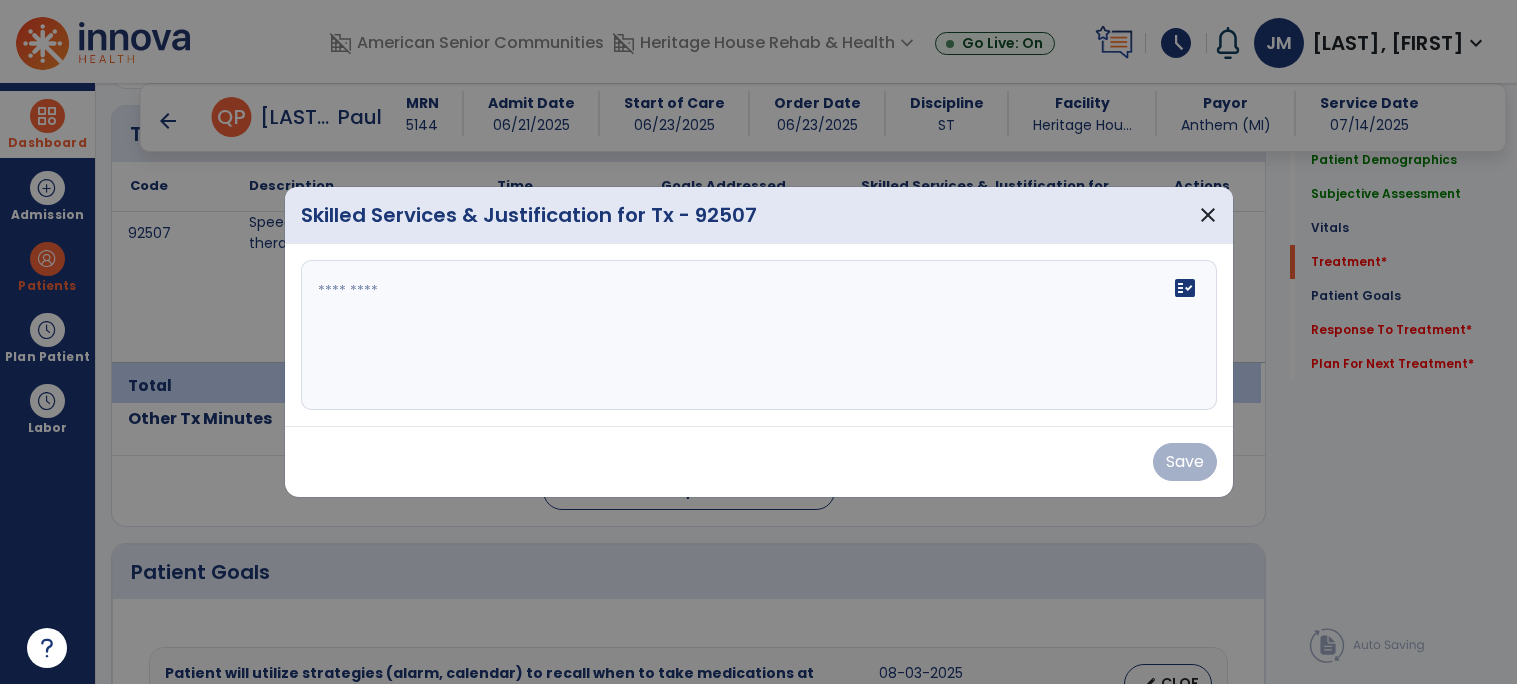 click on "fact_check" at bounding box center [759, 335] 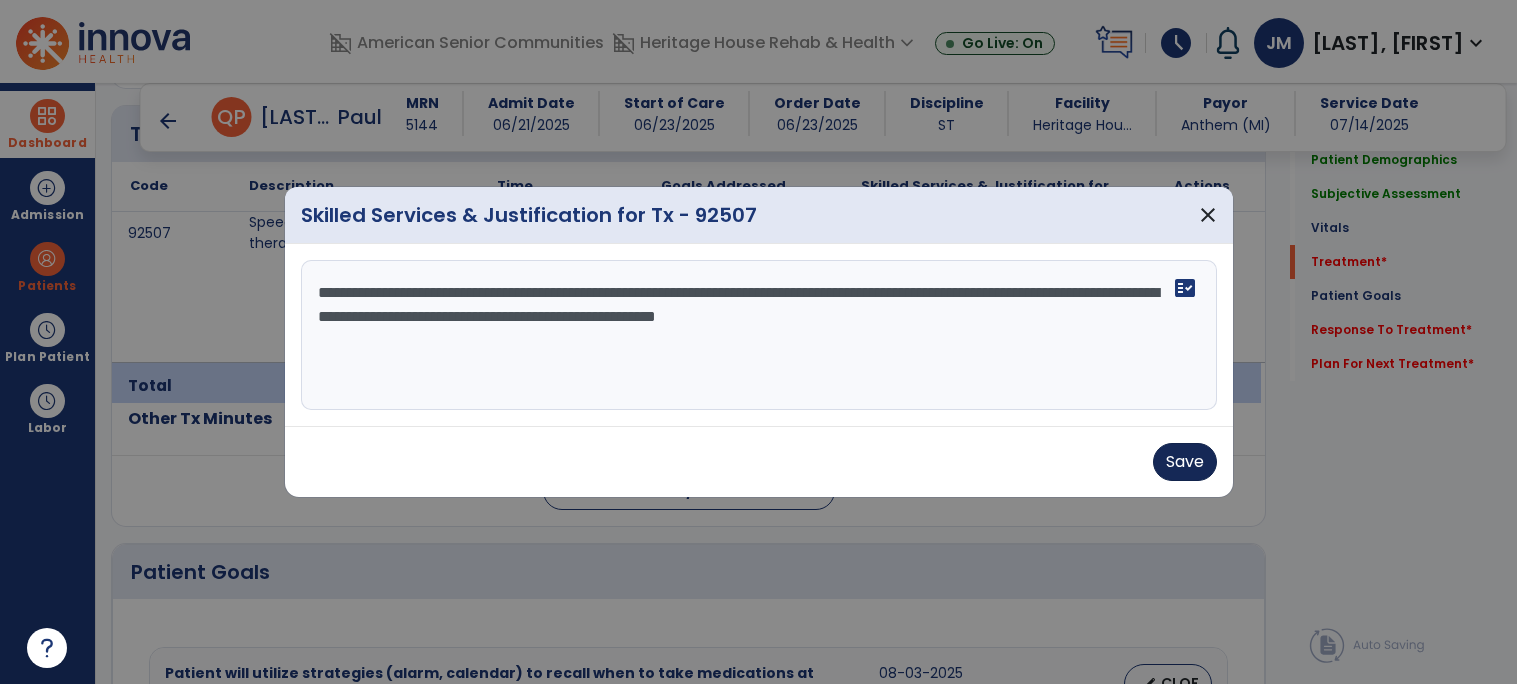 type on "**********" 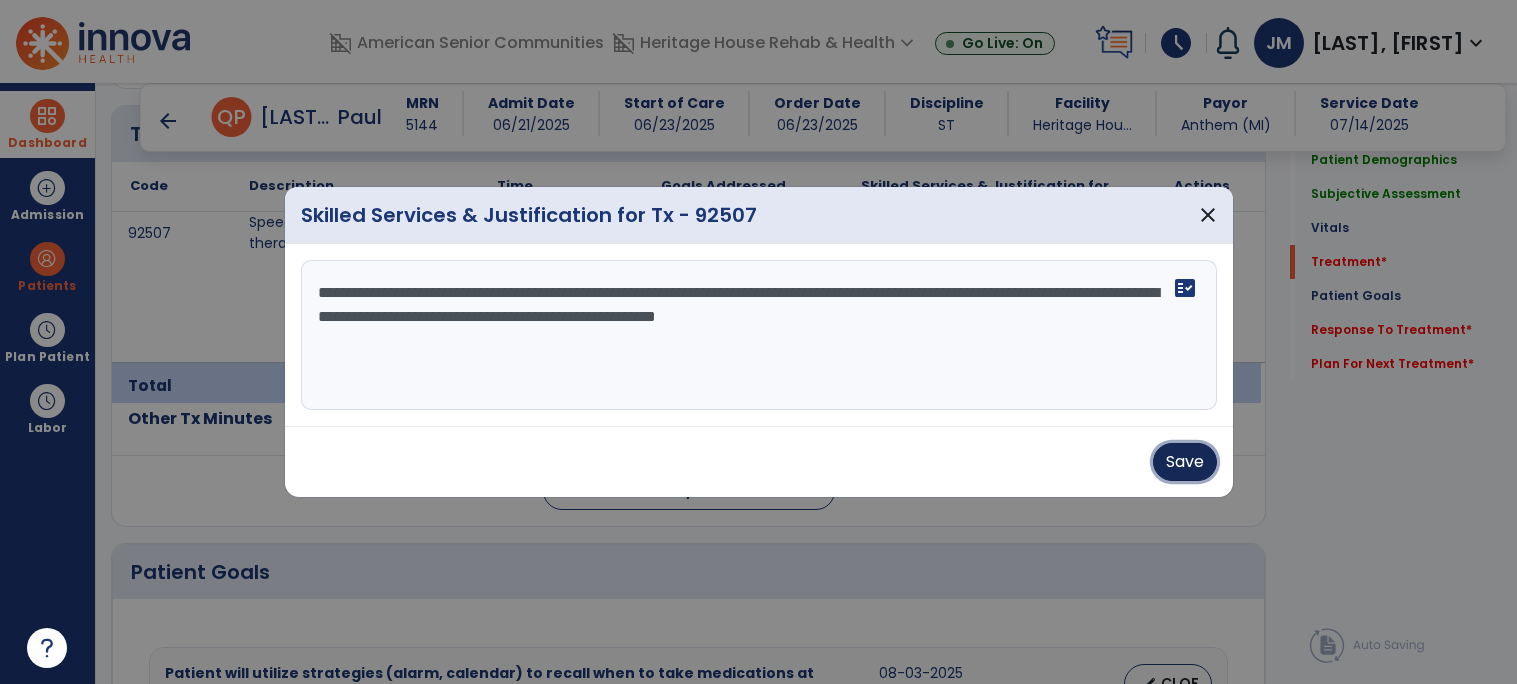 click on "Save" at bounding box center (1185, 462) 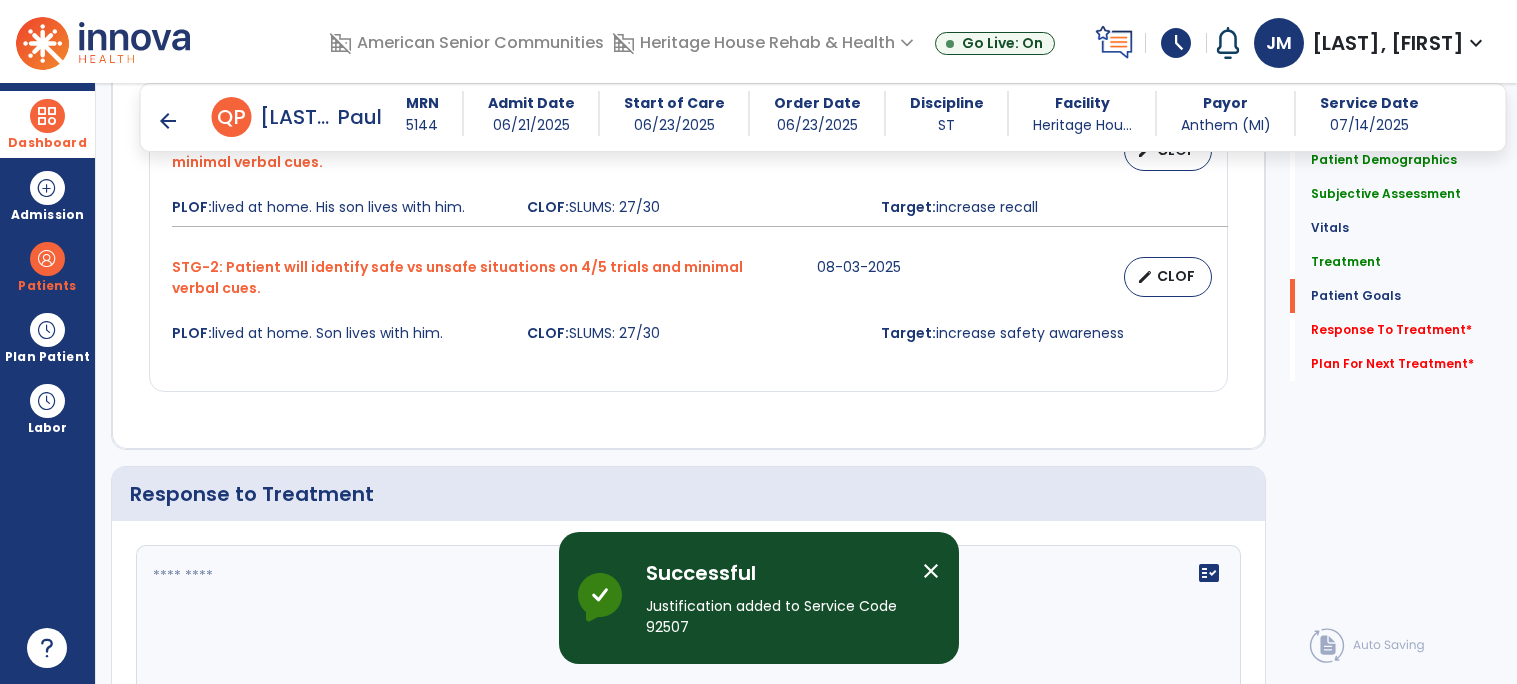scroll, scrollTop: 2191, scrollLeft: 0, axis: vertical 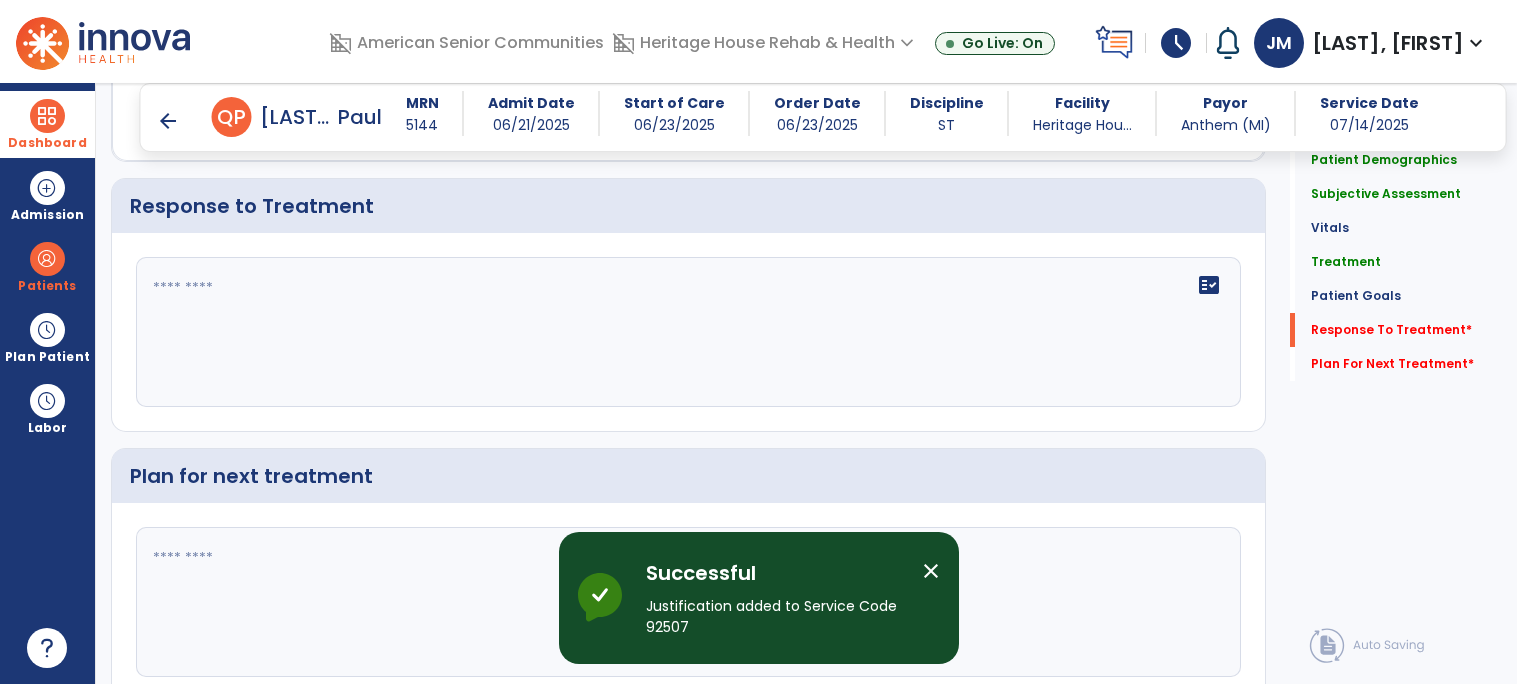 click 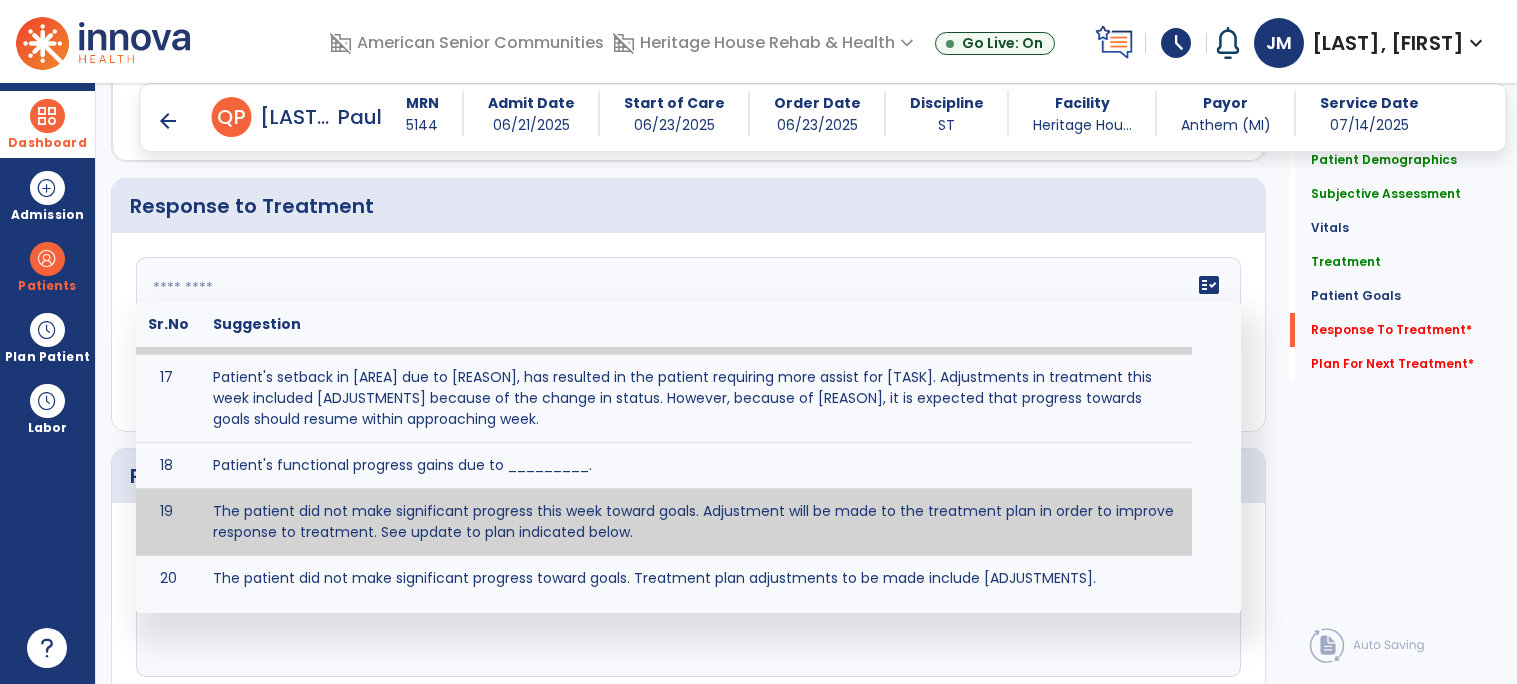 scroll, scrollTop: 865, scrollLeft: 0, axis: vertical 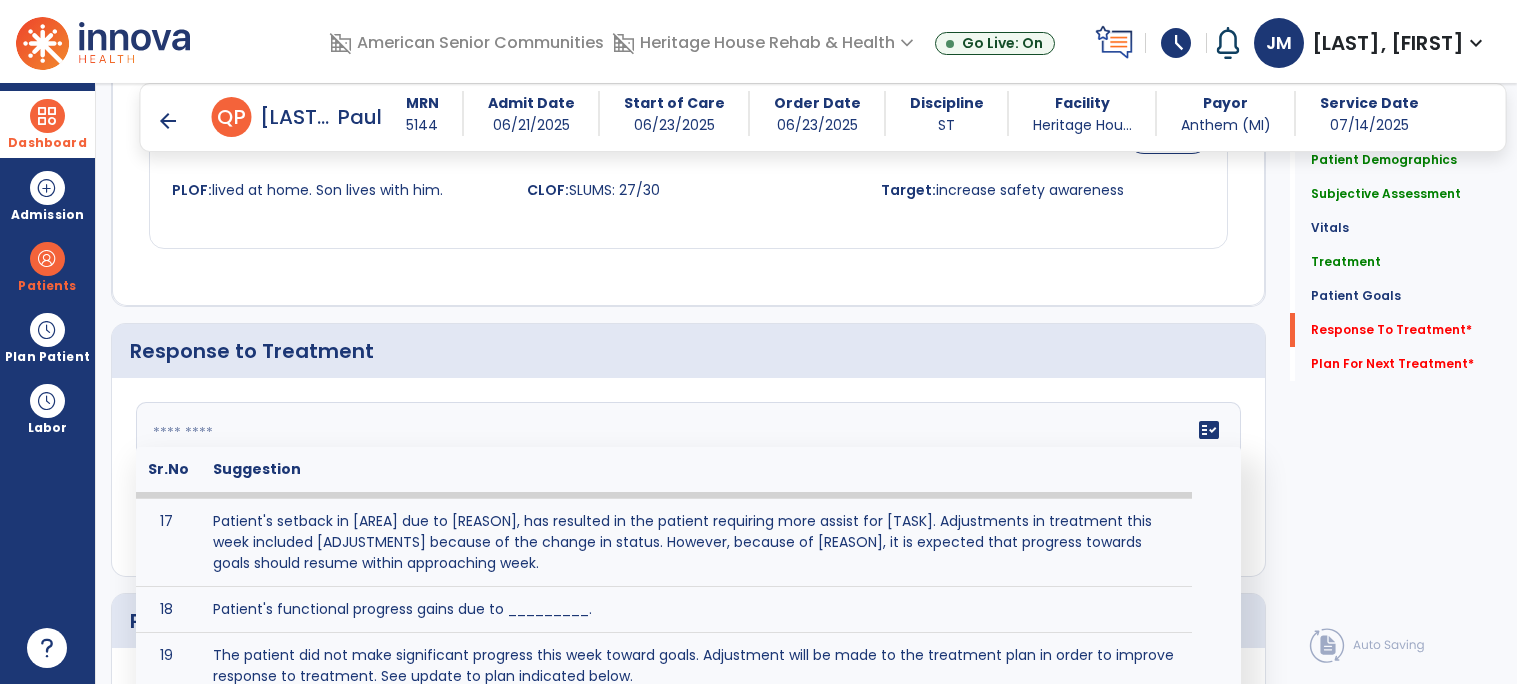 click 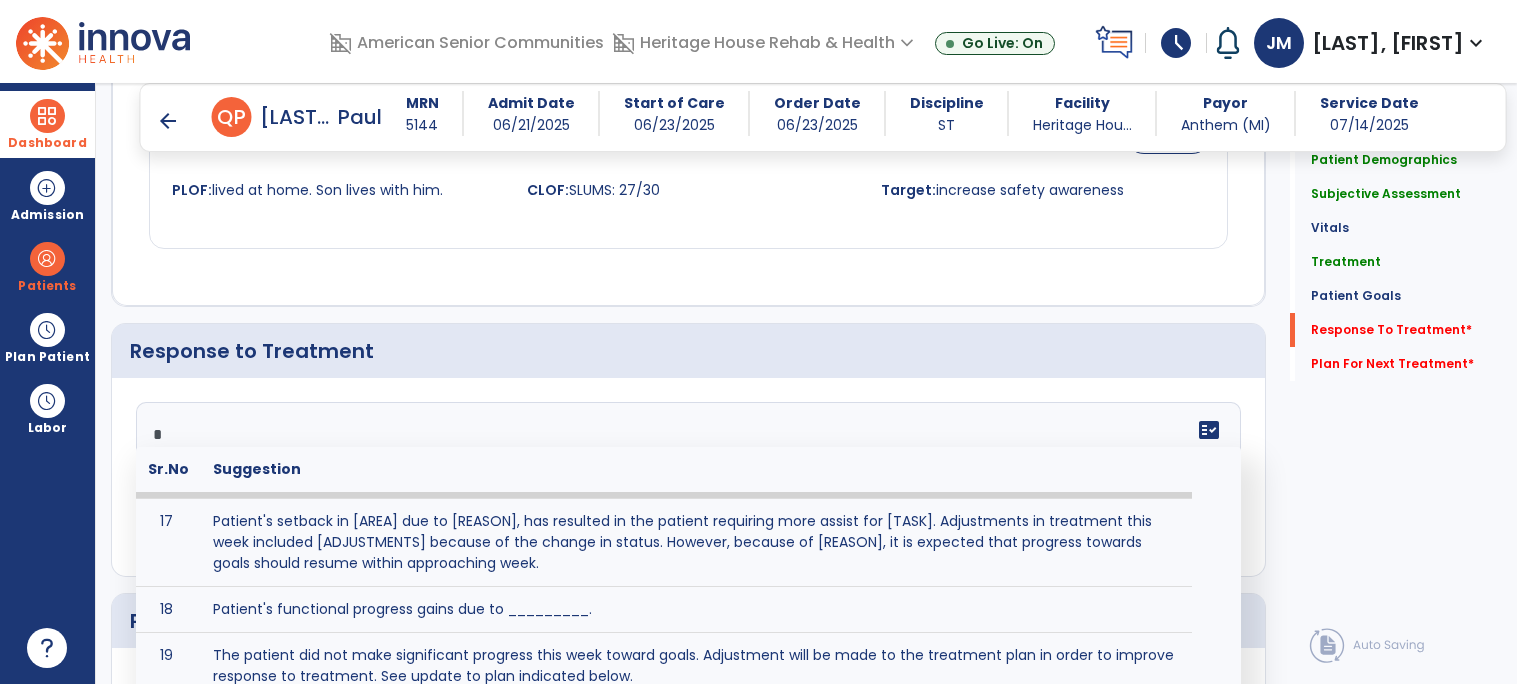 scroll, scrollTop: 754, scrollLeft: 0, axis: vertical 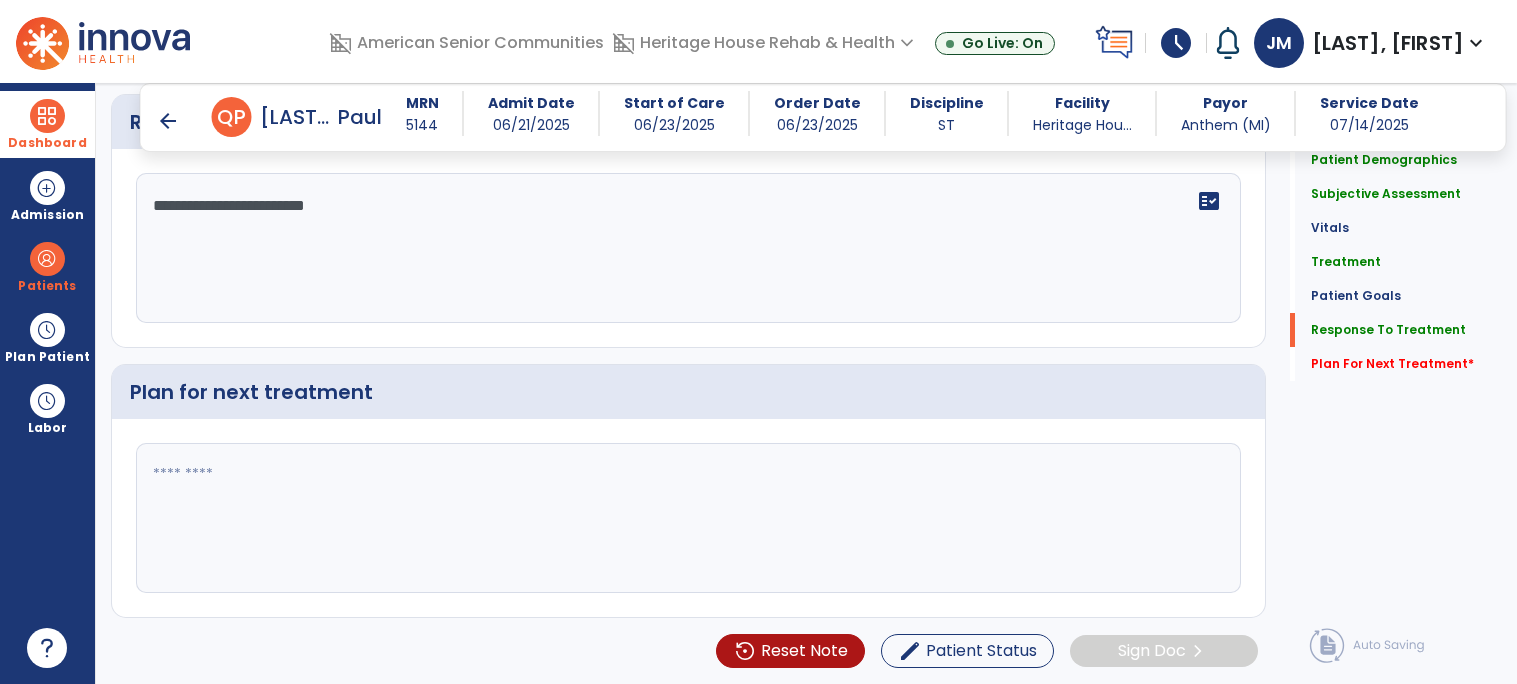 type on "**********" 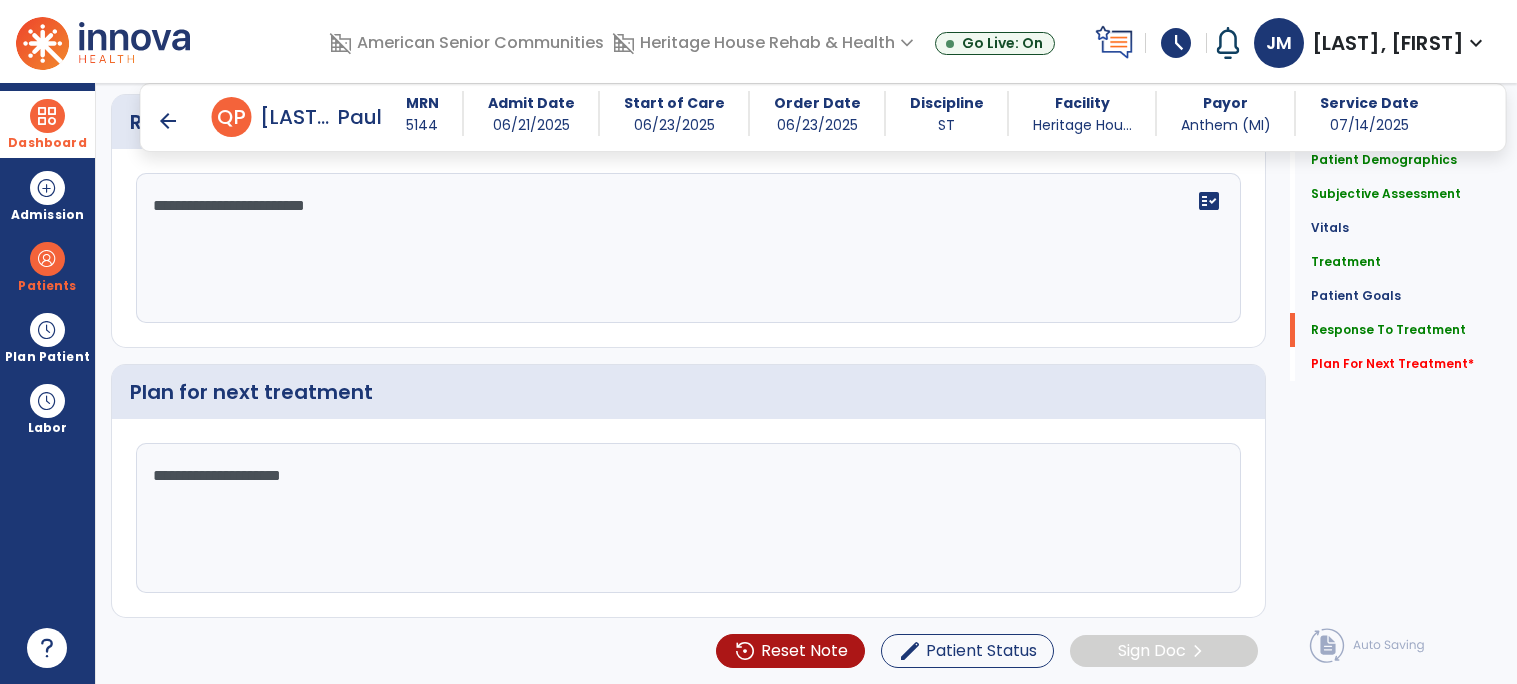 type on "**********" 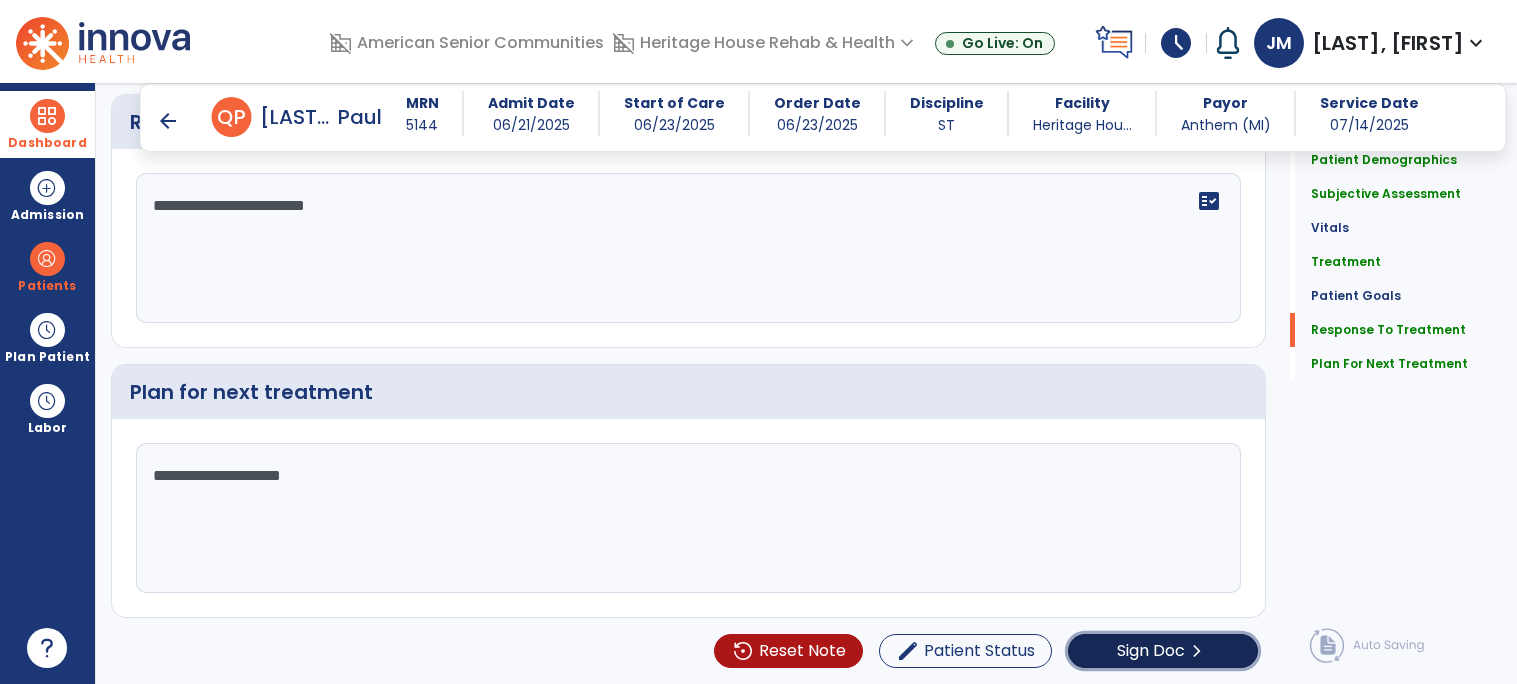 click on "Sign Doc" 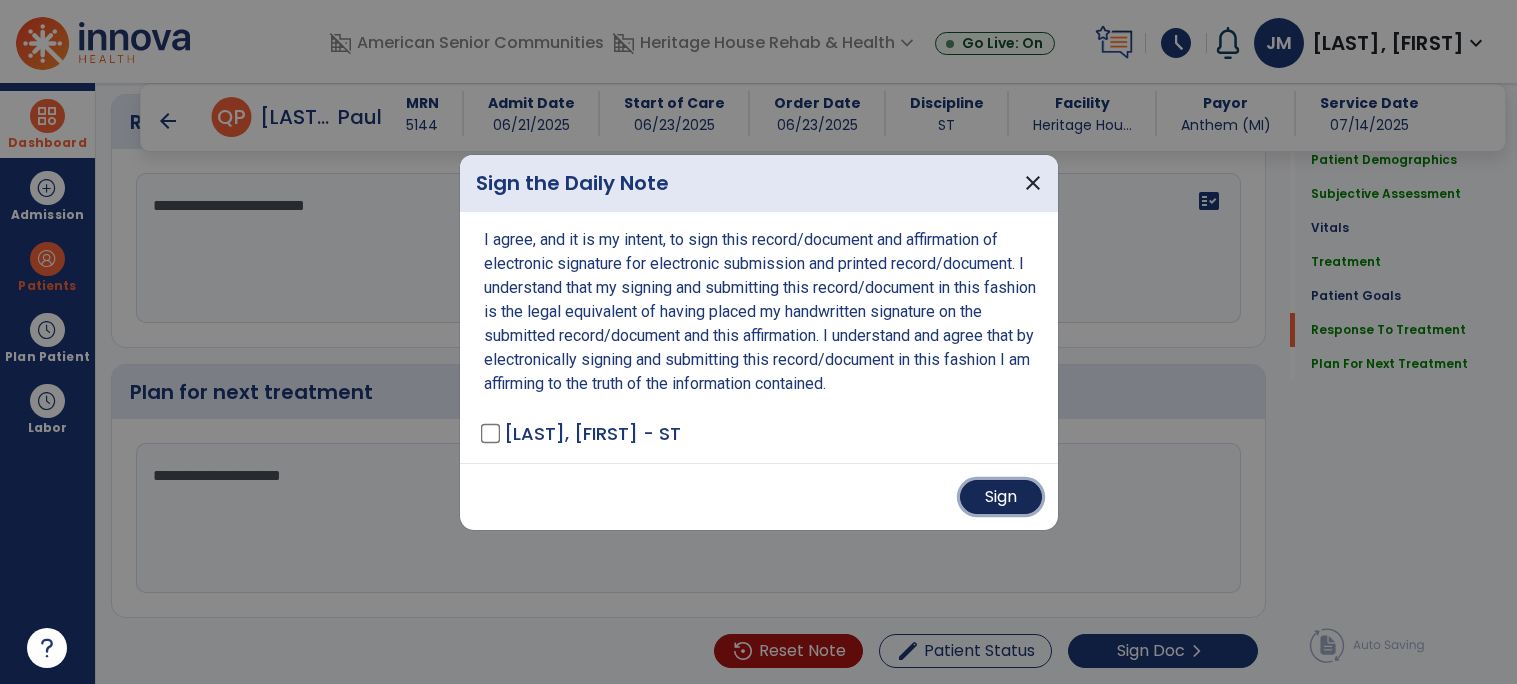 click on "Sign" at bounding box center [1001, 497] 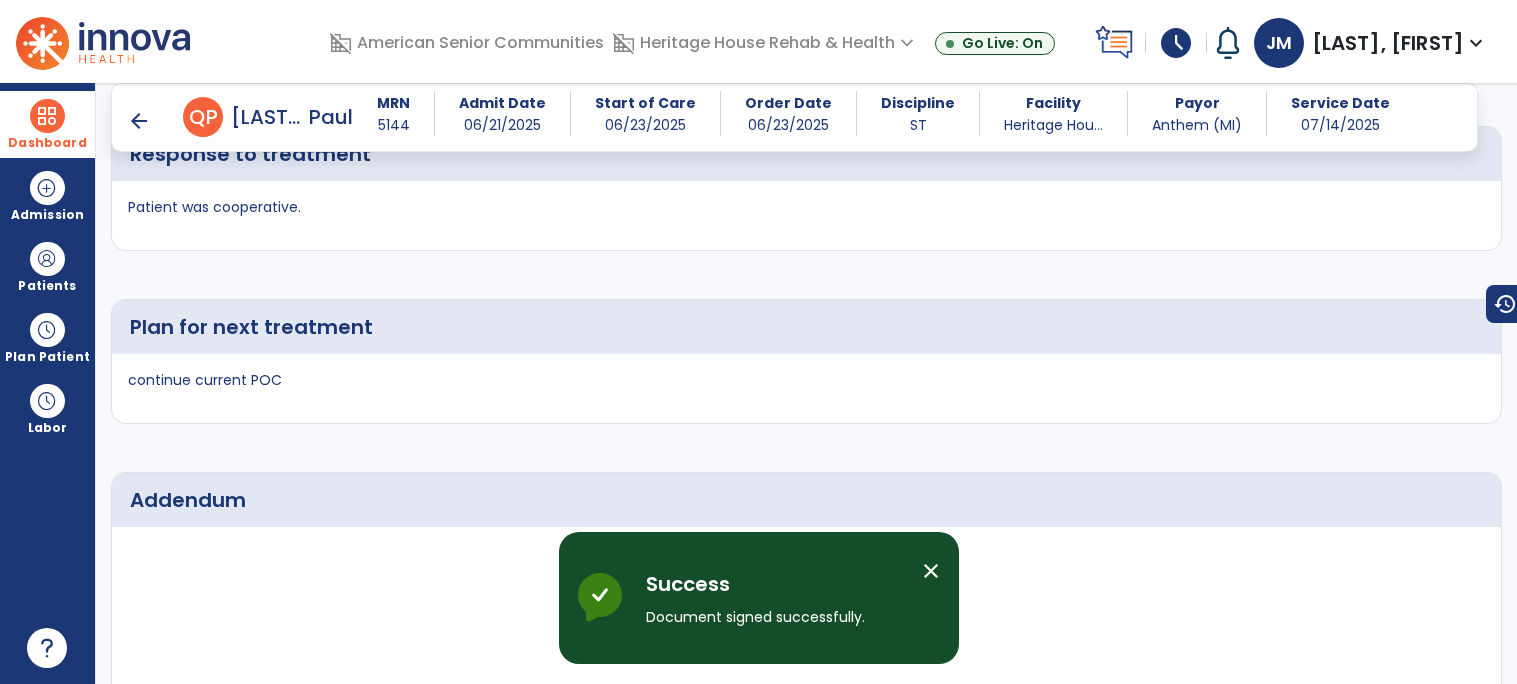 scroll, scrollTop: 2432, scrollLeft: 0, axis: vertical 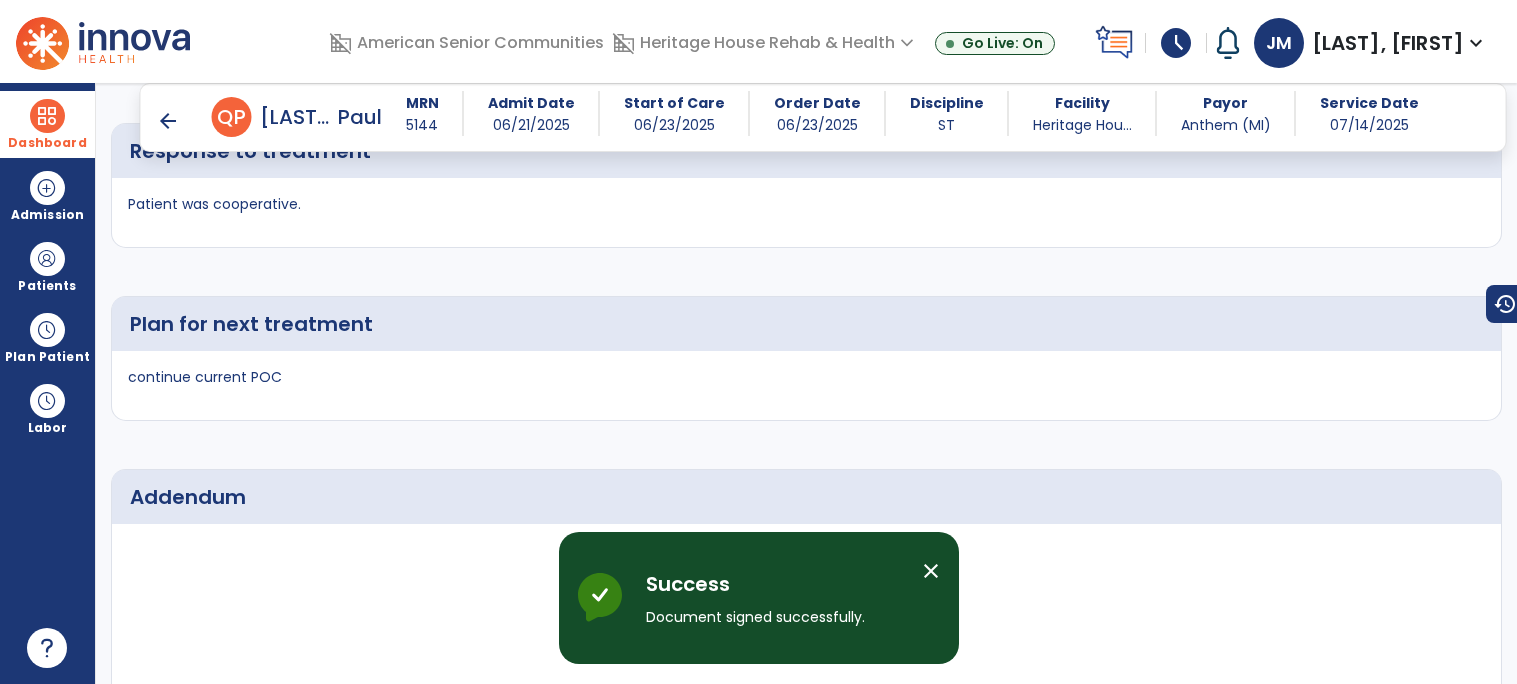 click on "arrow_back" at bounding box center [168, 121] 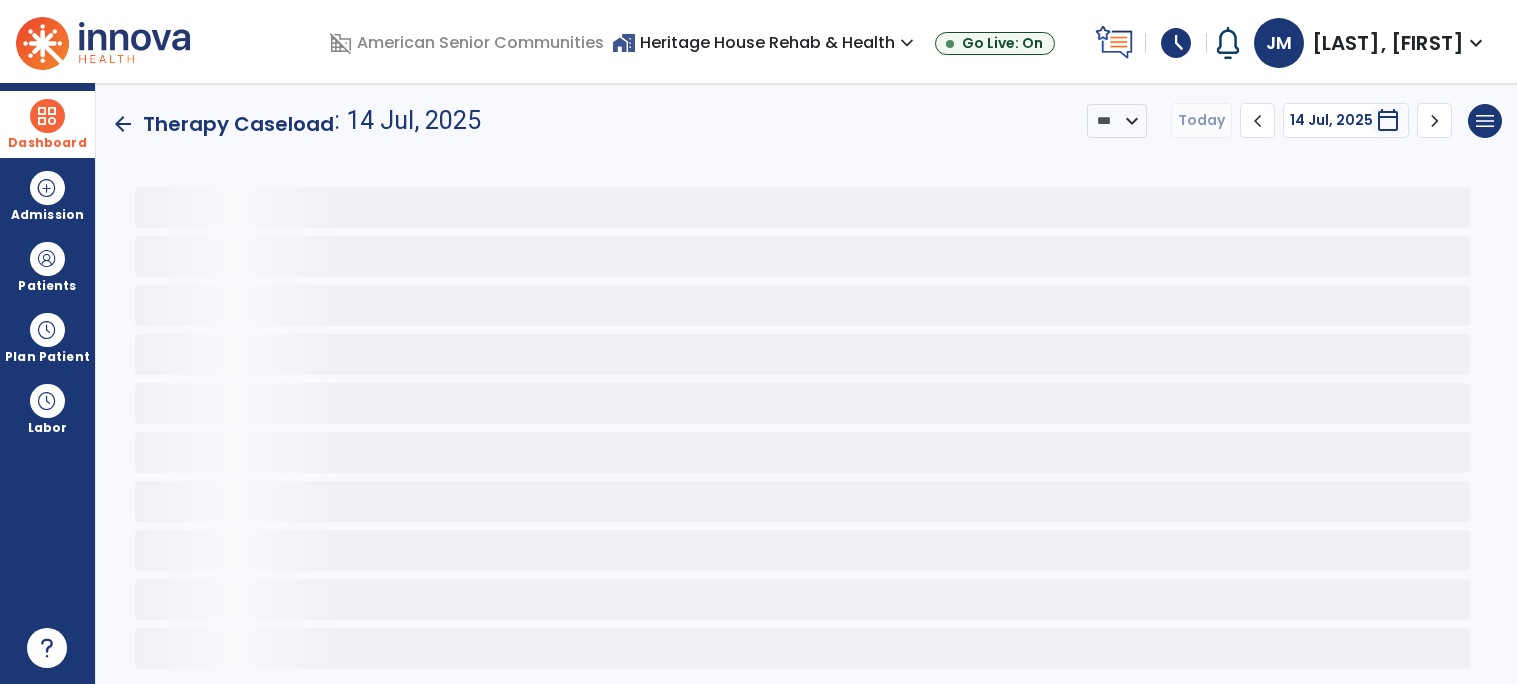 scroll, scrollTop: 0, scrollLeft: 0, axis: both 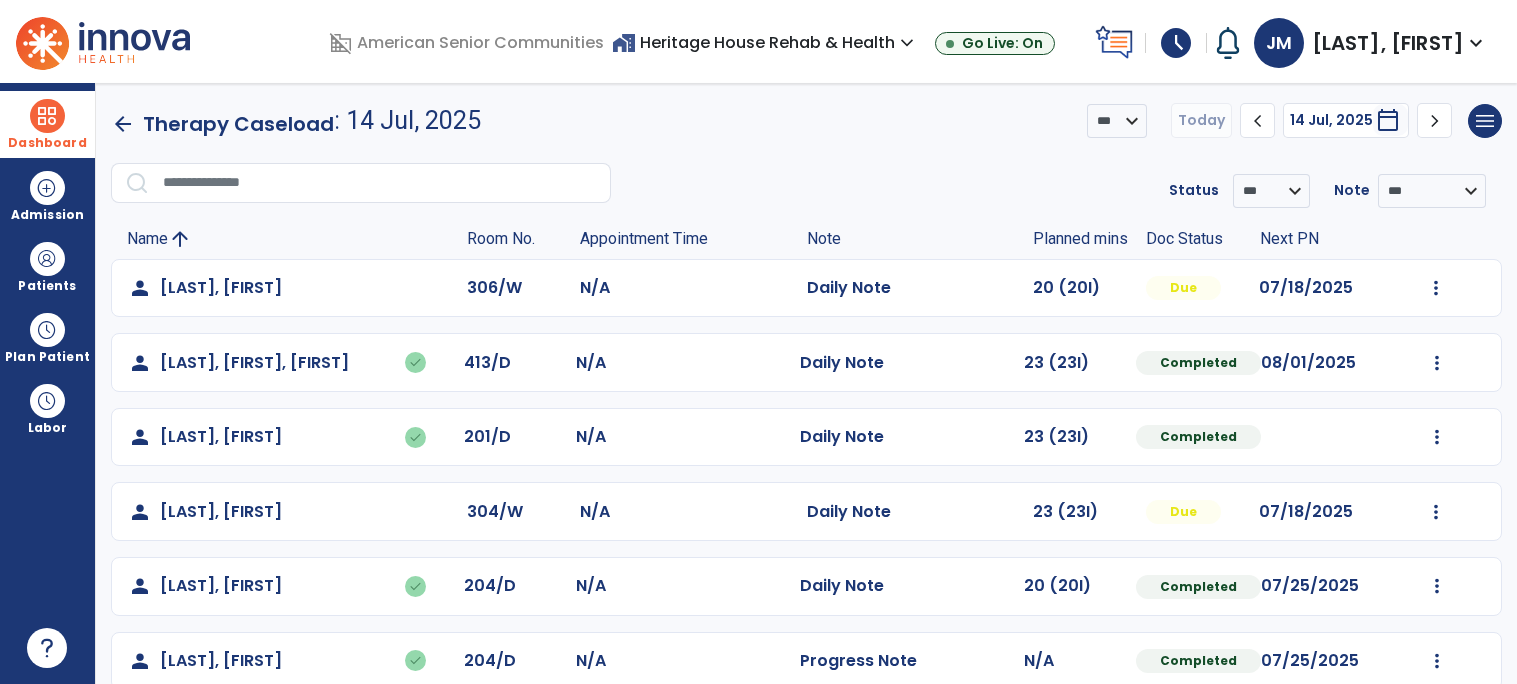 click on "arrow_back" 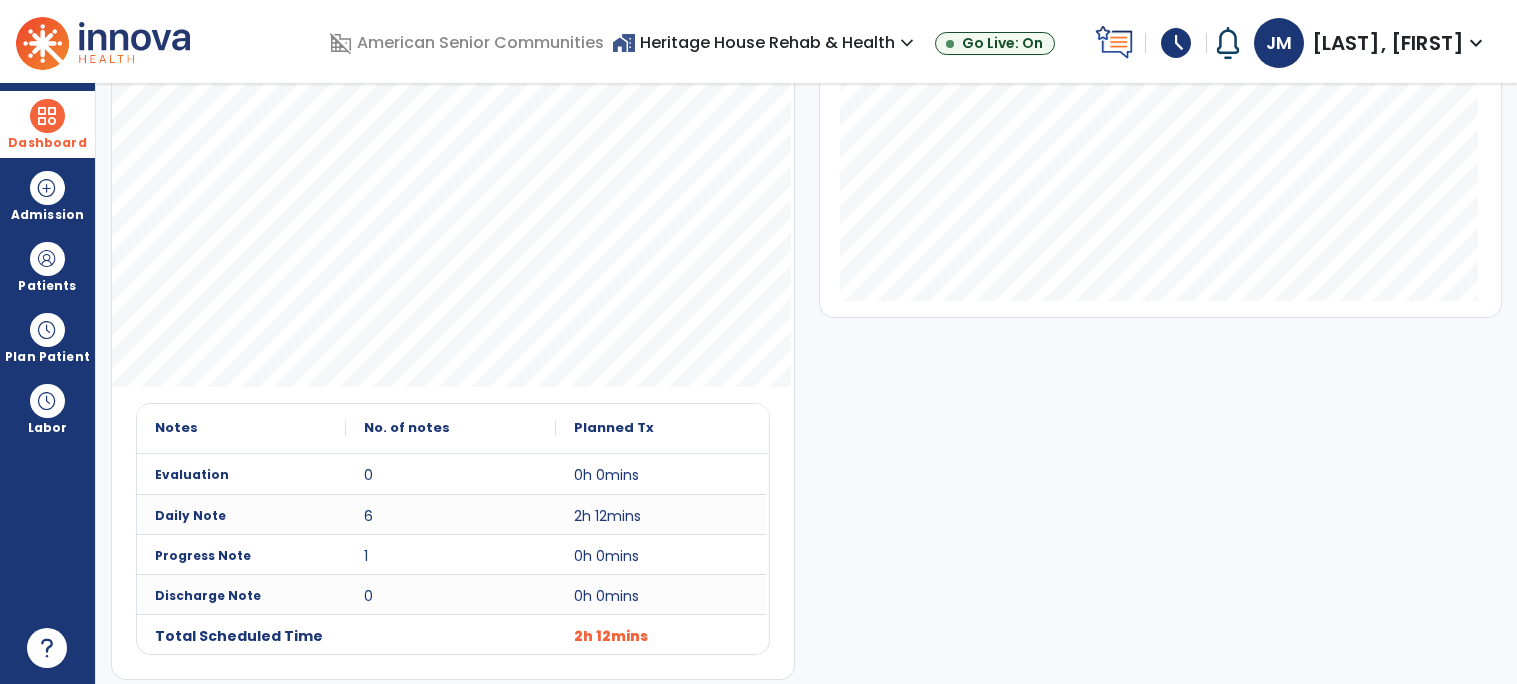 scroll, scrollTop: 465, scrollLeft: 0, axis: vertical 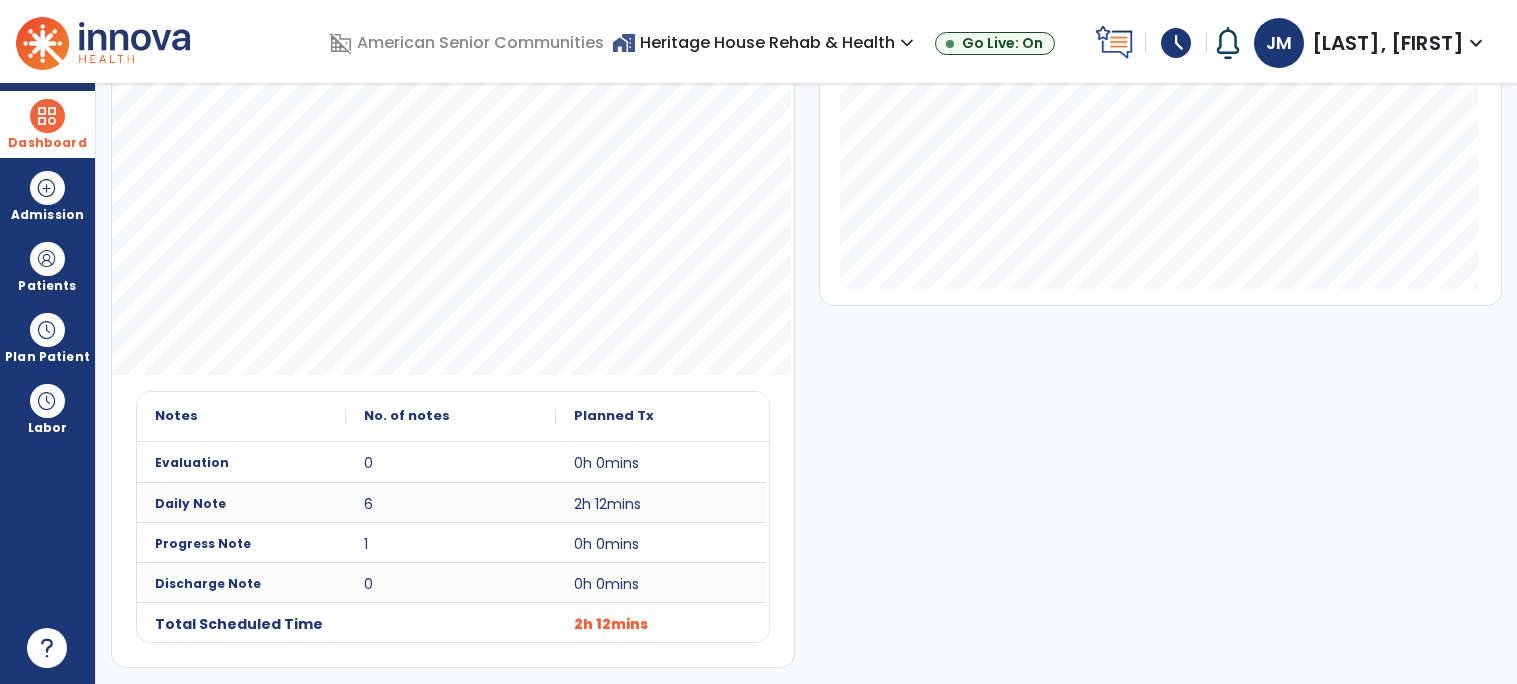 click at bounding box center (47, 116) 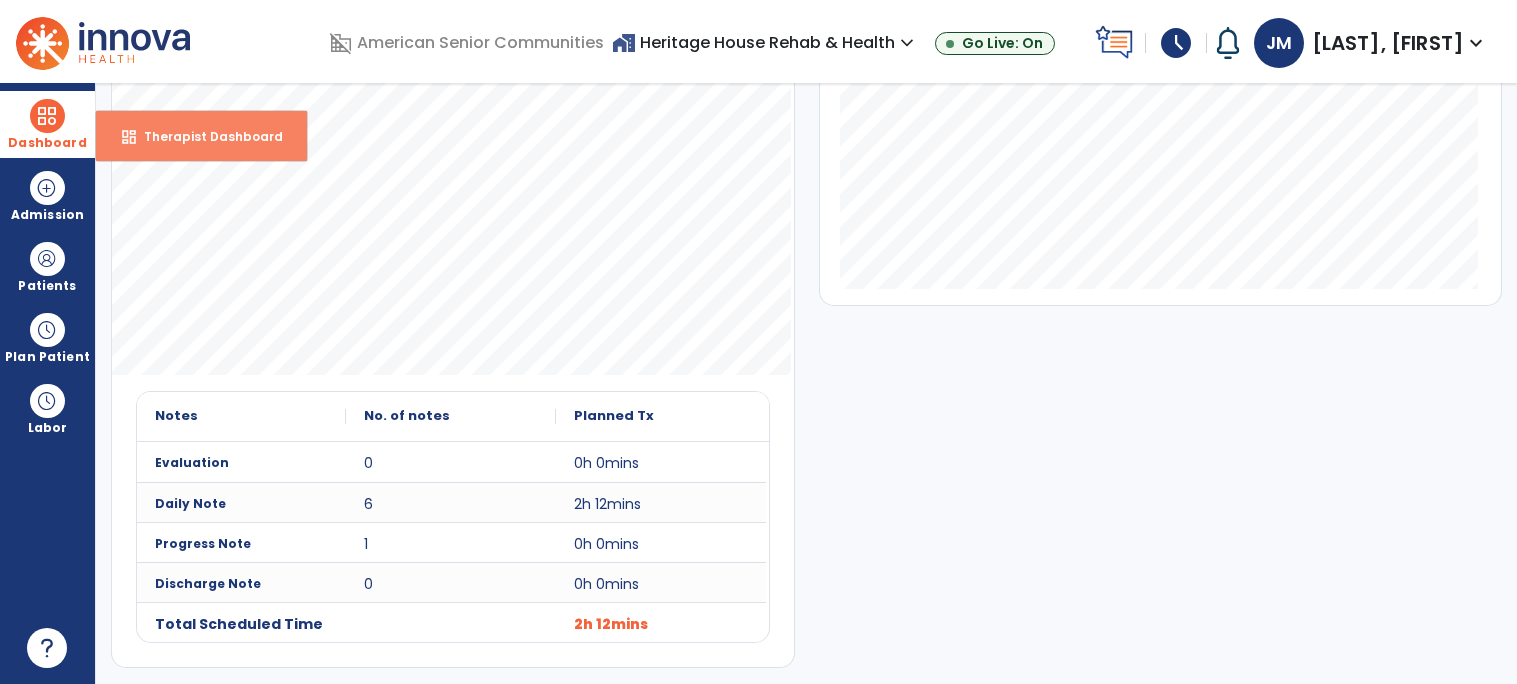 click on "Therapist Dashboard" at bounding box center (205, 136) 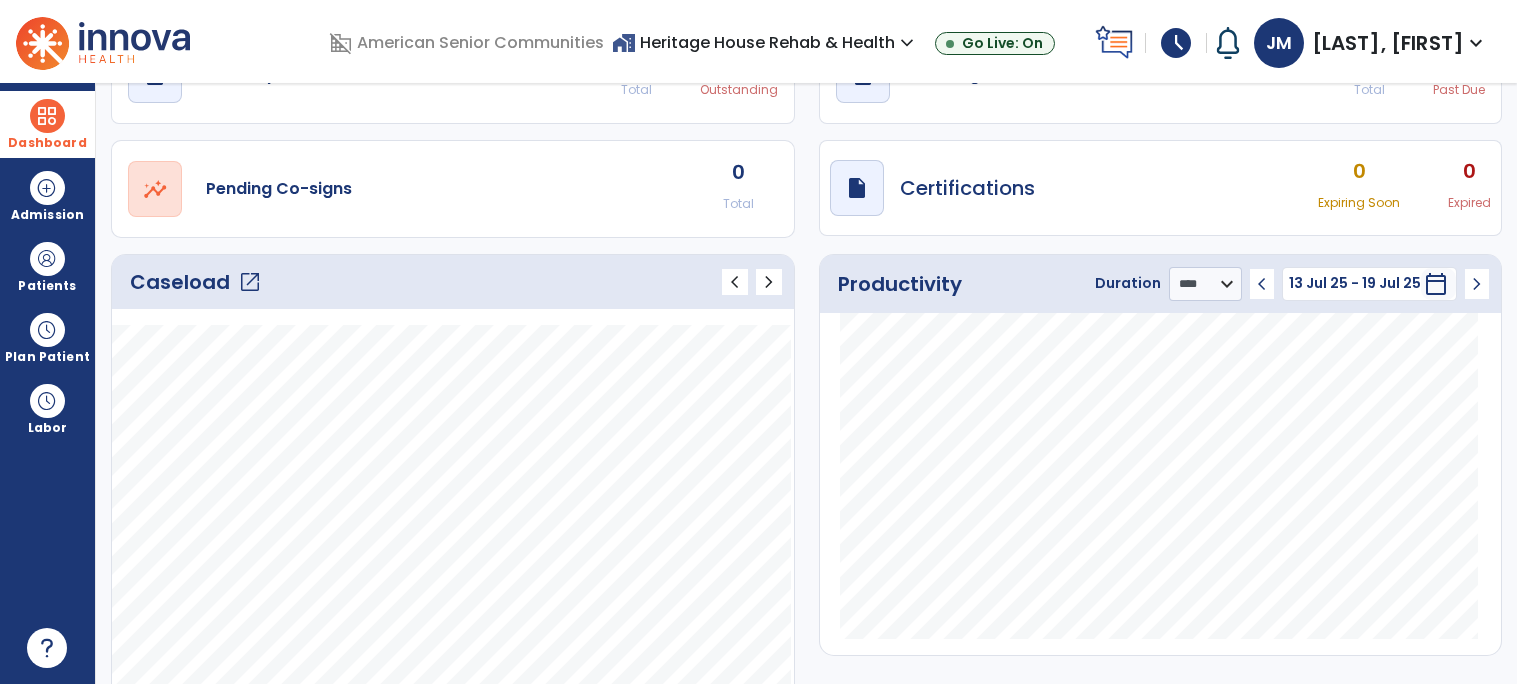 scroll, scrollTop: 33, scrollLeft: 0, axis: vertical 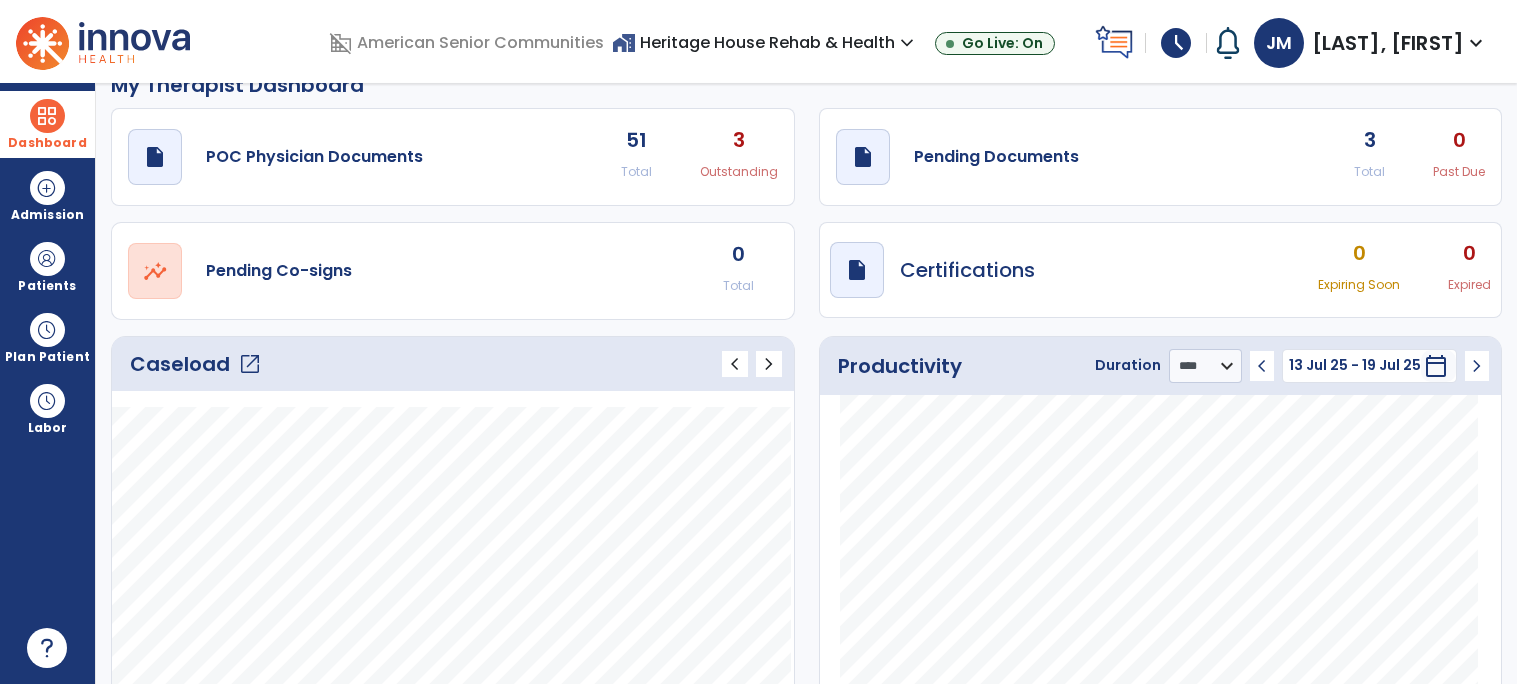 click on "Caseload   open_in_new" 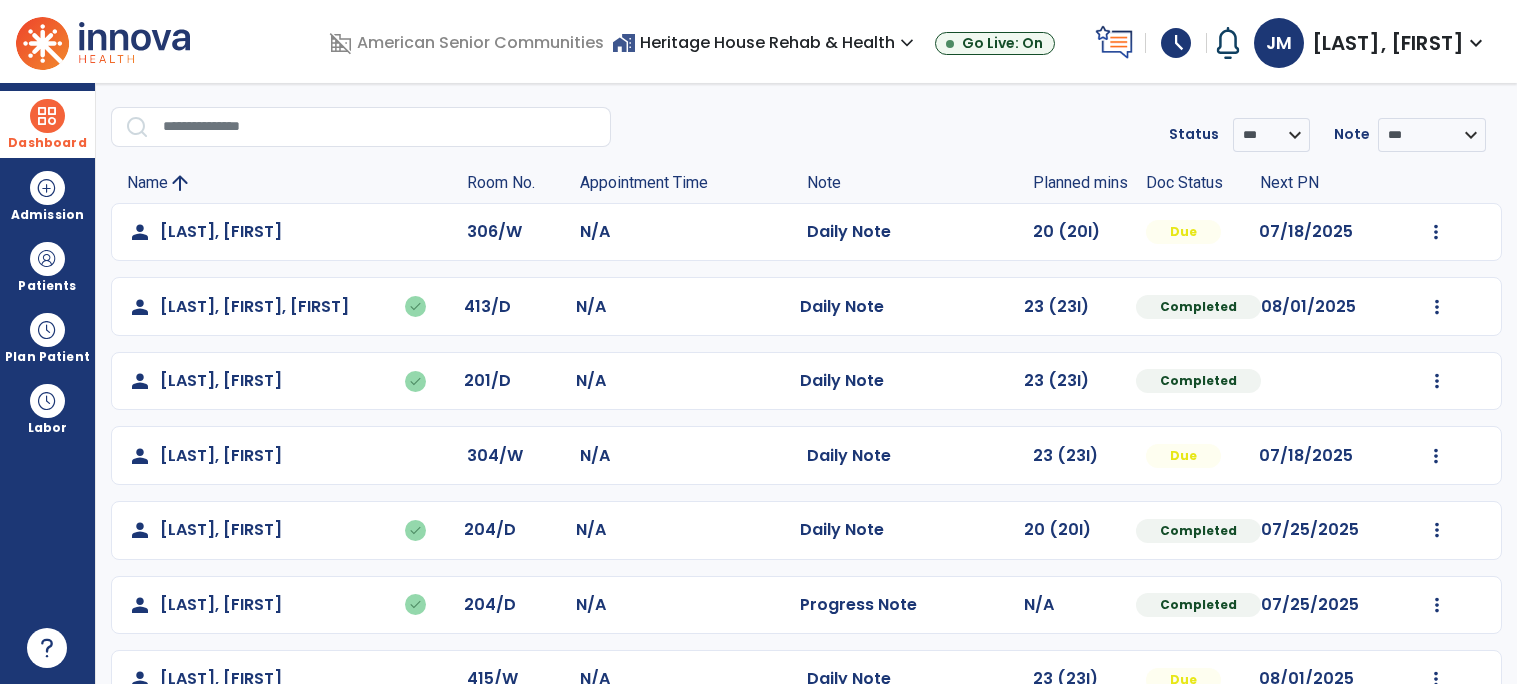 scroll, scrollTop: 103, scrollLeft: 0, axis: vertical 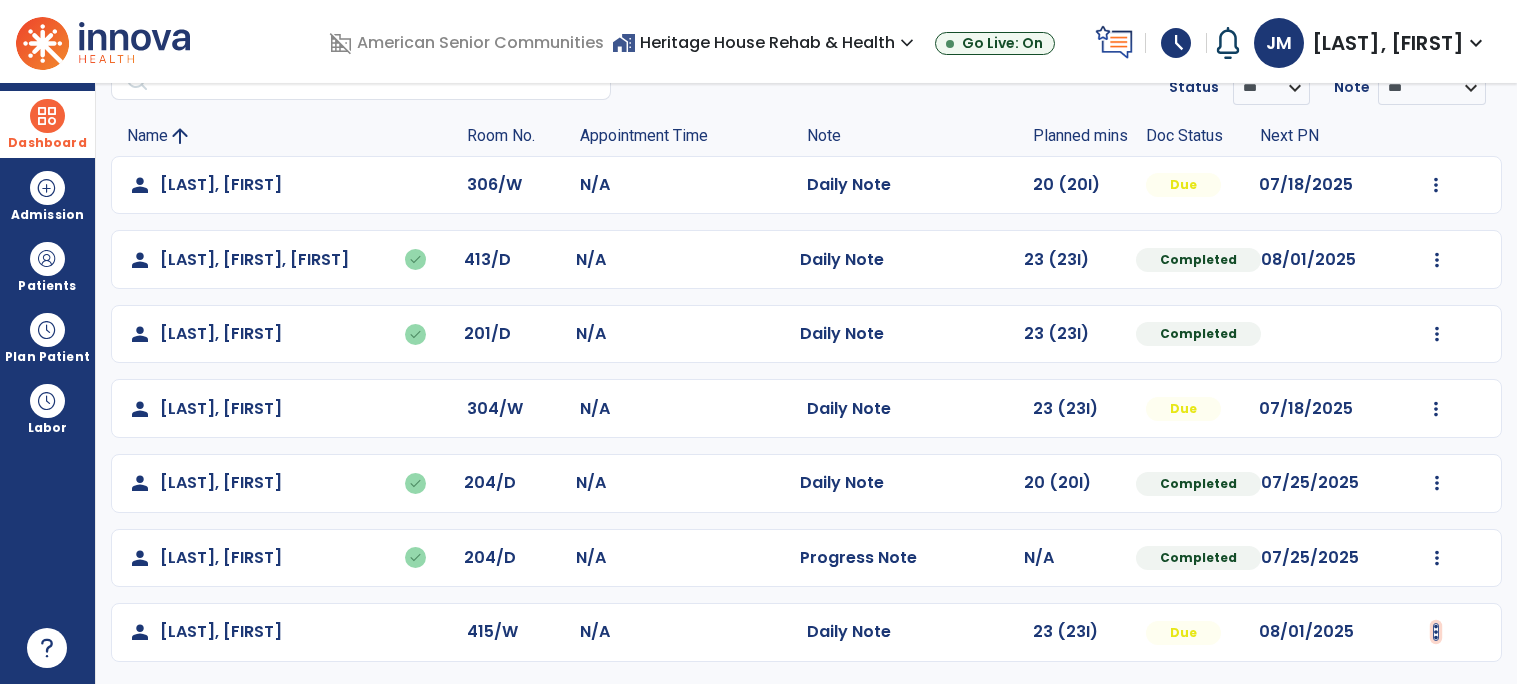 click at bounding box center (1436, 185) 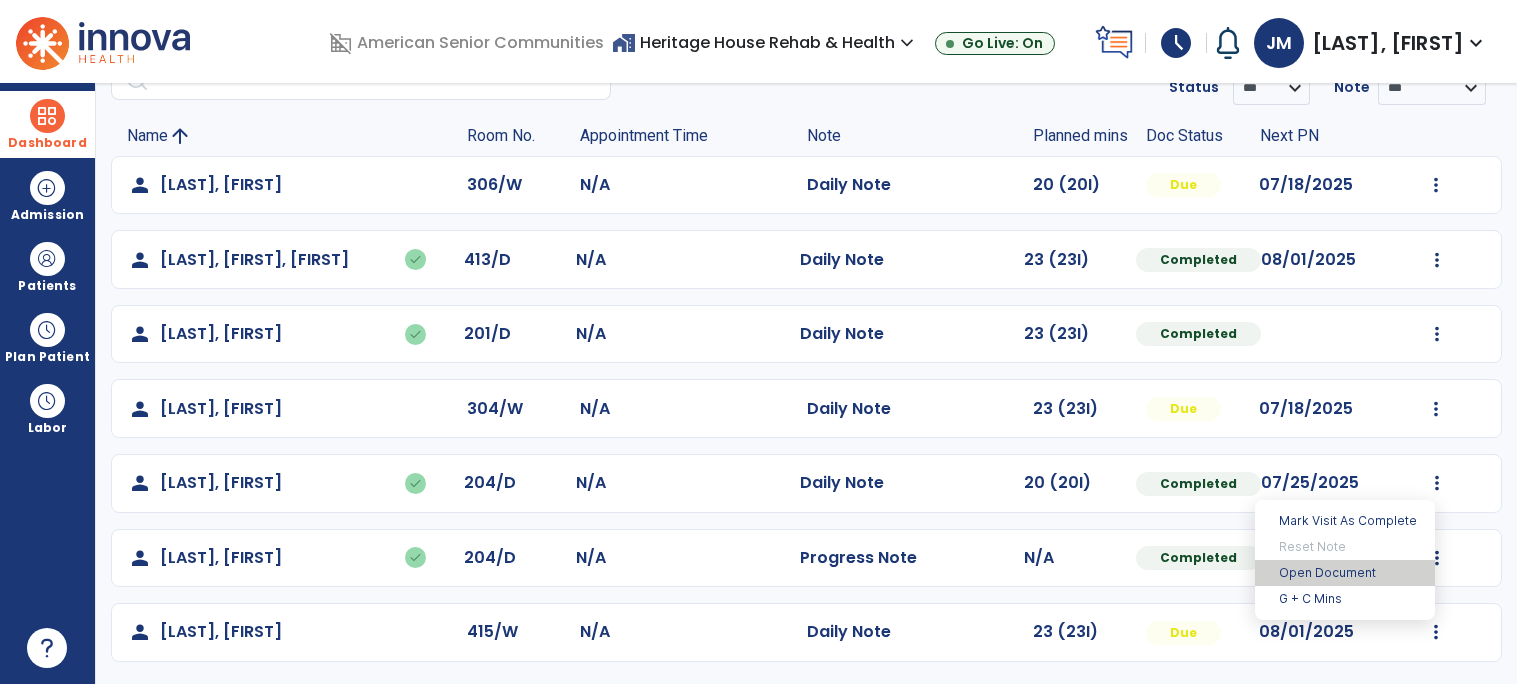 click on "Open Document" at bounding box center [1345, 573] 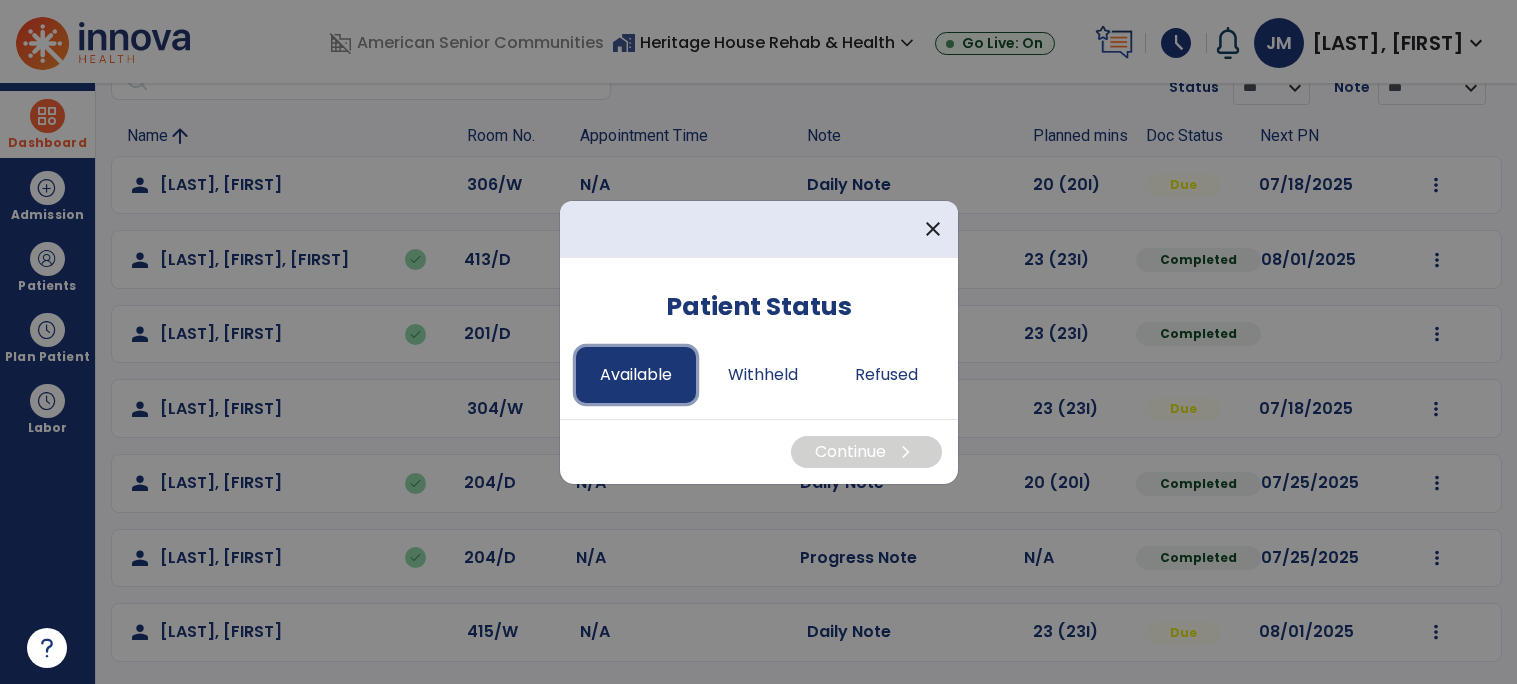 drag, startPoint x: 614, startPoint y: 358, endPoint x: 636, endPoint y: 380, distance: 31.112698 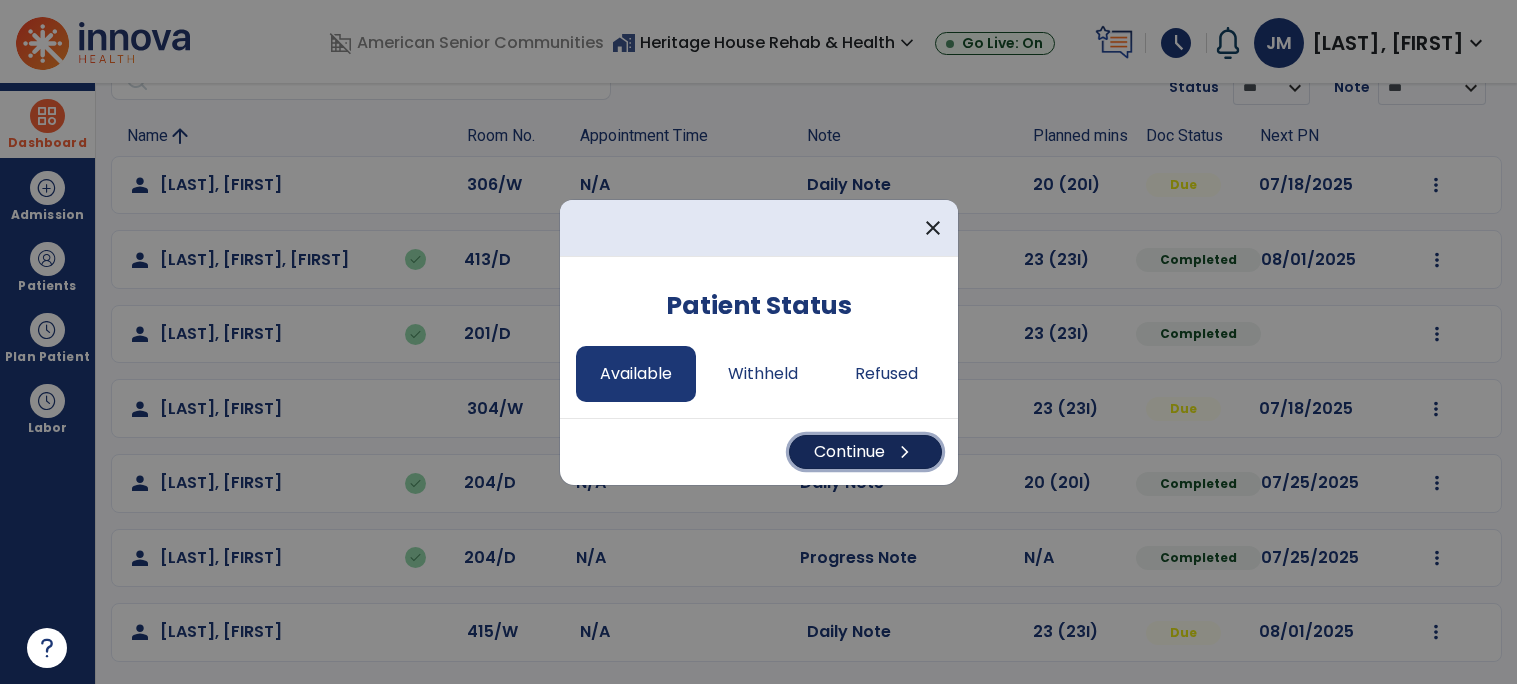 click on "Continue   chevron_right" at bounding box center (865, 452) 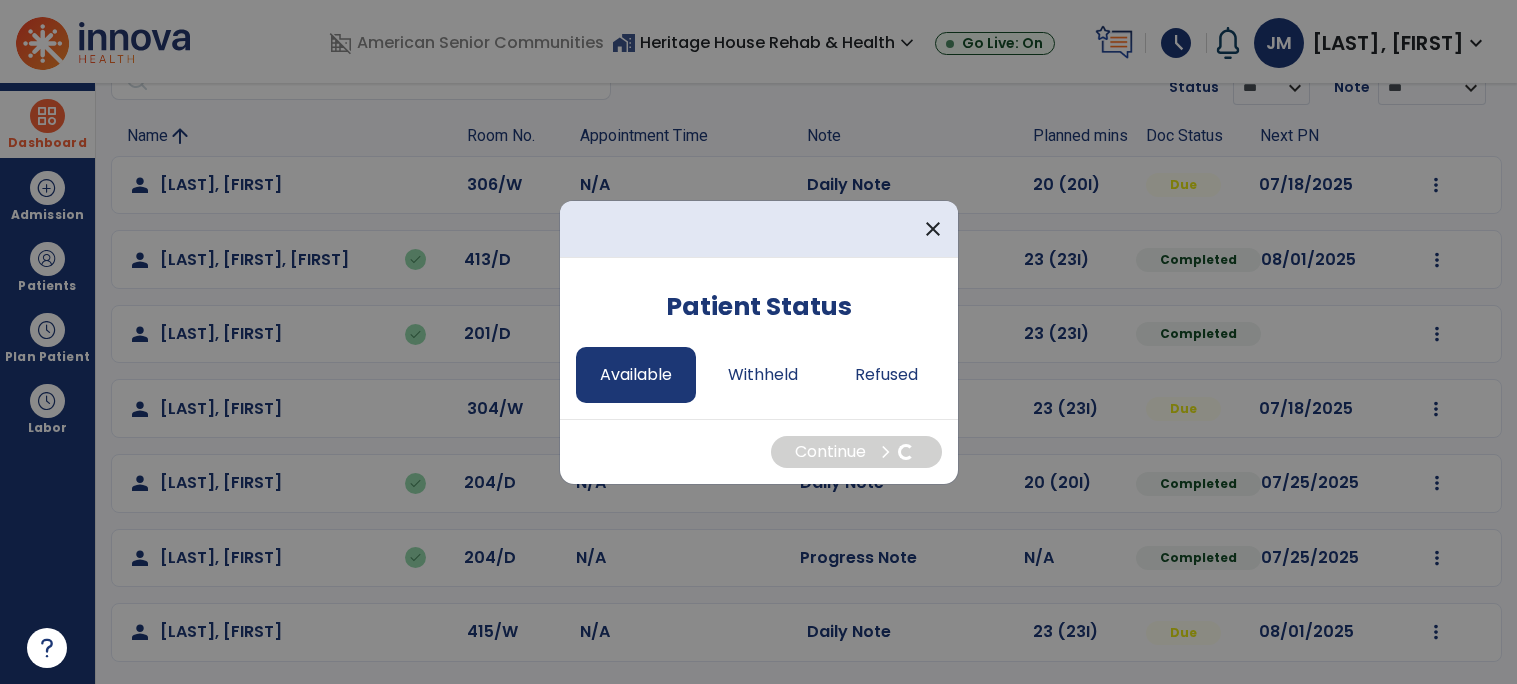 select on "*" 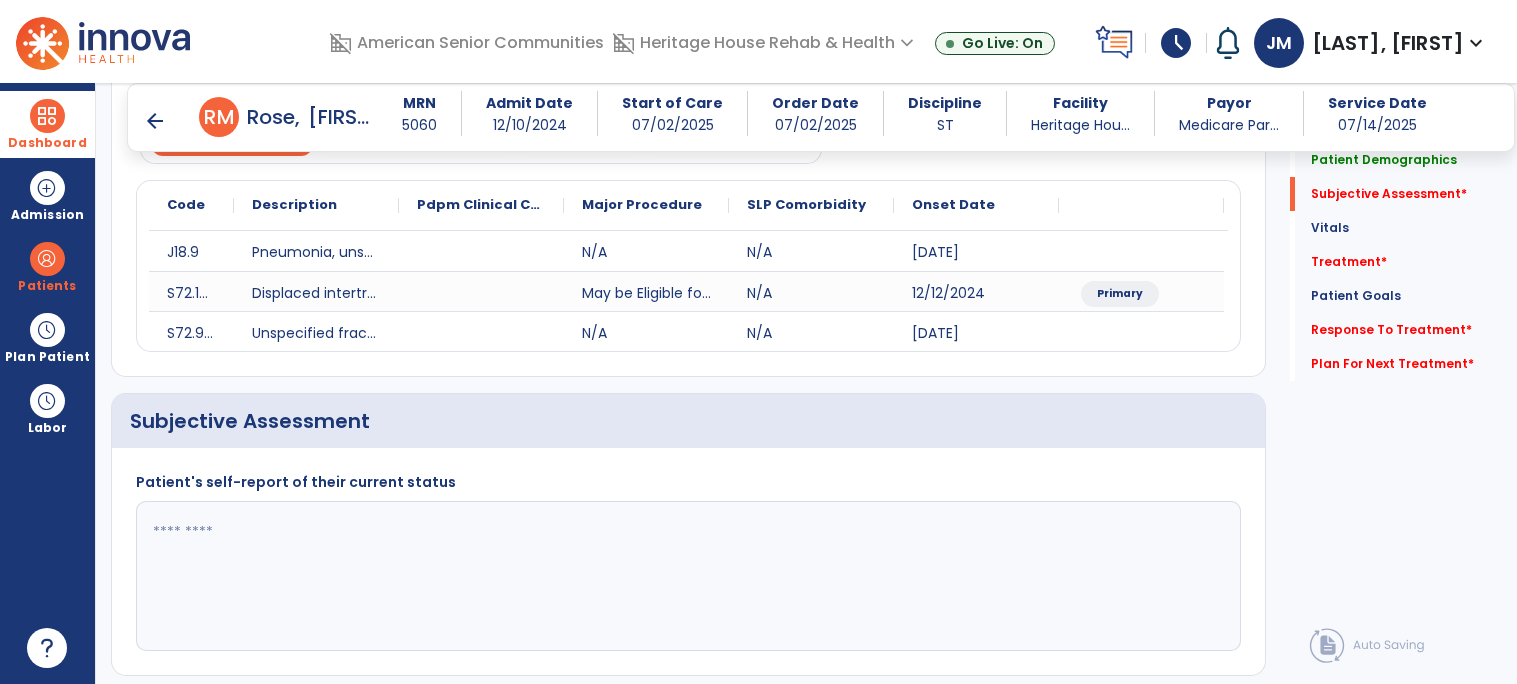 scroll, scrollTop: 359, scrollLeft: 0, axis: vertical 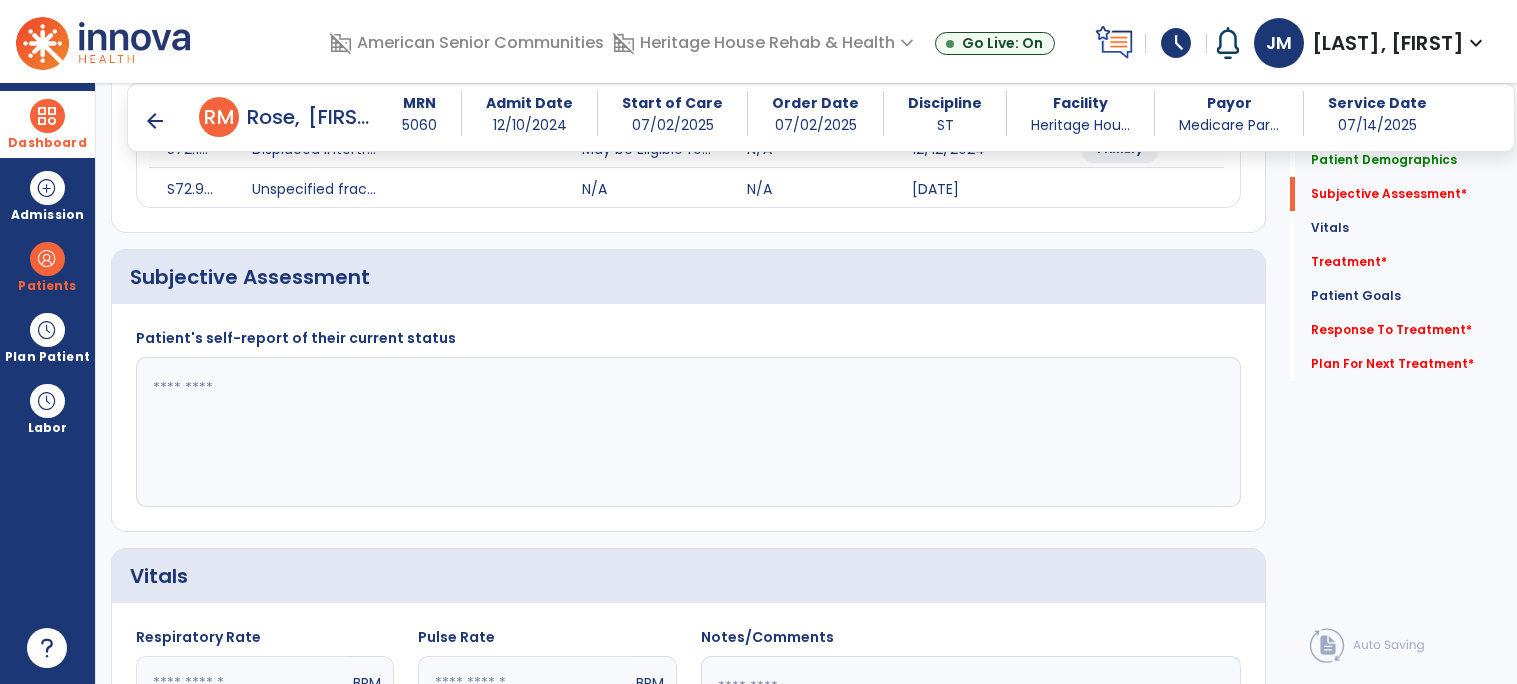 click 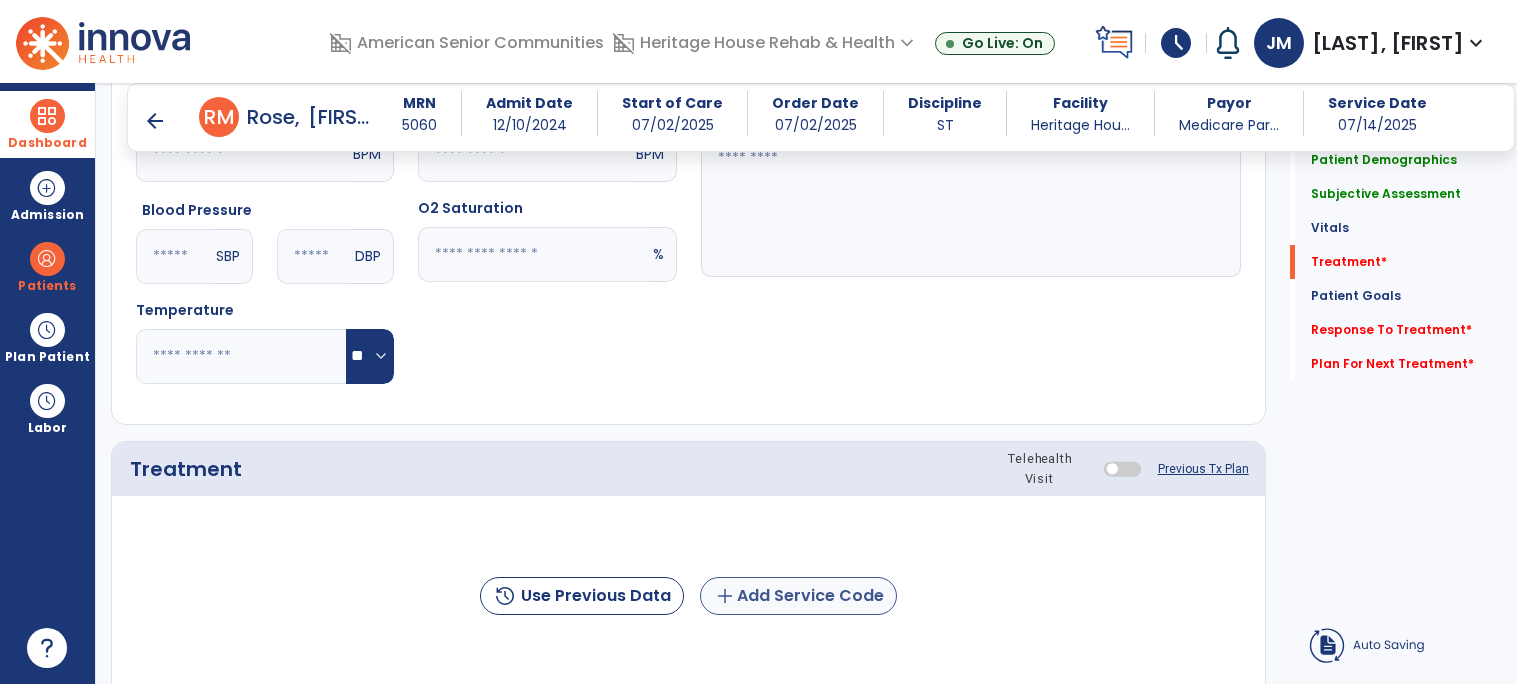 scroll, scrollTop: 1079, scrollLeft: 0, axis: vertical 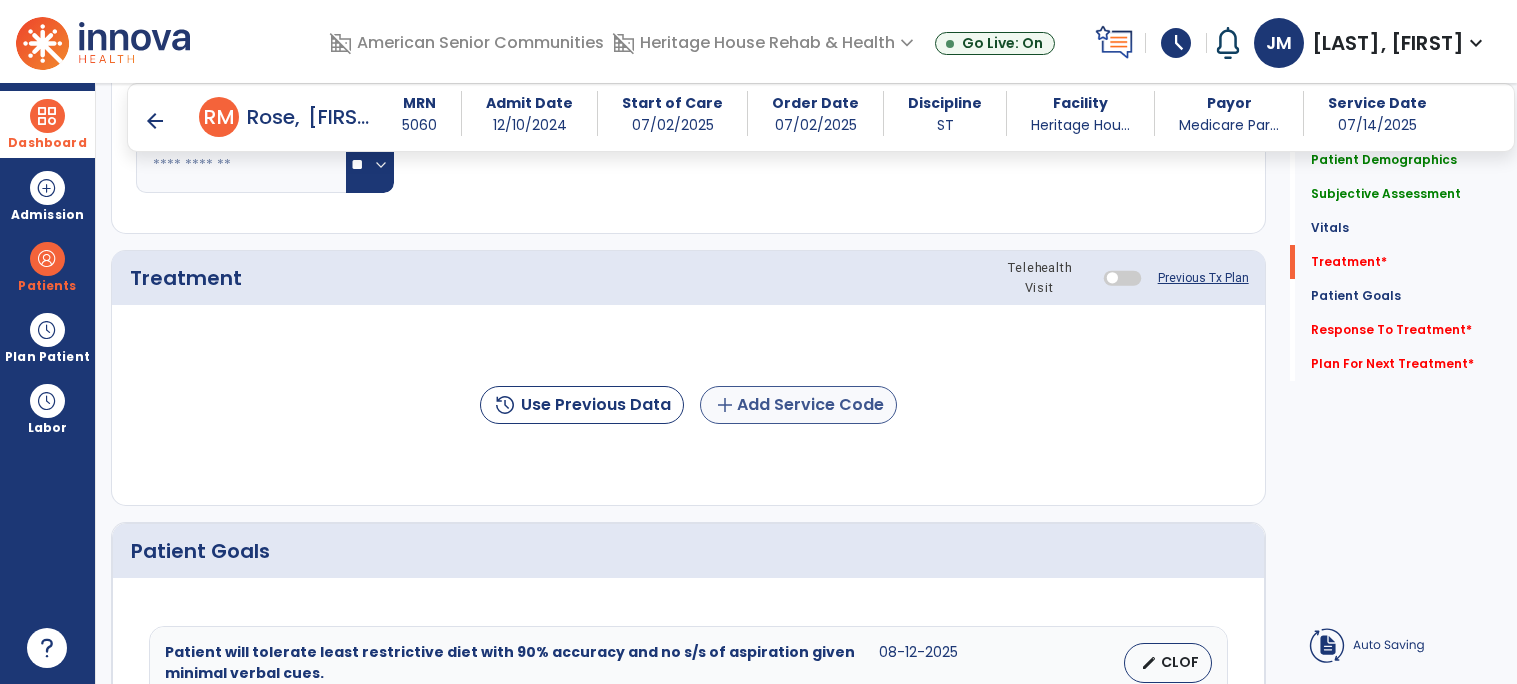 type on "**********" 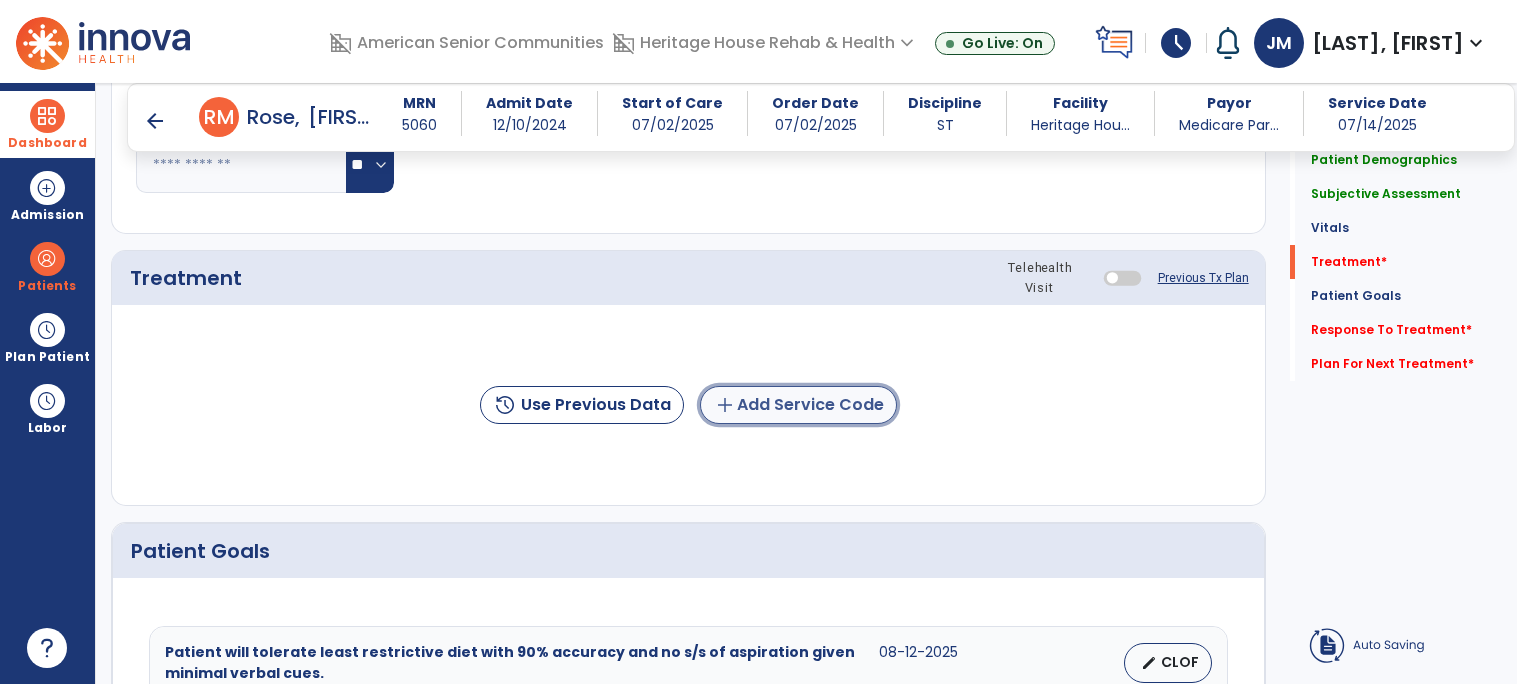 click on "add  Add Service Code" 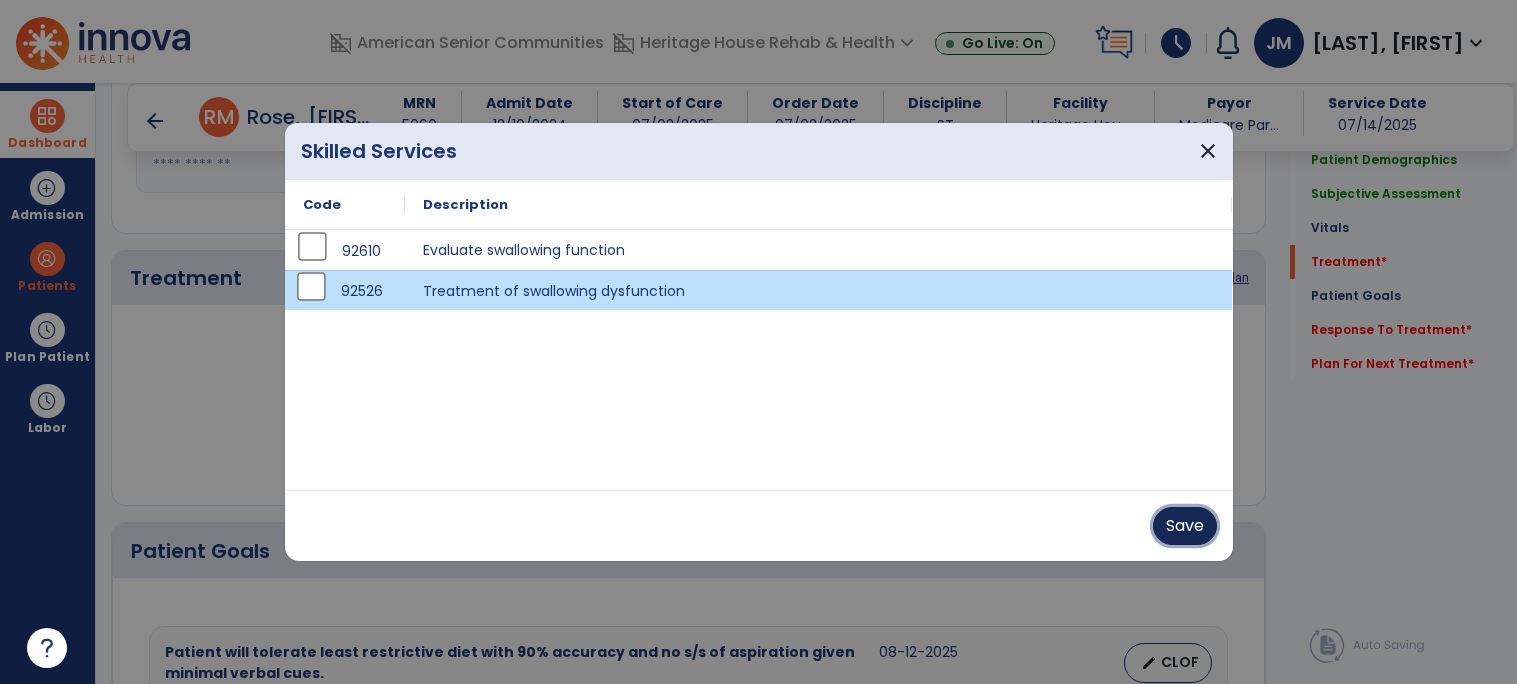 click on "Save" at bounding box center [1185, 526] 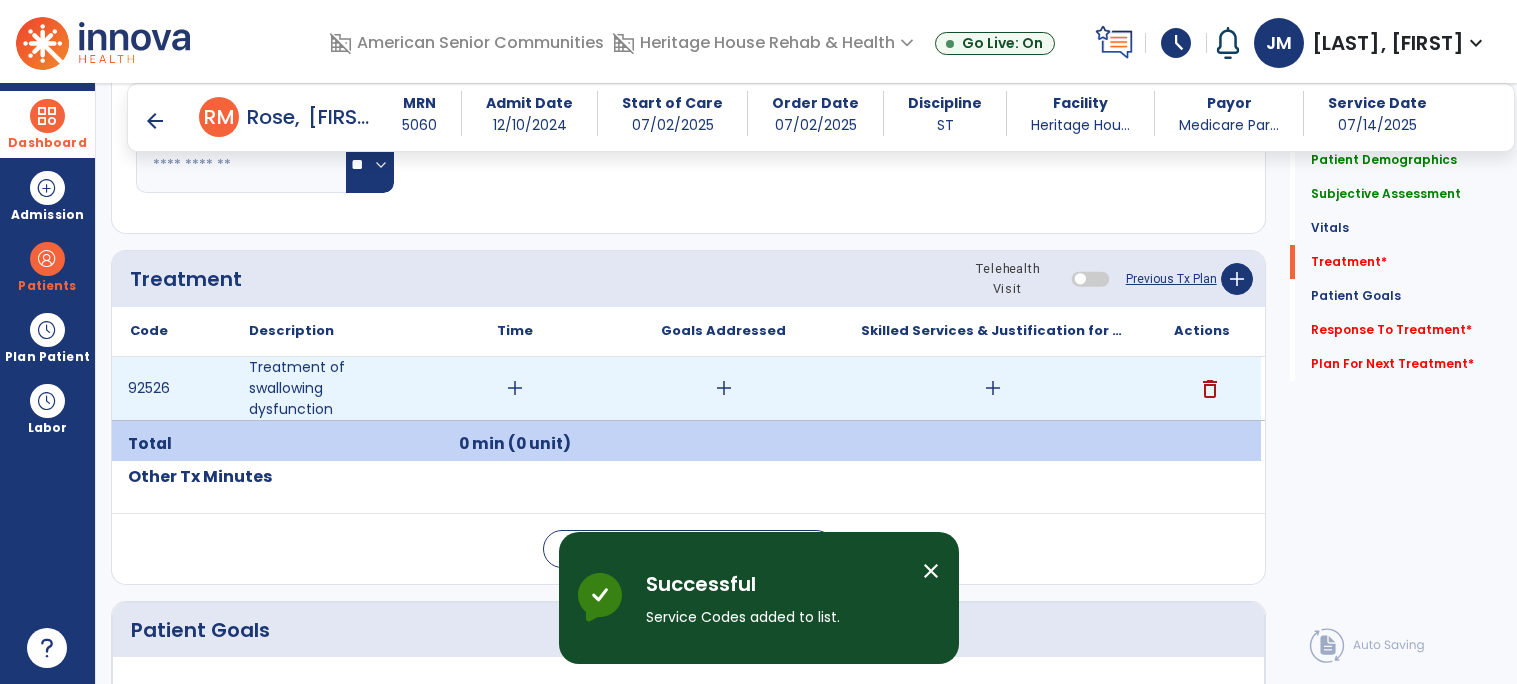 click on "add" at bounding box center (515, 388) 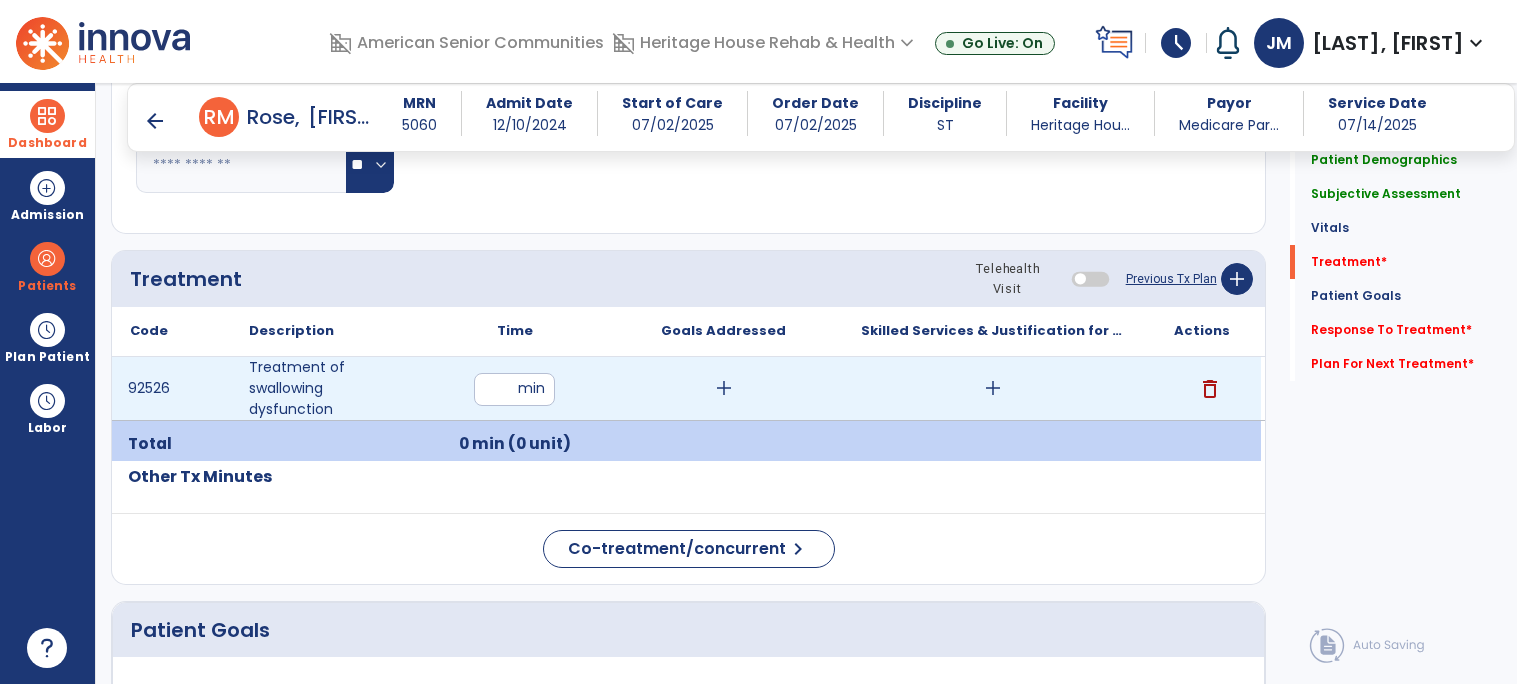 type on "**" 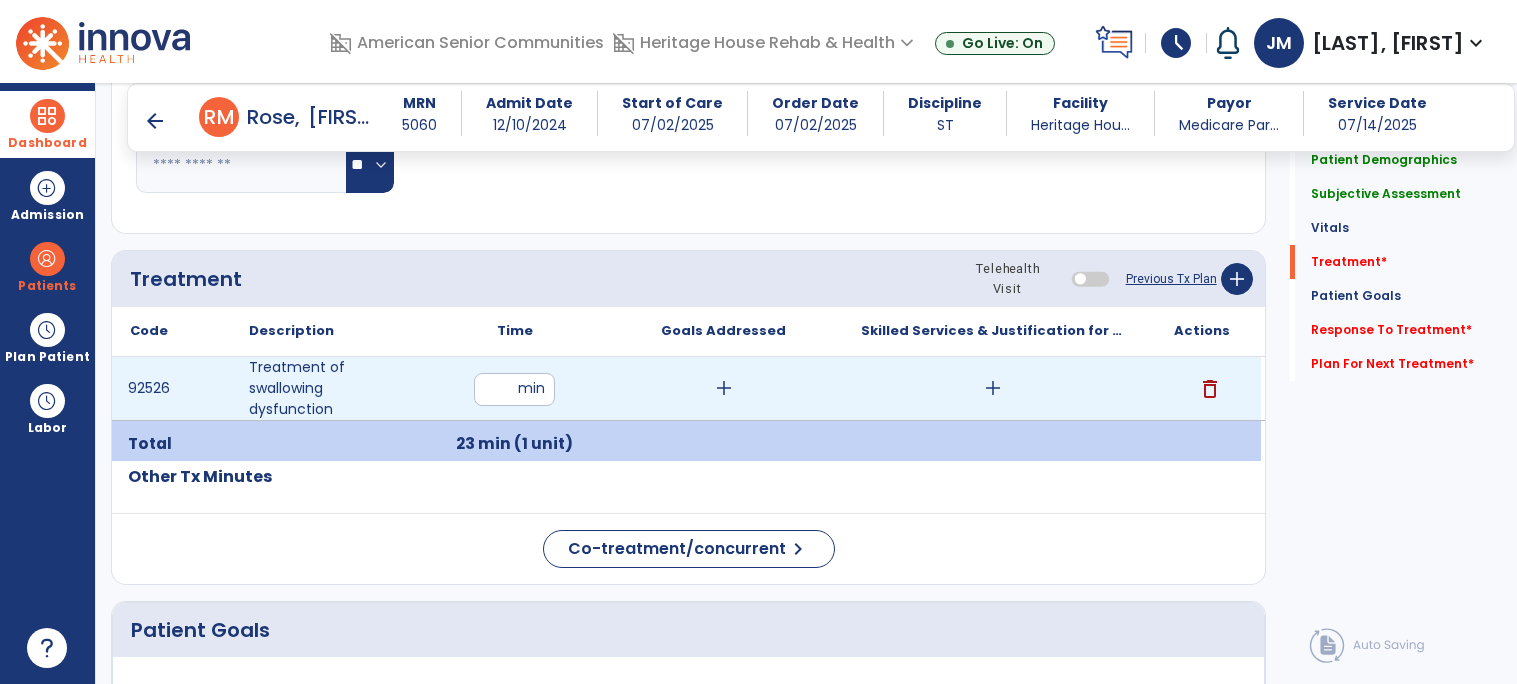 click on "add" at bounding box center [724, 388] 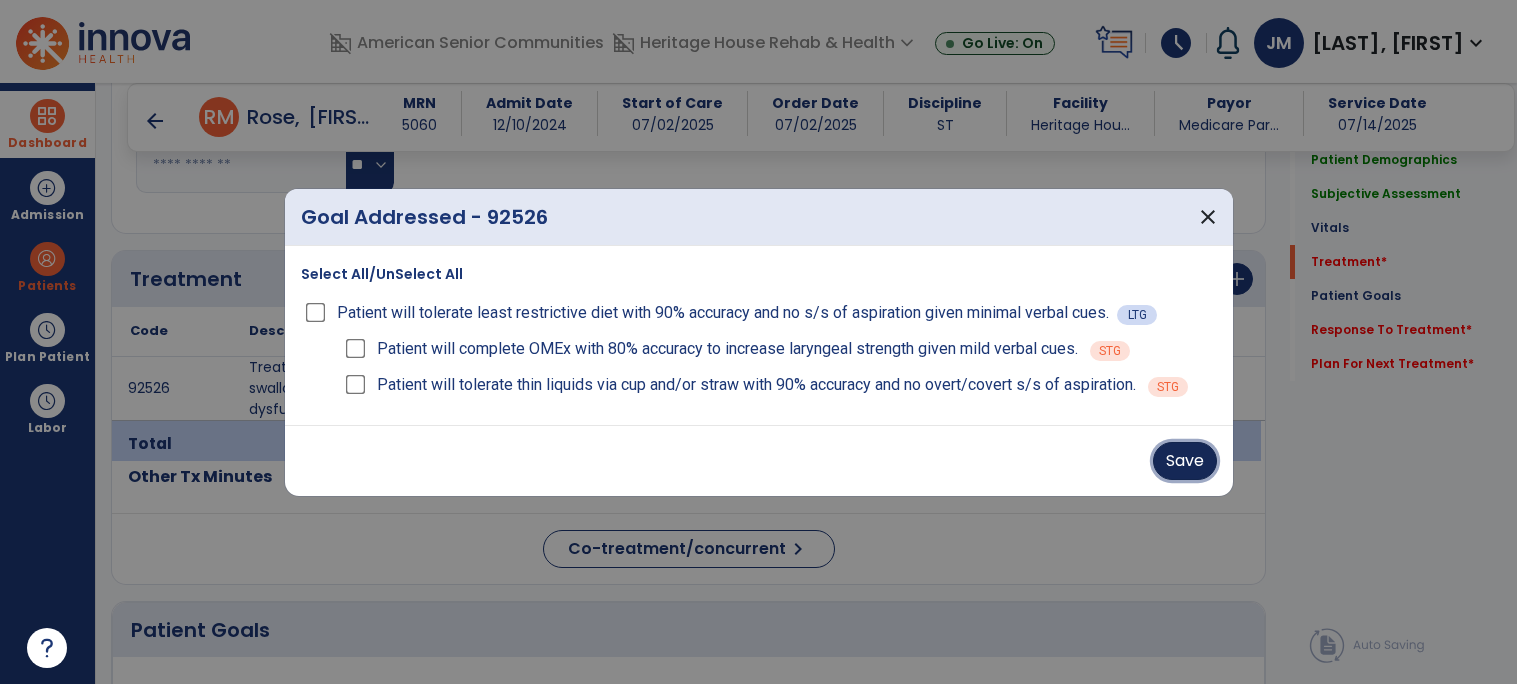 click on "Save" at bounding box center (1185, 461) 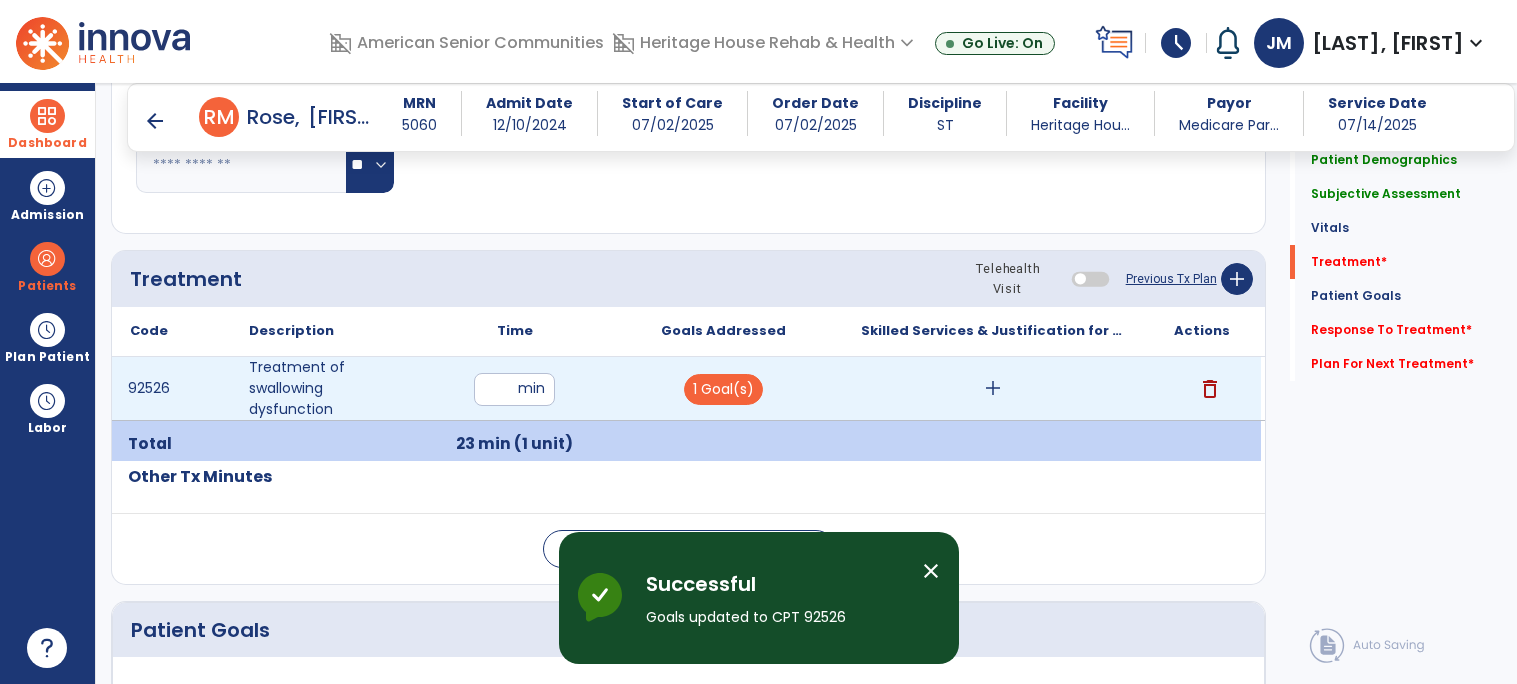 click on "add" at bounding box center (993, 388) 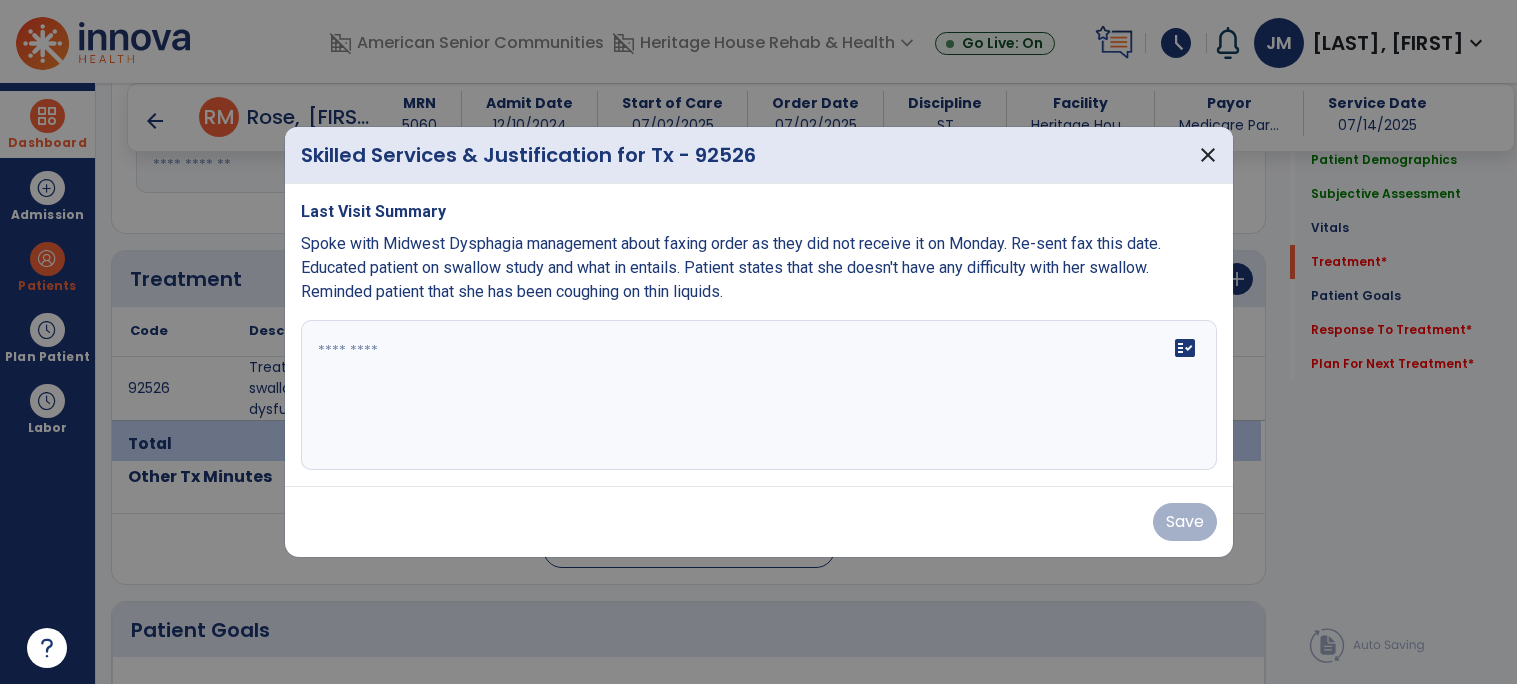 click at bounding box center [759, 395] 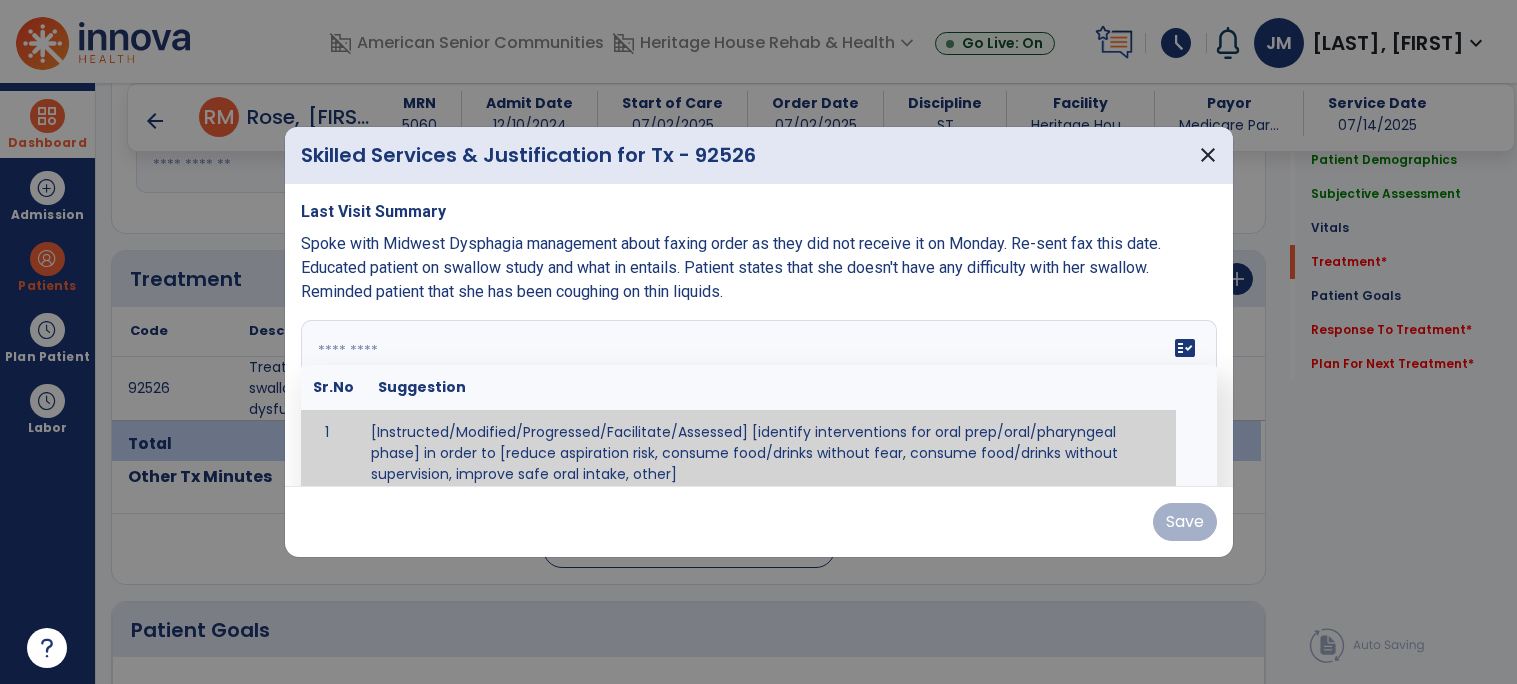 click at bounding box center (756, 395) 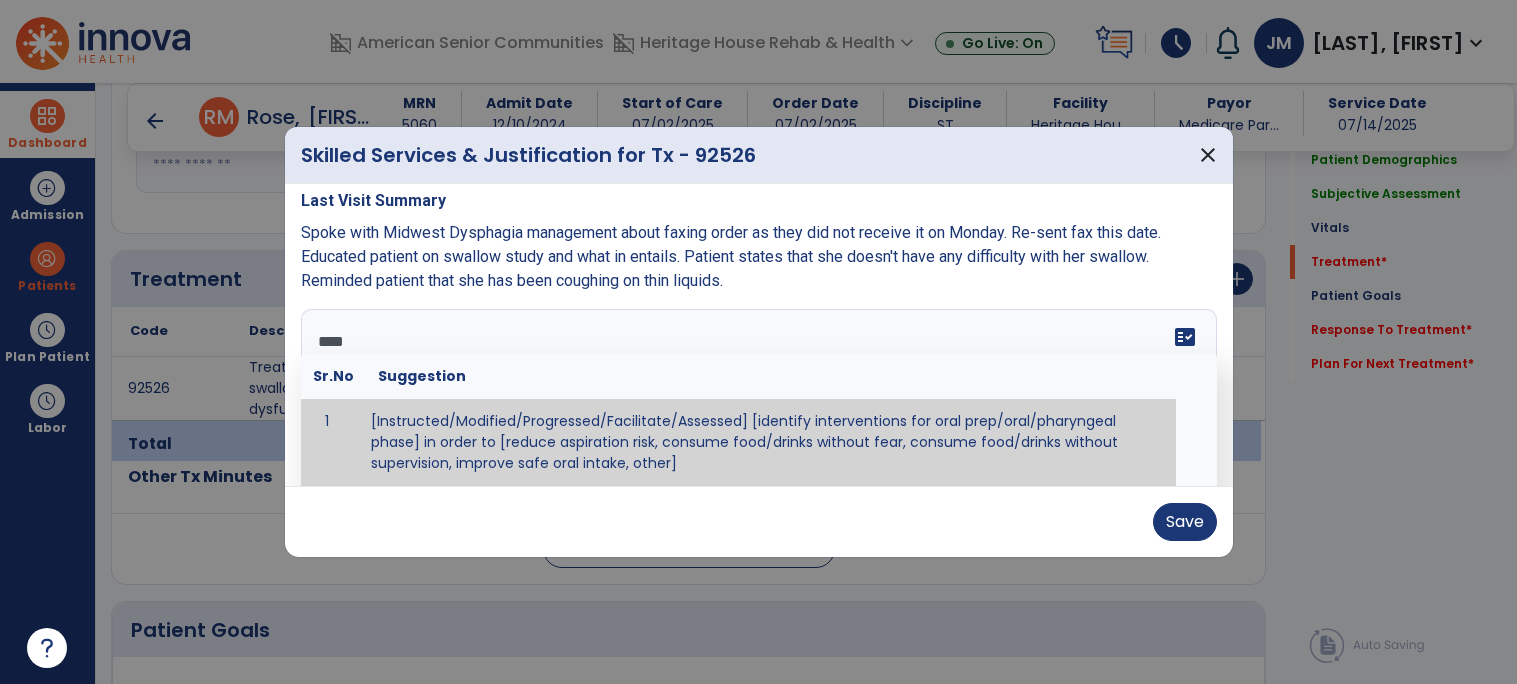 scroll, scrollTop: 0, scrollLeft: 0, axis: both 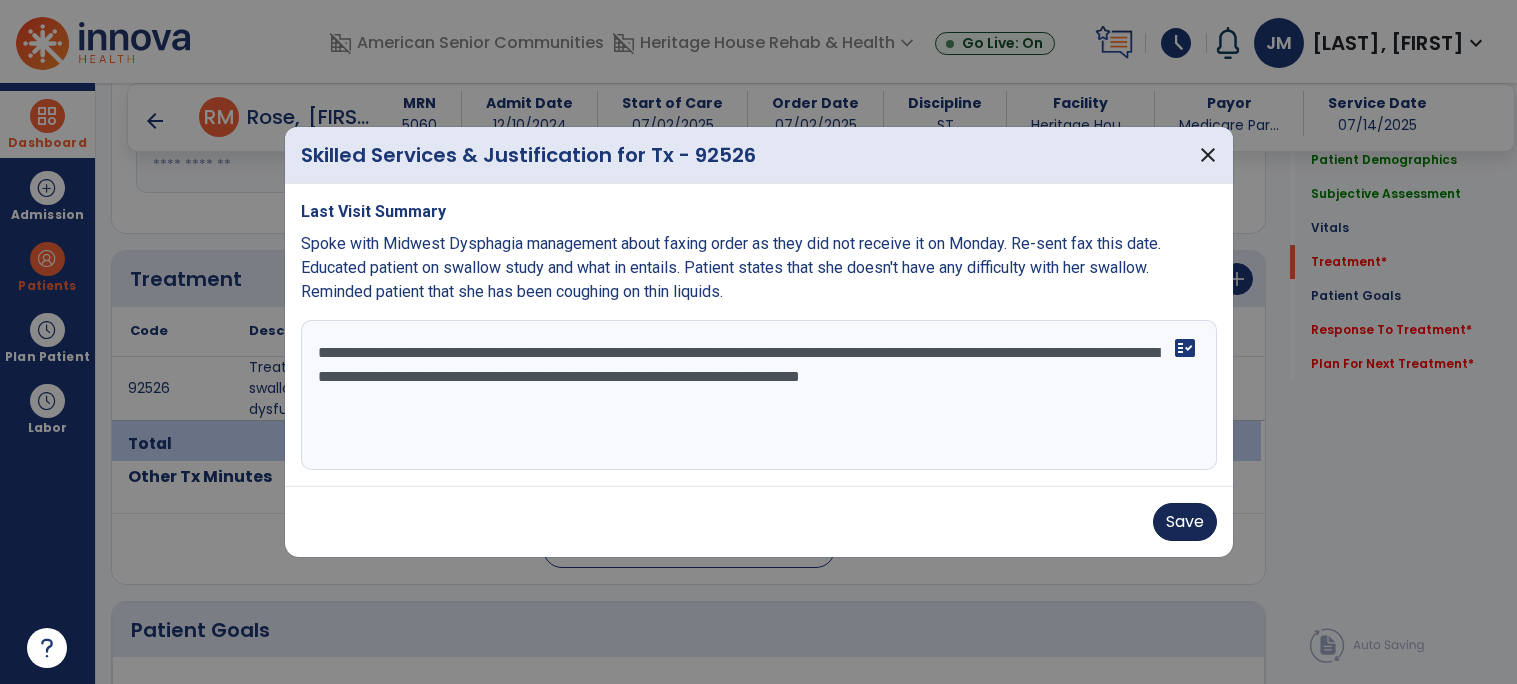 type on "**********" 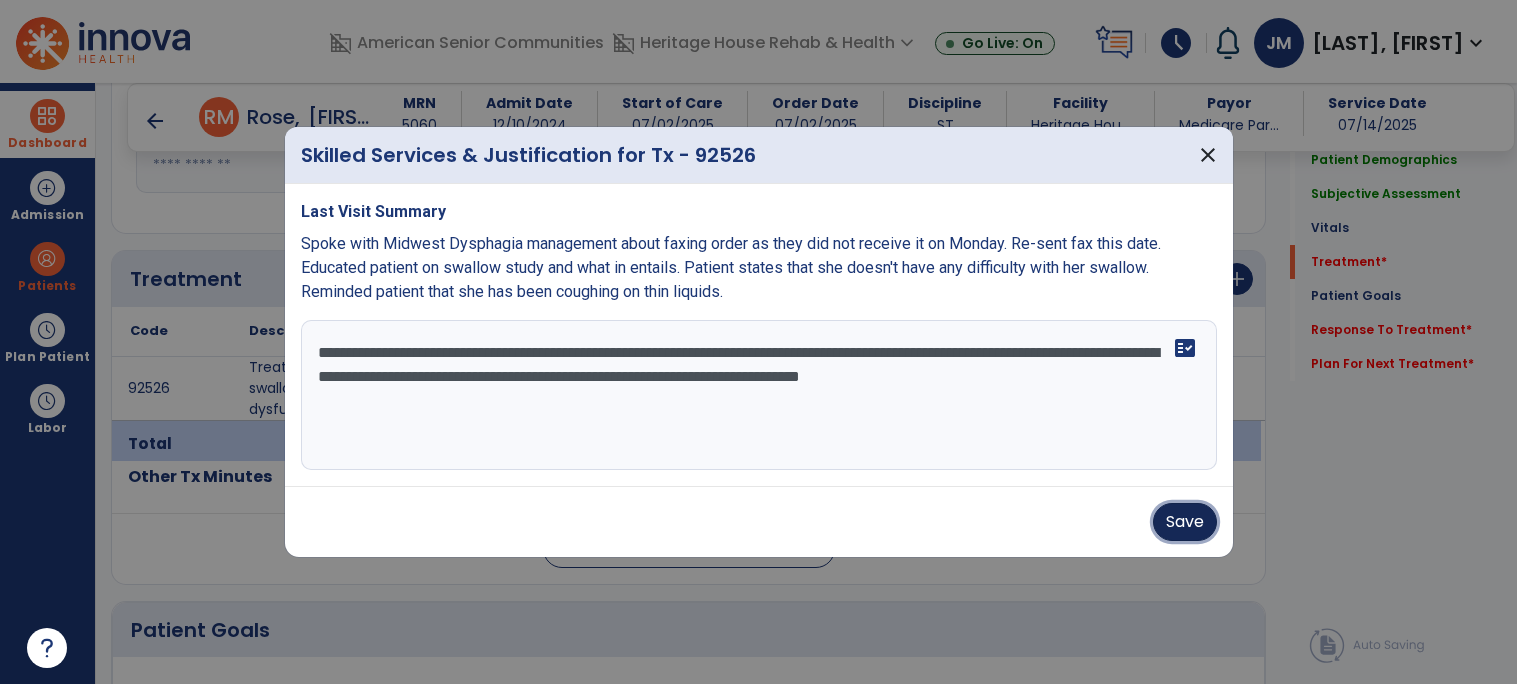 click on "Save" at bounding box center [1185, 522] 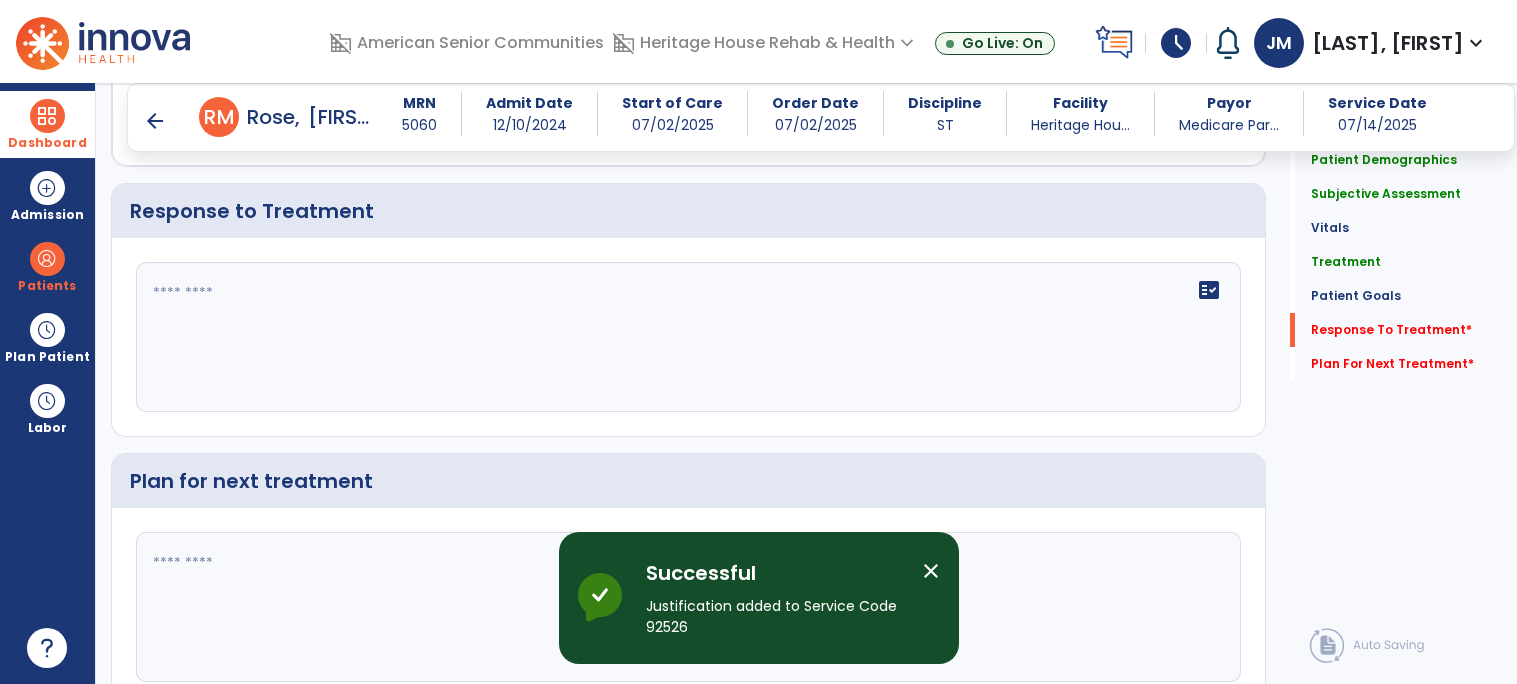 scroll, scrollTop: 2015, scrollLeft: 0, axis: vertical 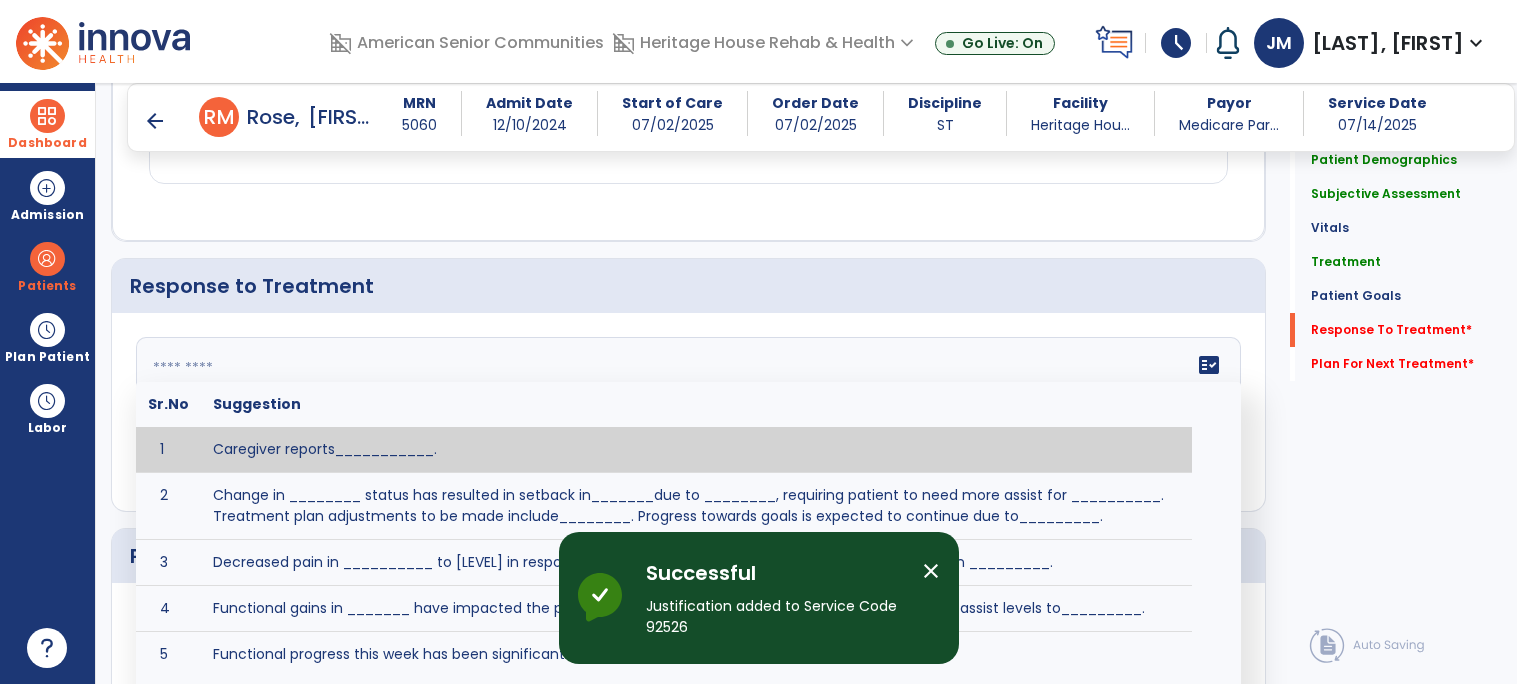 click on "fact_check  Sr.No Suggestion 1 Caregiver reports___________. 2 Change in ________ status has resulted in setback in_______due to ________, requiring patient to need more assist for __________.   Treatment plan adjustments to be made include________.  Progress towards goals is expected to continue due to_________. 3 Decreased pain in __________ to [LEVEL] in response to [MODALITY/TREATMENT] allows for improvement in _________. 4 Functional gains in _______ have impacted the patient's ability to perform_________ with a reduction in assist levels to_________. 5 Functional progress this week has been significant due to__________. 6 Gains in ________ have improved the patient's ability to perform ______with decreased levels of assist to___________. 7 Improvement in ________allows patient to tolerate higher levels of challenges in_________. 8 Pain in [AREA] has decreased to [LEVEL] in response to [TREATMENT/MODALITY], allowing fore ease in completing__________. 9 10 11 12 13 14 15 16 17 18 19 20 21" 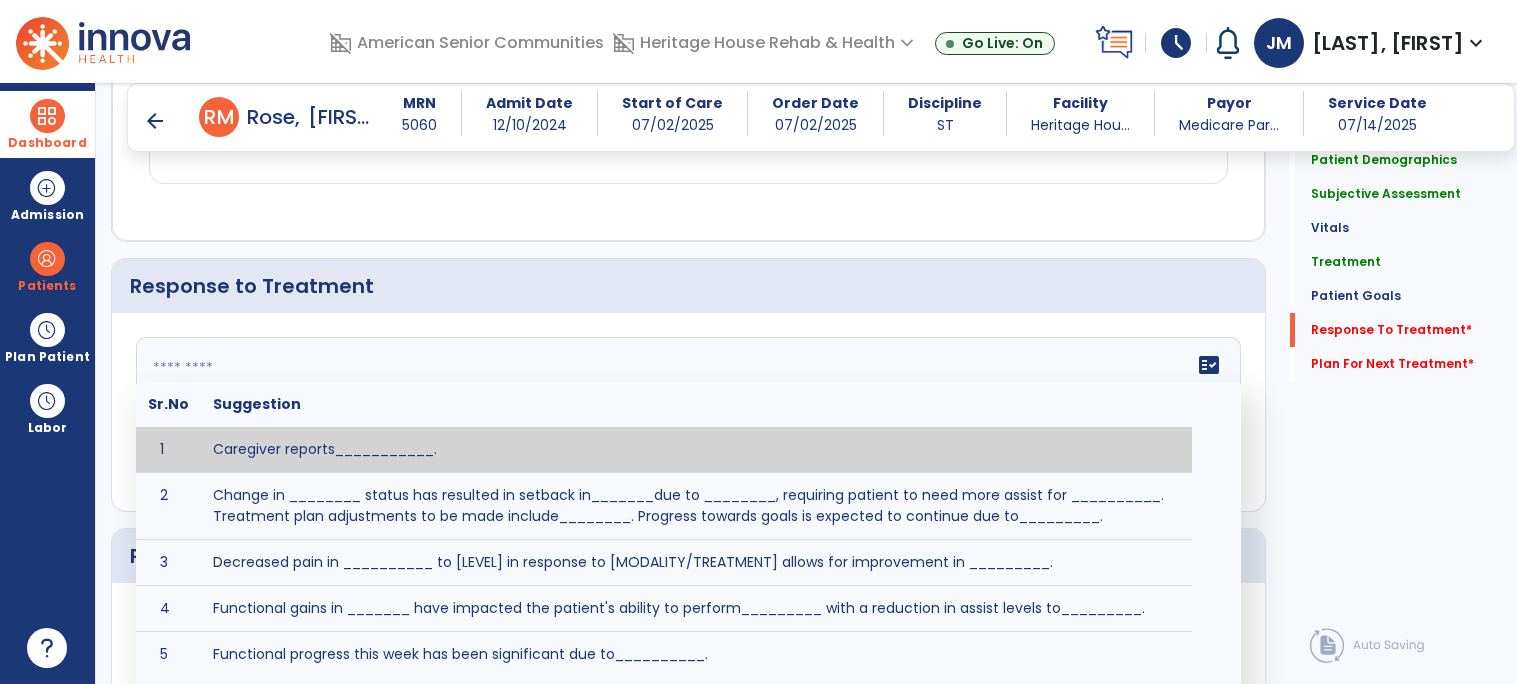drag, startPoint x: 260, startPoint y: 368, endPoint x: 297, endPoint y: 375, distance: 37.65634 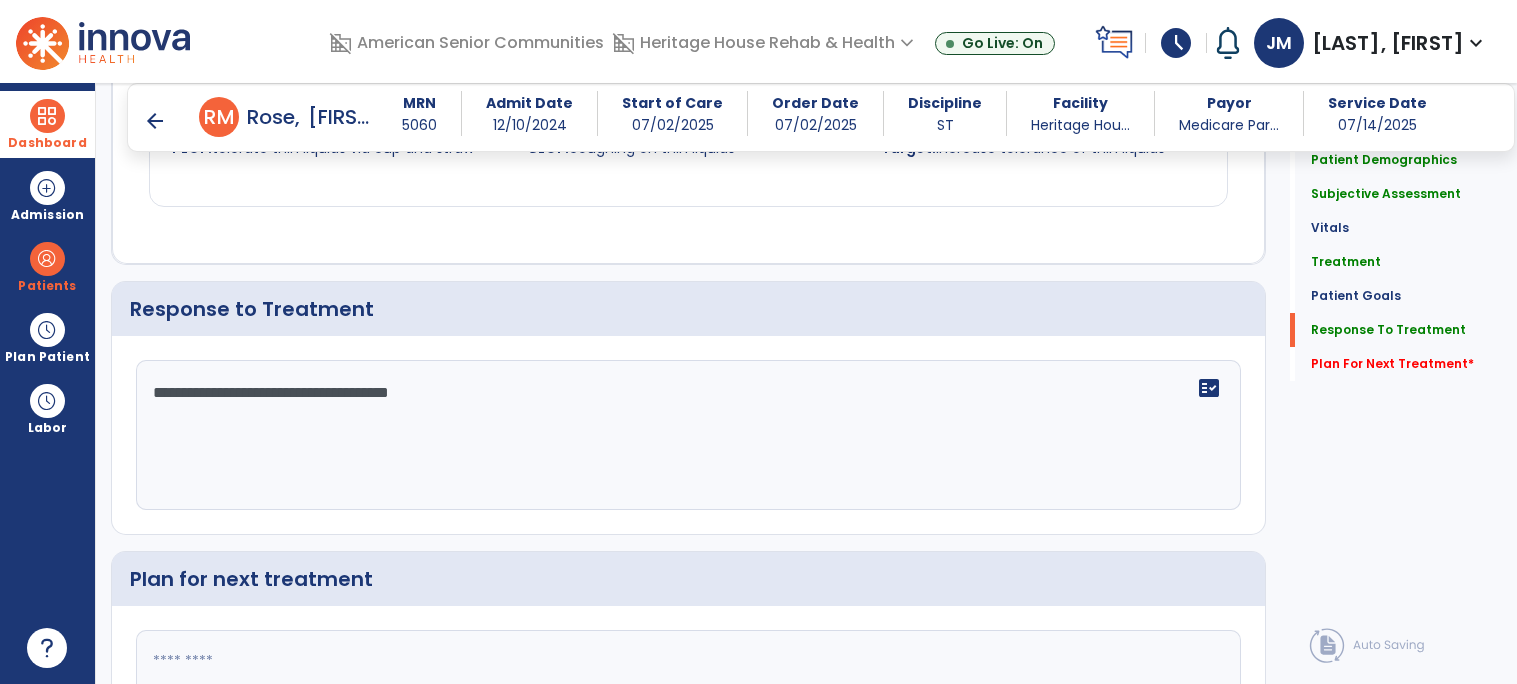 scroll, scrollTop: 2015, scrollLeft: 0, axis: vertical 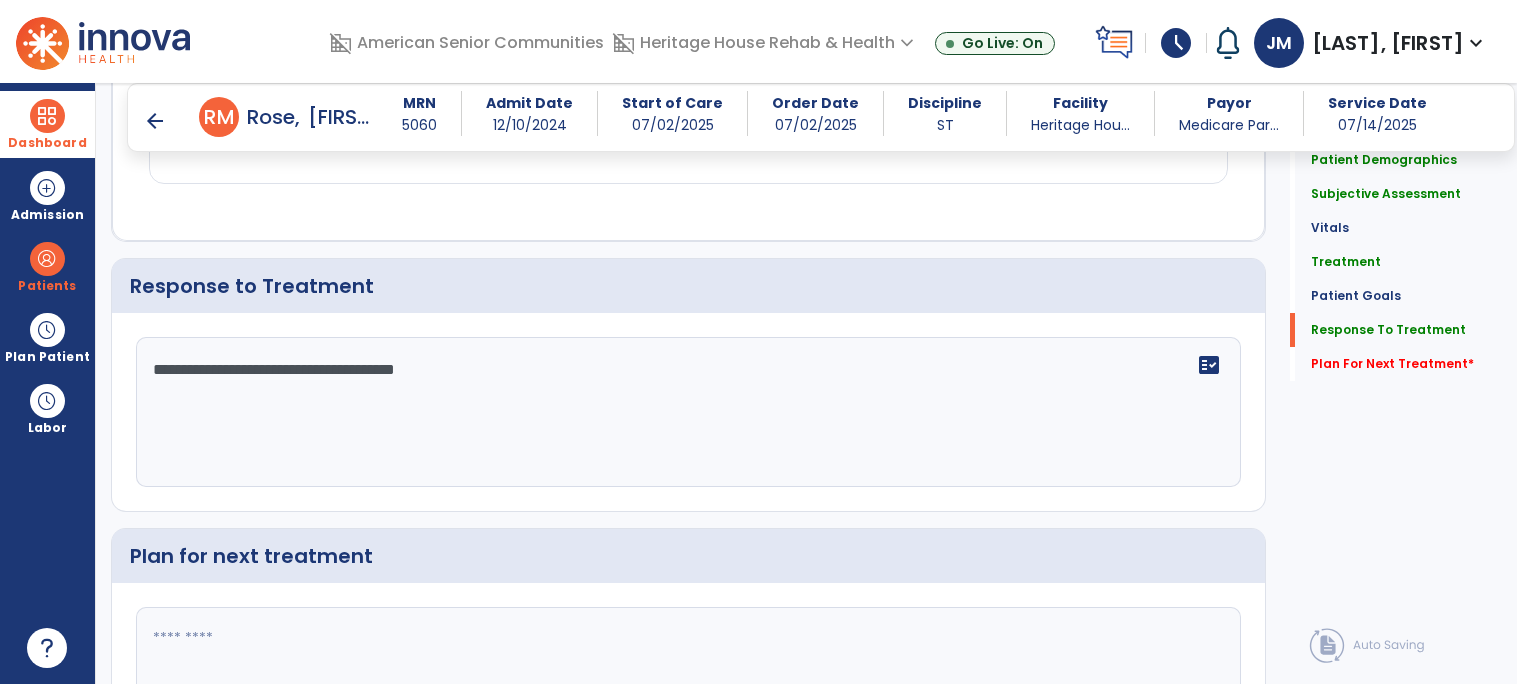 type on "**********" 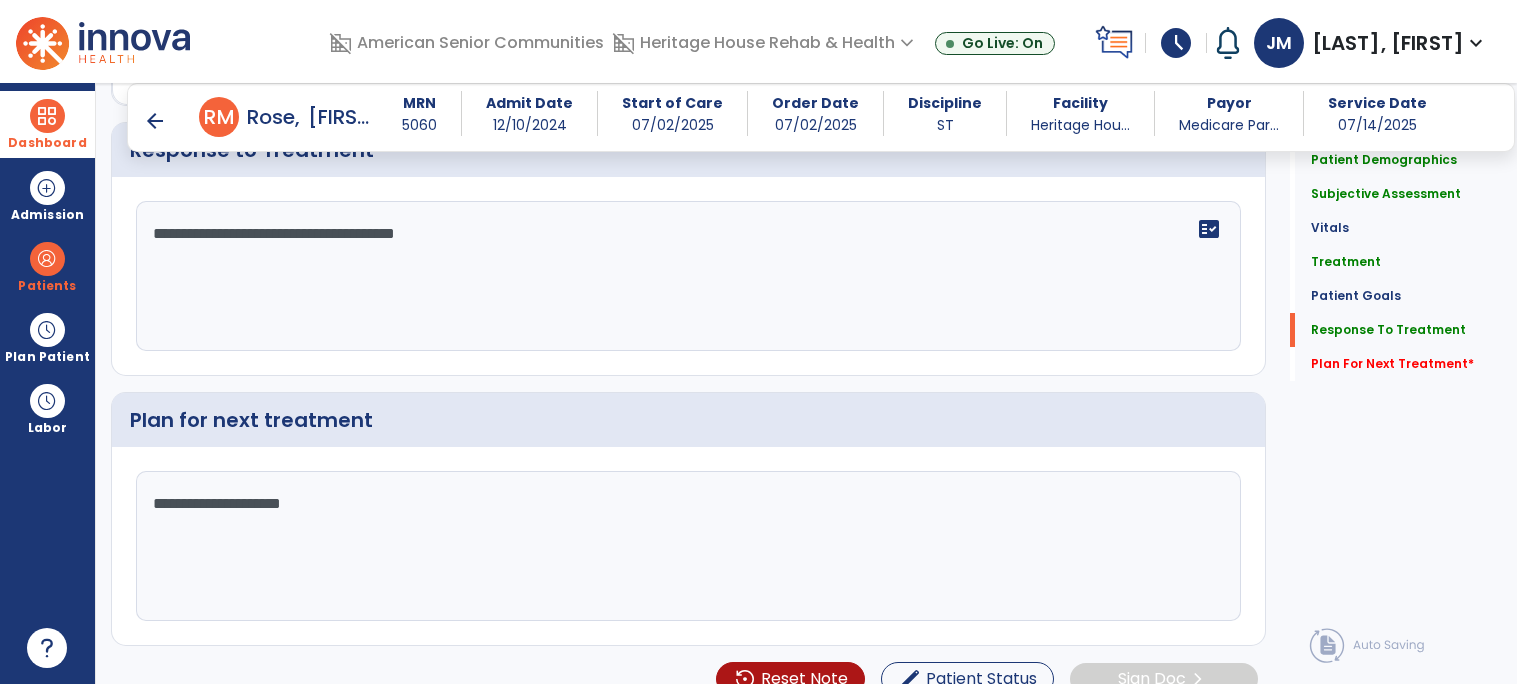 scroll, scrollTop: 2182, scrollLeft: 0, axis: vertical 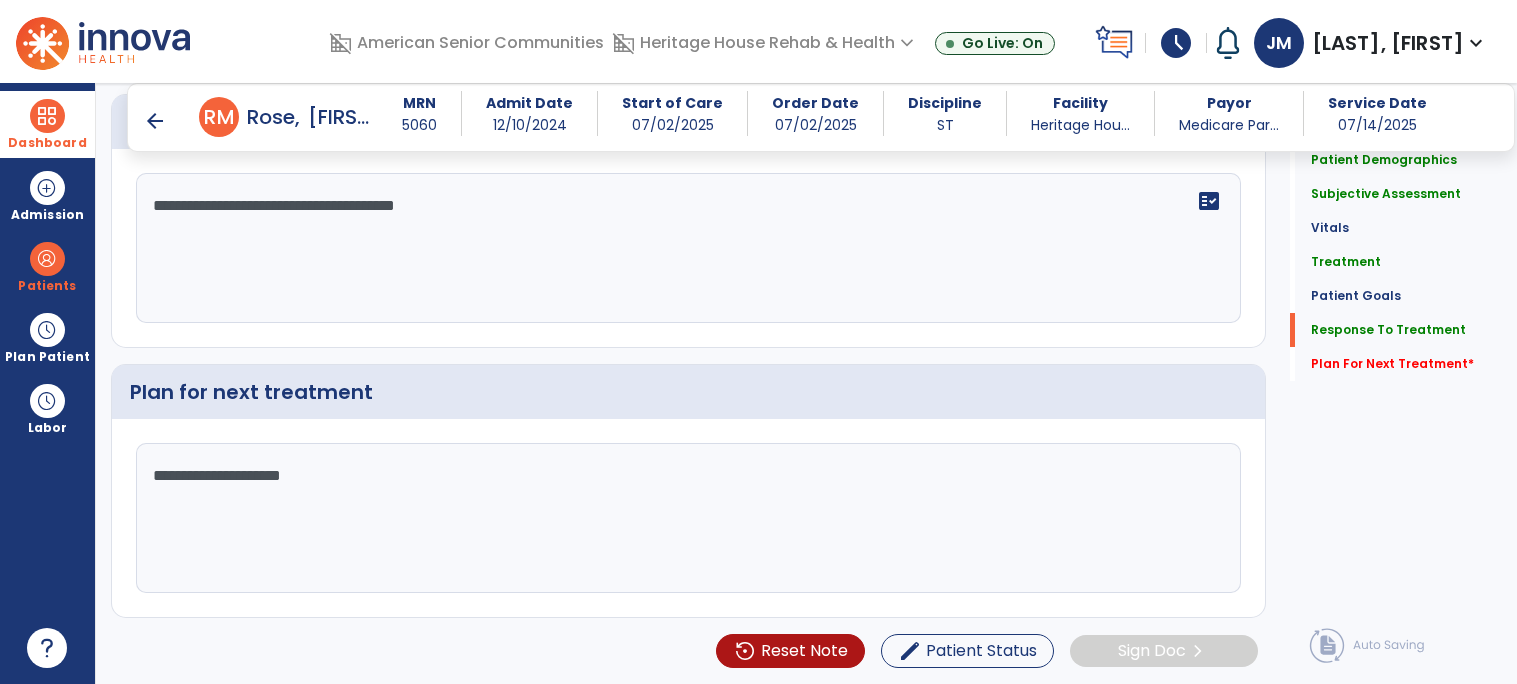 type on "**********" 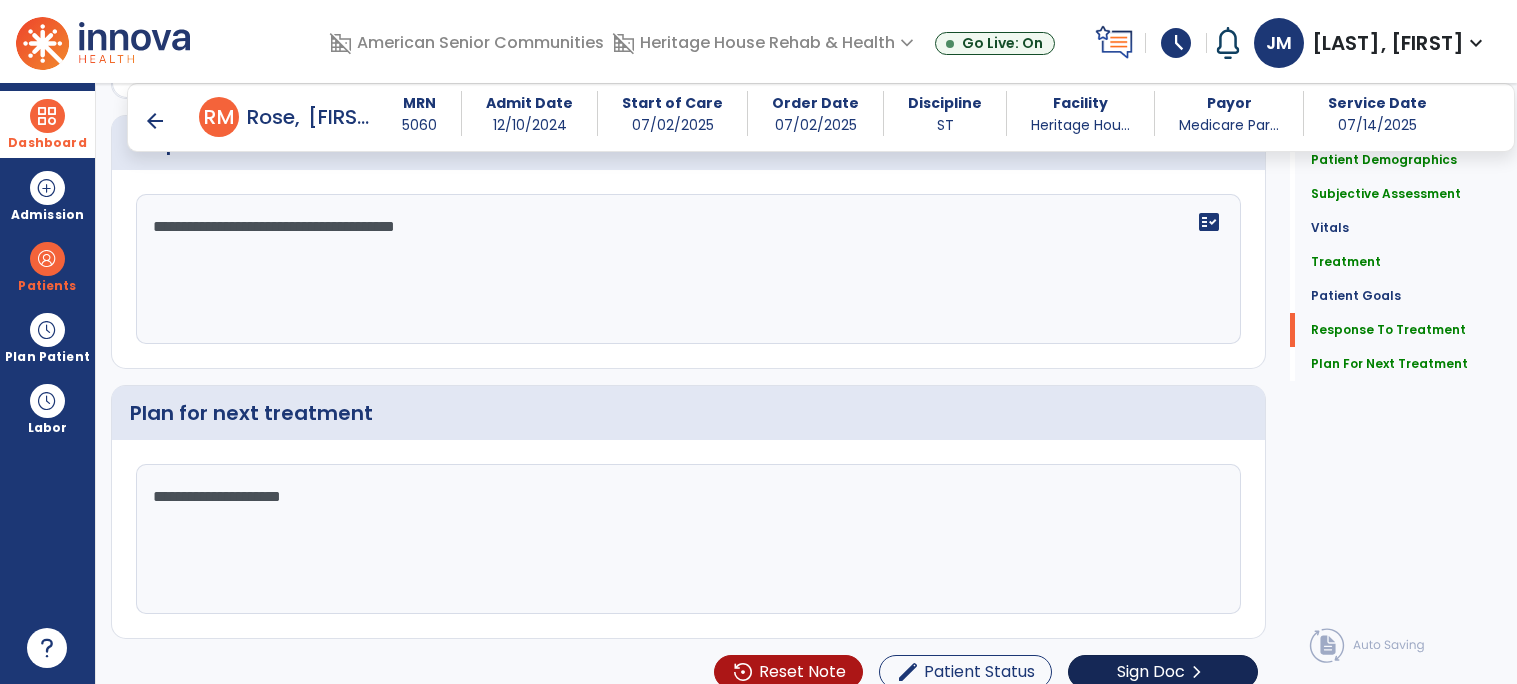 scroll, scrollTop: 2182, scrollLeft: 0, axis: vertical 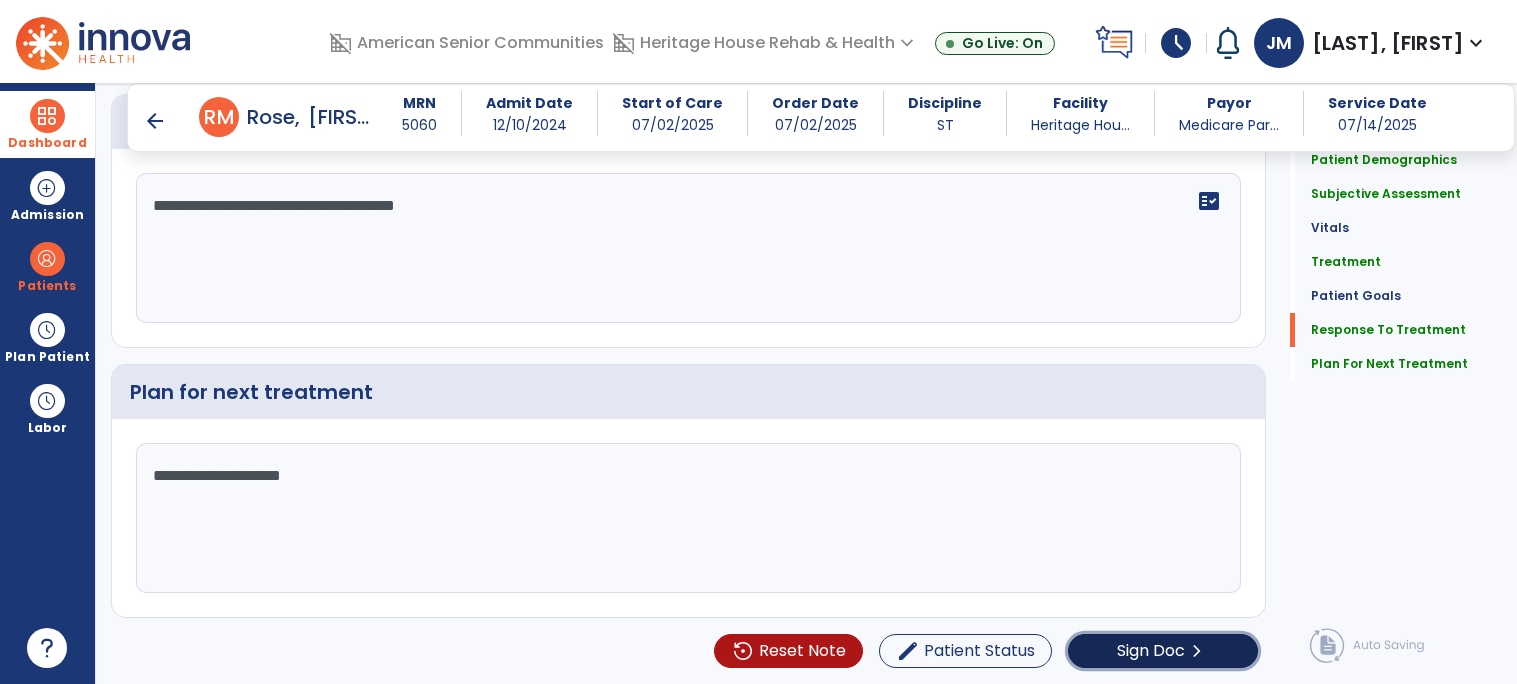 click on "Sign Doc  chevron_right" 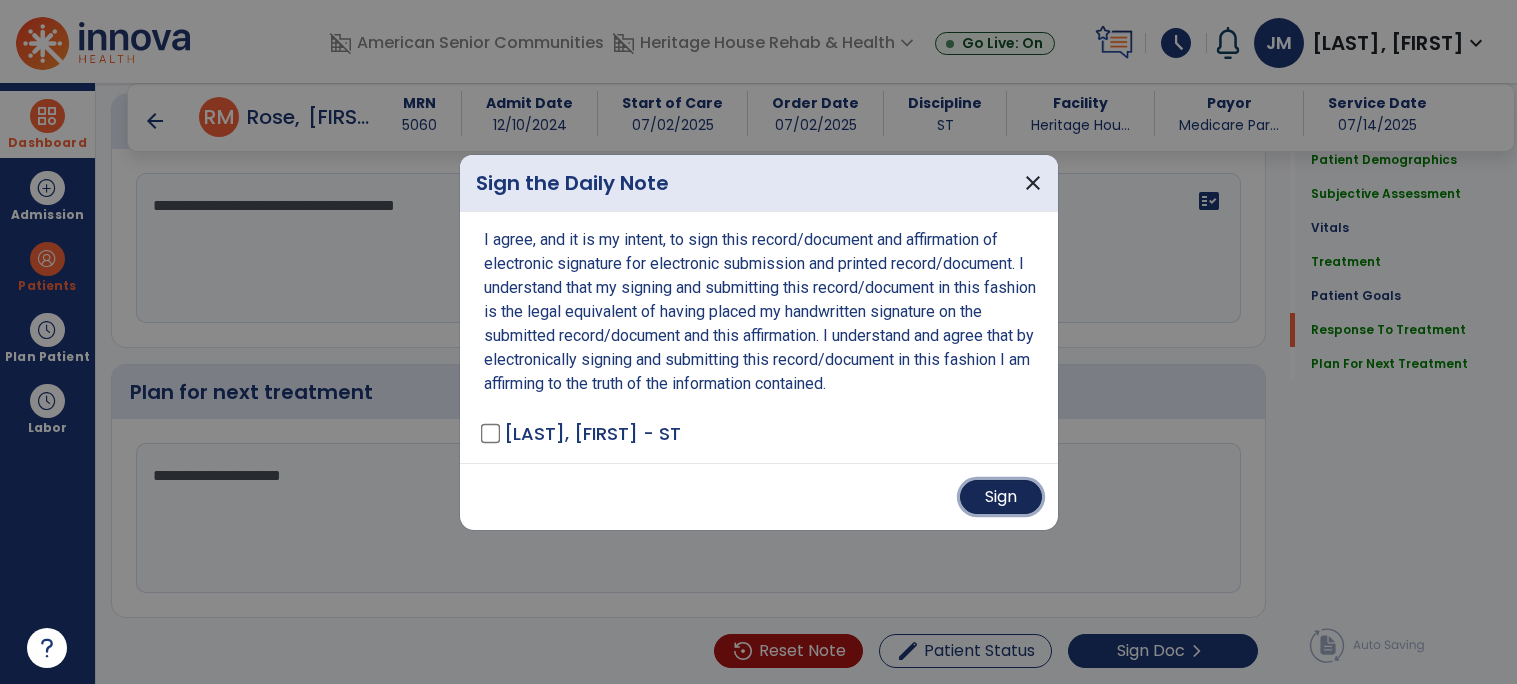 click on "Sign" at bounding box center [1001, 497] 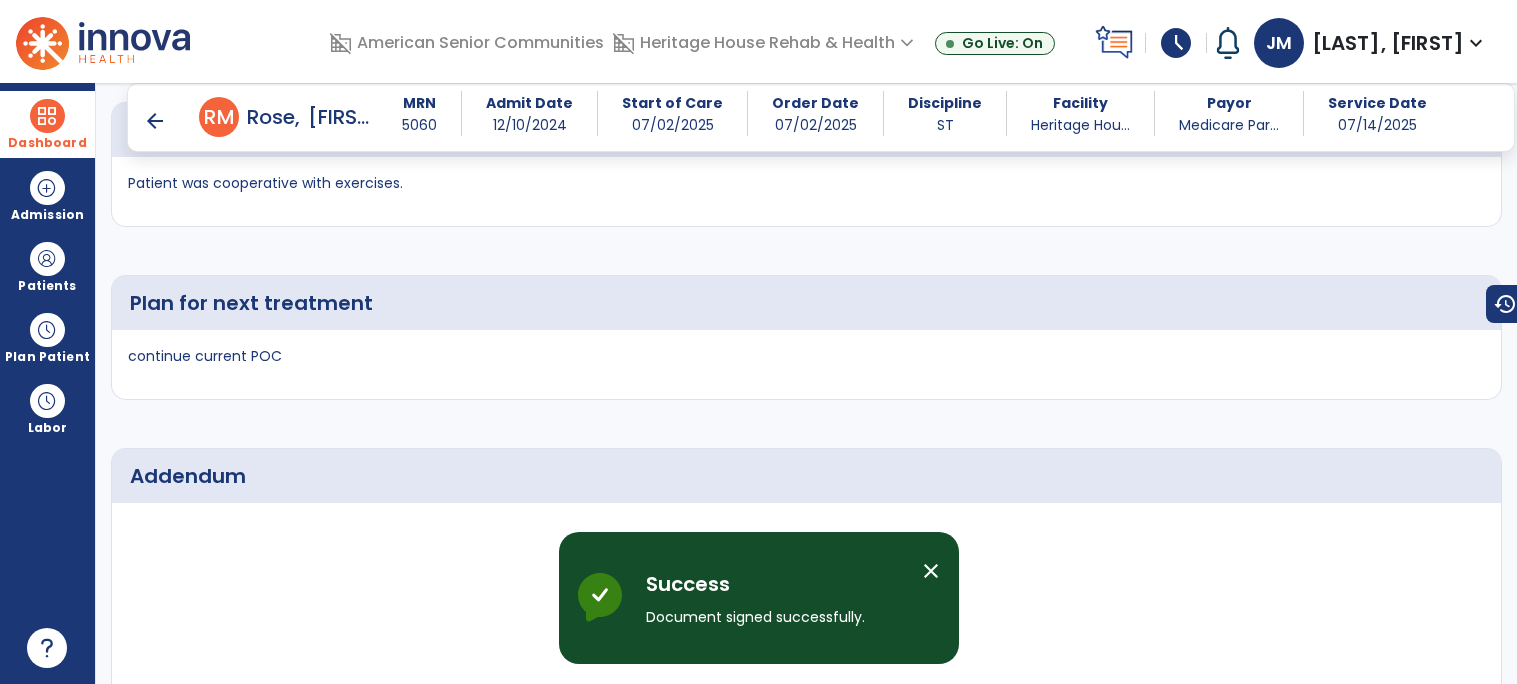scroll, scrollTop: 2687, scrollLeft: 0, axis: vertical 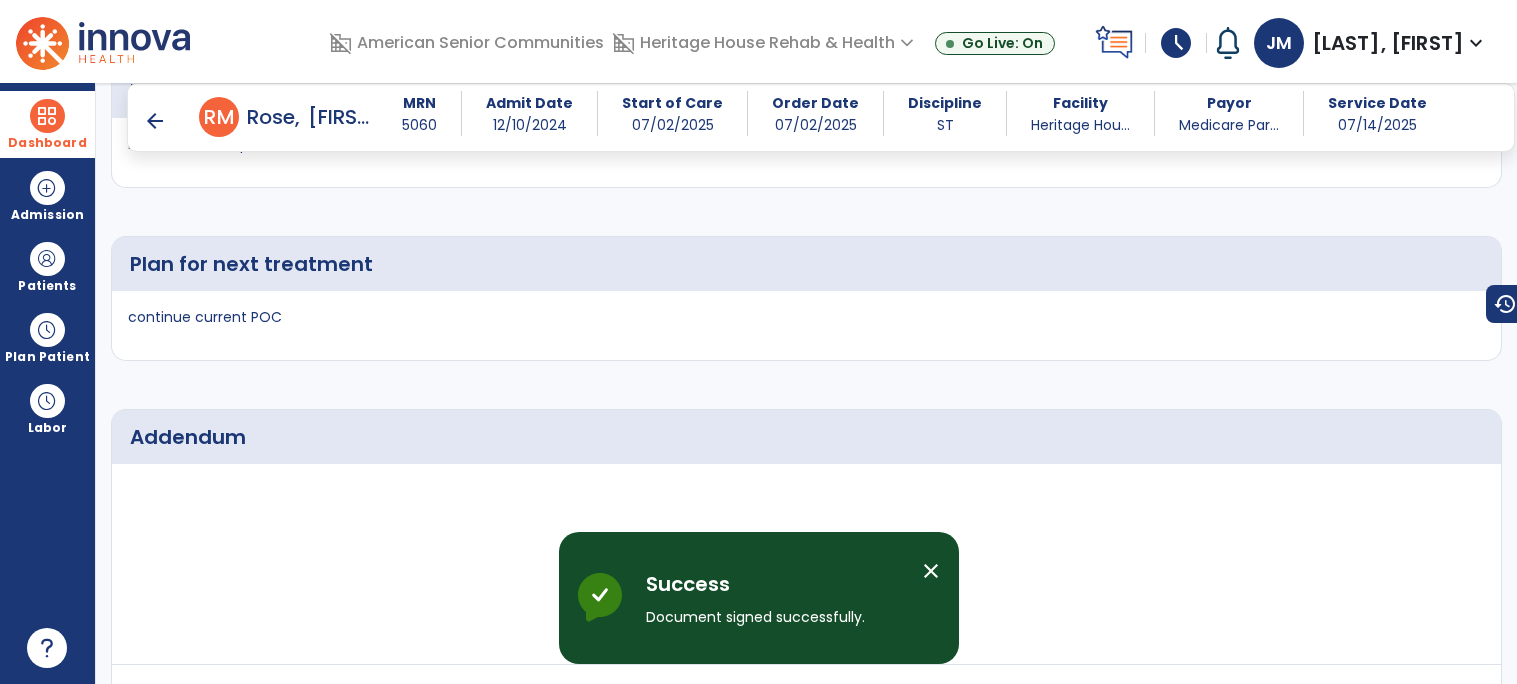 click on "arrow_back" at bounding box center [155, 121] 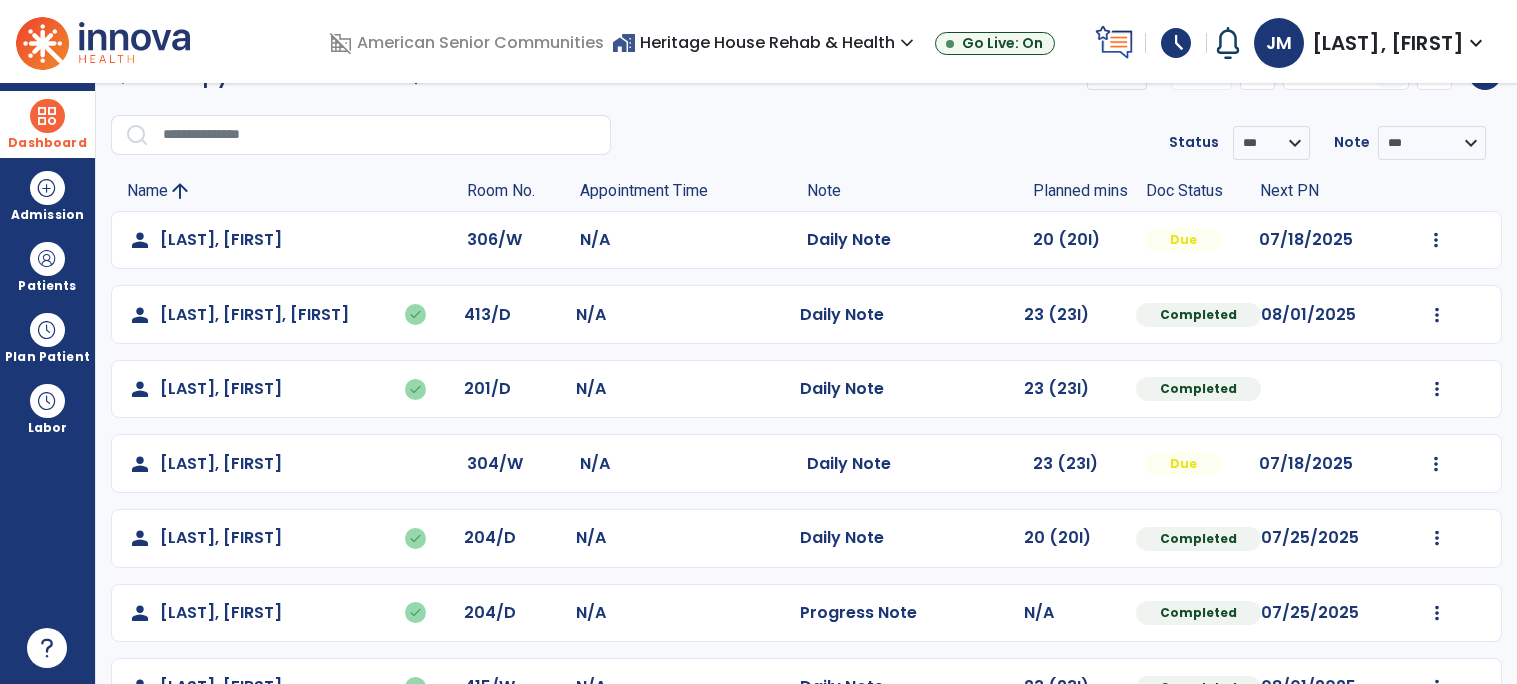 scroll, scrollTop: 0, scrollLeft: 0, axis: both 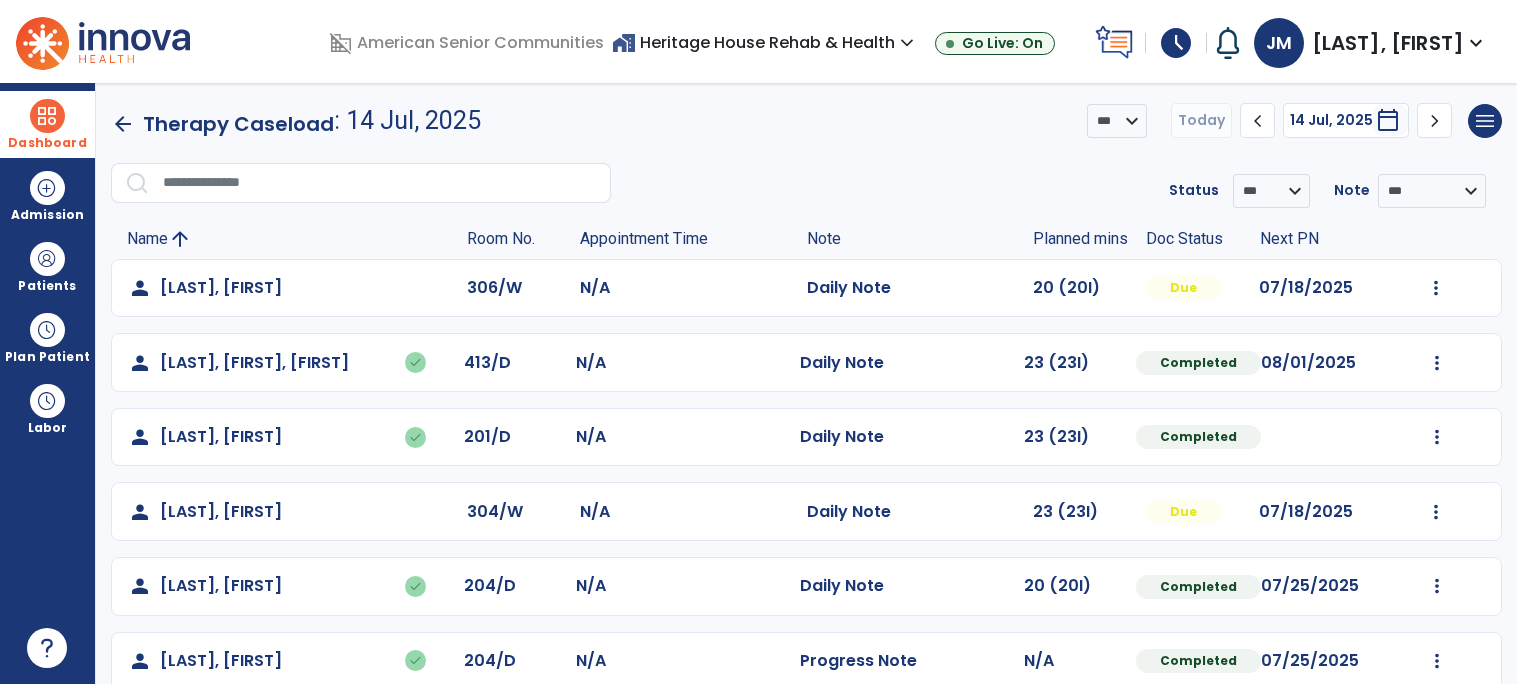 click on "arrow_back" 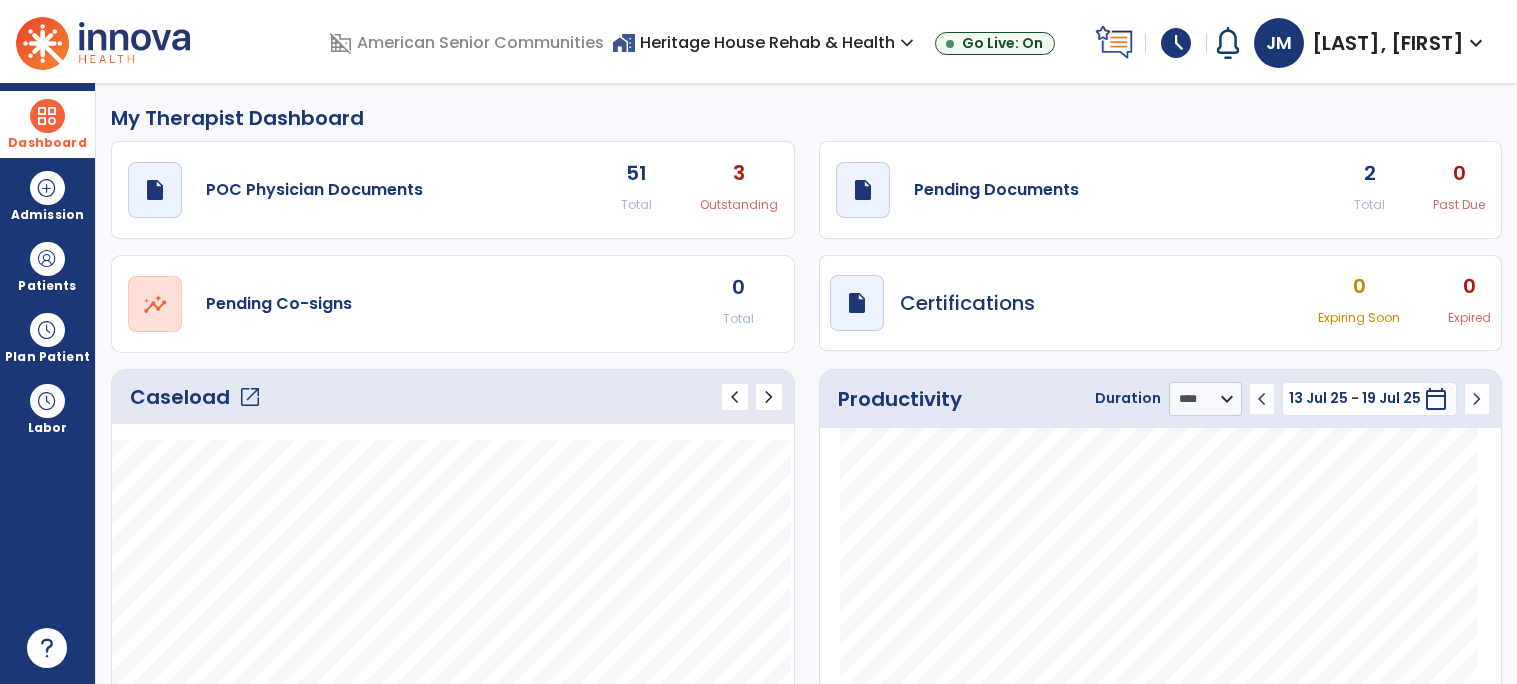 click on "Caseload   open_in_new" 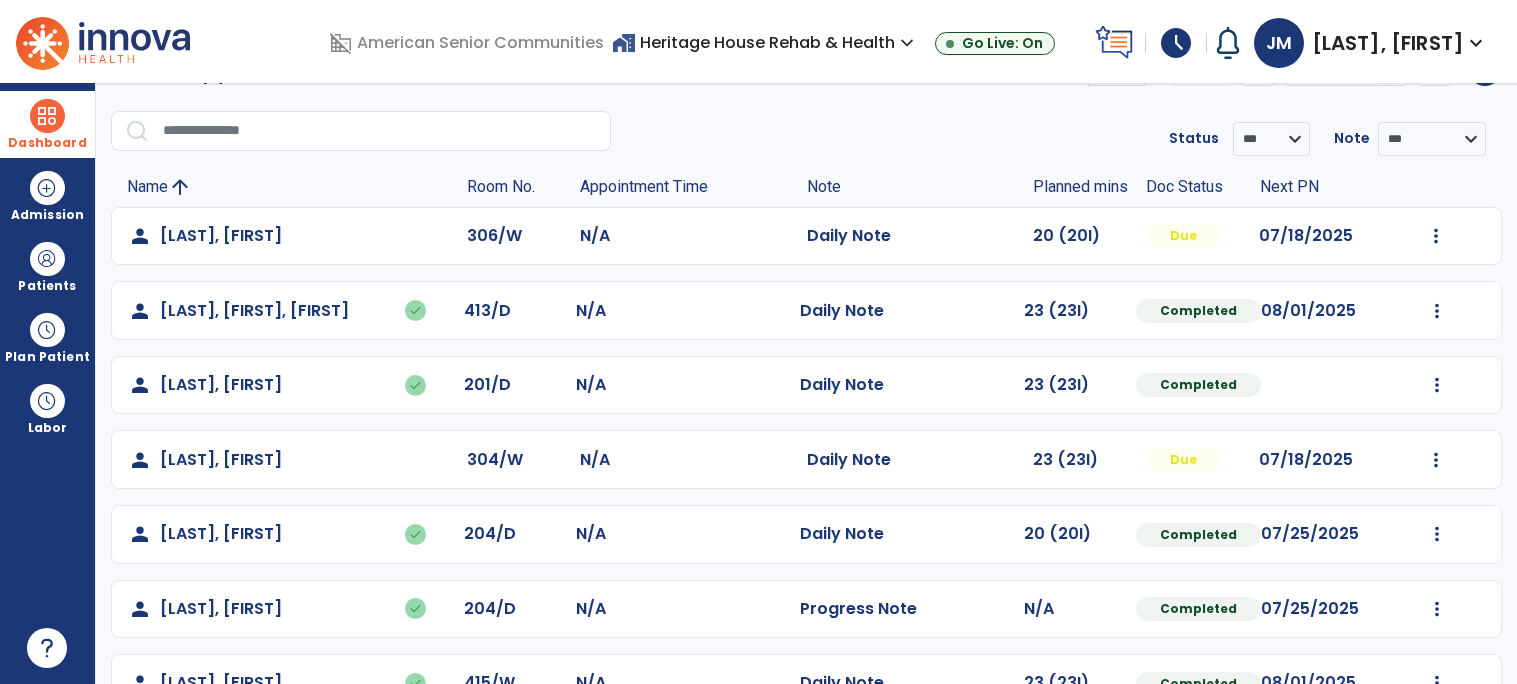 scroll, scrollTop: 103, scrollLeft: 0, axis: vertical 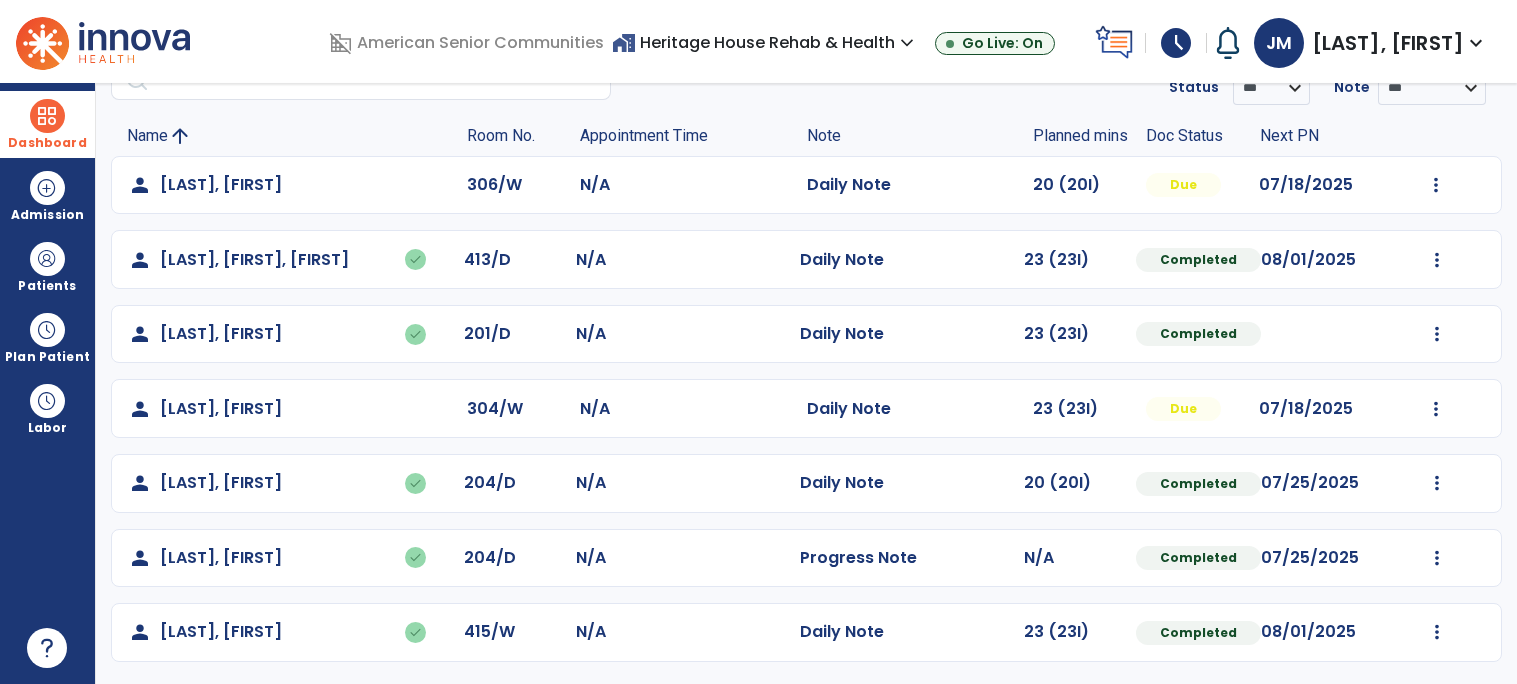 click at bounding box center (47, 116) 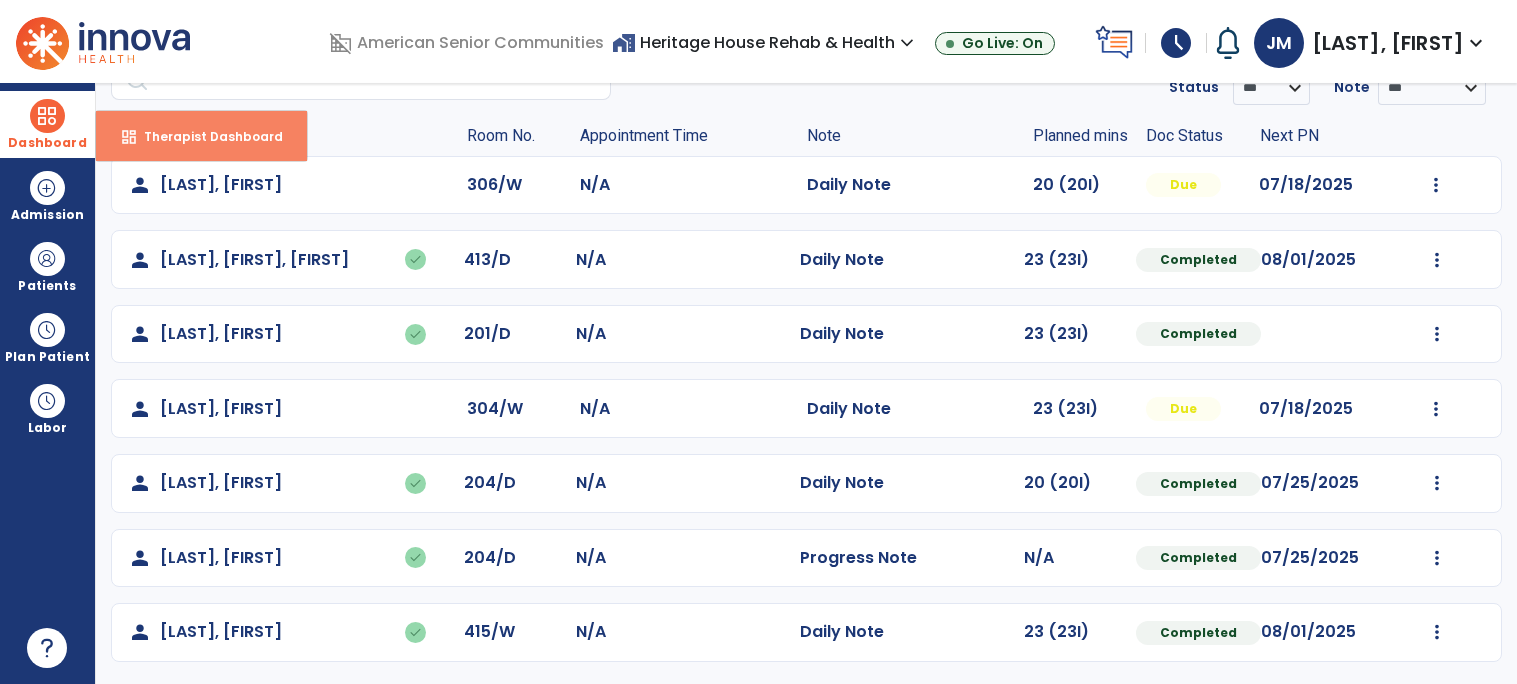 click on "Therapist Dashboard" at bounding box center [205, 136] 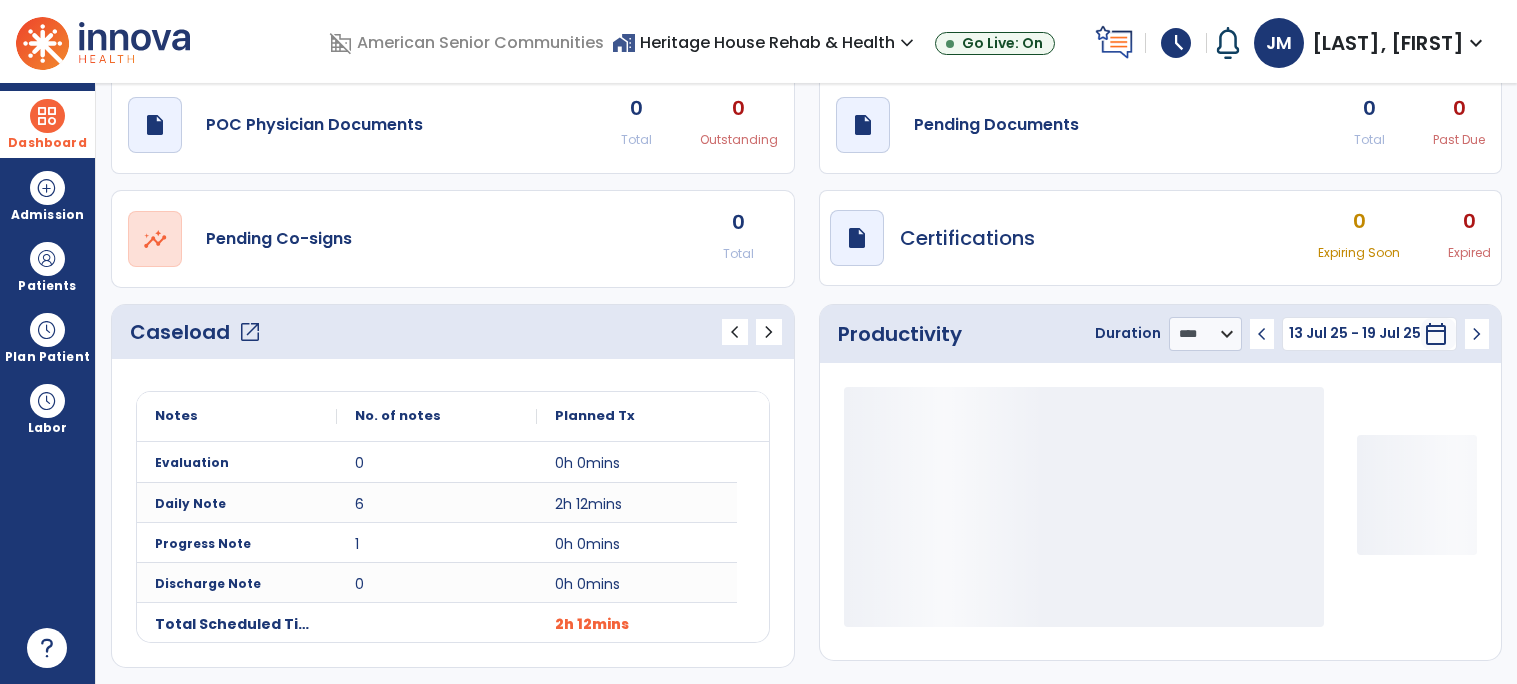 scroll, scrollTop: 65, scrollLeft: 0, axis: vertical 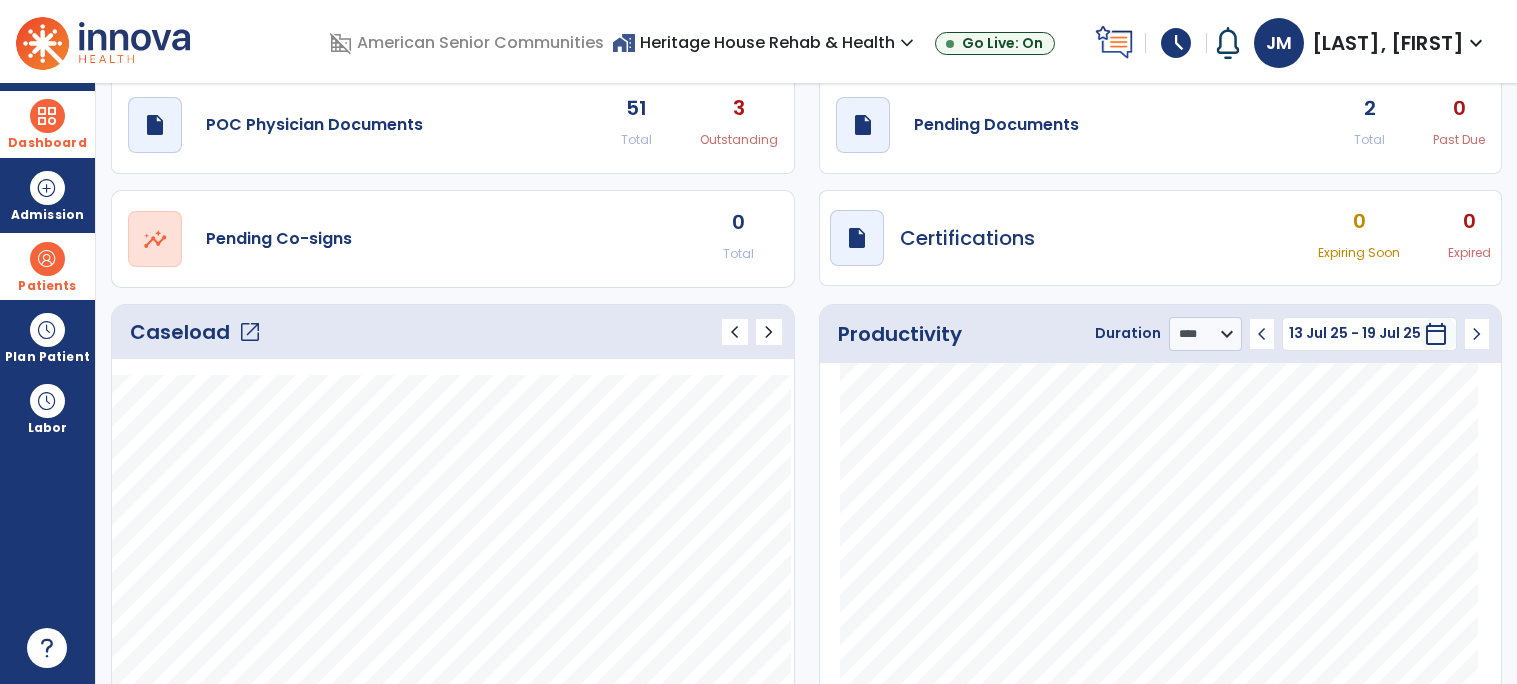 click at bounding box center (47, 259) 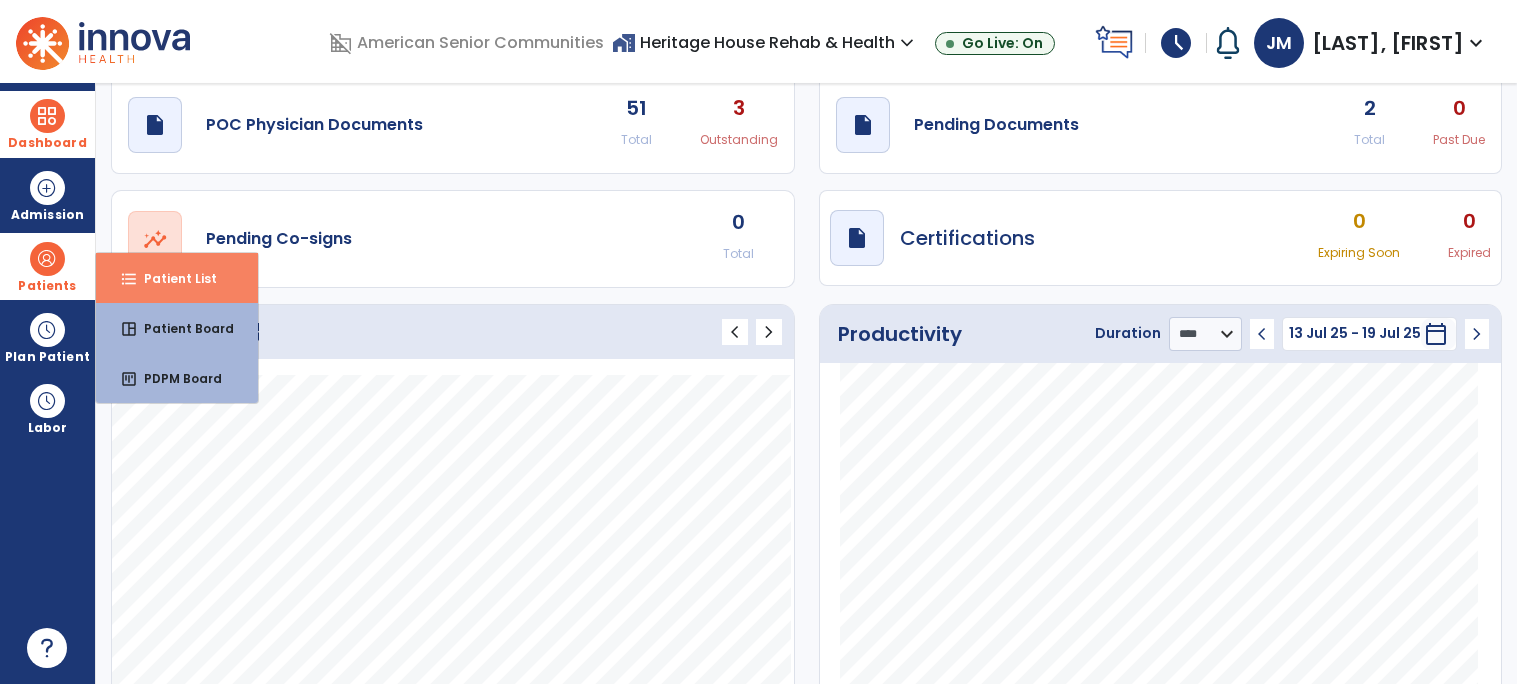 click on "Patient List" at bounding box center (172, 278) 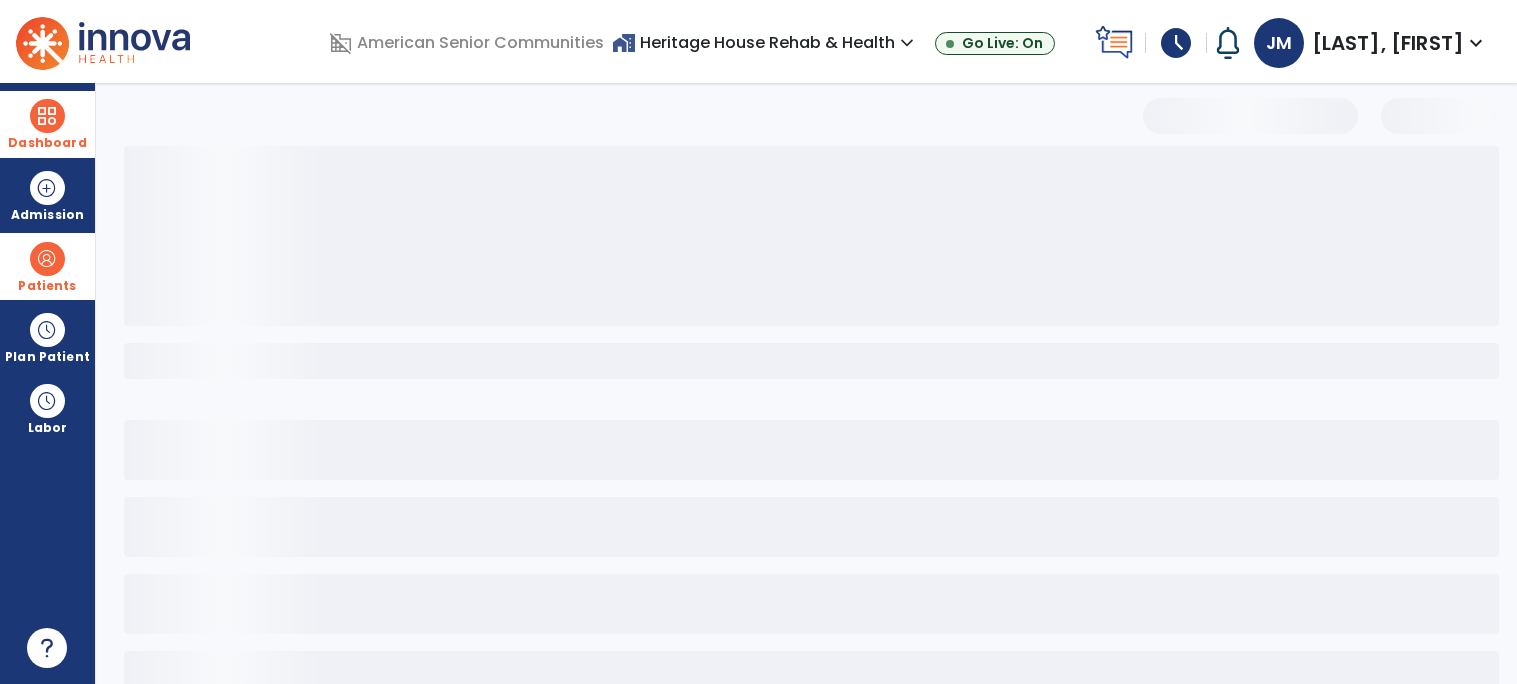 scroll, scrollTop: 59, scrollLeft: 0, axis: vertical 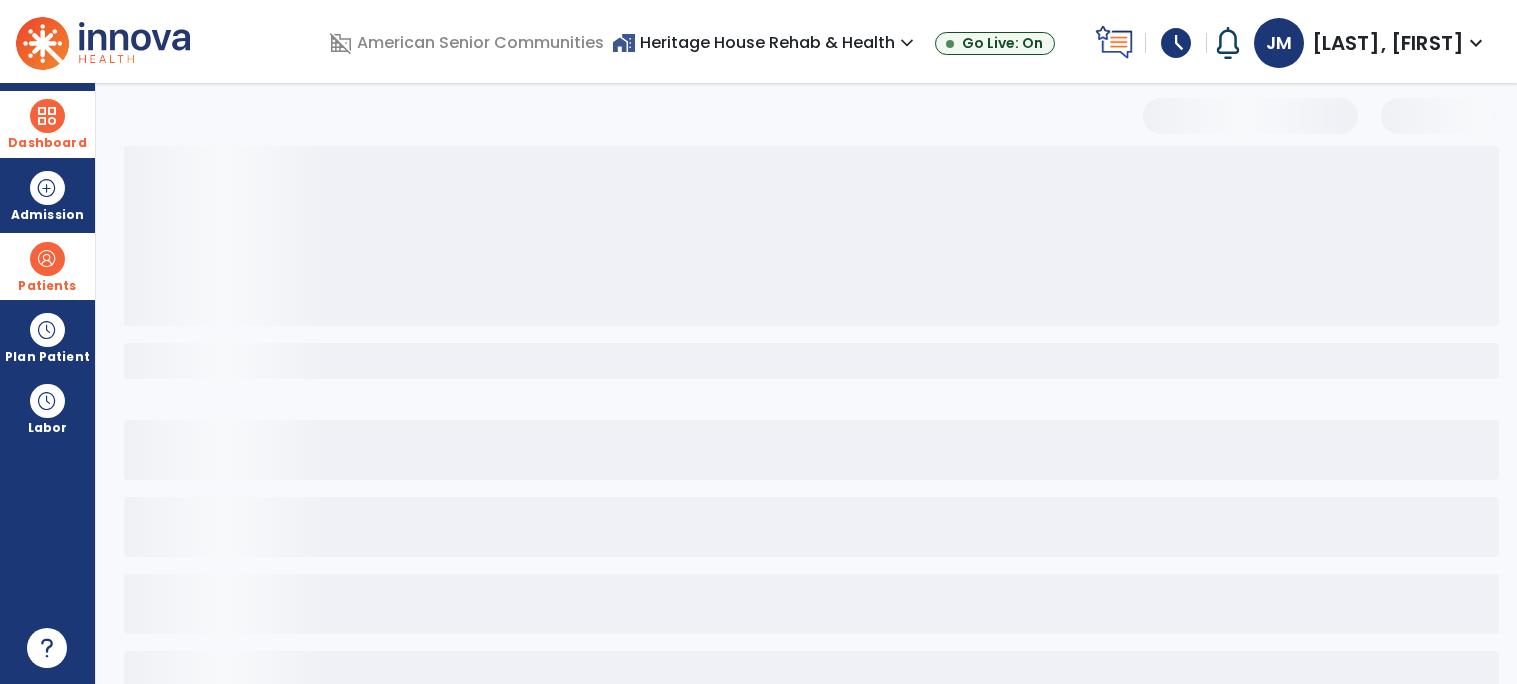 select on "***" 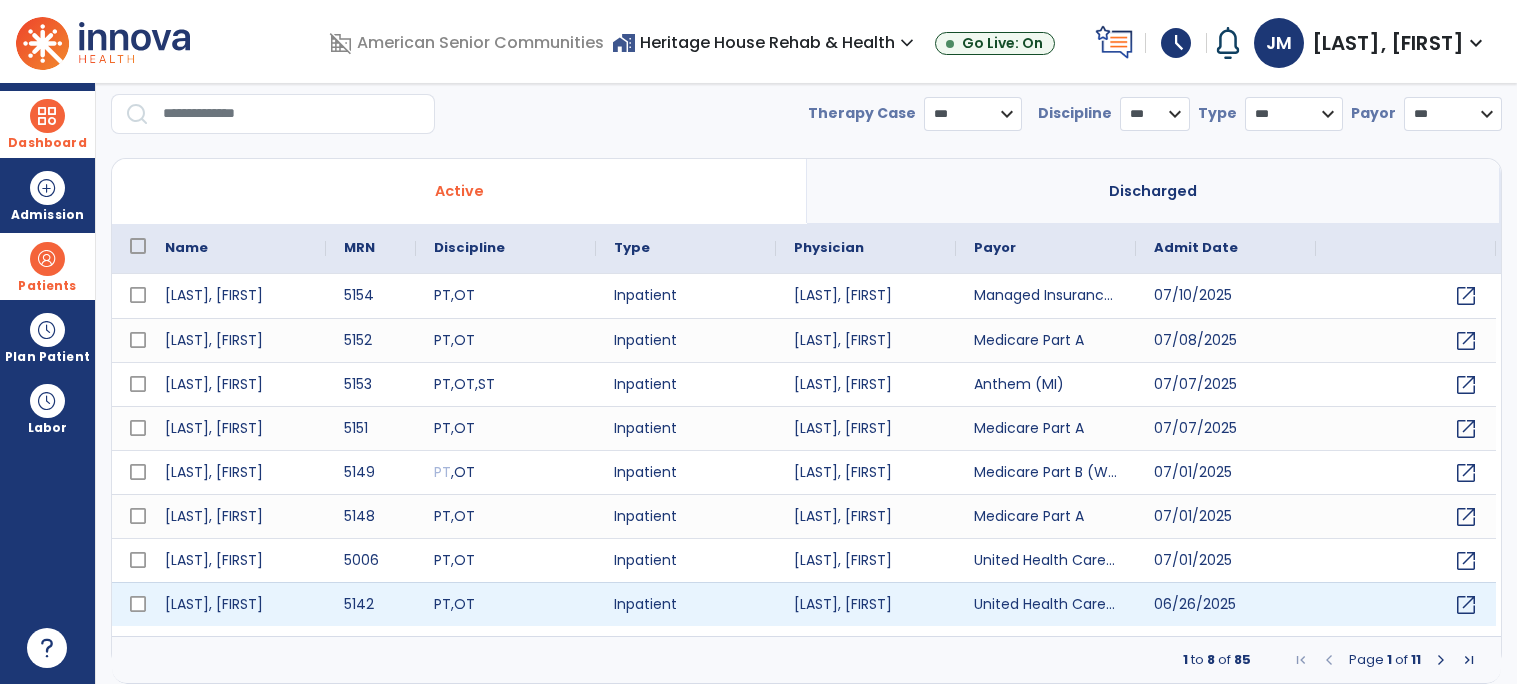 scroll, scrollTop: 58, scrollLeft: 0, axis: vertical 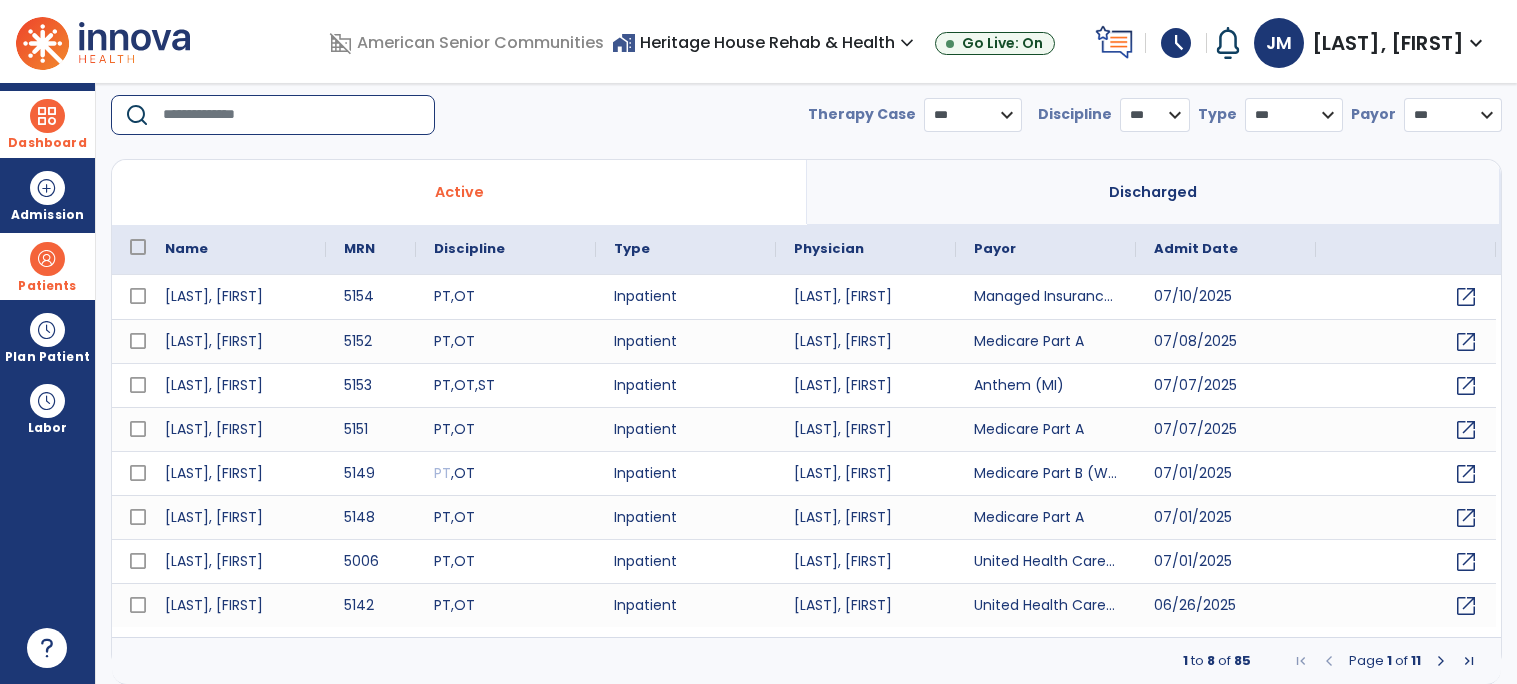 click at bounding box center (292, 115) 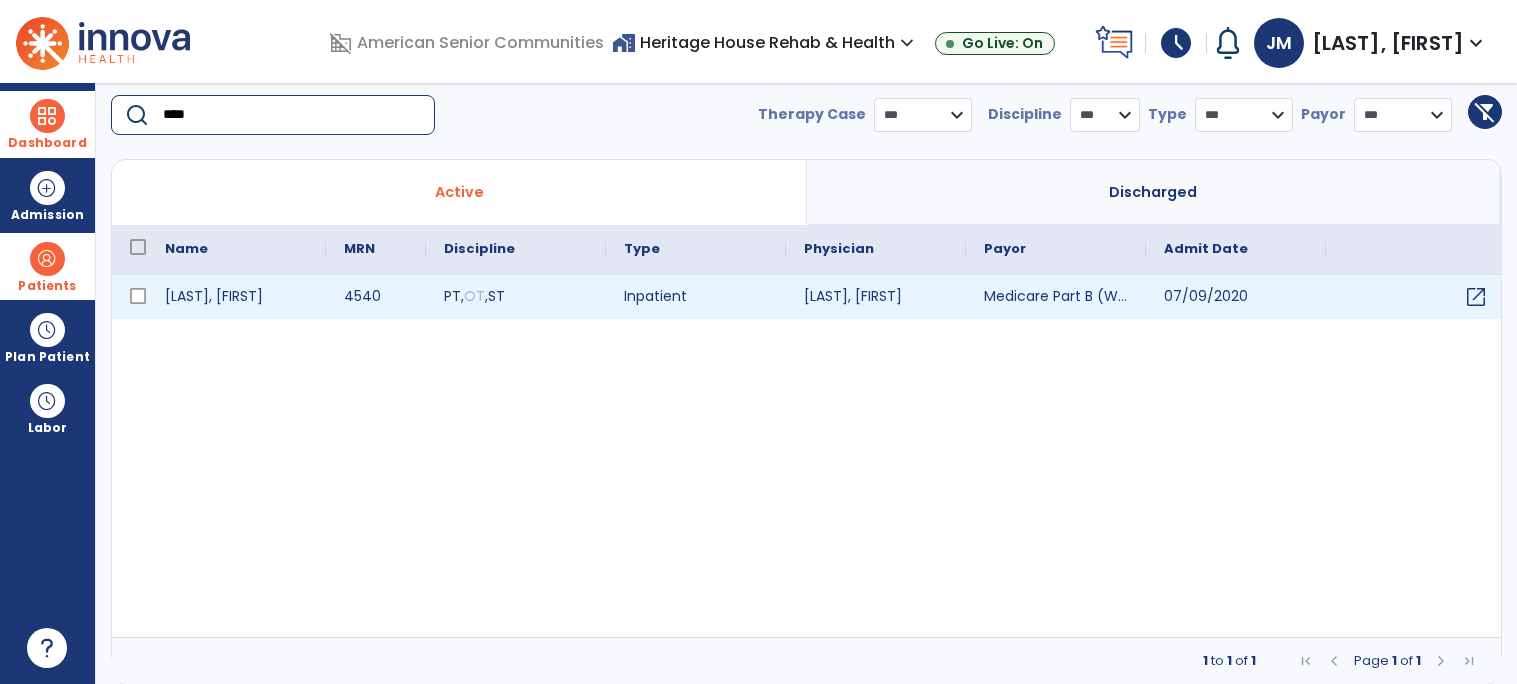 type on "****" 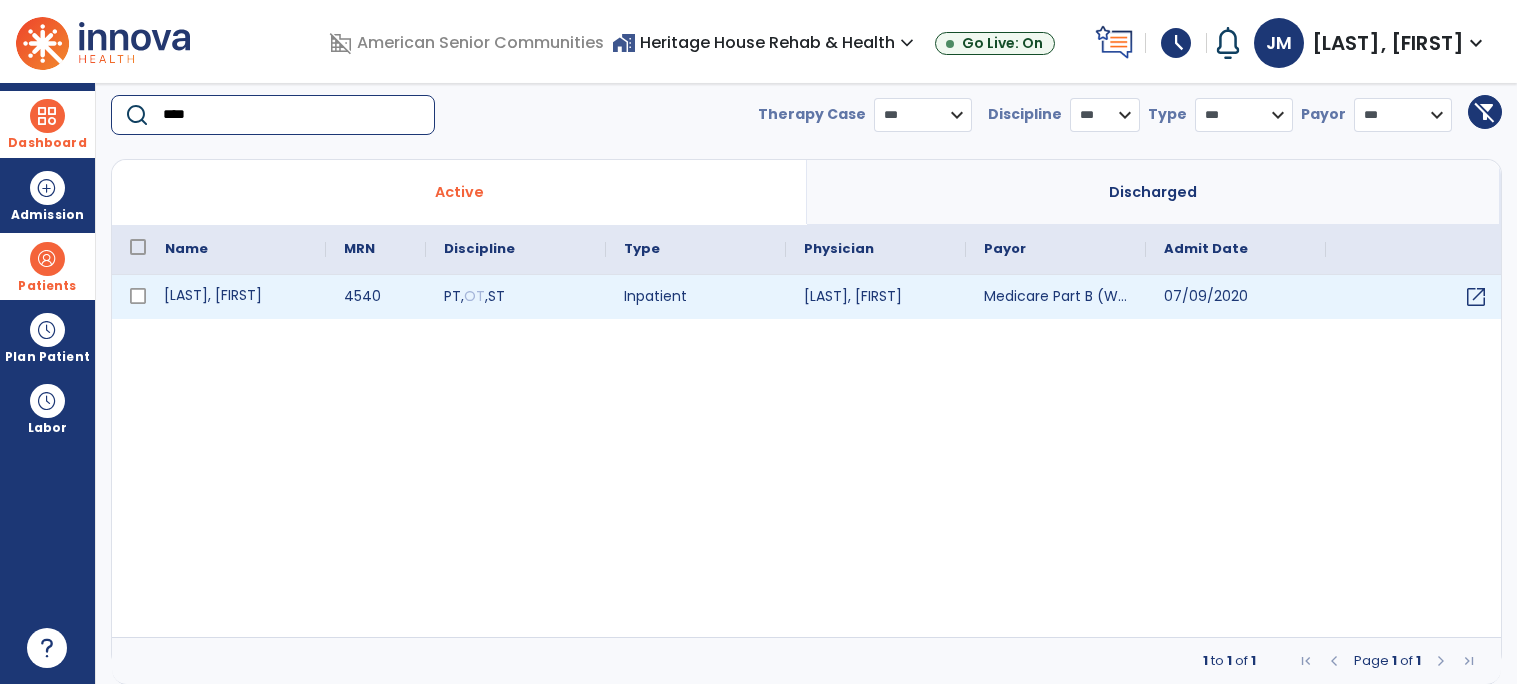 click on "[LAST], [FIRST]" at bounding box center (236, 297) 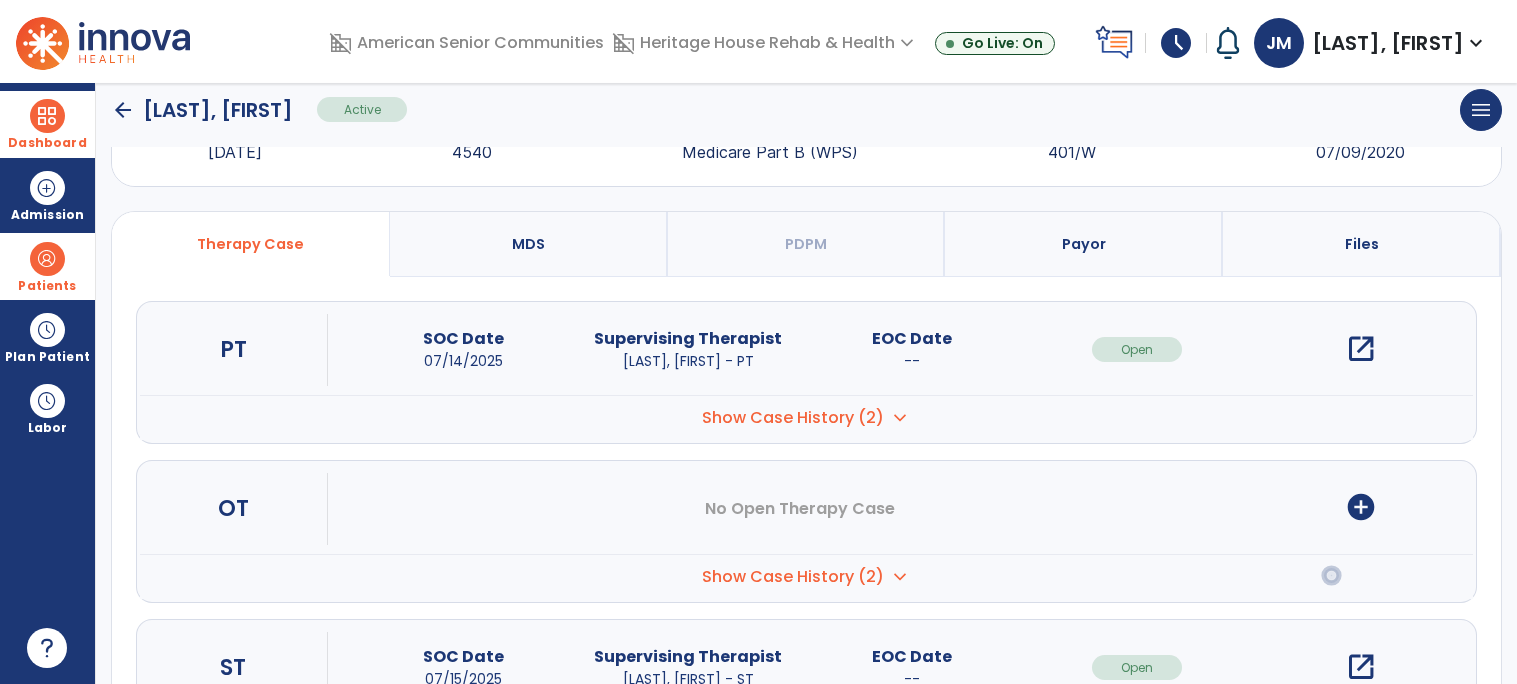scroll, scrollTop: 167, scrollLeft: 0, axis: vertical 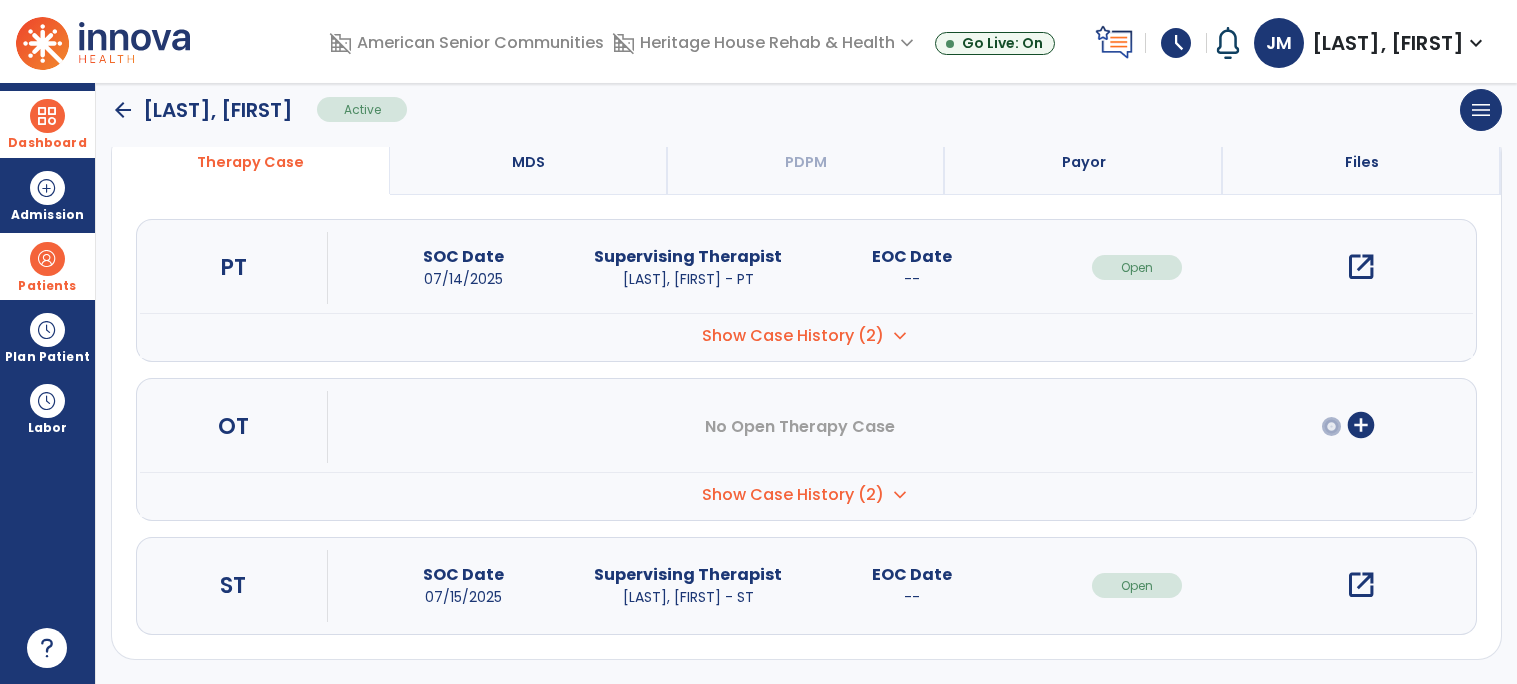 click on "open_in_new" at bounding box center [1361, 585] 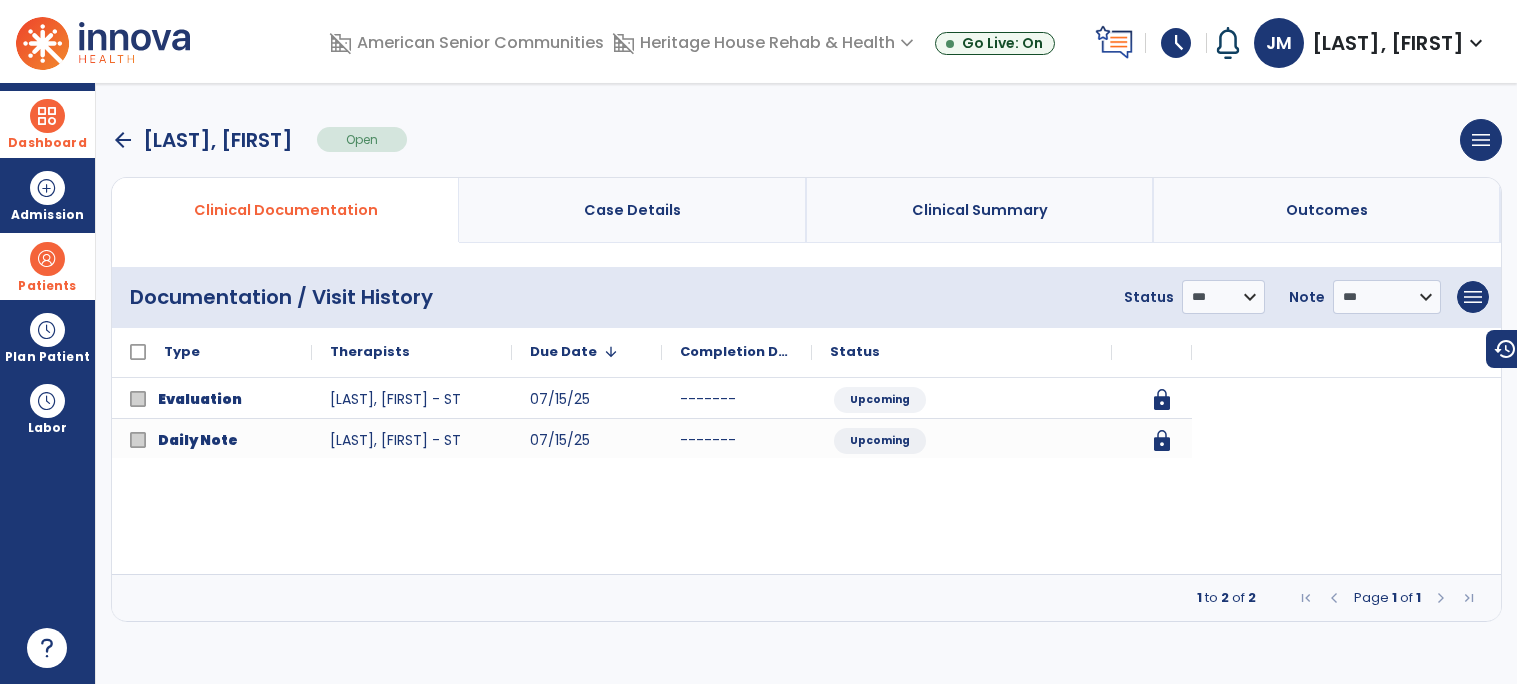 scroll, scrollTop: 0, scrollLeft: 0, axis: both 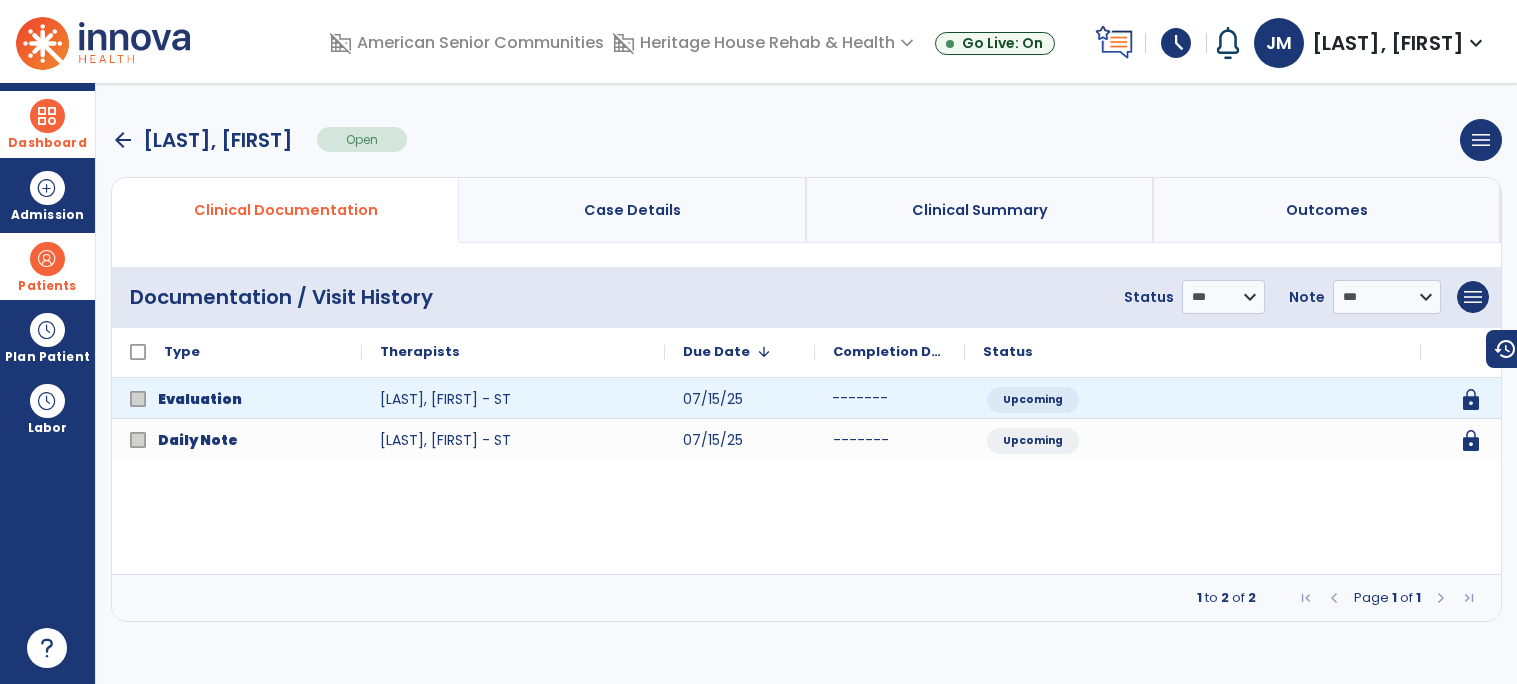 click on "-------" 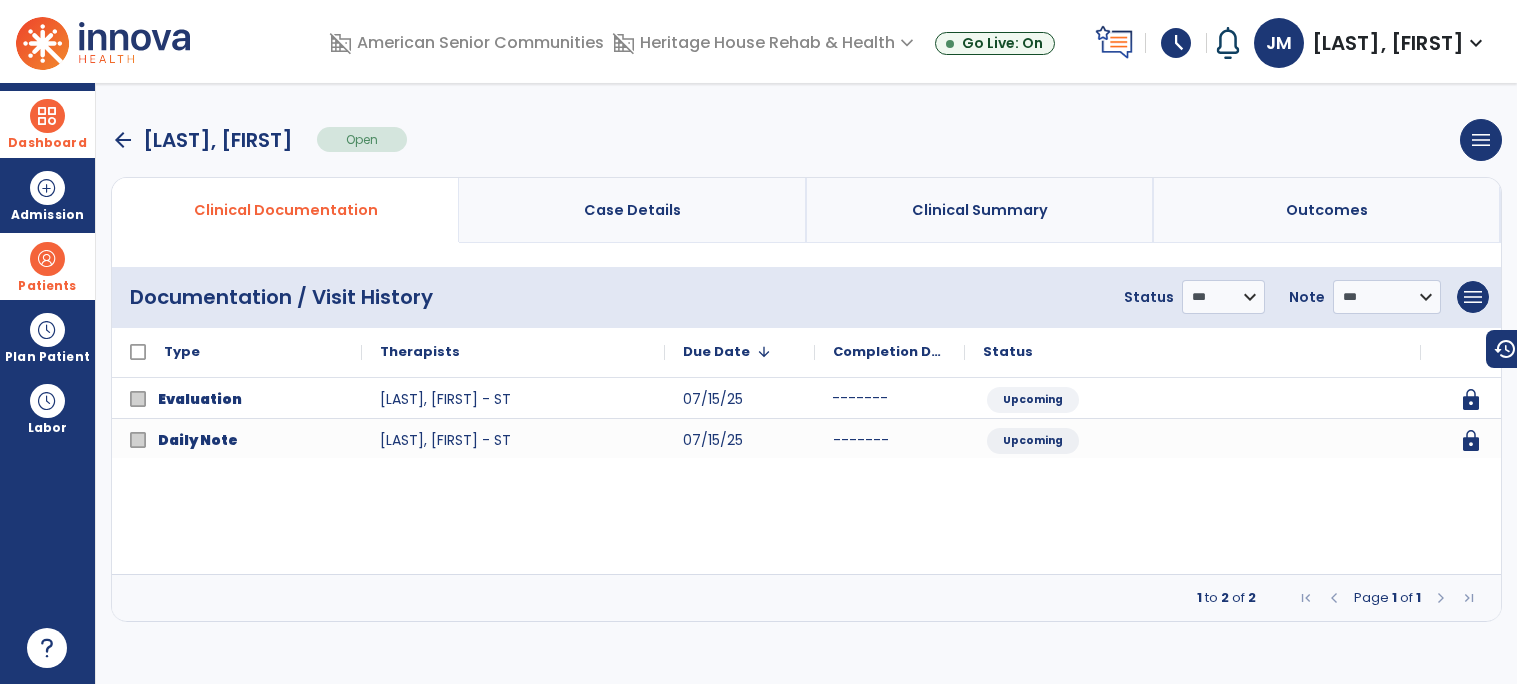 click on "arrow_back" at bounding box center (123, 140) 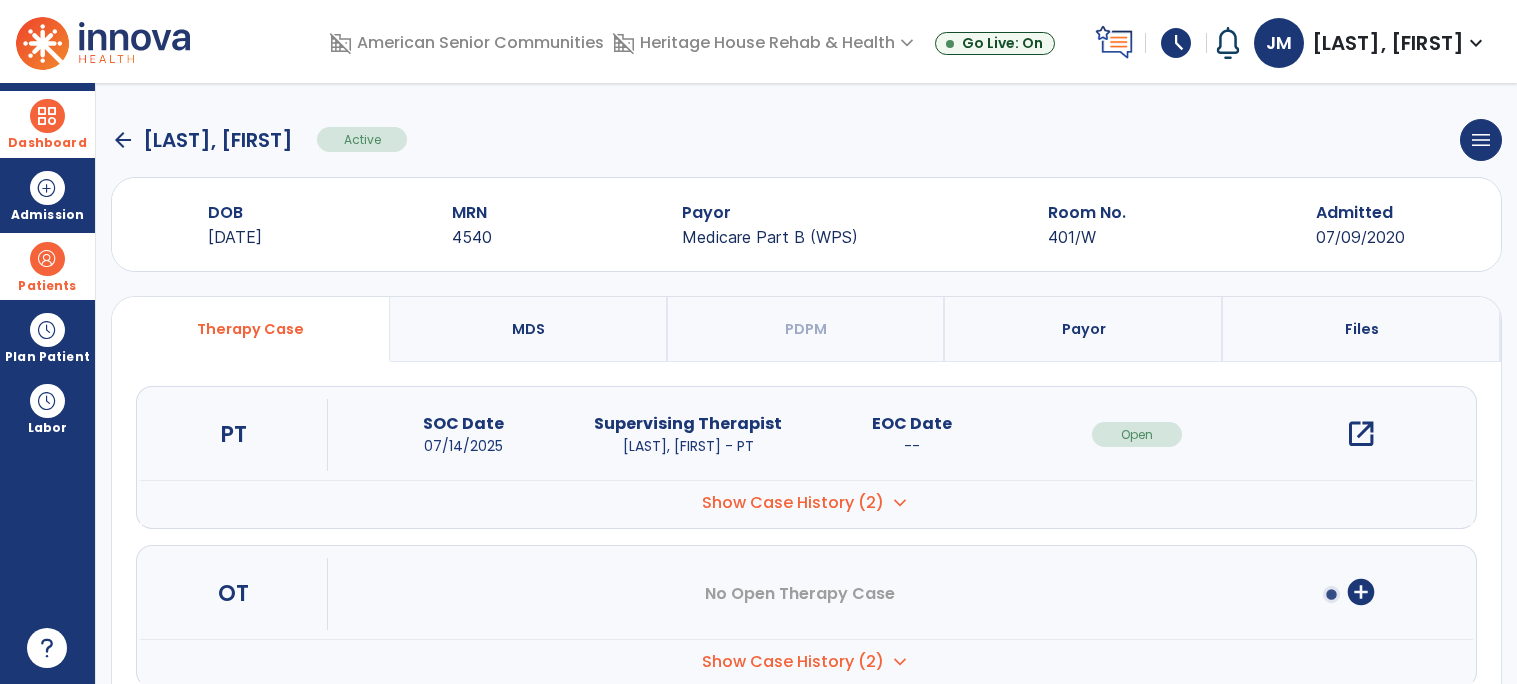 click on "arrow_back" 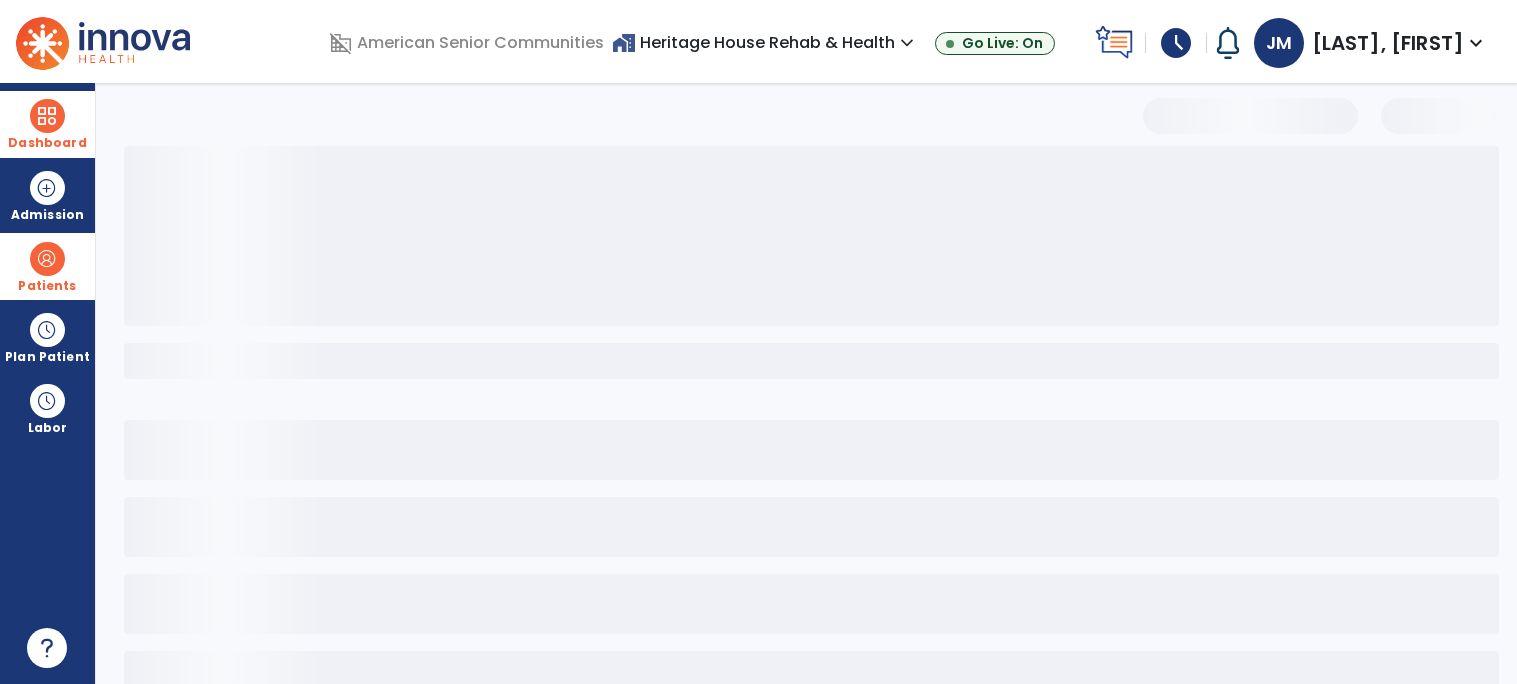 select on "***" 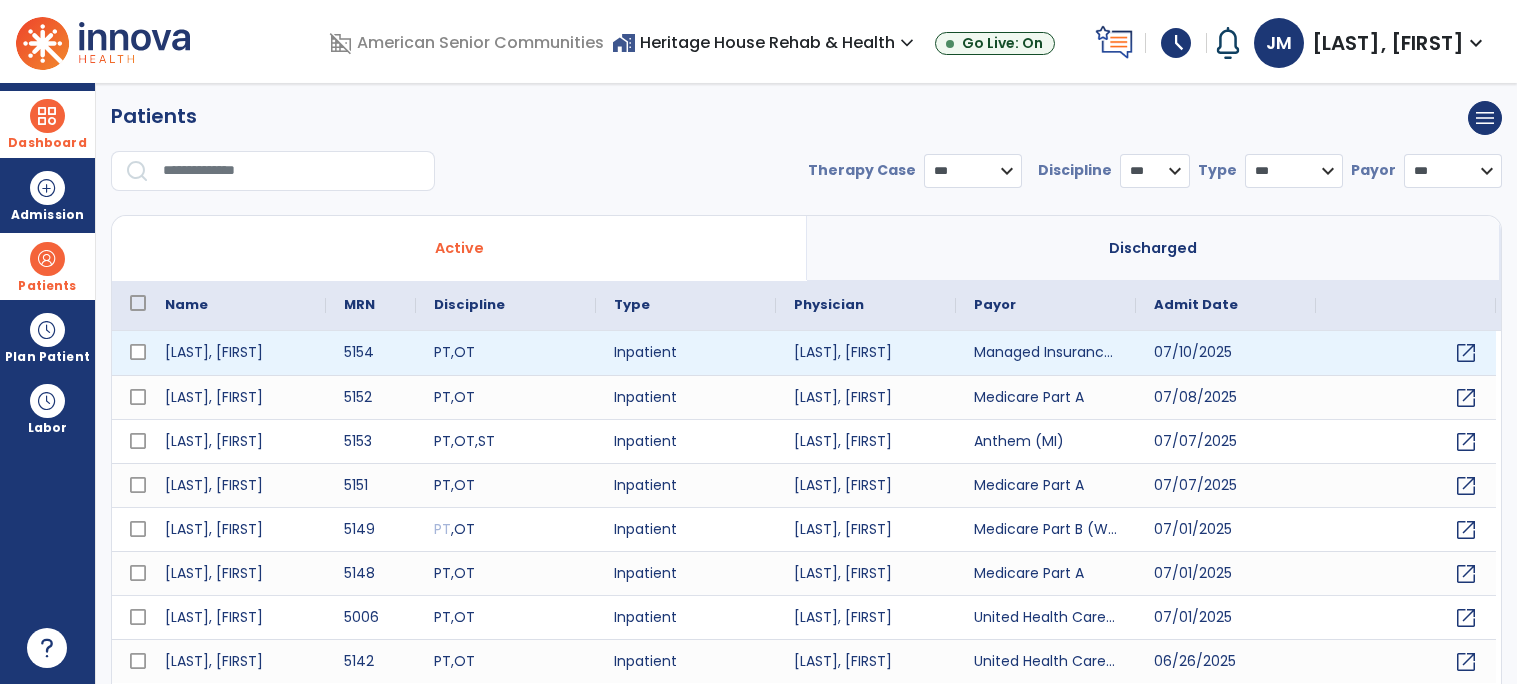 scroll, scrollTop: 0, scrollLeft: 0, axis: both 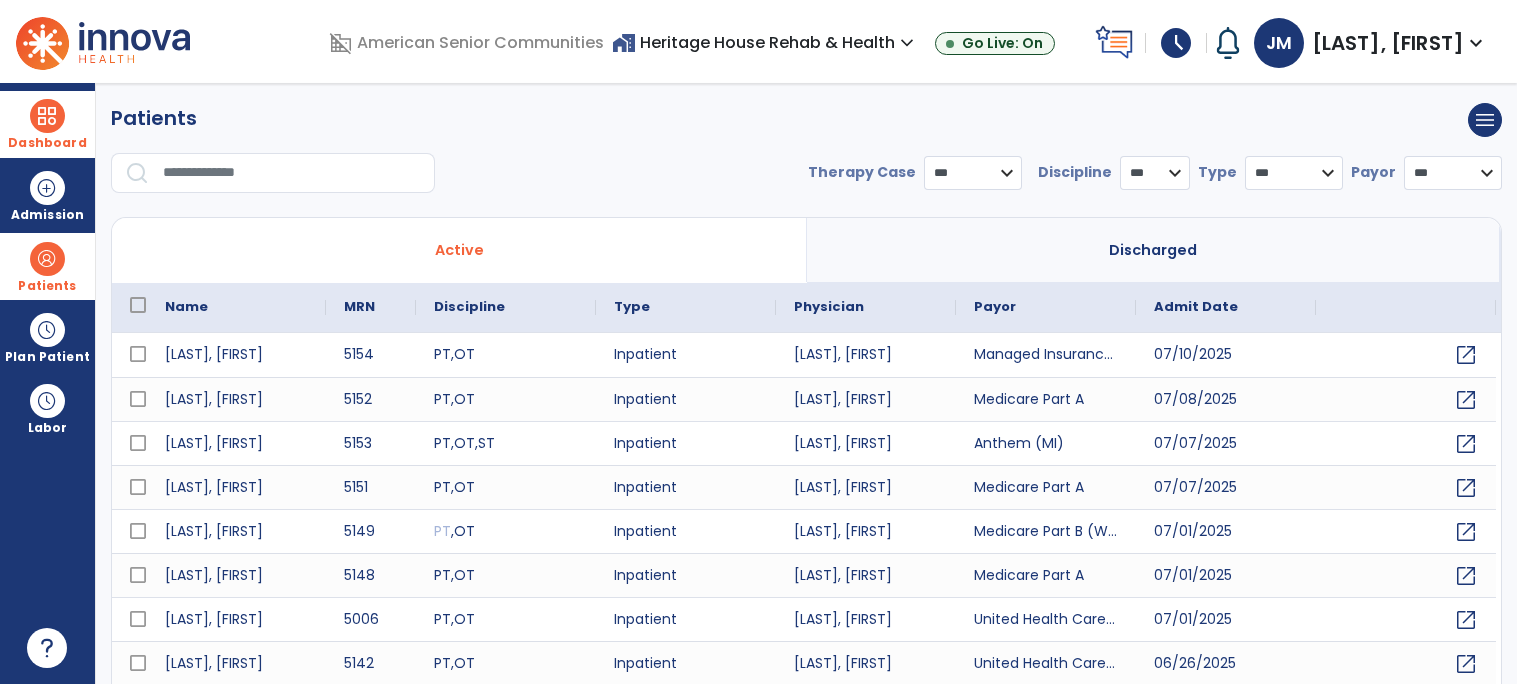 click on "Dashboard" at bounding box center (47, 124) 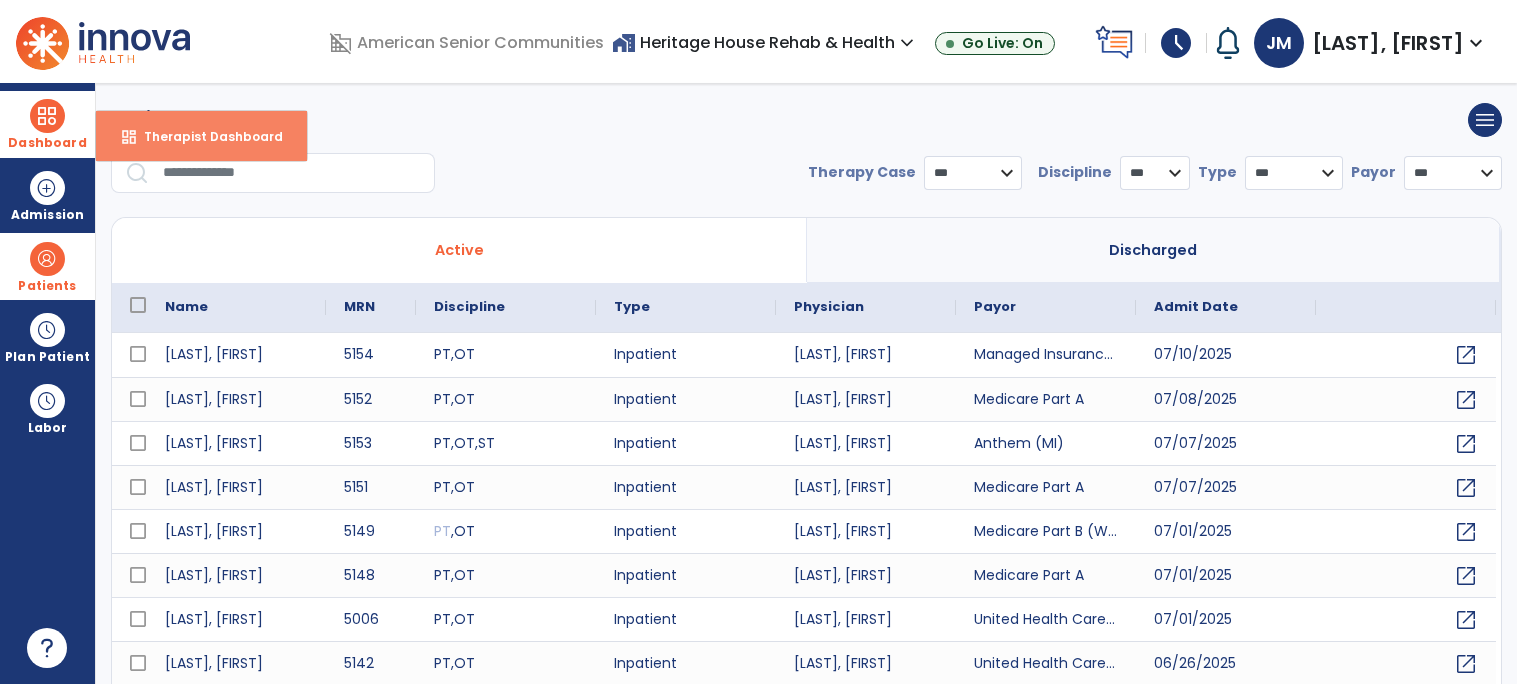click on "Therapist Dashboard" at bounding box center [205, 136] 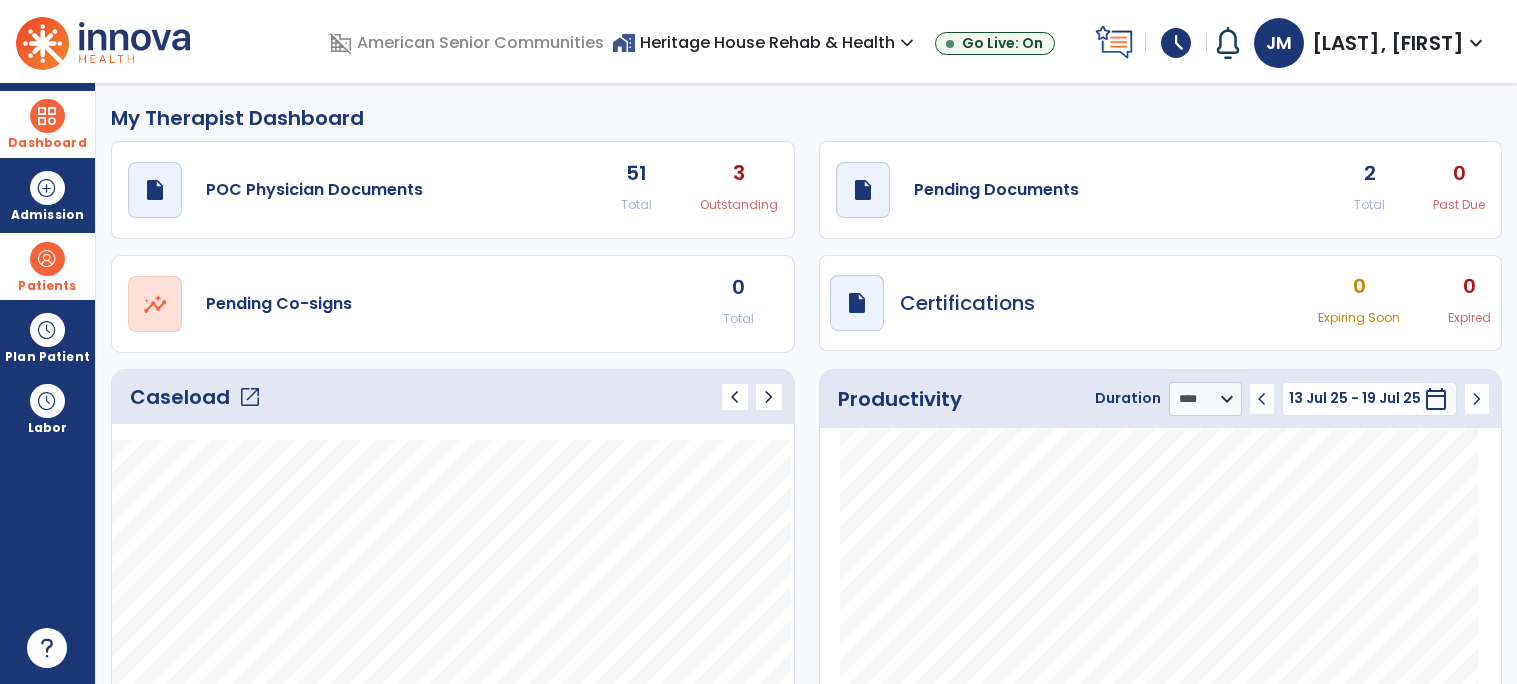 click on "Caseload   open_in_new" 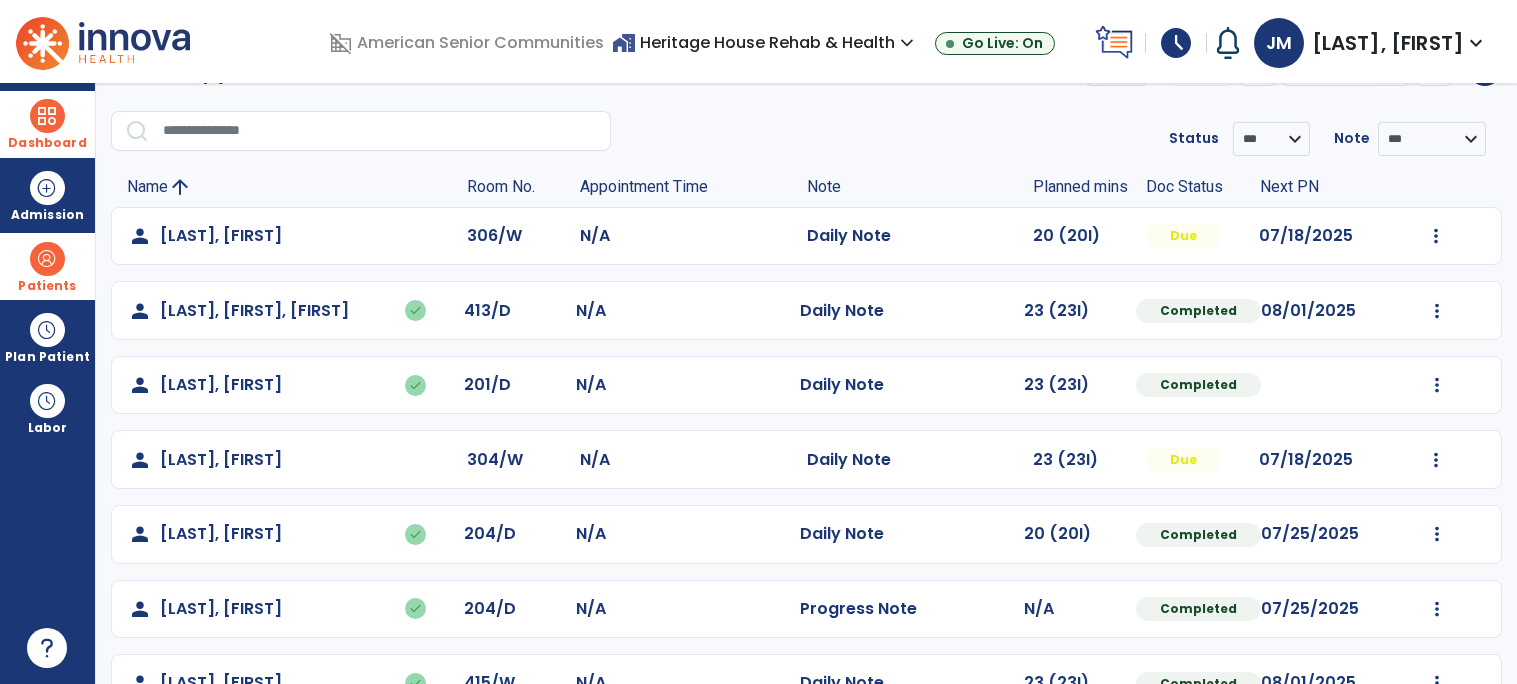 scroll, scrollTop: 0, scrollLeft: 0, axis: both 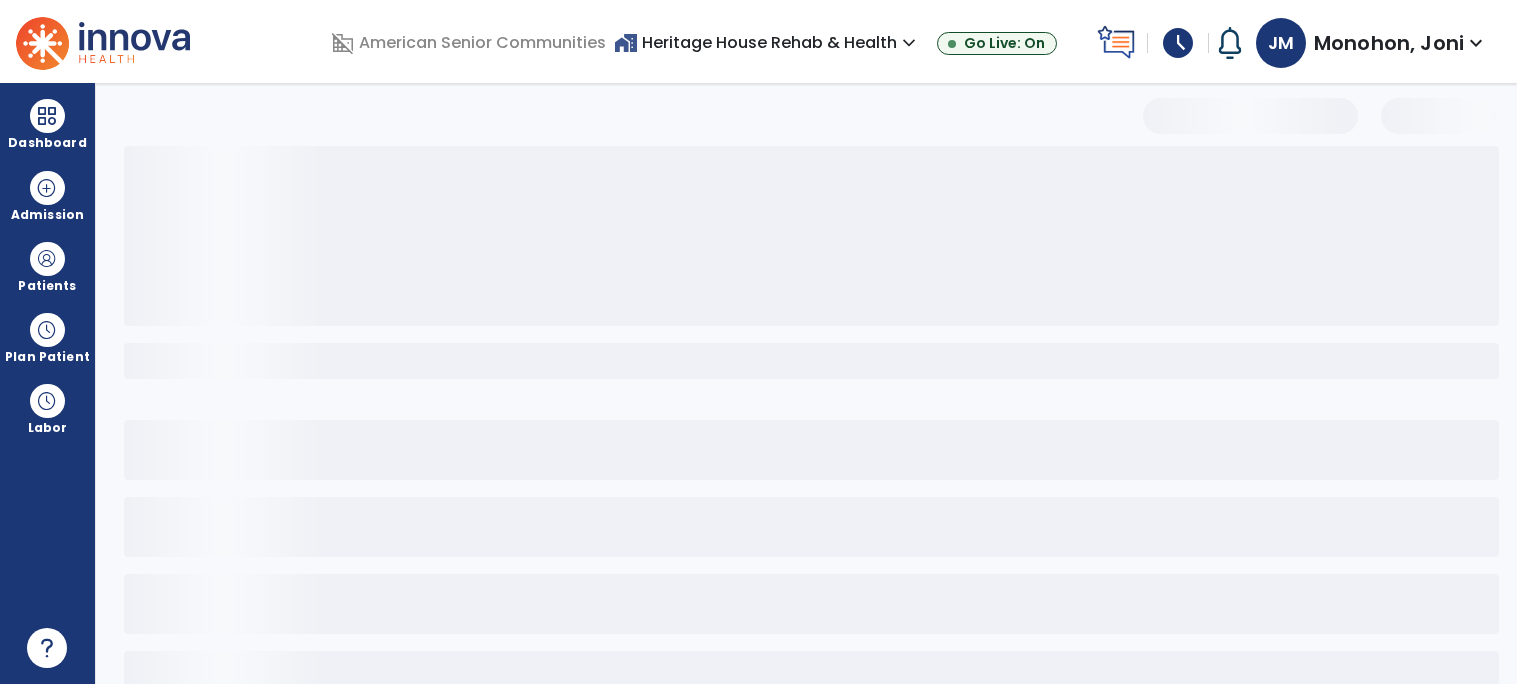 select on "*" 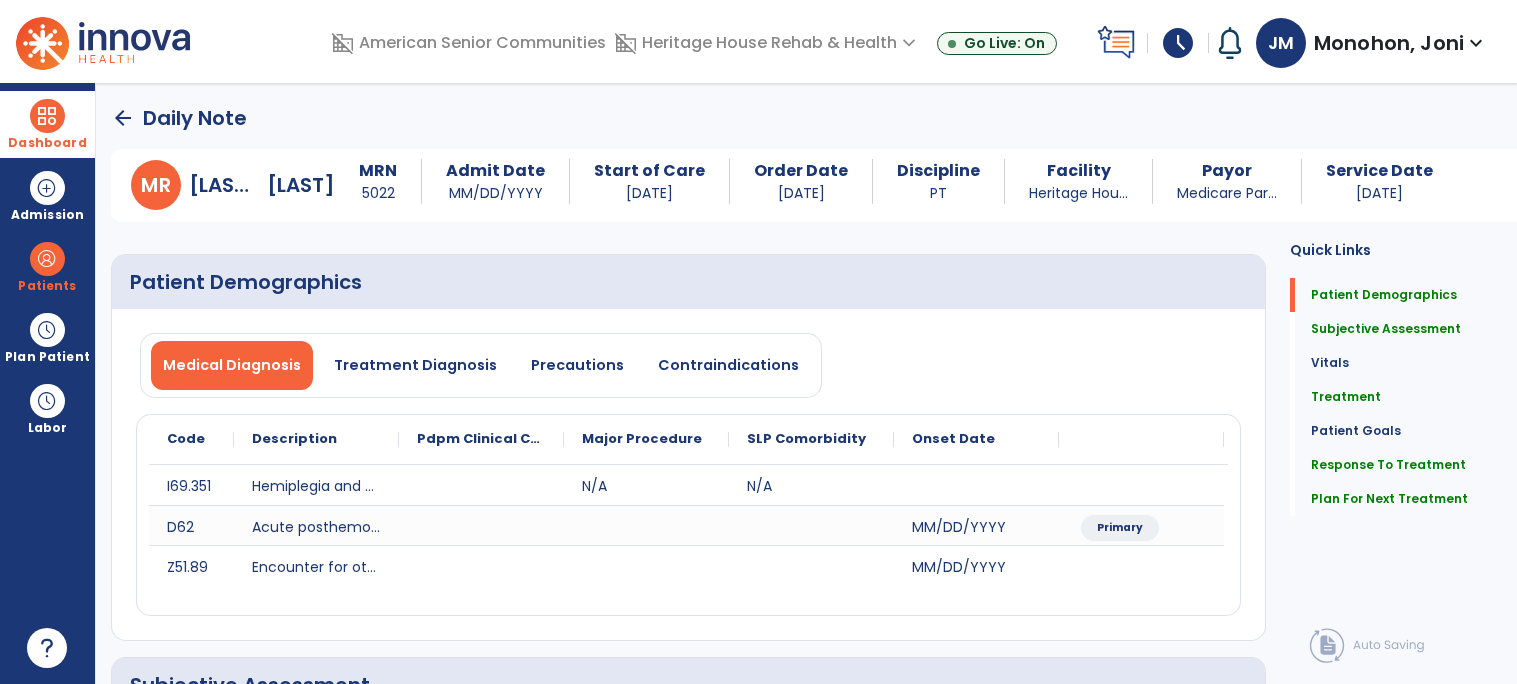 click on "Dashboard" at bounding box center (47, 143) 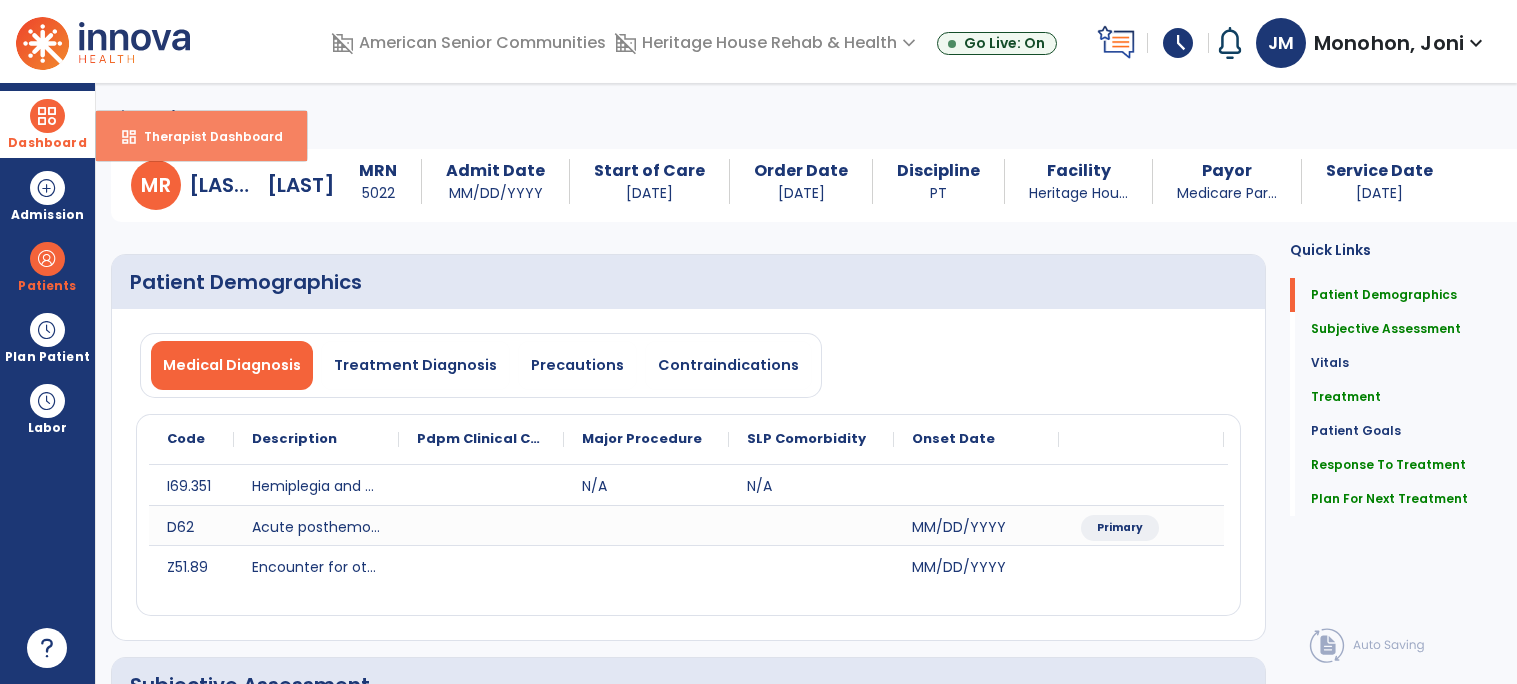 click on "Therapist Dashboard" at bounding box center [205, 136] 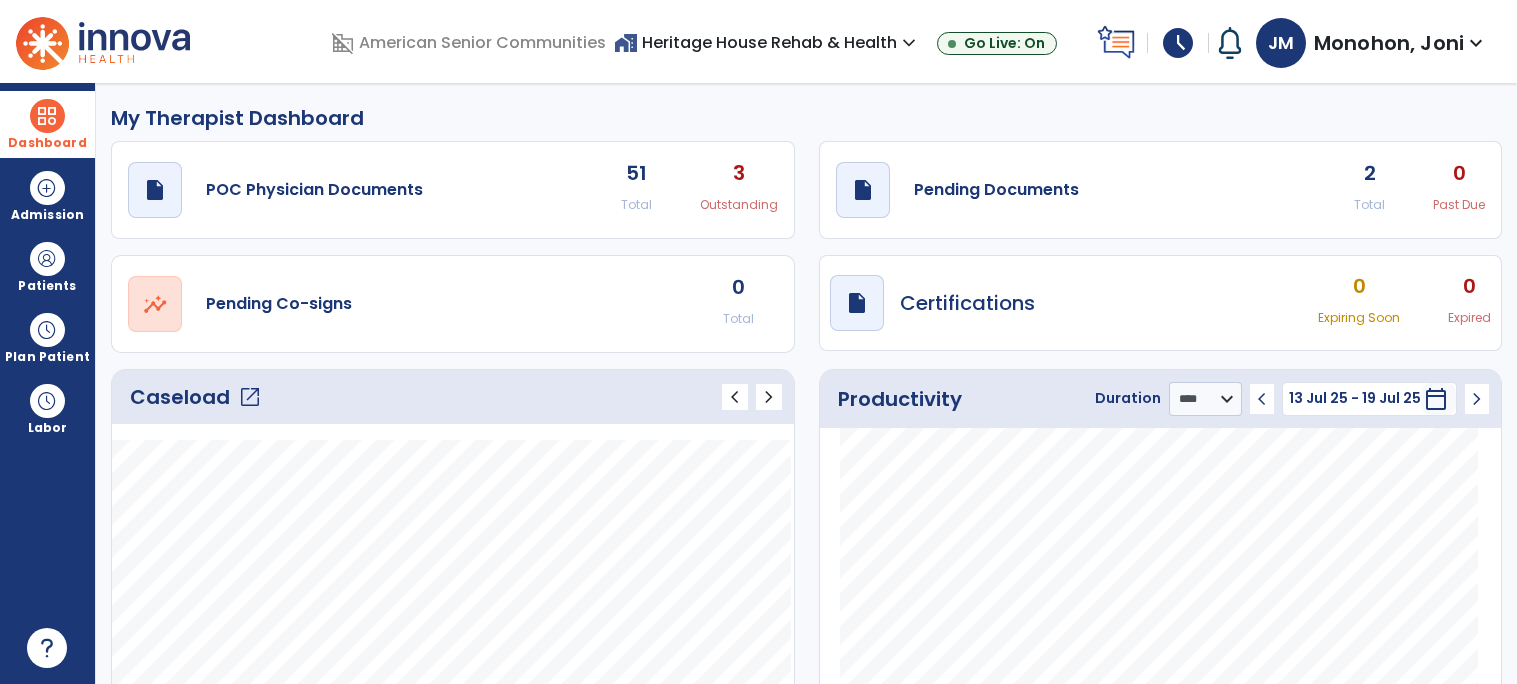 click on "Caseload   open_in_new" 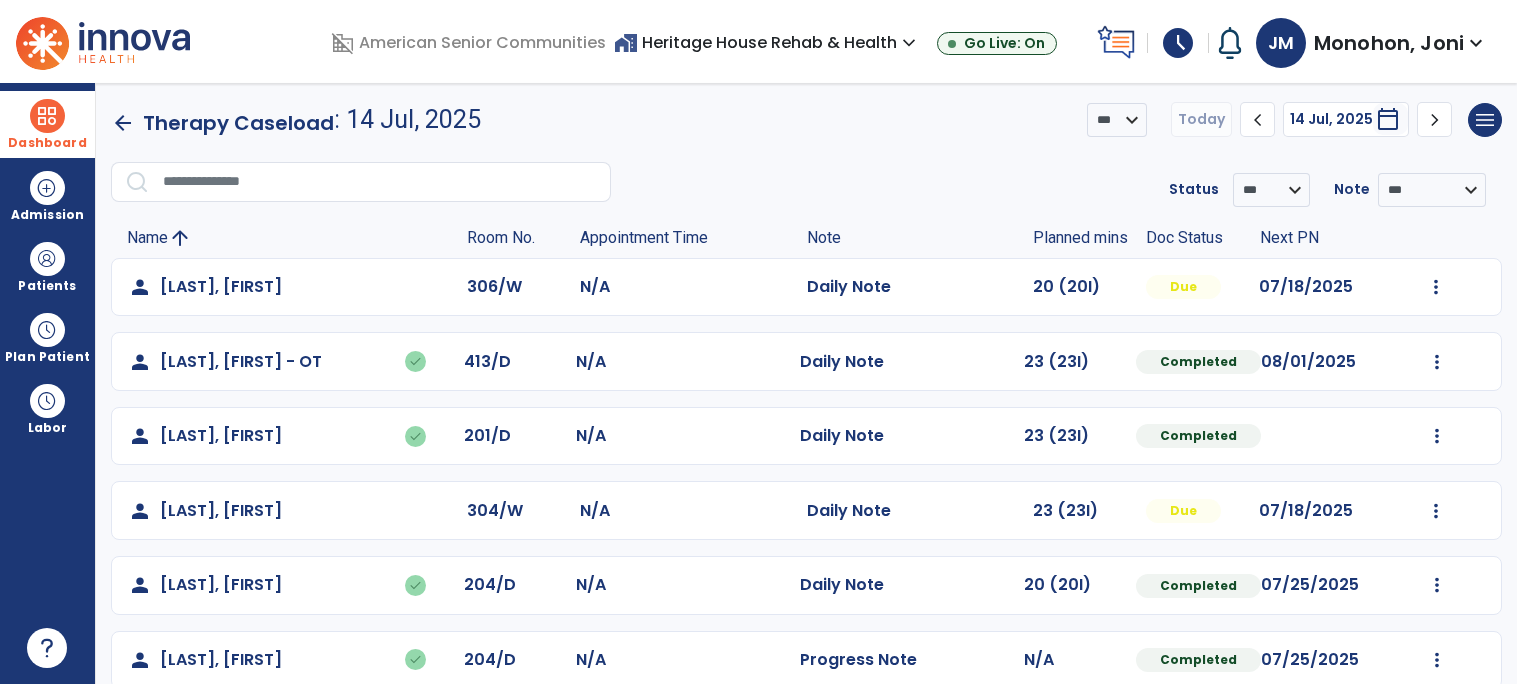 scroll, scrollTop: 0, scrollLeft: 0, axis: both 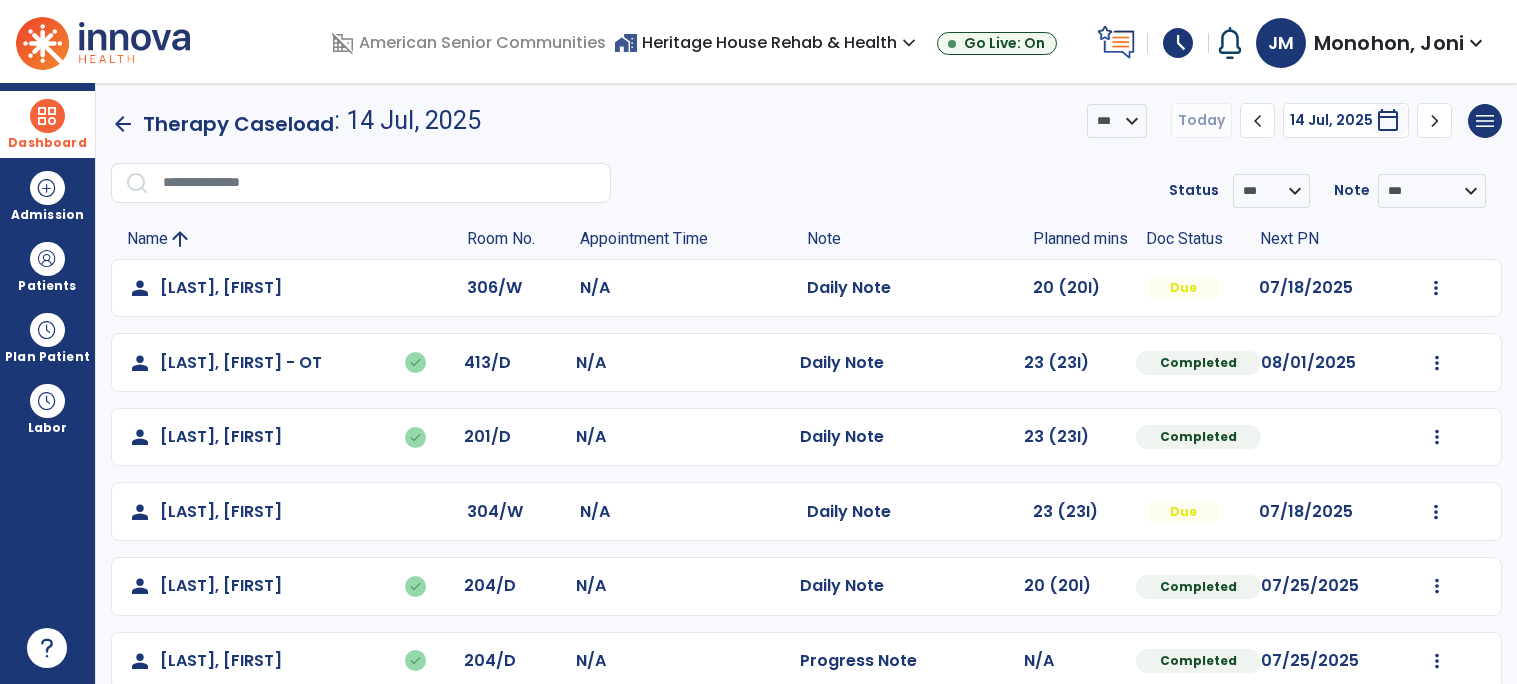 click on "arrow_back" 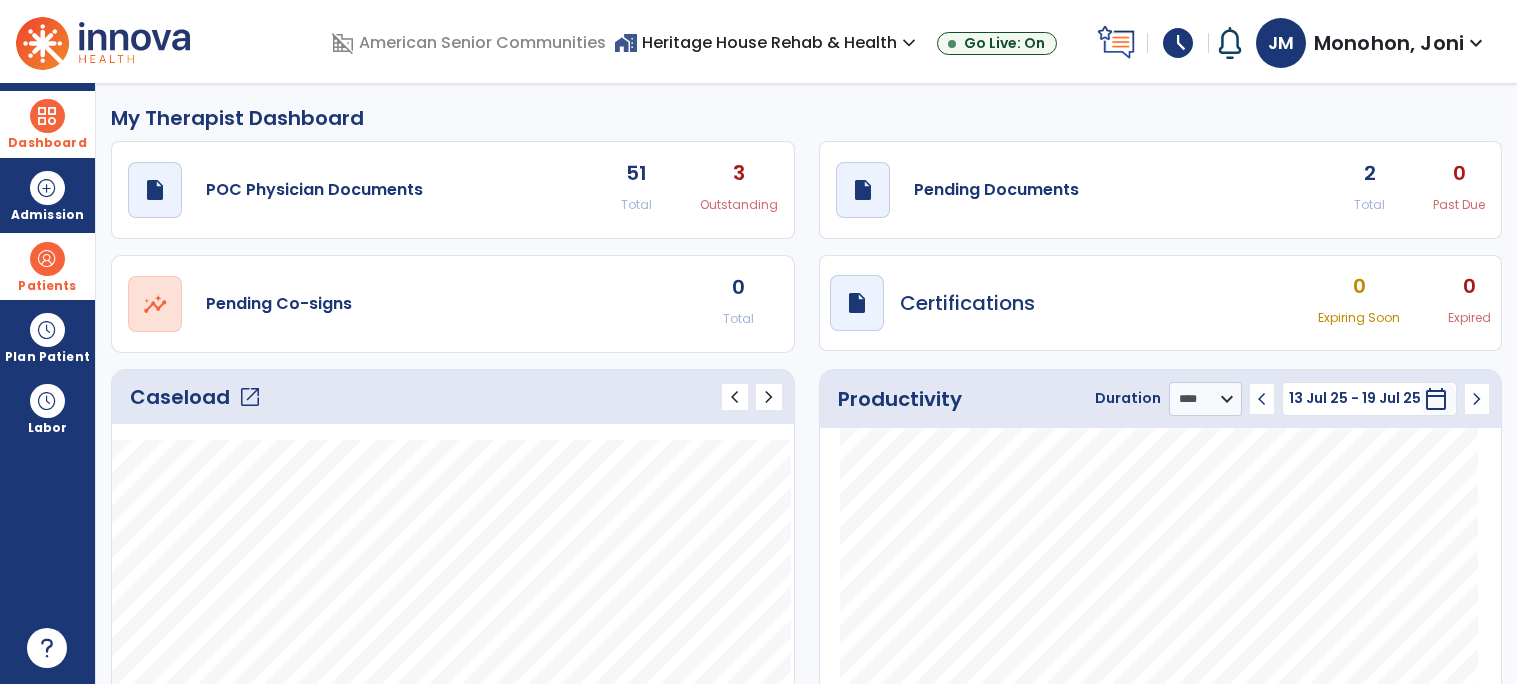 click at bounding box center (47, 259) 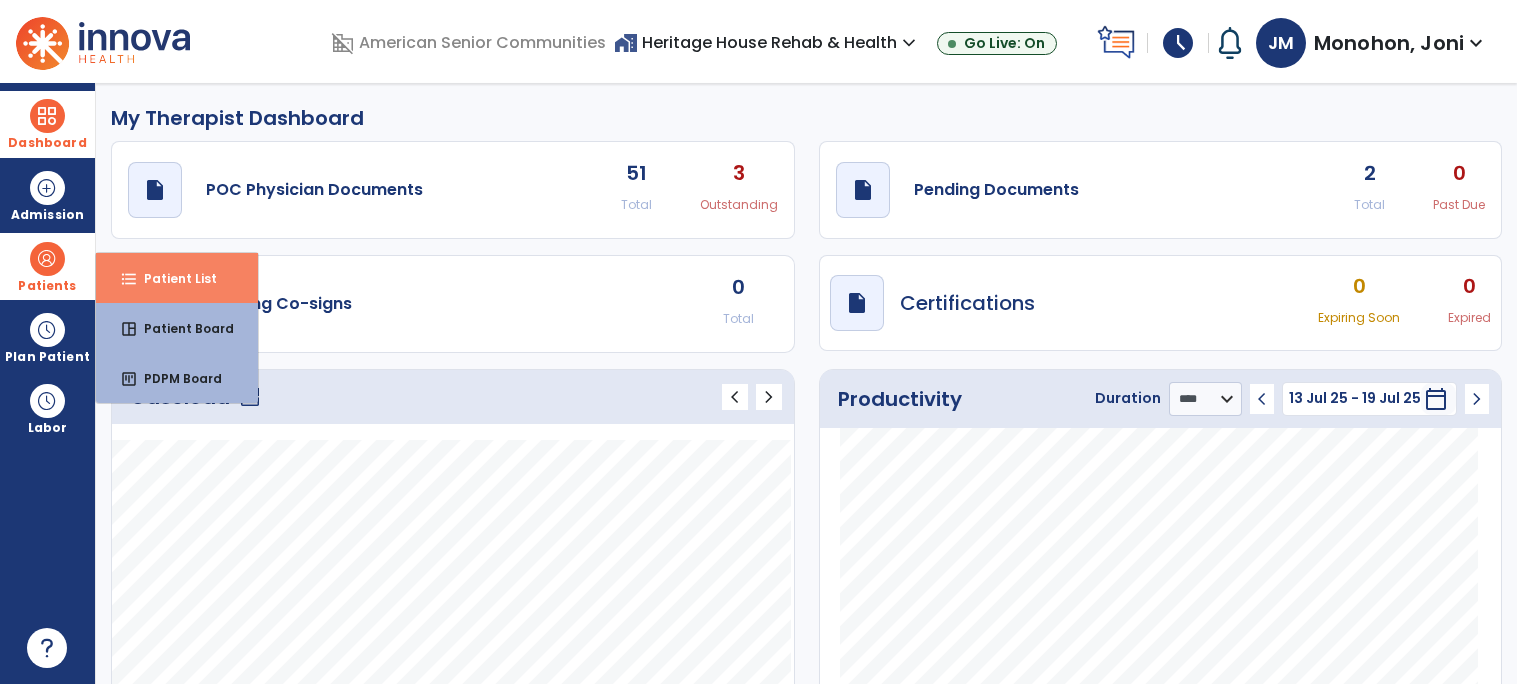click on "format_list_bulleted" at bounding box center (129, 279) 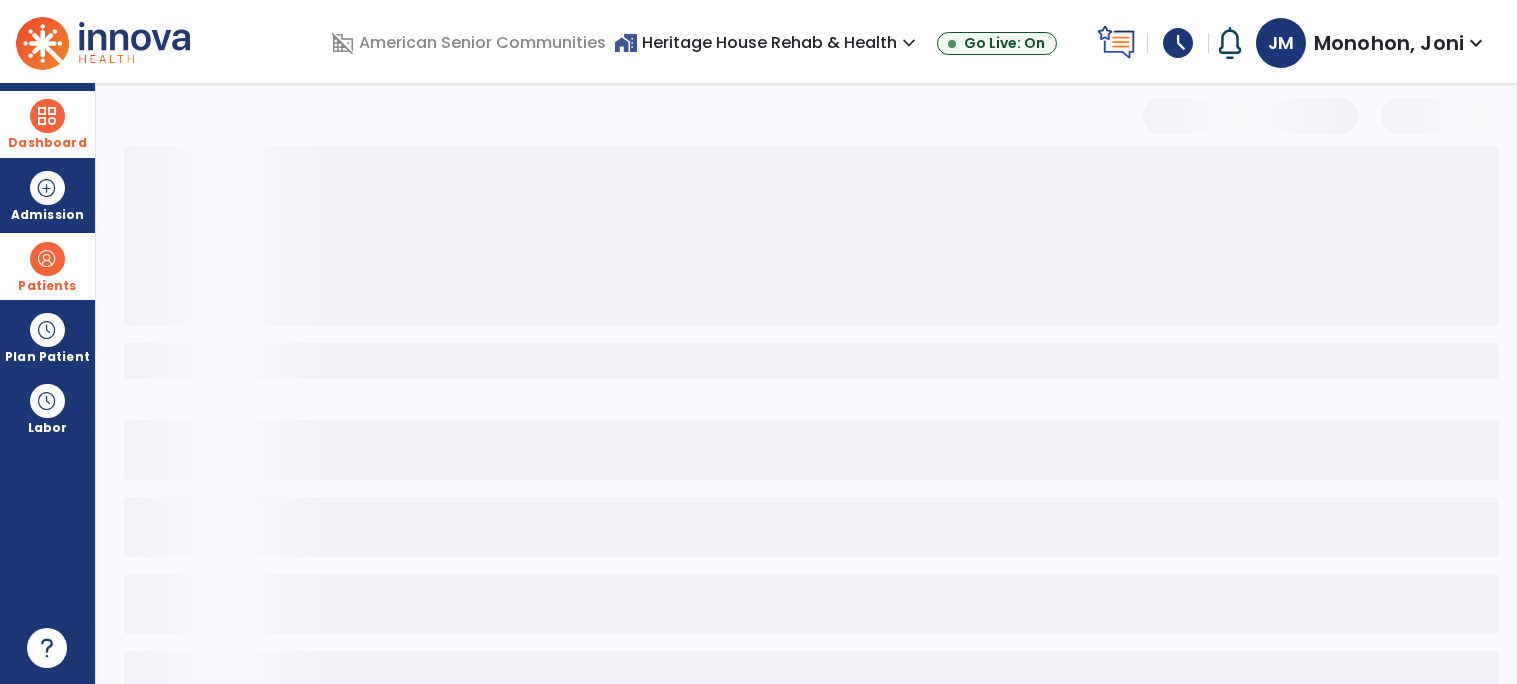 select on "***" 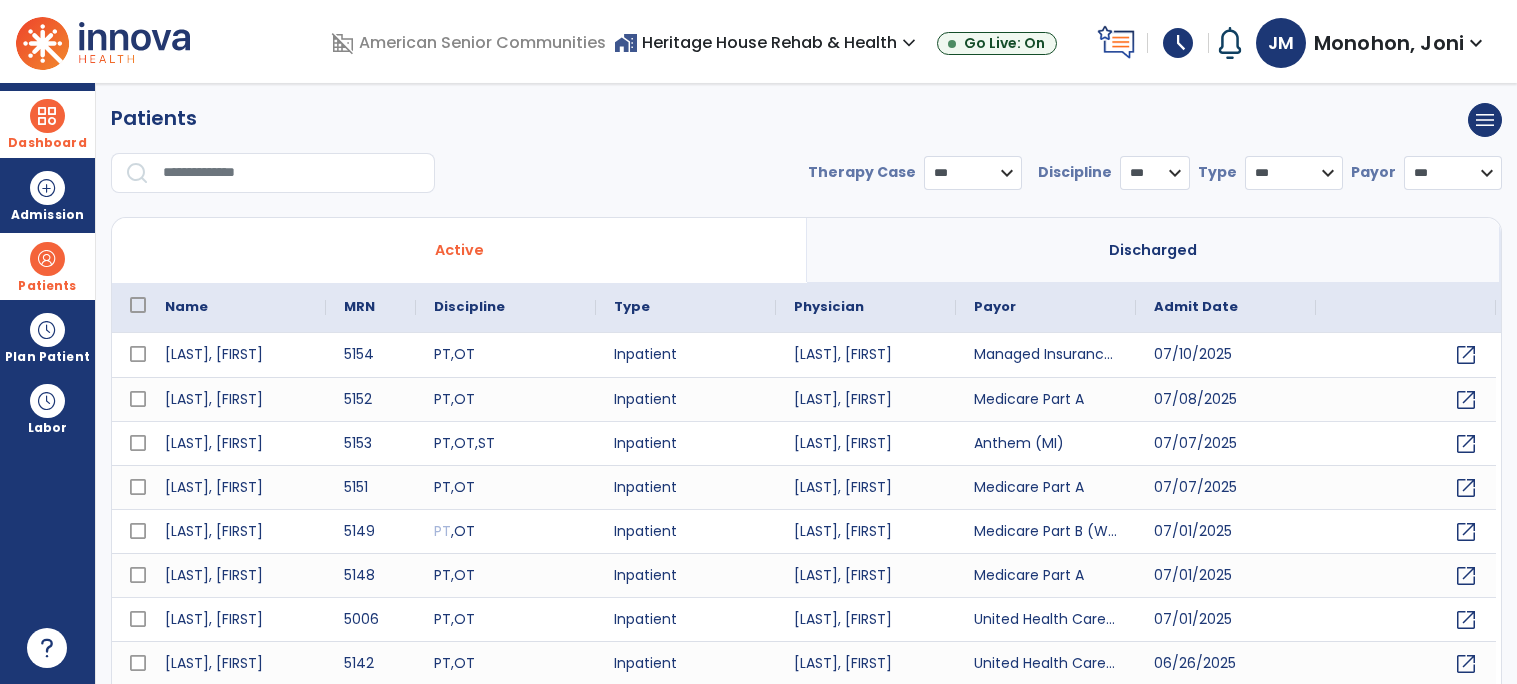 click at bounding box center (292, 173) 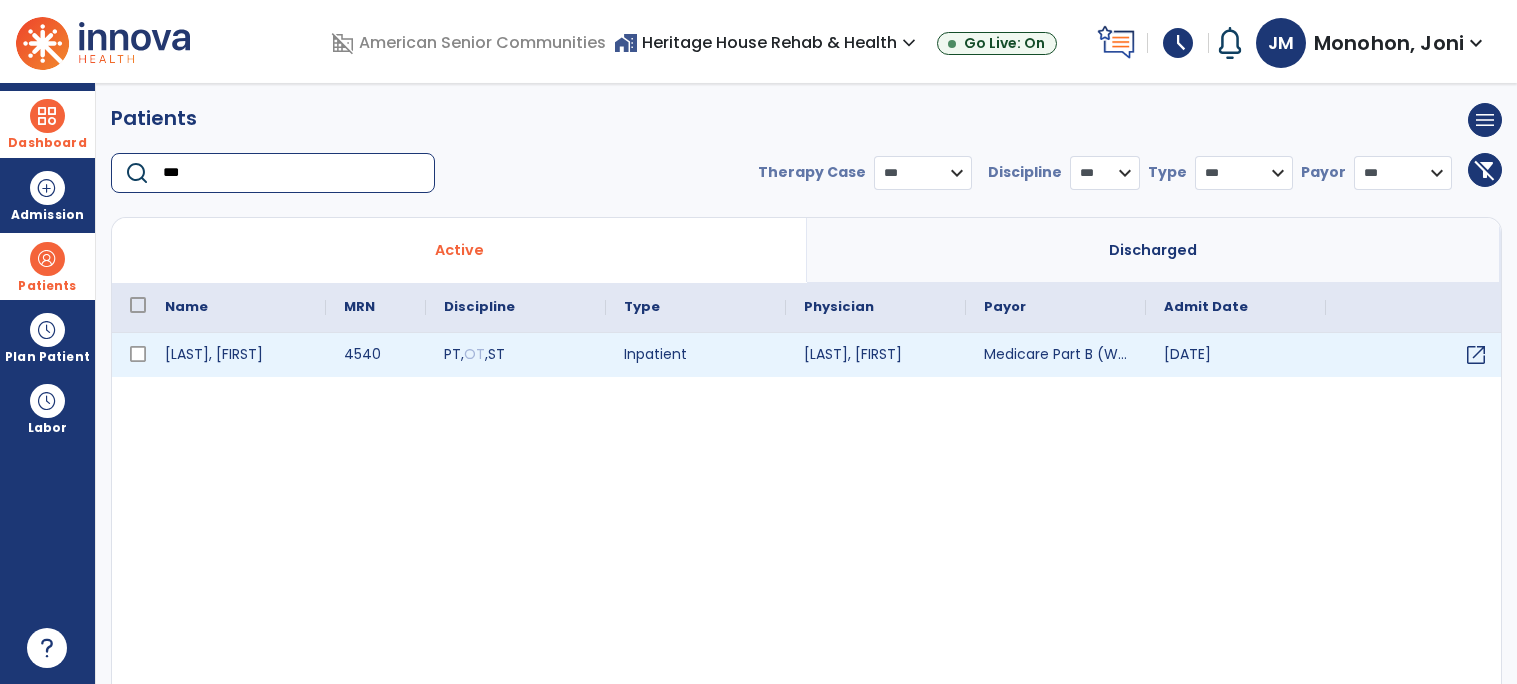 type on "***" 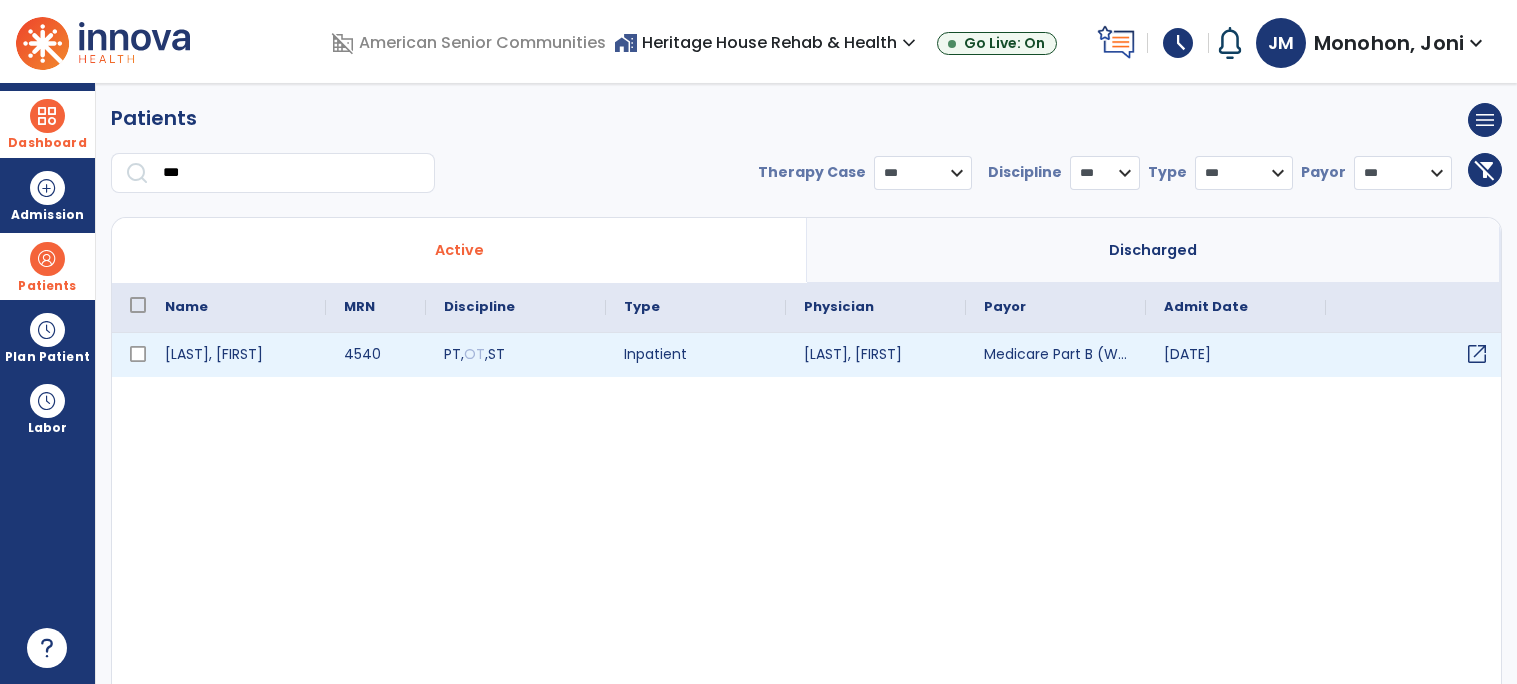 click on "open_in_new" at bounding box center (1477, 354) 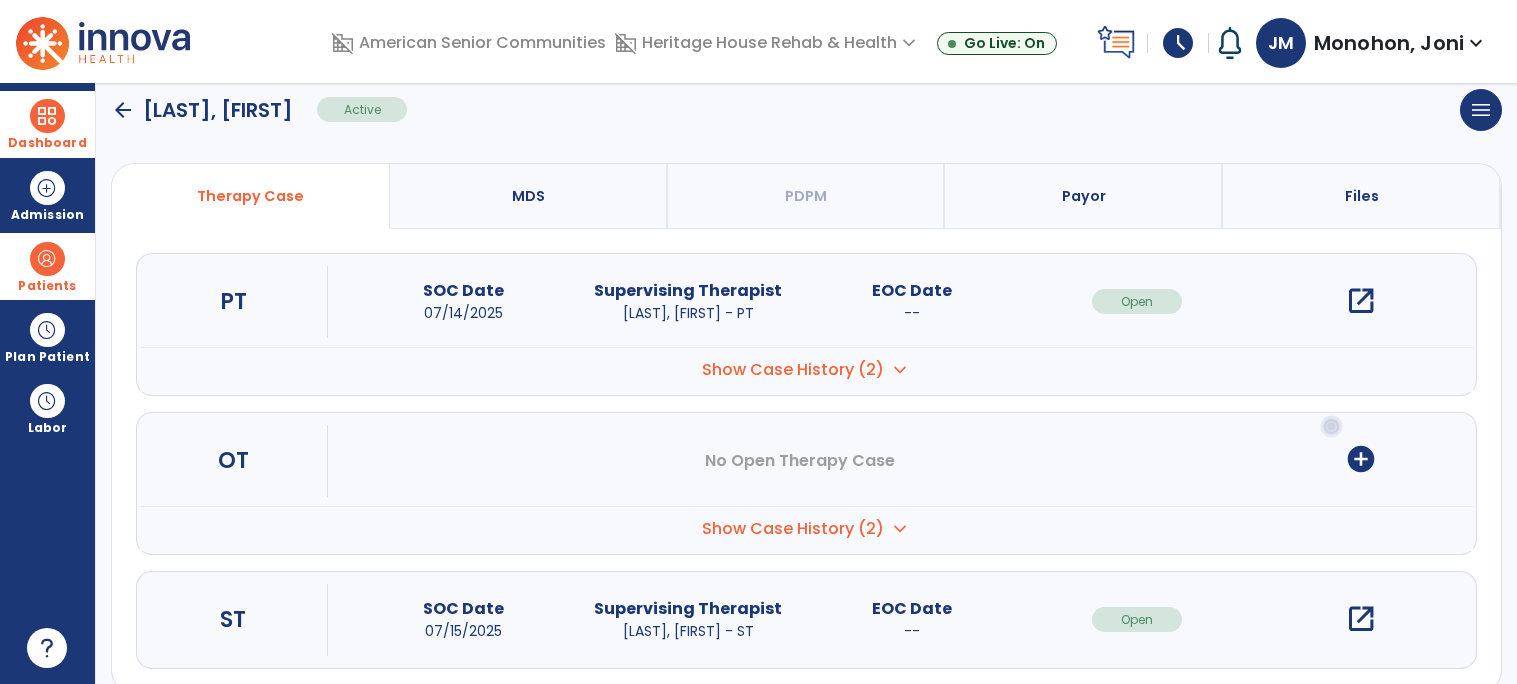 scroll, scrollTop: 167, scrollLeft: 0, axis: vertical 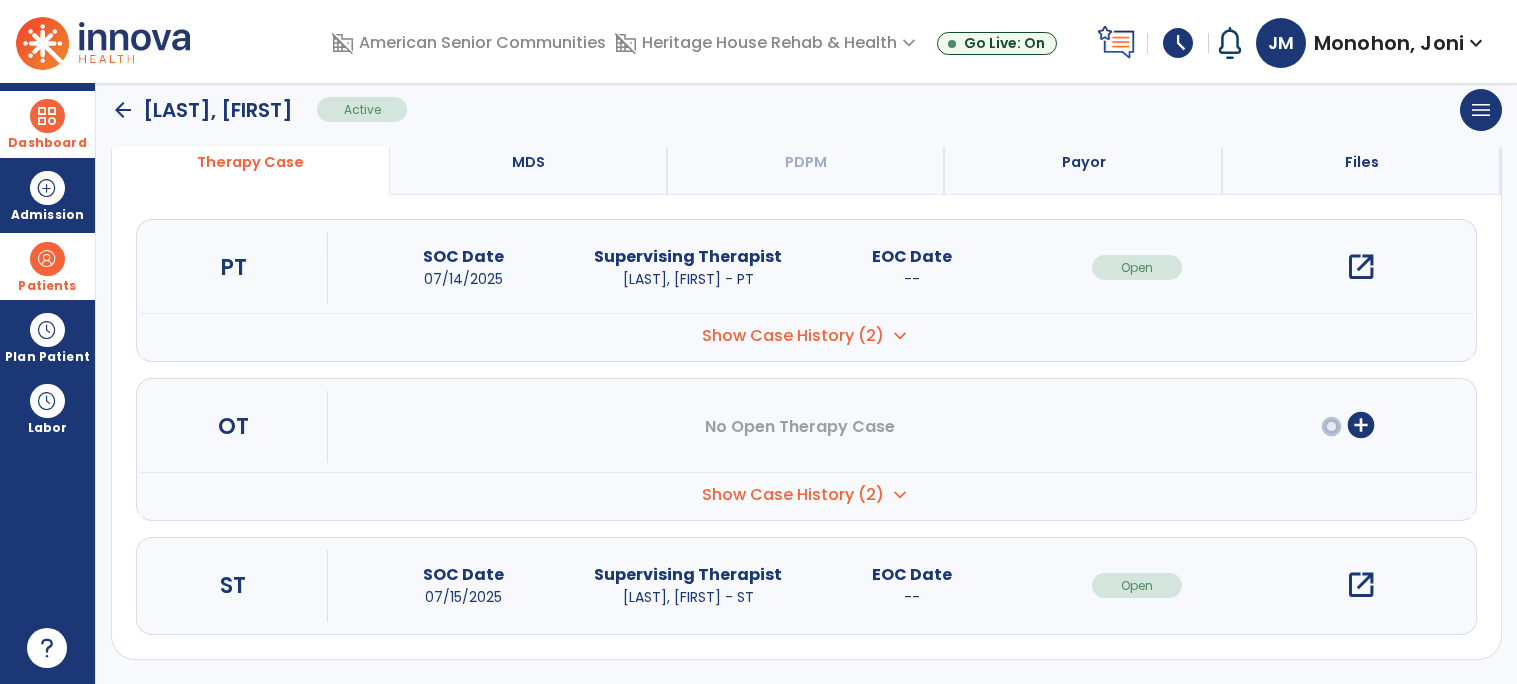 click on "open_in_new" at bounding box center [1361, 585] 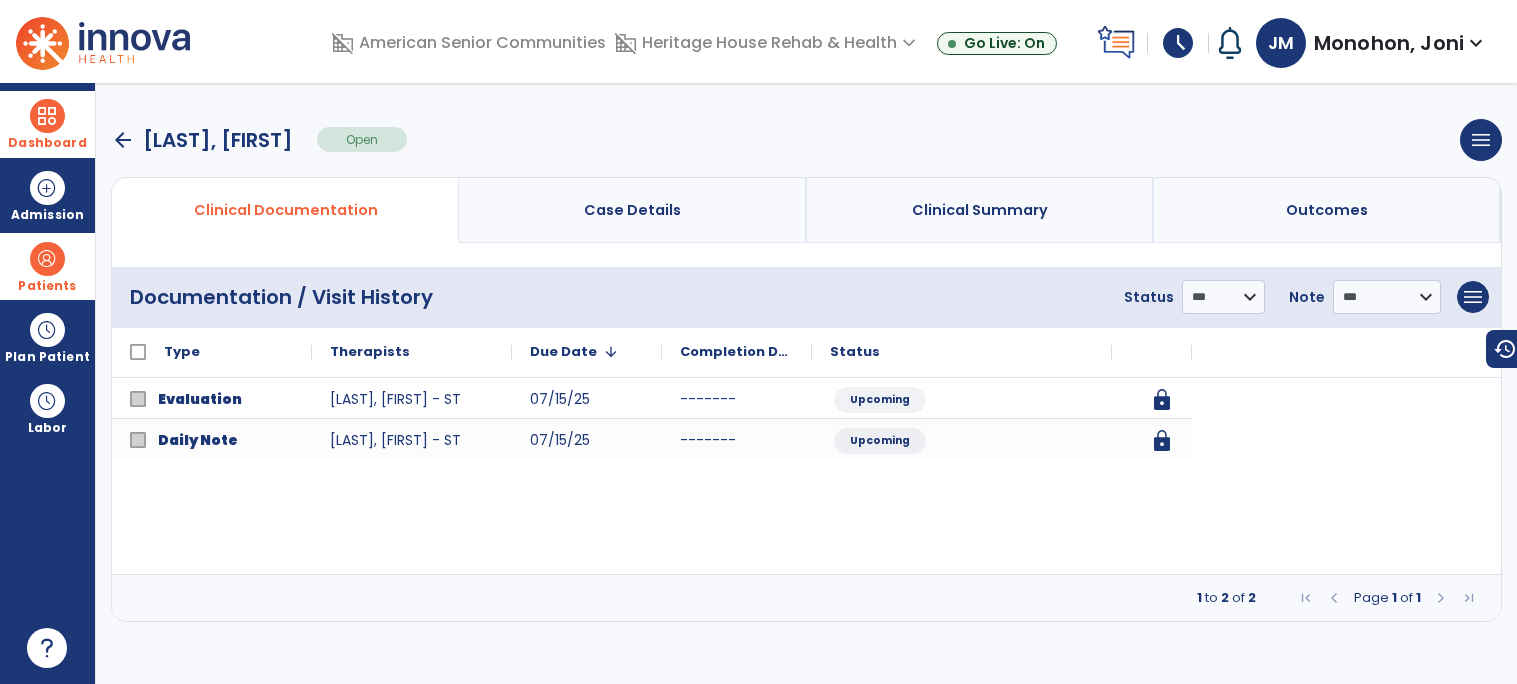 scroll, scrollTop: 0, scrollLeft: 0, axis: both 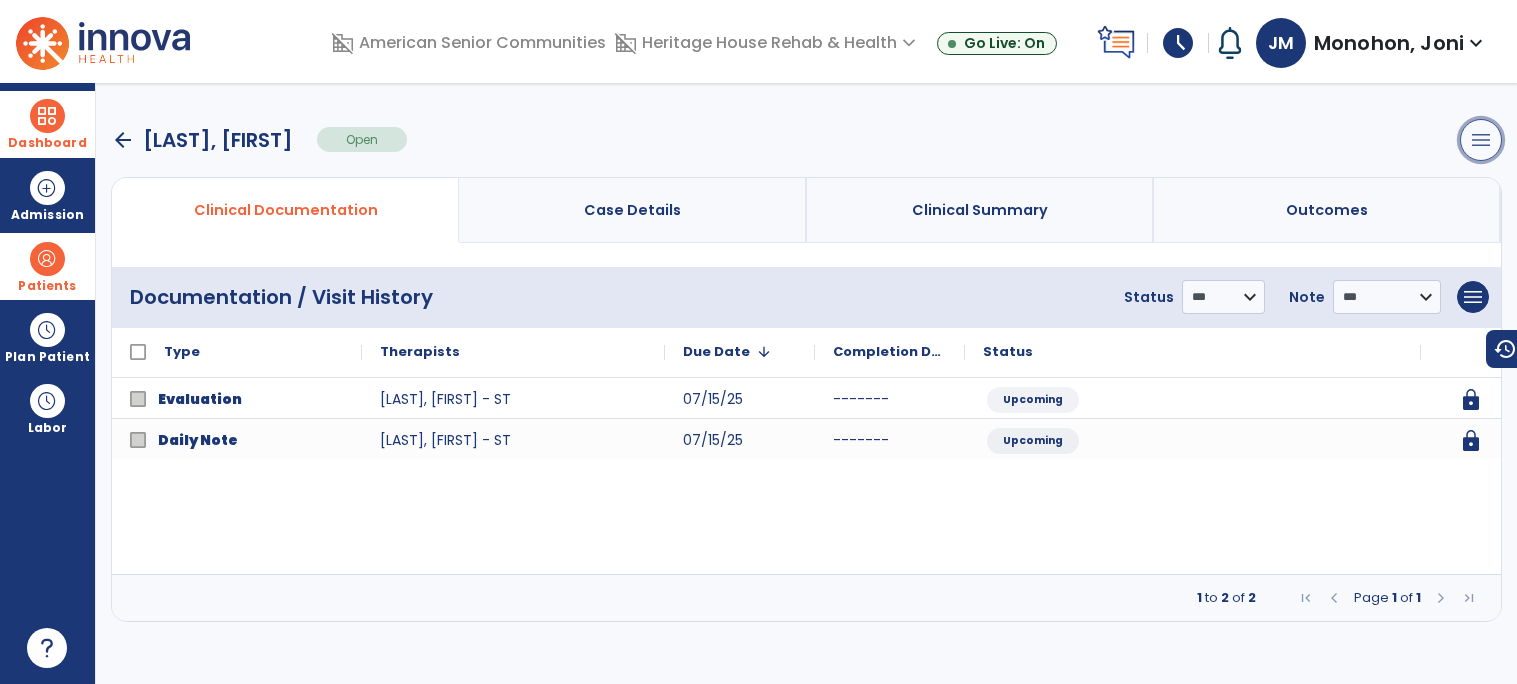 click on "menu" at bounding box center [1481, 140] 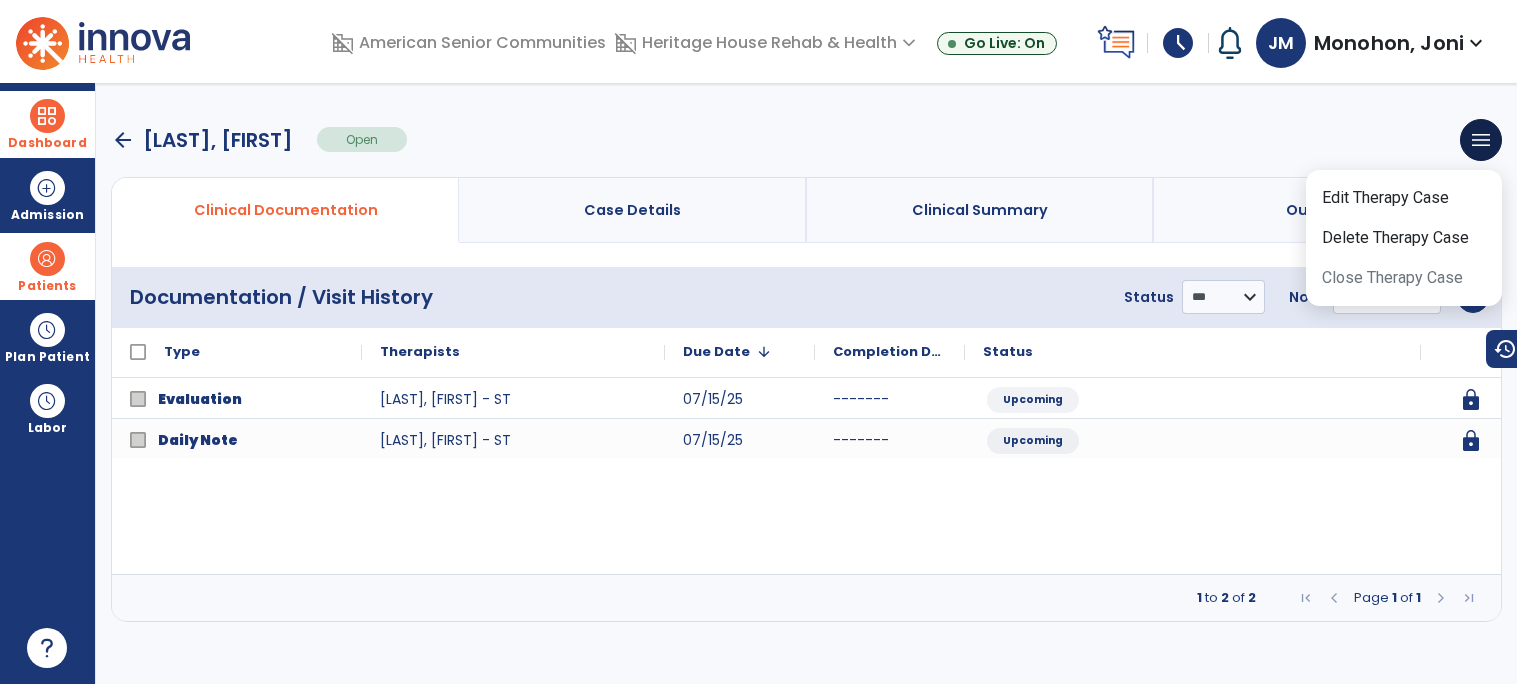 click on "arrow_back   [LAST], [FIRST]  Open  menu   Edit Therapy Case   Delete Therapy Case   Close Therapy Case" at bounding box center (806, 140) 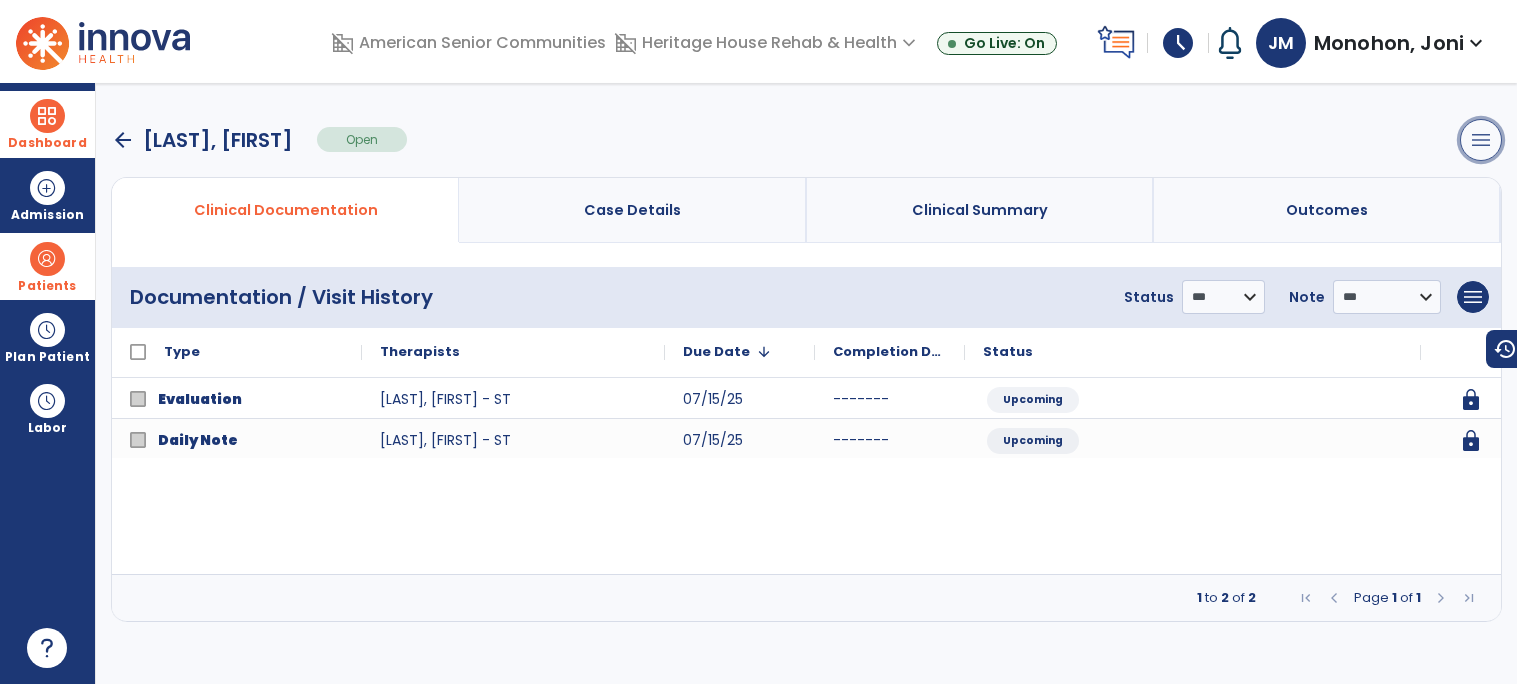 click on "menu" at bounding box center (1481, 140) 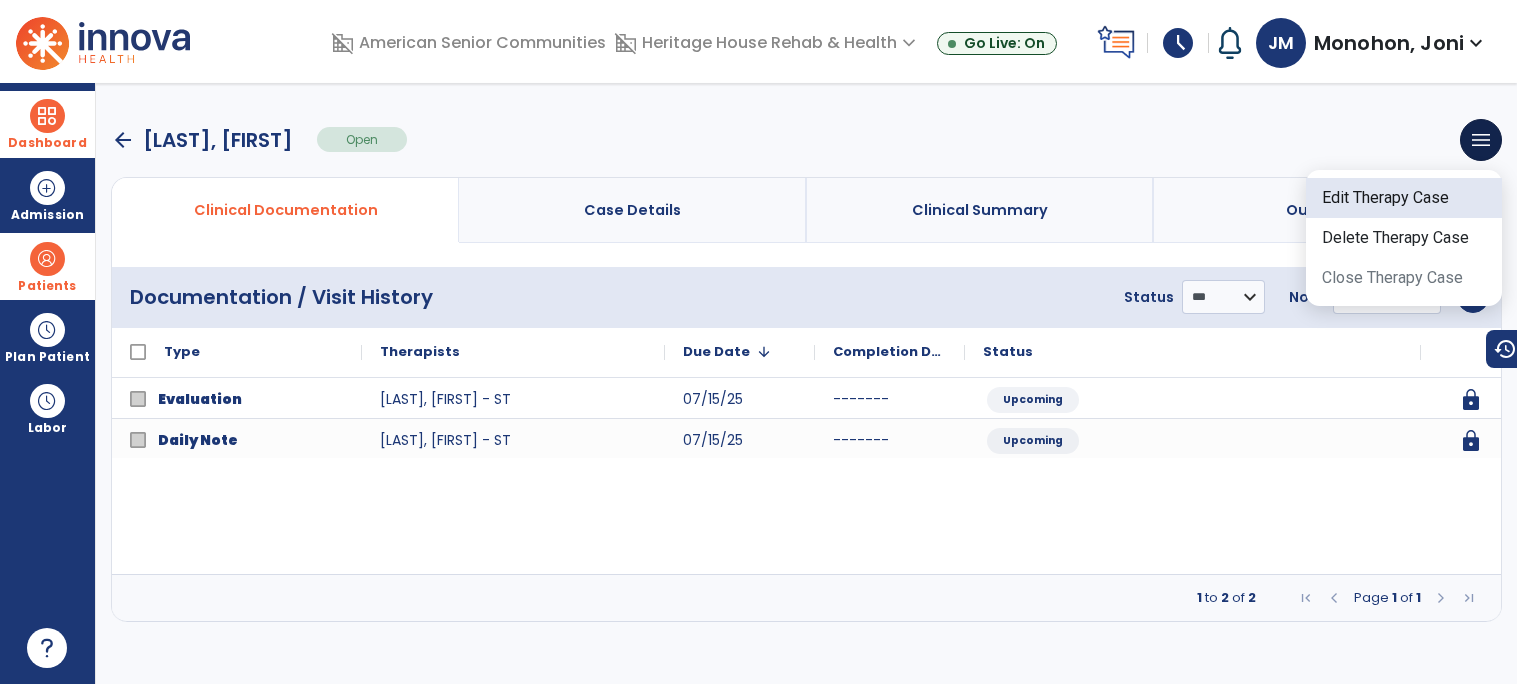 click on "Edit Therapy Case" at bounding box center [1404, 198] 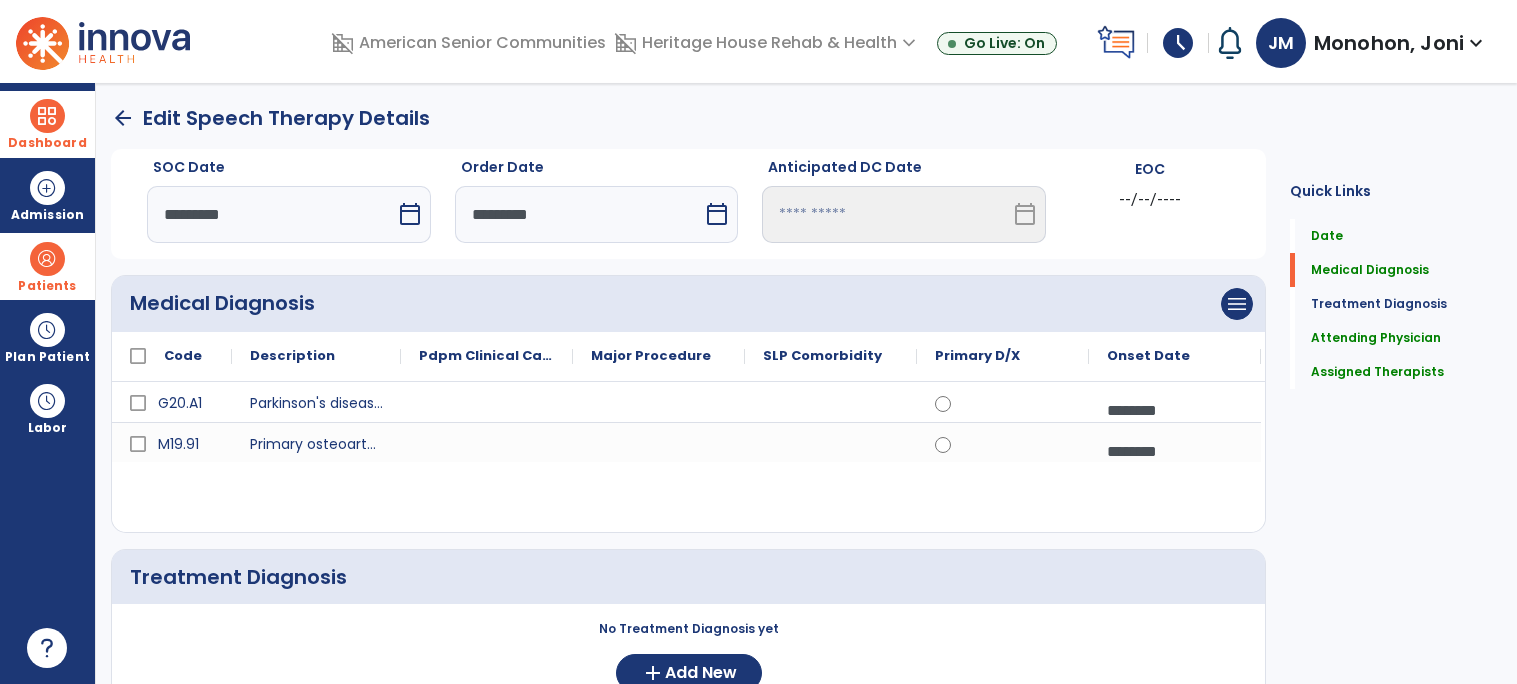 click on "*********" at bounding box center (271, 214) 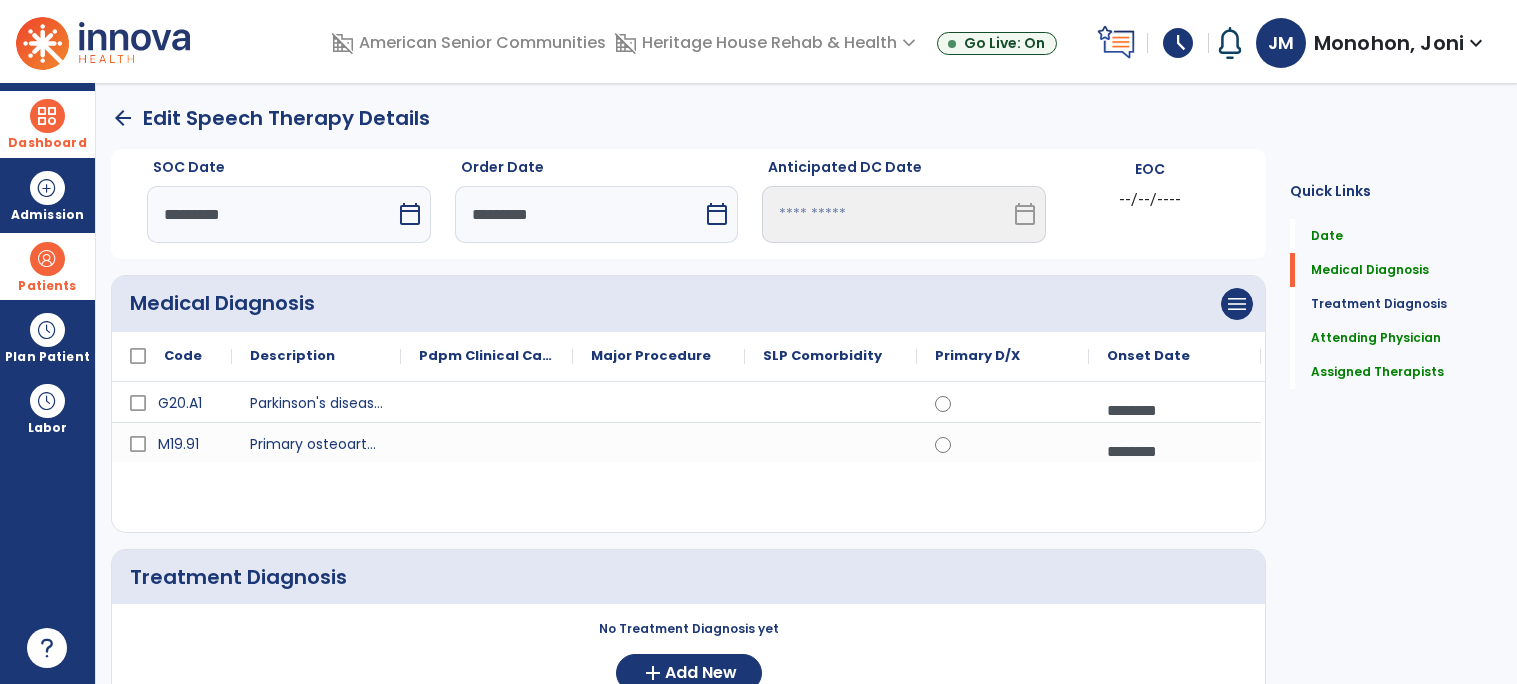 select on "*" 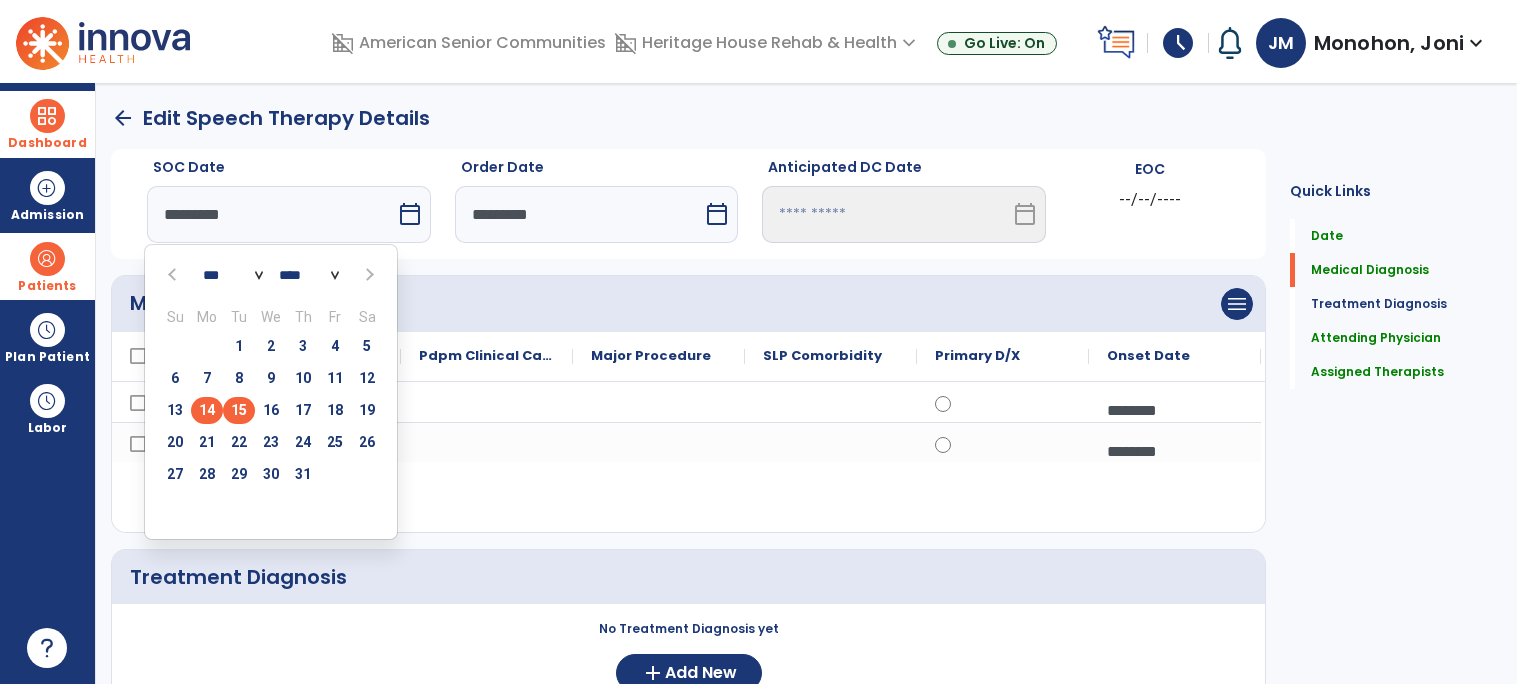 click on "14" at bounding box center [207, 413] 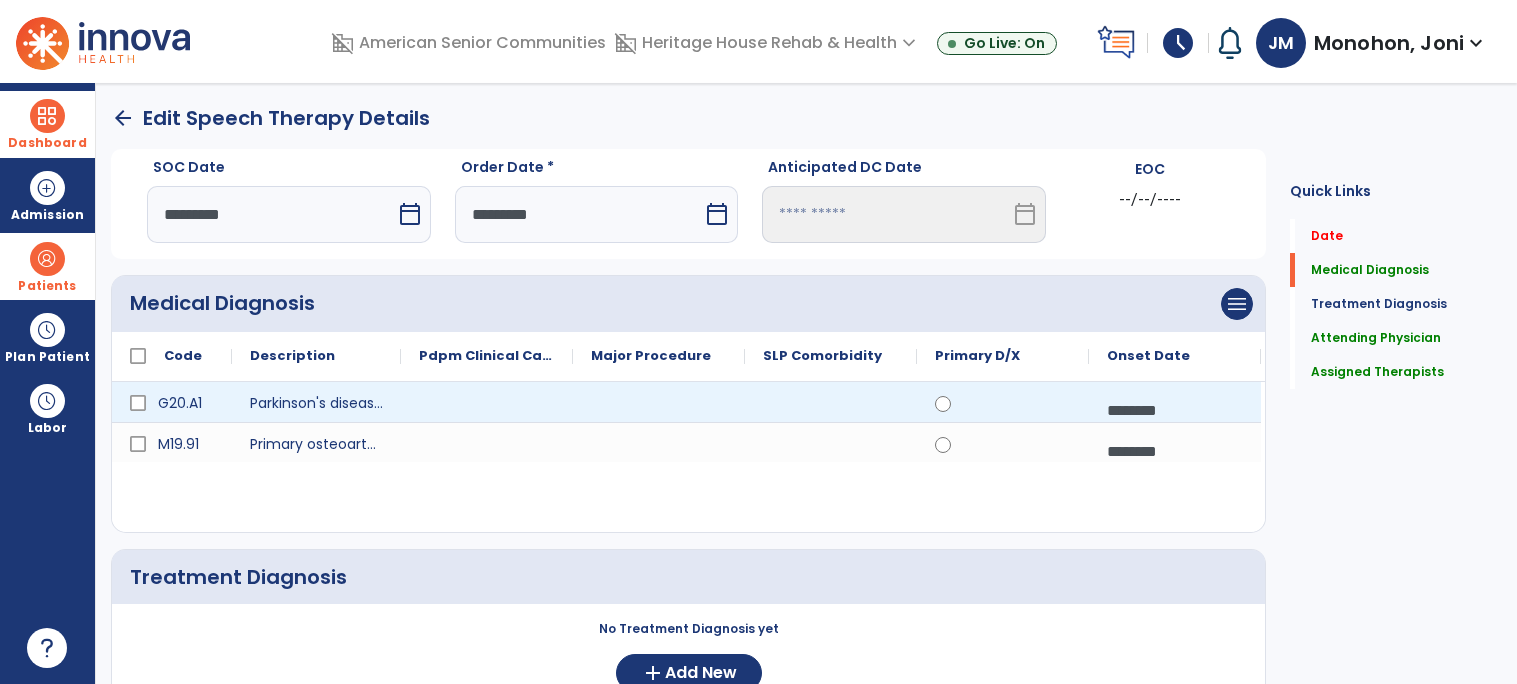 type on "*********" 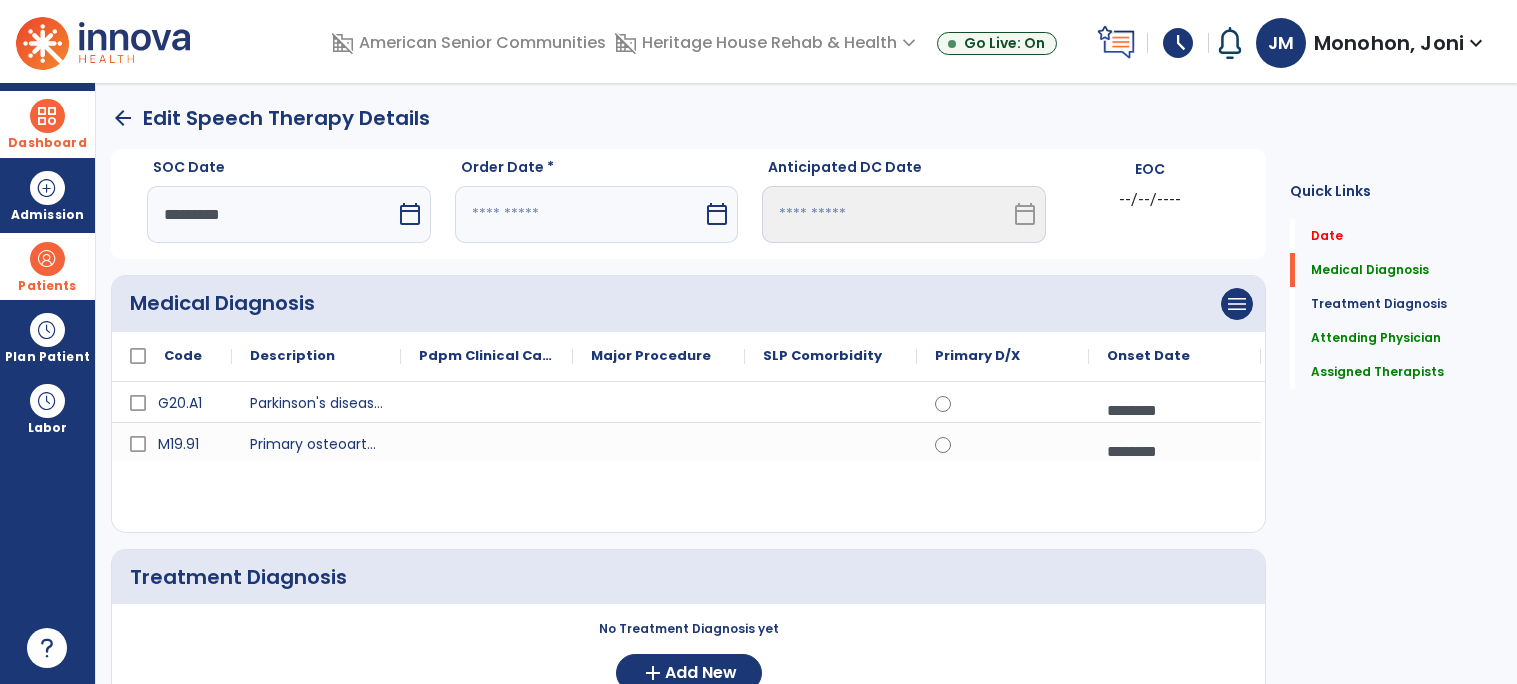 click at bounding box center (579, 214) 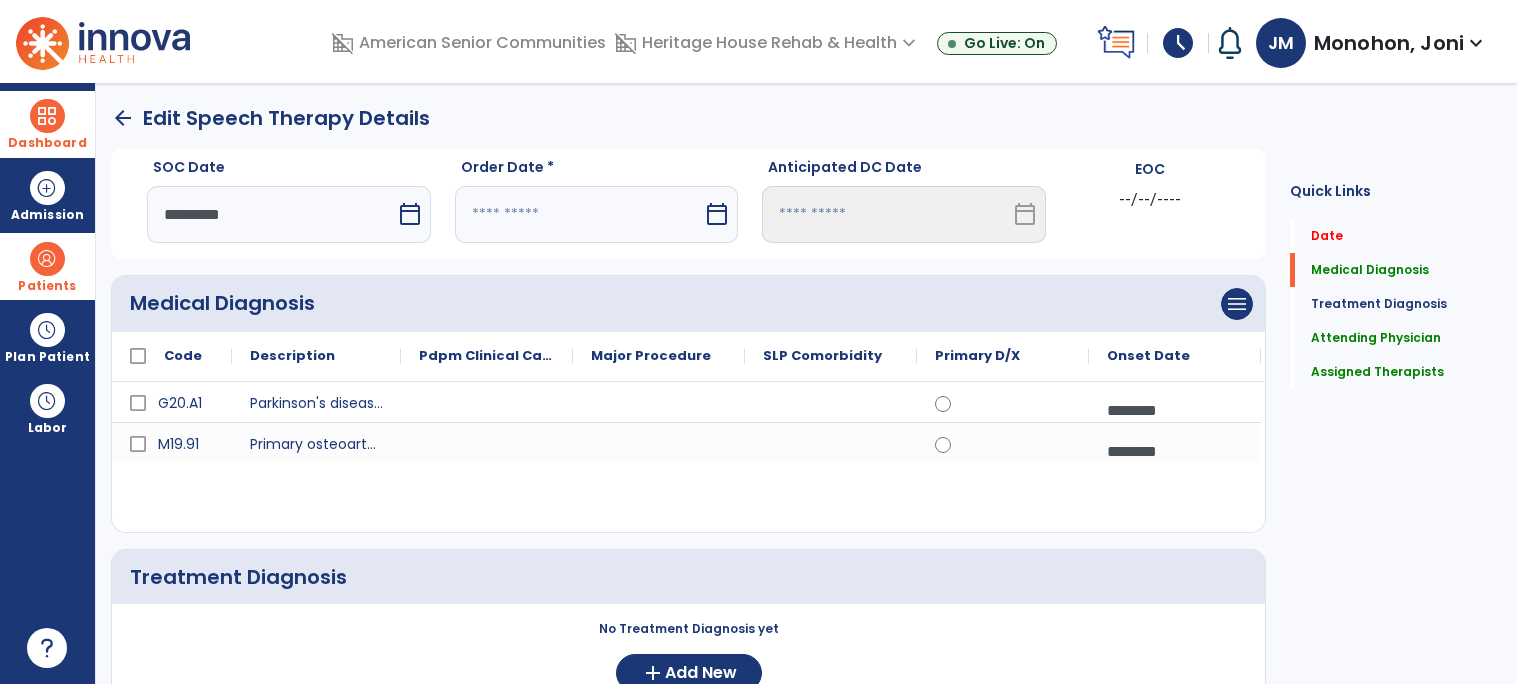 select on "*" 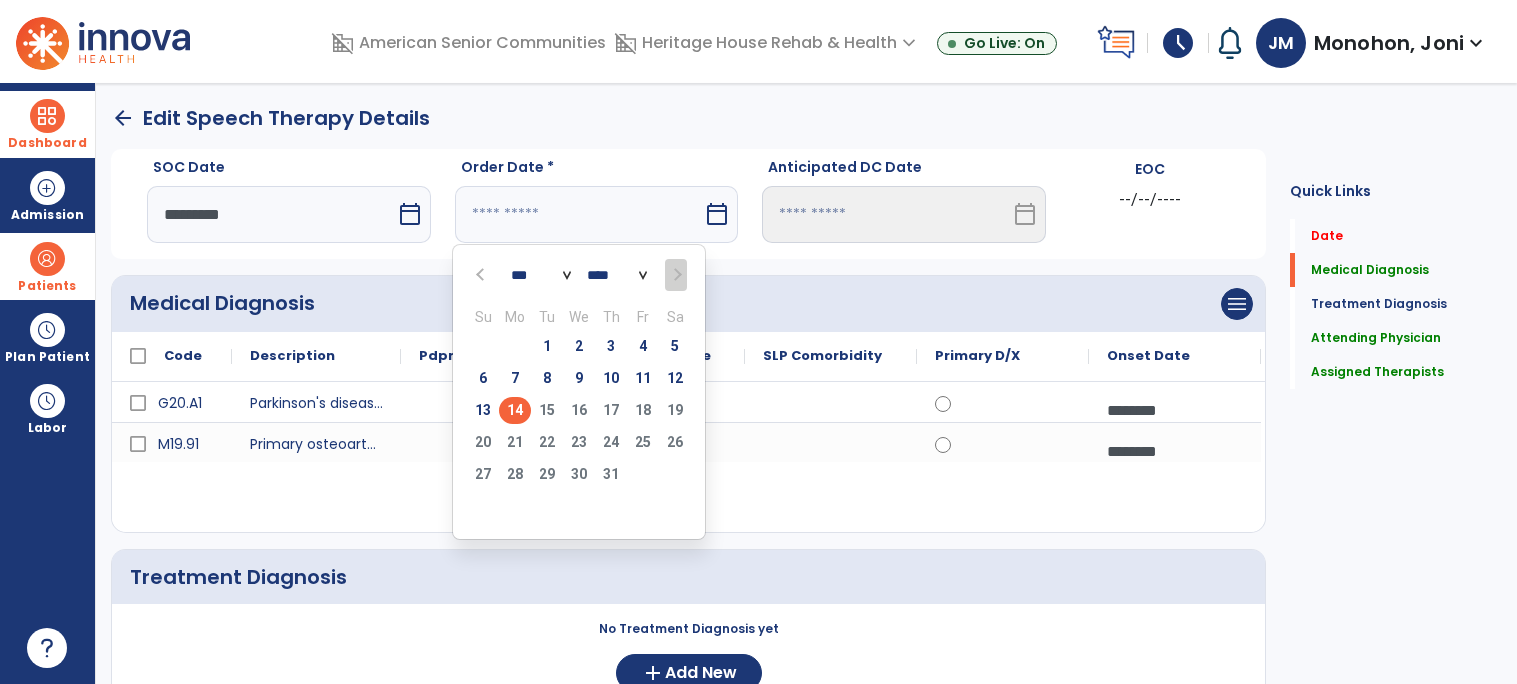 click on "14" at bounding box center (515, 410) 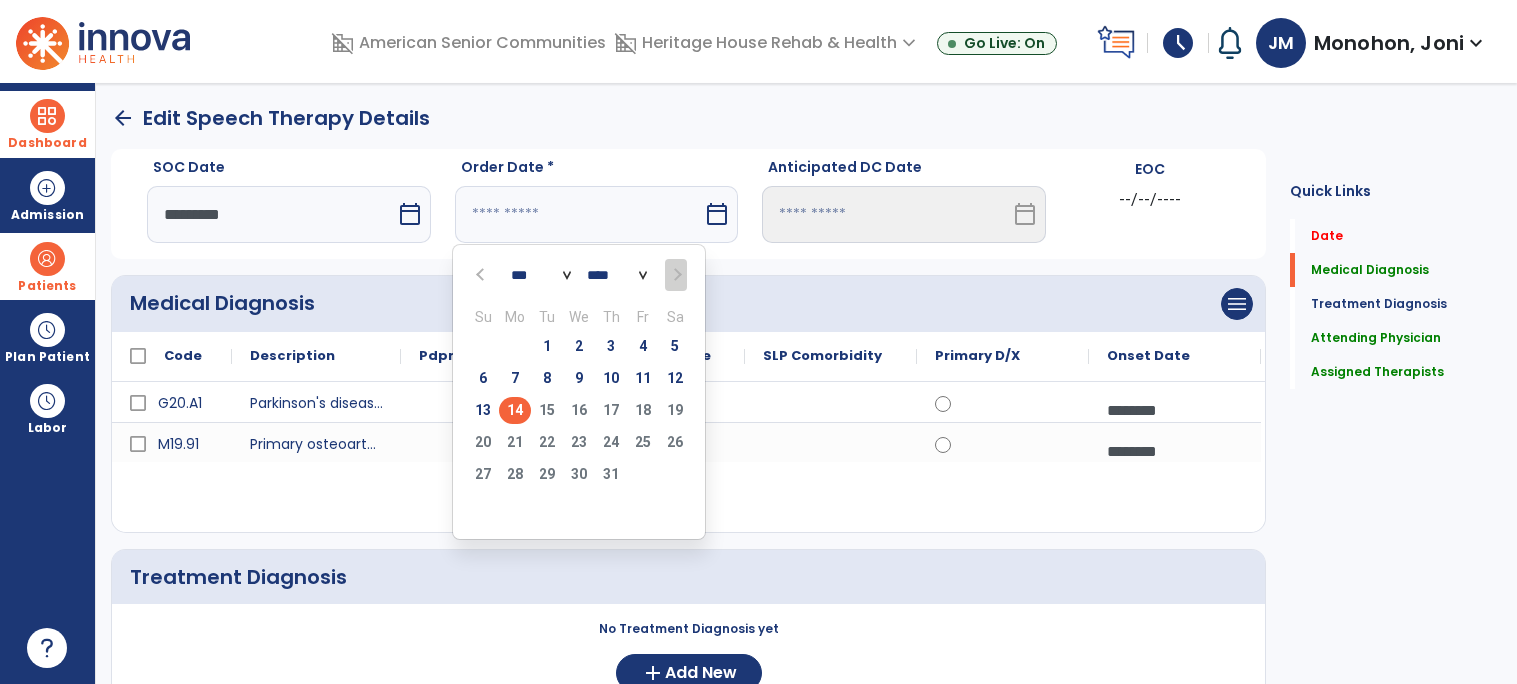 type on "*********" 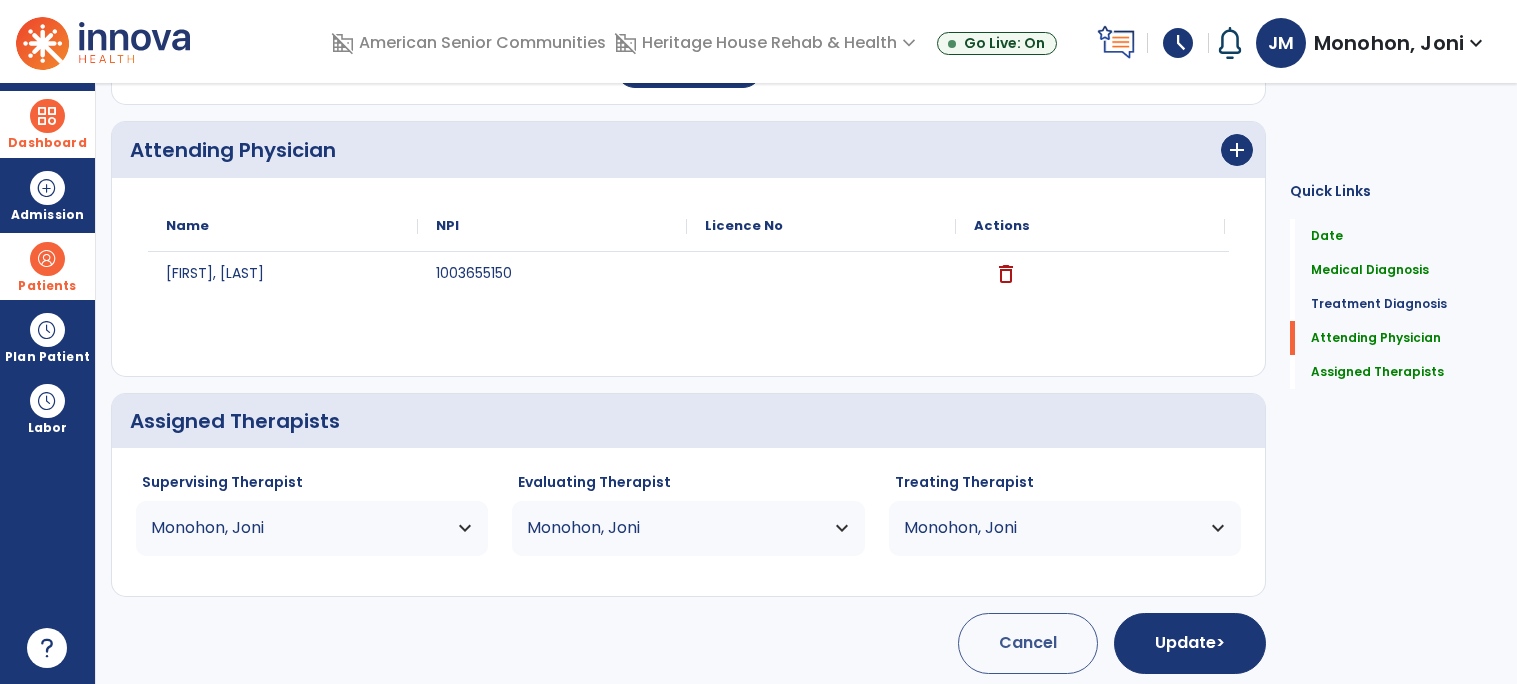 scroll, scrollTop: 610, scrollLeft: 0, axis: vertical 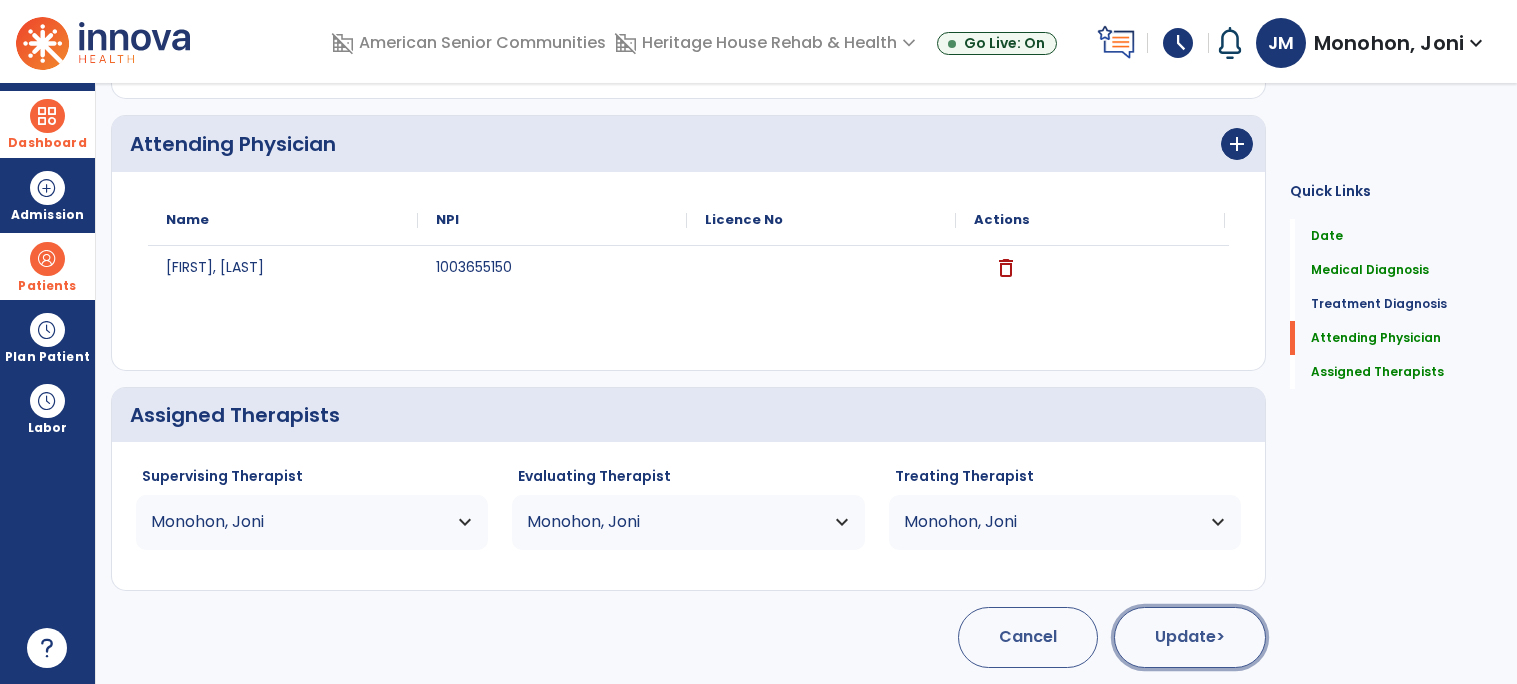 click on "Update  >" 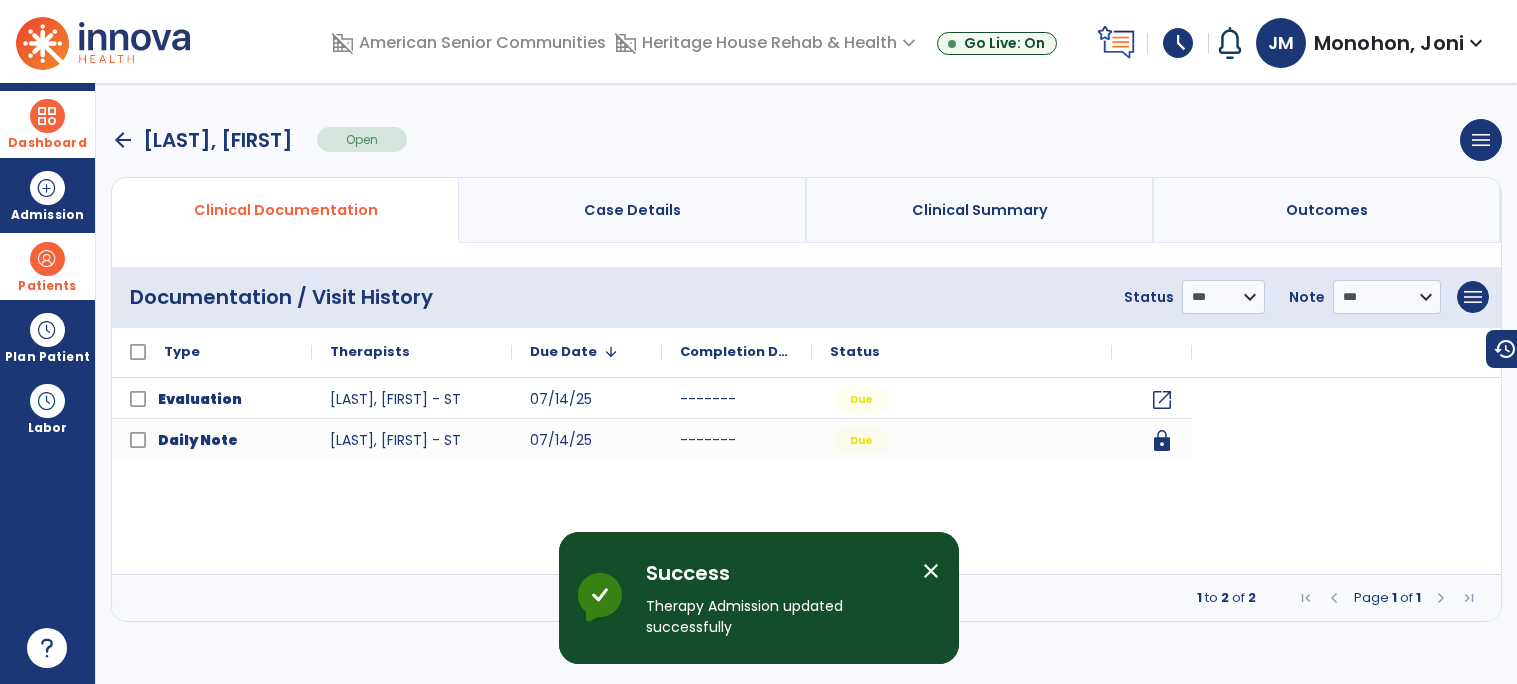 scroll, scrollTop: 0, scrollLeft: 0, axis: both 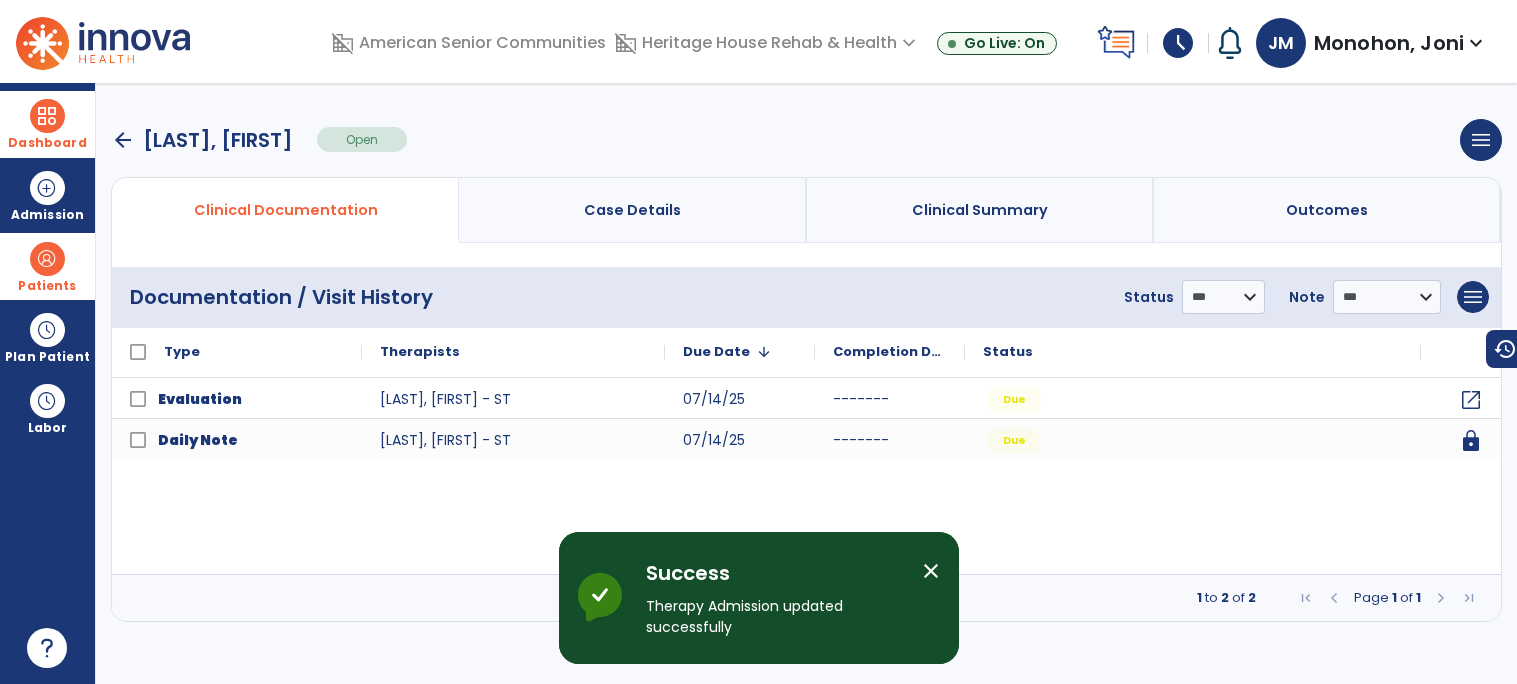click at bounding box center (47, 116) 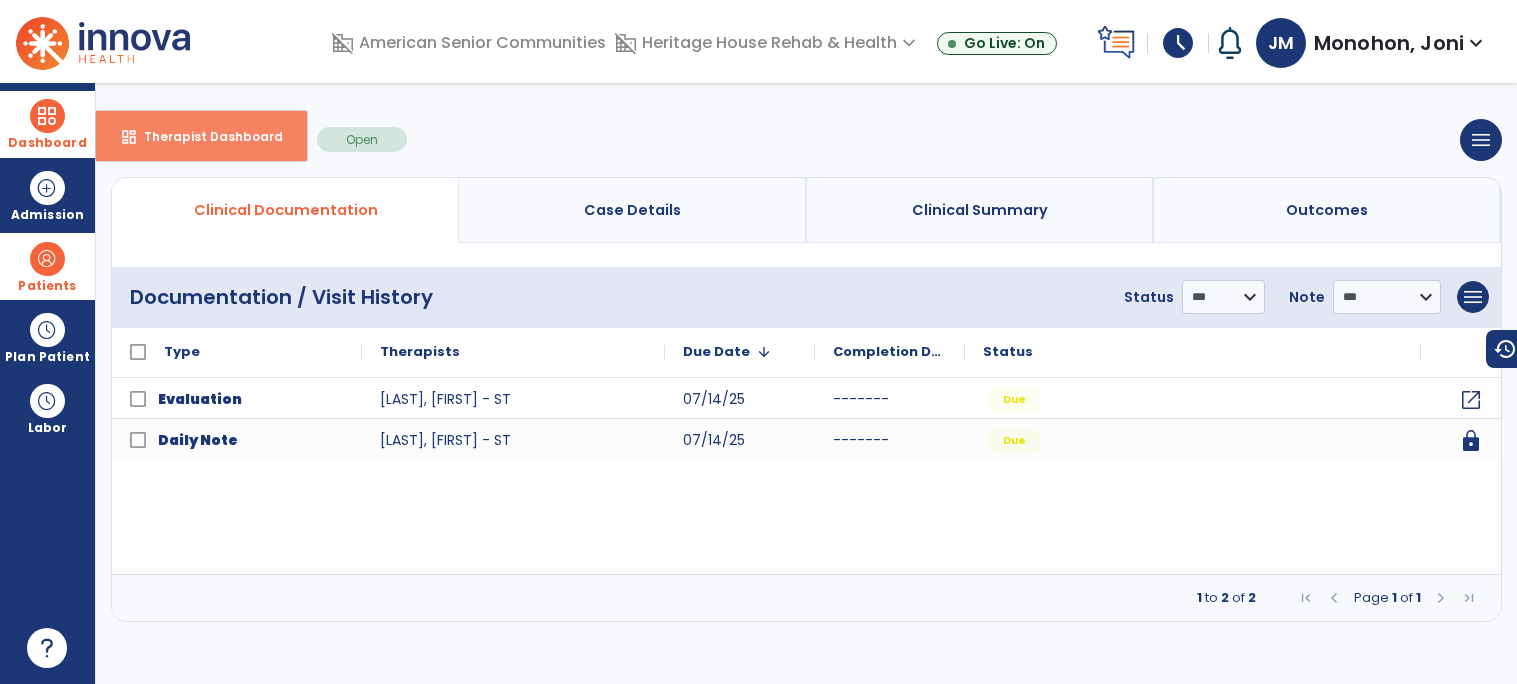 click on "Therapist Dashboard" at bounding box center (205, 136) 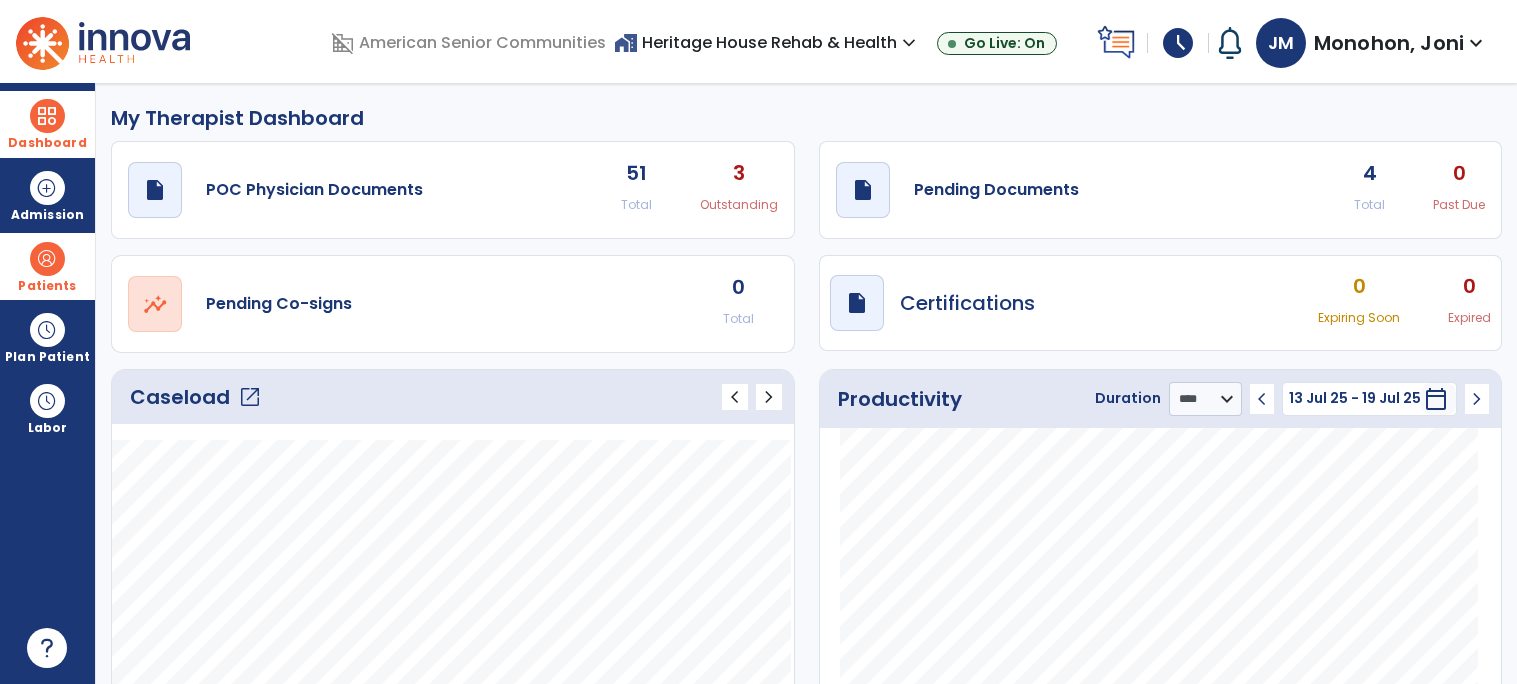 click on "open_in_new" 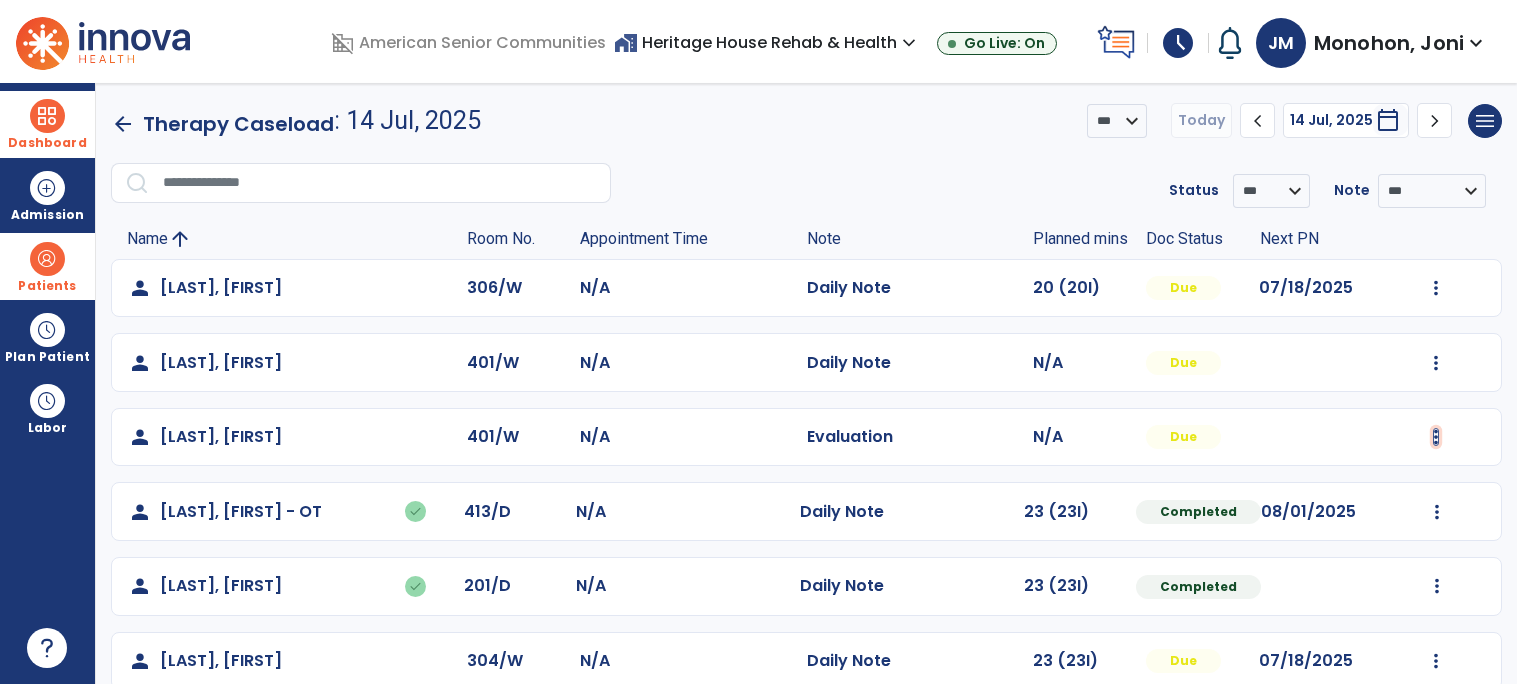 click at bounding box center (1436, 288) 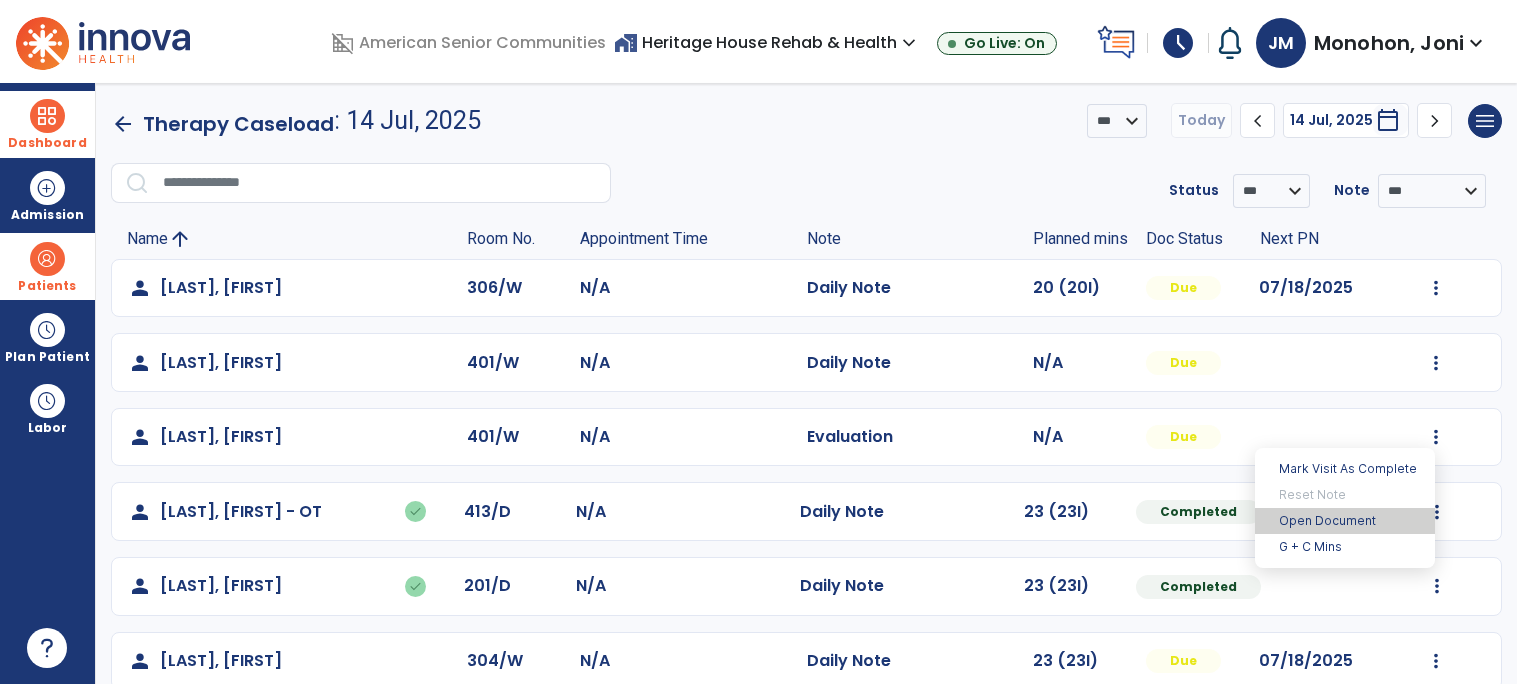 click on "Open Document" at bounding box center [1345, 521] 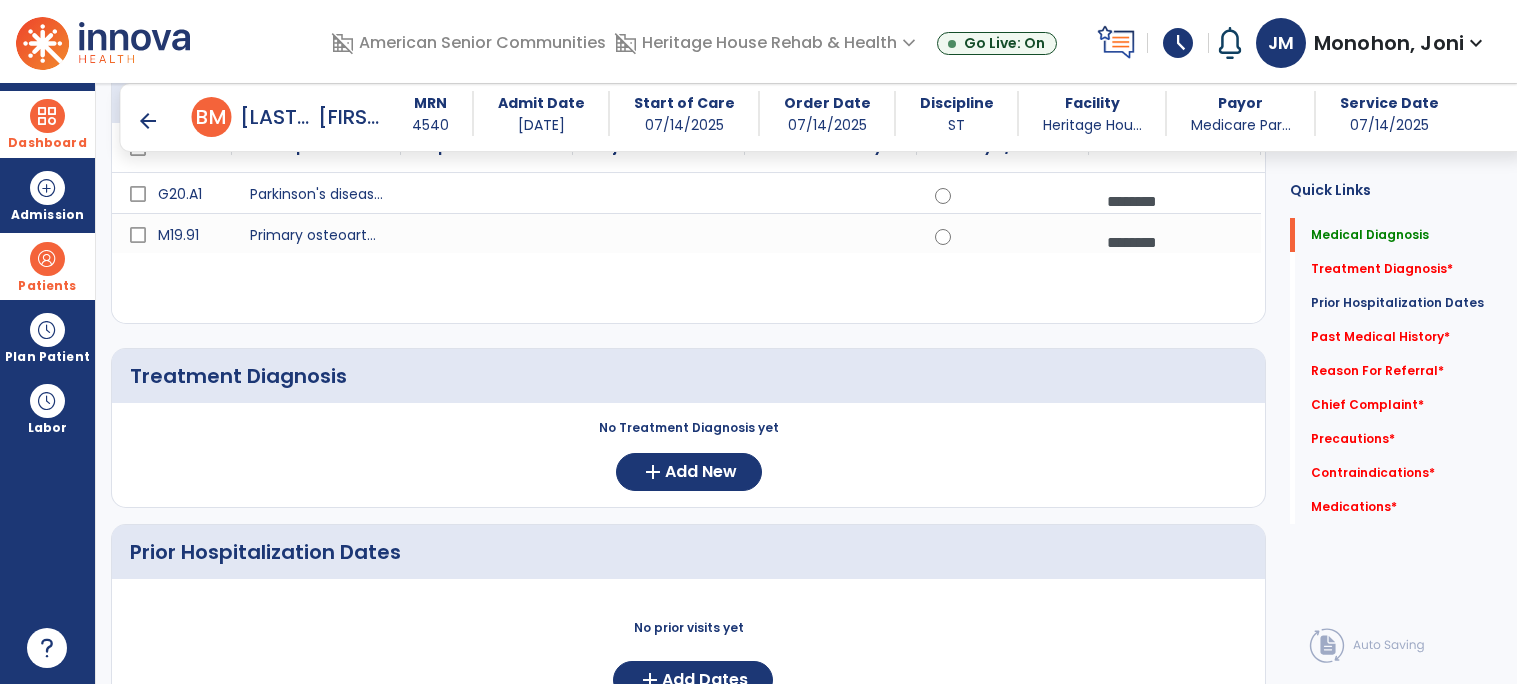 scroll, scrollTop: 287, scrollLeft: 0, axis: vertical 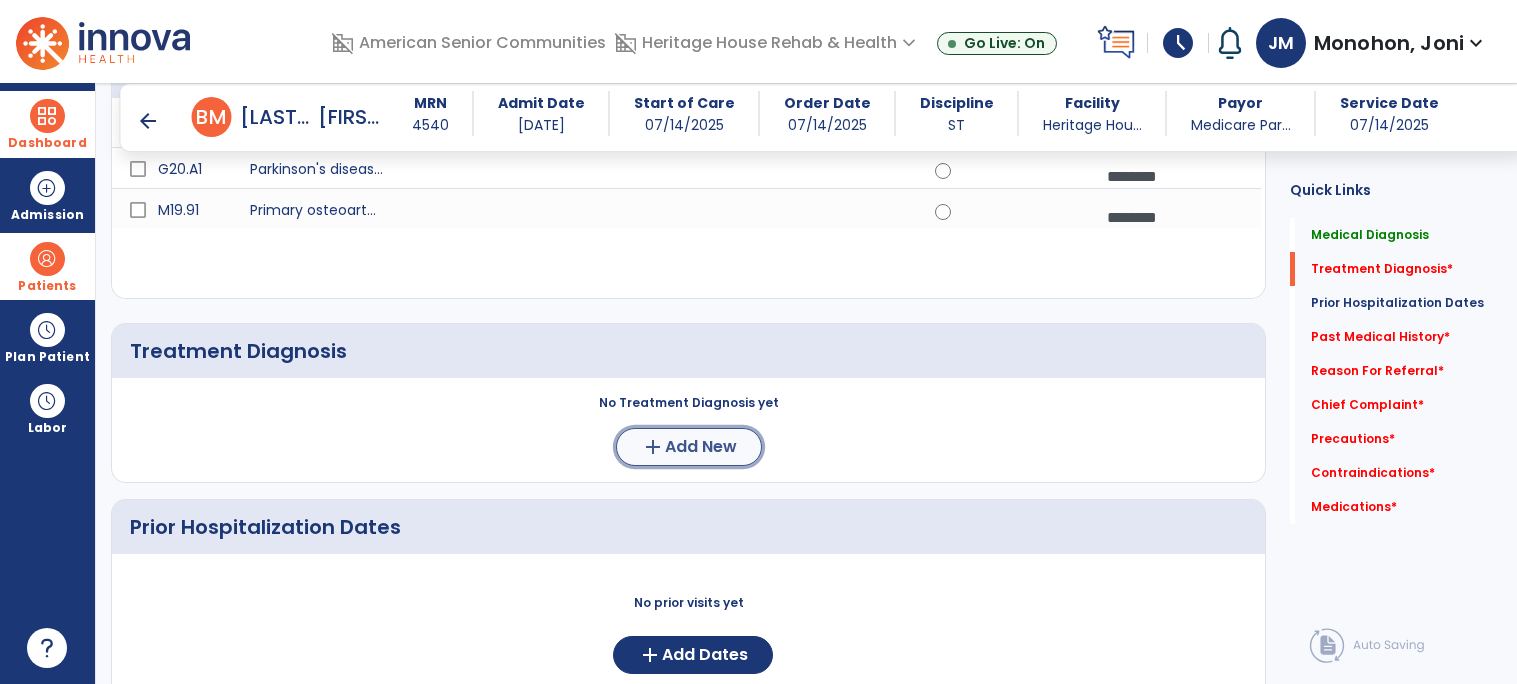 click on "Add New" 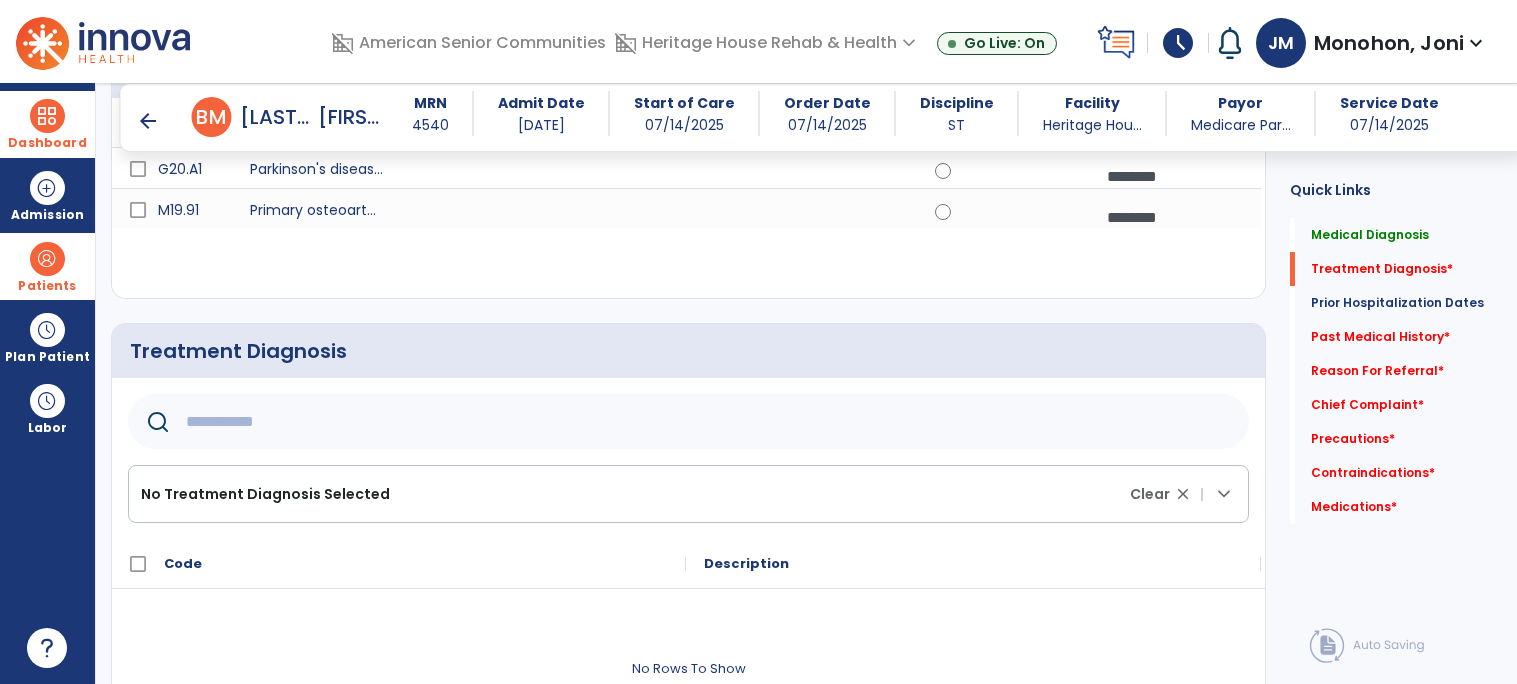 click 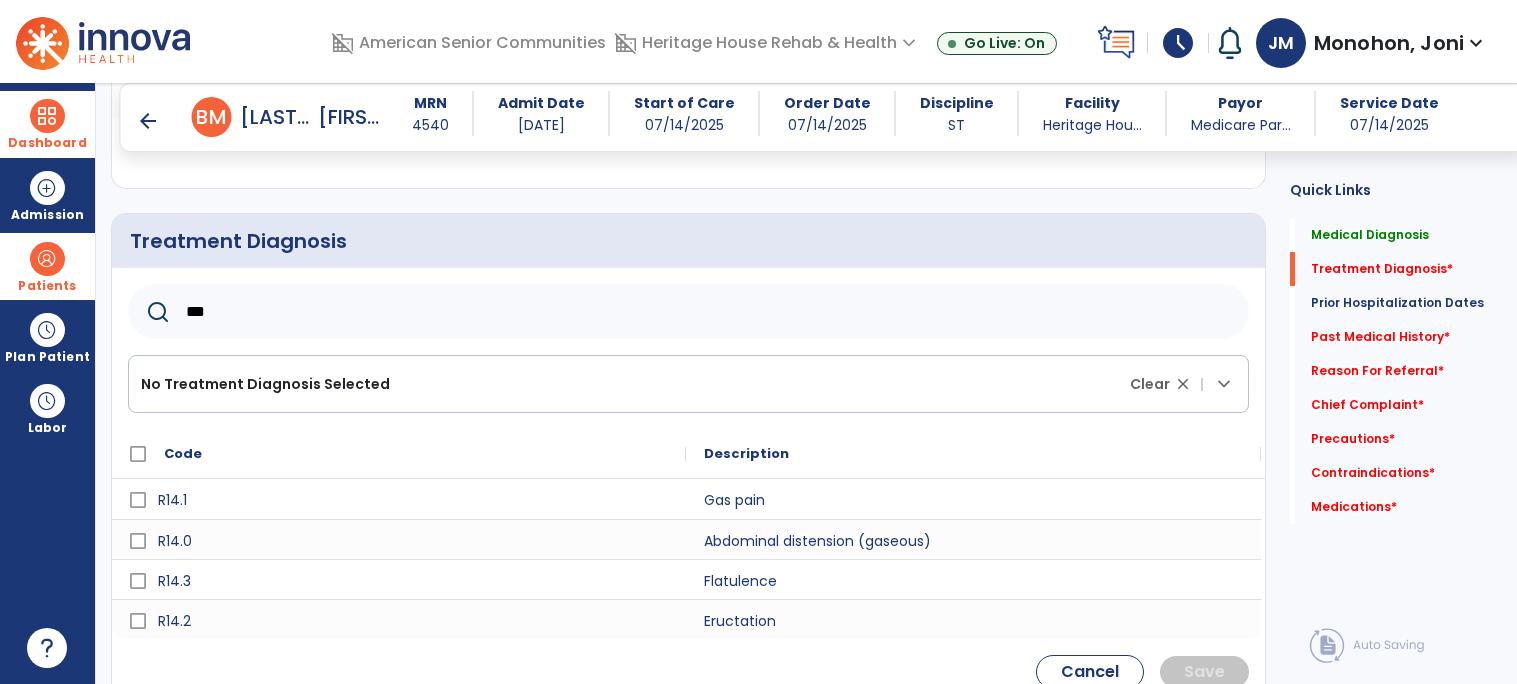 scroll, scrollTop: 359, scrollLeft: 0, axis: vertical 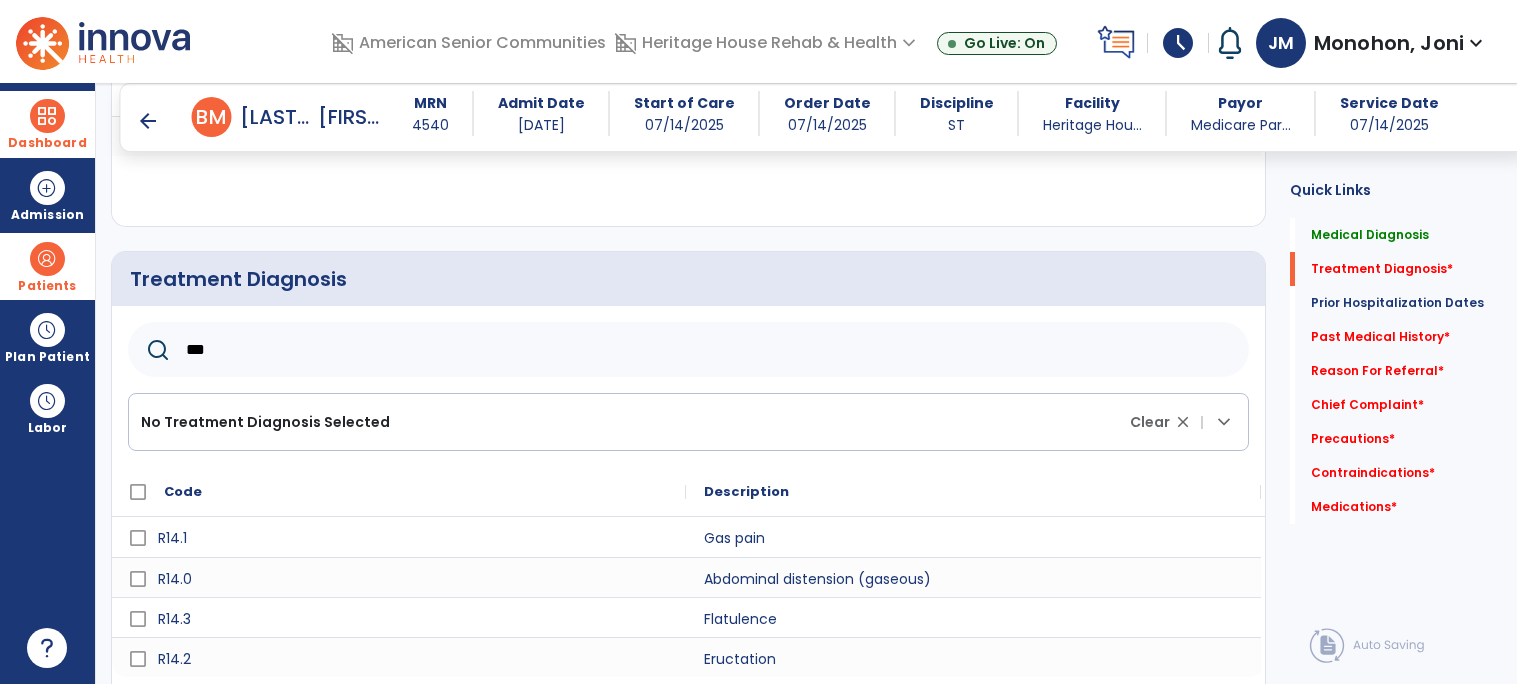 click on "***" 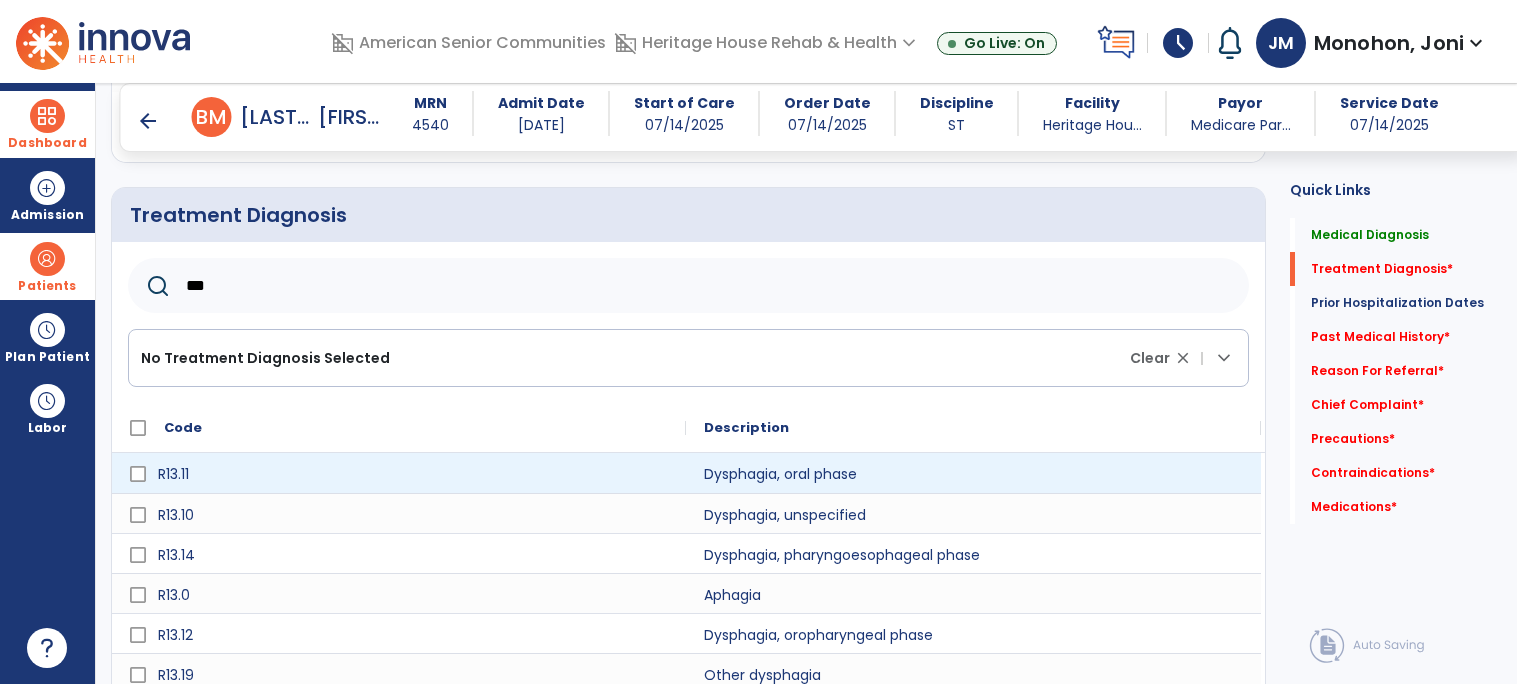 scroll, scrollTop: 432, scrollLeft: 0, axis: vertical 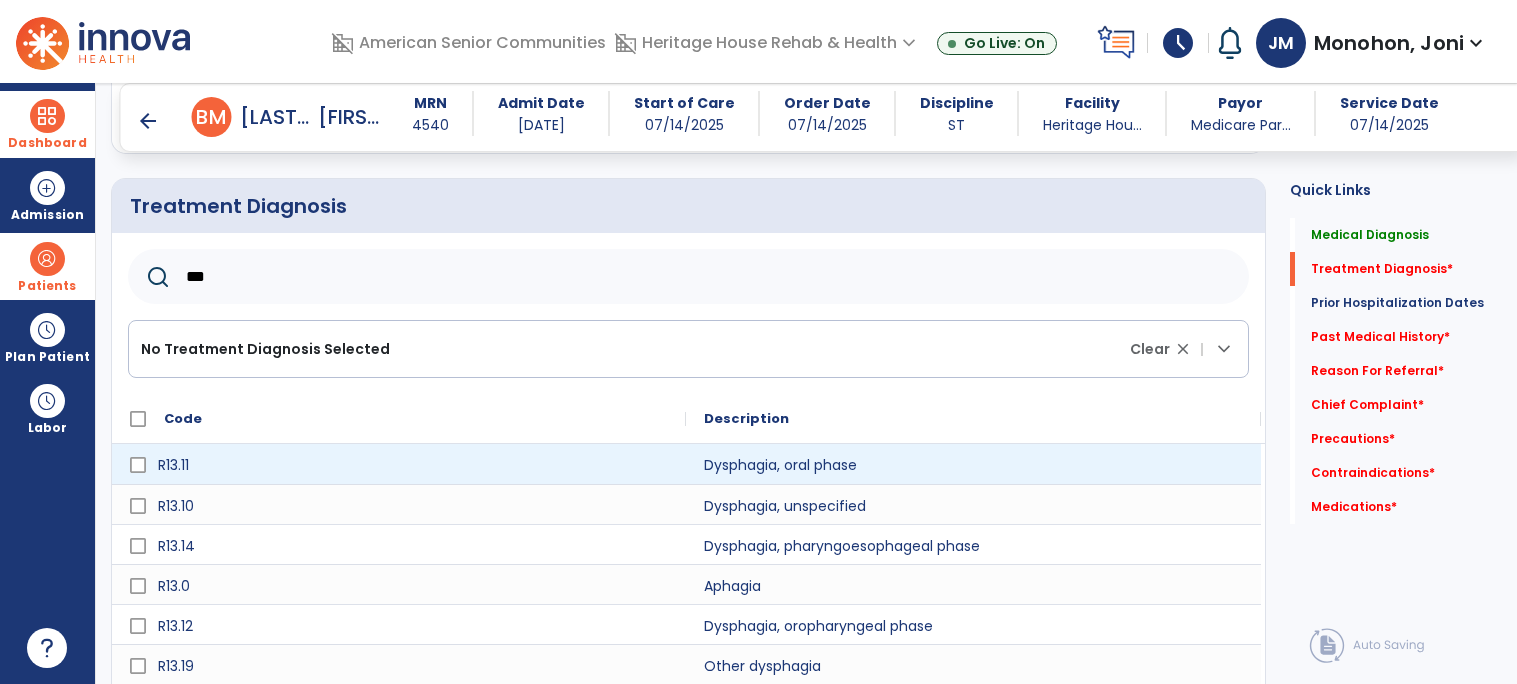 type on "***" 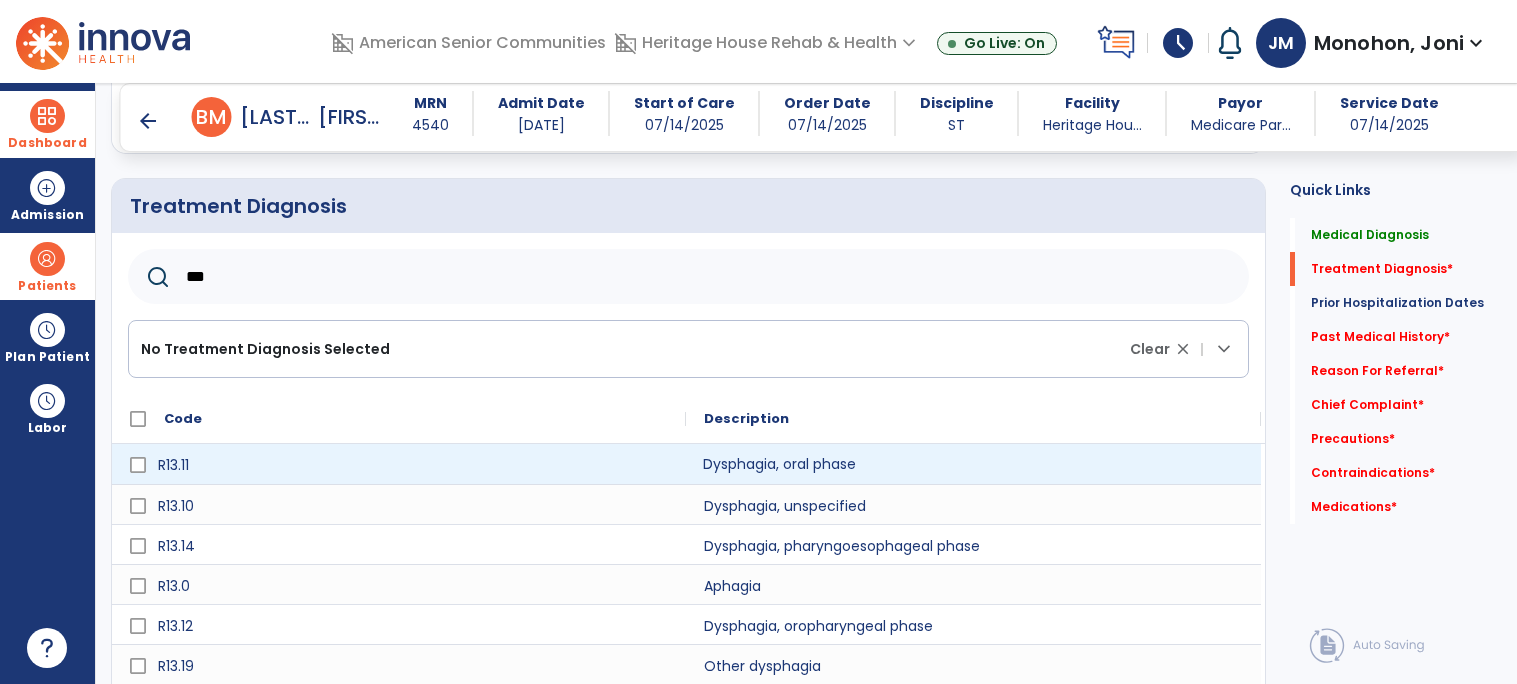 click on "Dysphagia, oral phase" 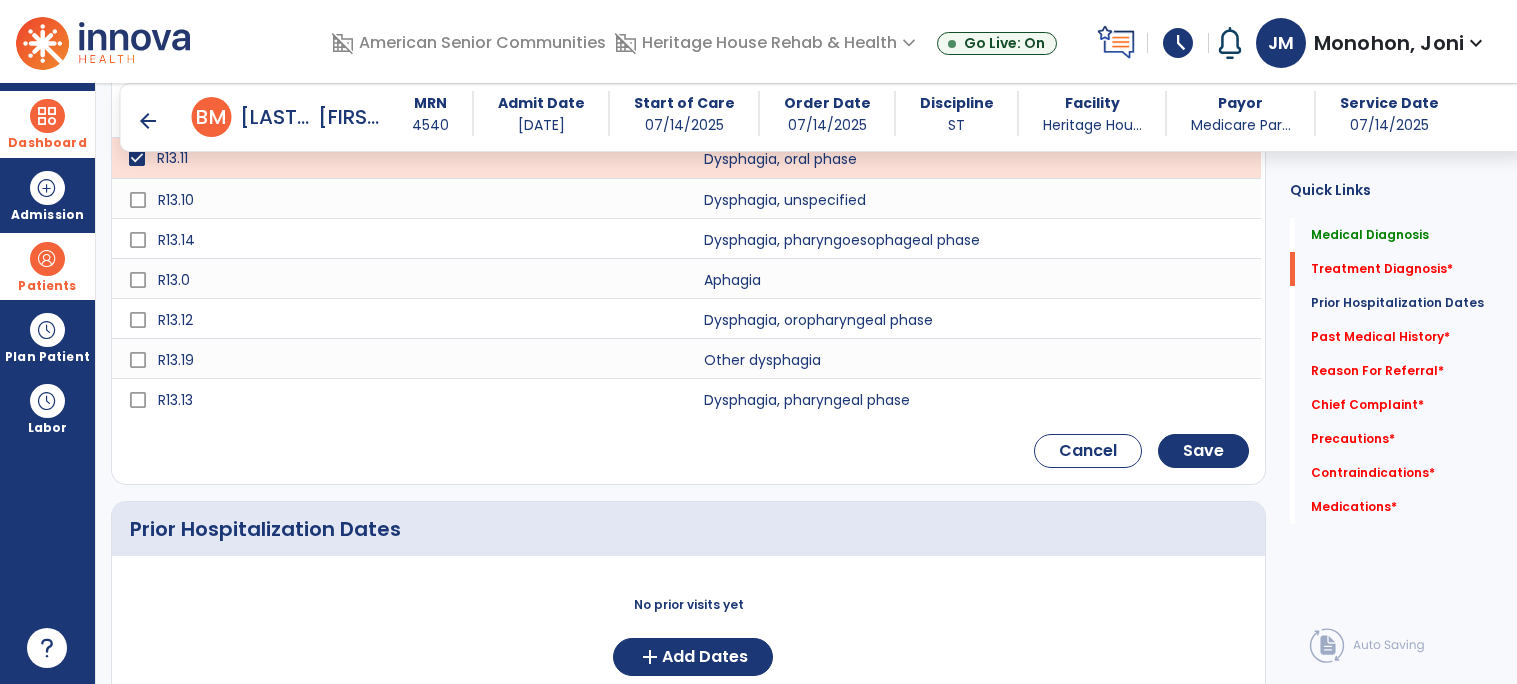 scroll, scrollTop: 791, scrollLeft: 0, axis: vertical 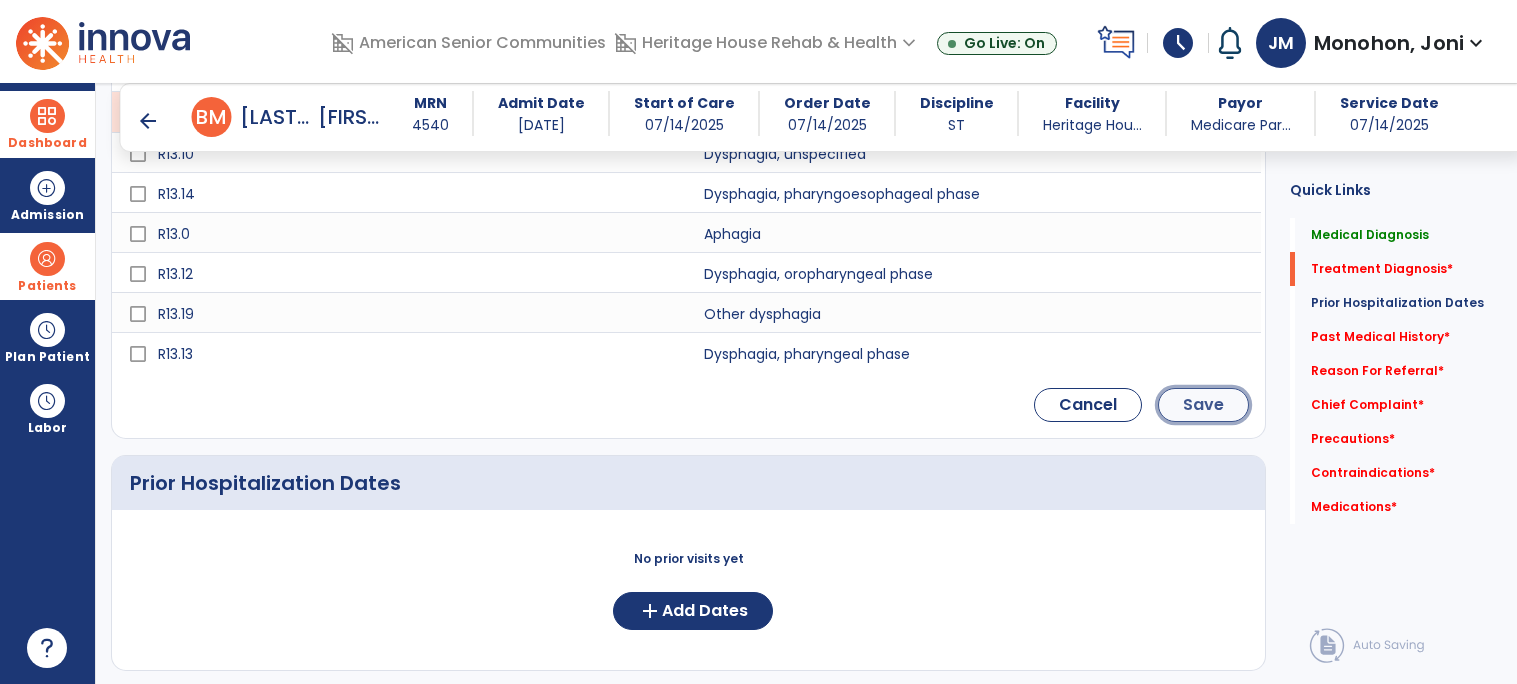 click on "Save" 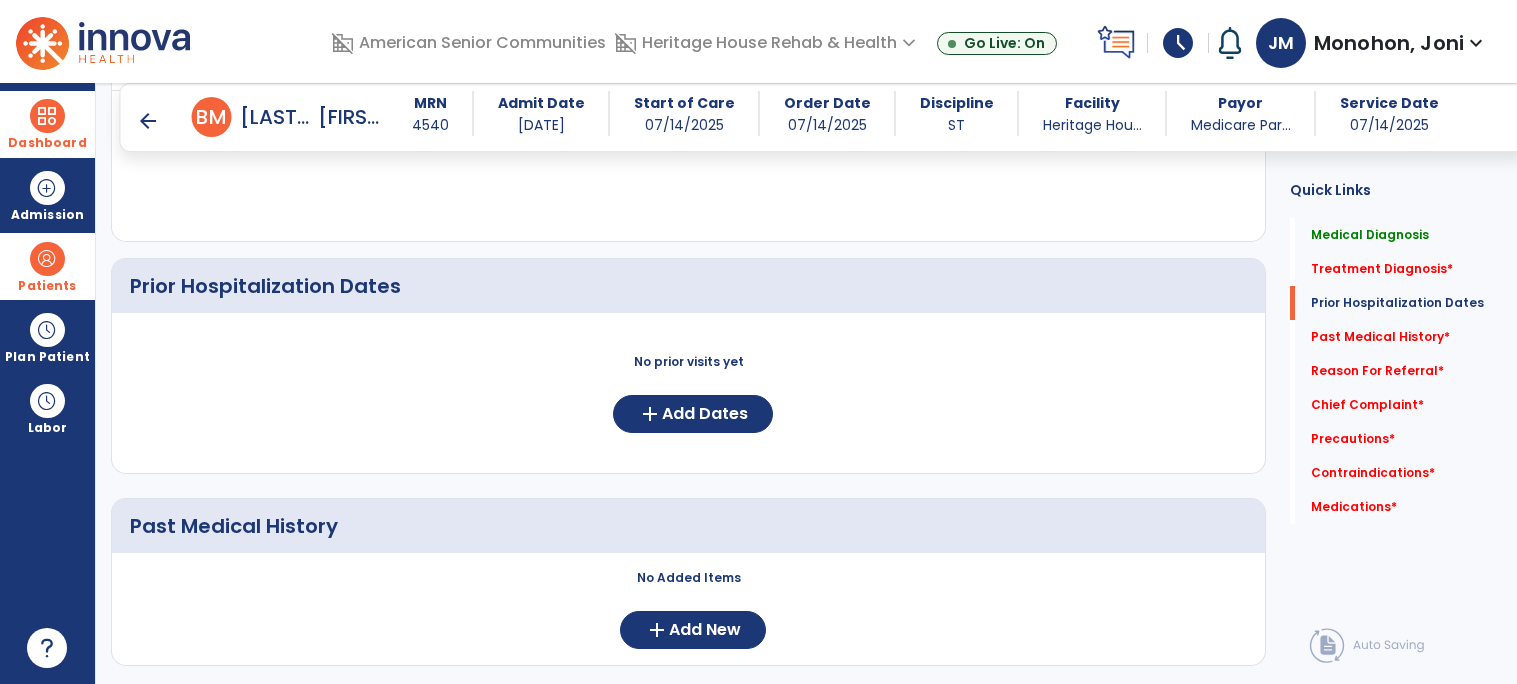 scroll, scrollTop: 410, scrollLeft: 0, axis: vertical 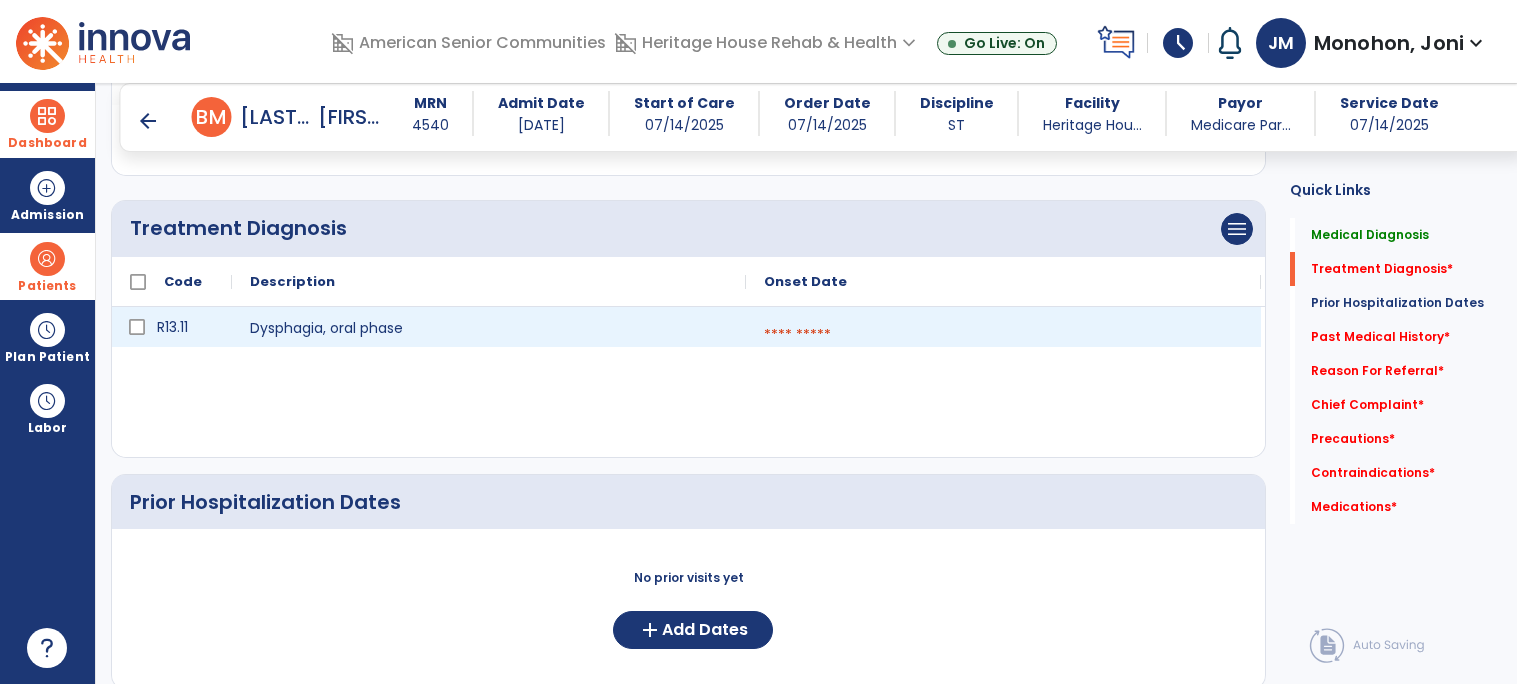 click at bounding box center (1003, 335) 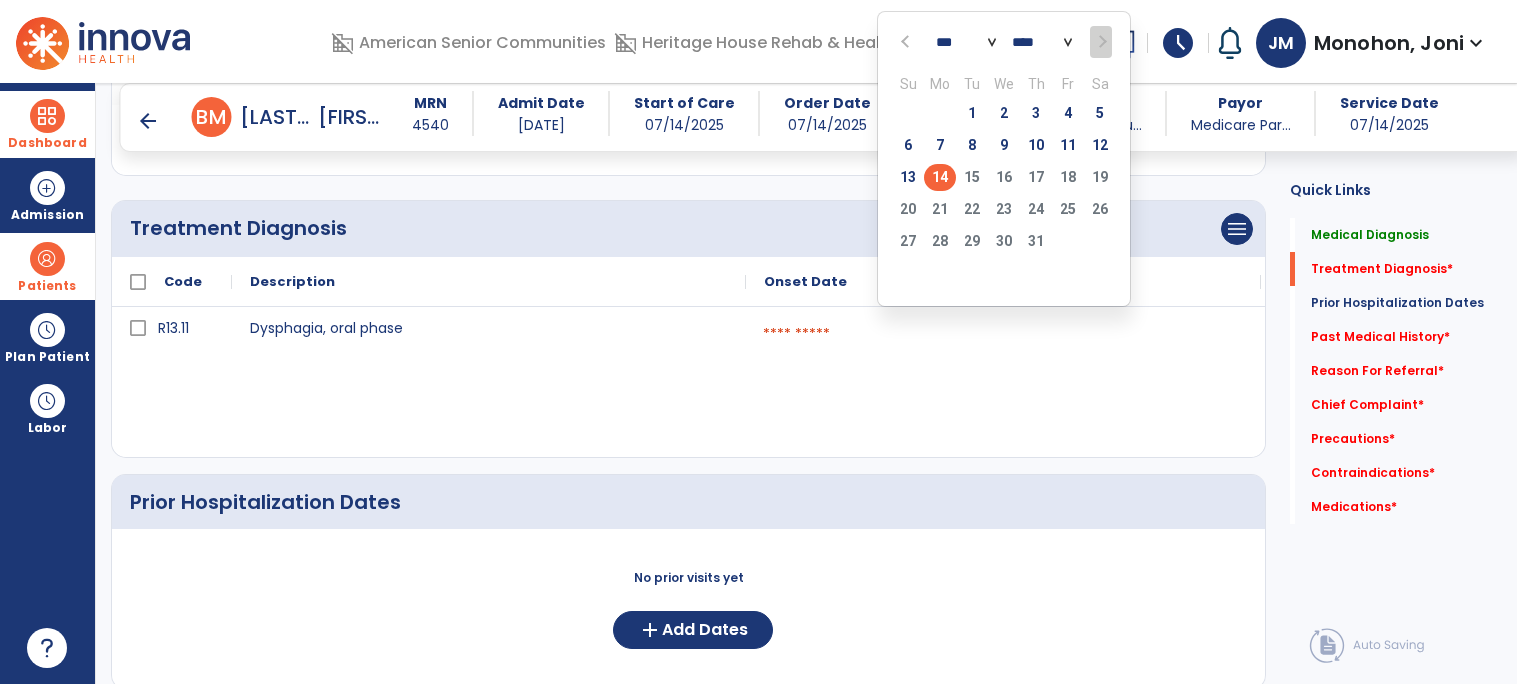 click on "14" 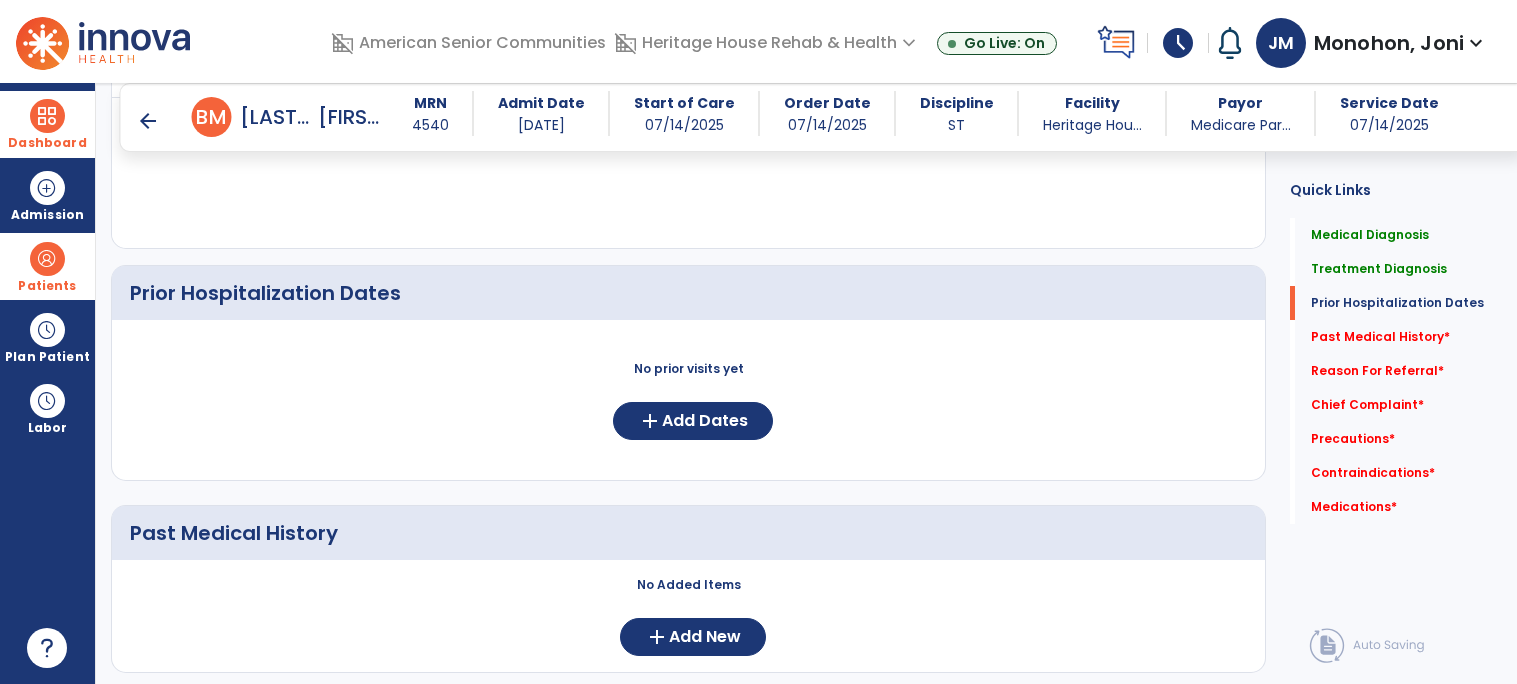 scroll, scrollTop: 698, scrollLeft: 0, axis: vertical 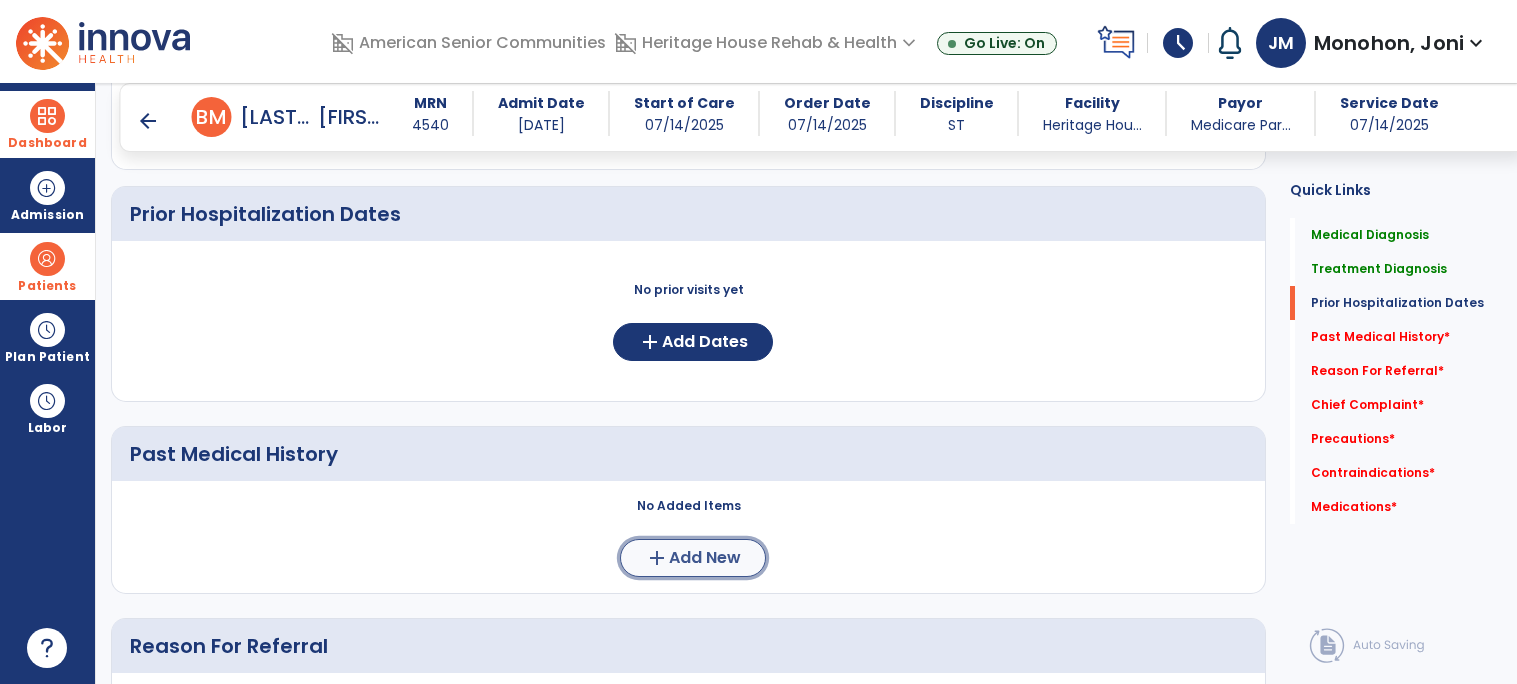 click on "Add New" 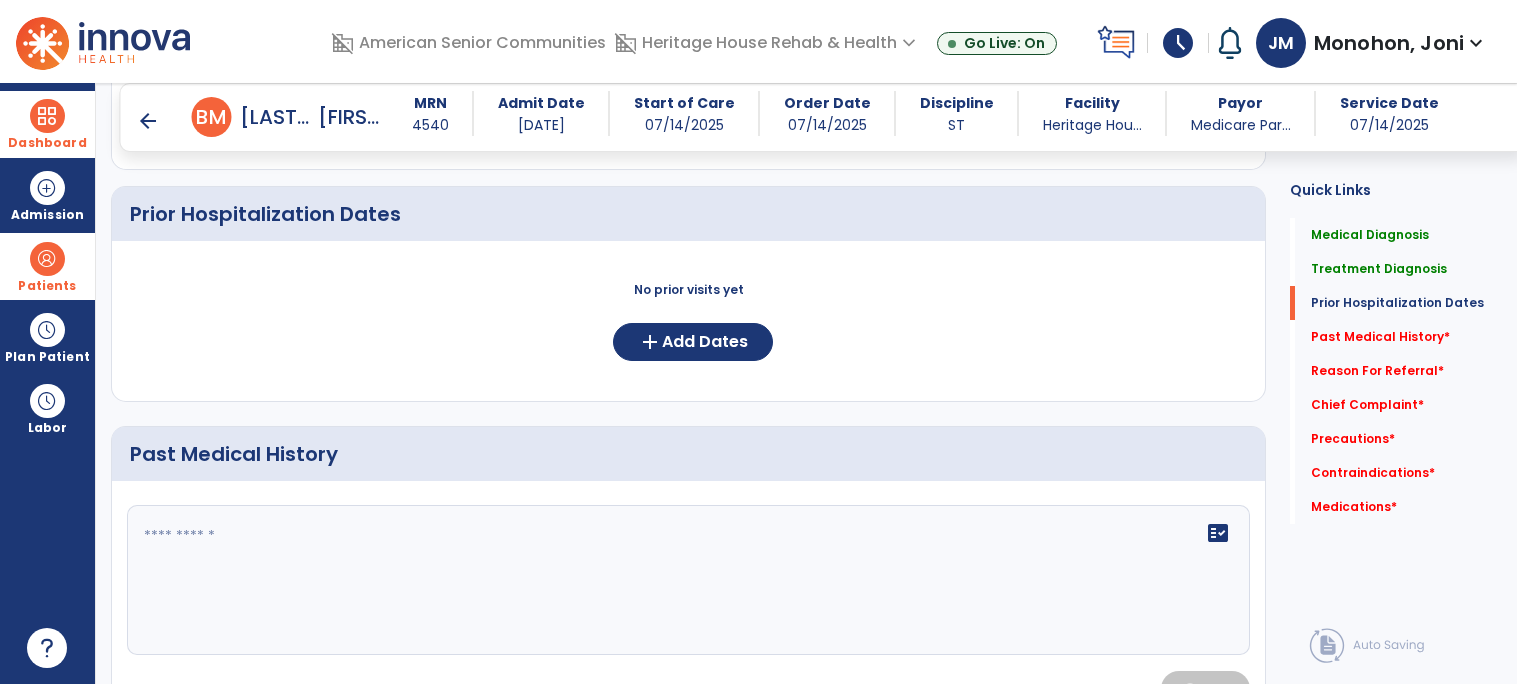 click 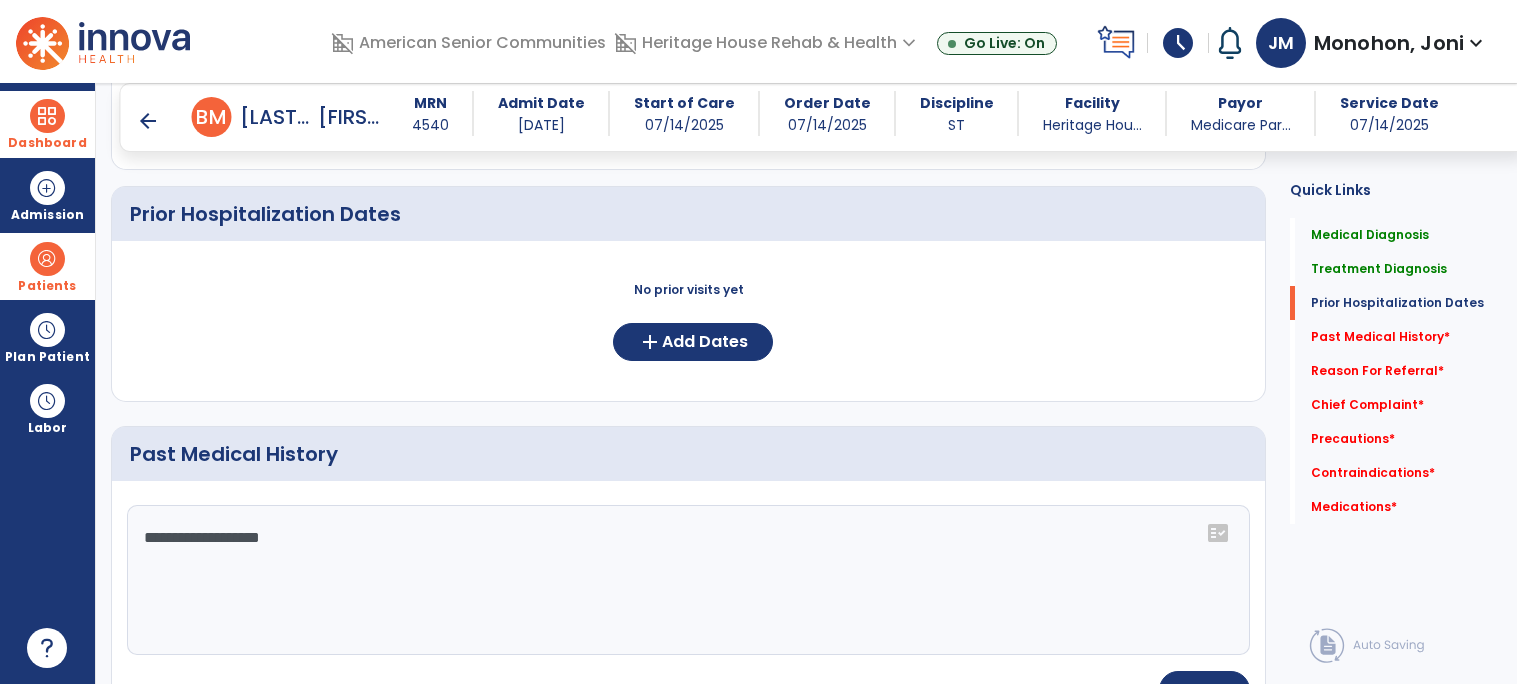 click on "**********" 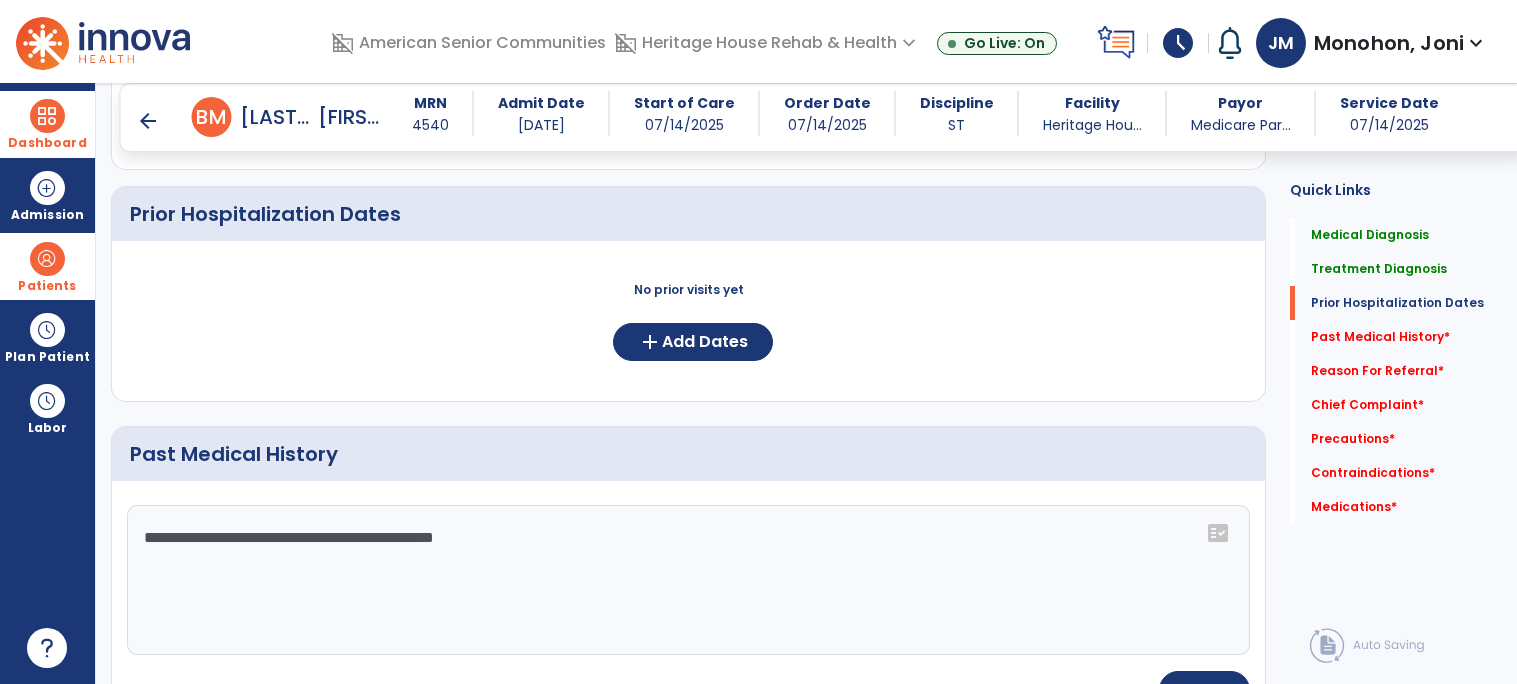 type on "**********" 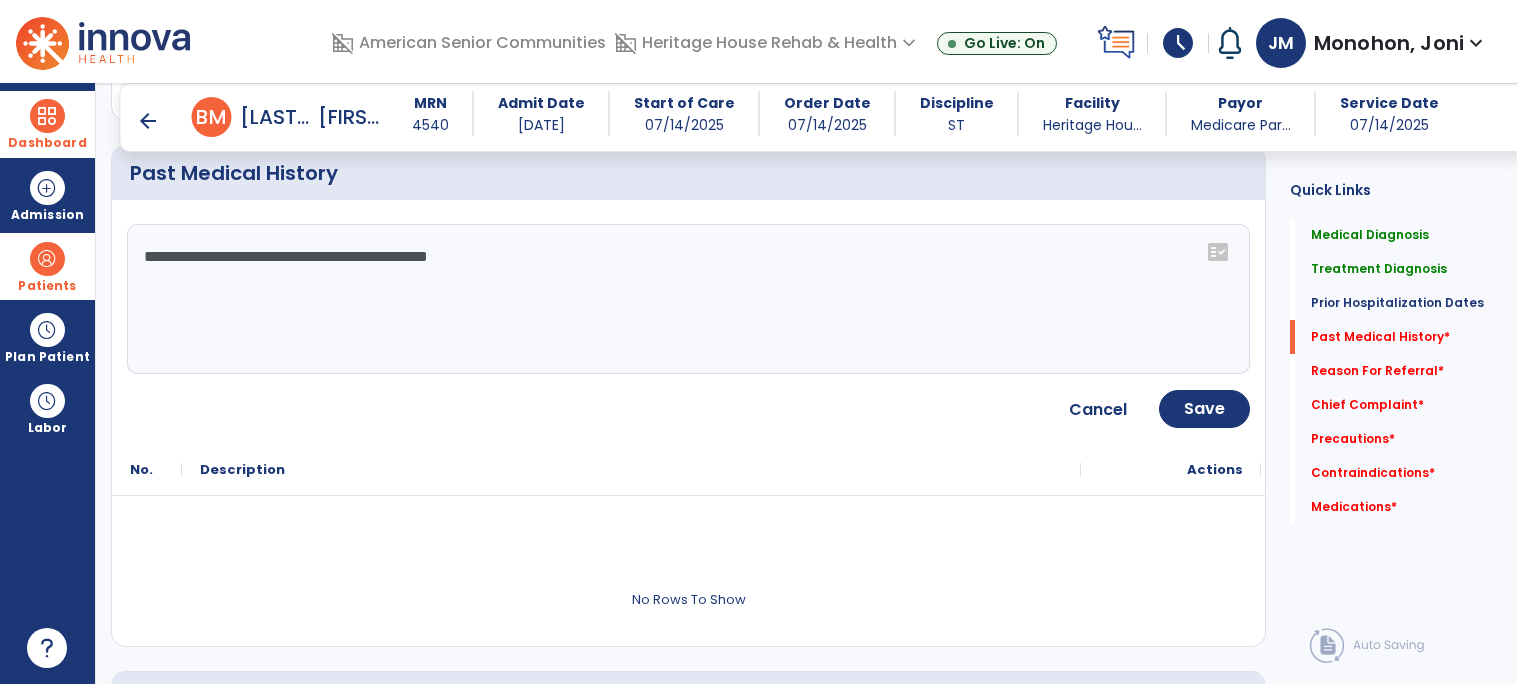 scroll, scrollTop: 986, scrollLeft: 0, axis: vertical 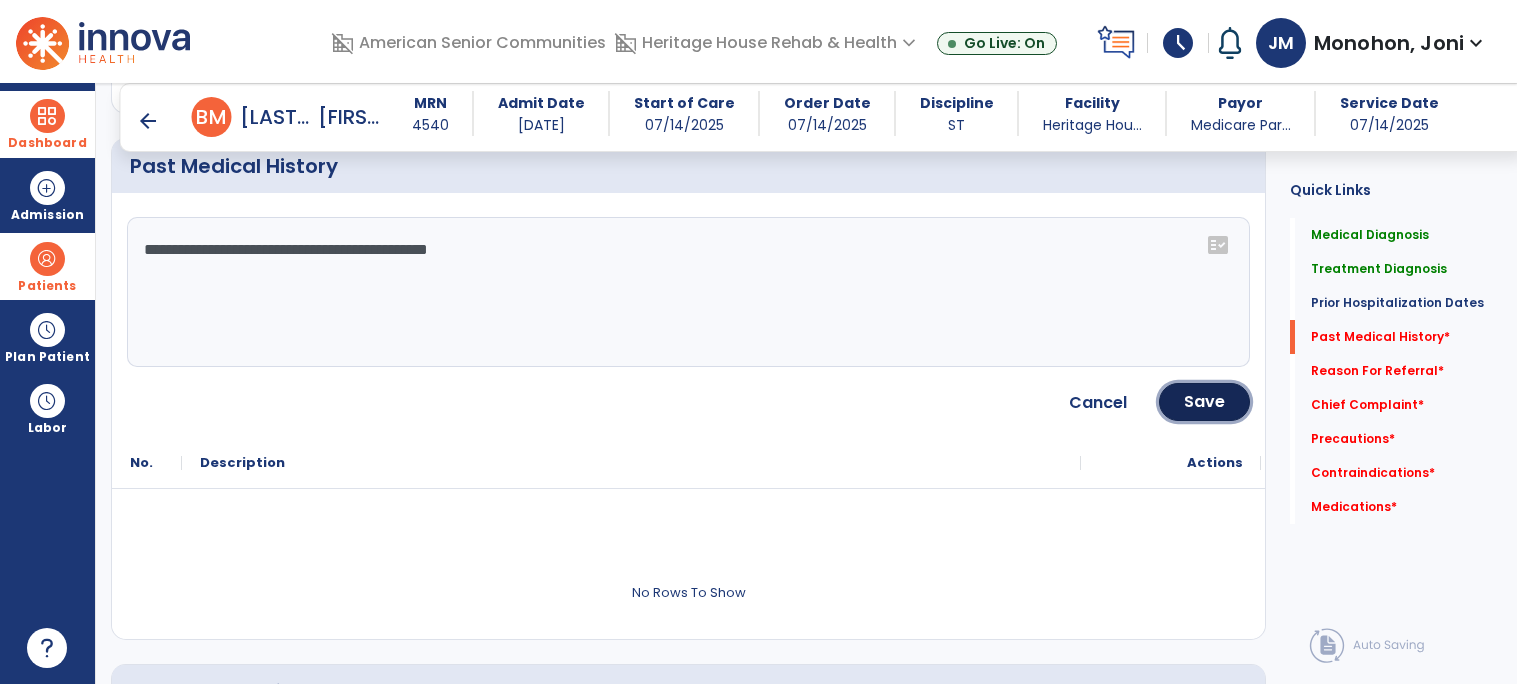 click on "Save" 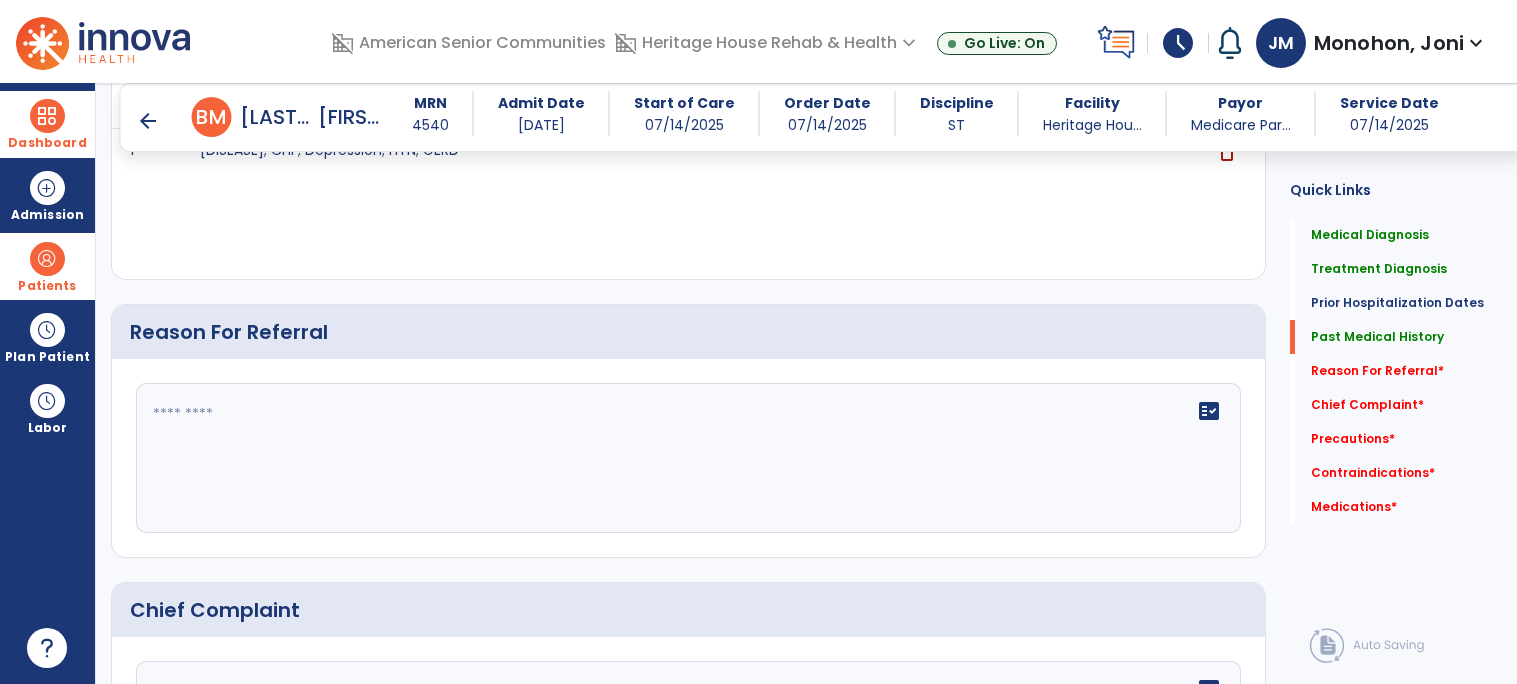scroll, scrollTop: 1130, scrollLeft: 0, axis: vertical 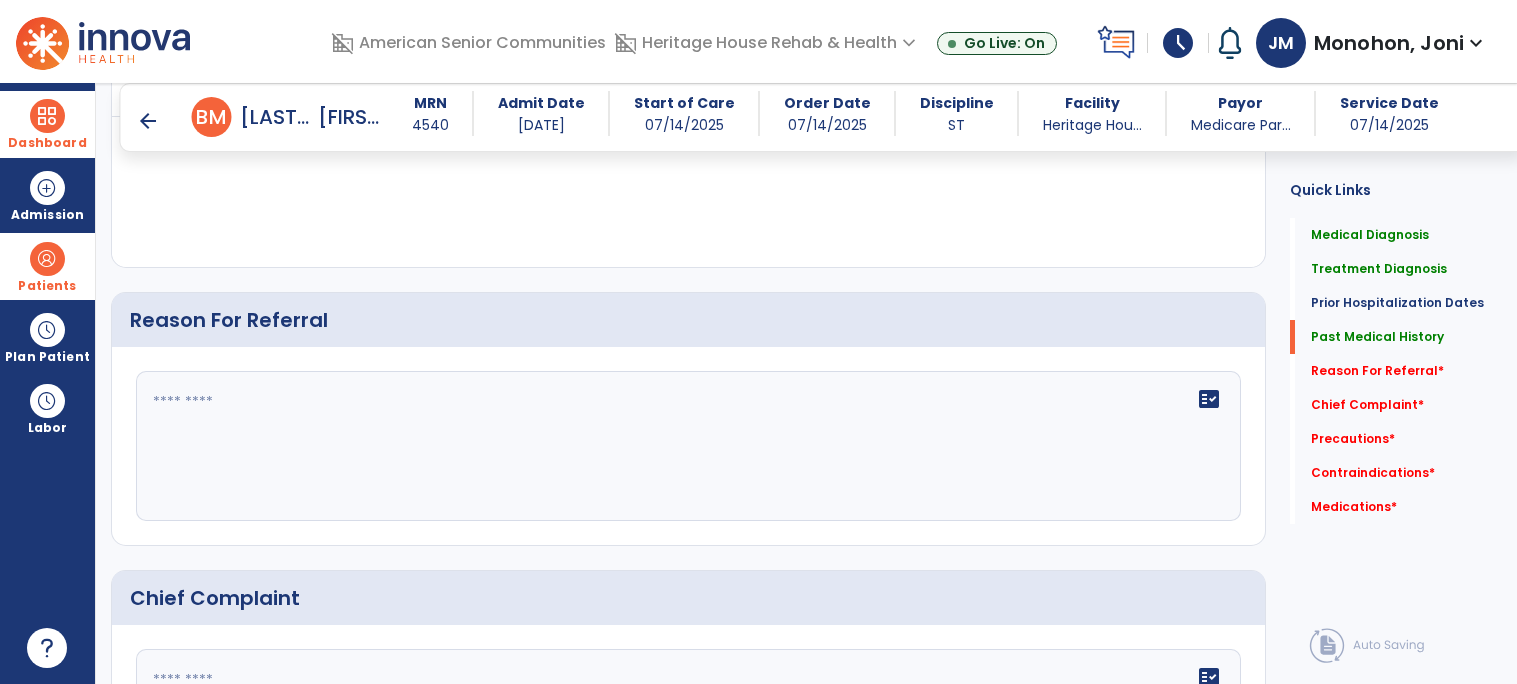 click 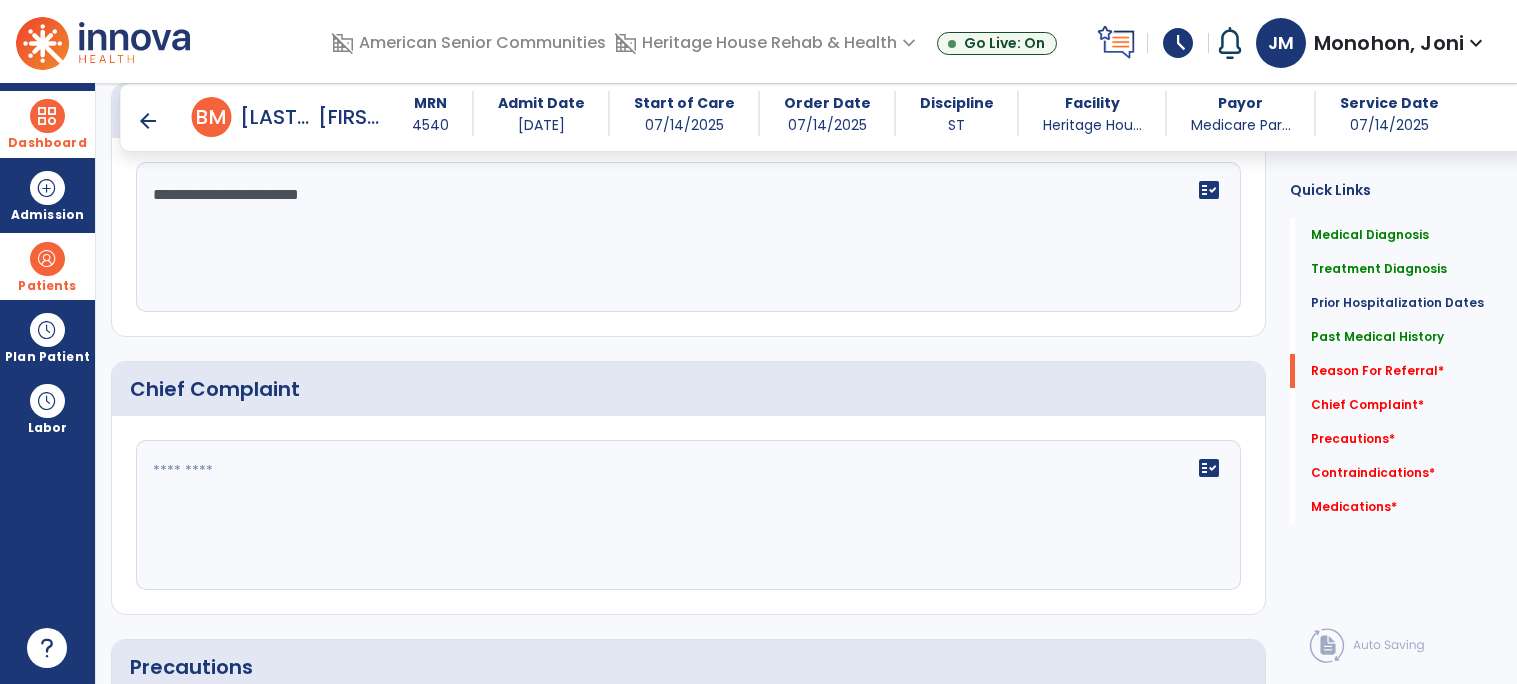 scroll, scrollTop: 1345, scrollLeft: 0, axis: vertical 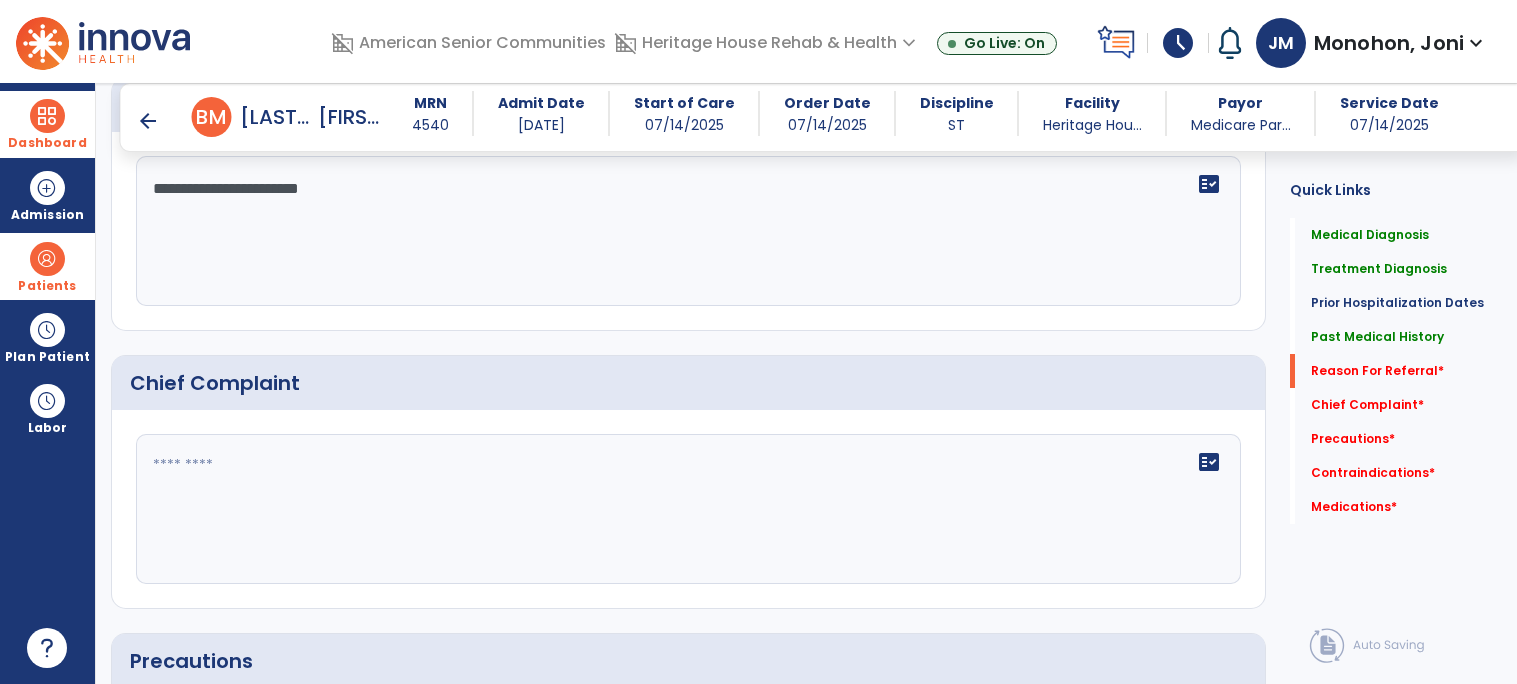 type on "**********" 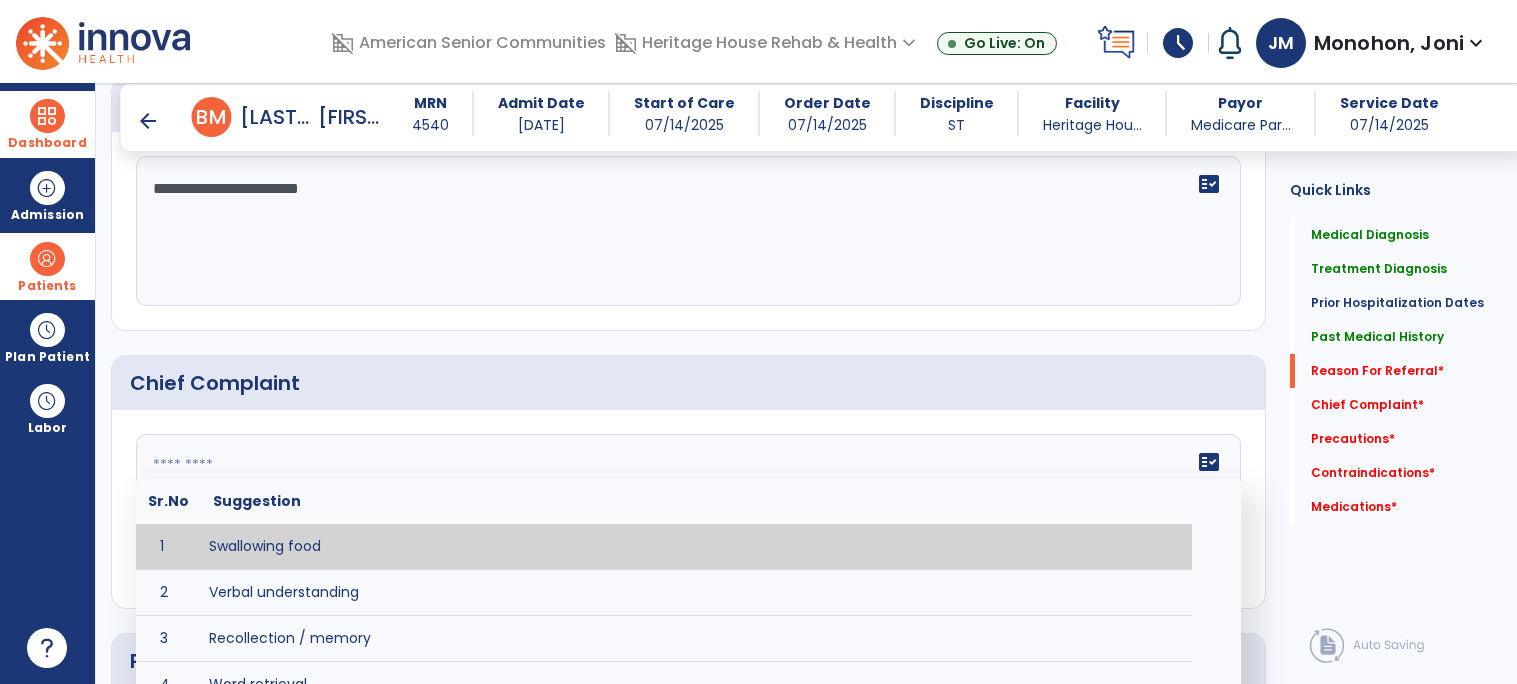 click on "fact_check  Sr.No Suggestion 1 Swallowing food 2 Verbal understanding 3 Recollection / memory 4 Word retrieval 5 Spoken communication 6 Written communication 7 Understanding 8 Pocketing food 9 Holding food in mouth 10 Coughing at meals 11 Expectorating food or medications 12 Weight loss related to dysphagia 13 Recurrent aspiration PNA" 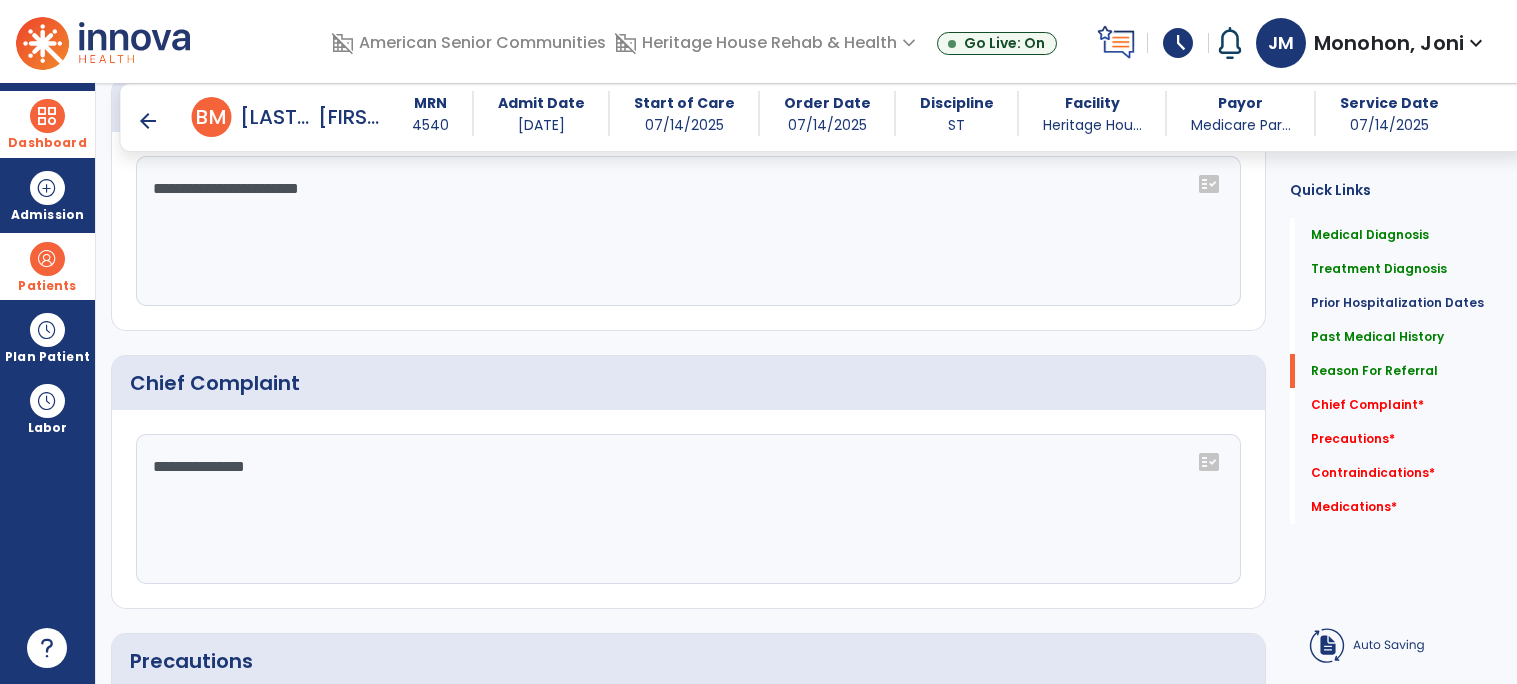 type on "**********" 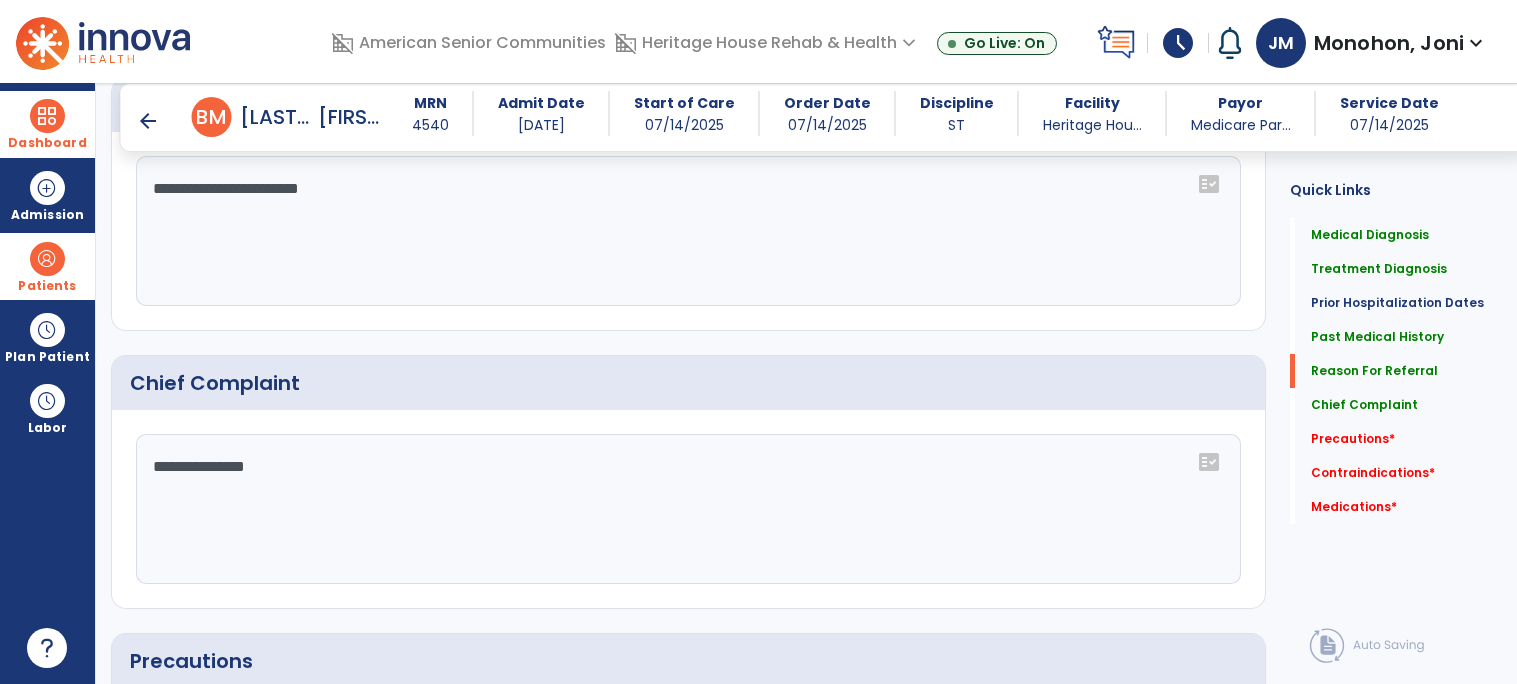scroll, scrollTop: 1706, scrollLeft: 0, axis: vertical 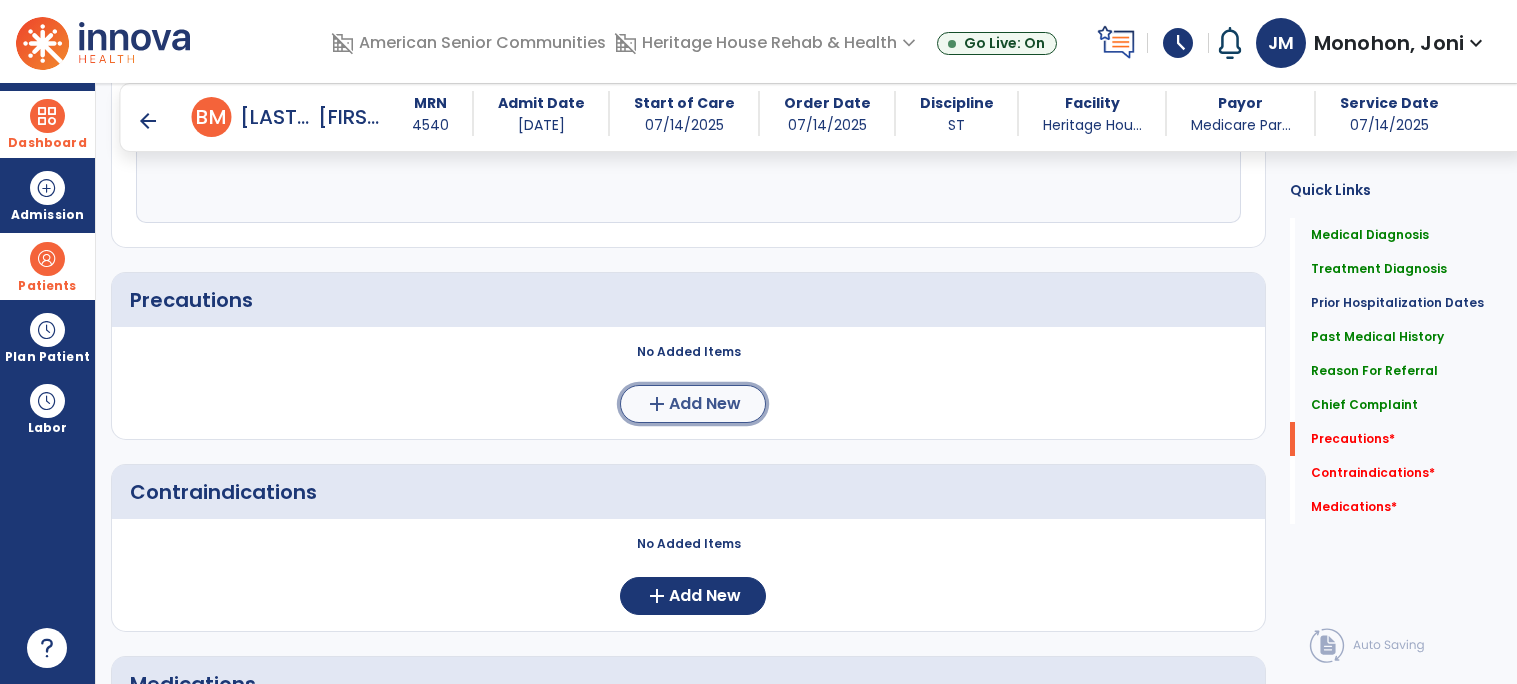 click on "add" 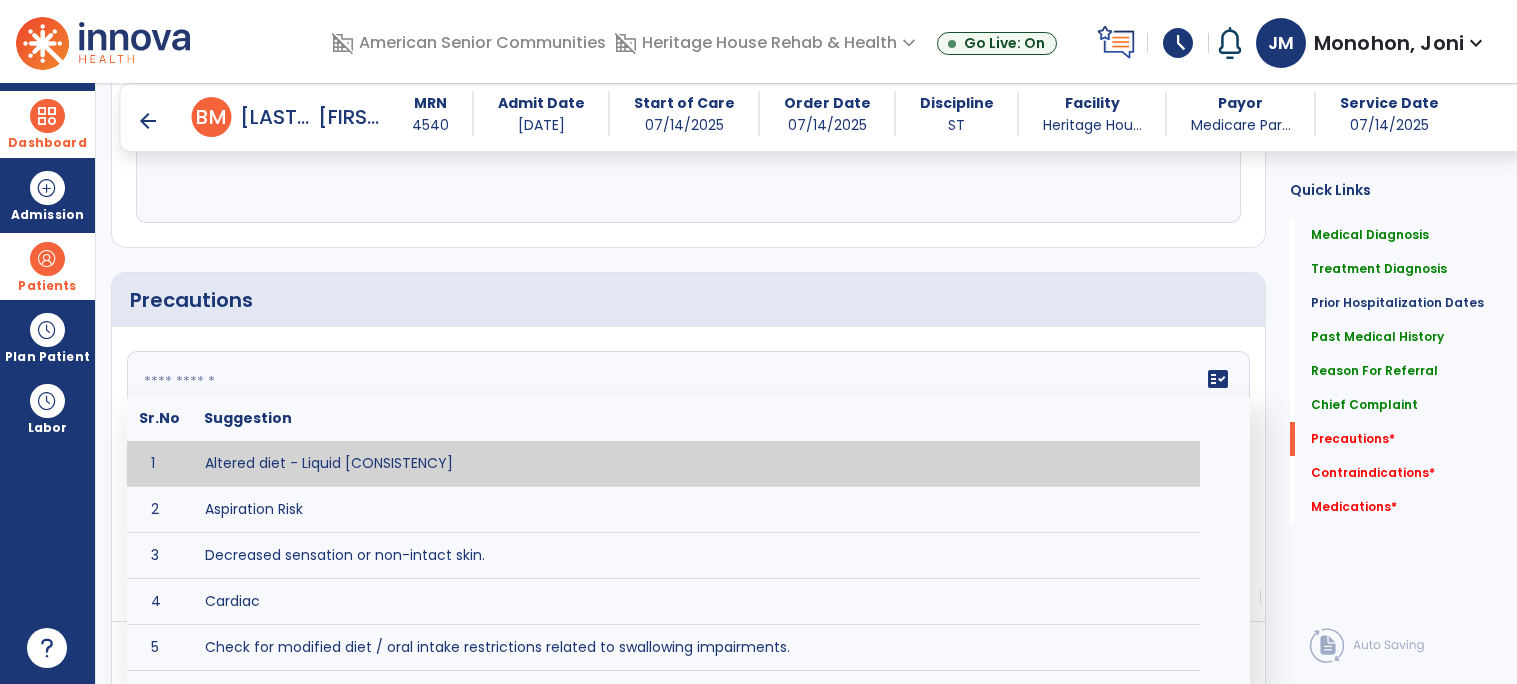 click on "fact_check  Sr.No Suggestion 1 Altered diet - Liquid [CONSISTENCY] 2 Aspiration Risk 3 Decreased sensation or non-intact skin. 4 Cardiac 5 Check for modified diet / oral intake restrictions related to swallowing impairments. 6 Check INR lab results prior to activity if patient on blood thinners. 7 Closely monitor anxiety or stress due to increased SOB/dyspnea and cease activity/exercise until patient is able to control this response 8 Code Status:  9 Confirm surgical approach and discoloration or other precautions. 10 Continuous pulse oximetry (SpO2) during all periods of sleep (day and night) and when out of line of sight of a competent caregiver. 11 Precautions for exercise include:  12 Depression 13 Diabetic diet 14 Fall risk 15 Fluid restriction 16 High fall risk related to cognitive, motor, perceptual, and sensory deficits 17 Hip precaution 18 Impulsive tendencies, restrict patient performance in unsupervised tasks 19 Isolation 20 Lymphedema 21 22 23 24 25 Monitor for respiratory dysfunction 26 27 NPO" 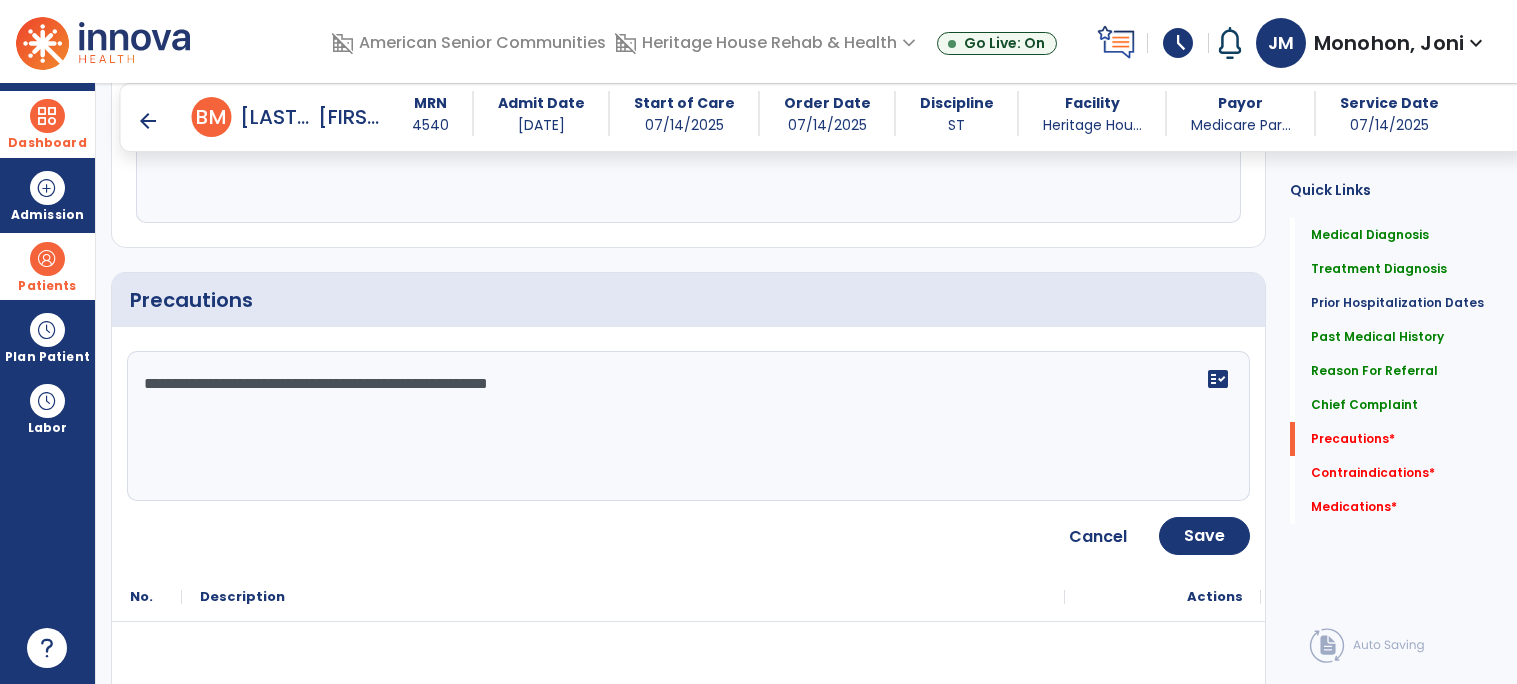 type on "**********" 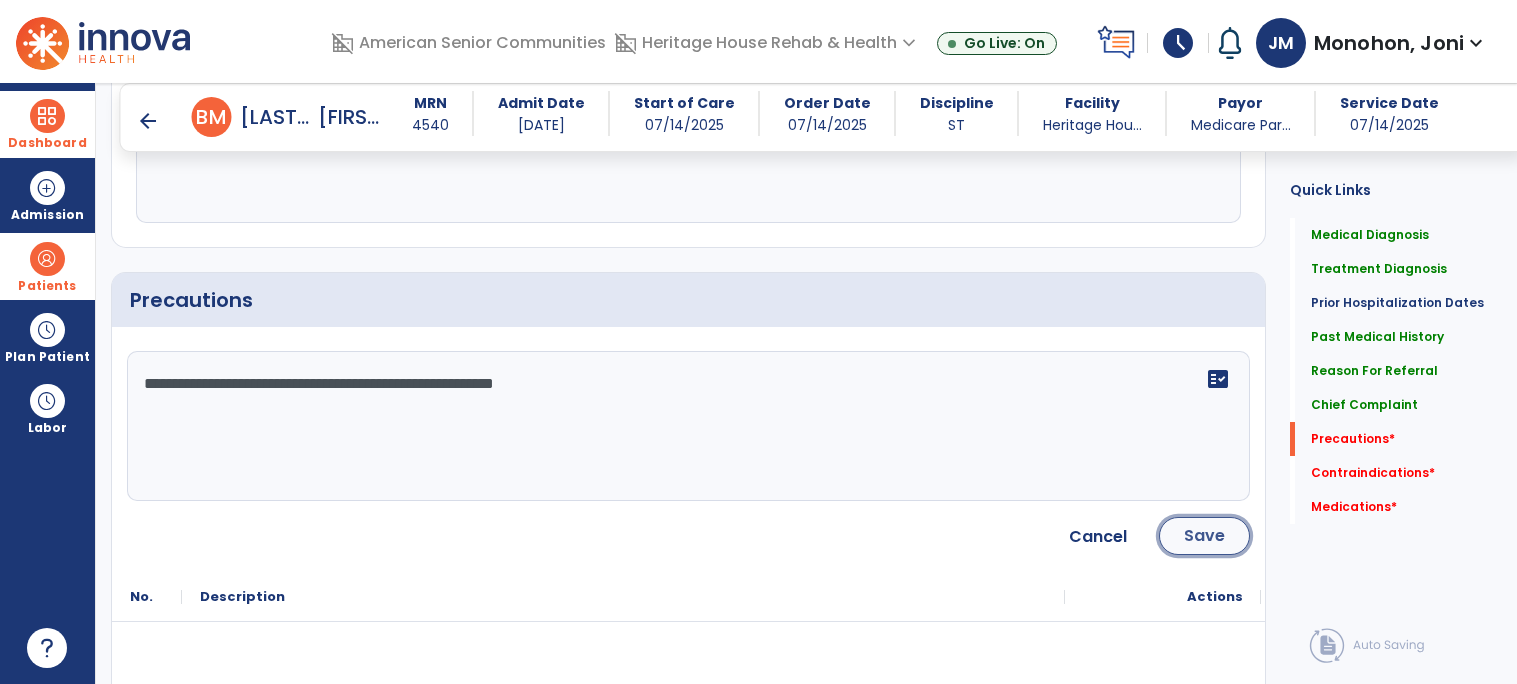 click on "Save" 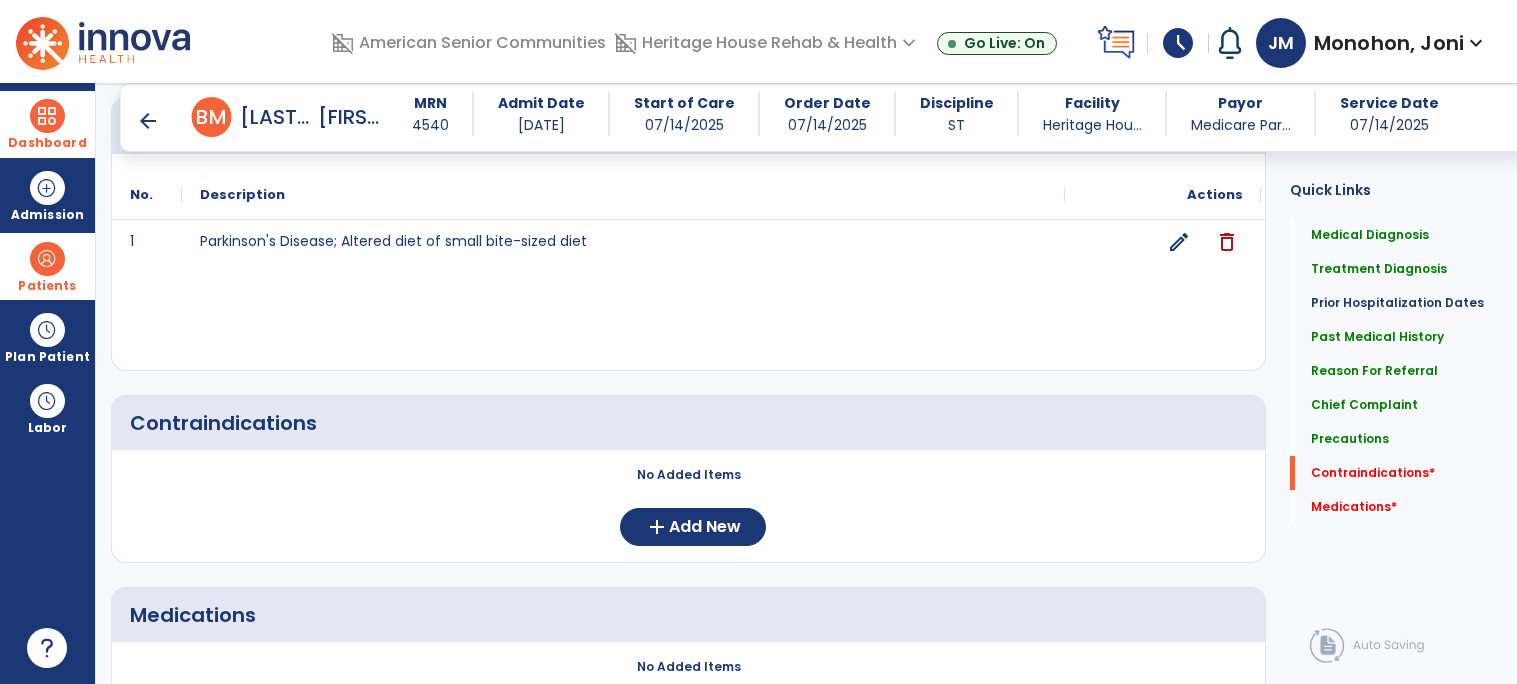 scroll, scrollTop: 1994, scrollLeft: 0, axis: vertical 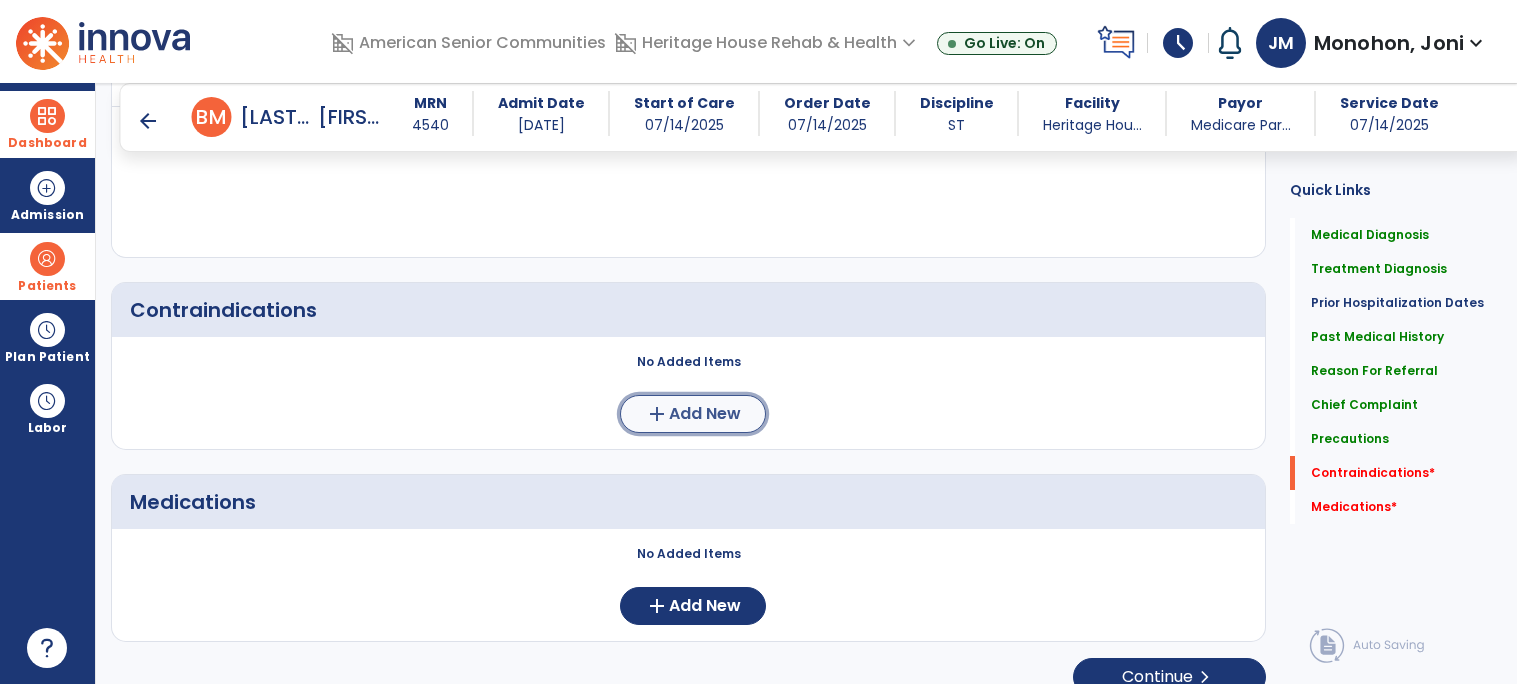 click on "Add New" 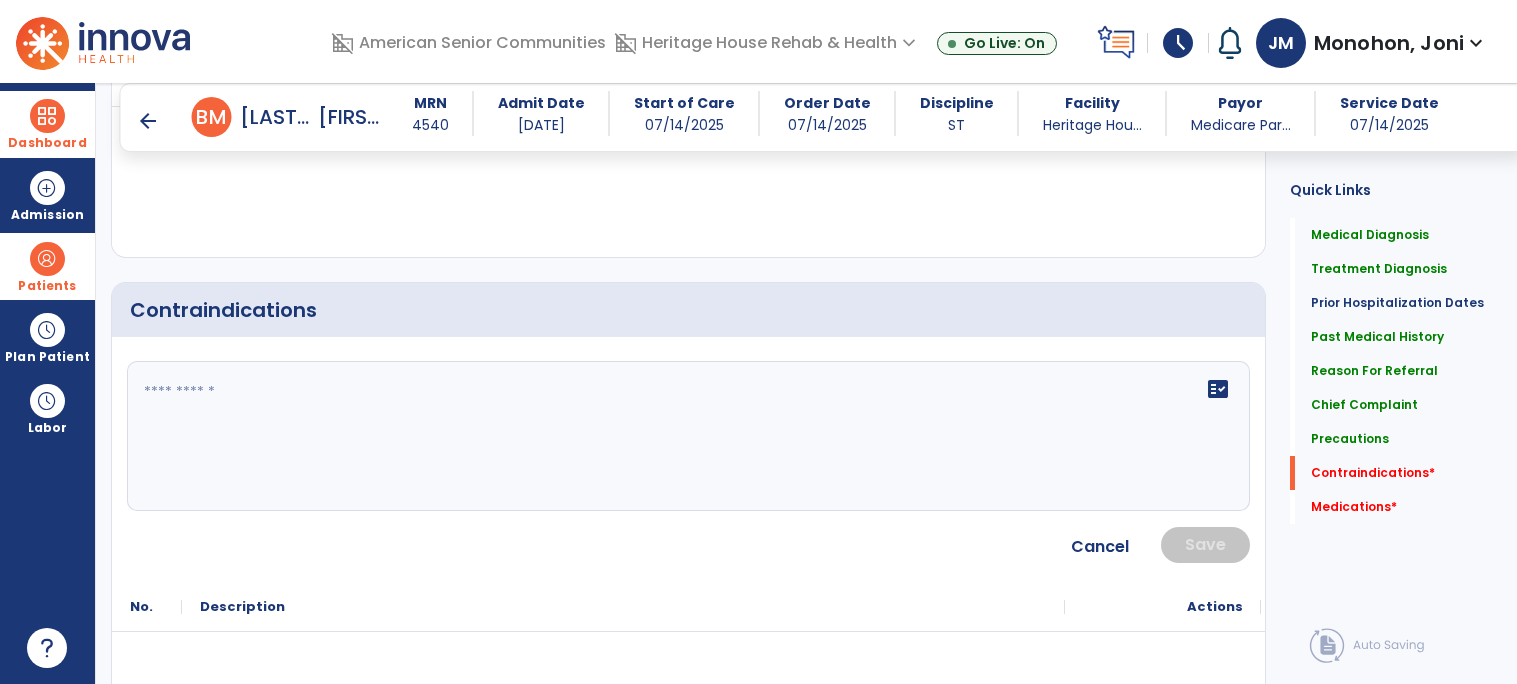 click on "fact_check" 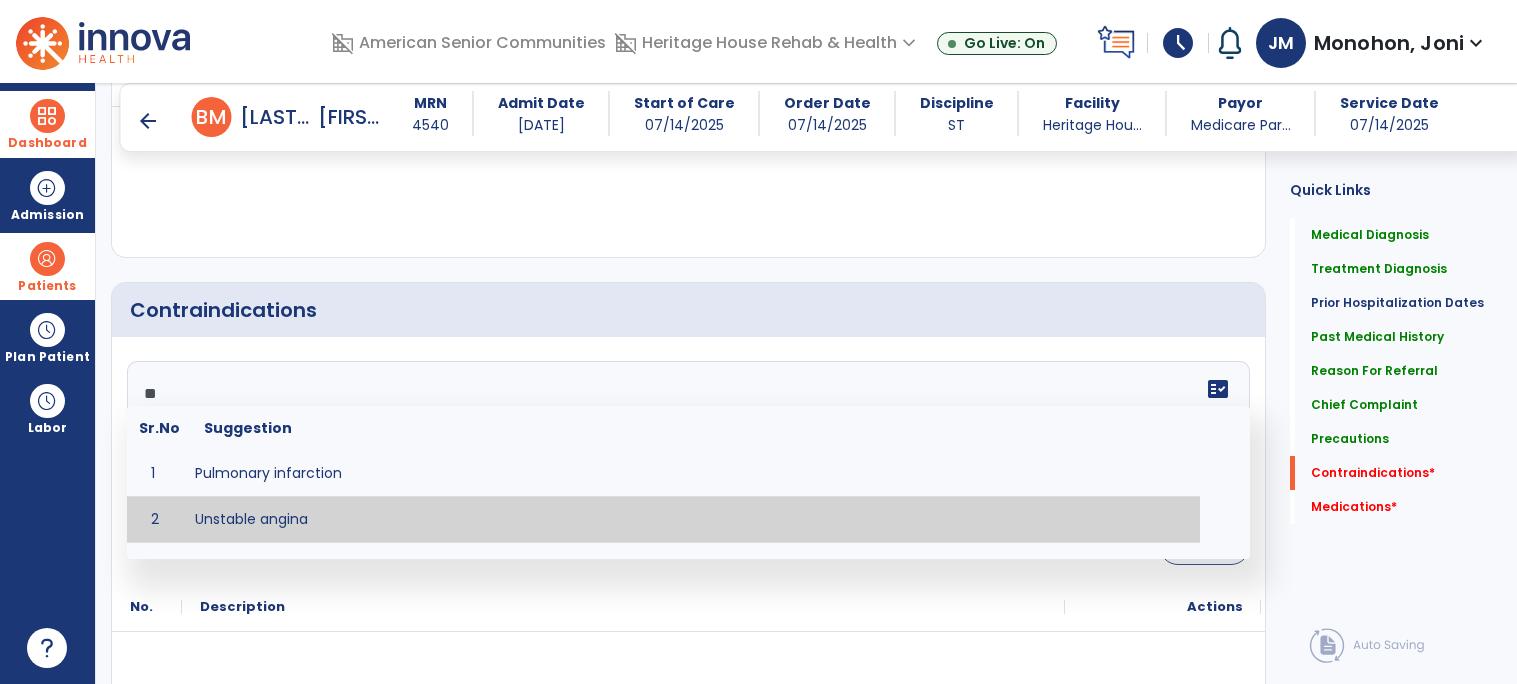 type on "**" 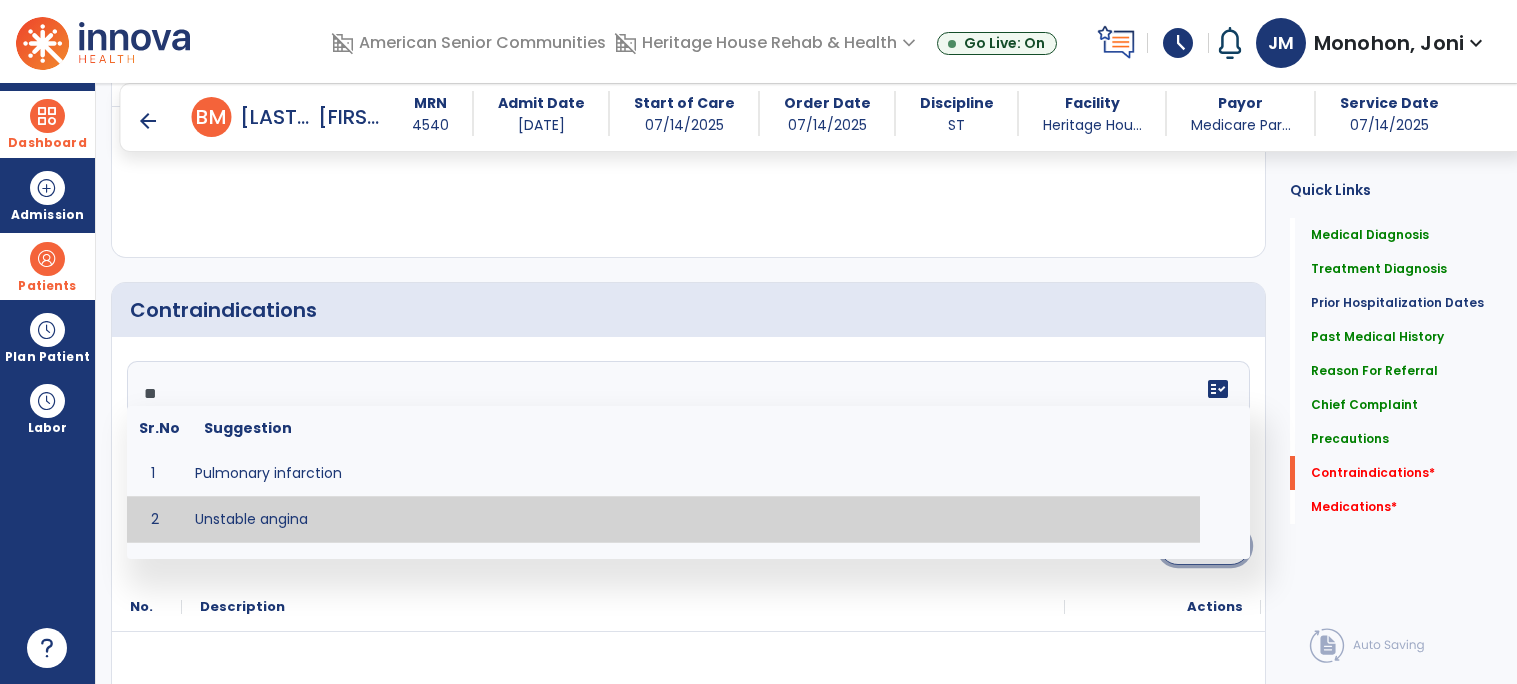 click on "Save" 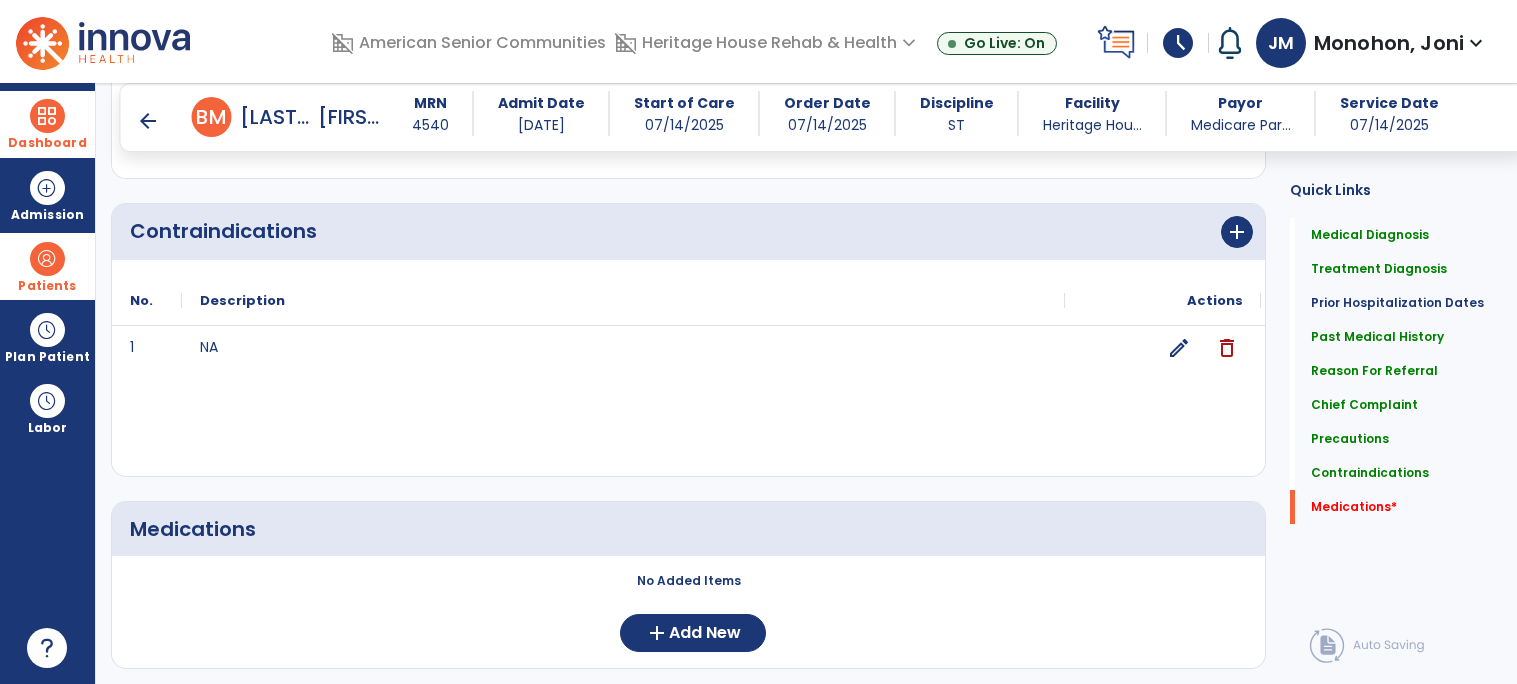 scroll, scrollTop: 2131, scrollLeft: 0, axis: vertical 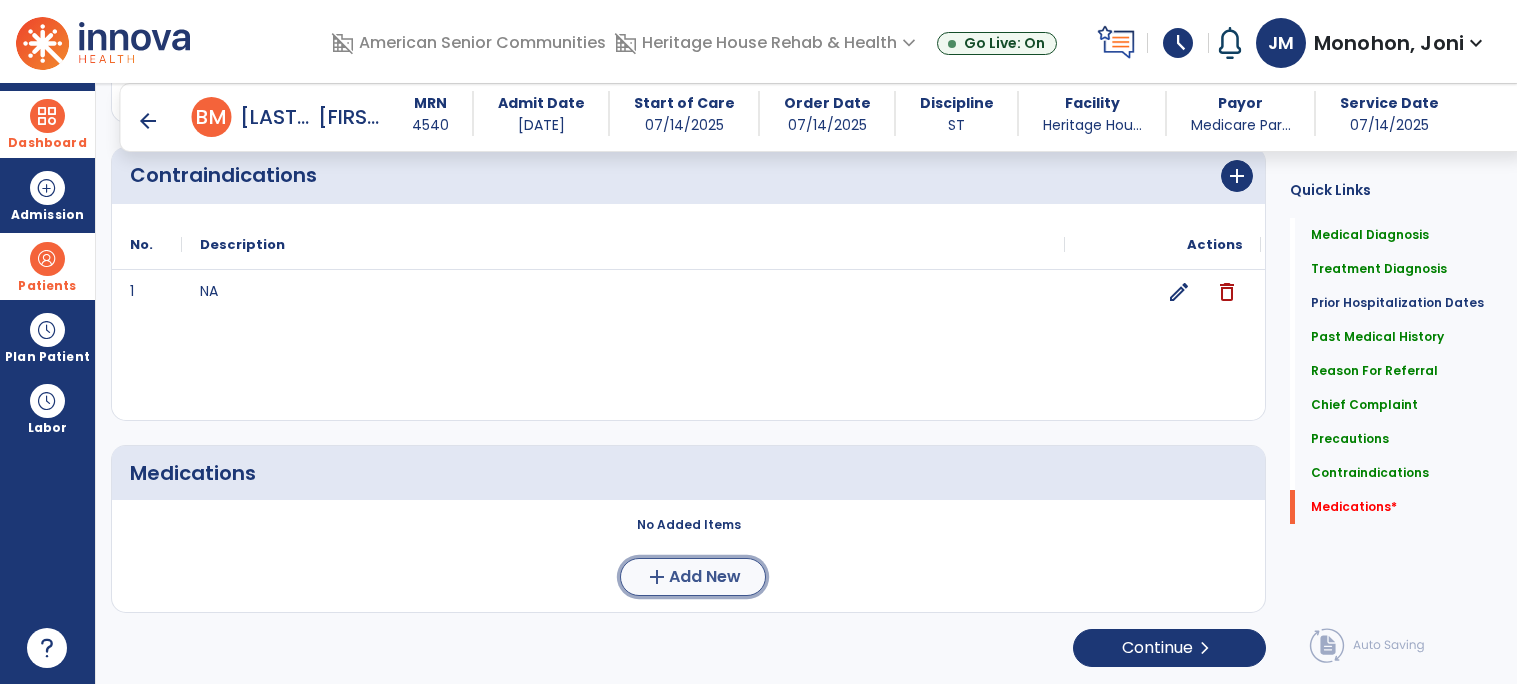 click on "Add New" 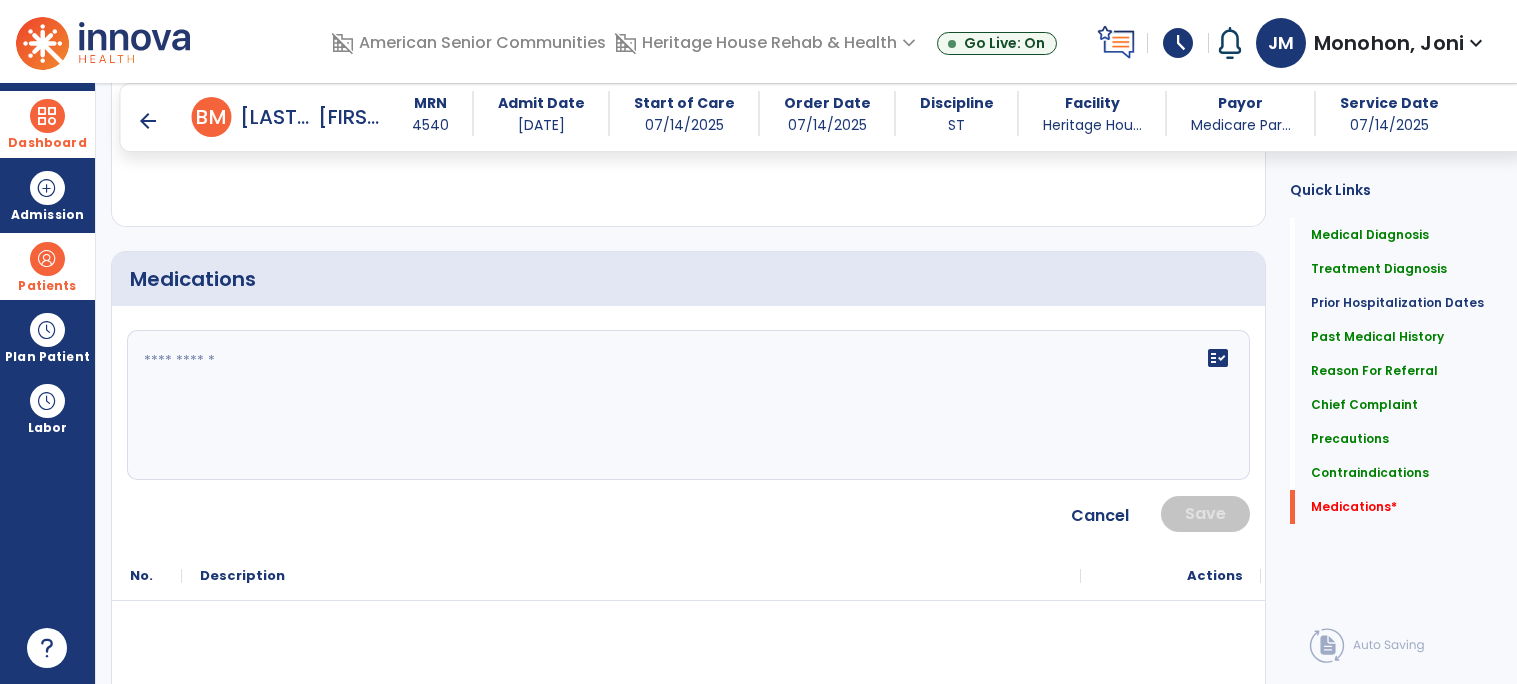 scroll, scrollTop: 2346, scrollLeft: 0, axis: vertical 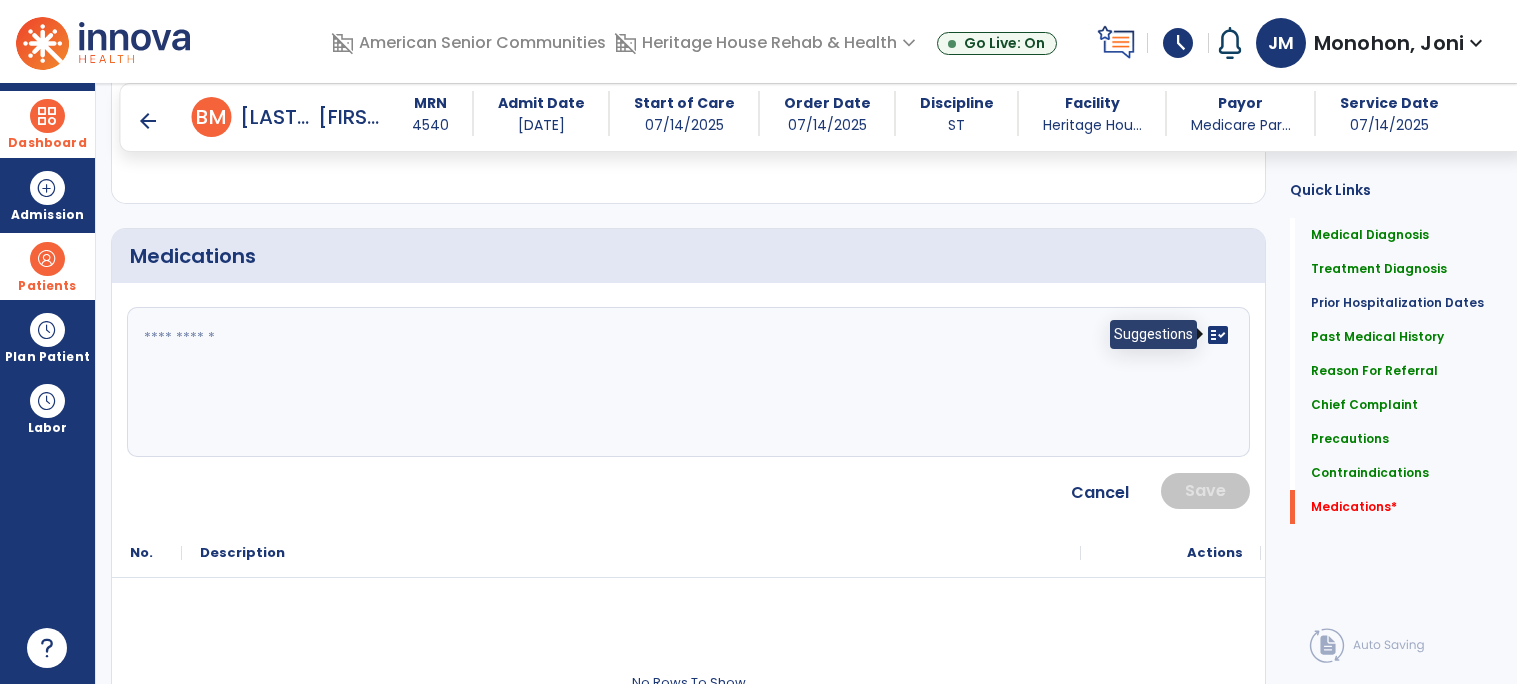 click on "fact_check" 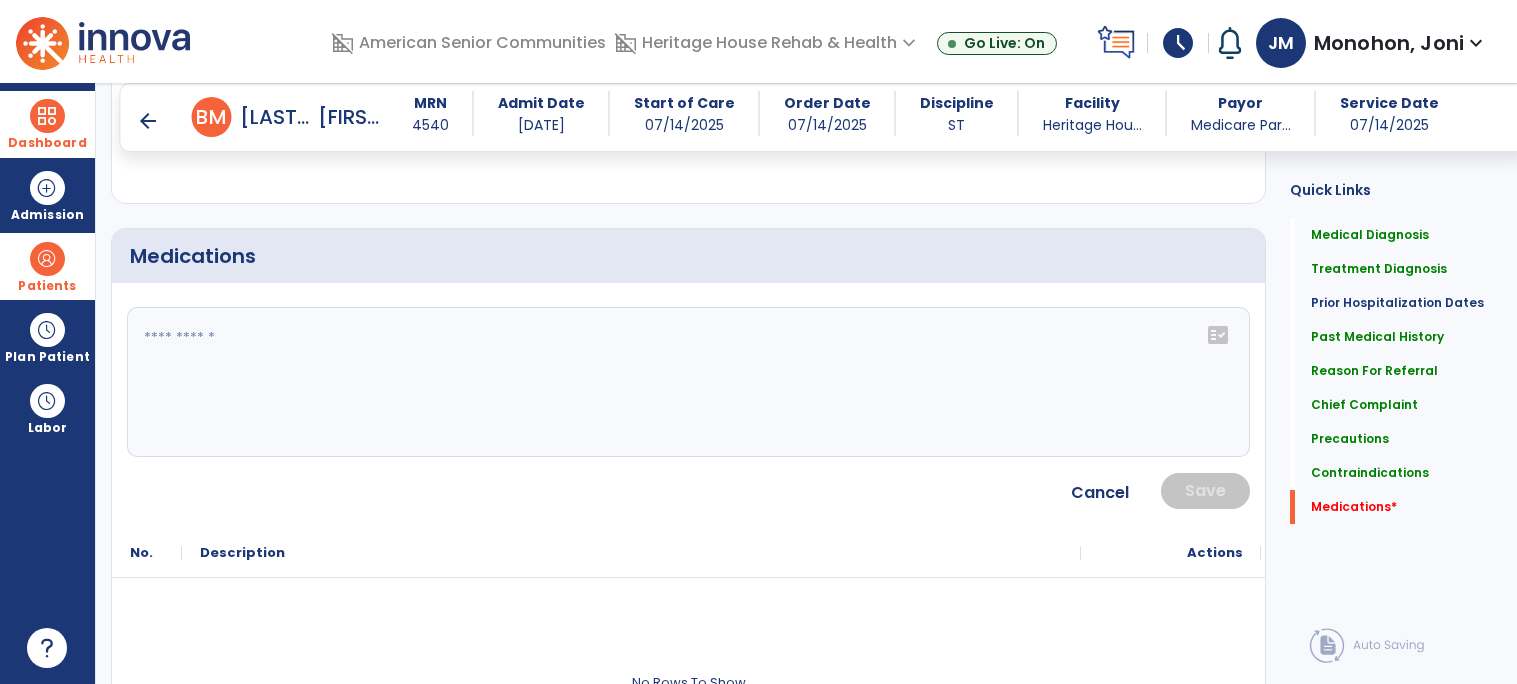 click on "fact_check" 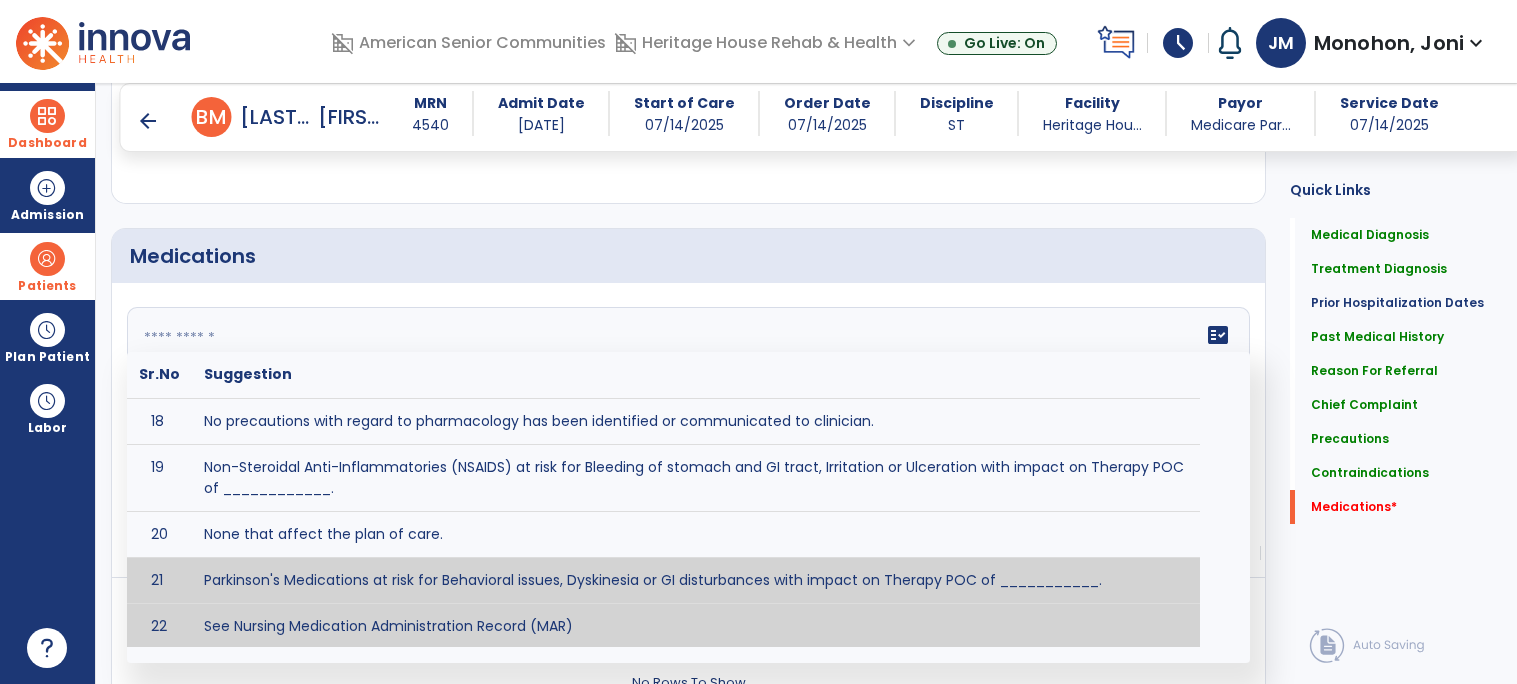 scroll, scrollTop: 972, scrollLeft: 0, axis: vertical 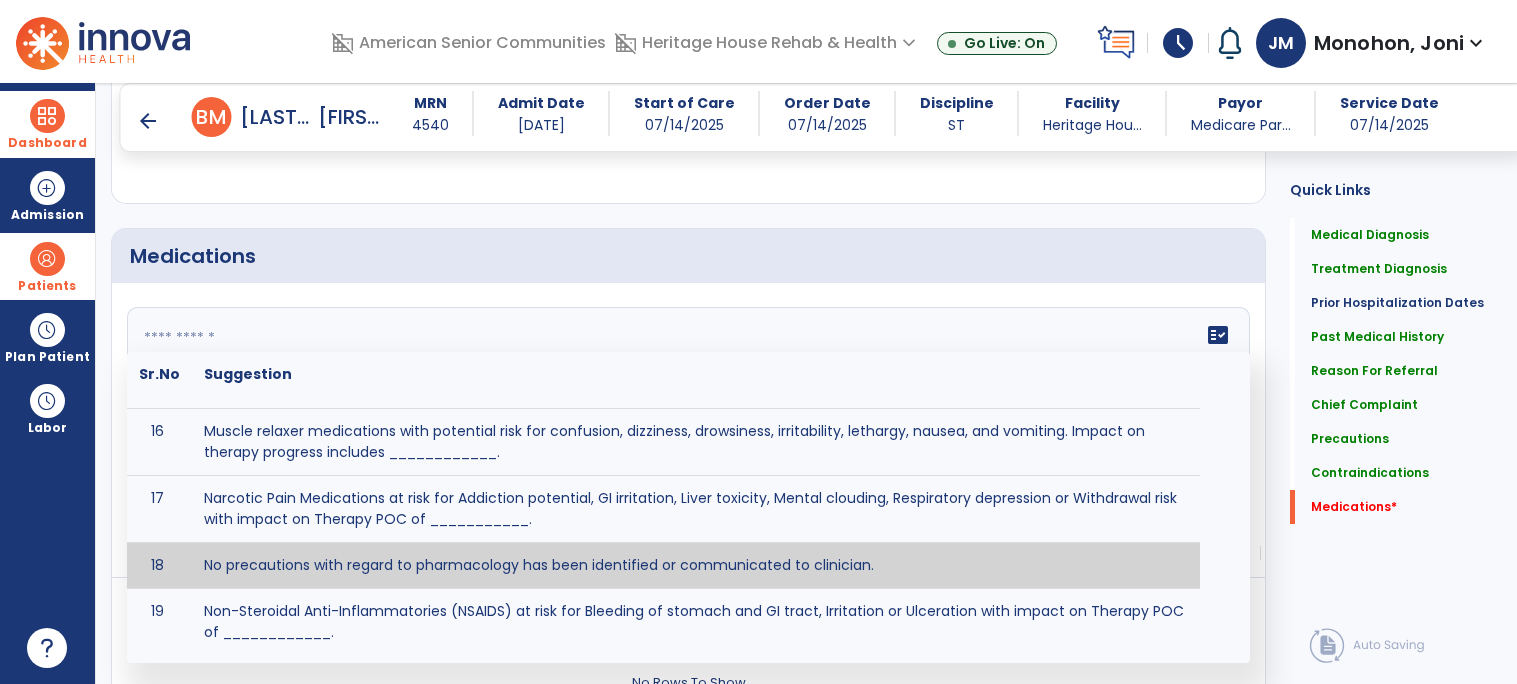 type on "**********" 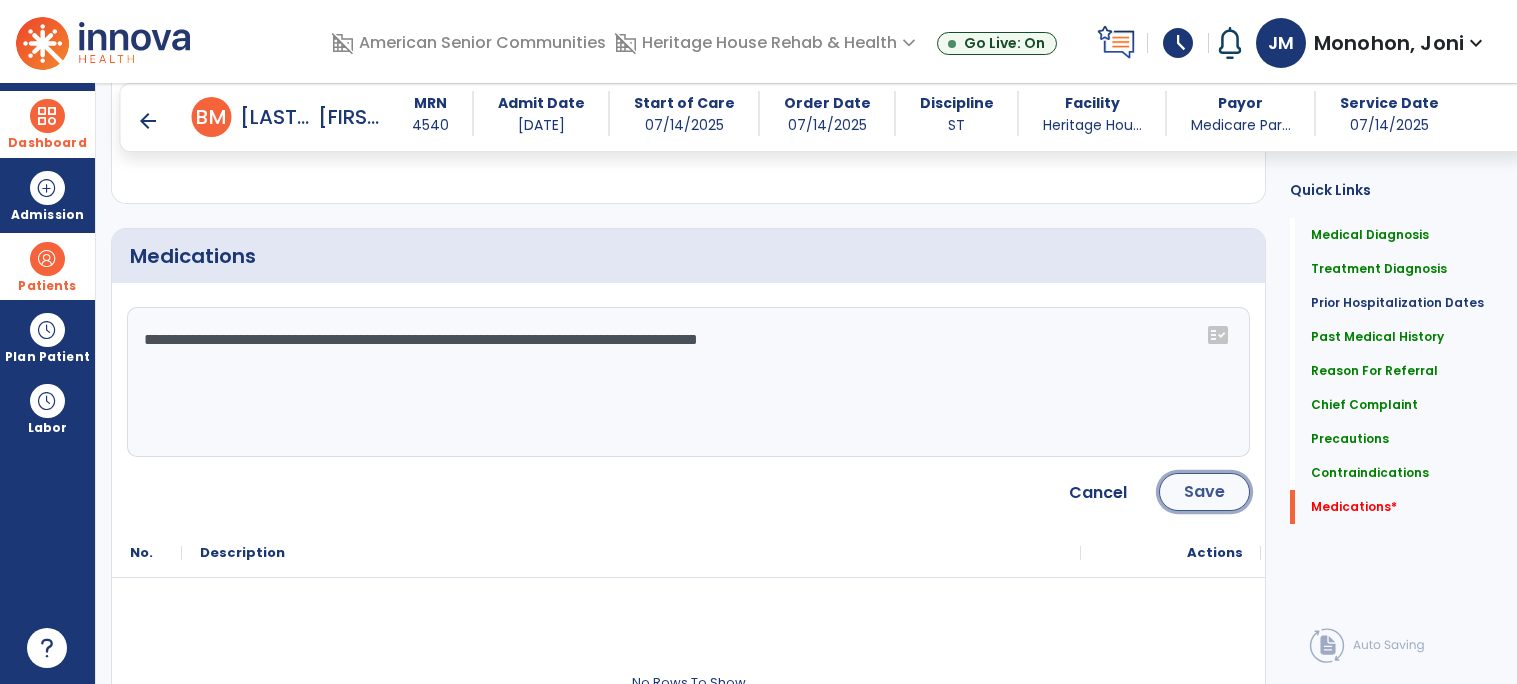 click on "Save" 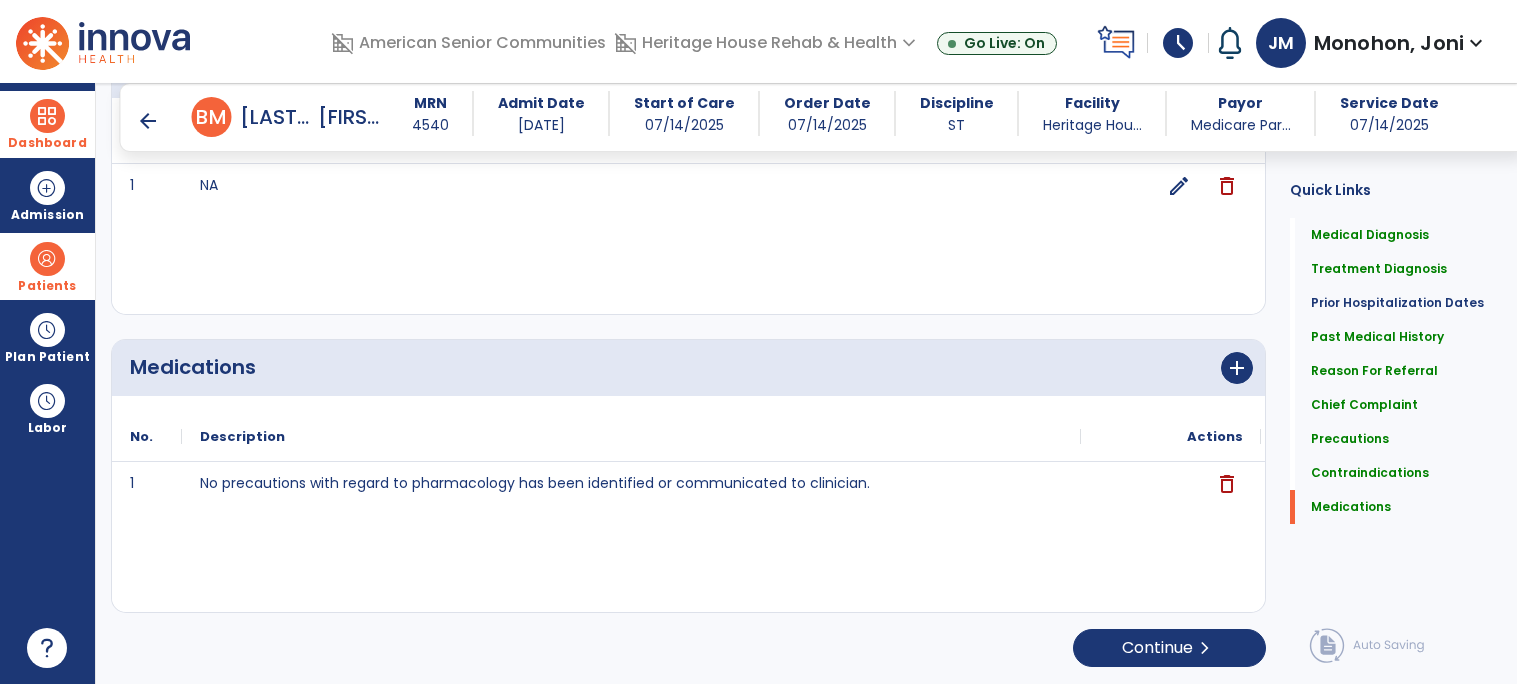 scroll, scrollTop: 2236, scrollLeft: 0, axis: vertical 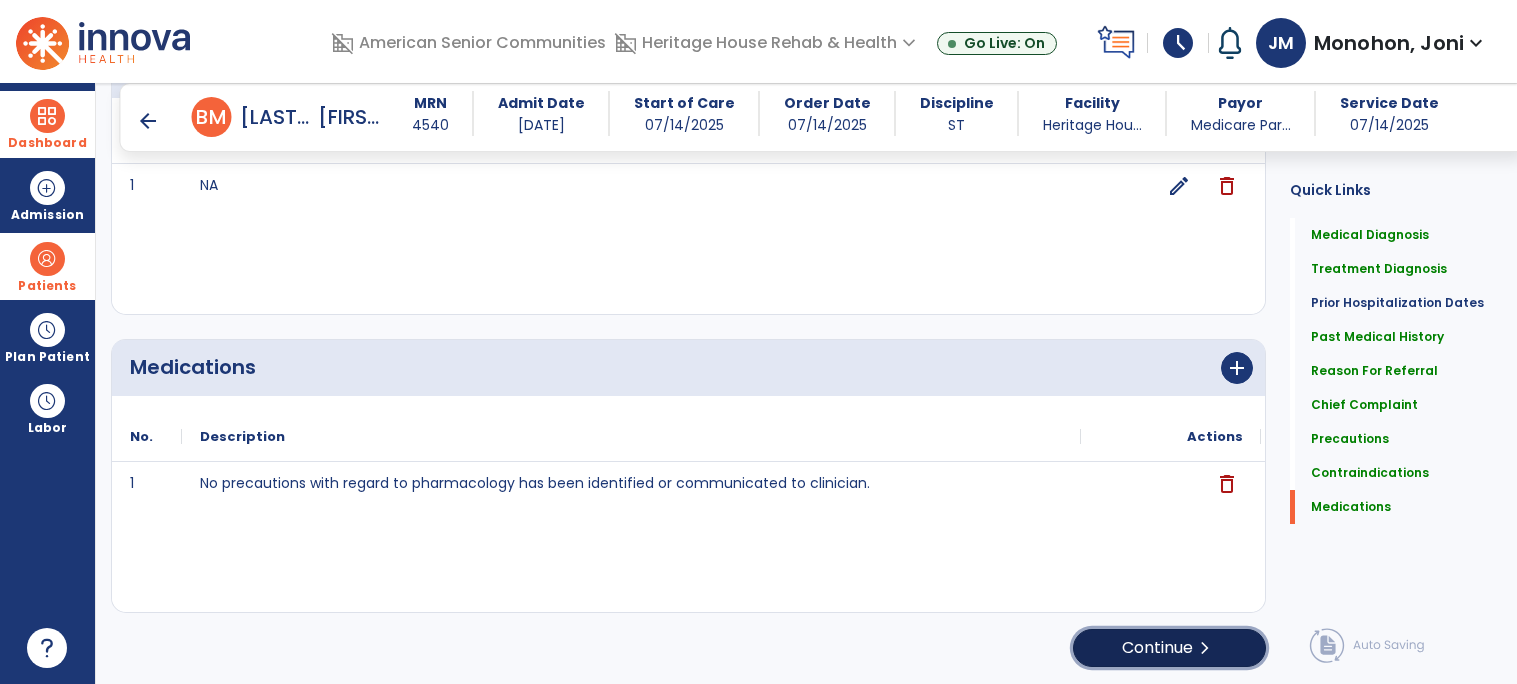 click on "Continue  chevron_right" 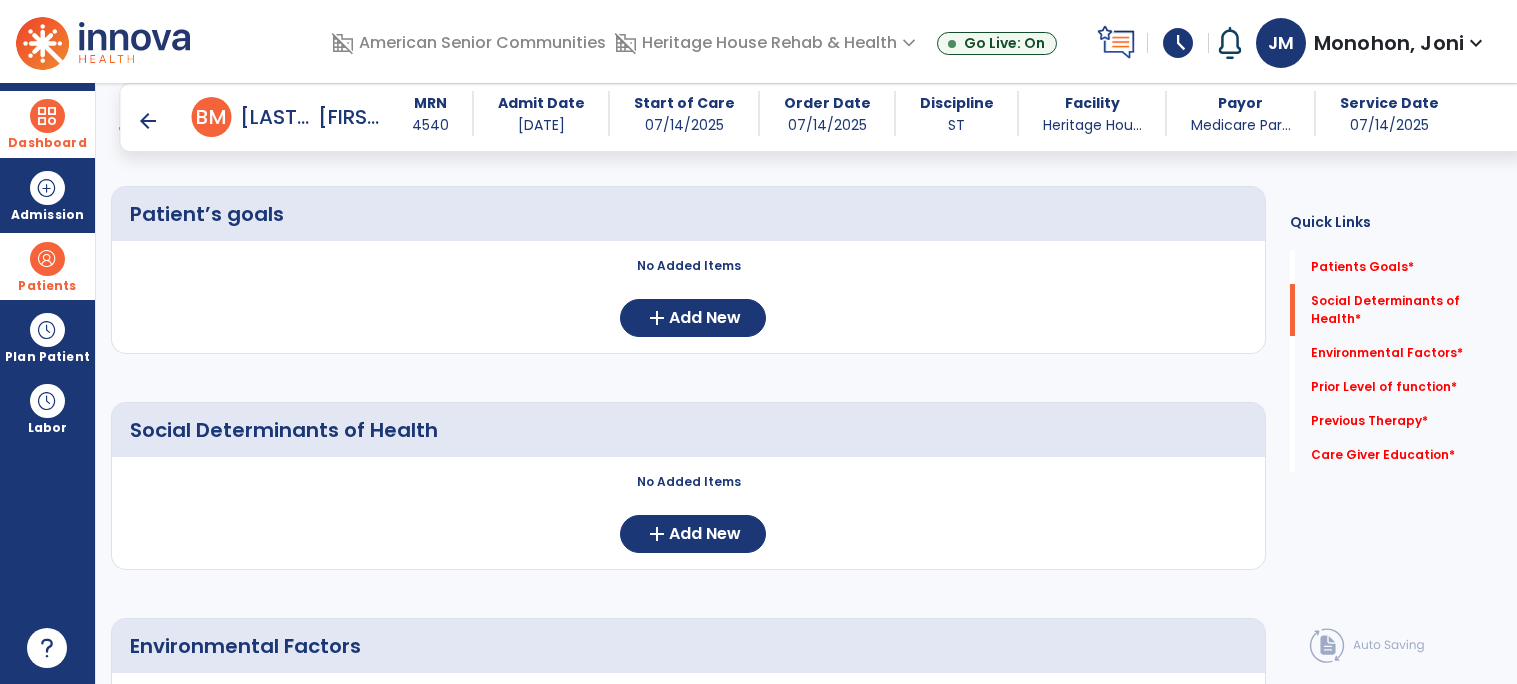 scroll, scrollTop: 0, scrollLeft: 0, axis: both 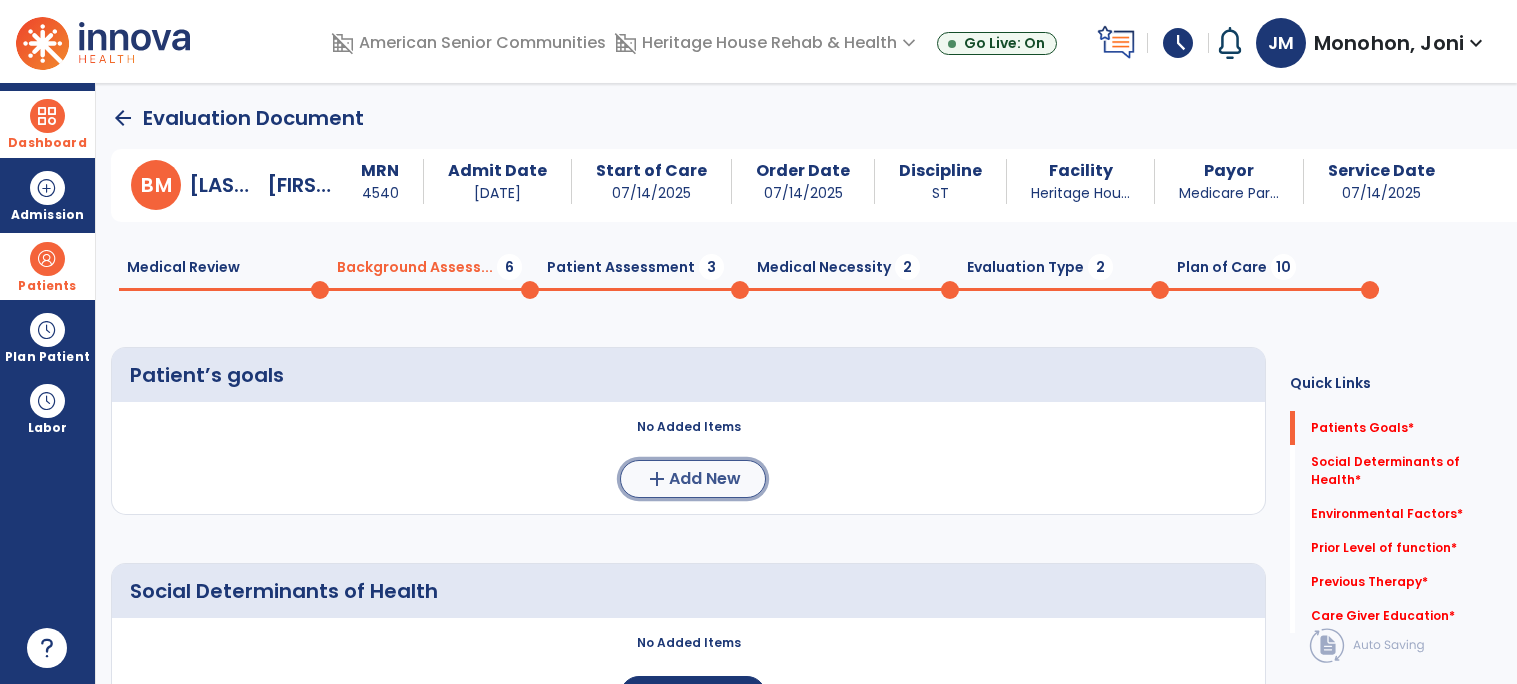 click on "Add New" 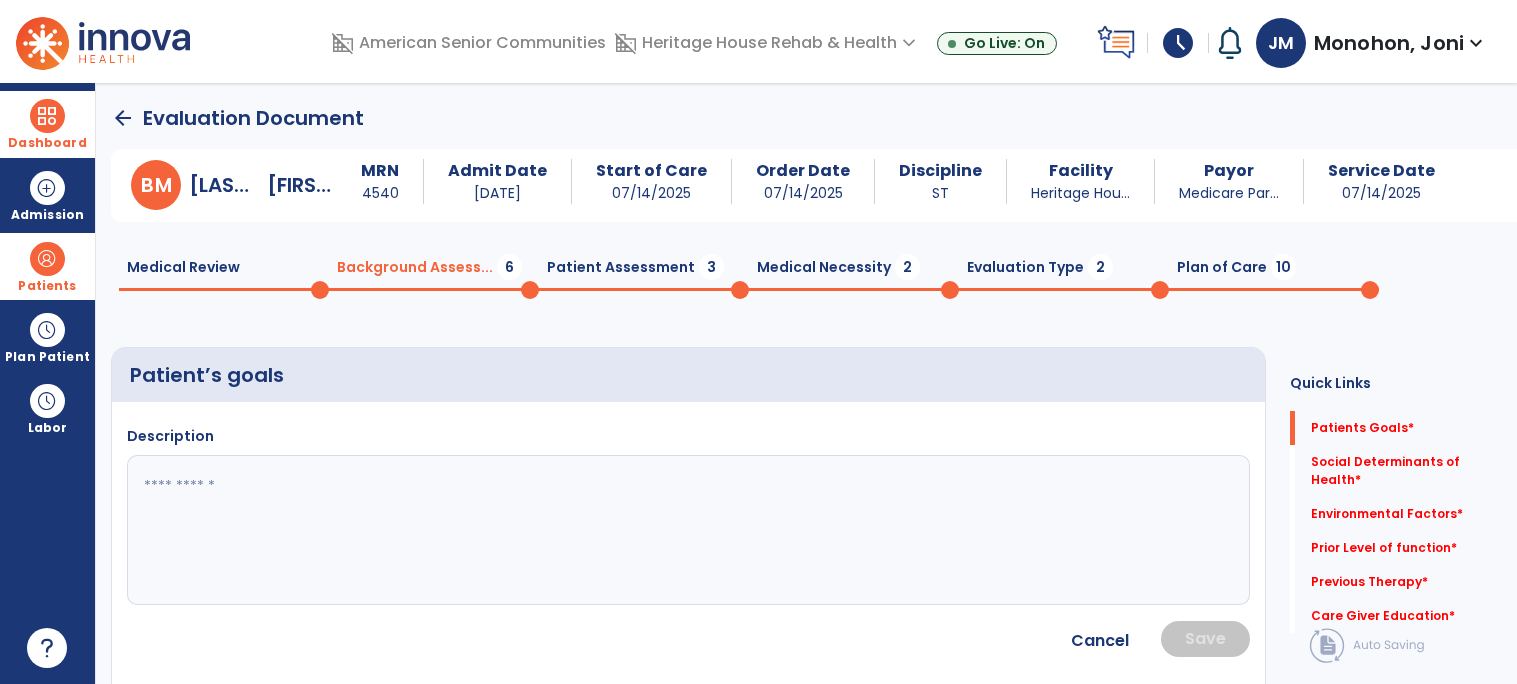 click 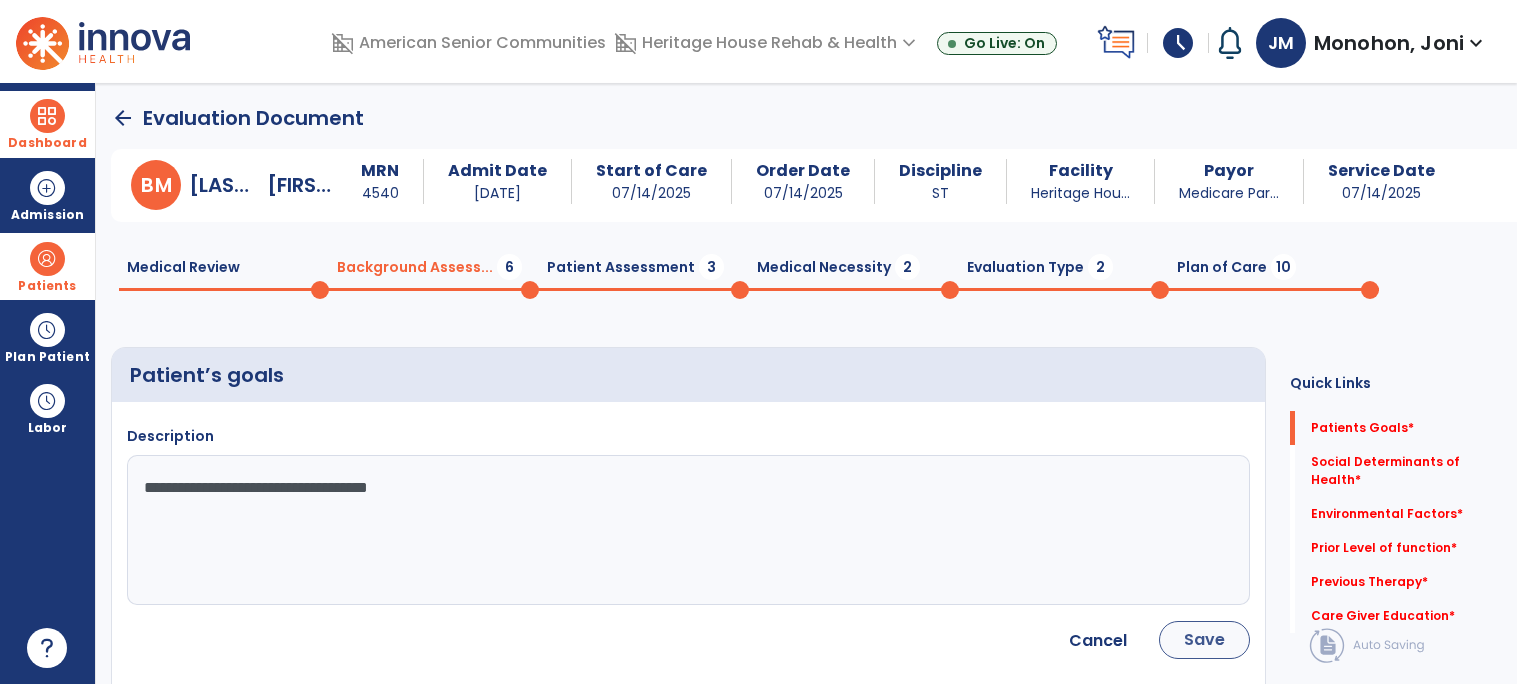 type on "**********" 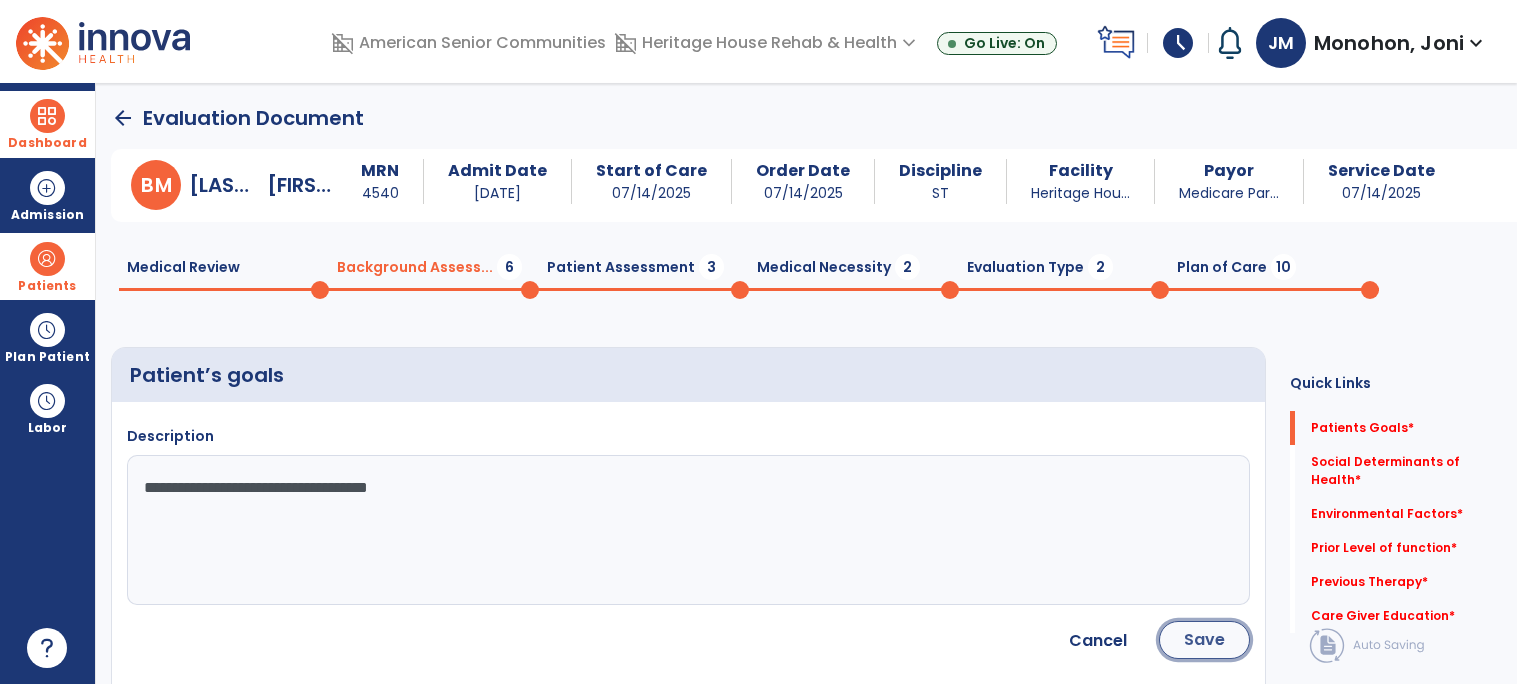 click on "Save" 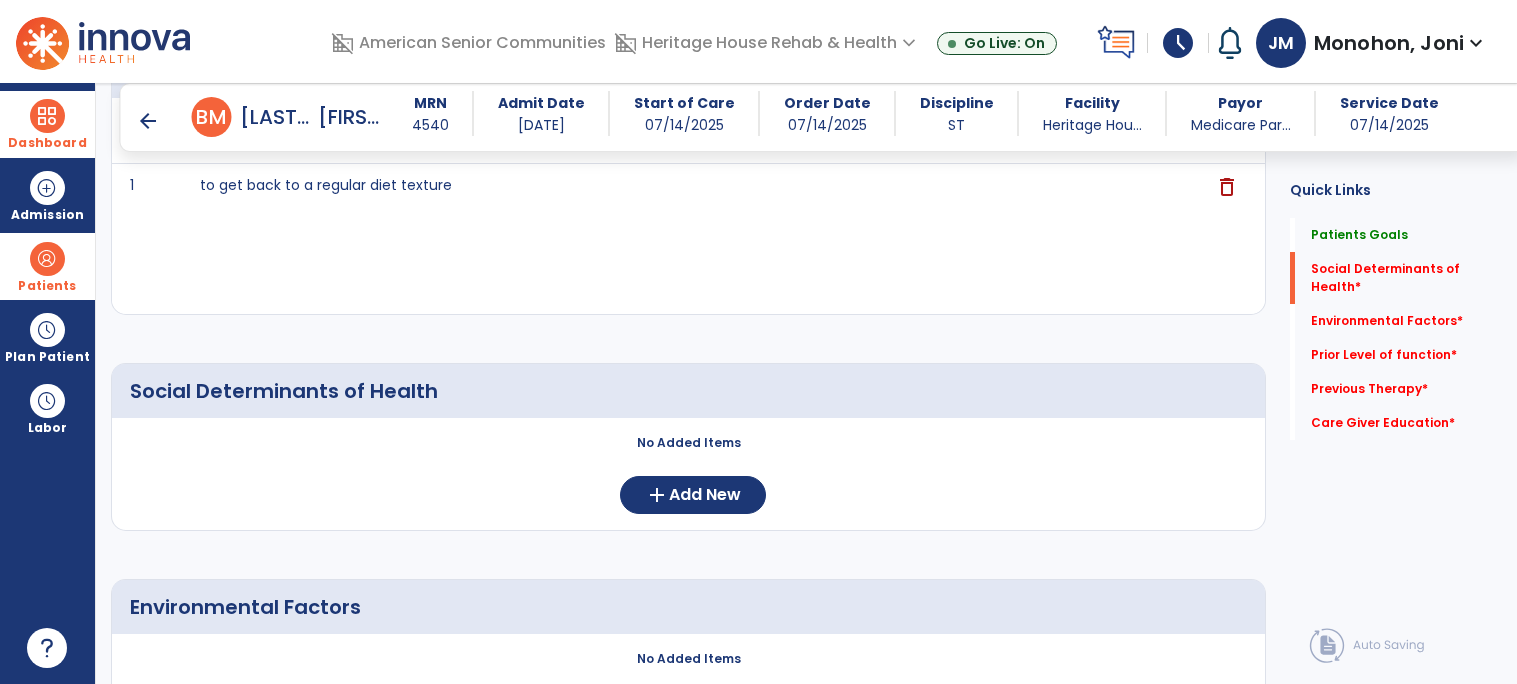 scroll, scrollTop: 359, scrollLeft: 0, axis: vertical 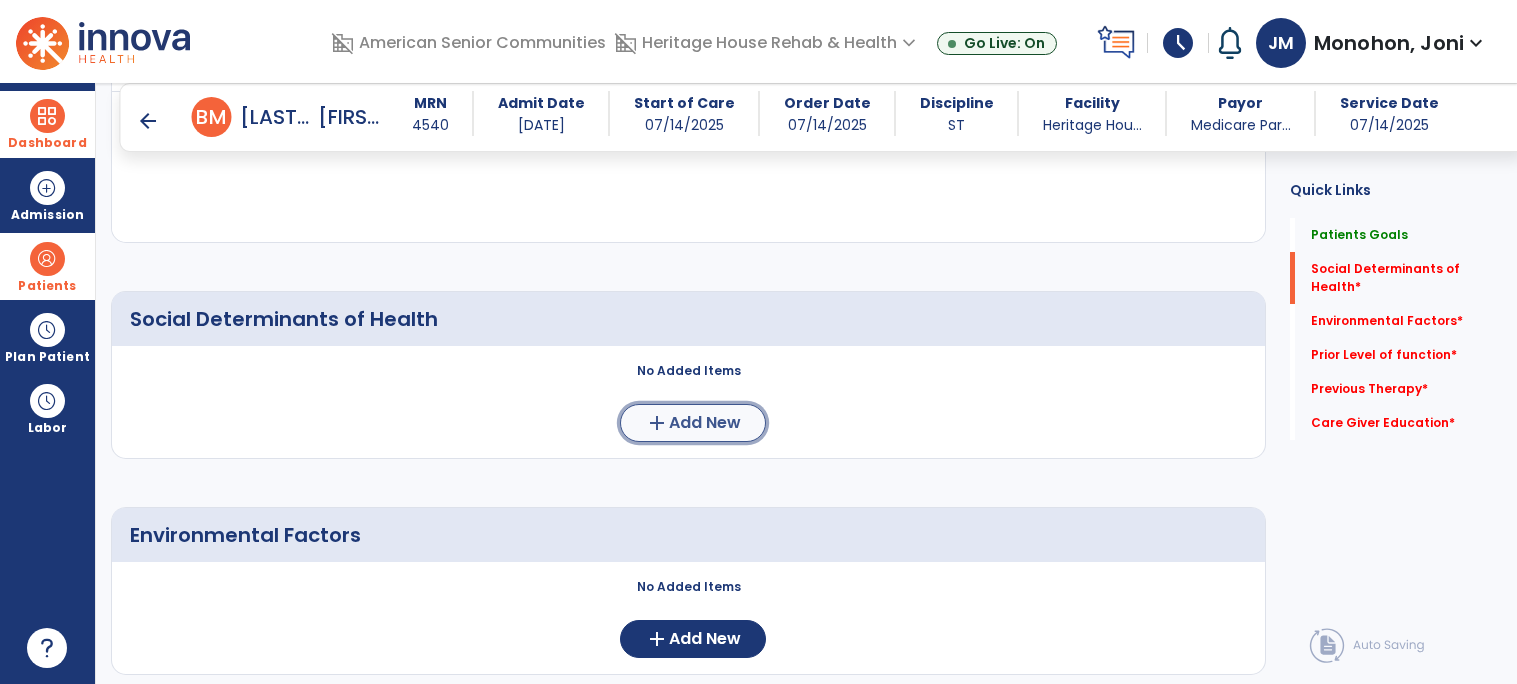 click on "Add New" 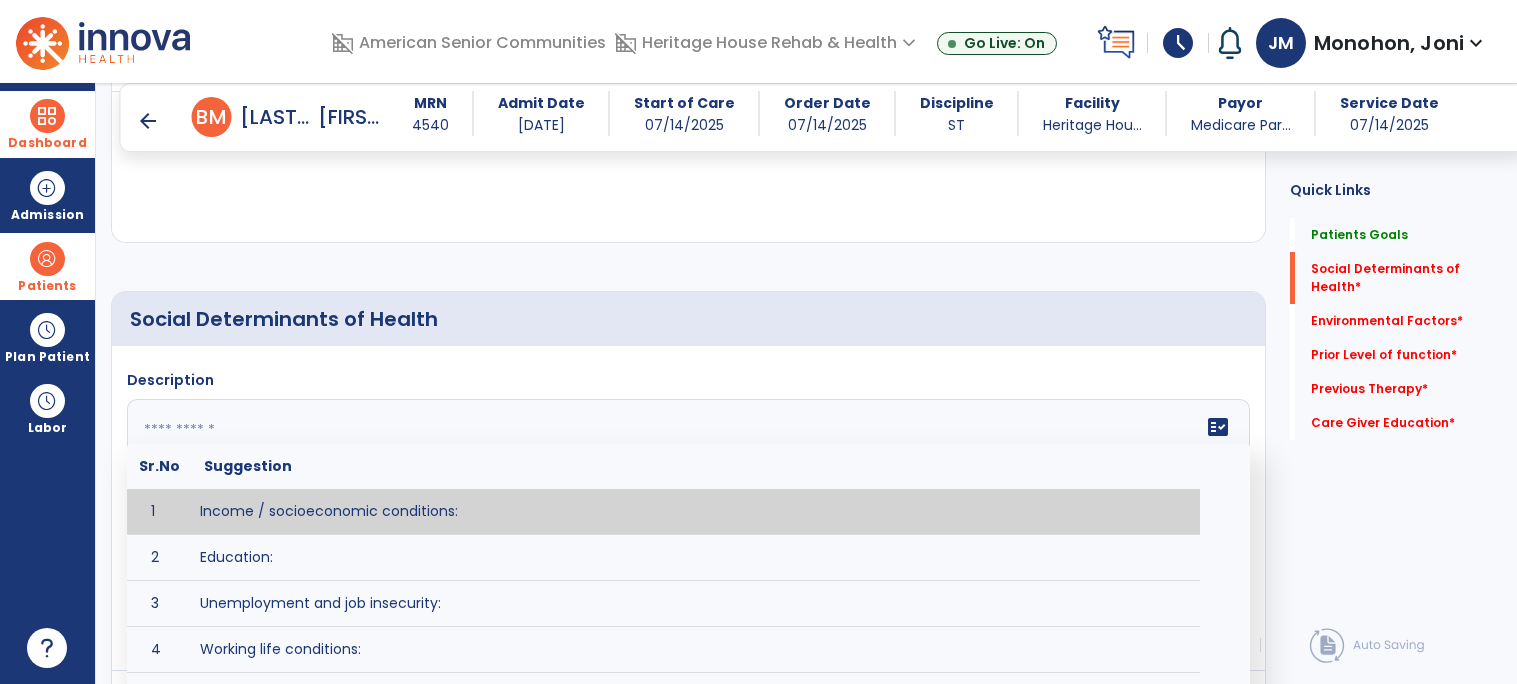 click 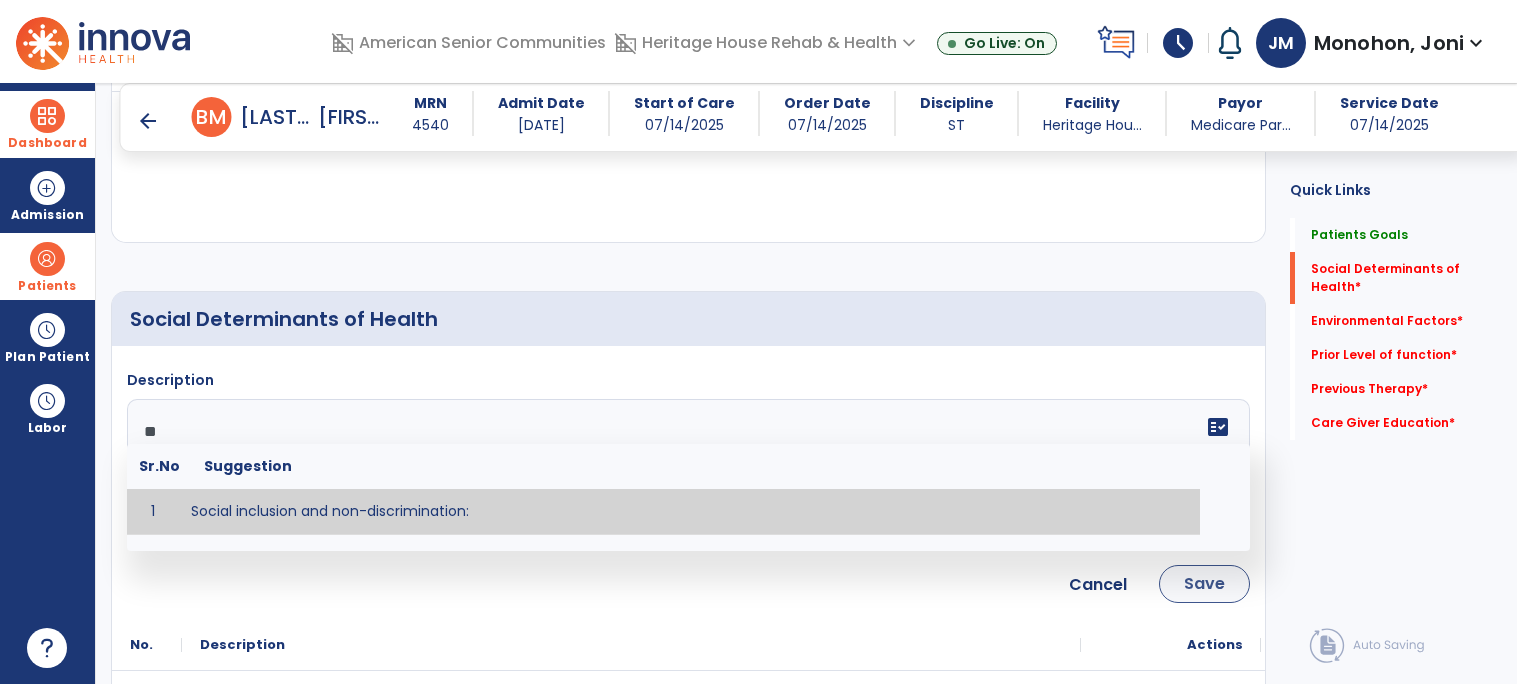 type on "**" 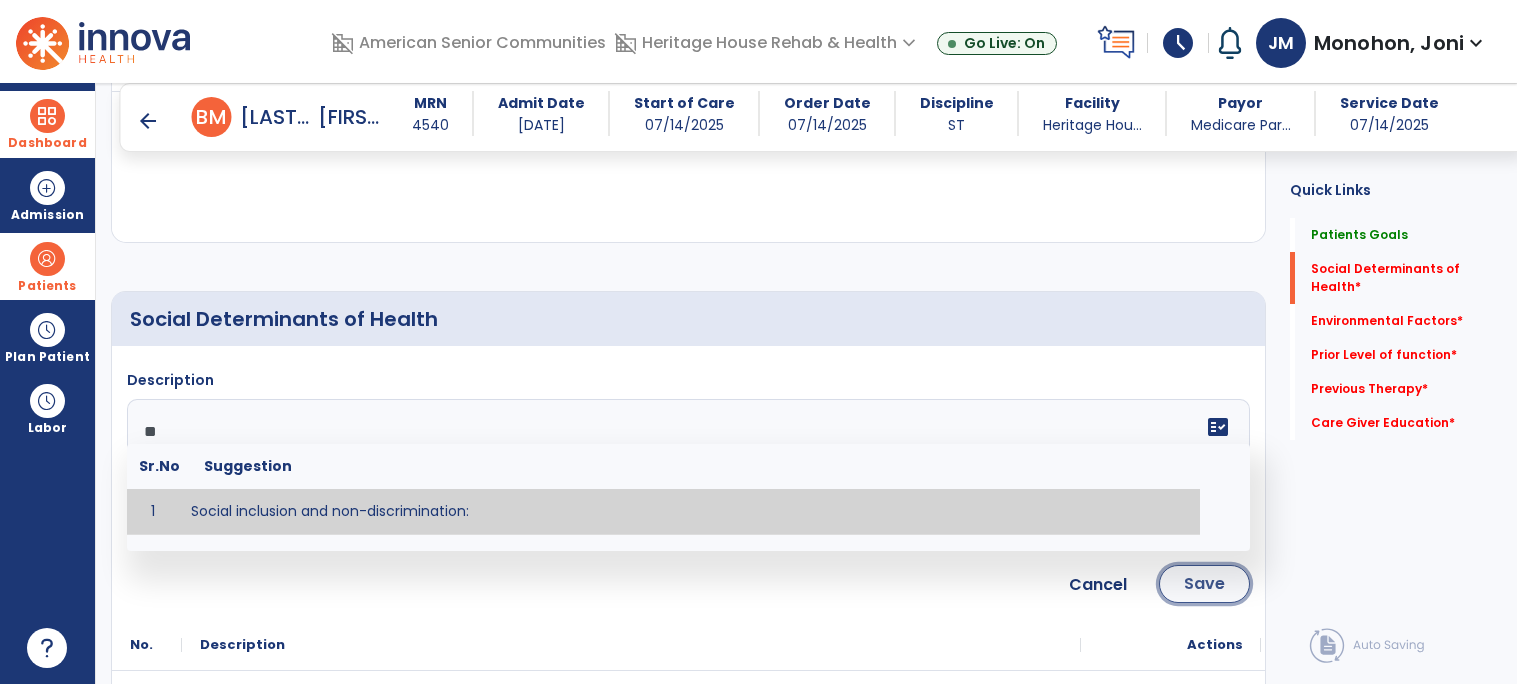 click on "Save" 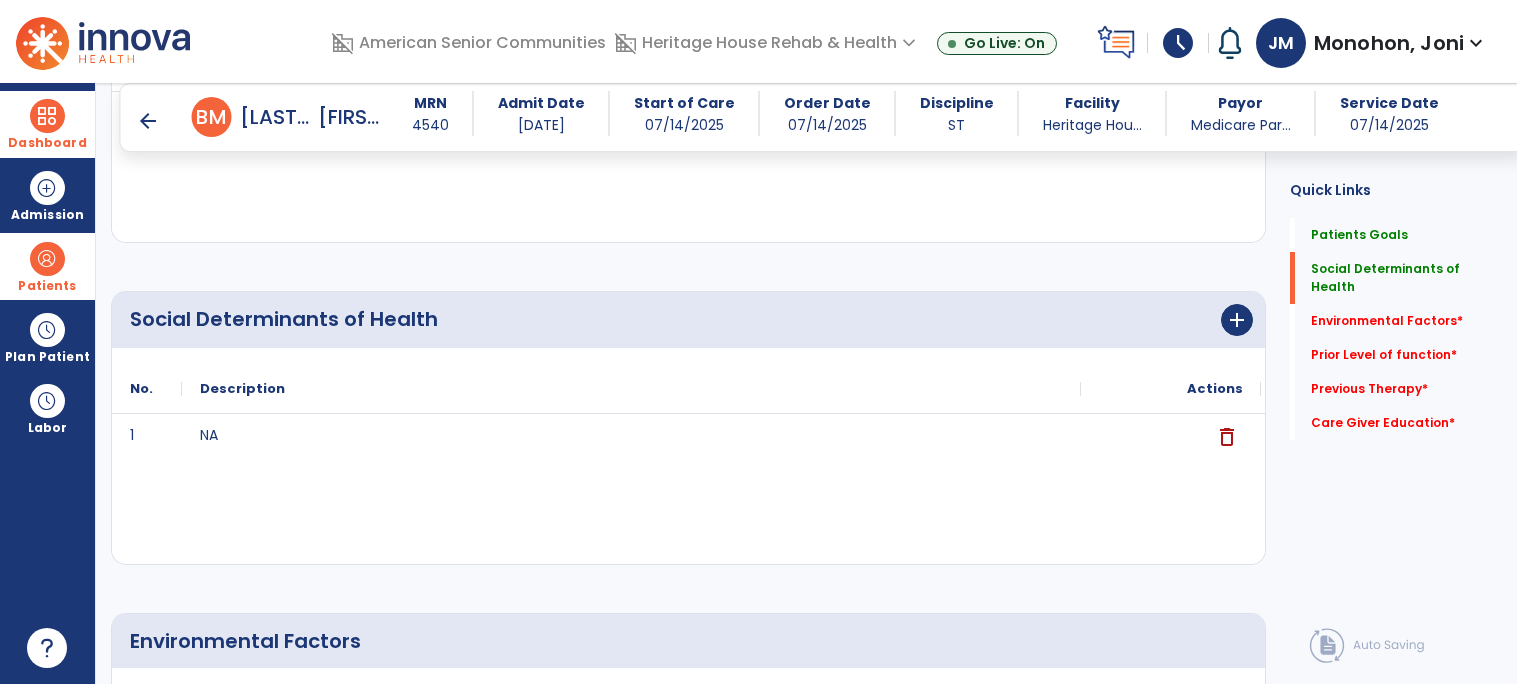 scroll, scrollTop: 576, scrollLeft: 0, axis: vertical 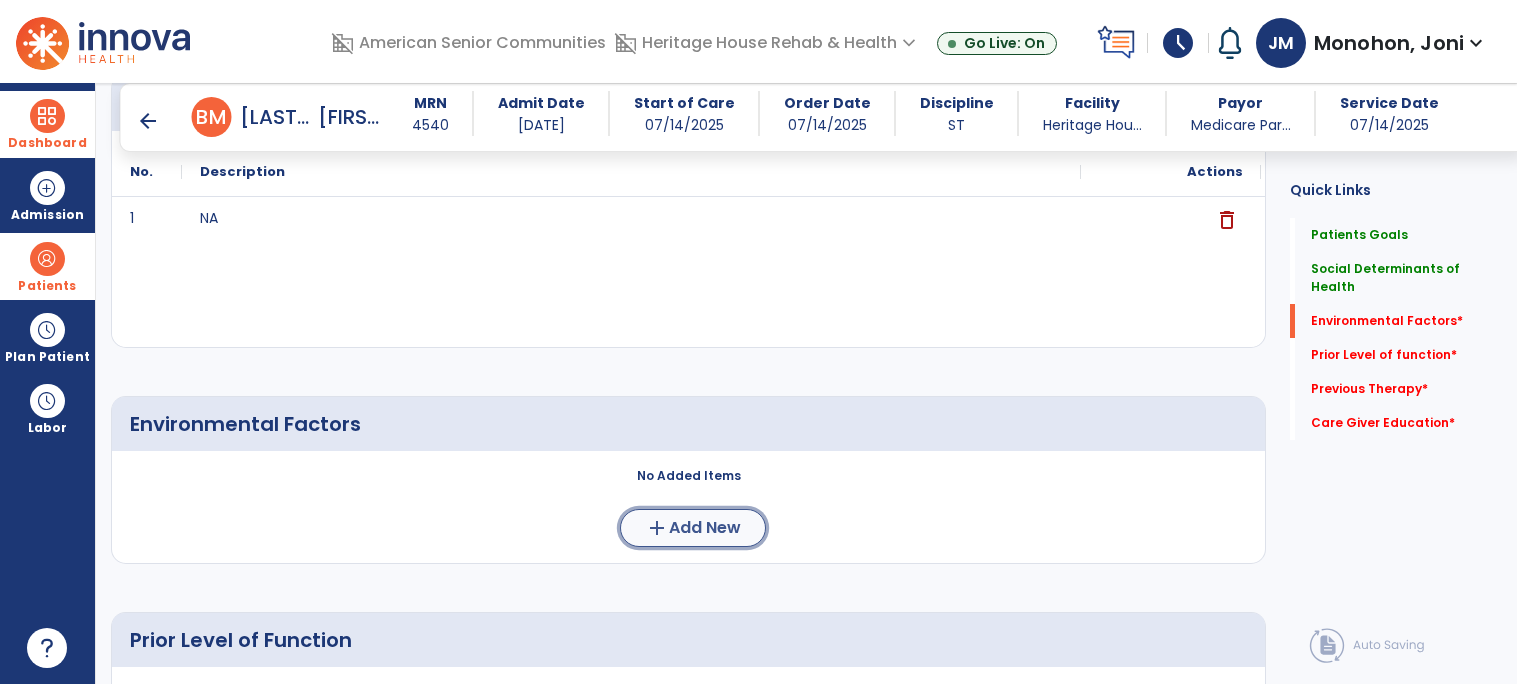 click on "add" 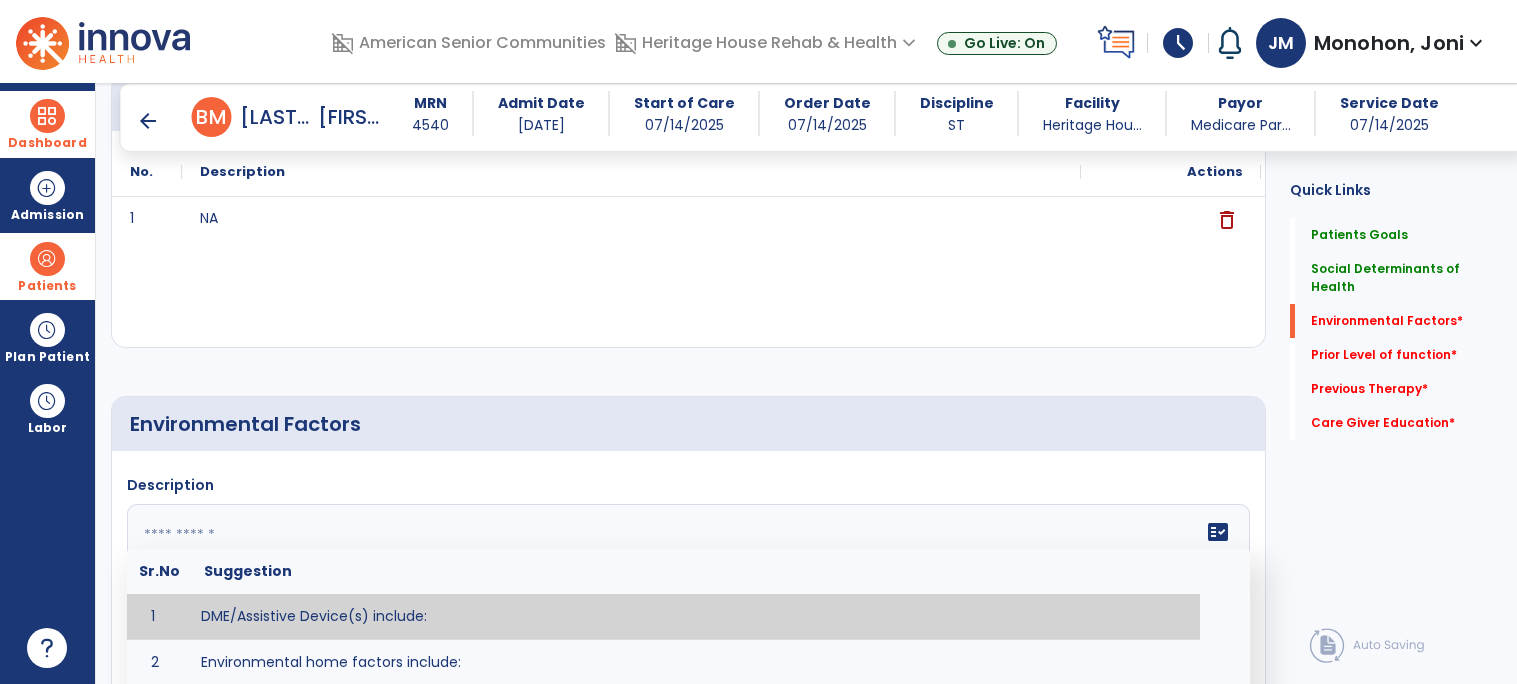 click 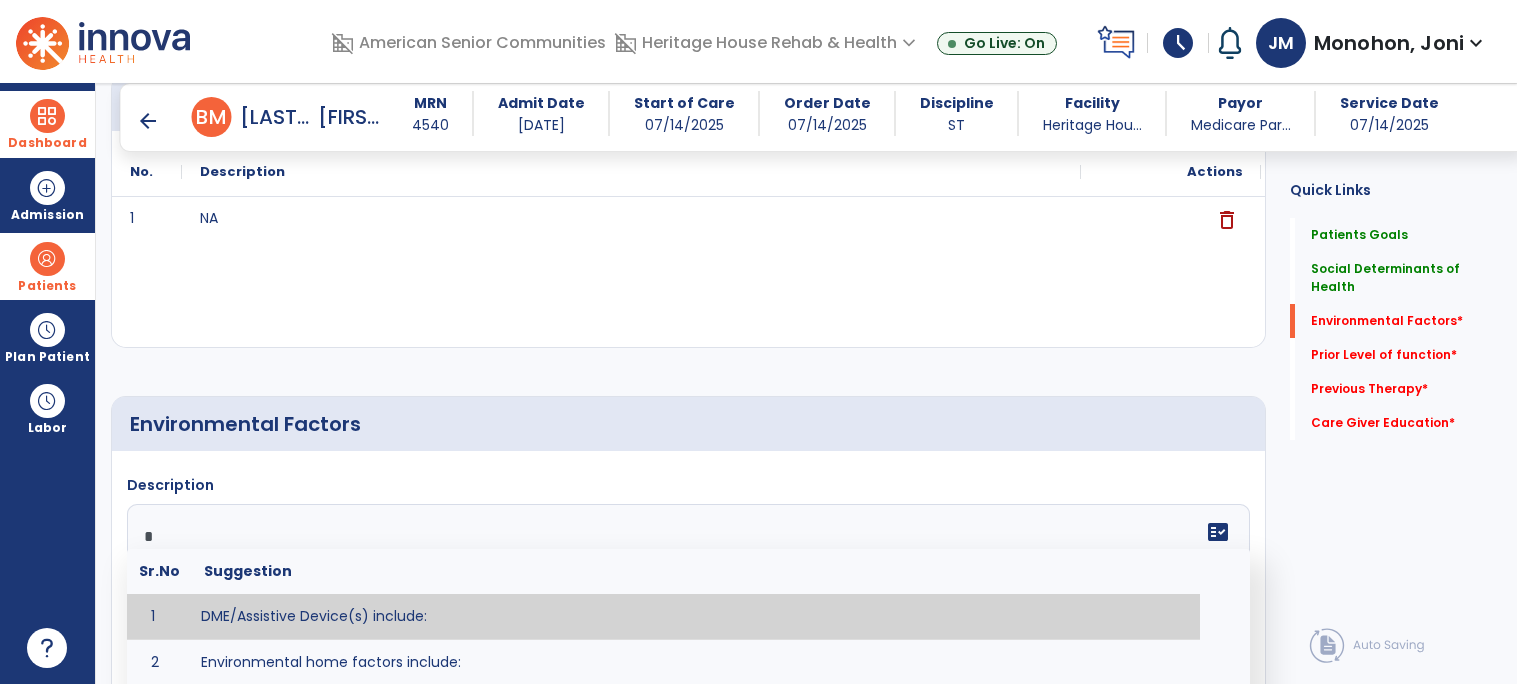 type on "**" 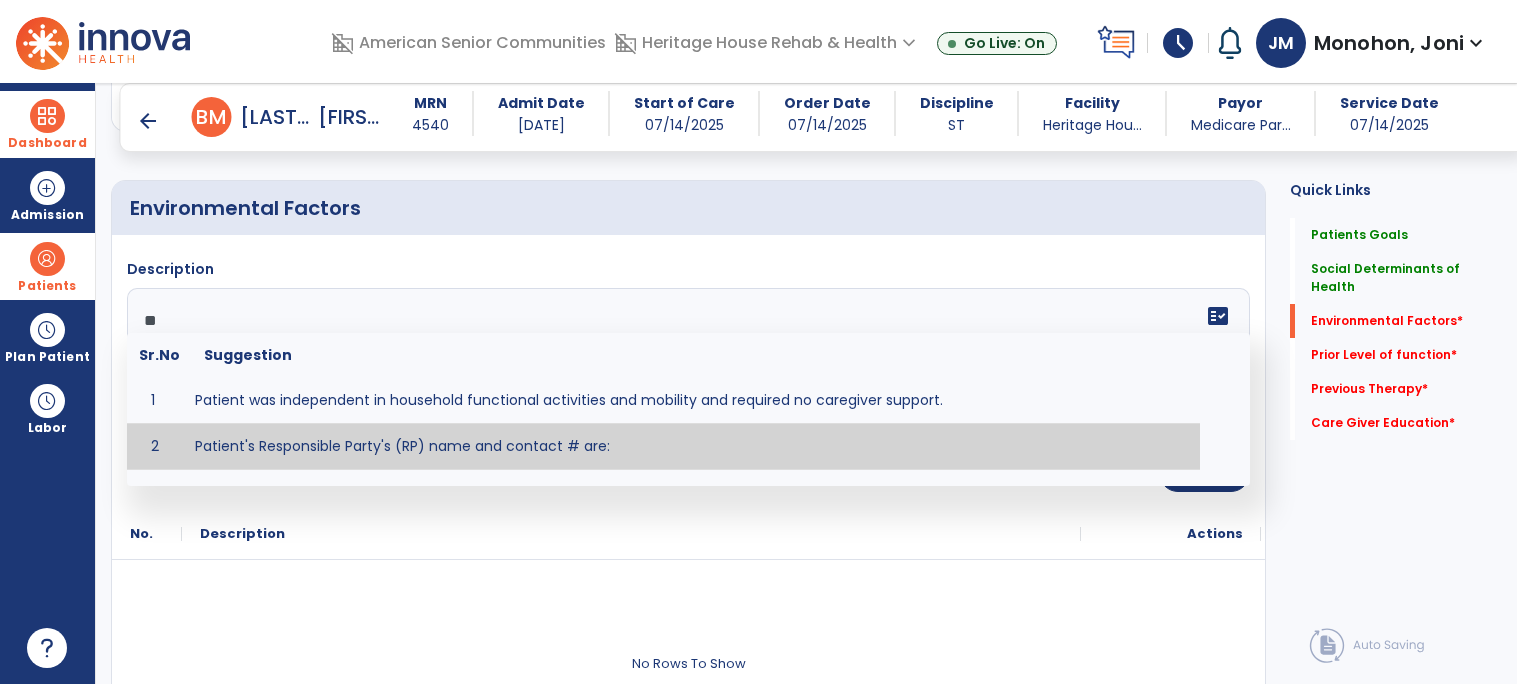 scroll, scrollTop: 864, scrollLeft: 0, axis: vertical 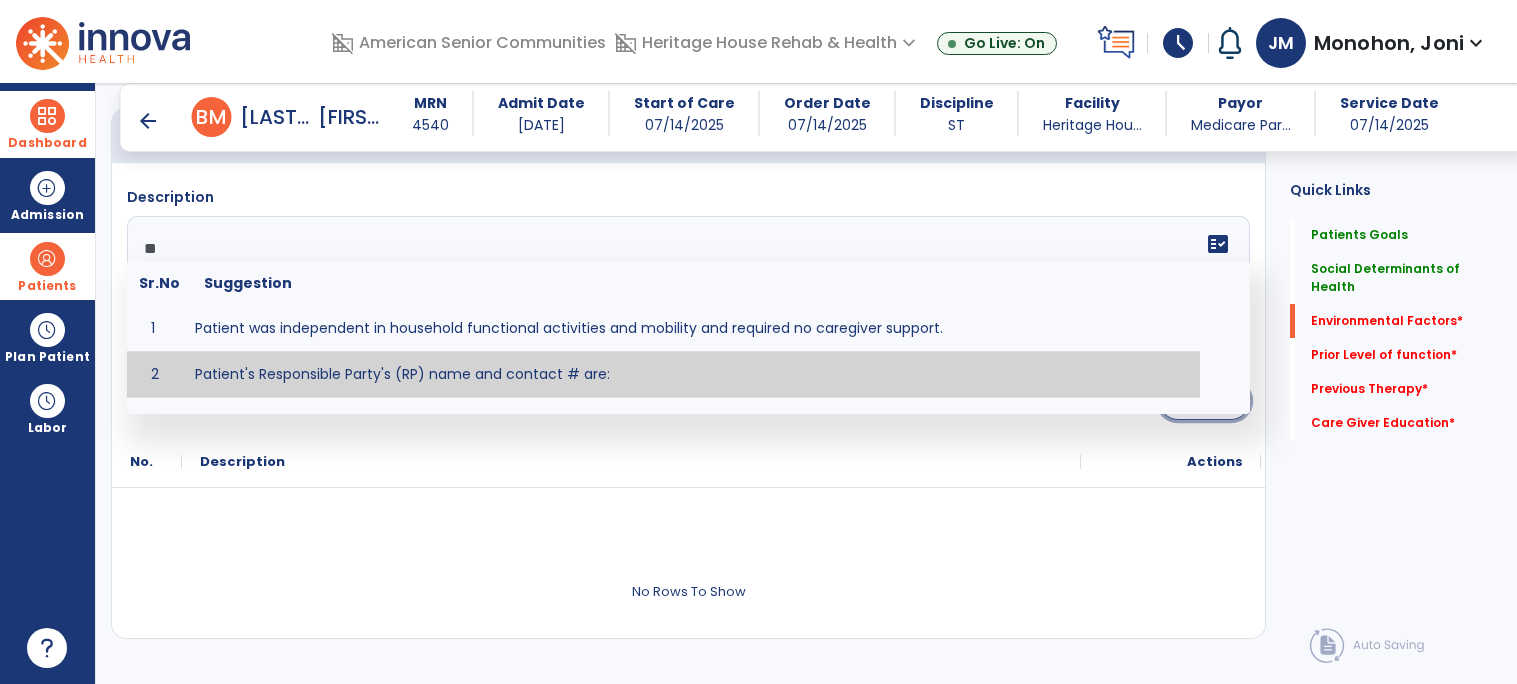 click on "Save" 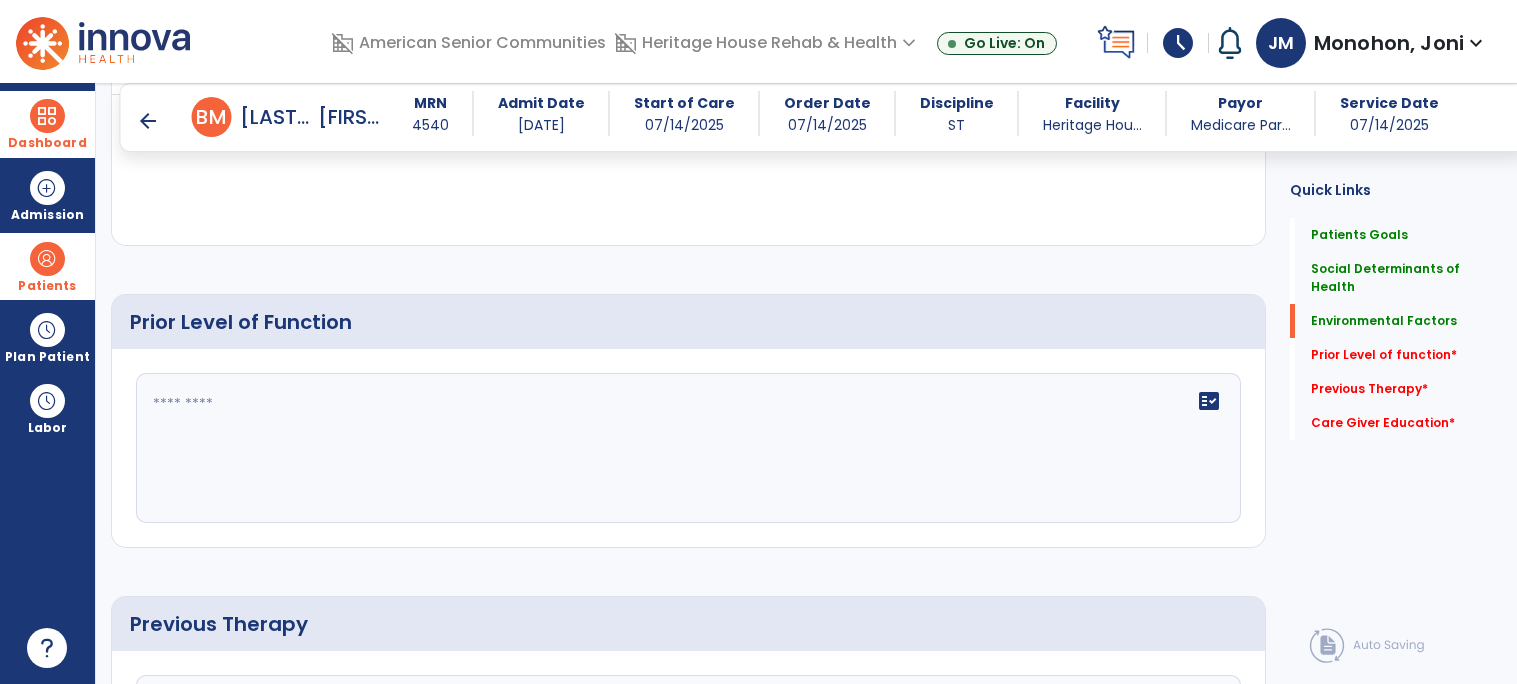 scroll, scrollTop: 1008, scrollLeft: 0, axis: vertical 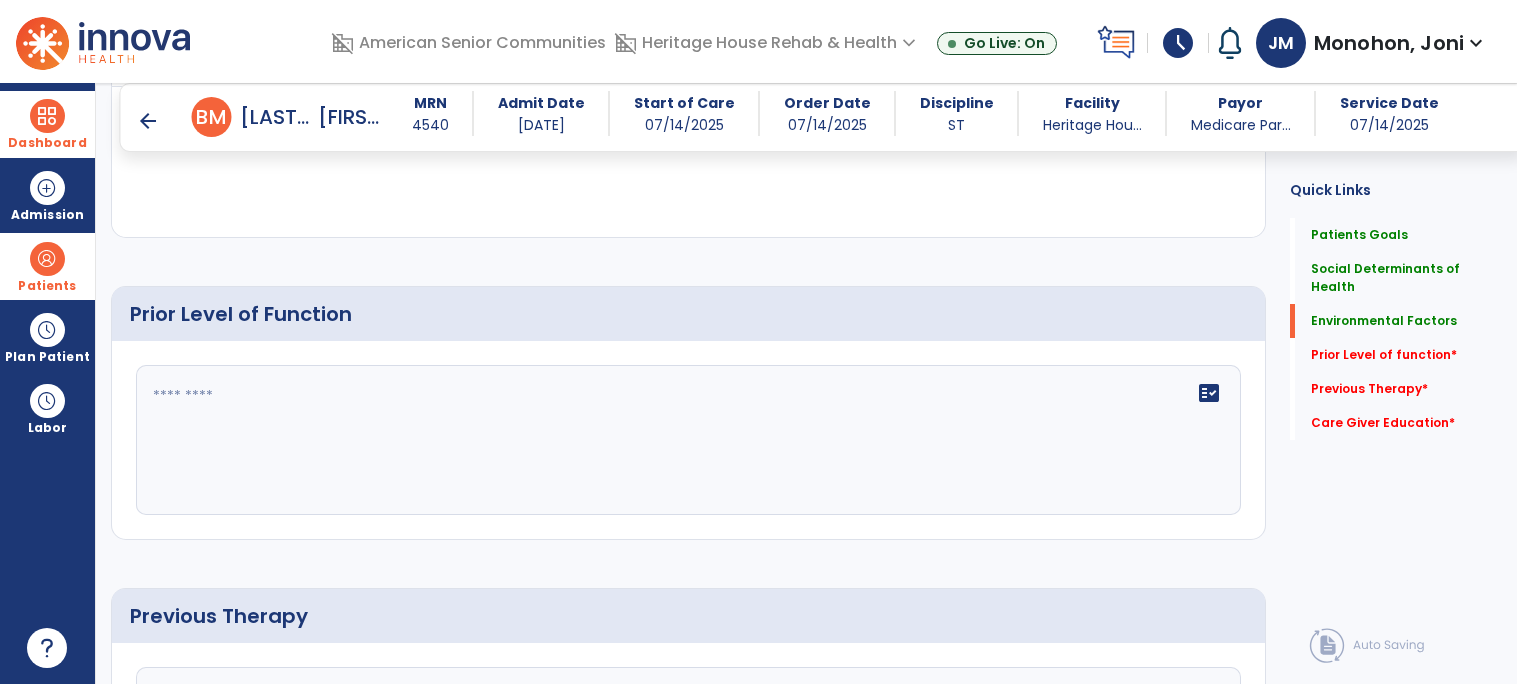 click on "fact_check" 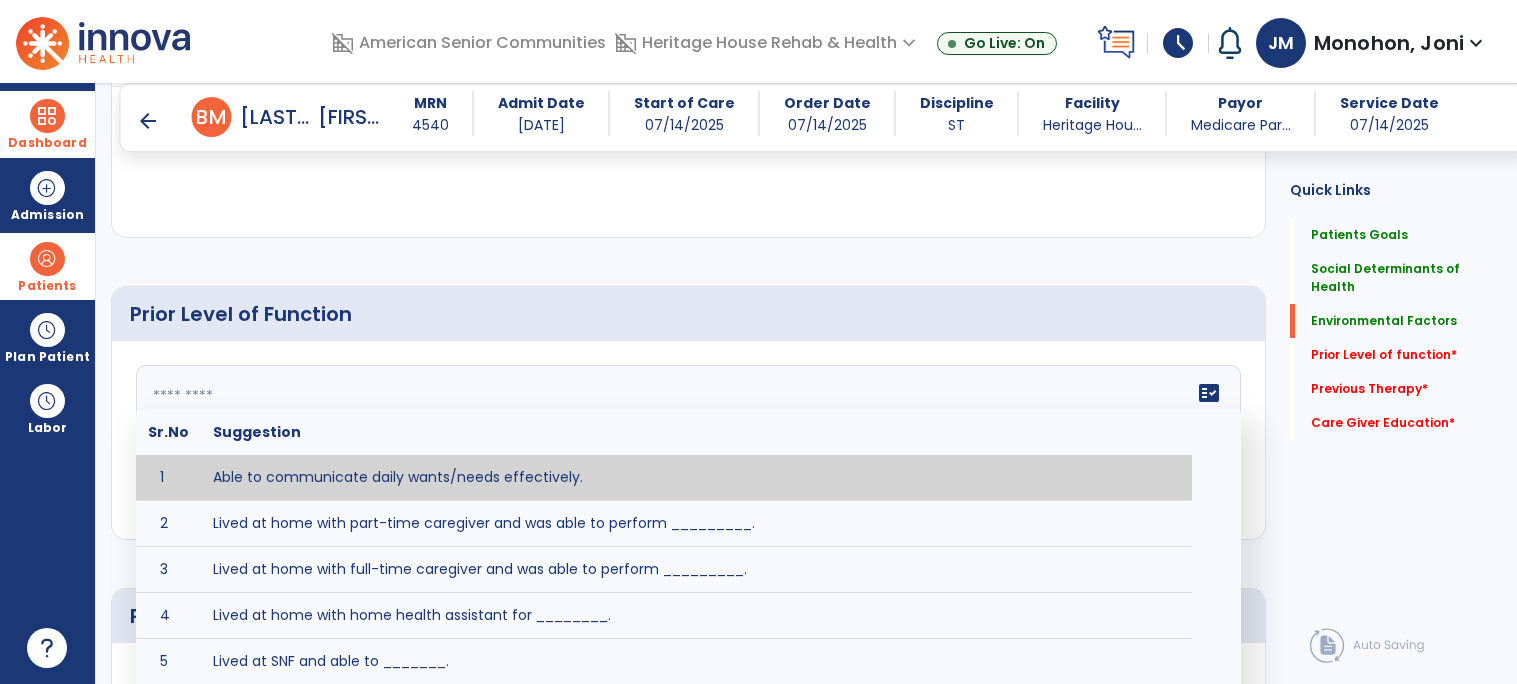 click 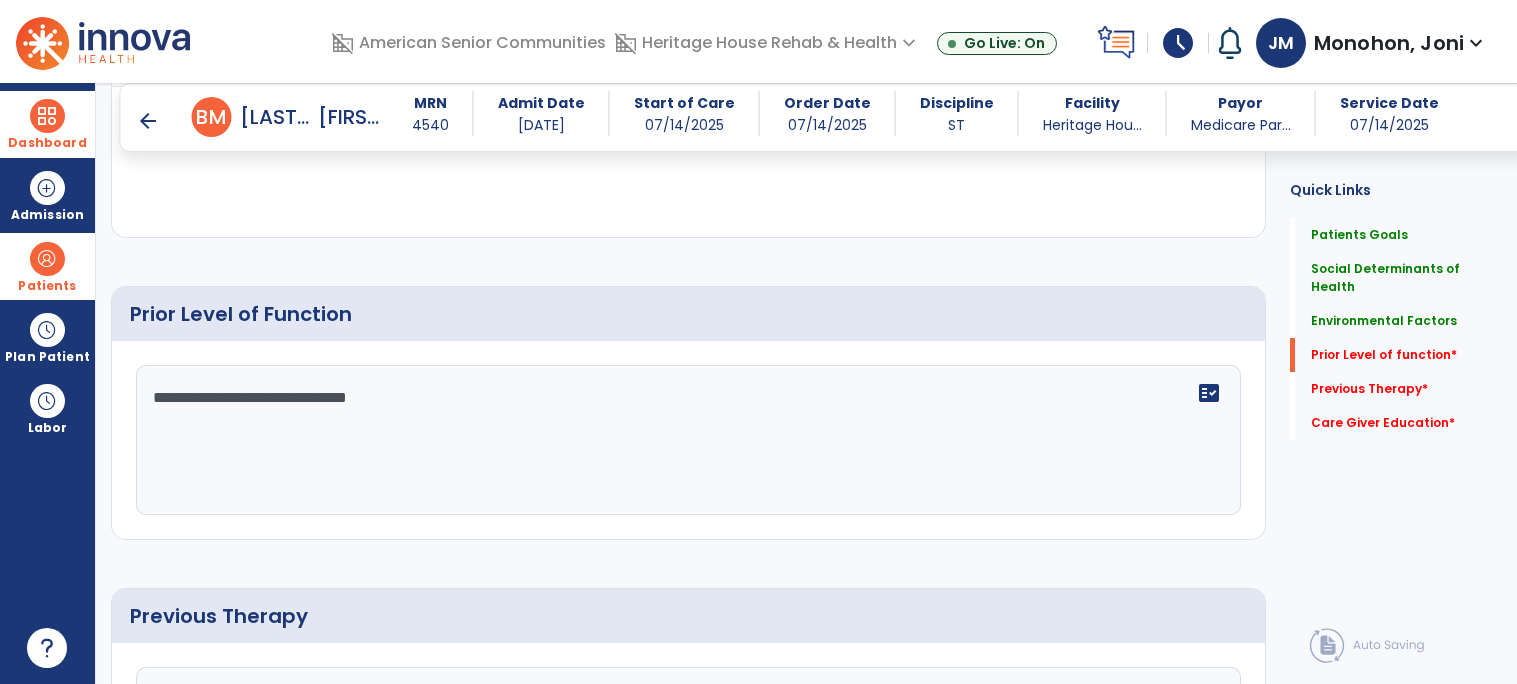 scroll, scrollTop: 1296, scrollLeft: 0, axis: vertical 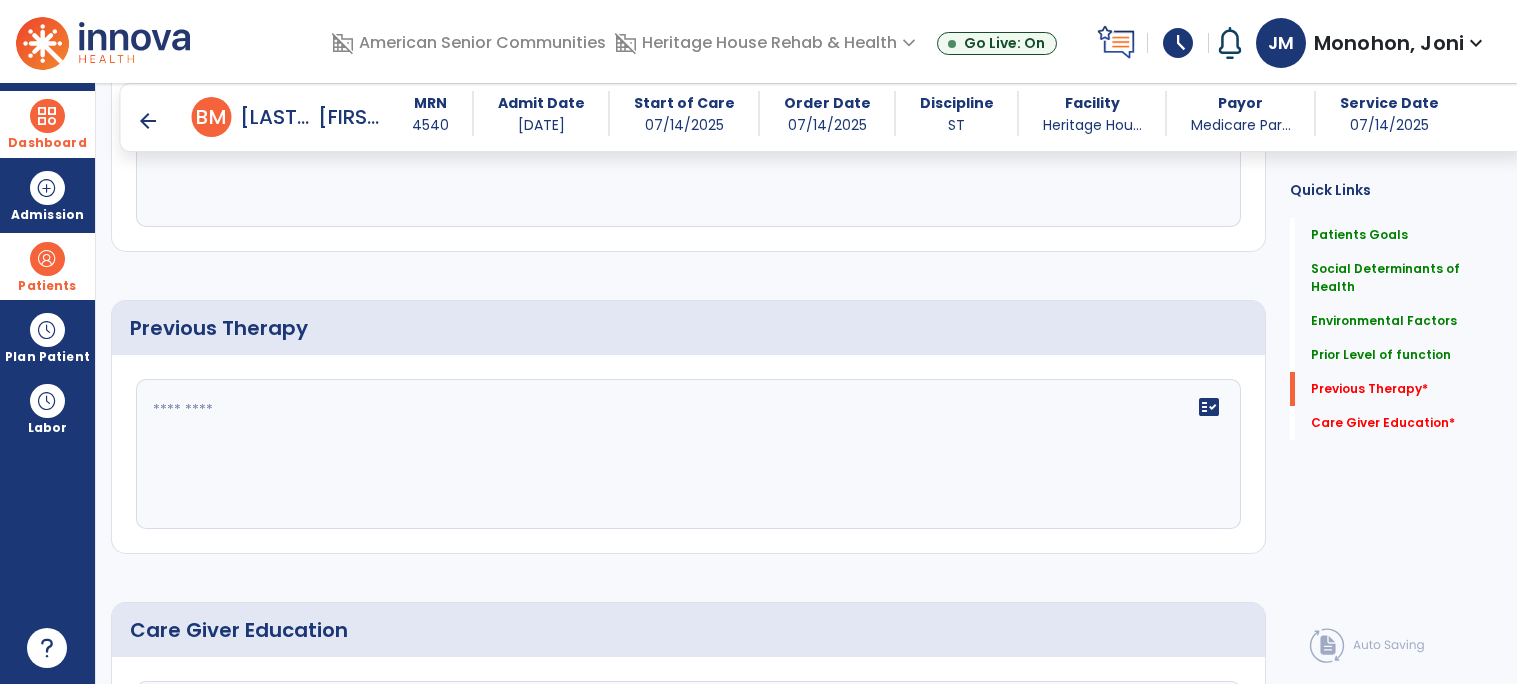 type on "**********" 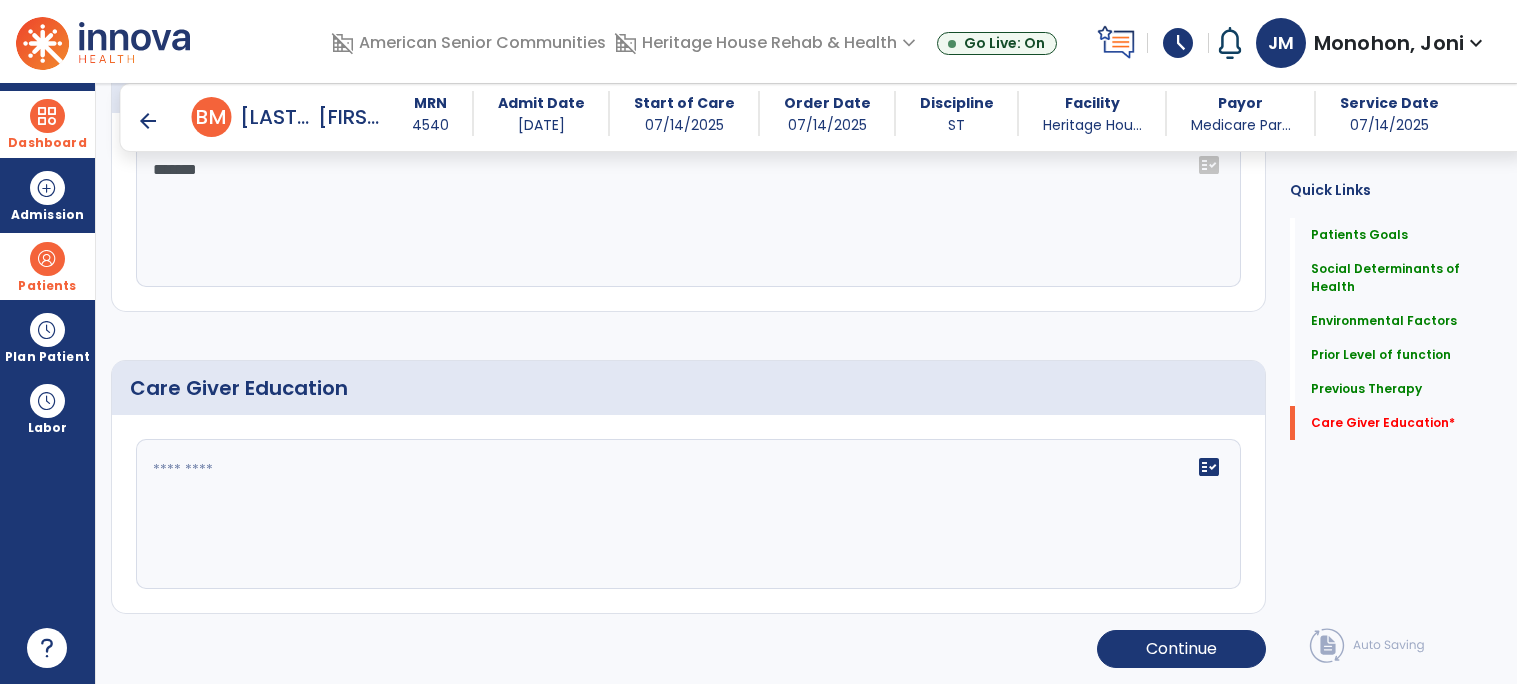 scroll, scrollTop: 1540, scrollLeft: 0, axis: vertical 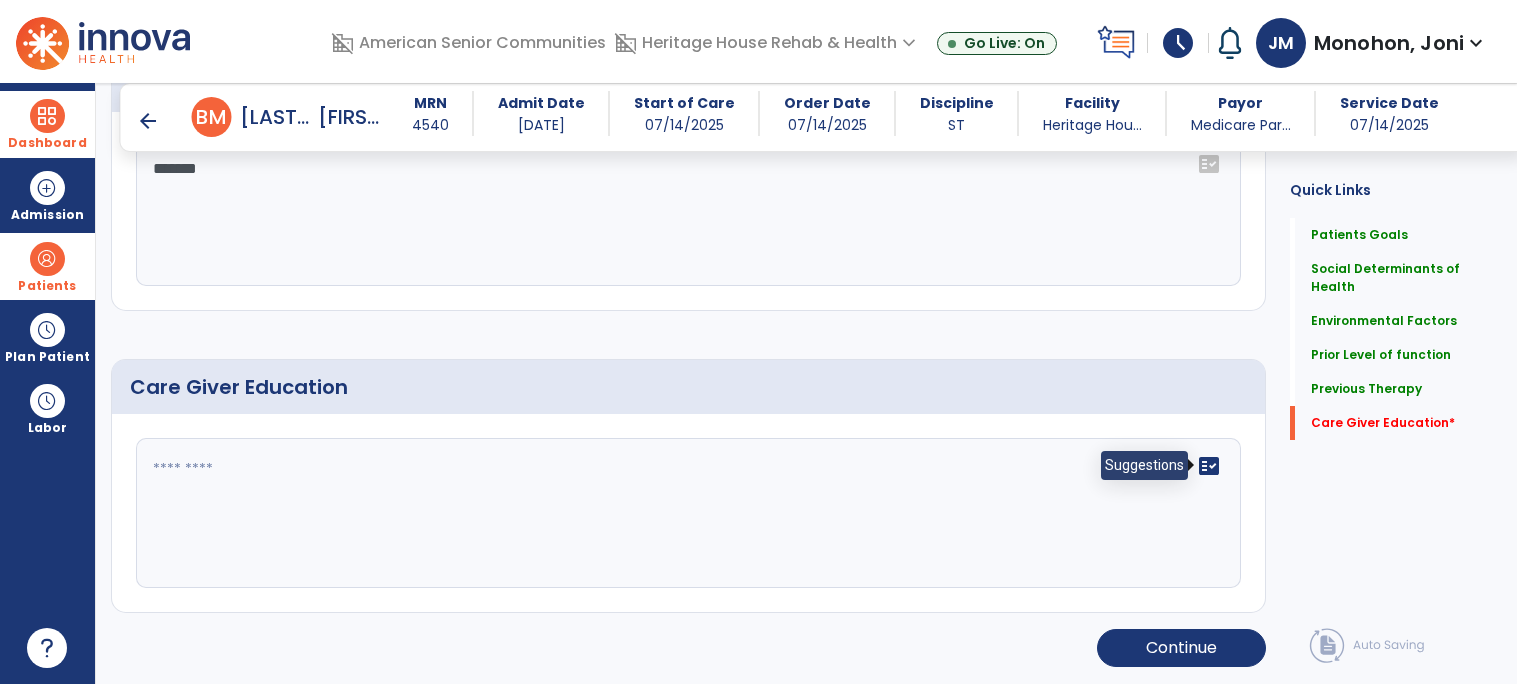 type on "*******" 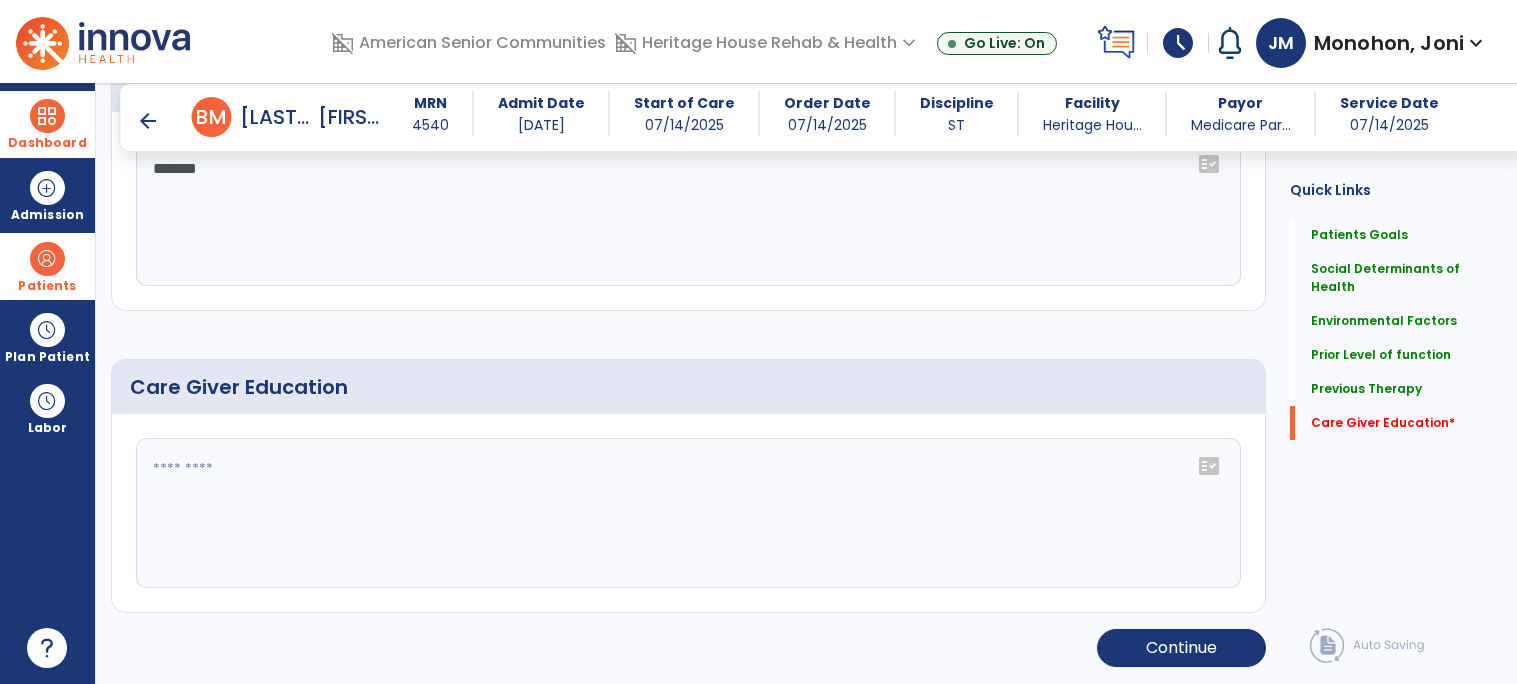 click on "fact_check" 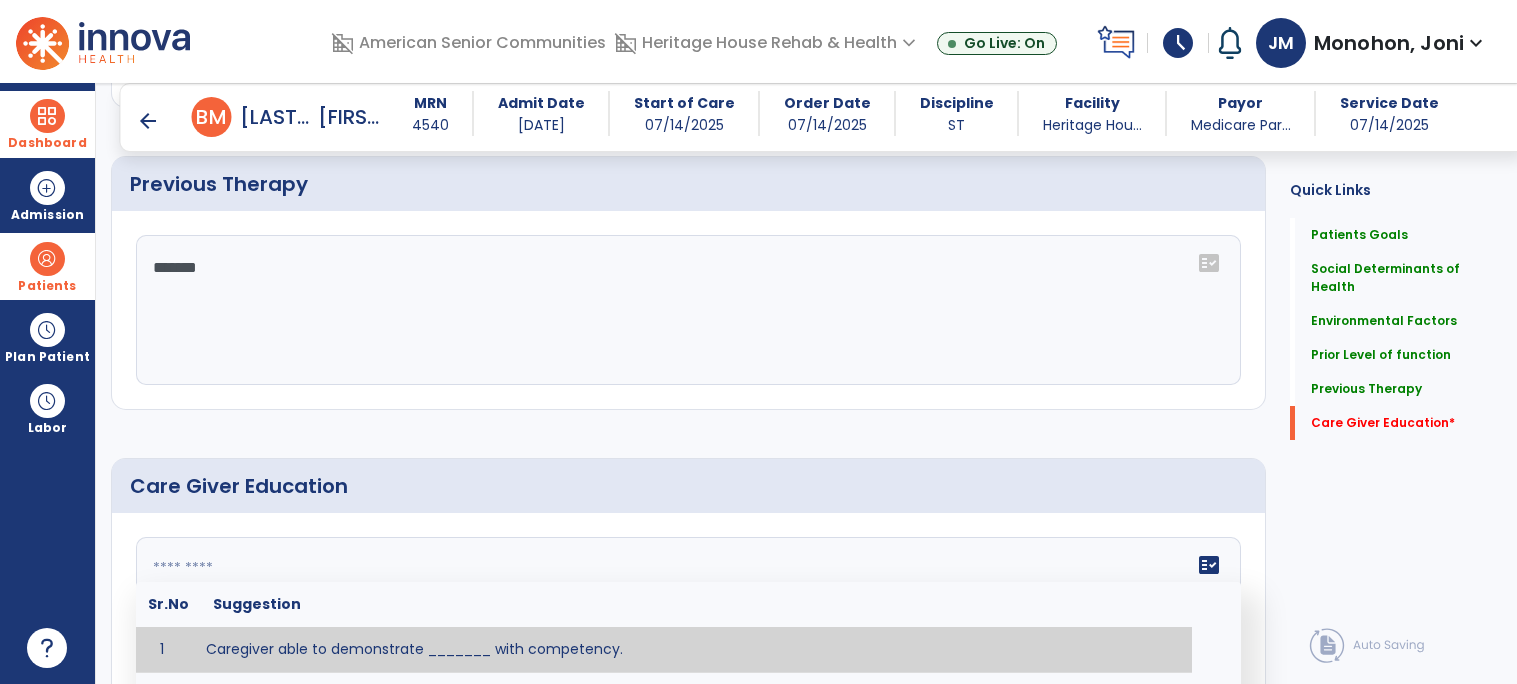scroll, scrollTop: 1584, scrollLeft: 0, axis: vertical 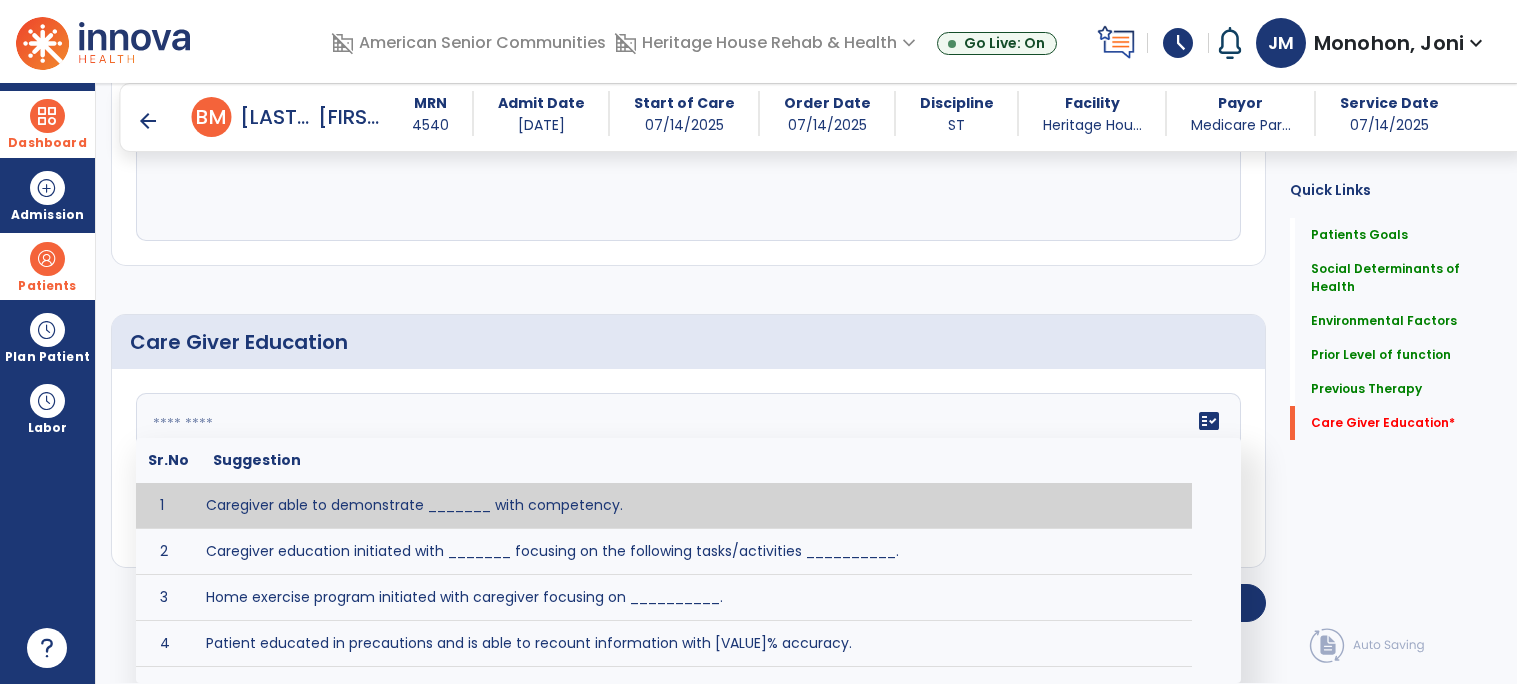 click 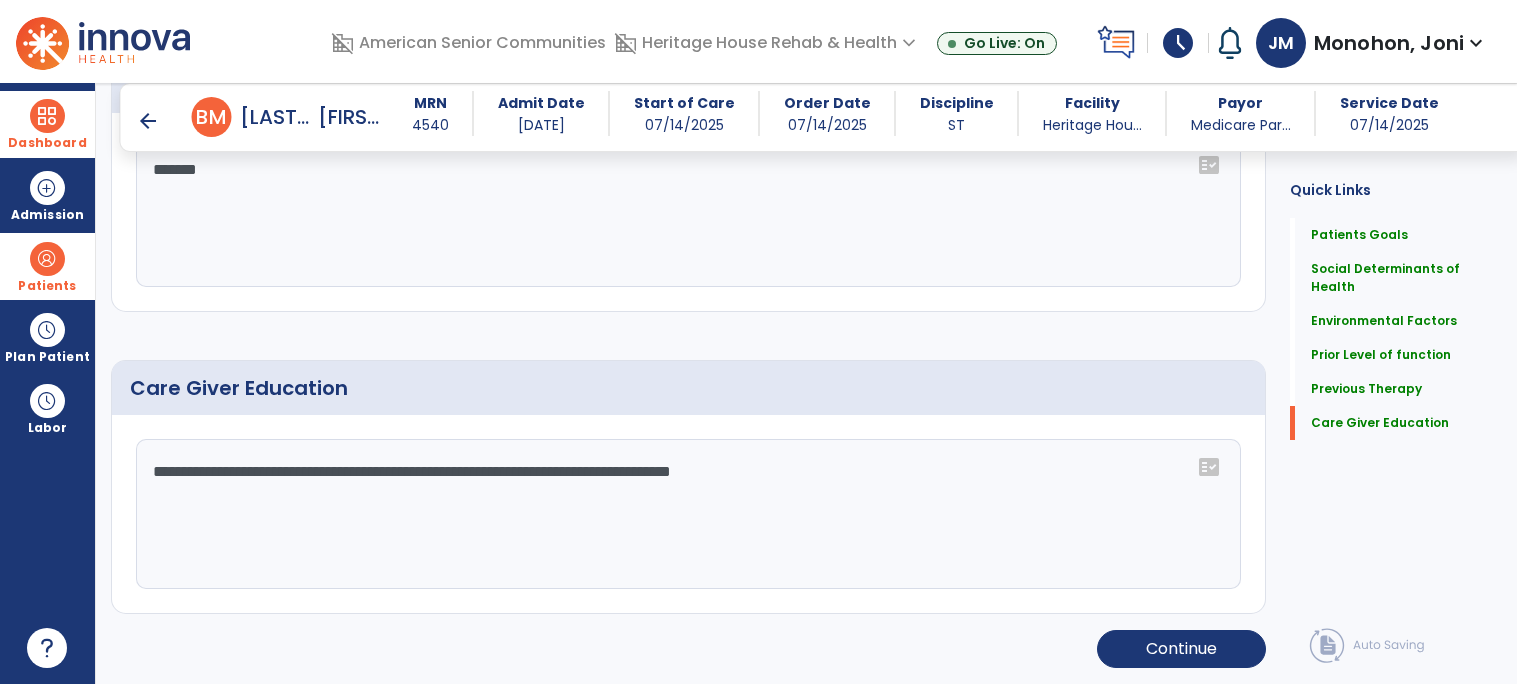 scroll, scrollTop: 1540, scrollLeft: 0, axis: vertical 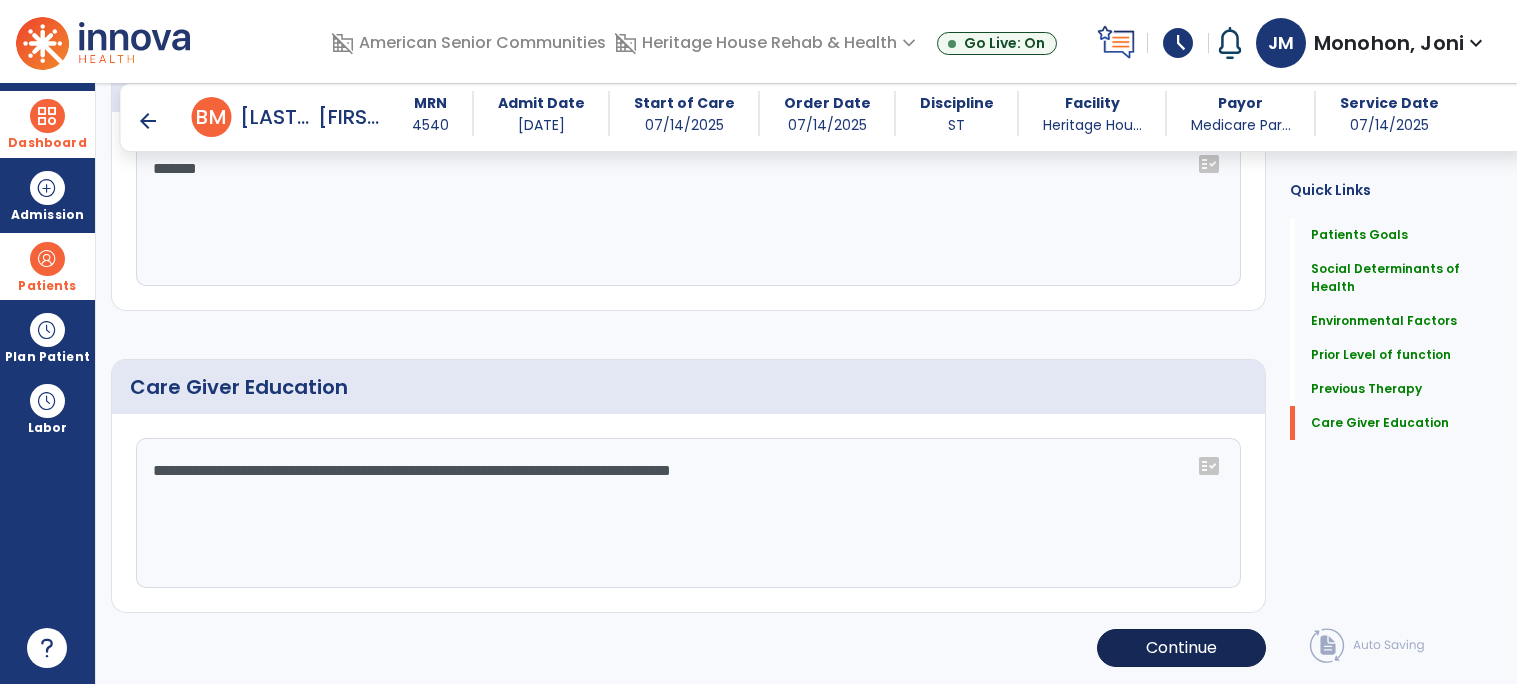 type on "**********" 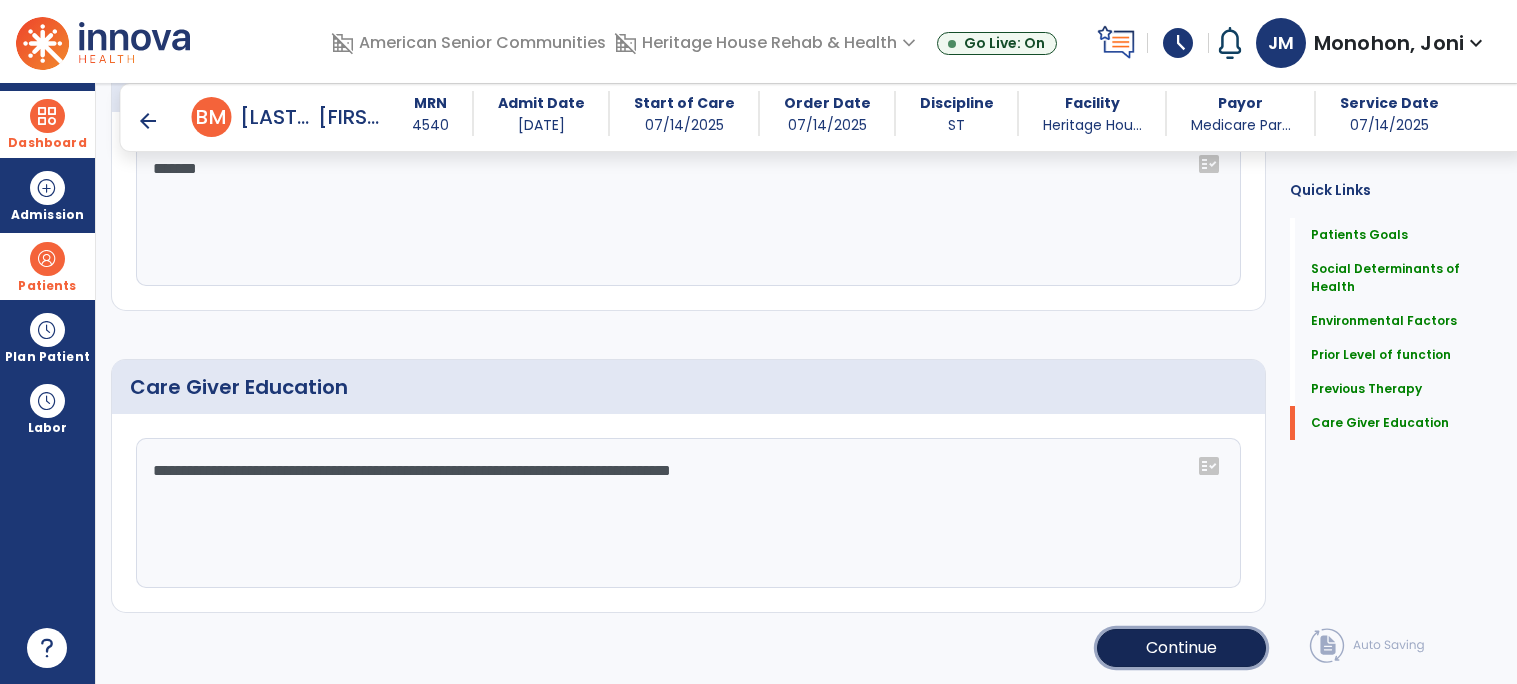 click on "Continue" 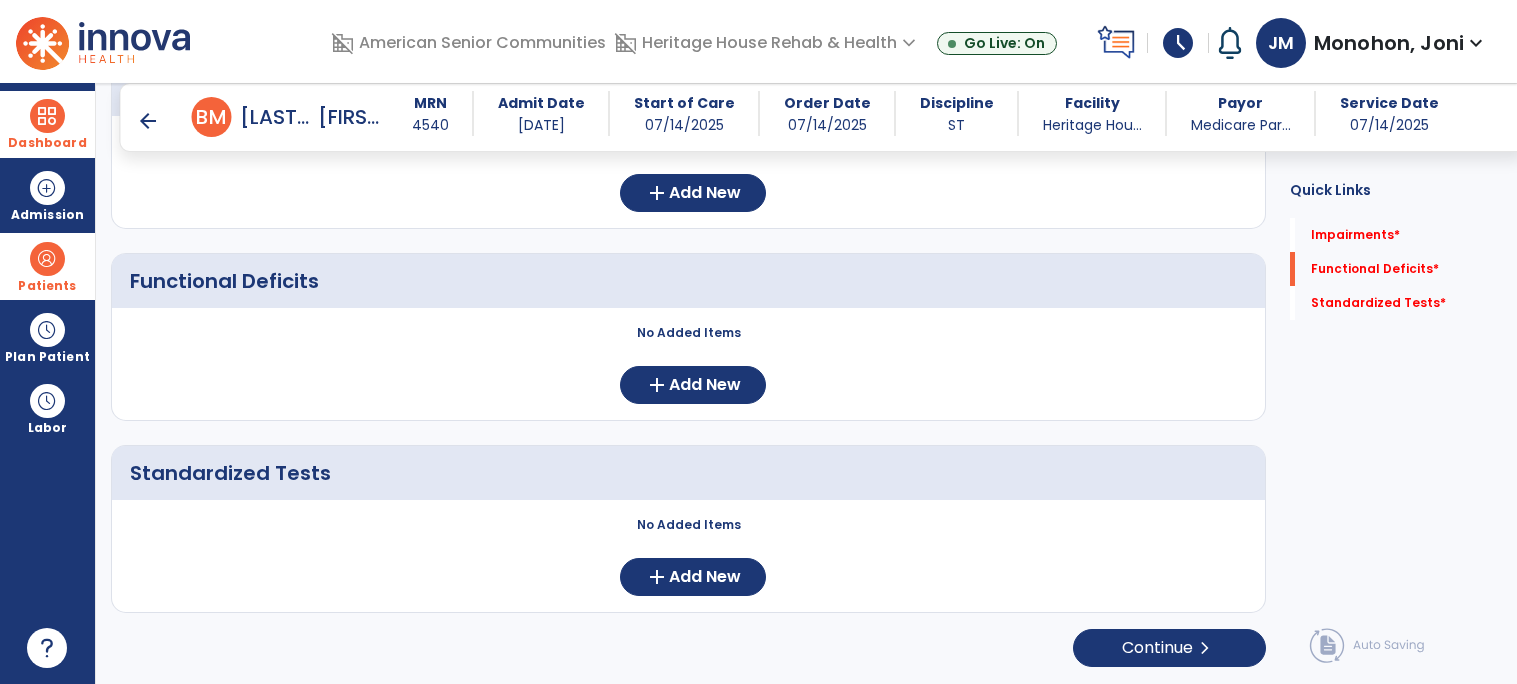 scroll, scrollTop: 0, scrollLeft: 0, axis: both 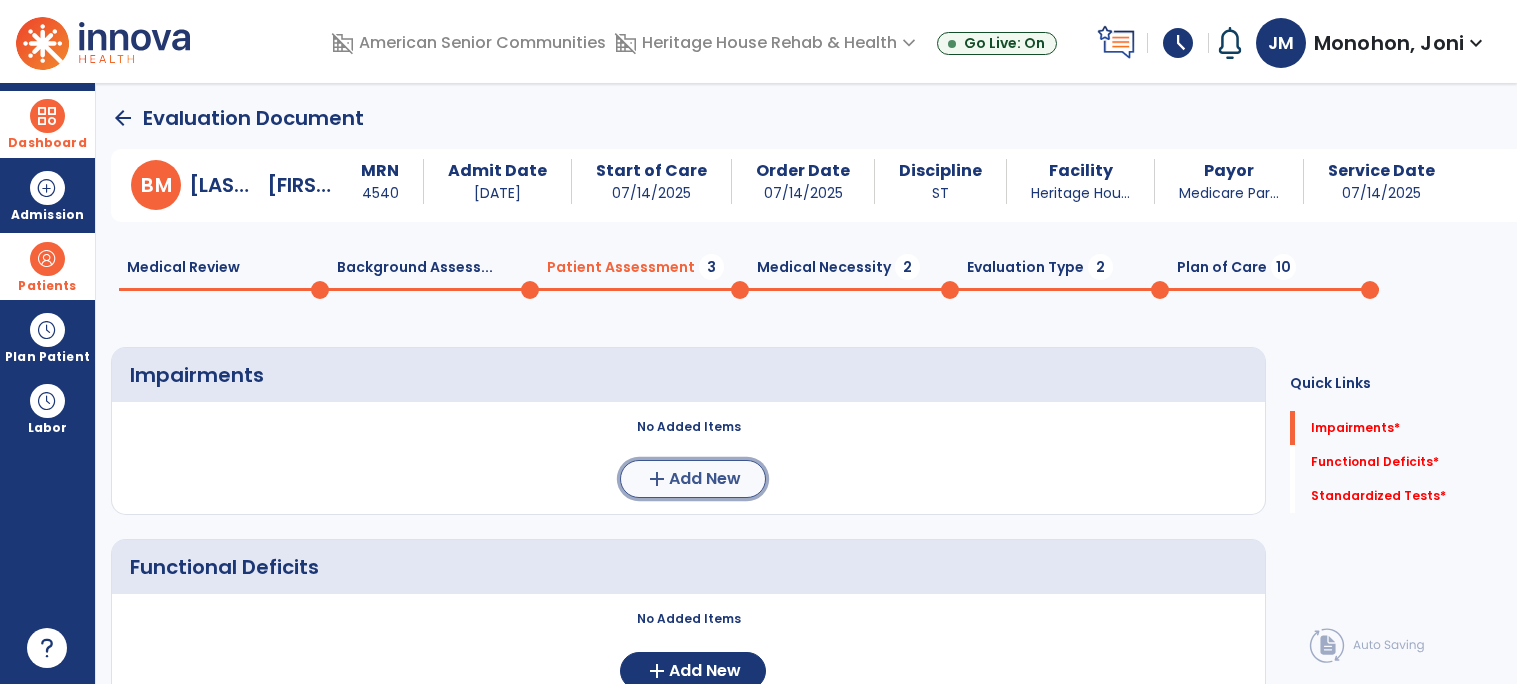 click on "Add New" 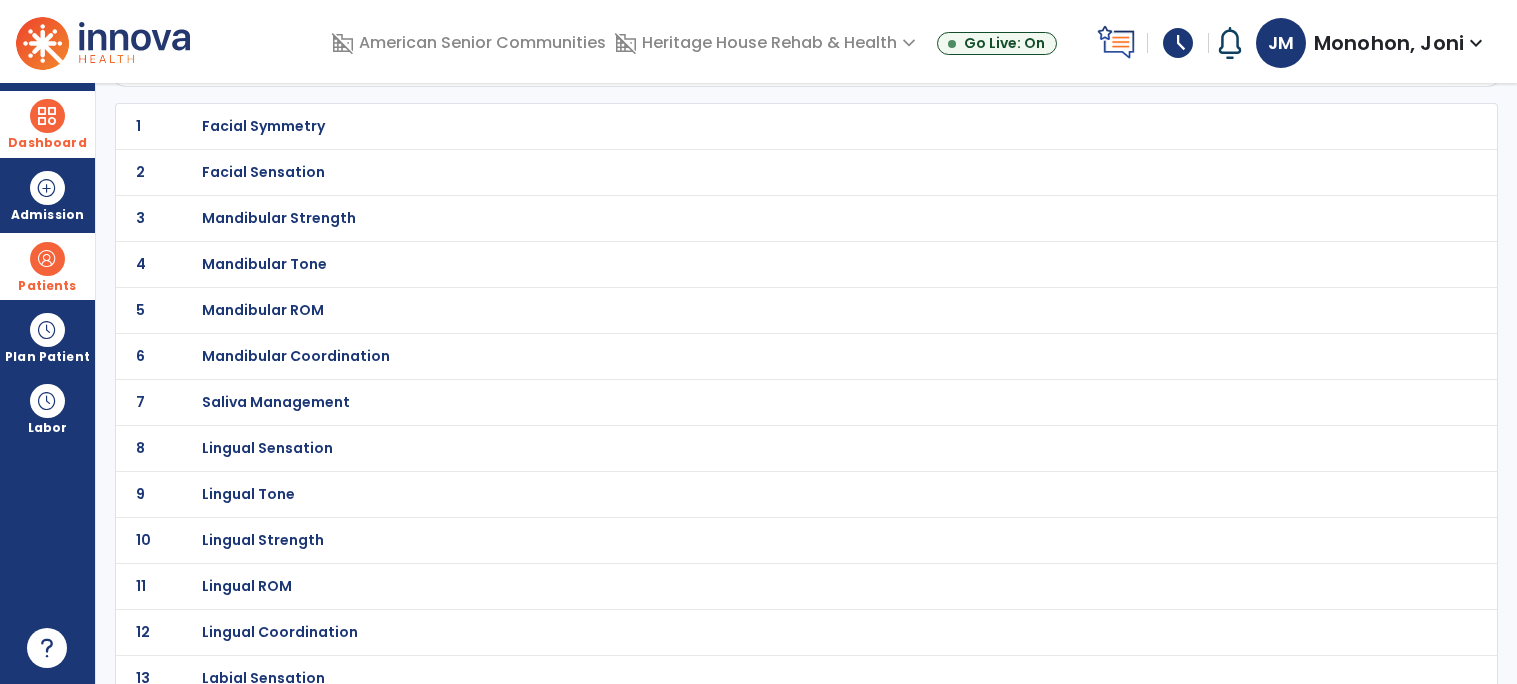scroll, scrollTop: 144, scrollLeft: 0, axis: vertical 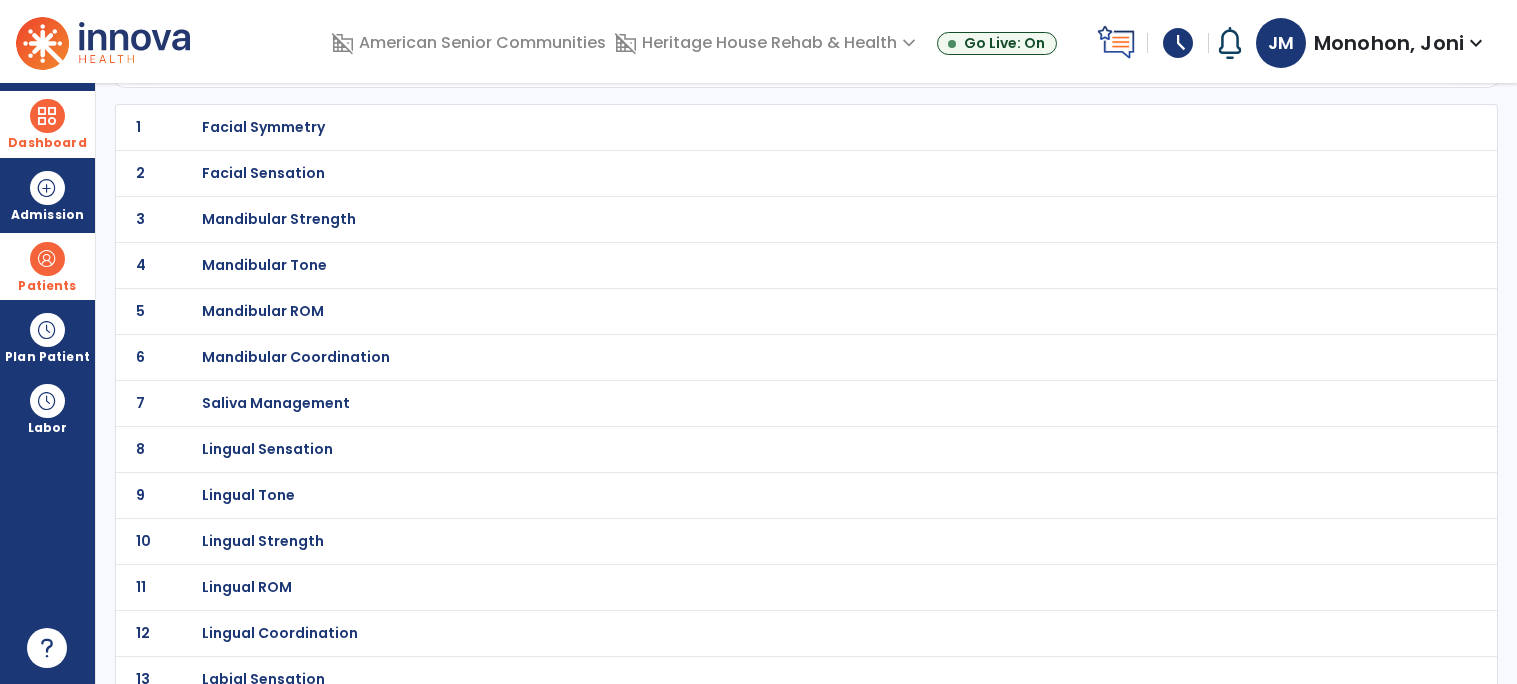 click on "Mandibular Strength" at bounding box center (263, 127) 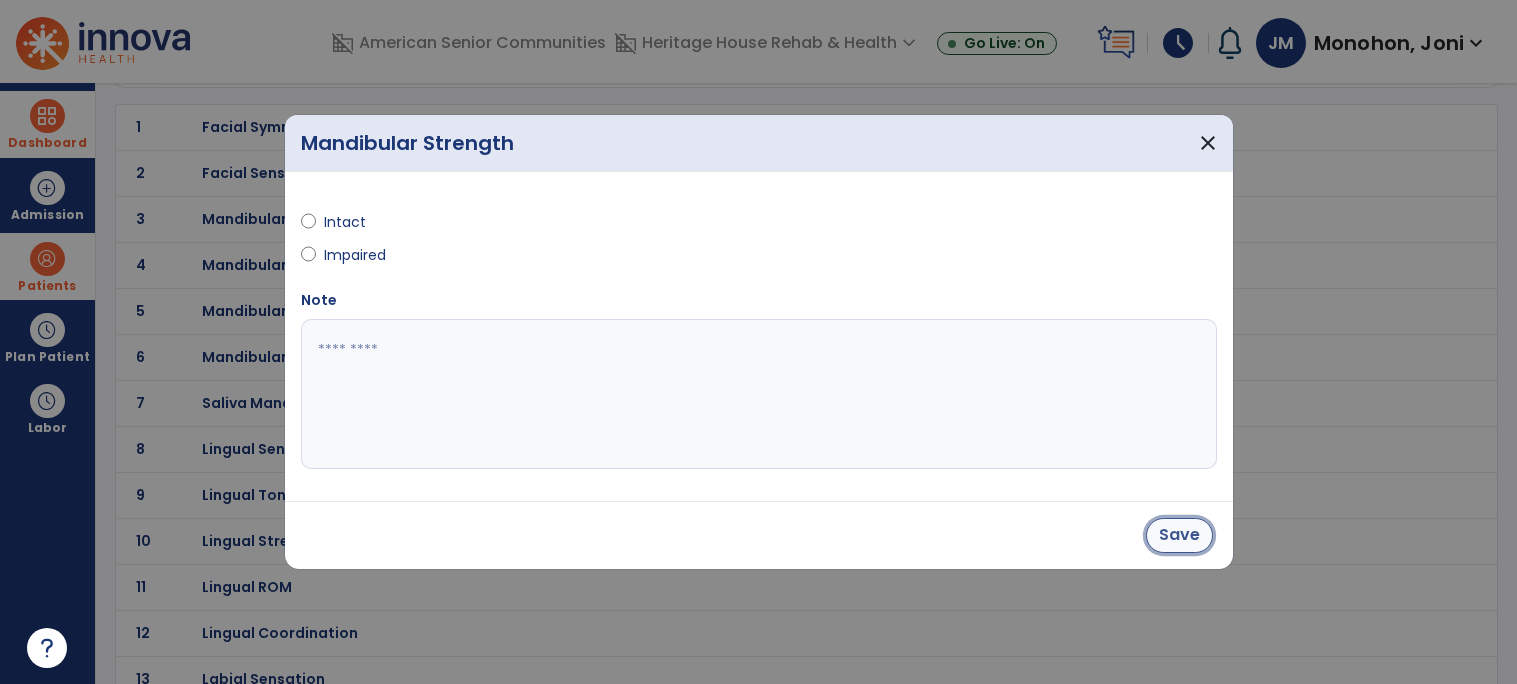 click on "Save" at bounding box center (1179, 535) 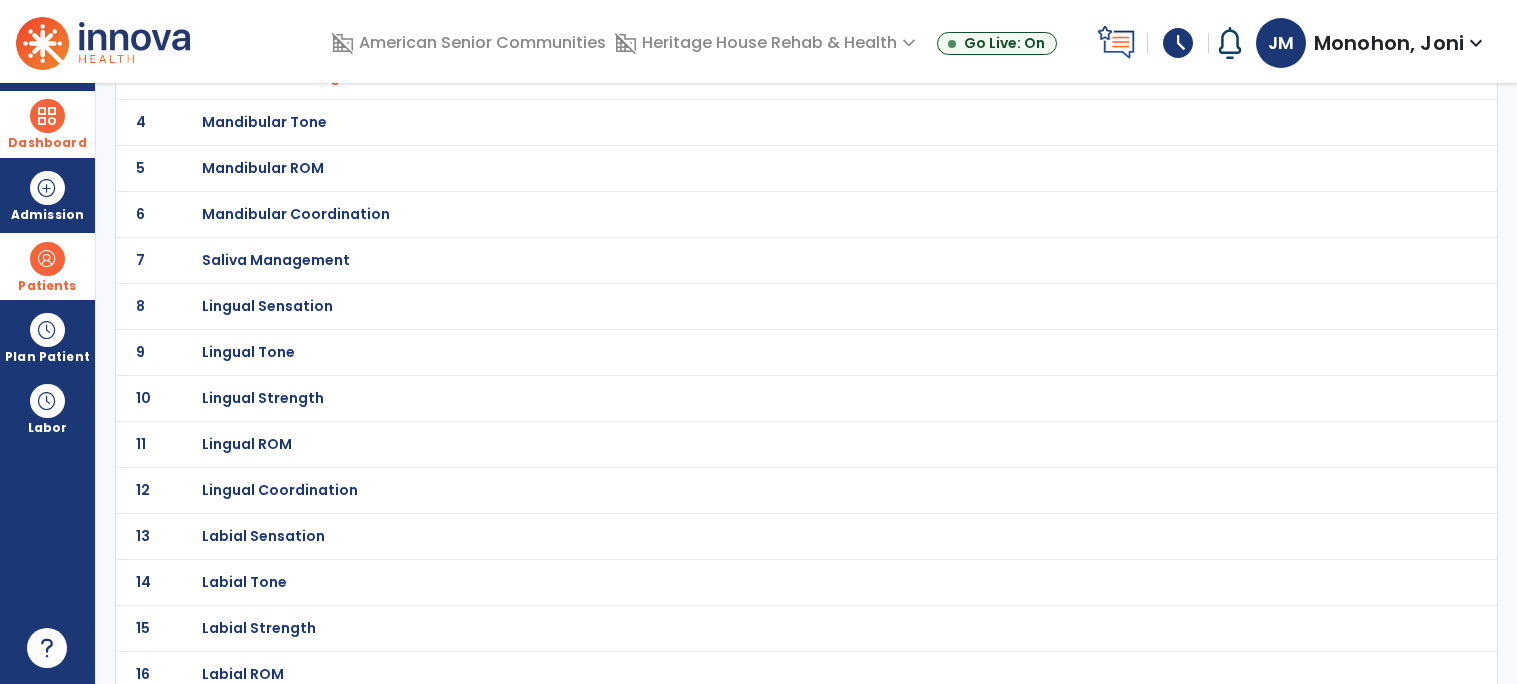 scroll, scrollTop: 348, scrollLeft: 0, axis: vertical 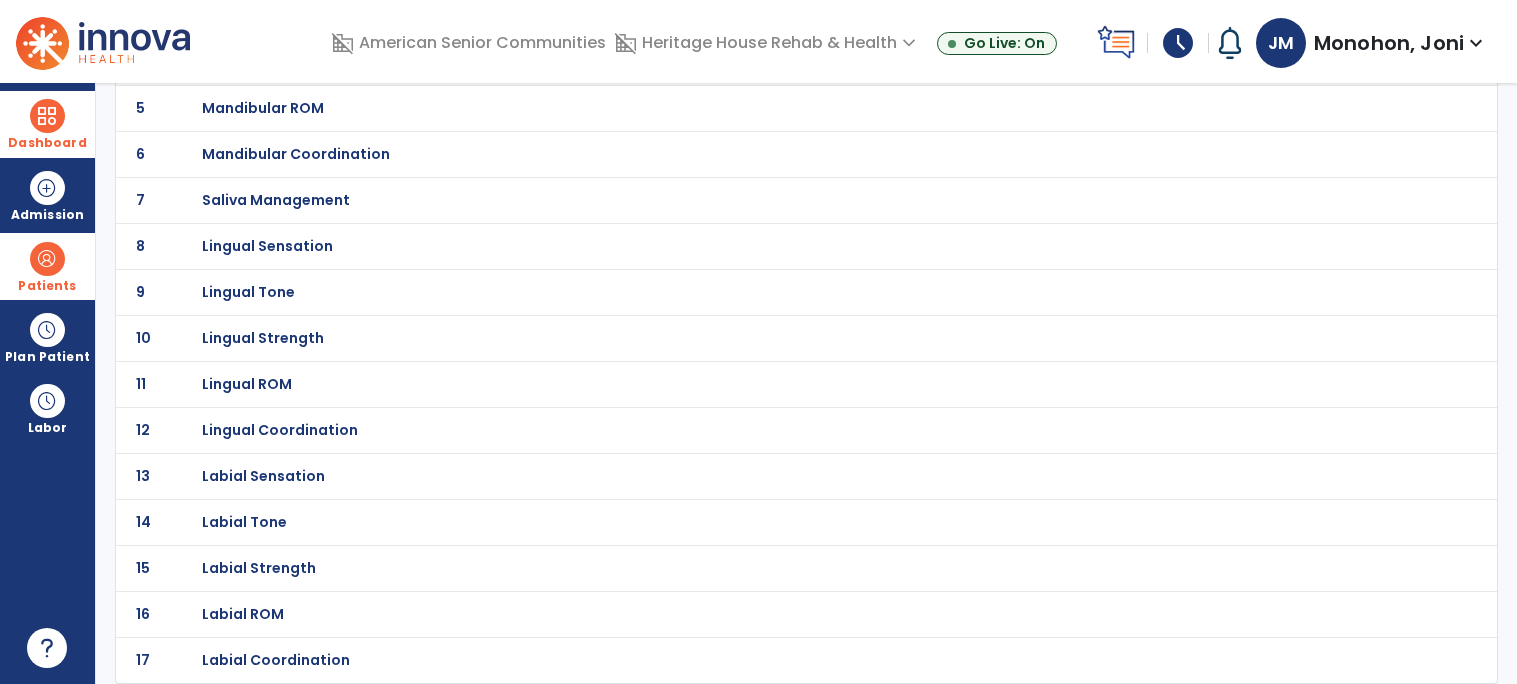 click on "Lingual ROM" at bounding box center (263, -76) 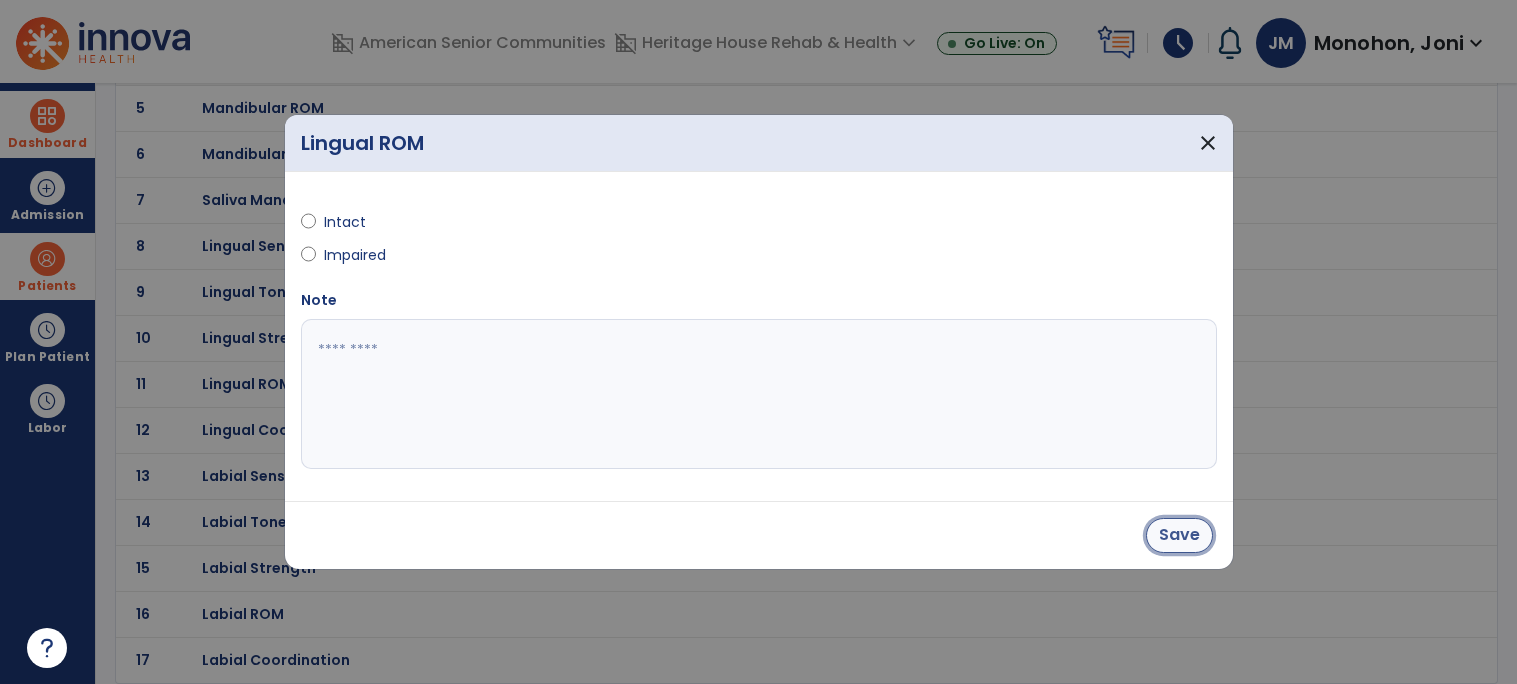 click on "Save" at bounding box center (1179, 535) 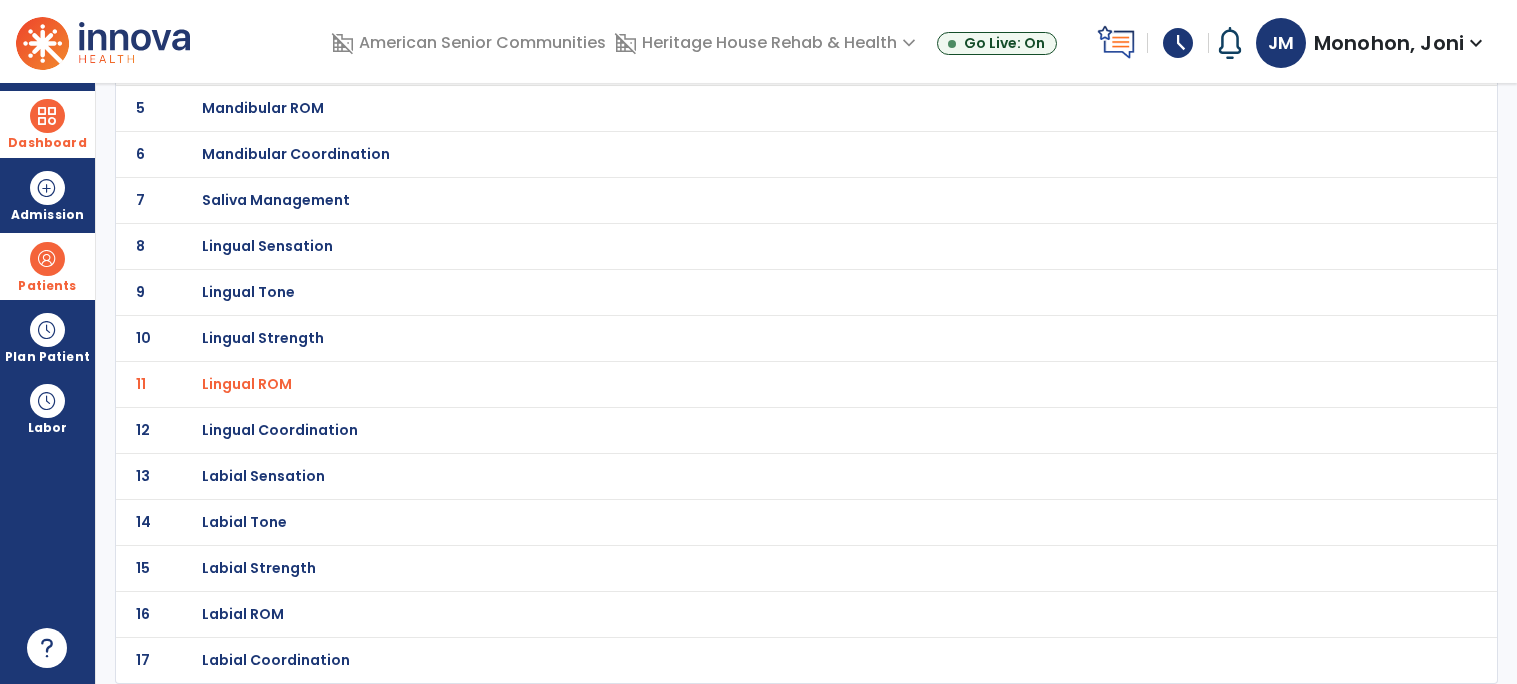 click on "Lingual Strength" at bounding box center (263, -76) 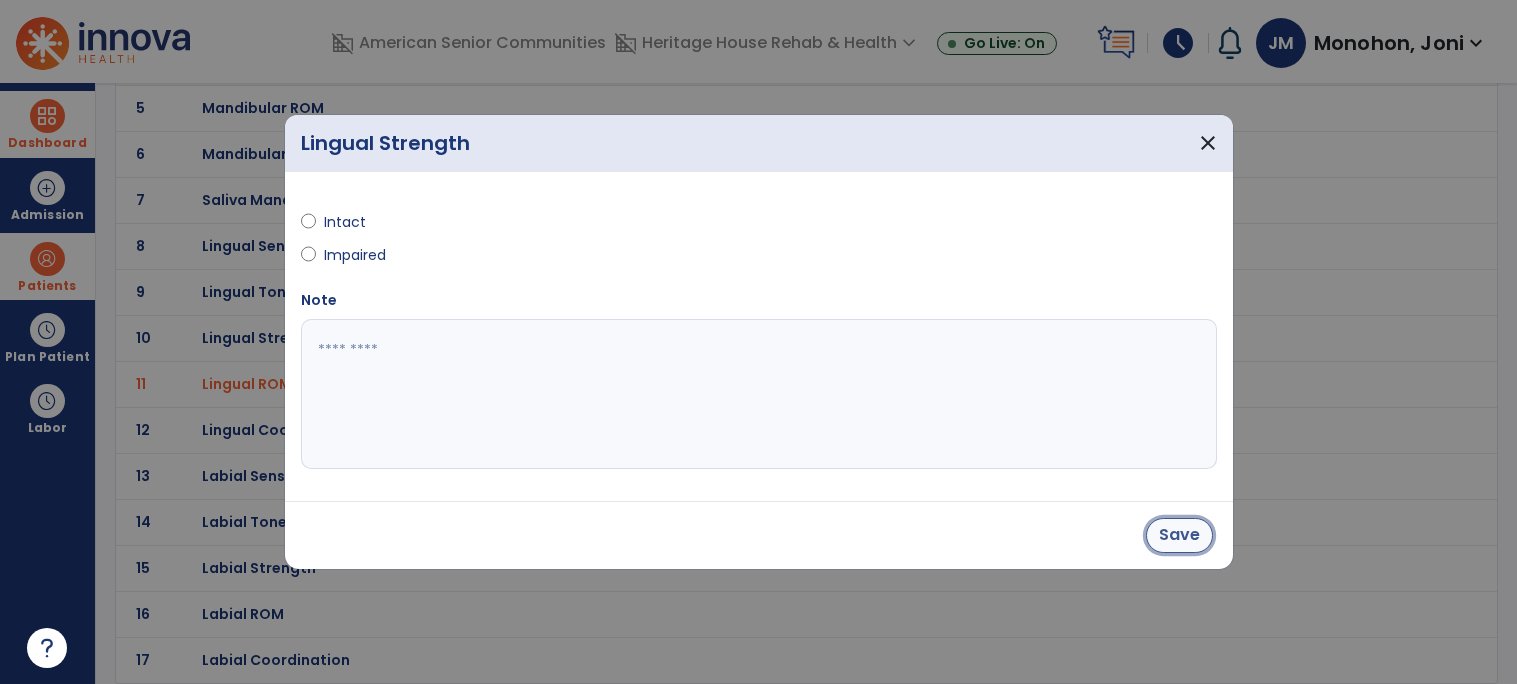 click on "Save" at bounding box center (1179, 535) 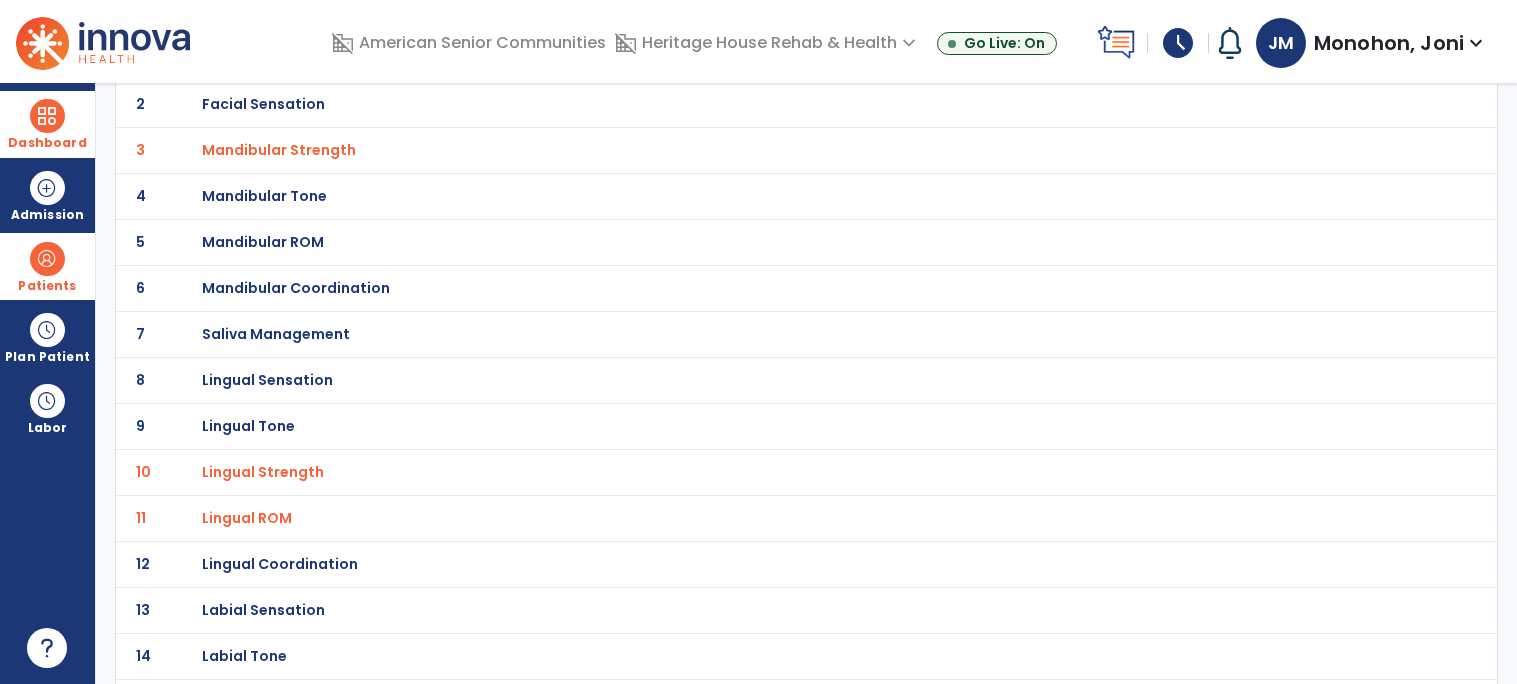 scroll, scrollTop: 204, scrollLeft: 0, axis: vertical 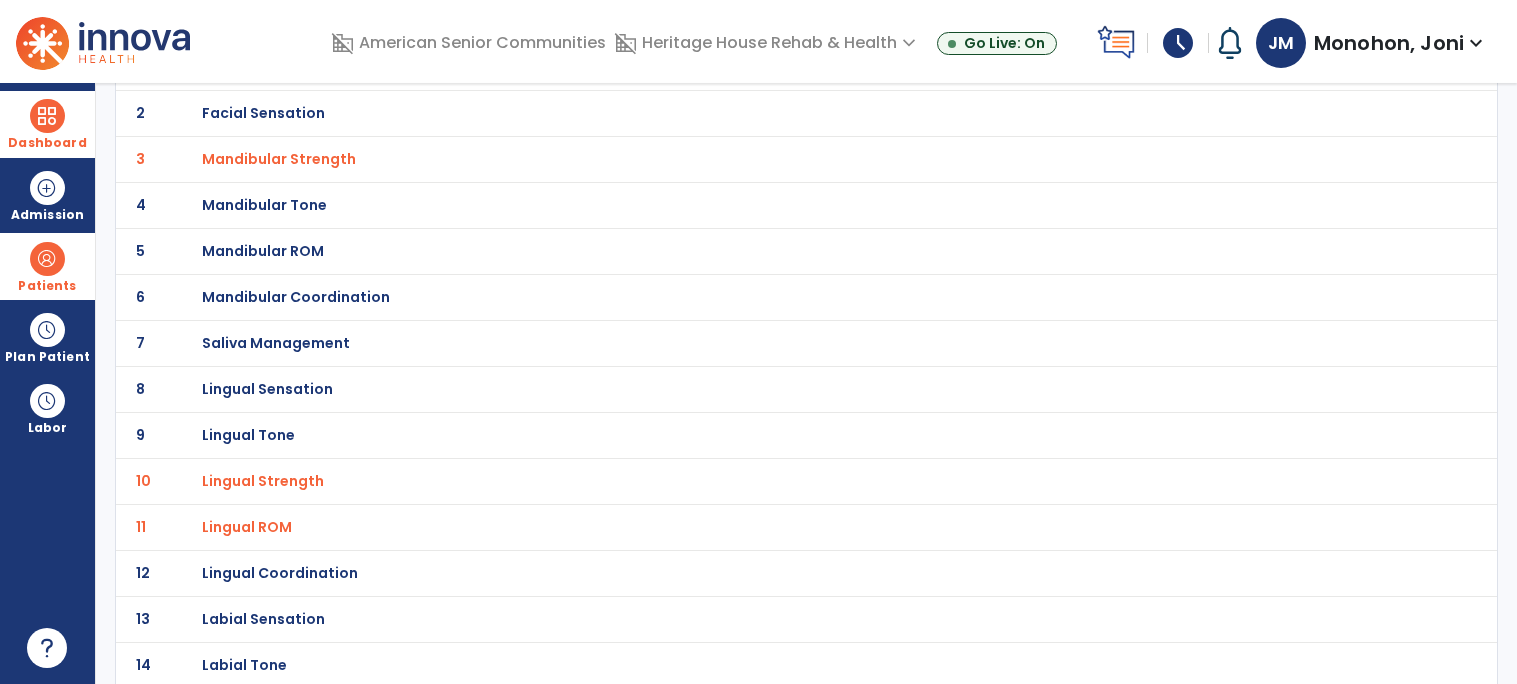 click on "Lingual Coordination" at bounding box center [263, 67] 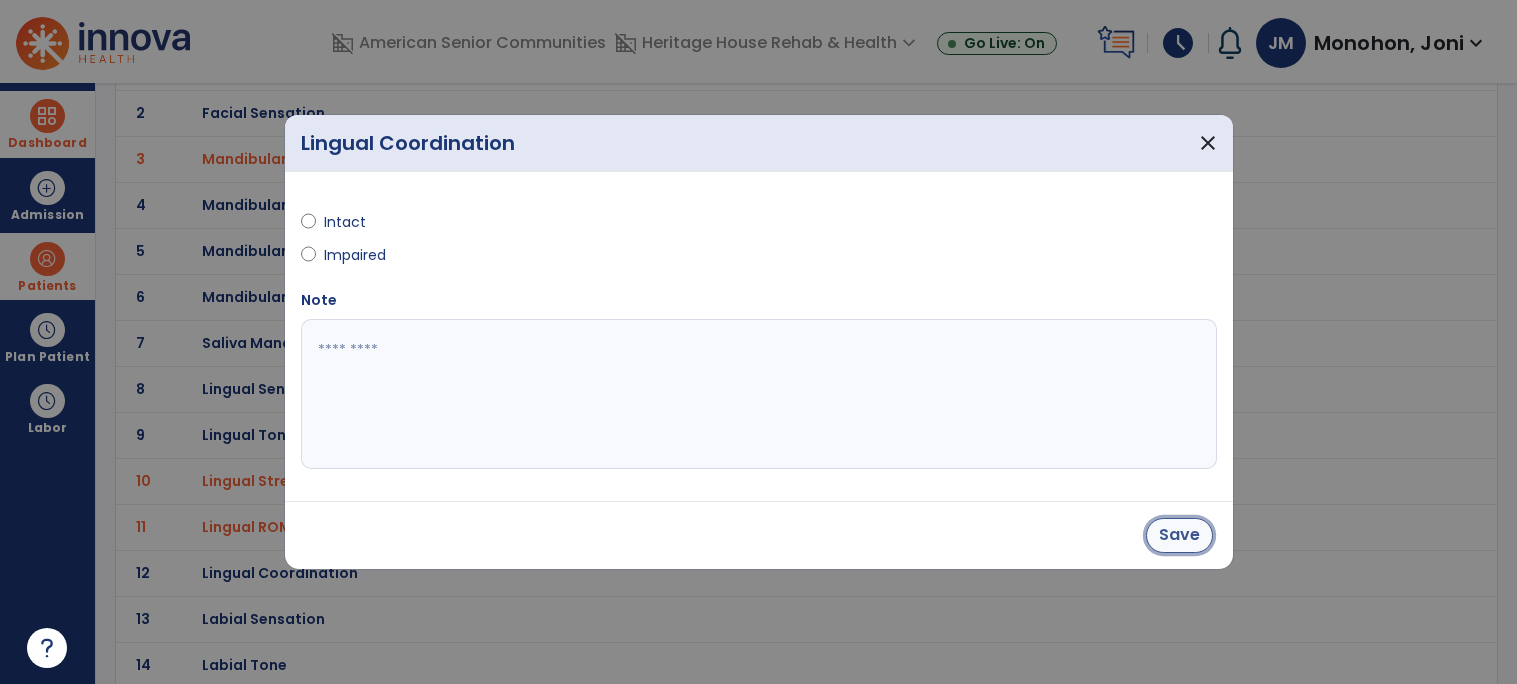 click on "Save" at bounding box center (1179, 535) 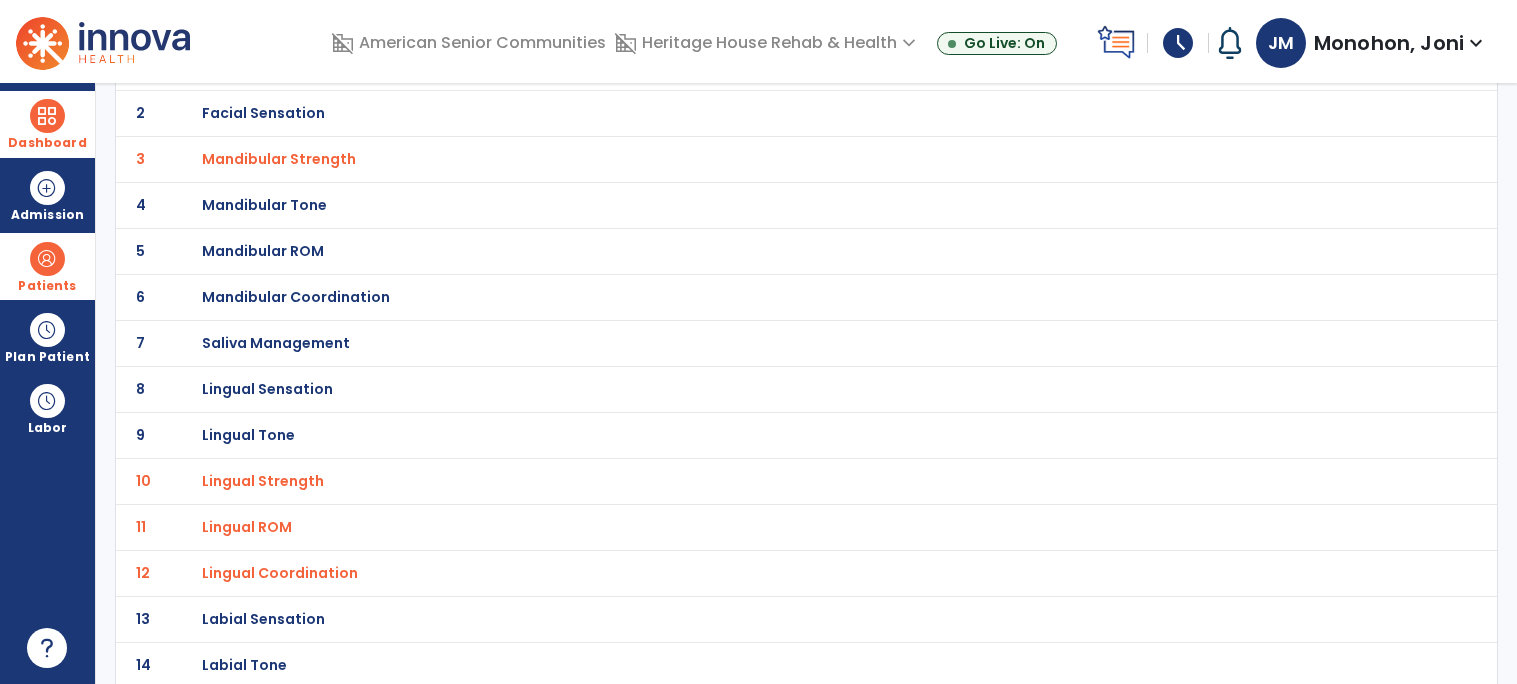 scroll, scrollTop: 0, scrollLeft: 0, axis: both 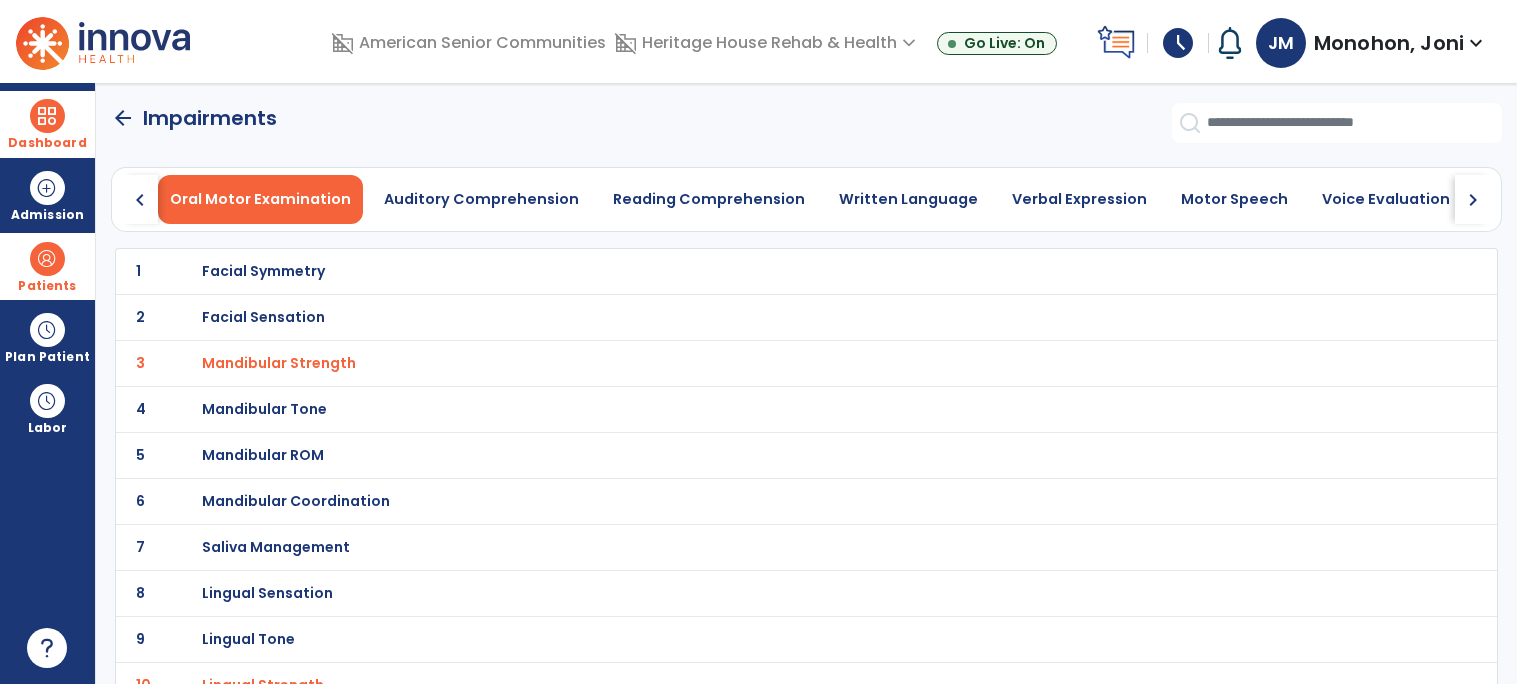 click on "chevron_right" 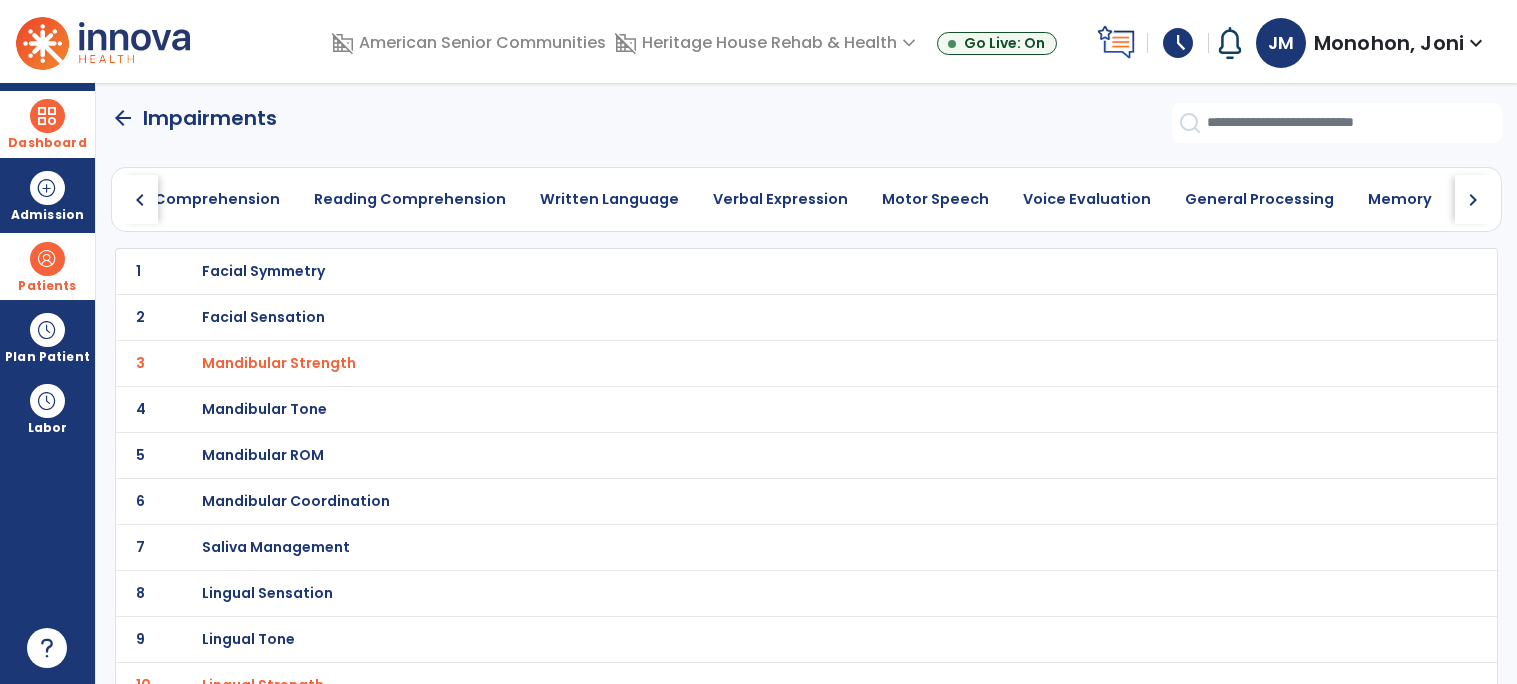 click on "chevron_right" 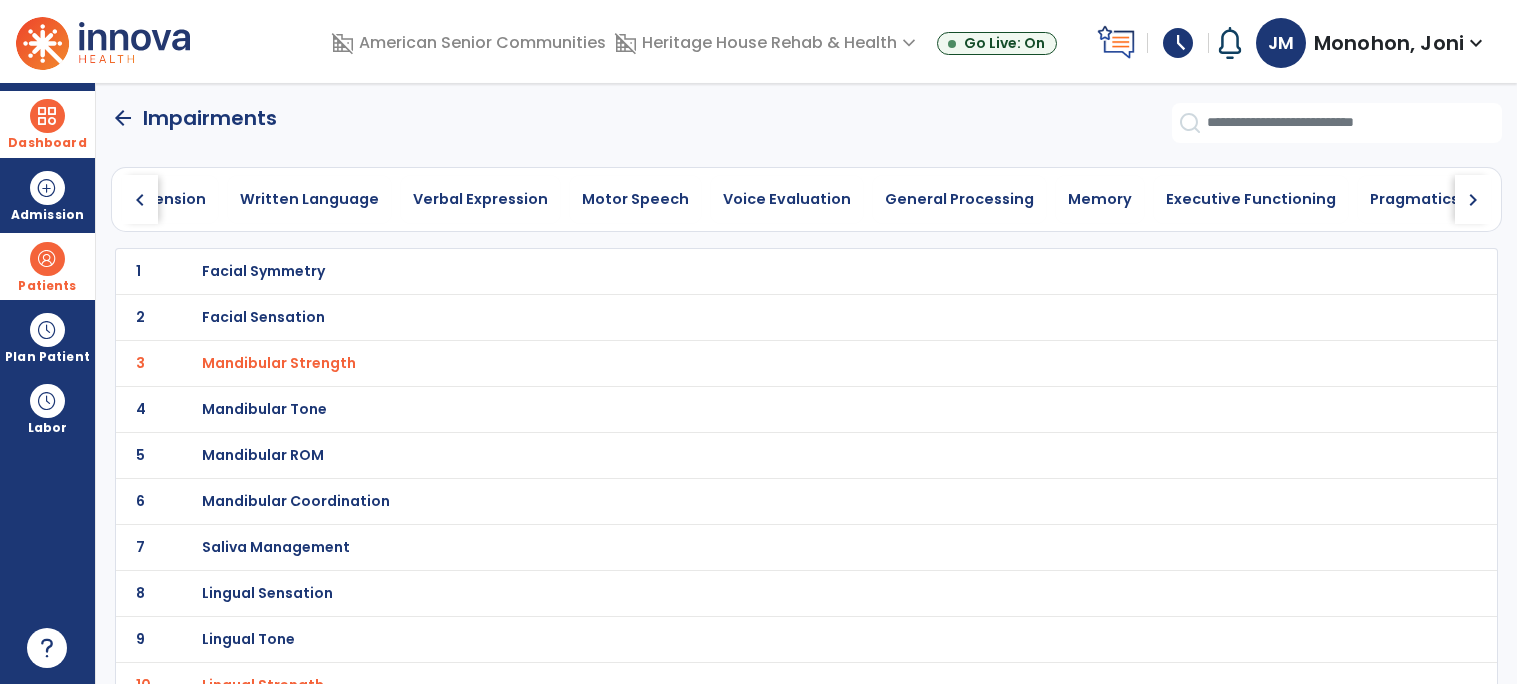 click on "chevron_right" 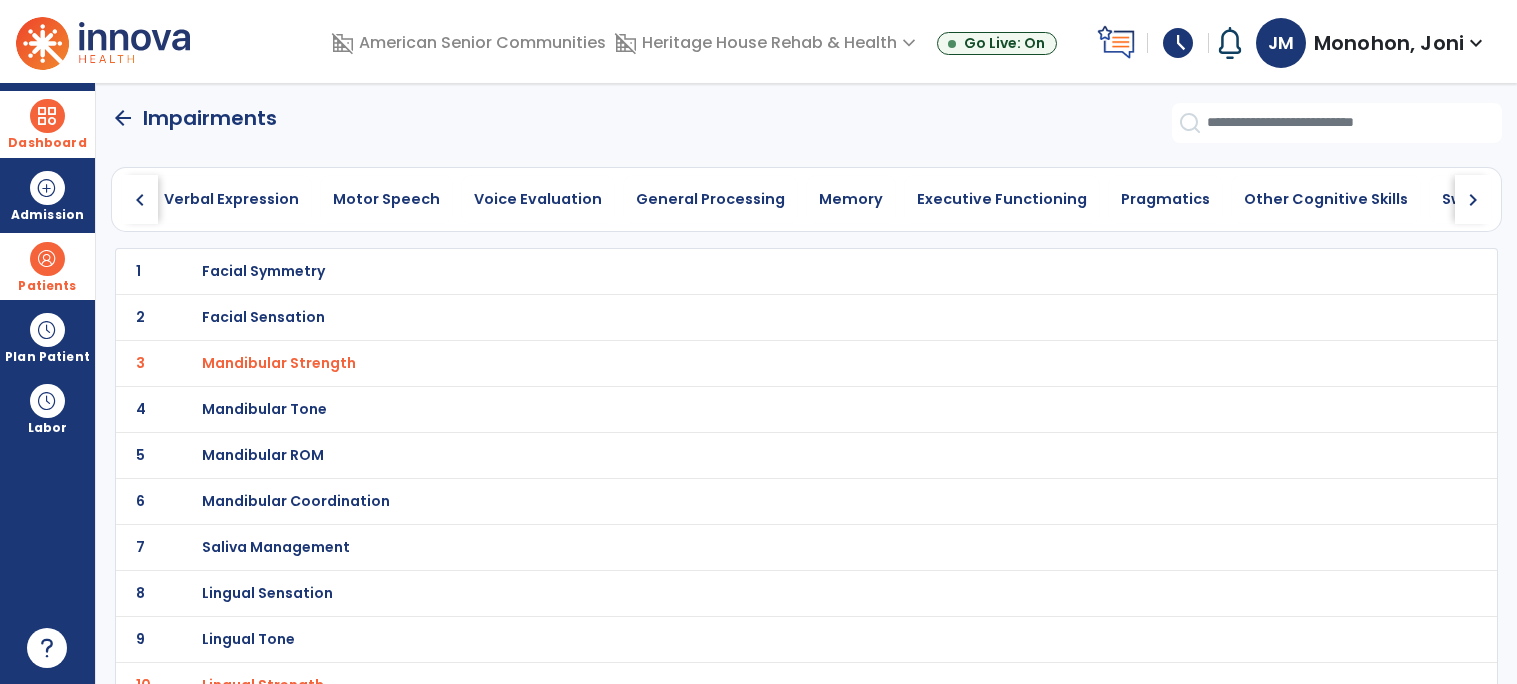 click on "chevron_right" 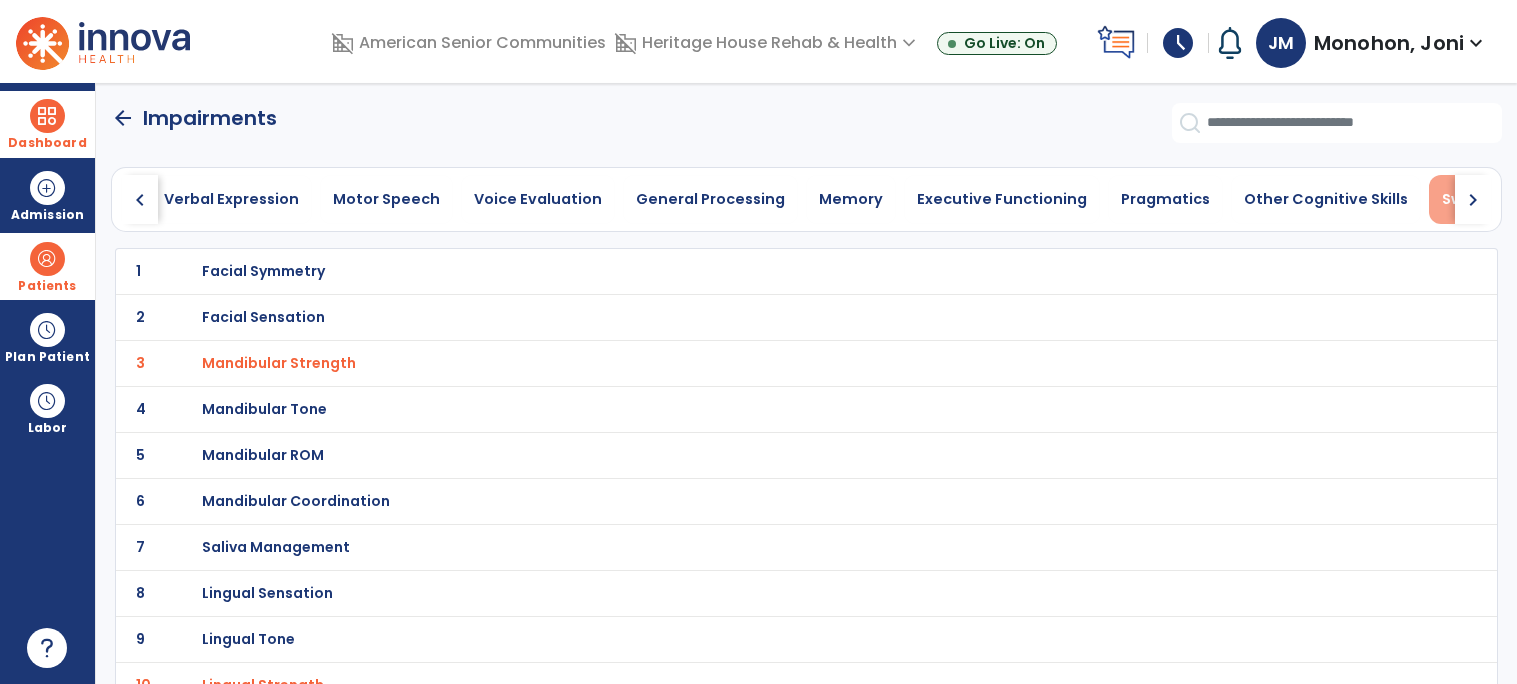click on "Swallowing" at bounding box center [1484, 199] 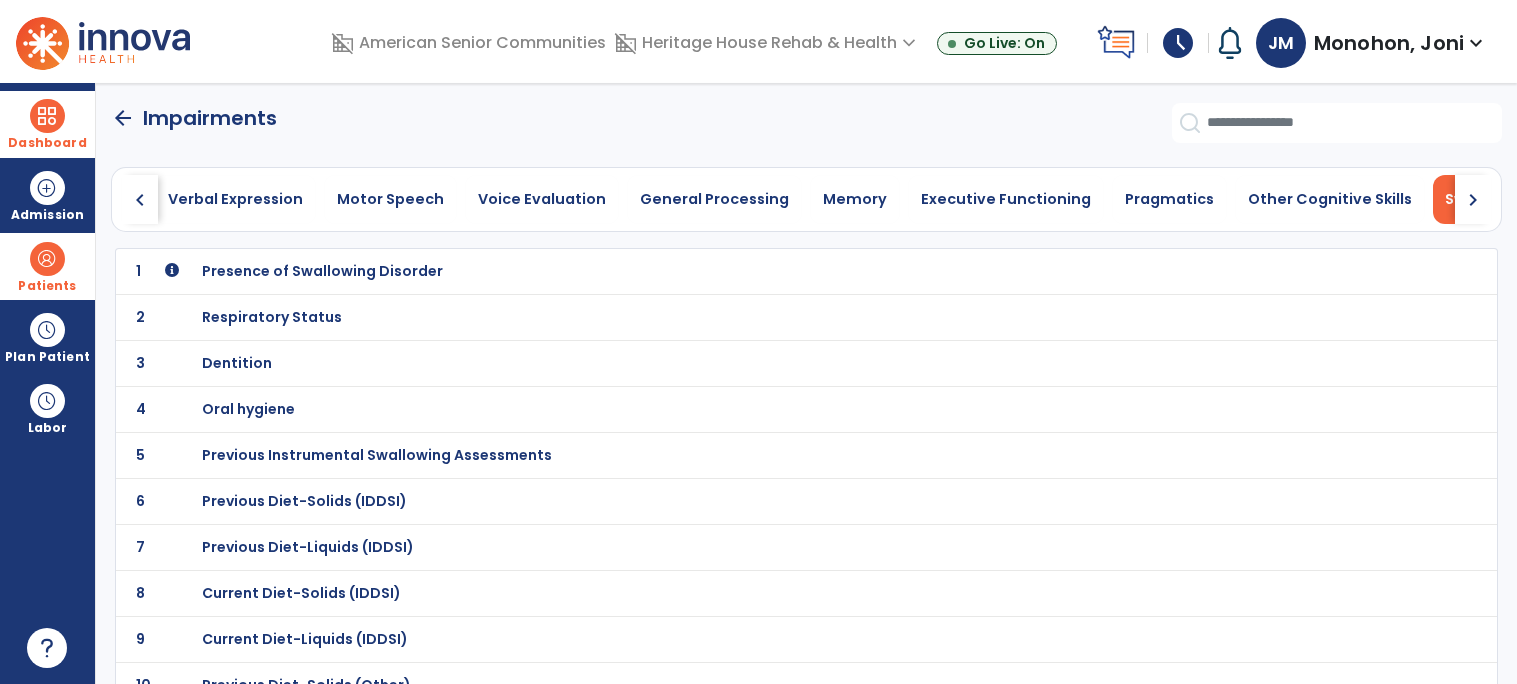 click on "Dentition" at bounding box center [322, 271] 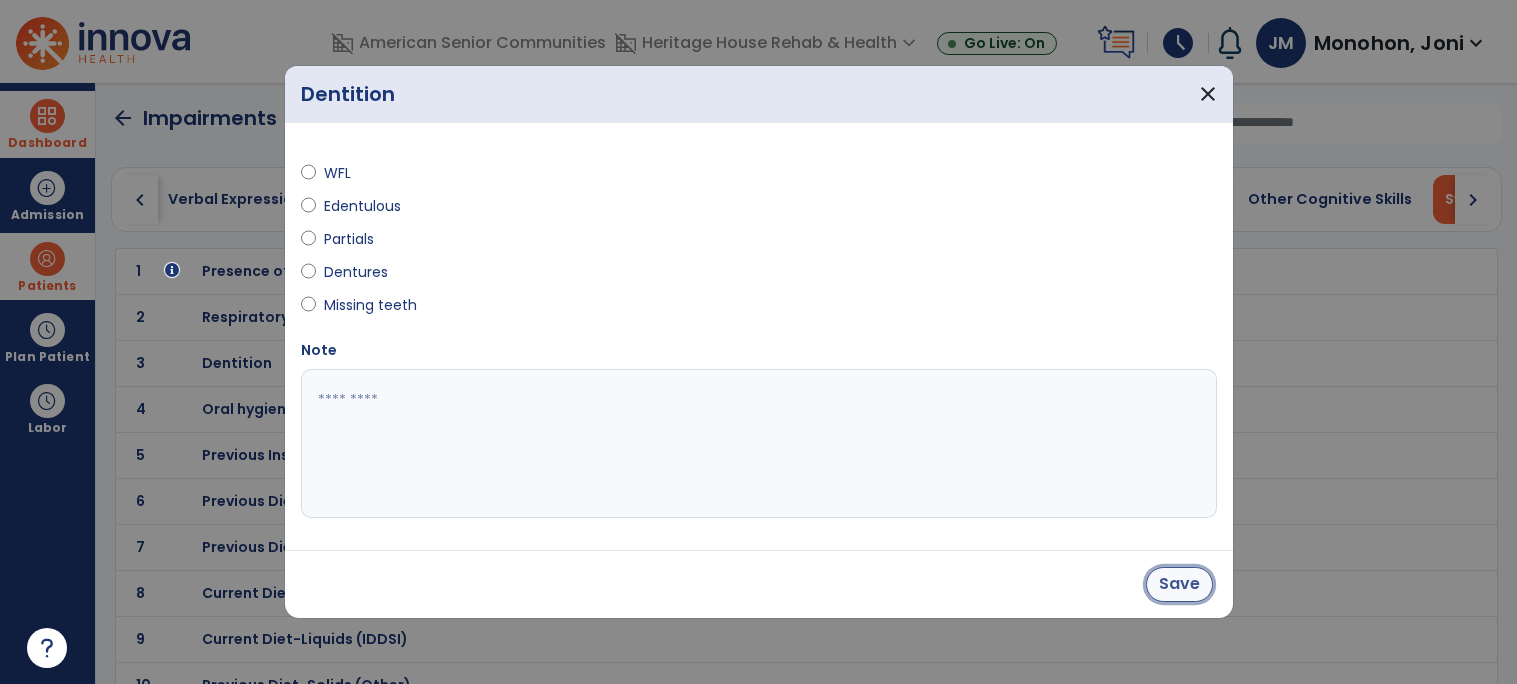 click on "Save" at bounding box center [1179, 584] 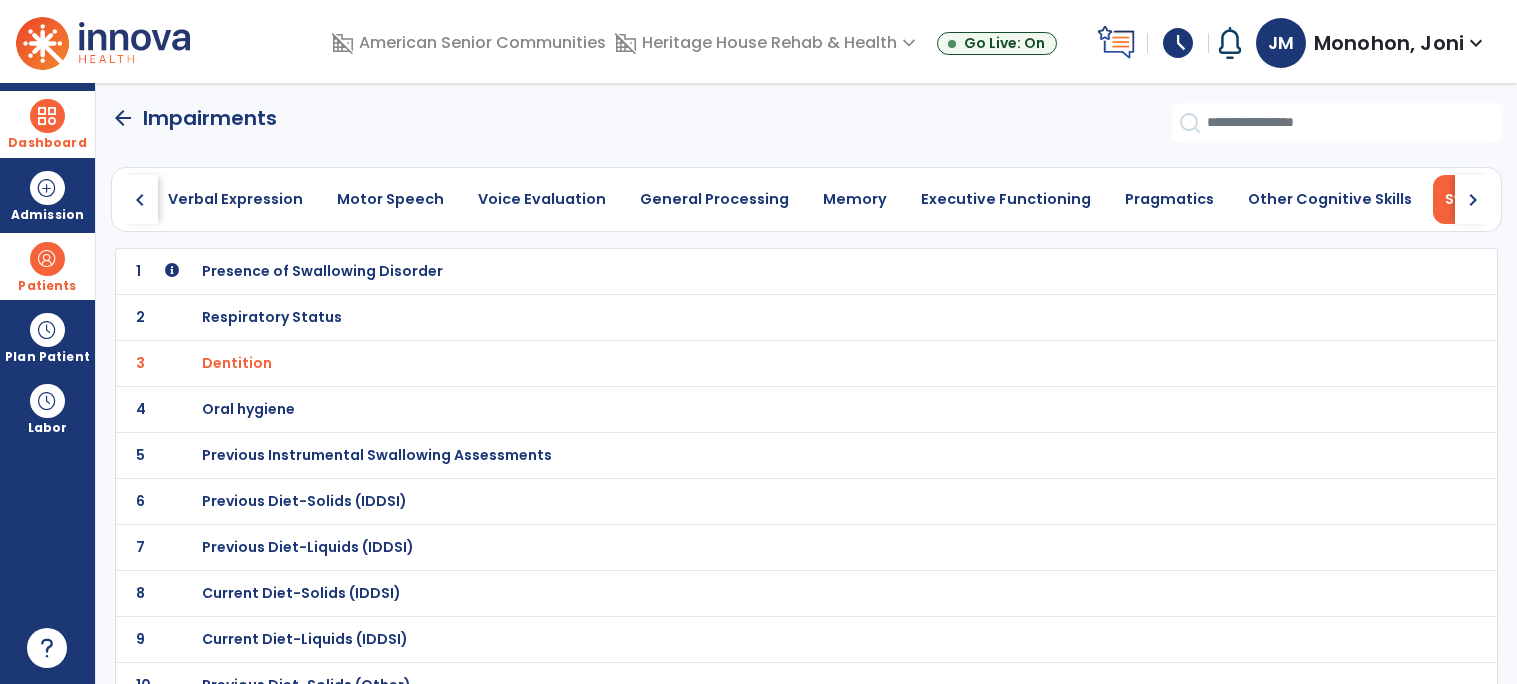 click on "Respiratory Status" at bounding box center [322, 271] 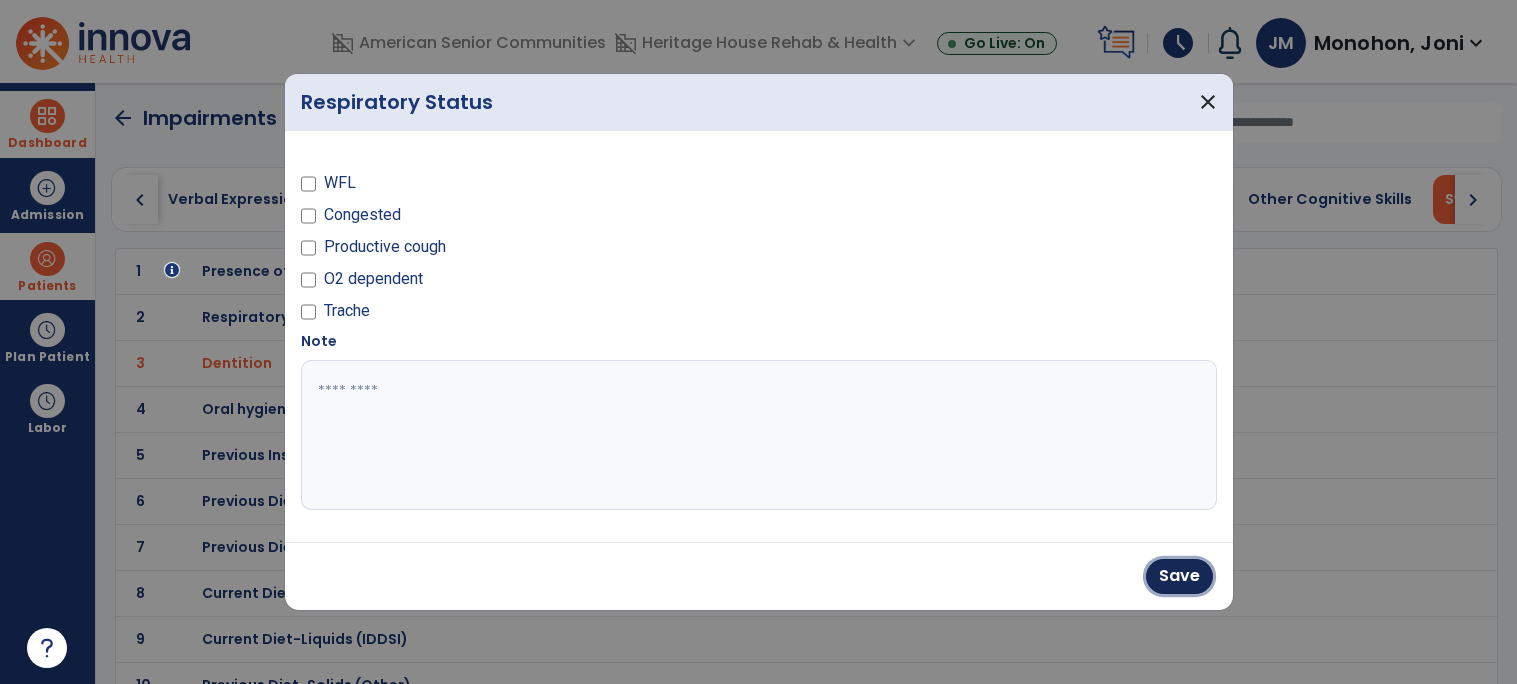 drag, startPoint x: 1190, startPoint y: 578, endPoint x: 1098, endPoint y: 569, distance: 92.43917 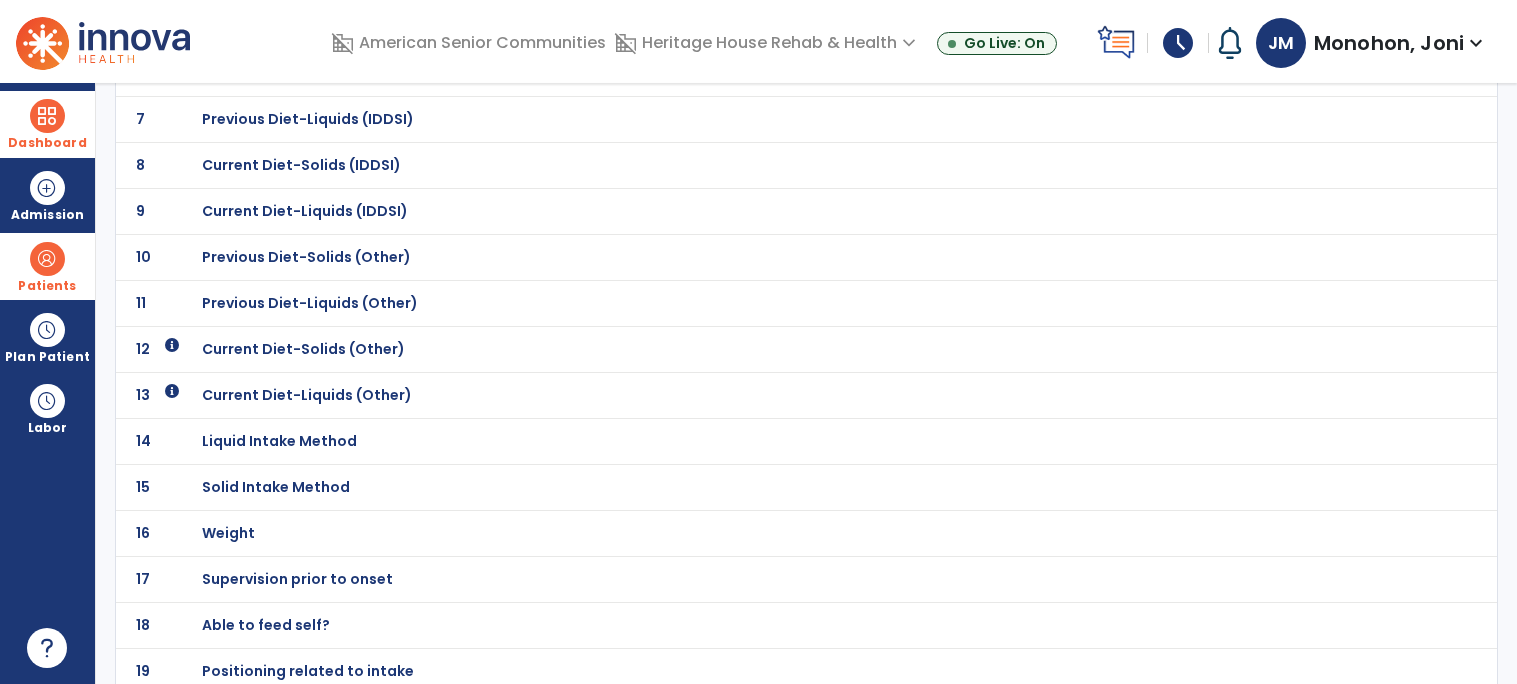 scroll, scrollTop: 432, scrollLeft: 0, axis: vertical 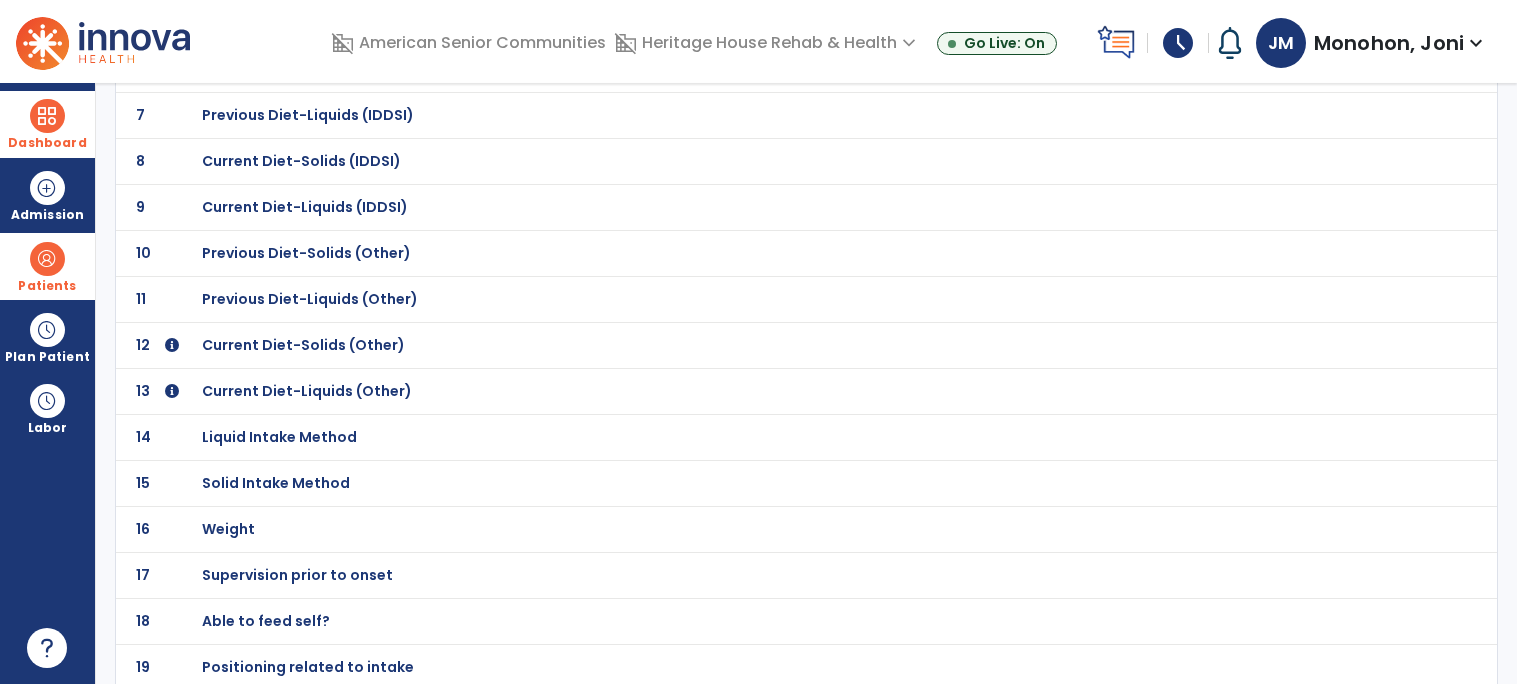 click on "Current Diet-Solids (Other)" at bounding box center (322, -161) 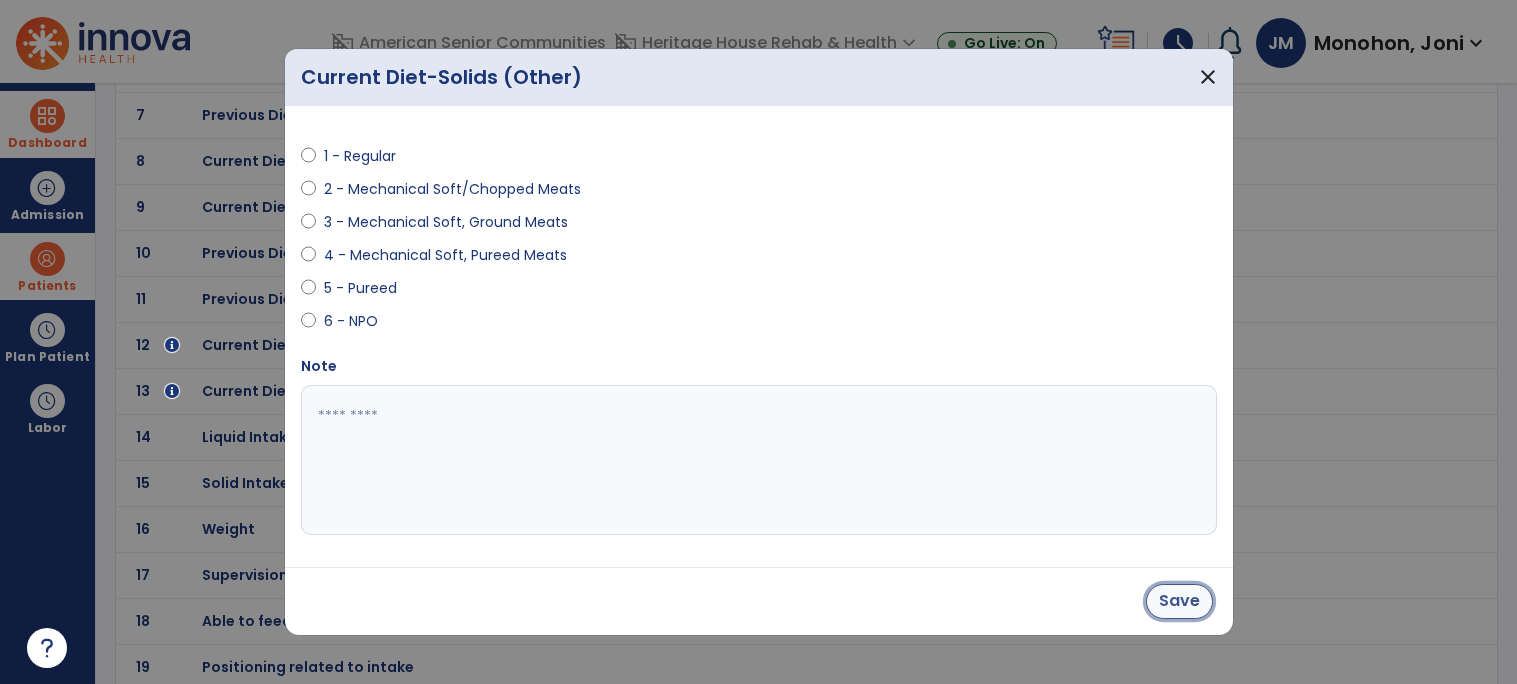 click on "Save" at bounding box center [1179, 601] 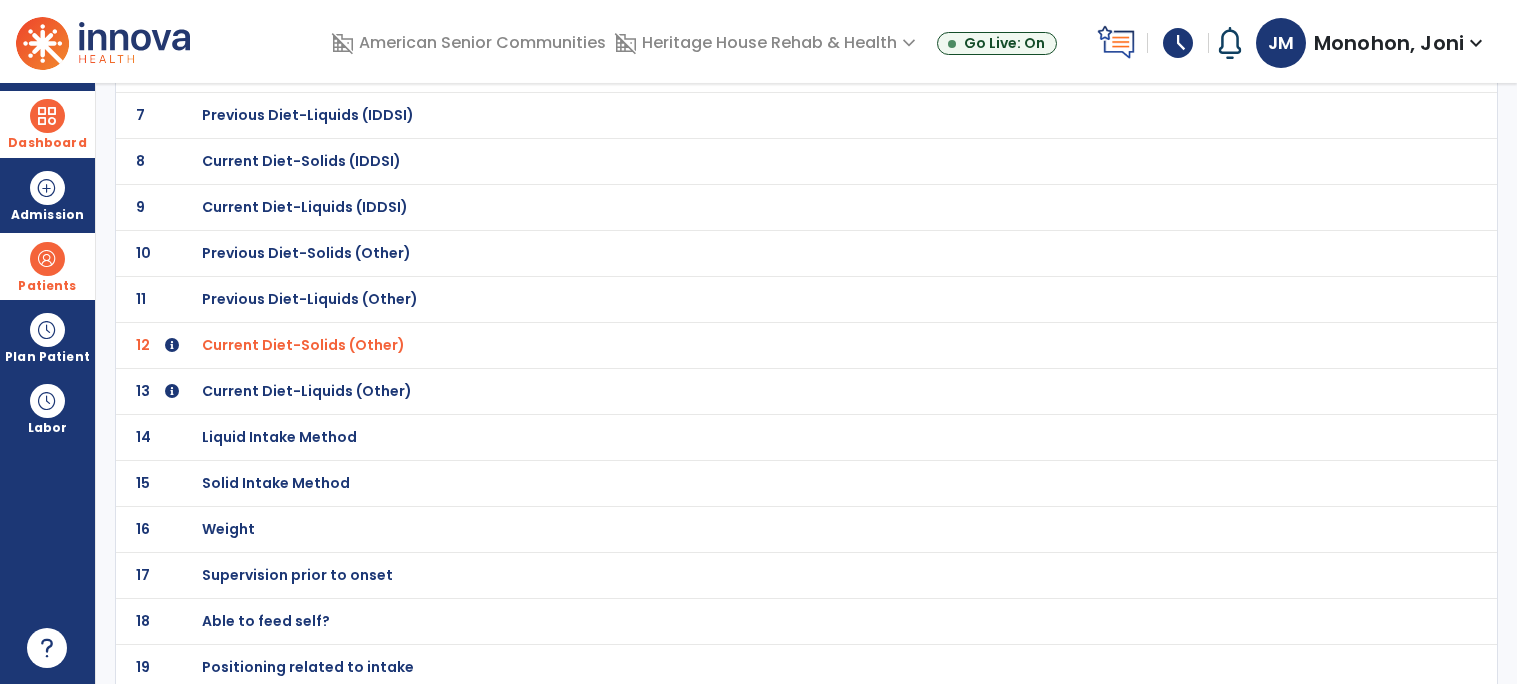 click on "Current Diet-Liquids (Other)" at bounding box center (322, -161) 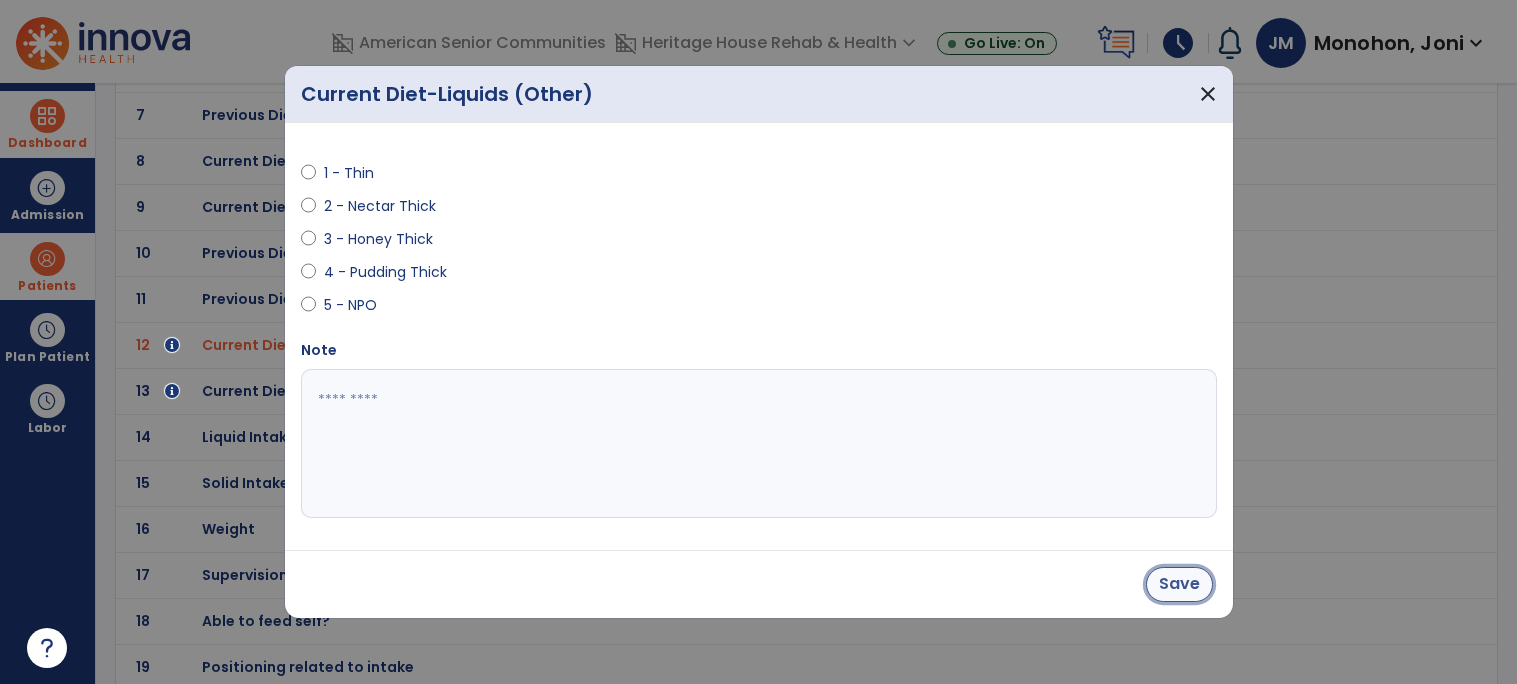 click on "Save" at bounding box center (1179, 584) 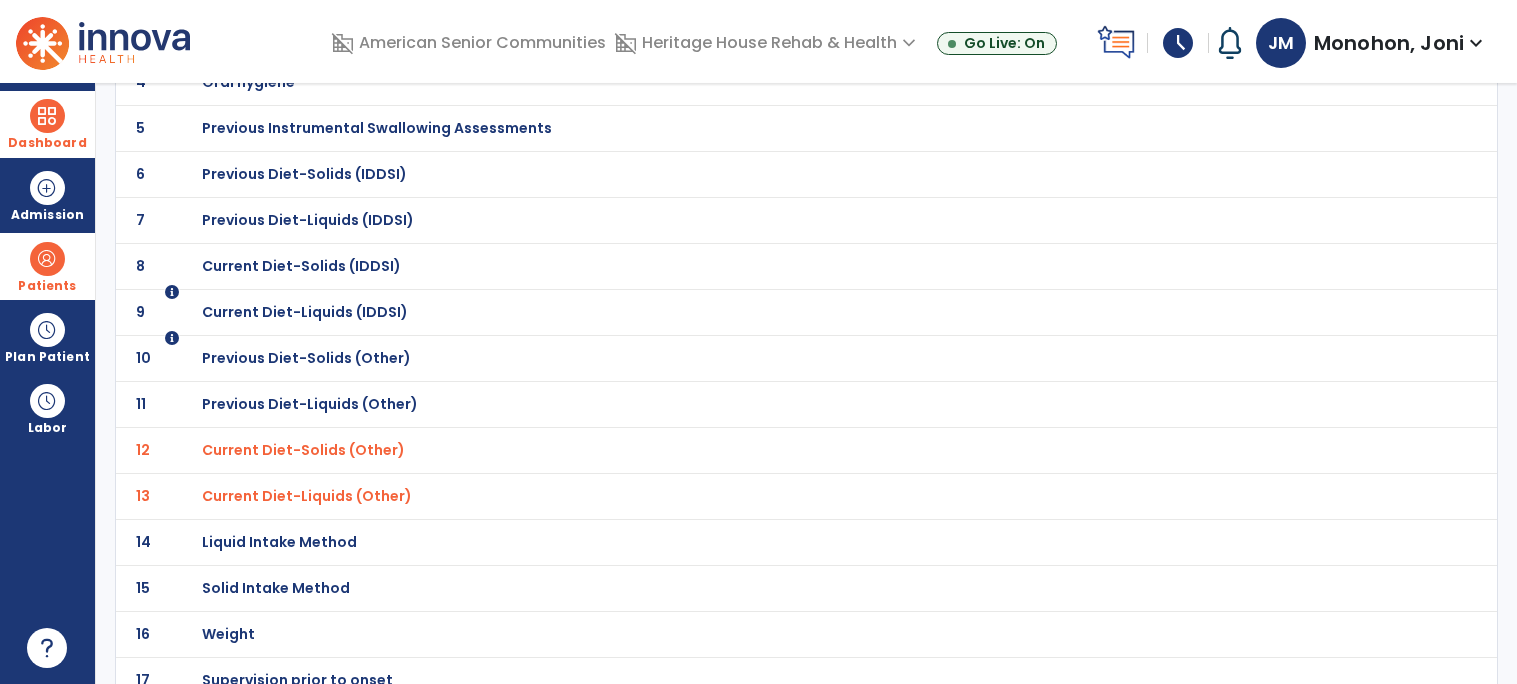 scroll, scrollTop: 486, scrollLeft: 0, axis: vertical 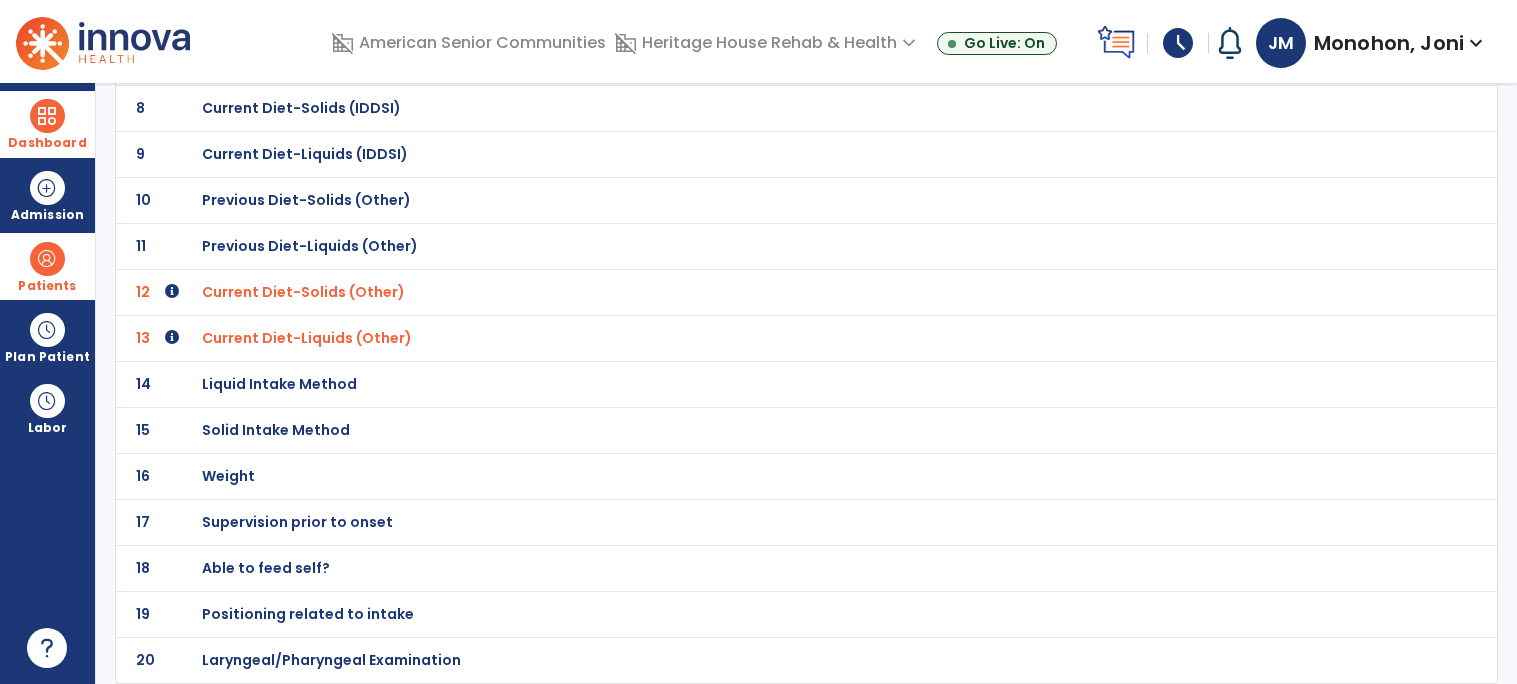 click on "Able to feed self?" at bounding box center (322, -214) 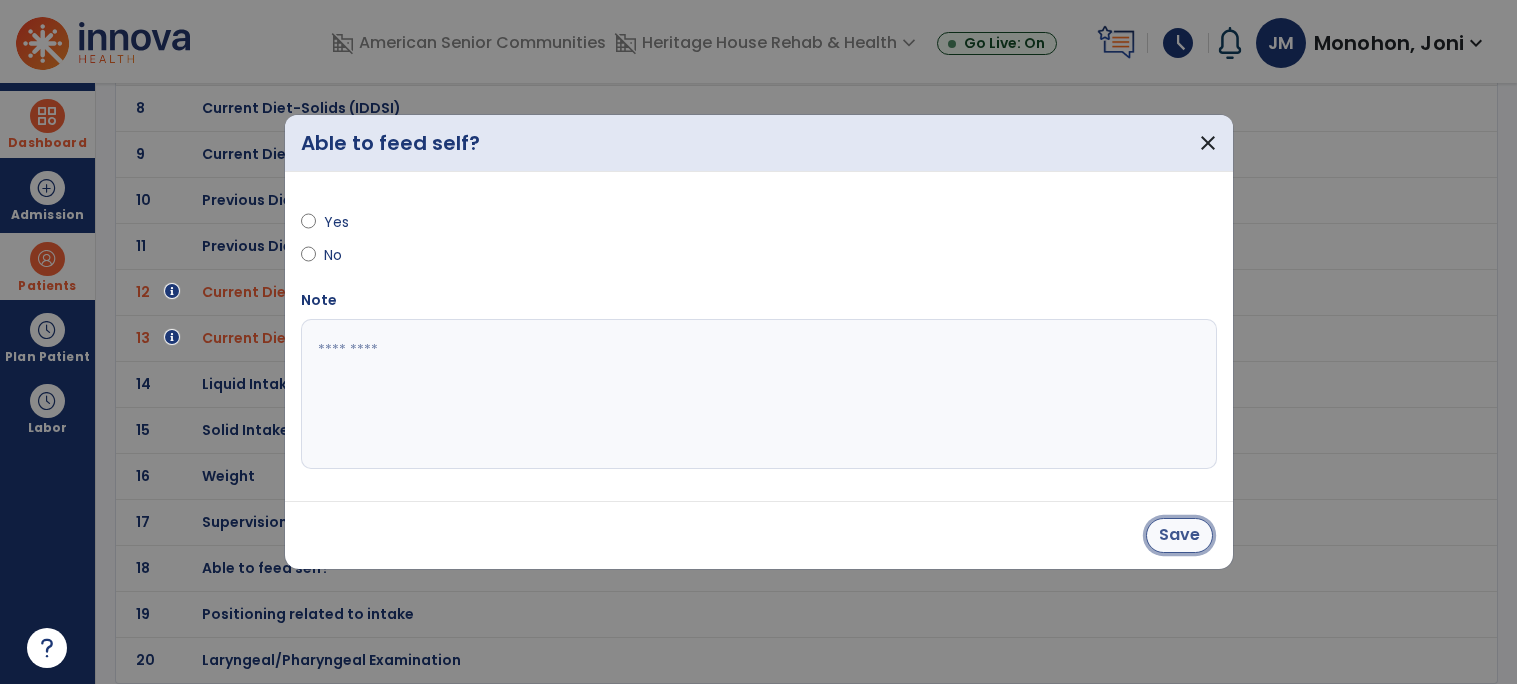 click on "Save" at bounding box center (1179, 535) 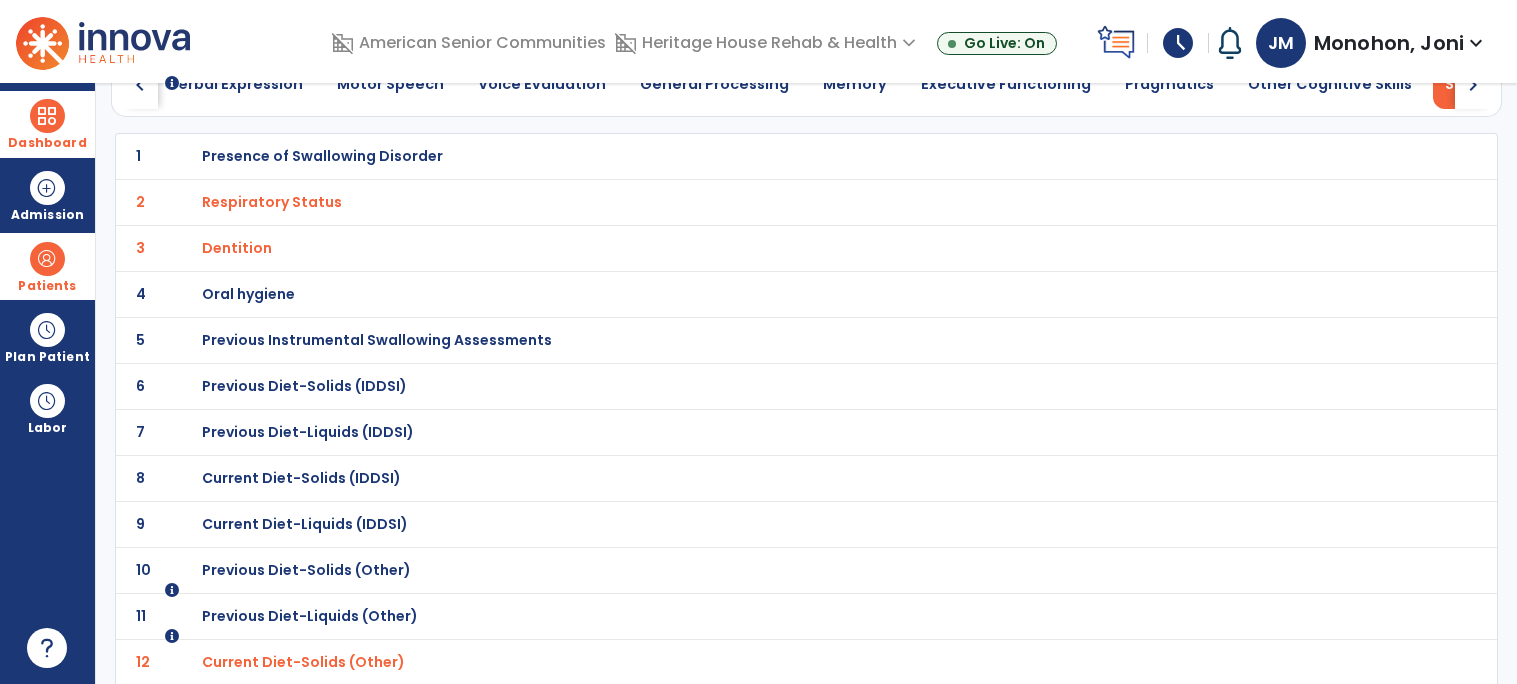 scroll, scrollTop: 0, scrollLeft: 0, axis: both 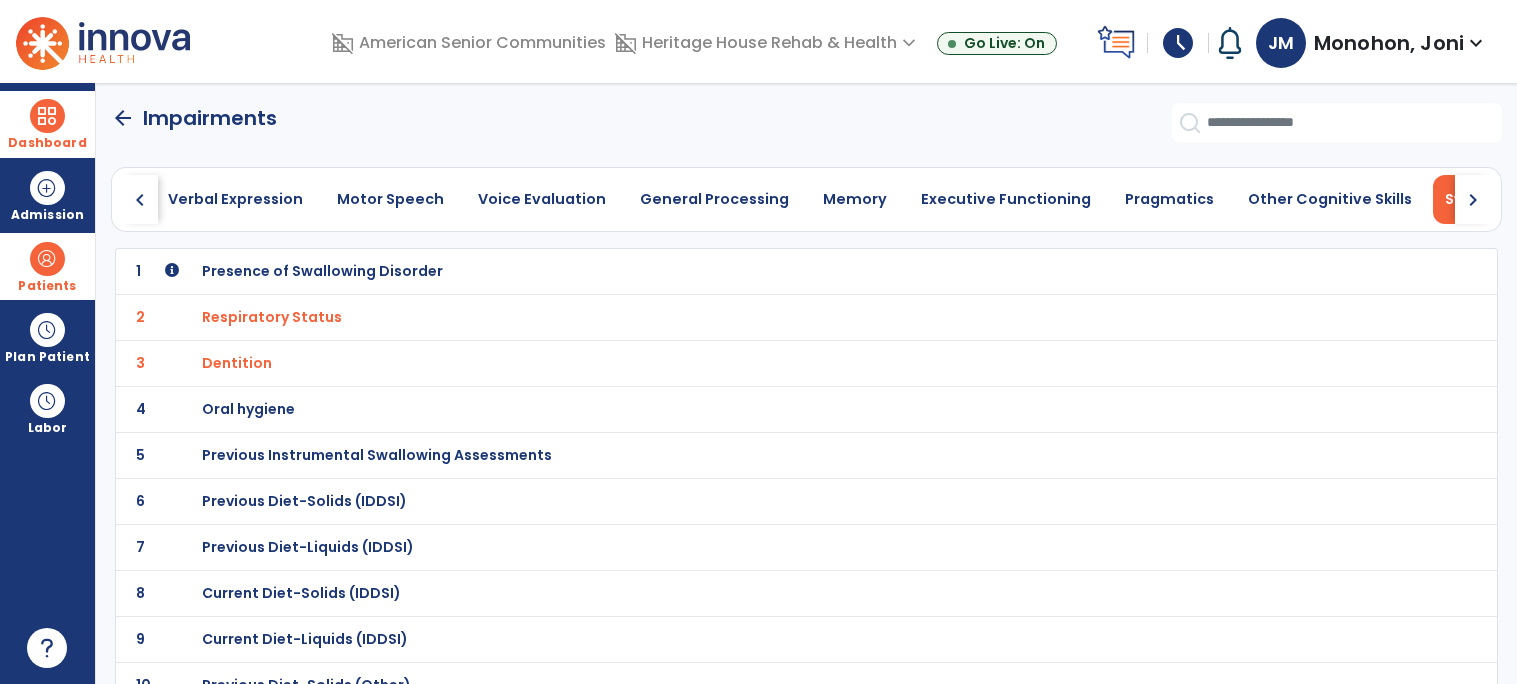 click on "arrow_back" 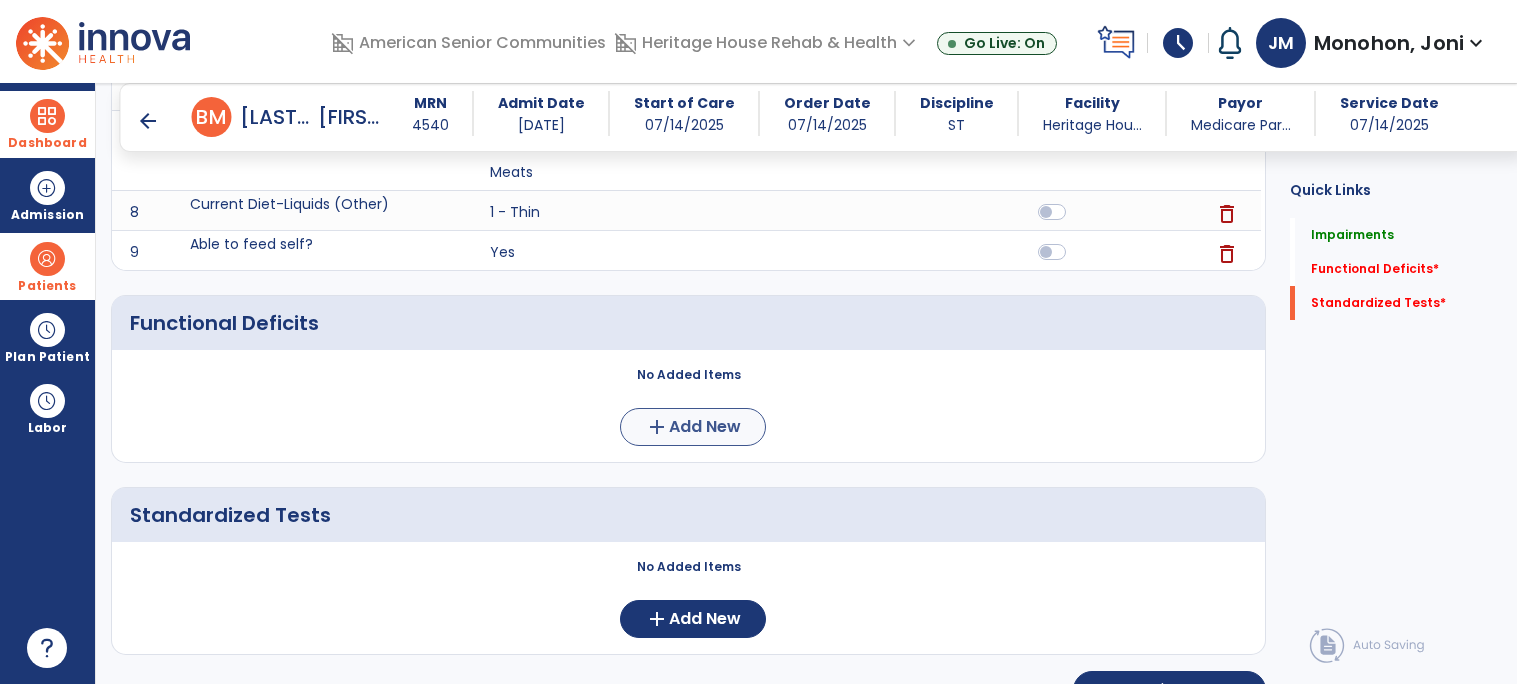 scroll, scrollTop: 615, scrollLeft: 0, axis: vertical 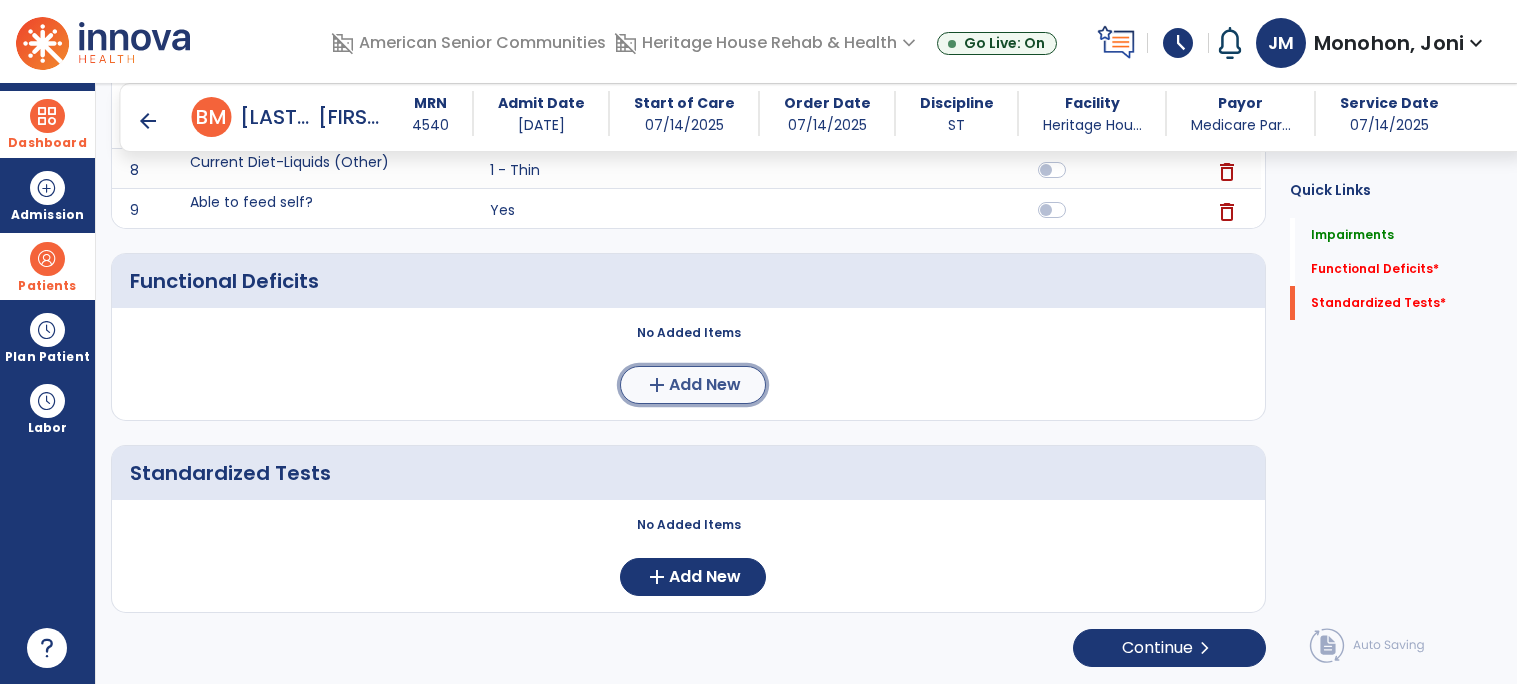 click on "Add New" 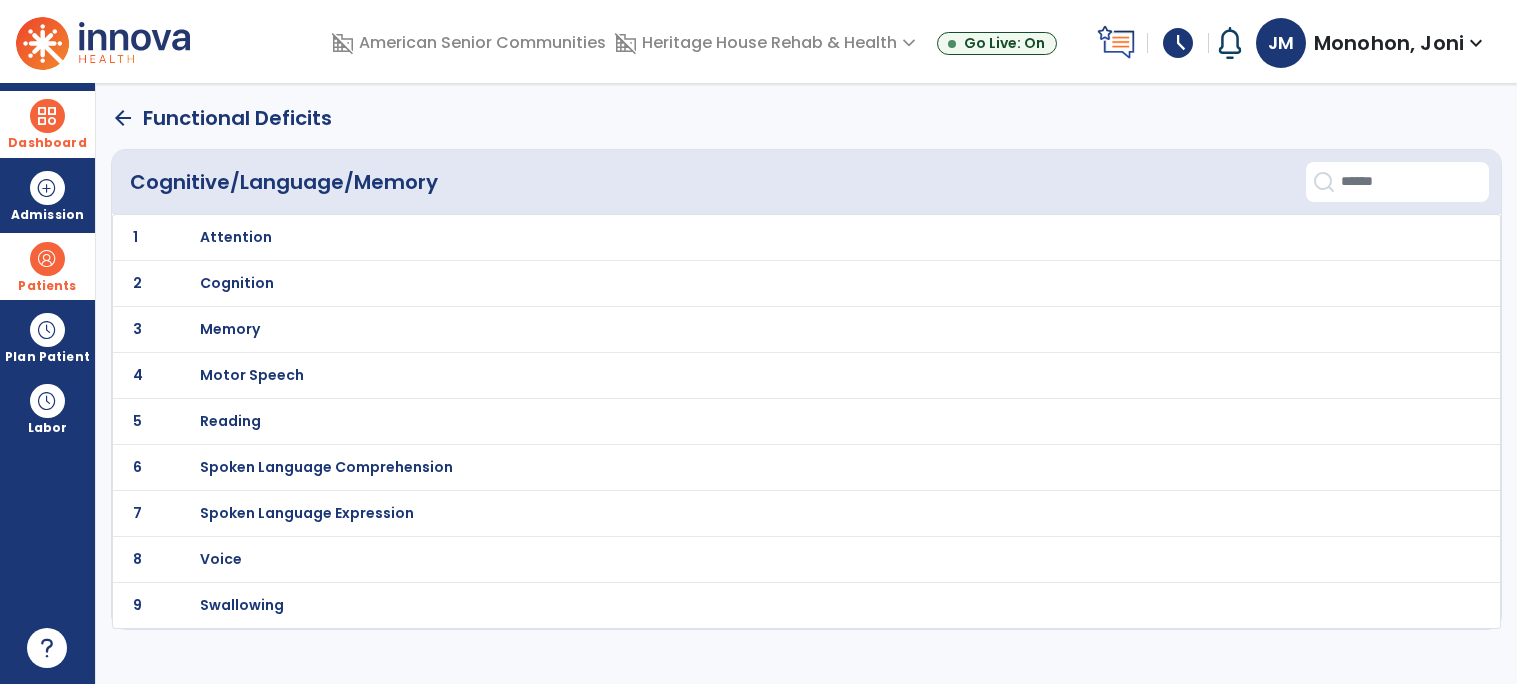 scroll, scrollTop: 0, scrollLeft: 0, axis: both 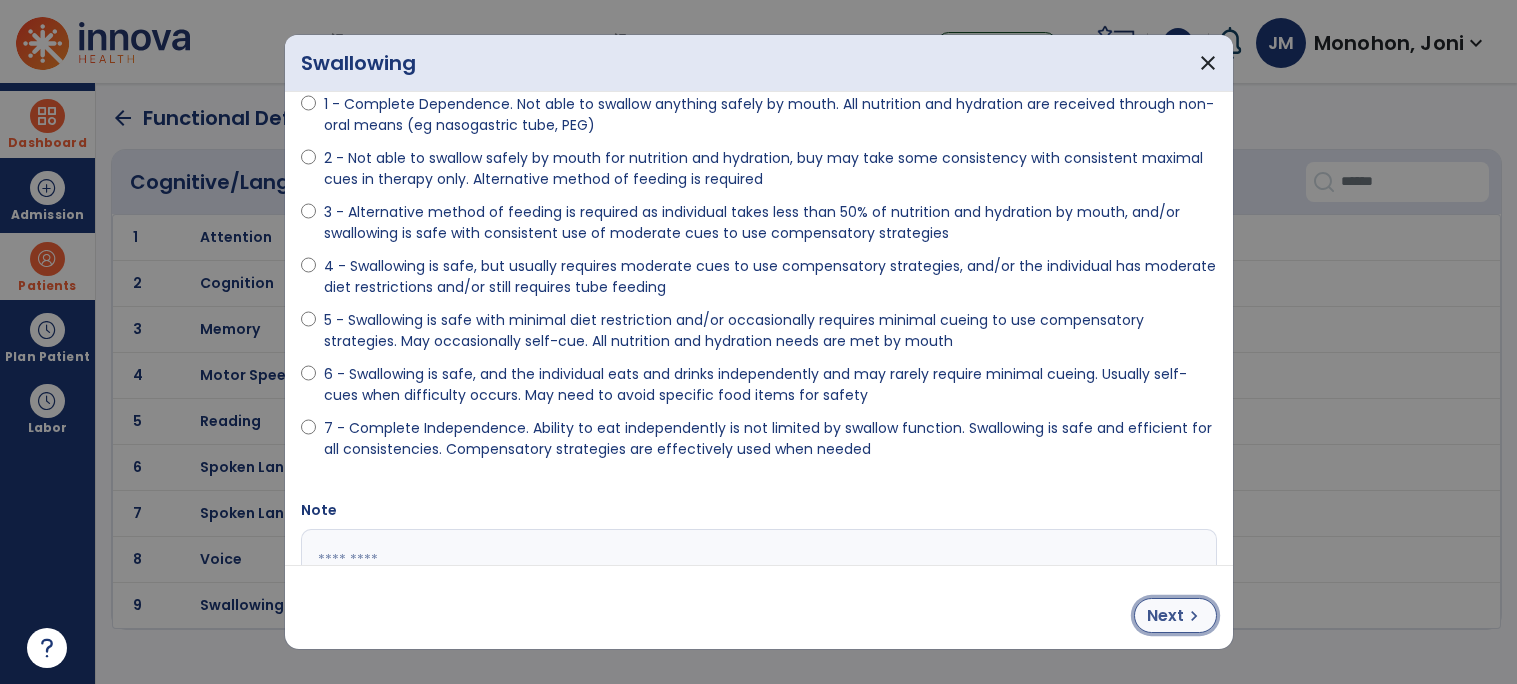 click on "Next" at bounding box center (1165, 616) 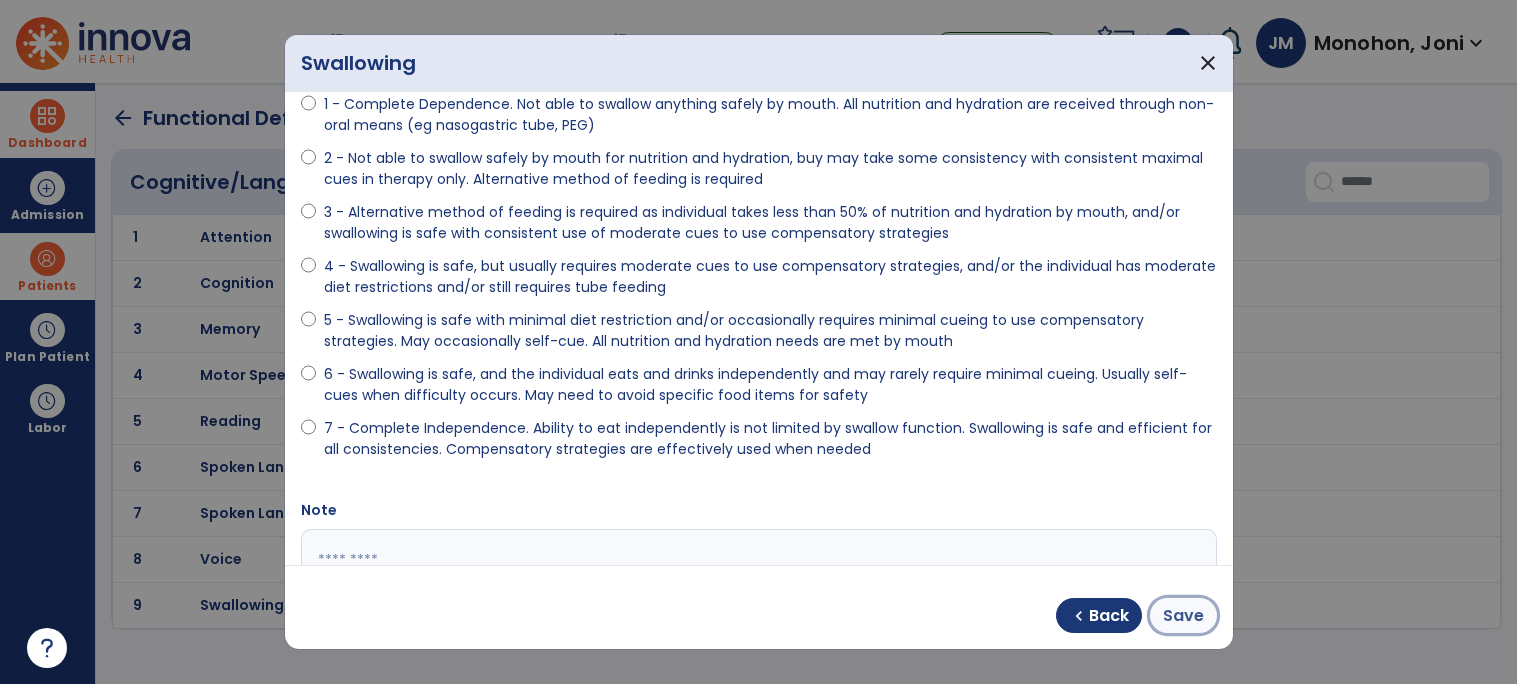 click on "Save" at bounding box center [1183, 616] 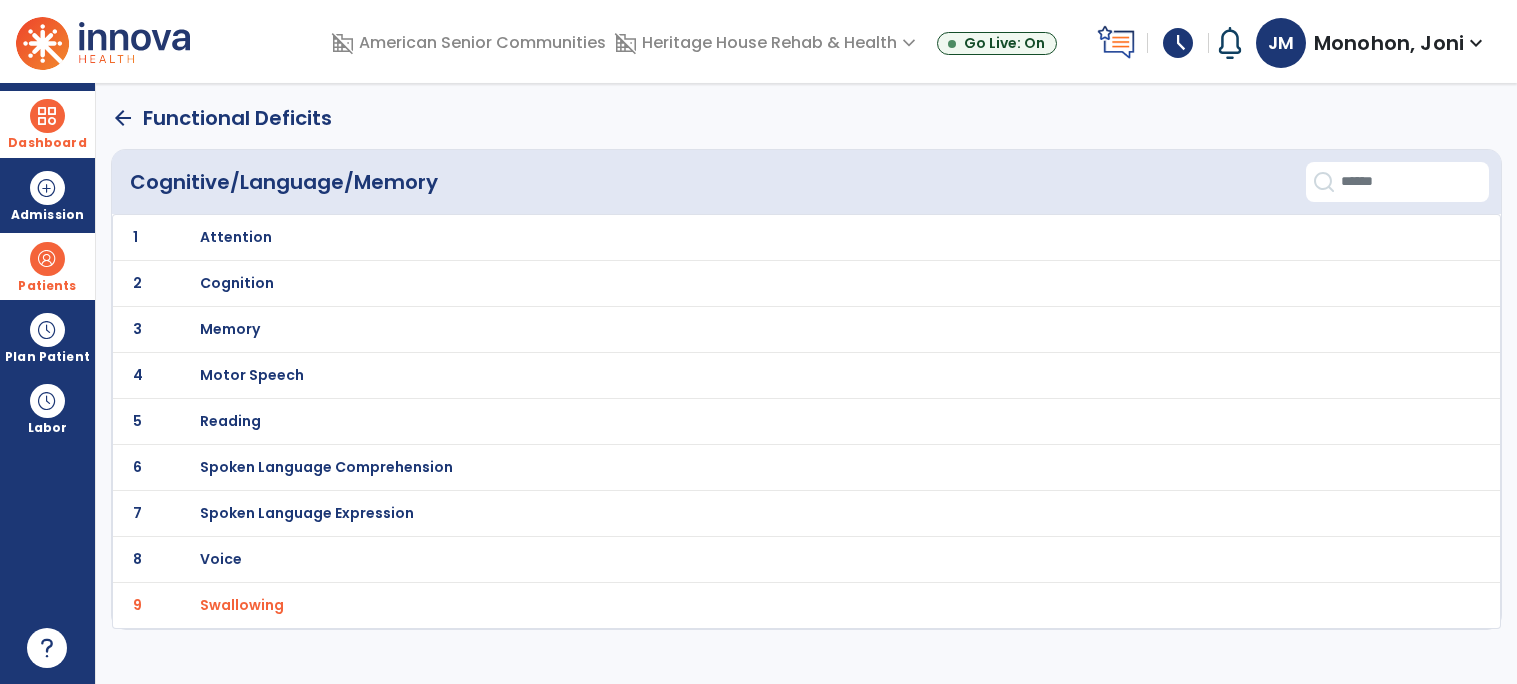 click on "Voice" at bounding box center (236, 237) 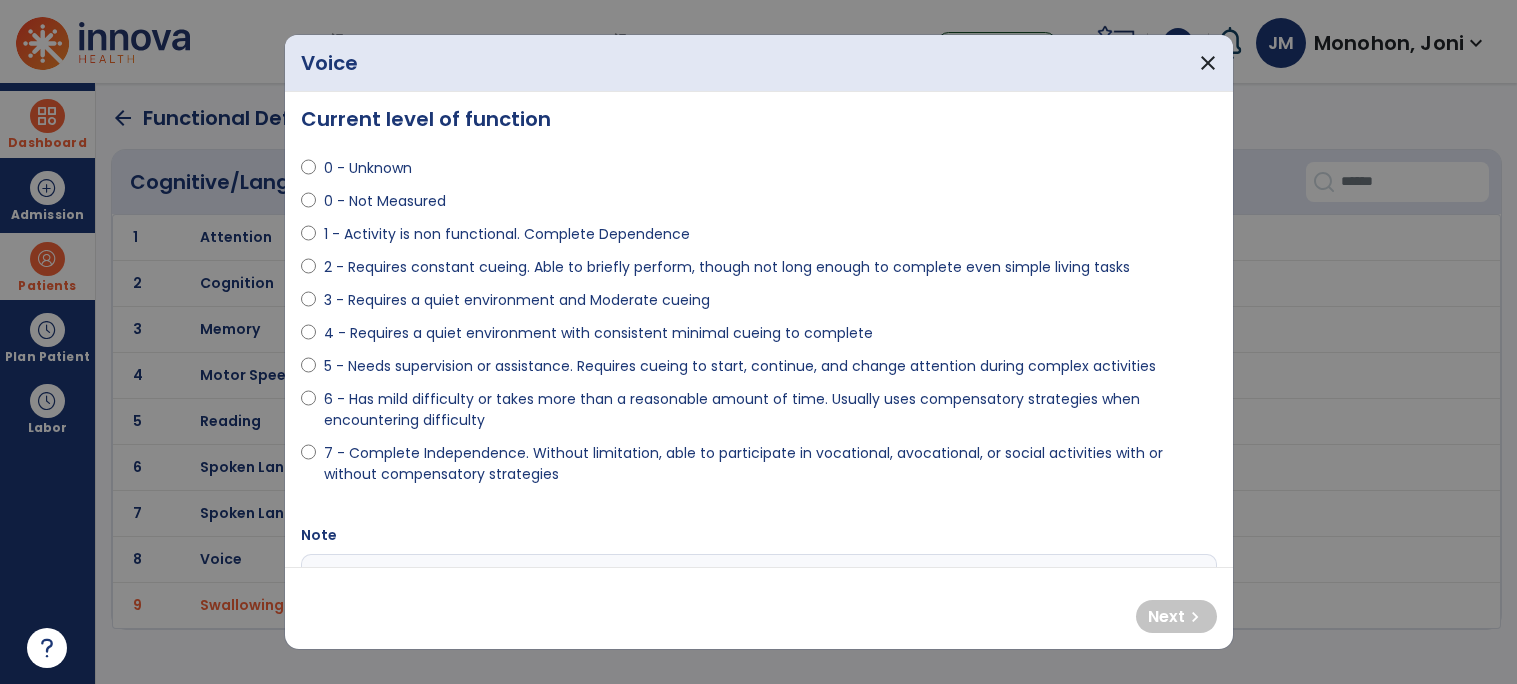 scroll, scrollTop: 0, scrollLeft: 0, axis: both 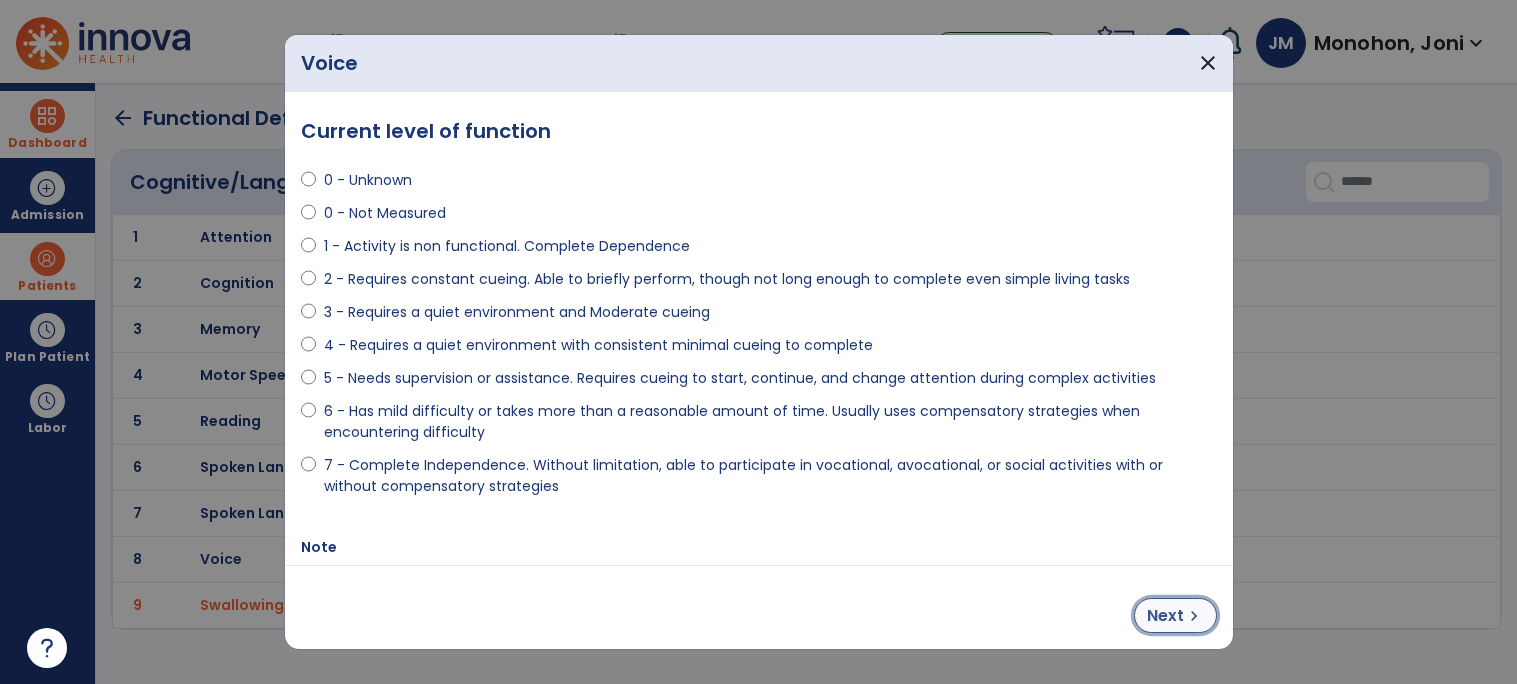 click on "Next" at bounding box center [1165, 616] 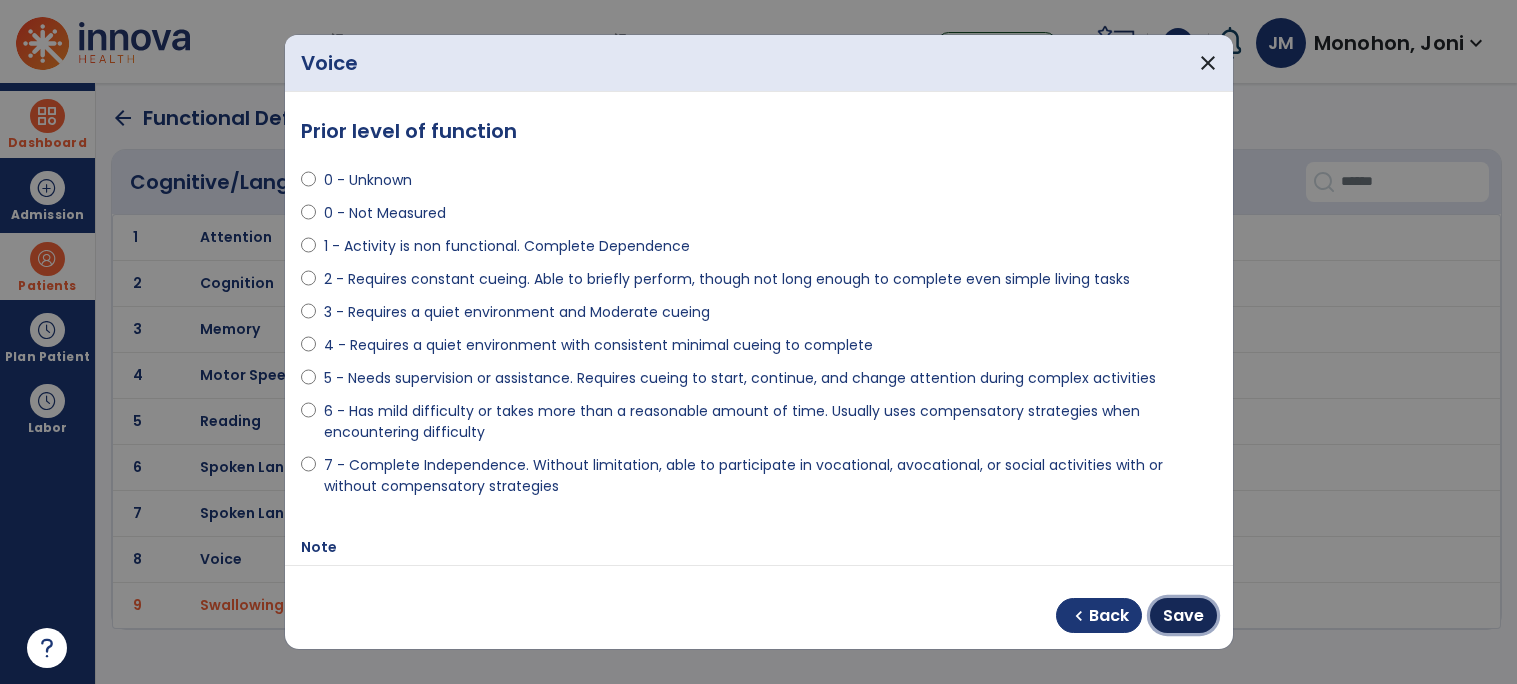 click on "Save" at bounding box center [1183, 616] 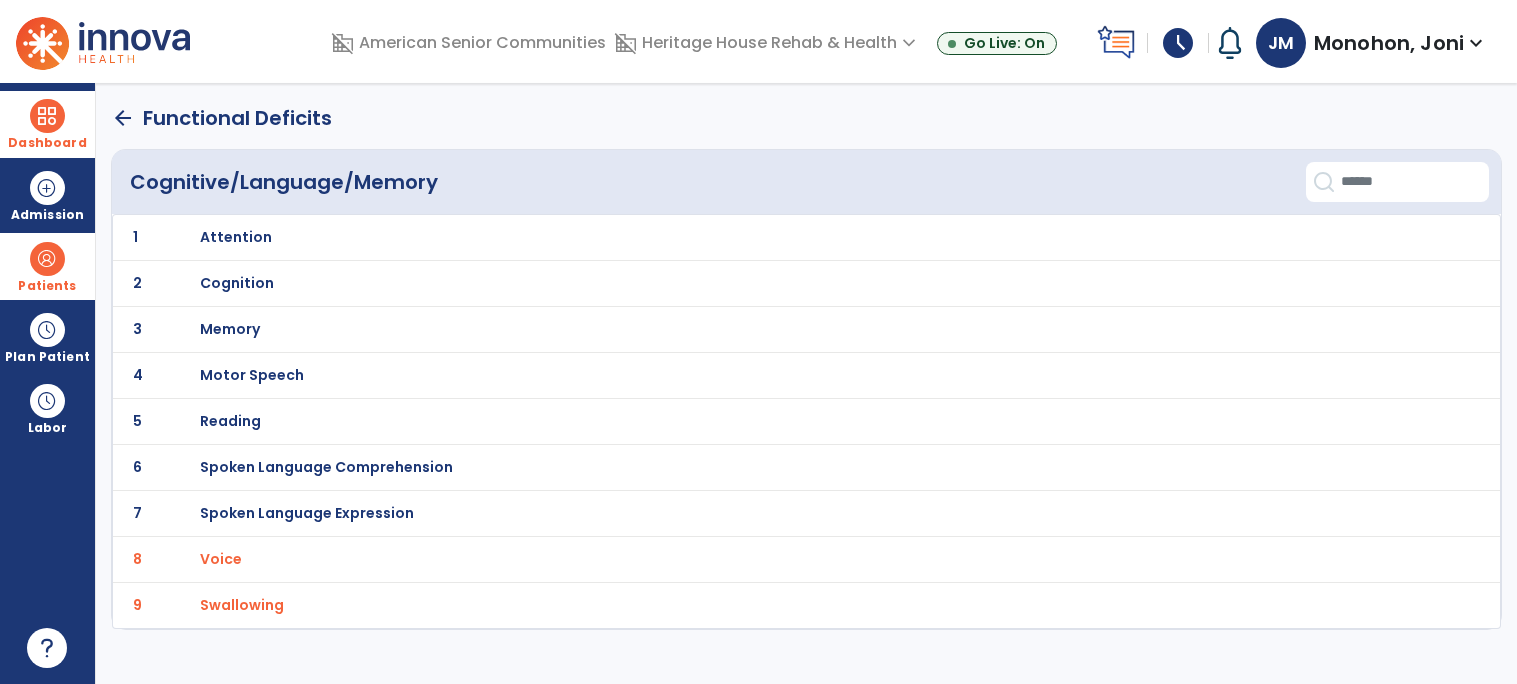 click on "arrow_back" 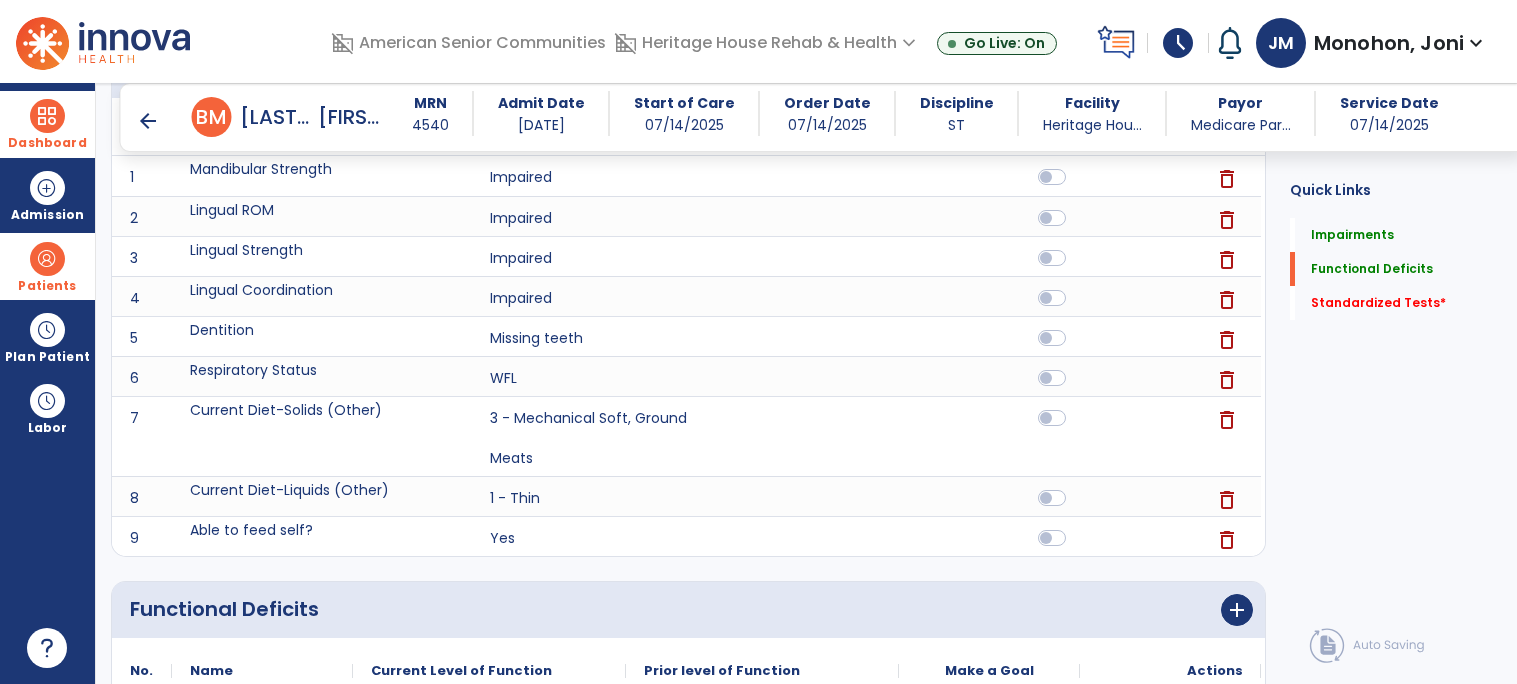 scroll, scrollTop: 576, scrollLeft: 0, axis: vertical 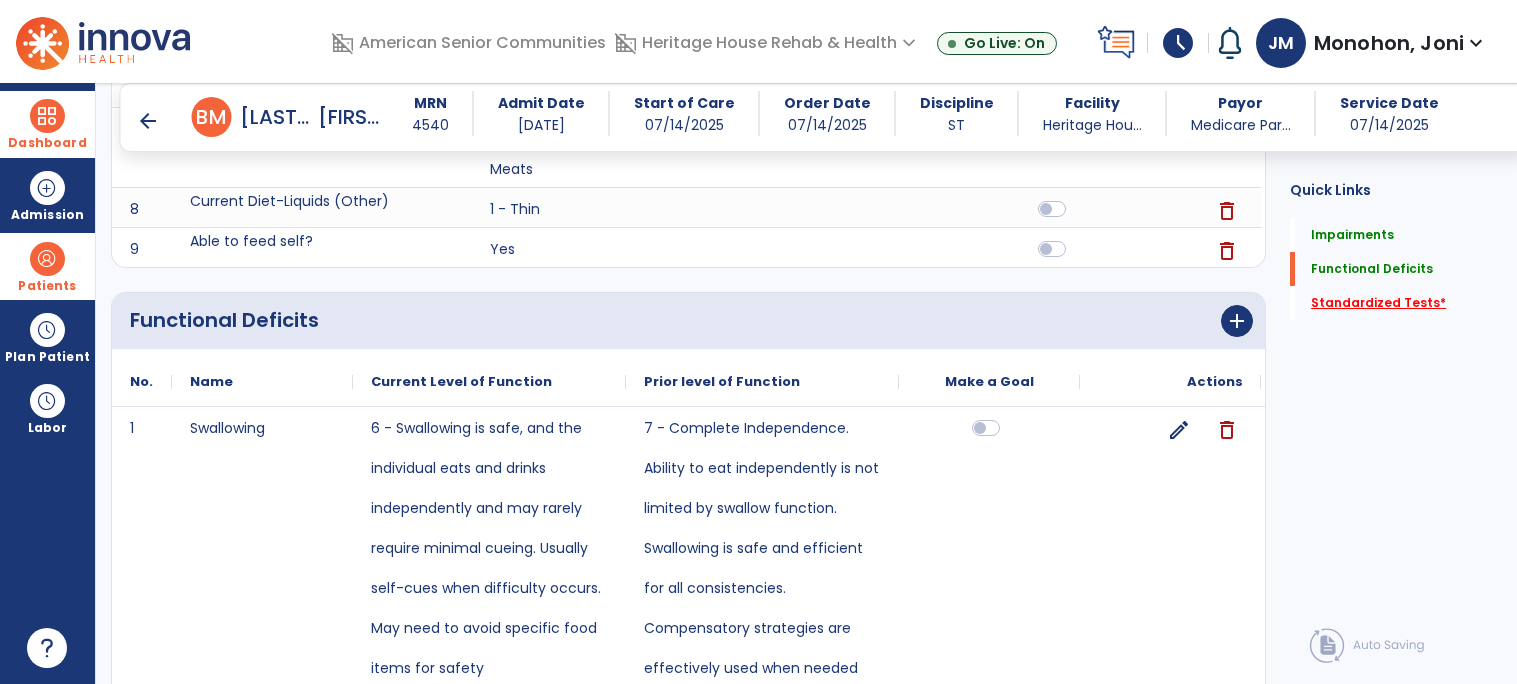 click on "Standardized Tests   *" 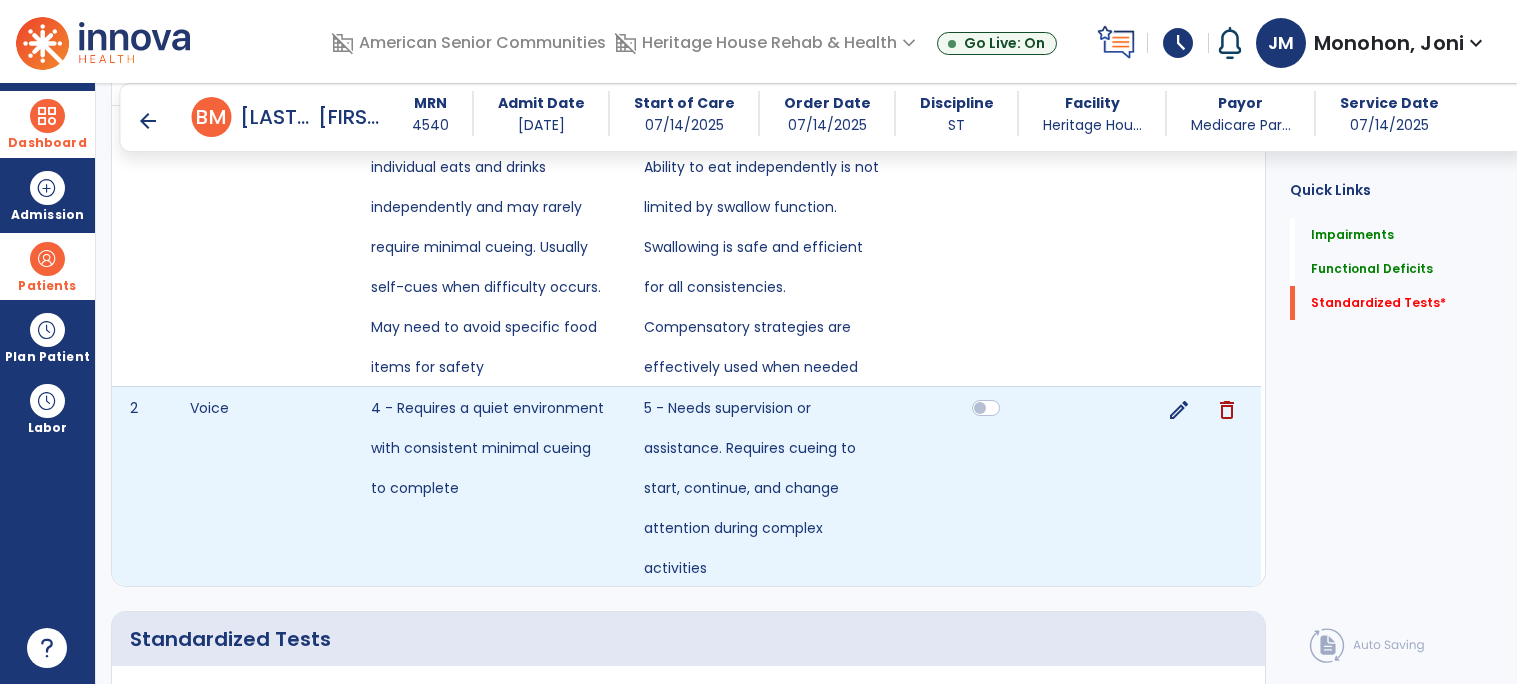 scroll, scrollTop: 1042, scrollLeft: 0, axis: vertical 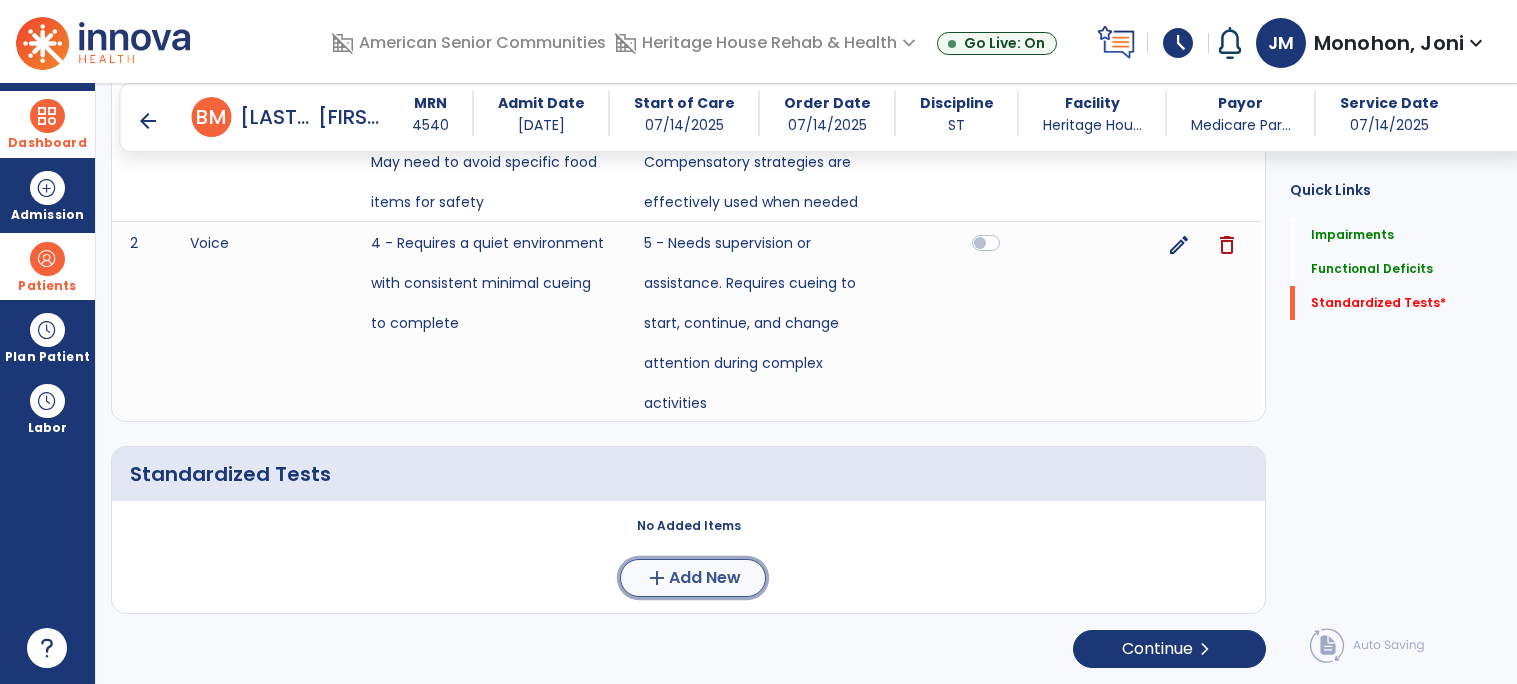 click on "Add New" 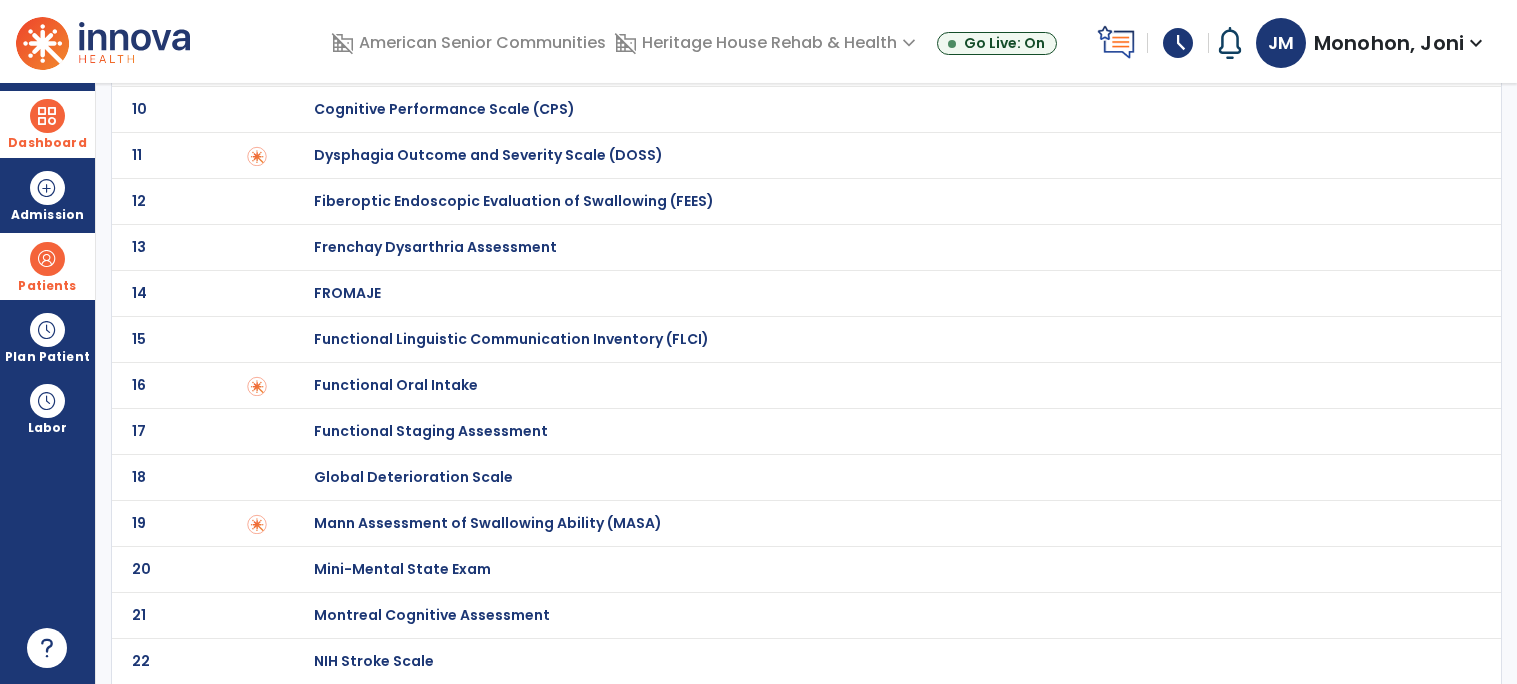 scroll, scrollTop: 655, scrollLeft: 0, axis: vertical 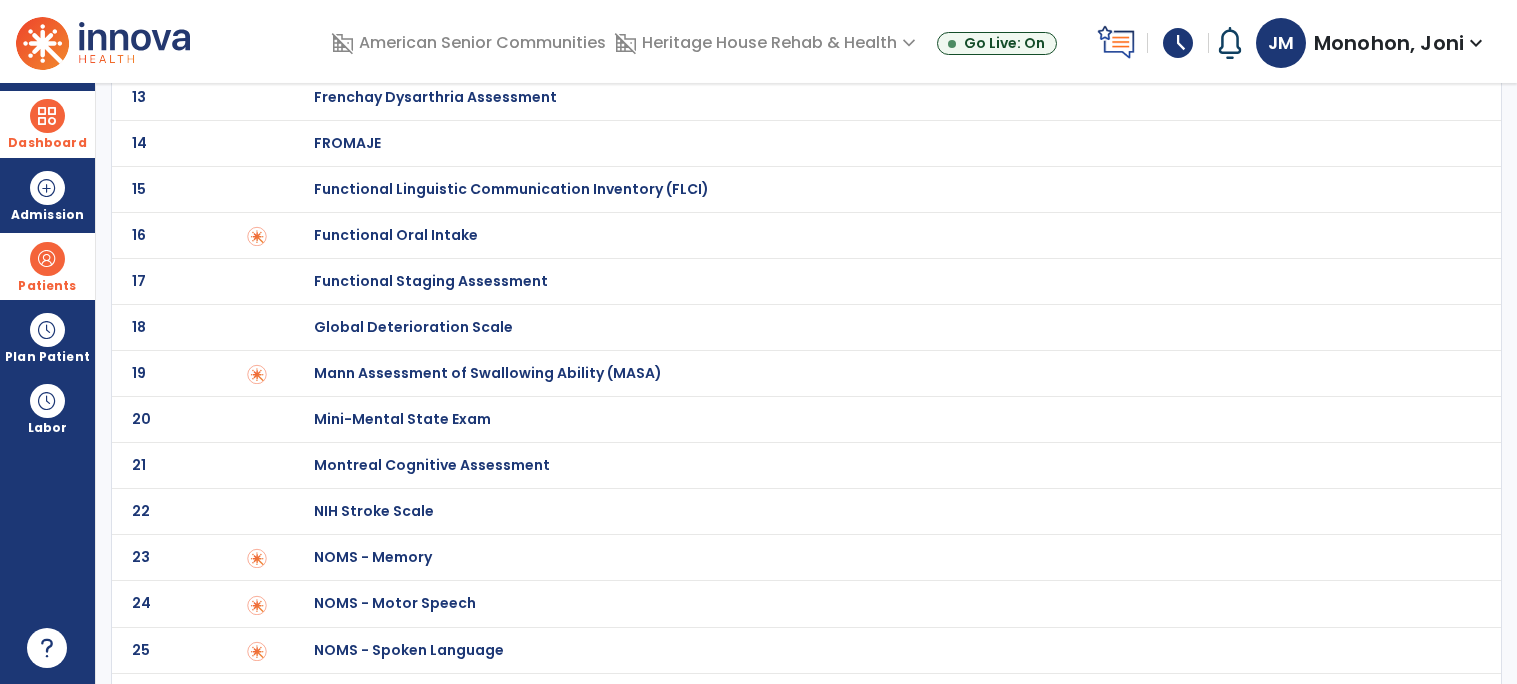 click on "Mann Assessment of Swallowing Ability (MASA)" at bounding box center (393, -455) 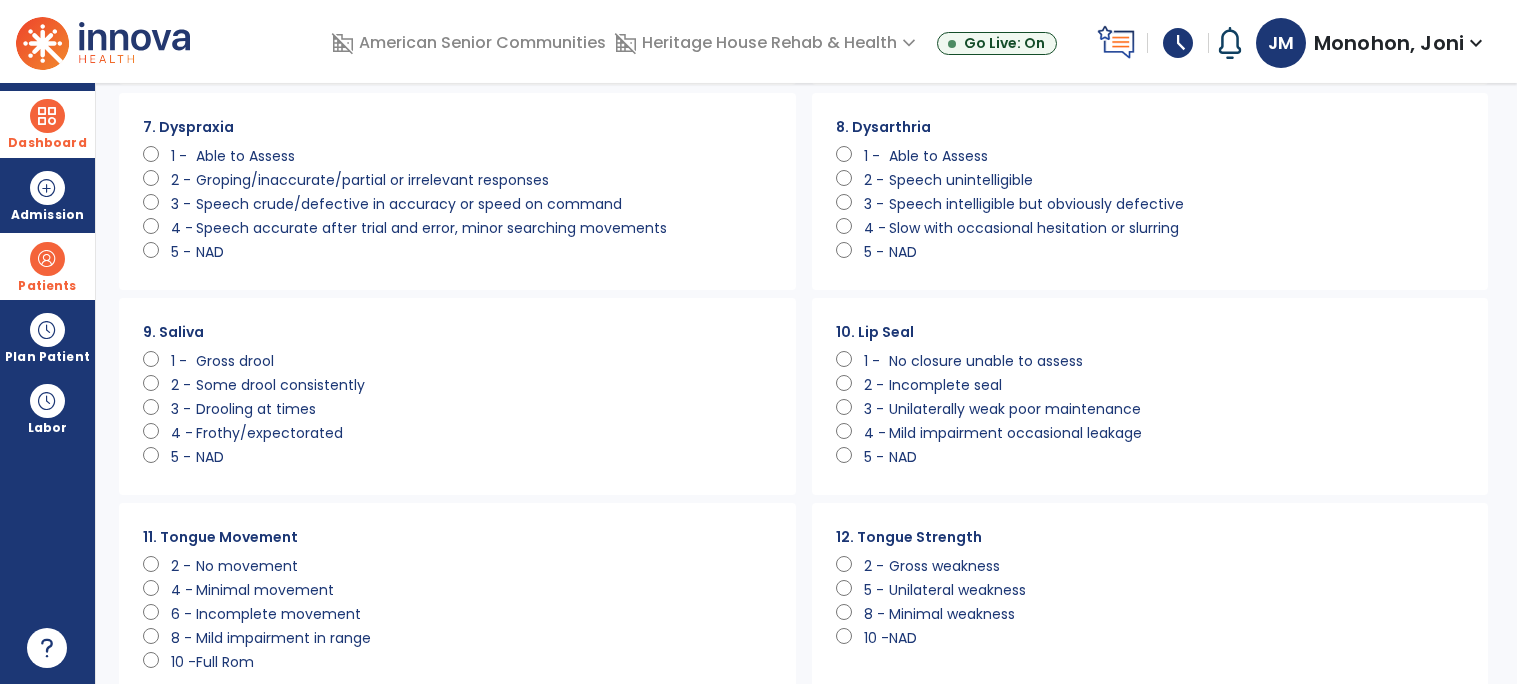 scroll, scrollTop: 0, scrollLeft: 0, axis: both 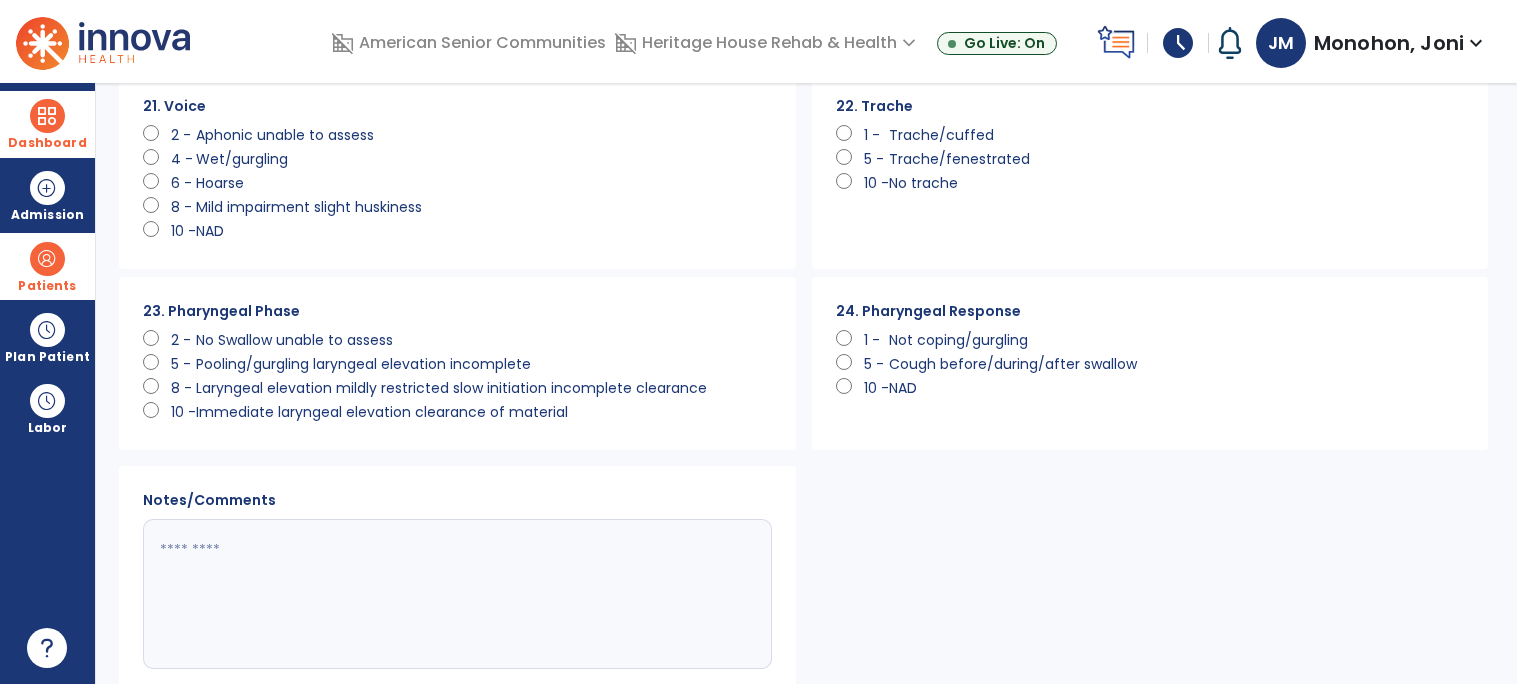 click on "8 - Laryngeal elevation mildly restricted slow initiation incomplete clearance" 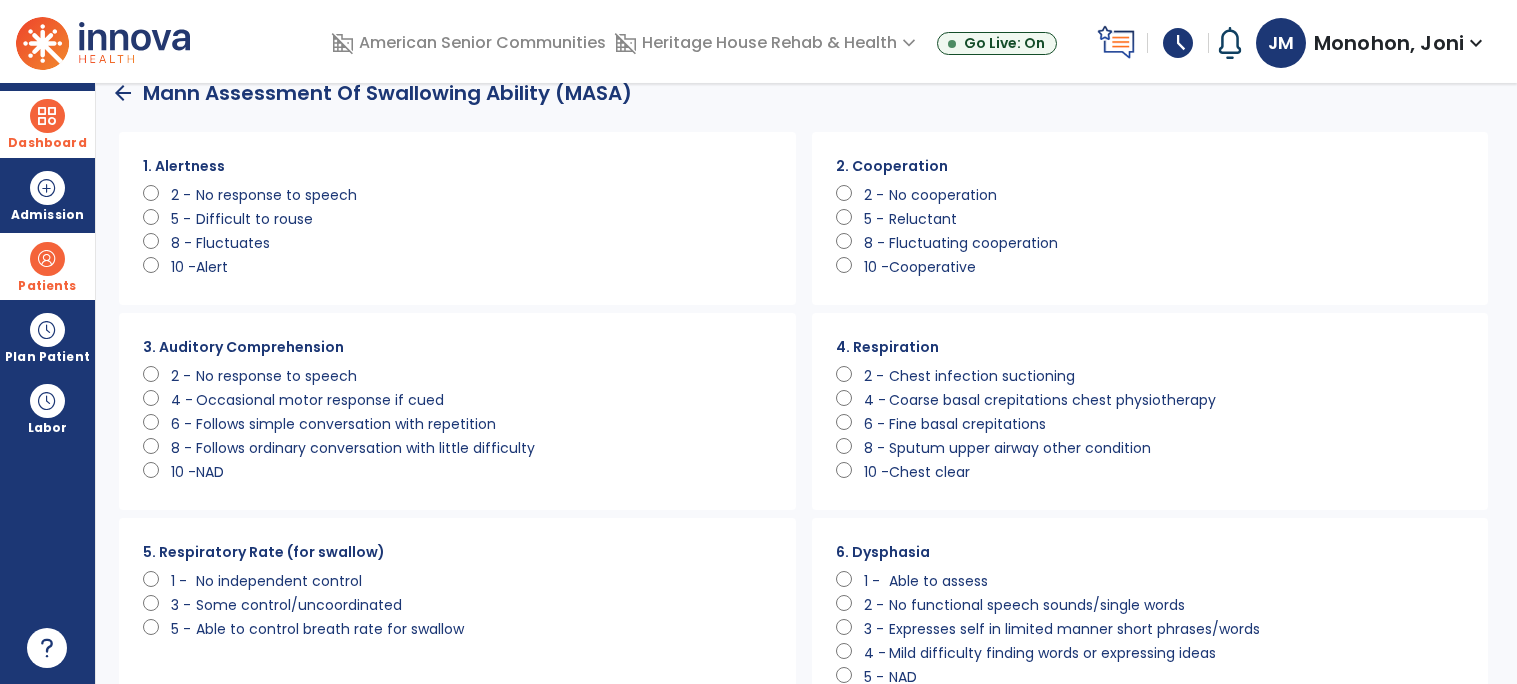 scroll, scrollTop: 0, scrollLeft: 0, axis: both 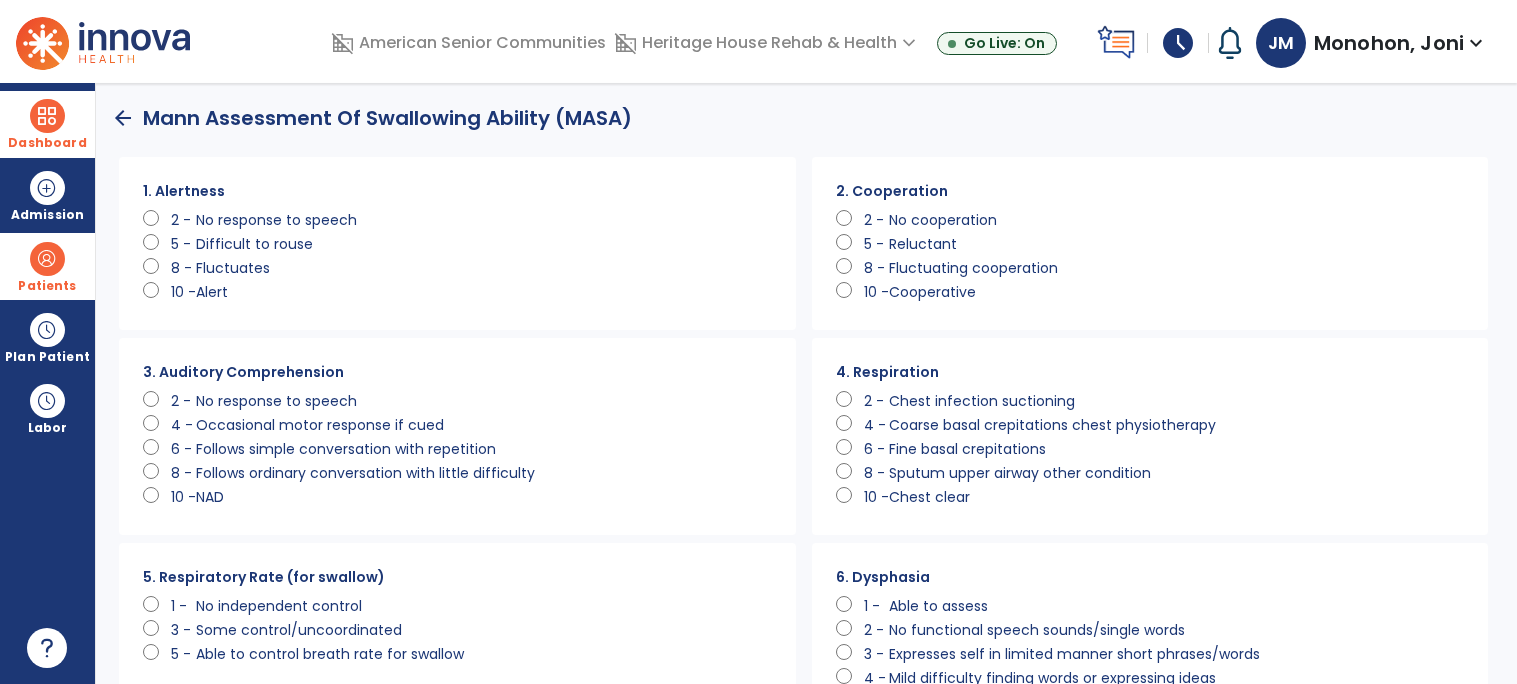 click on "arrow_back" 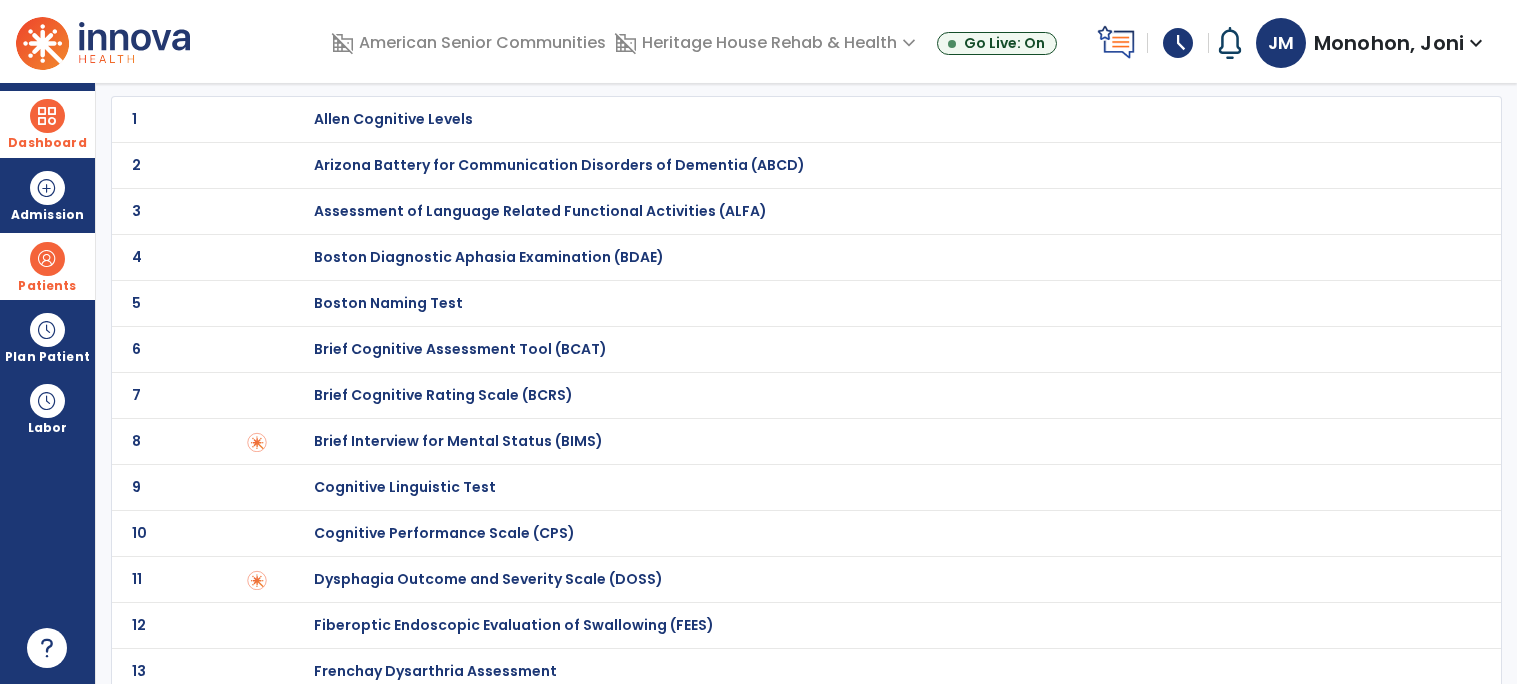 scroll, scrollTop: 0, scrollLeft: 0, axis: both 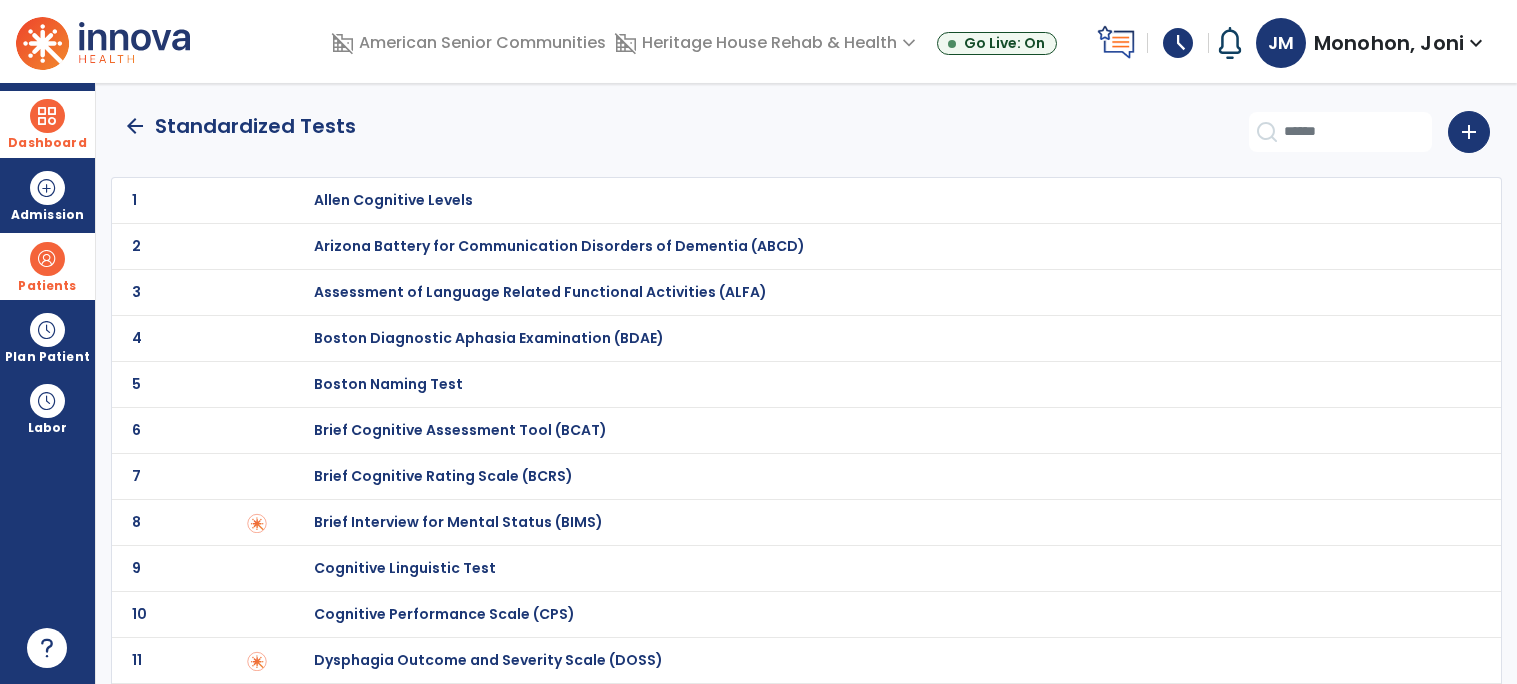 click on "arrow_back" 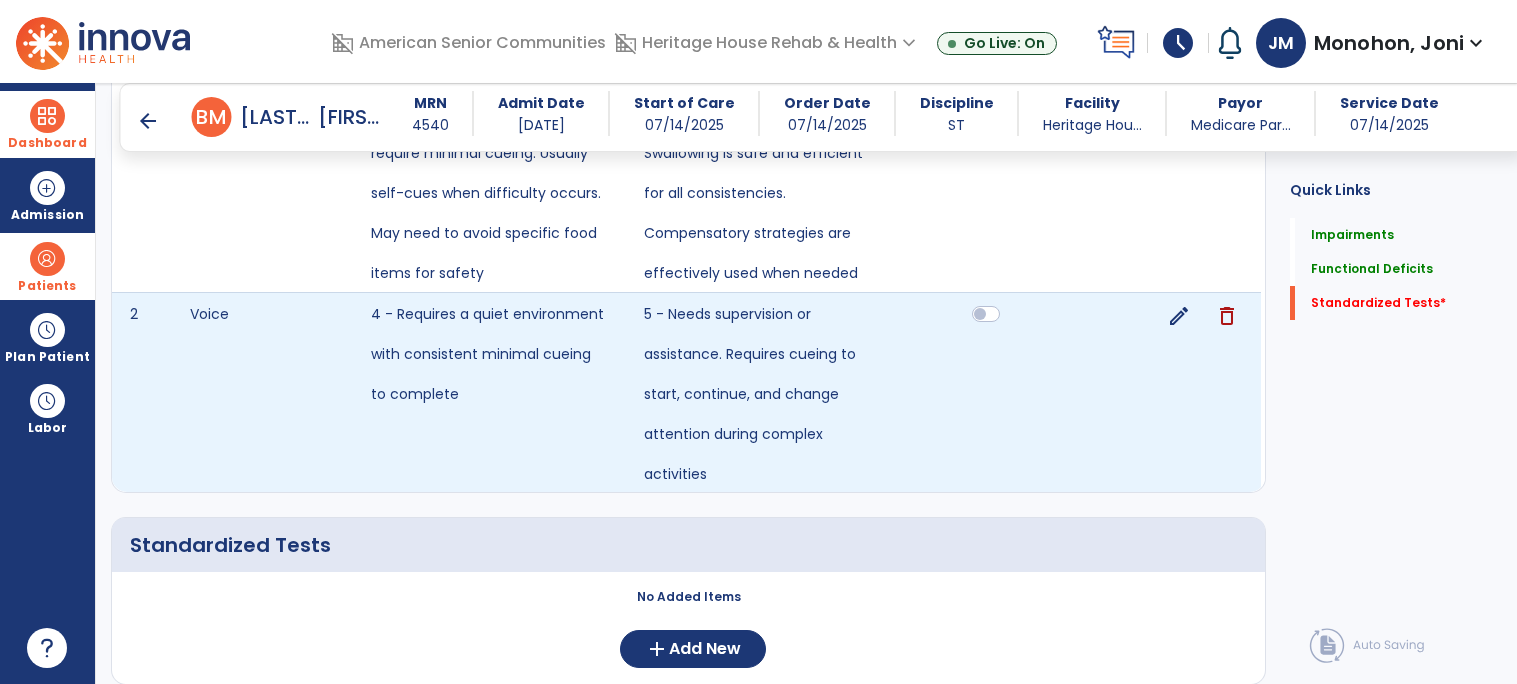 scroll, scrollTop: 1042, scrollLeft: 0, axis: vertical 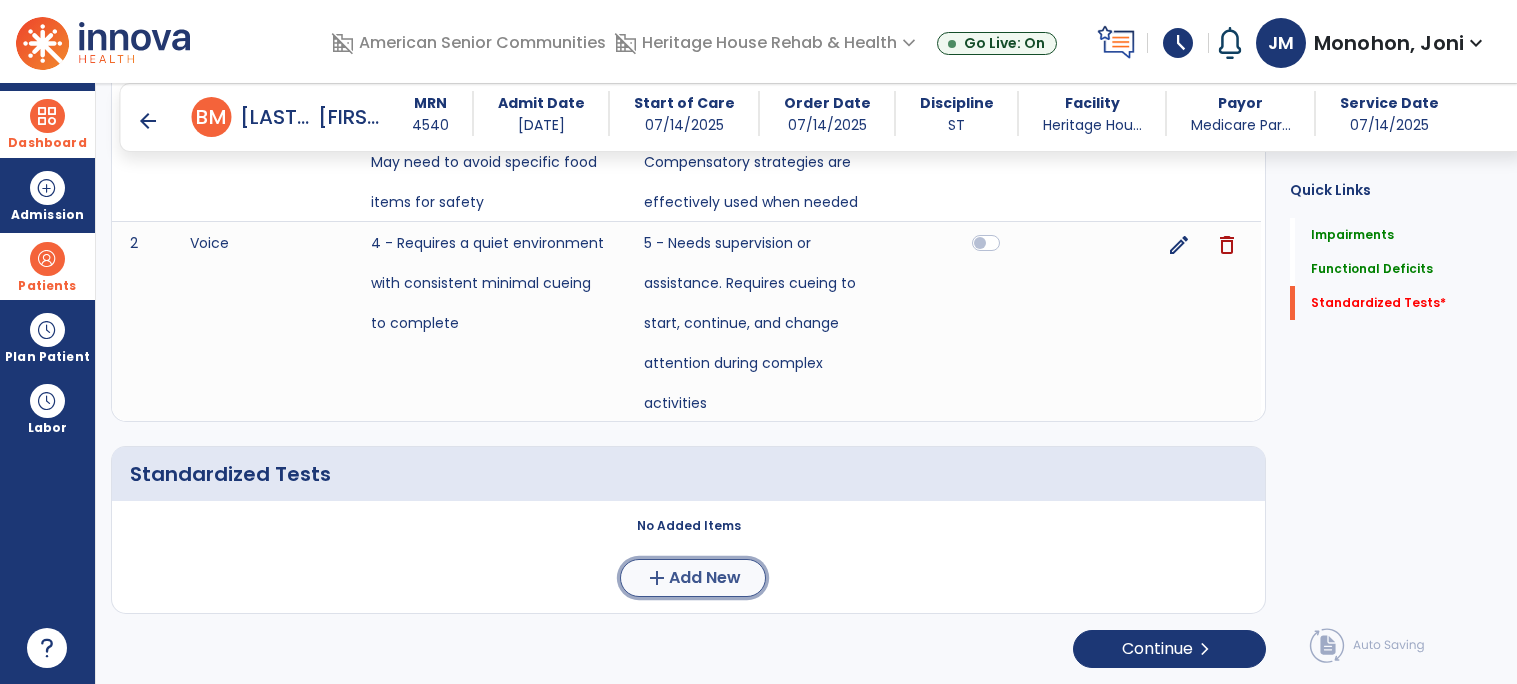 click on "Add New" 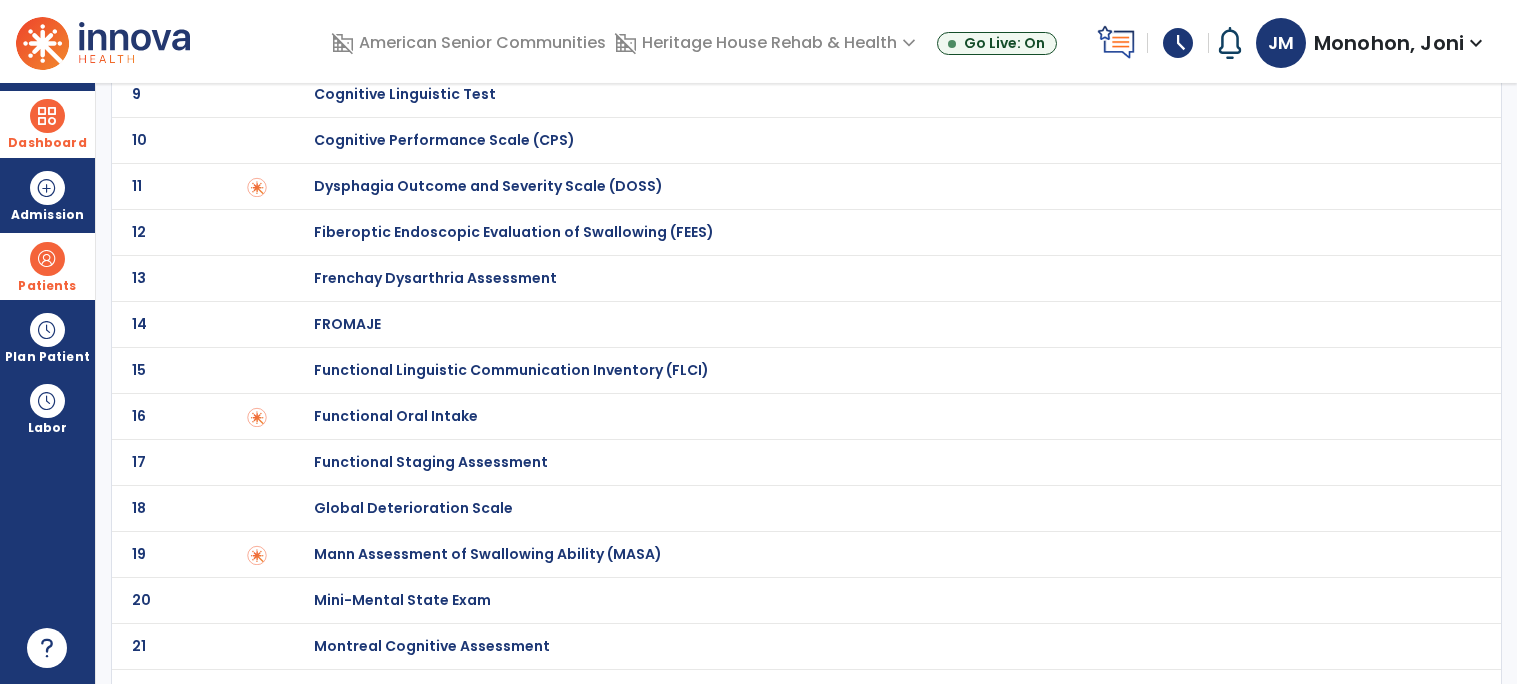 scroll, scrollTop: 719, scrollLeft: 0, axis: vertical 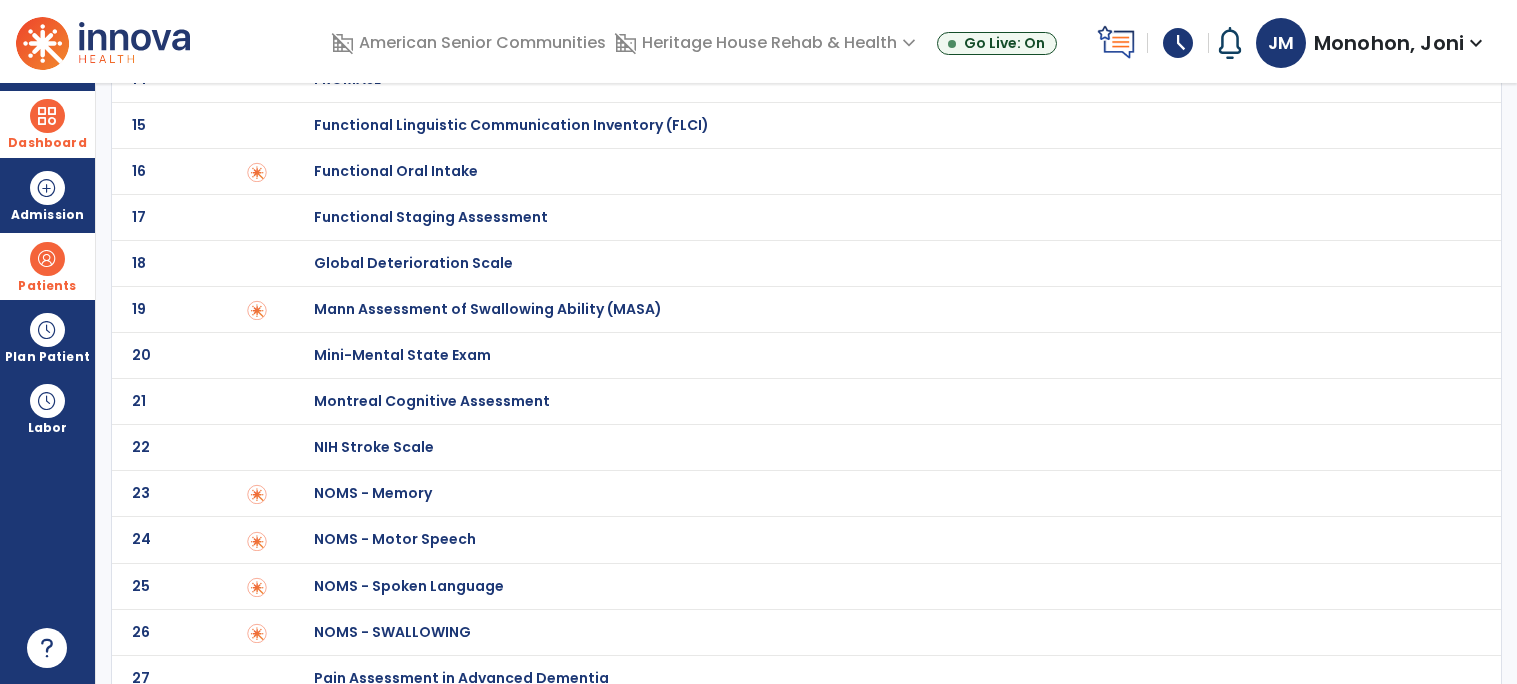click on "Mann Assessment of Swallowing Ability (MASA)" at bounding box center (393, -519) 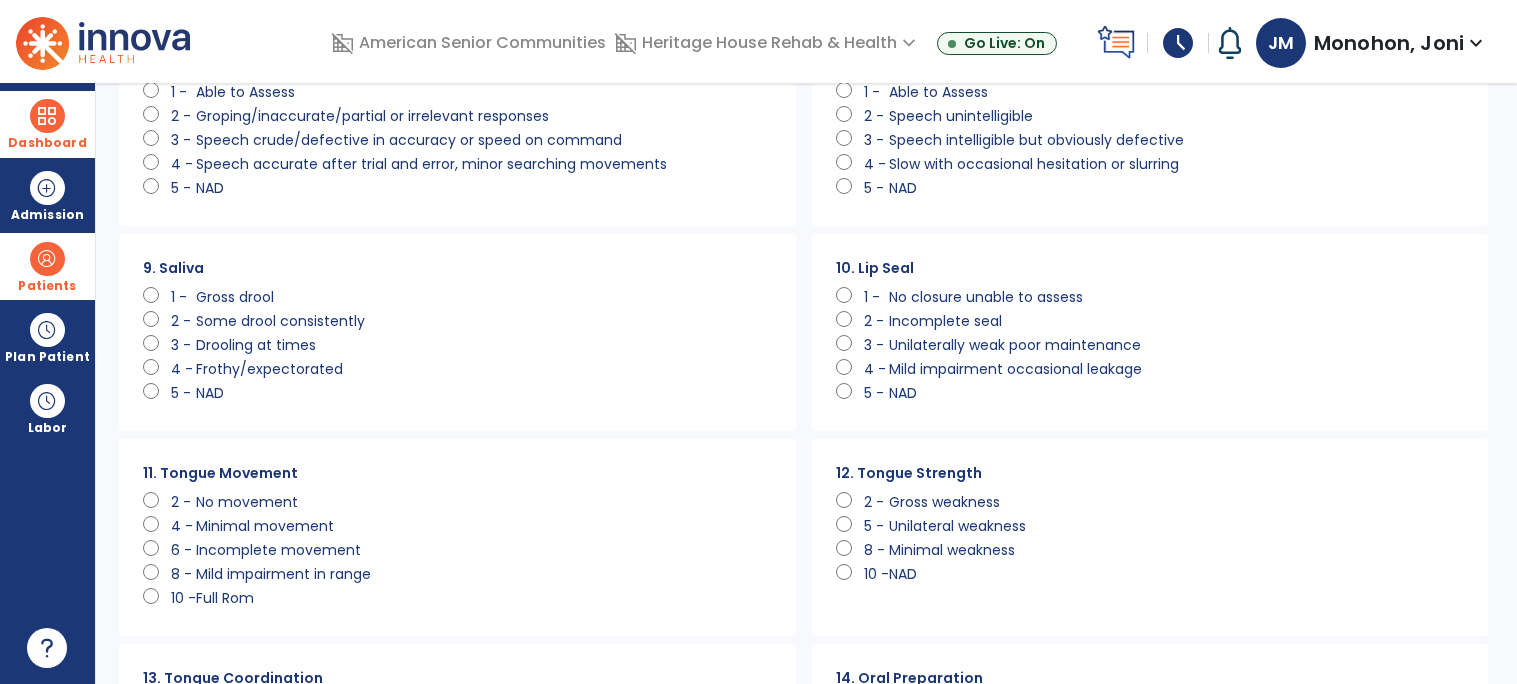 scroll, scrollTop: 0, scrollLeft: 0, axis: both 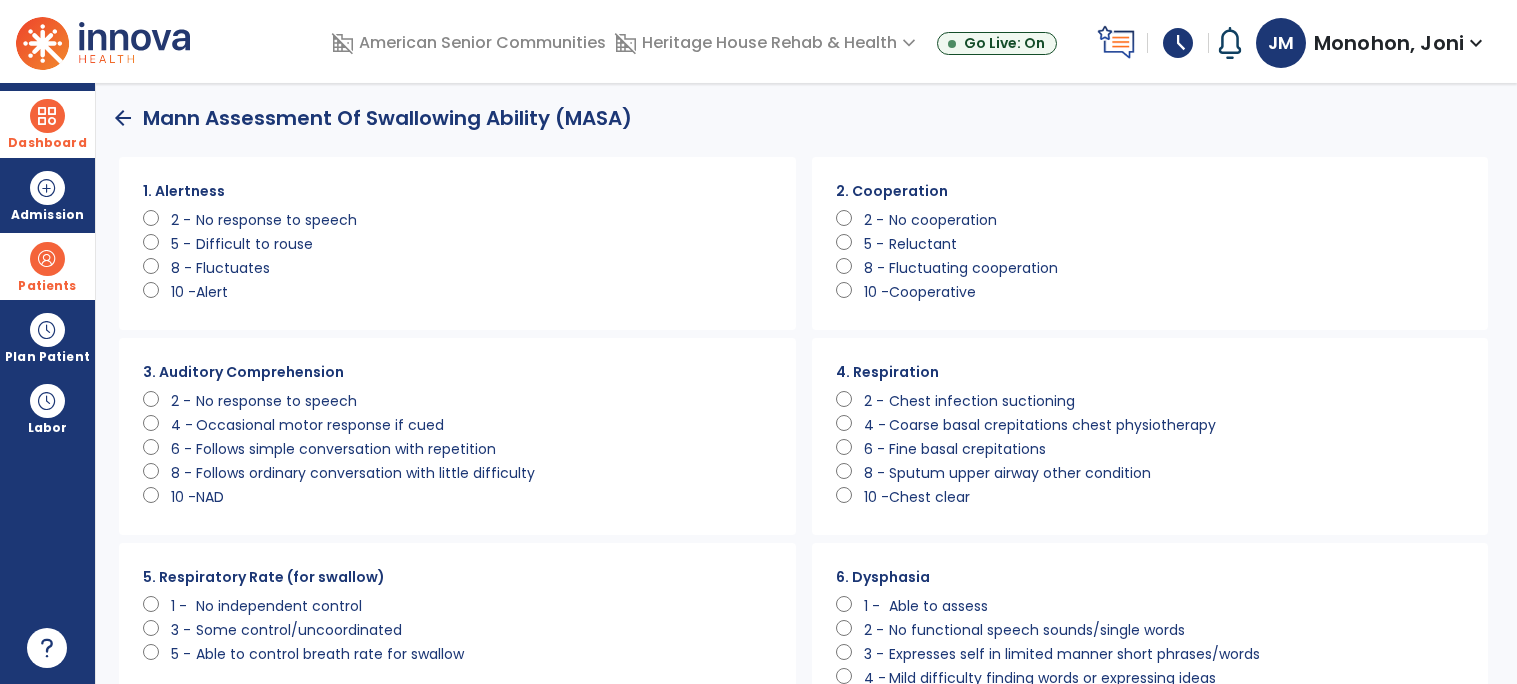 click on "arrow_back" 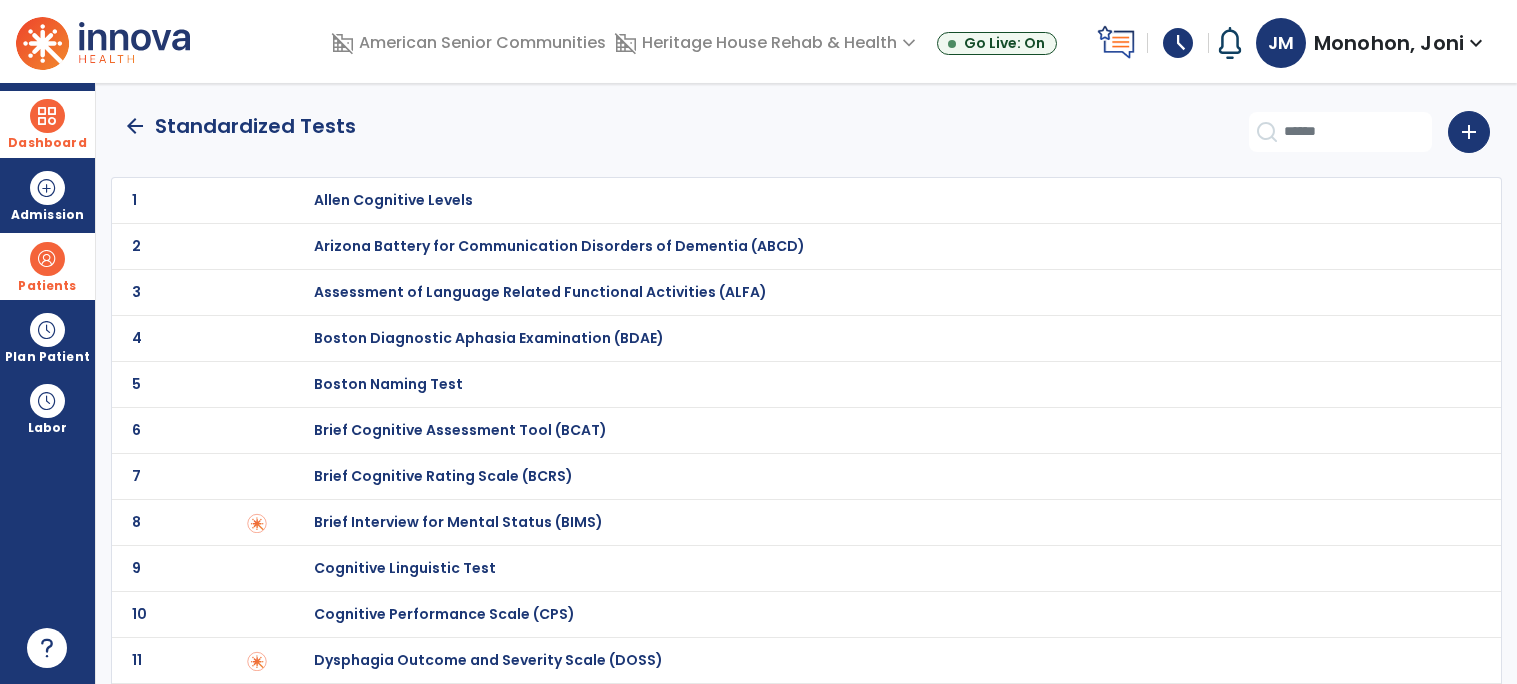 scroll, scrollTop: 19, scrollLeft: 0, axis: vertical 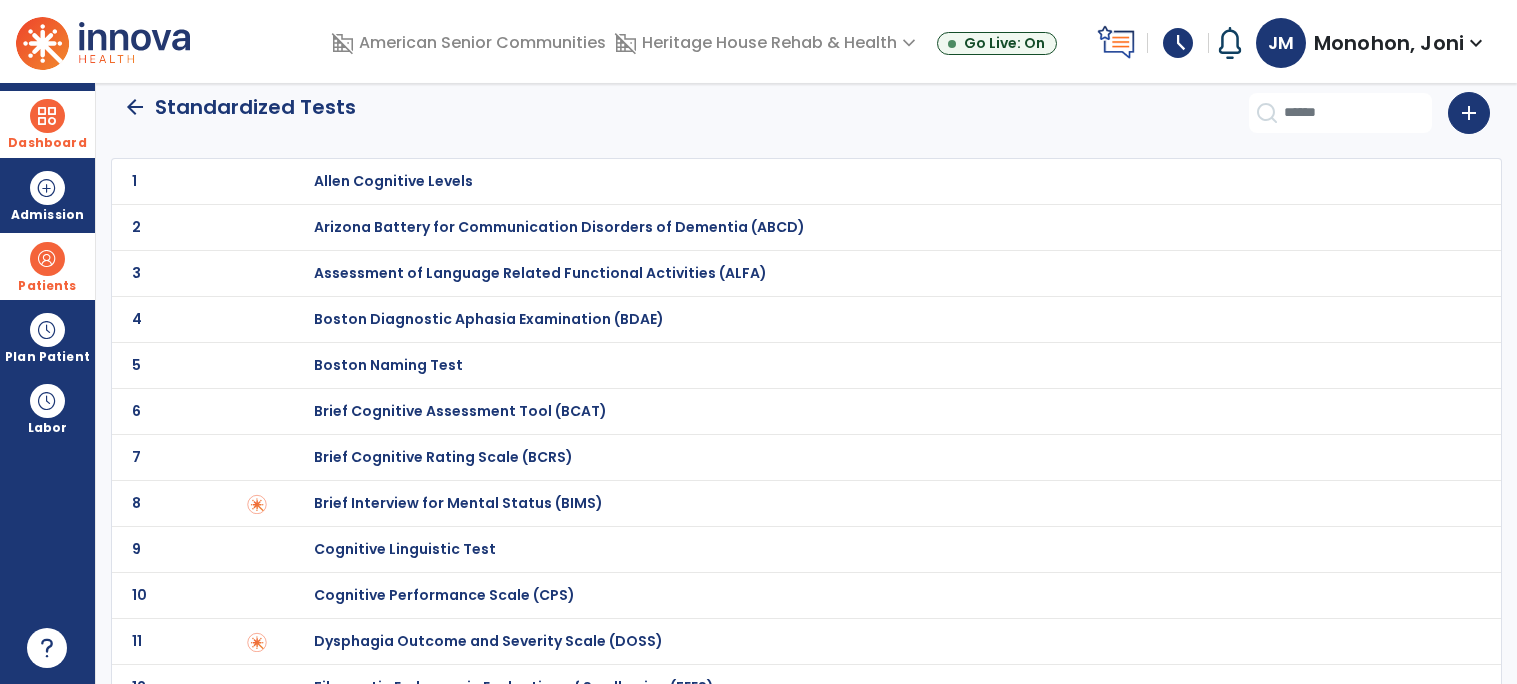 click on "arrow_back" 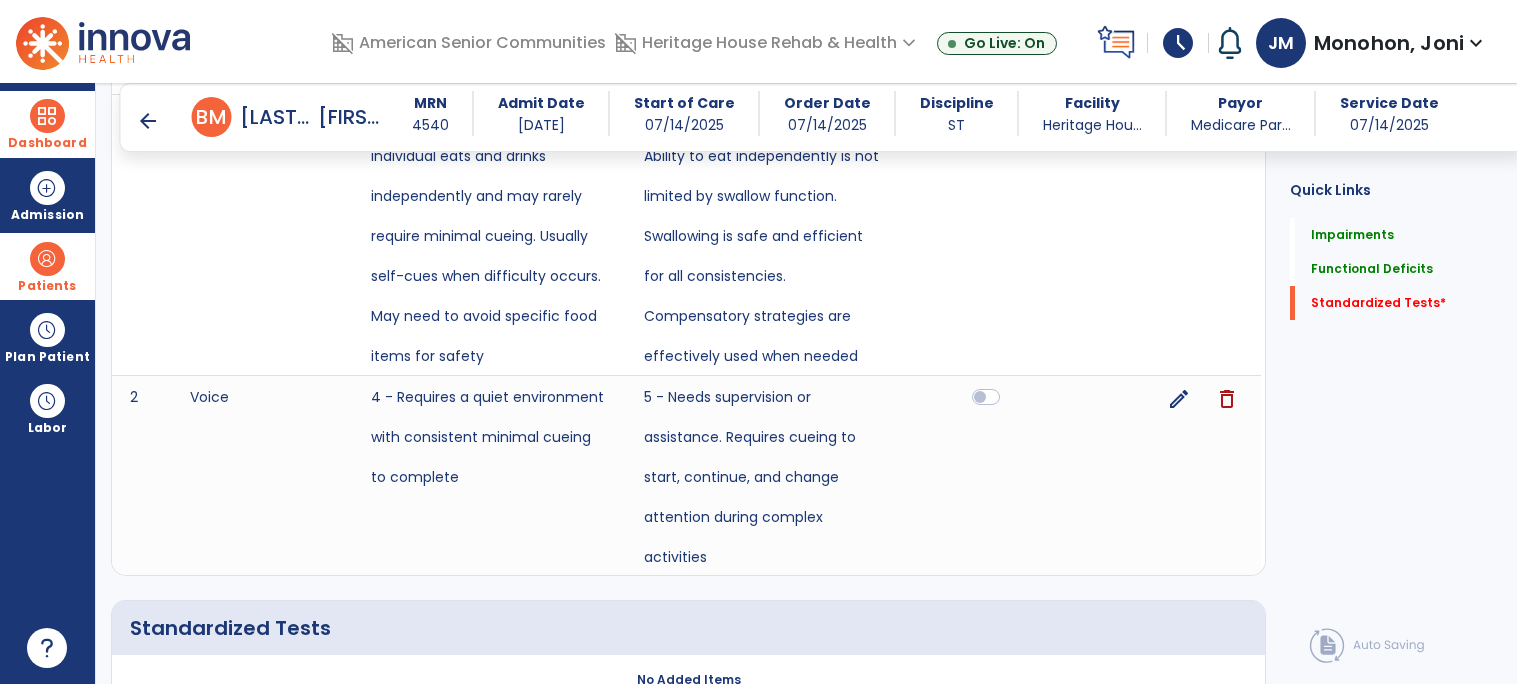 scroll, scrollTop: 1042, scrollLeft: 0, axis: vertical 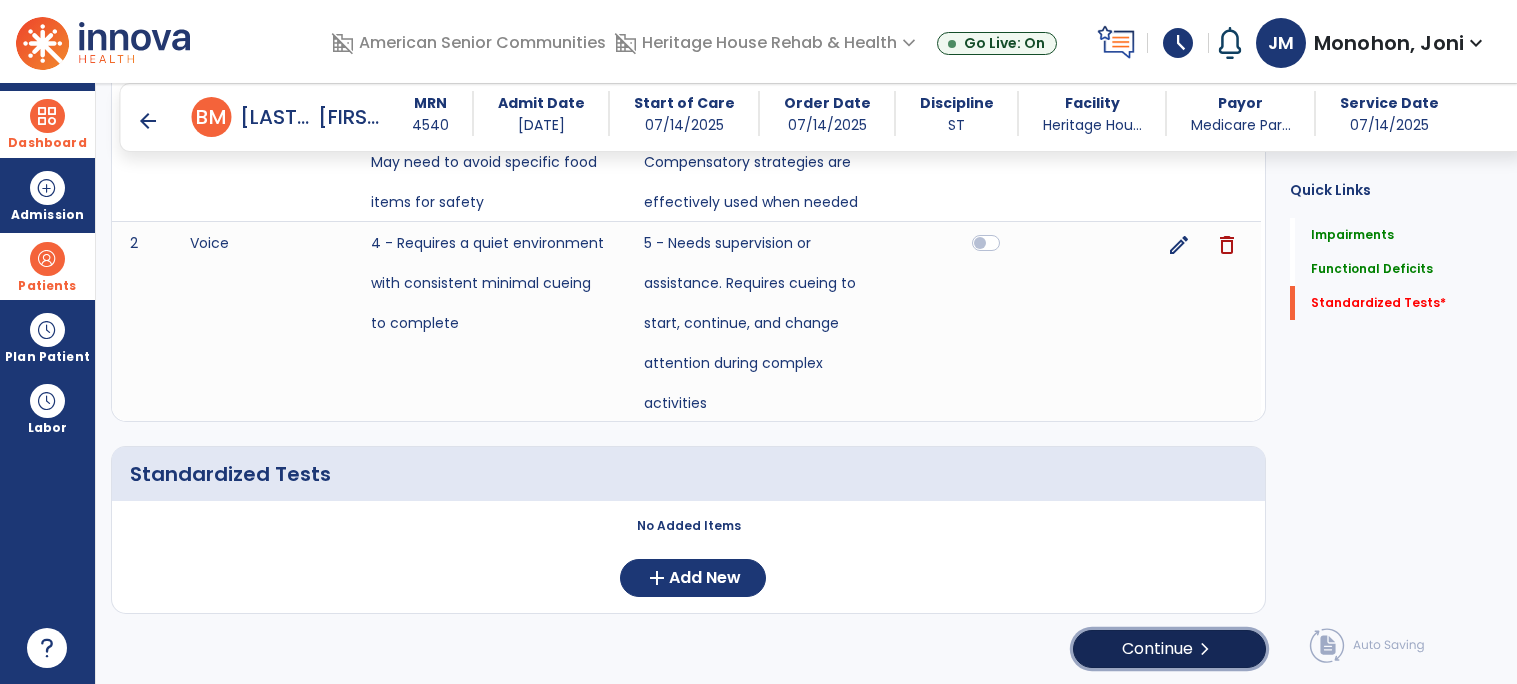 click on "Continue  chevron_right" 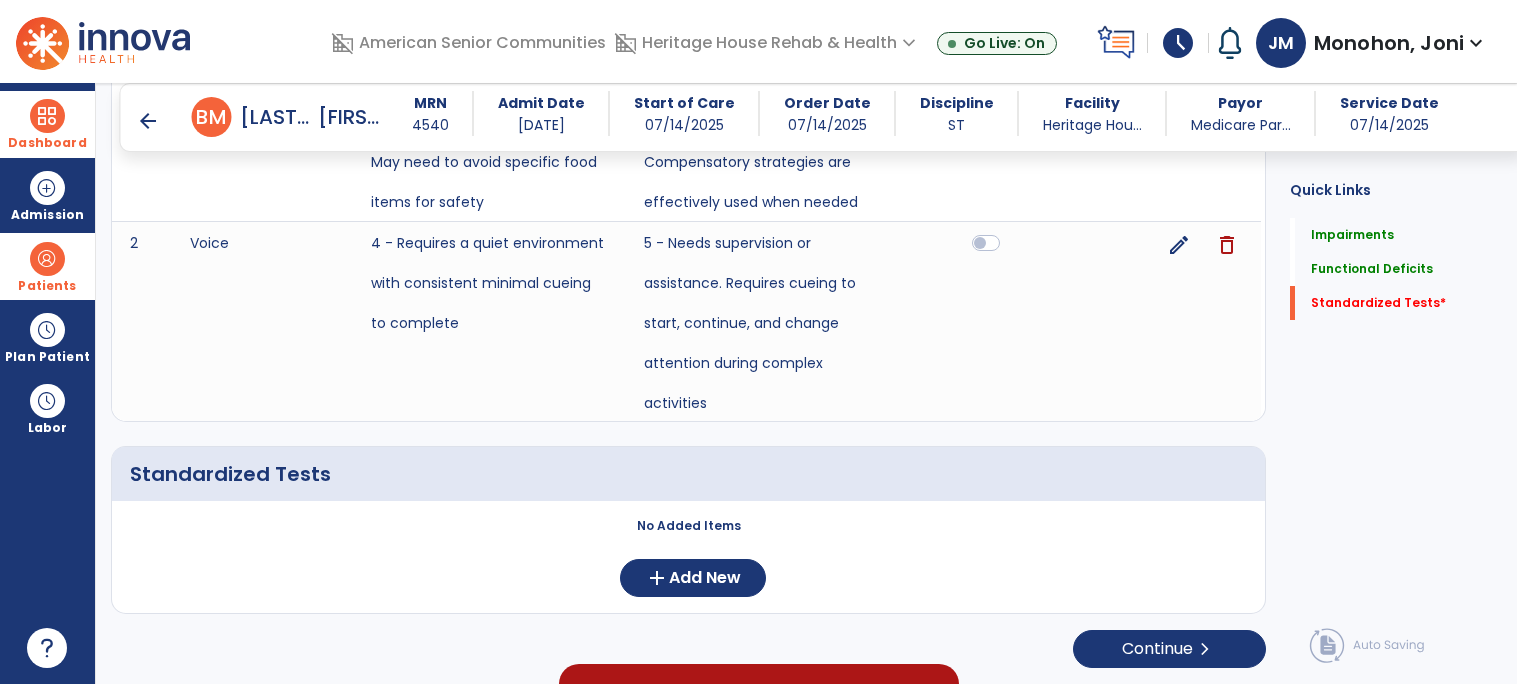 click on "No Added Items  add  Add New" 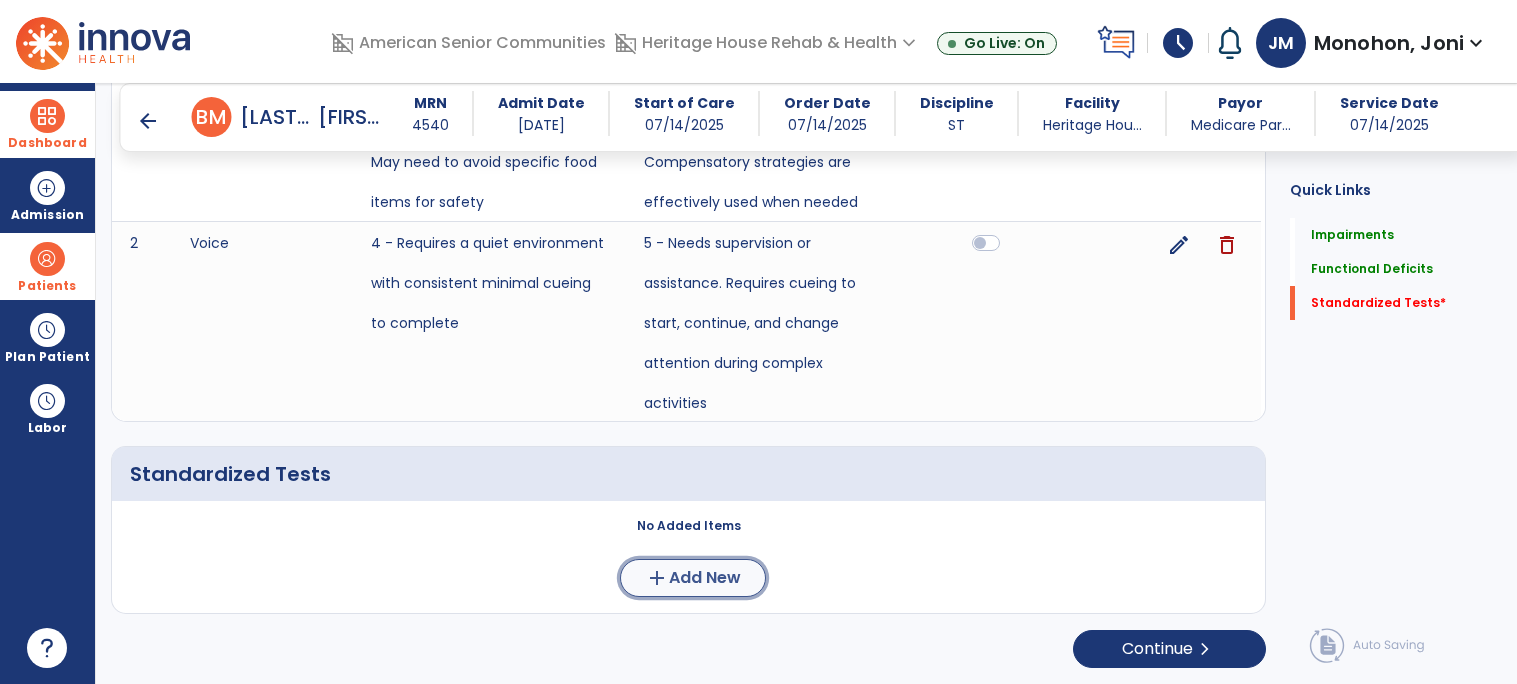 click on "add" 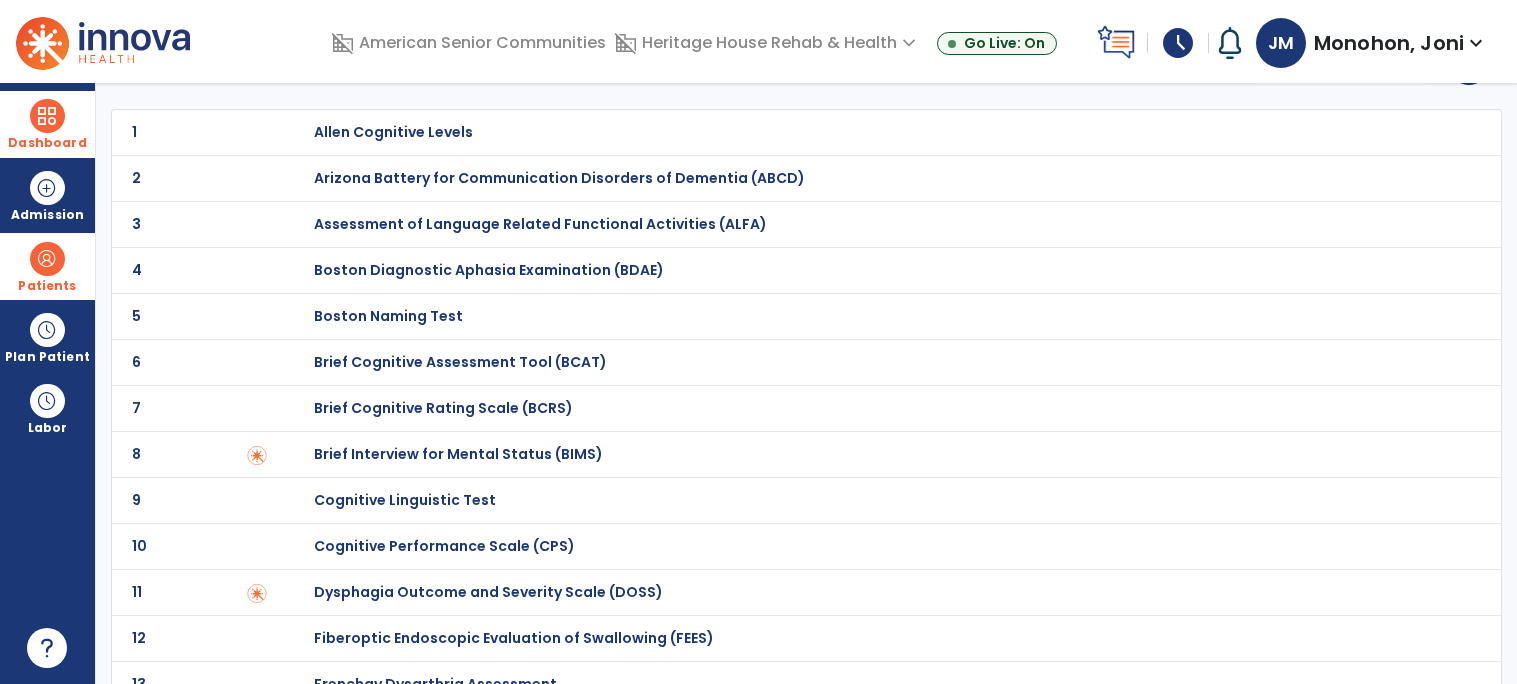 scroll, scrollTop: 0, scrollLeft: 0, axis: both 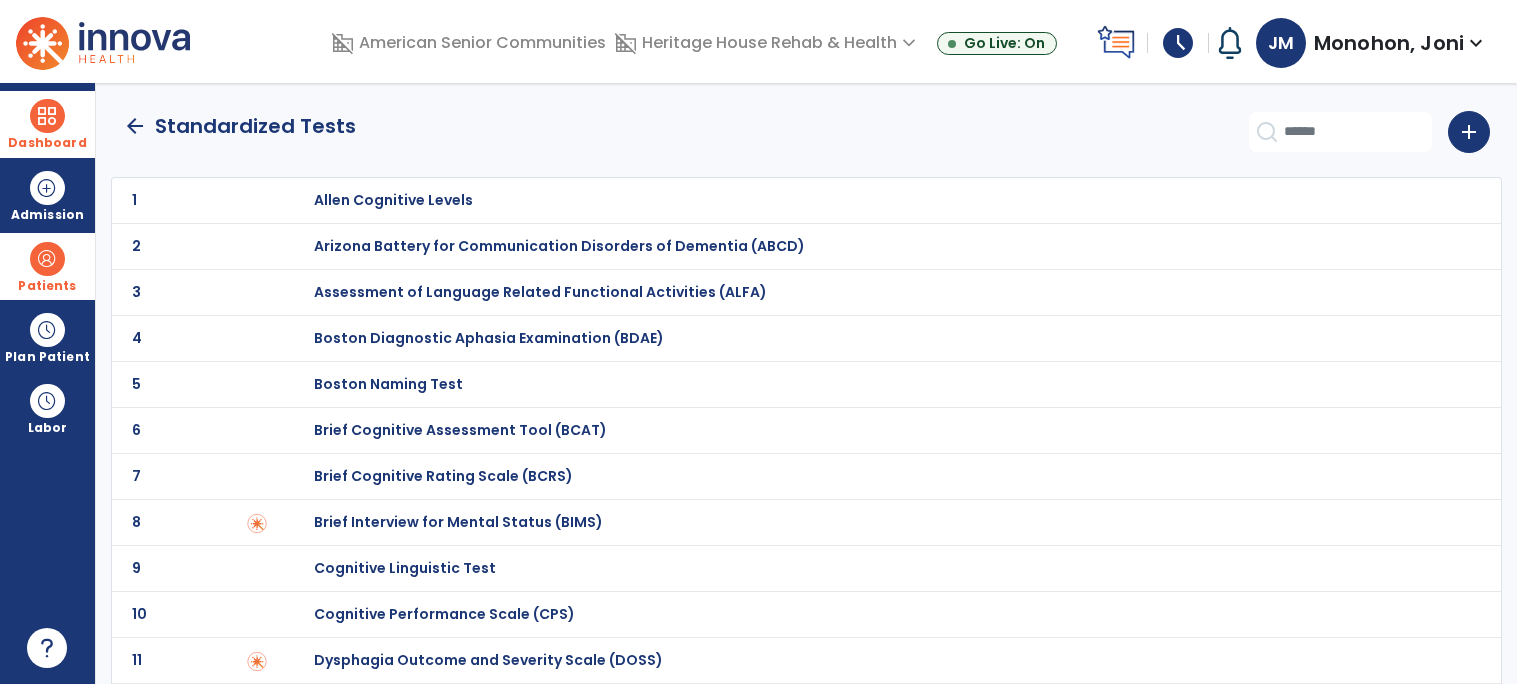 click on "arrow_back" 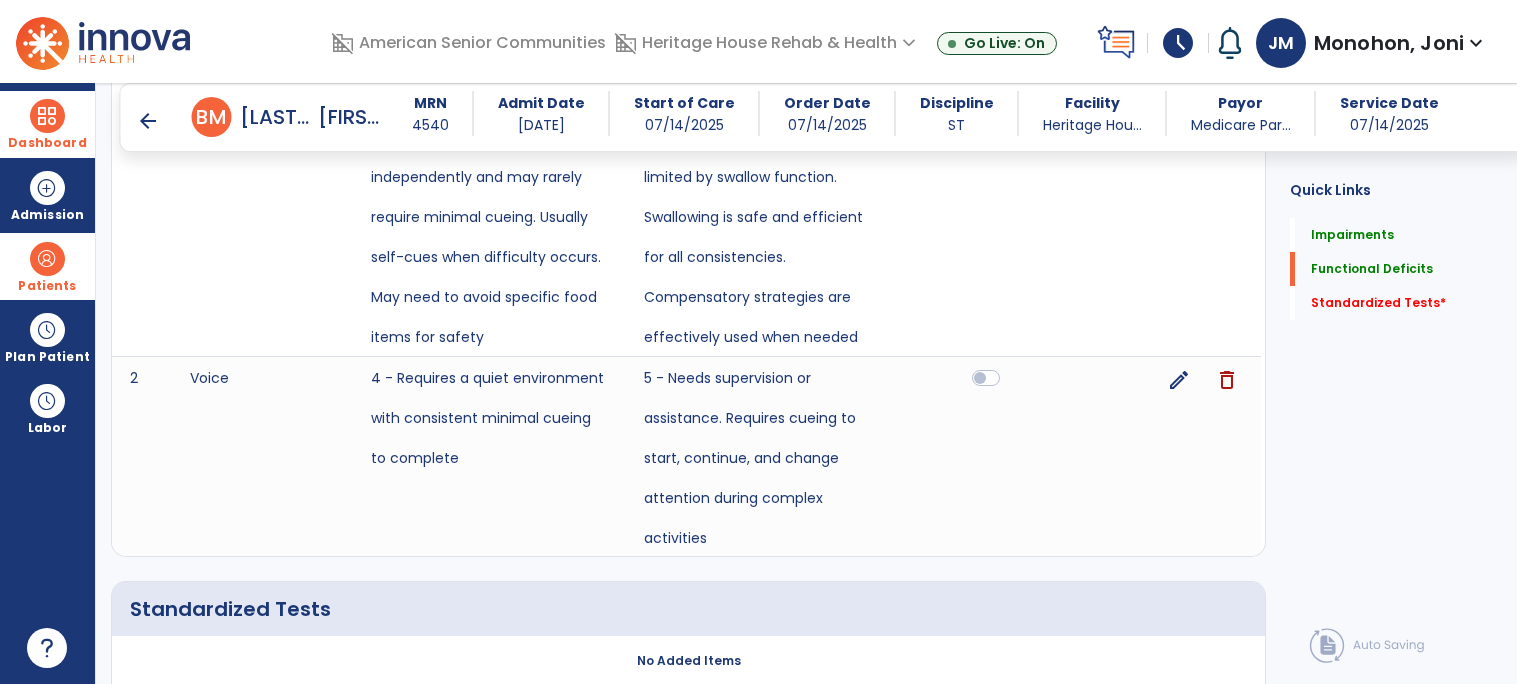 scroll, scrollTop: 1042, scrollLeft: 0, axis: vertical 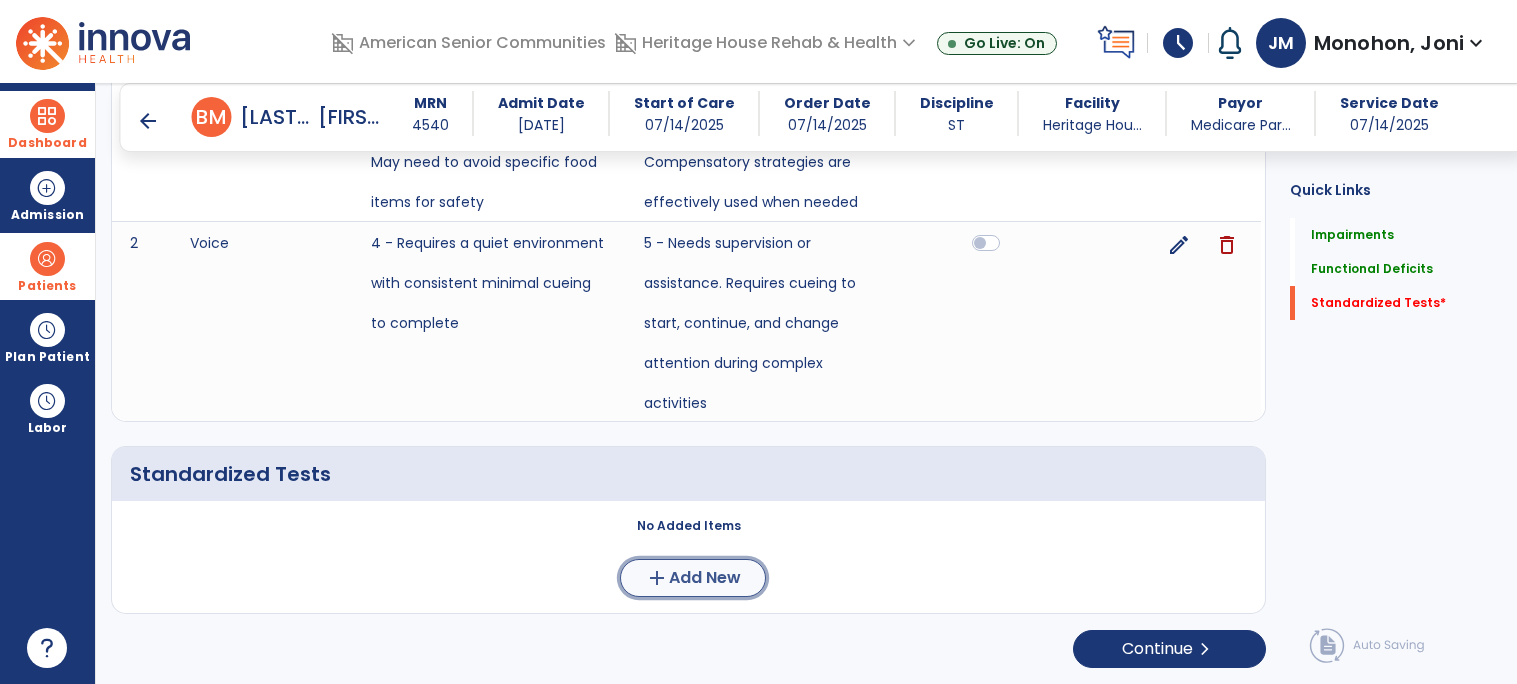 click on "Add New" 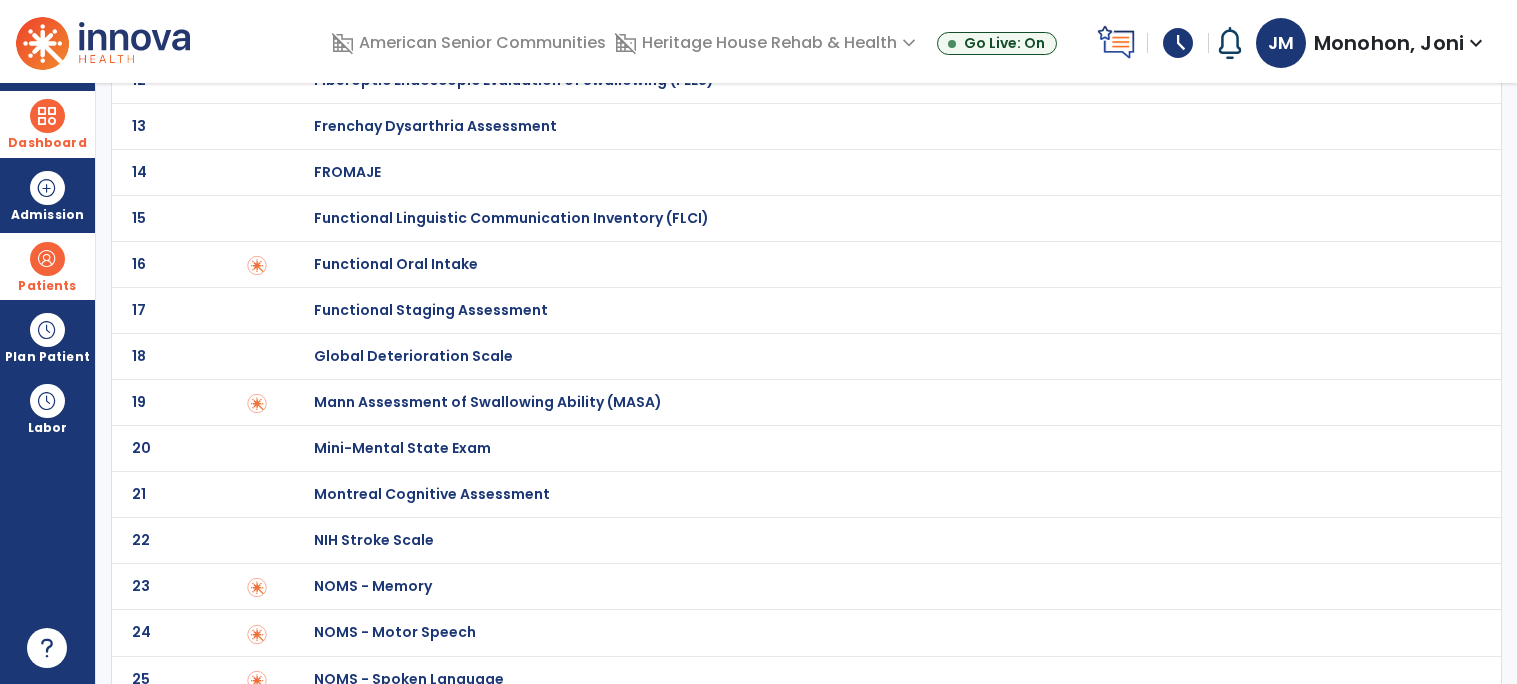 scroll, scrollTop: 719, scrollLeft: 0, axis: vertical 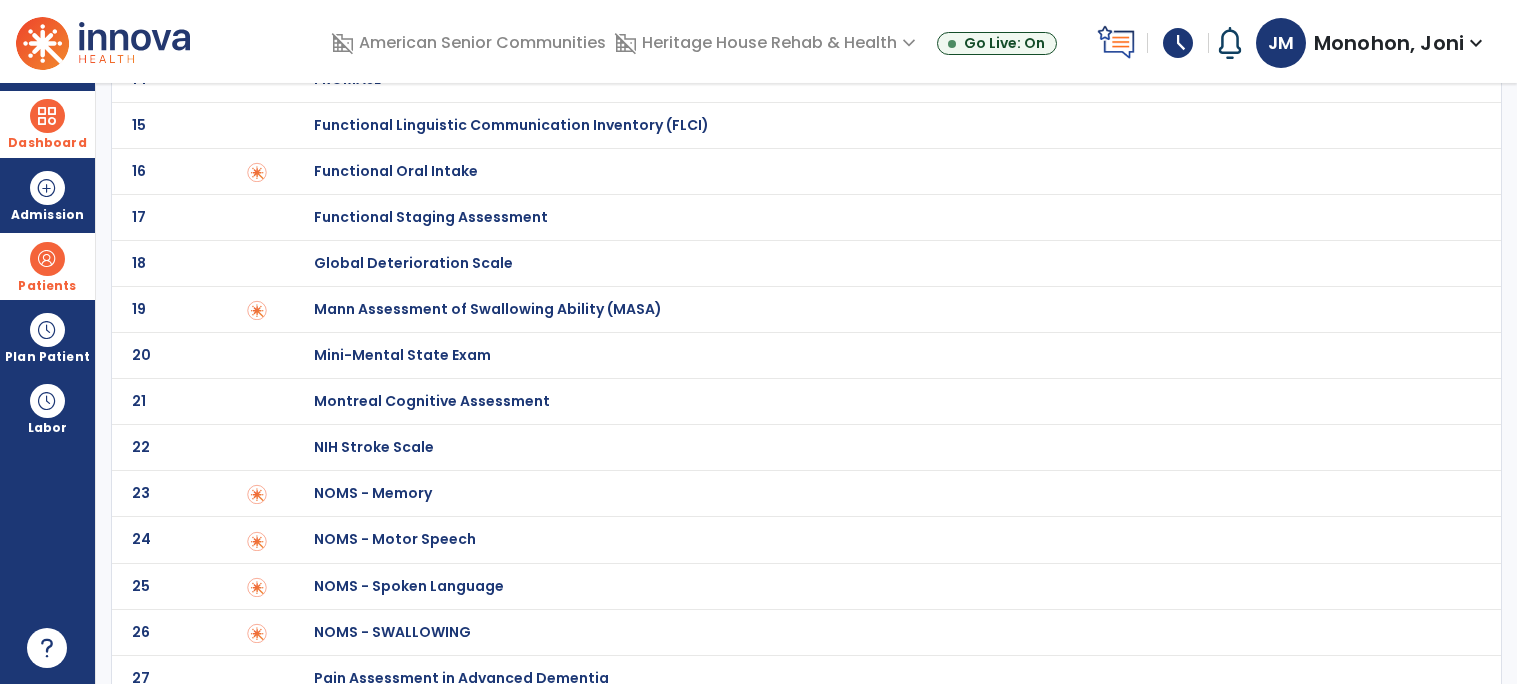 click on "Mann Assessment of Swallowing Ability (MASA)" at bounding box center (393, -519) 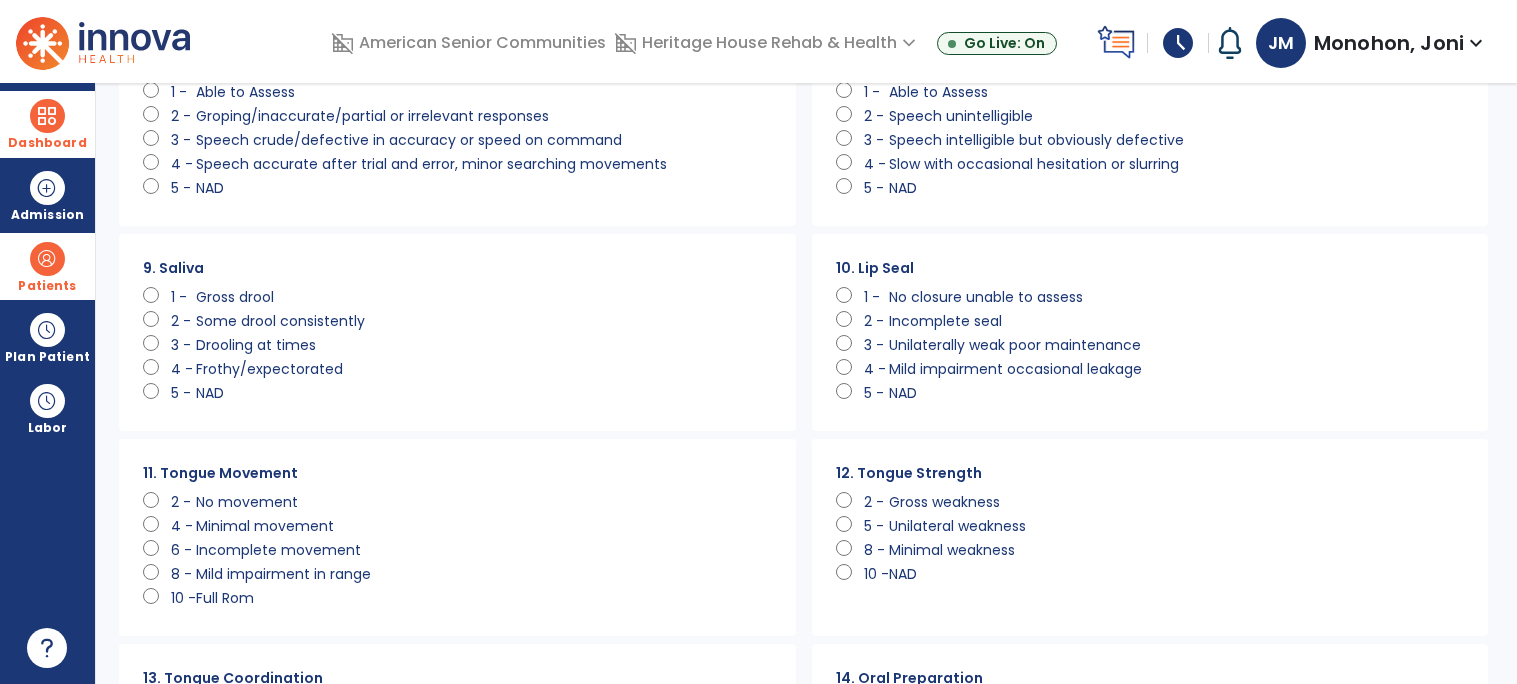 scroll, scrollTop: 0, scrollLeft: 0, axis: both 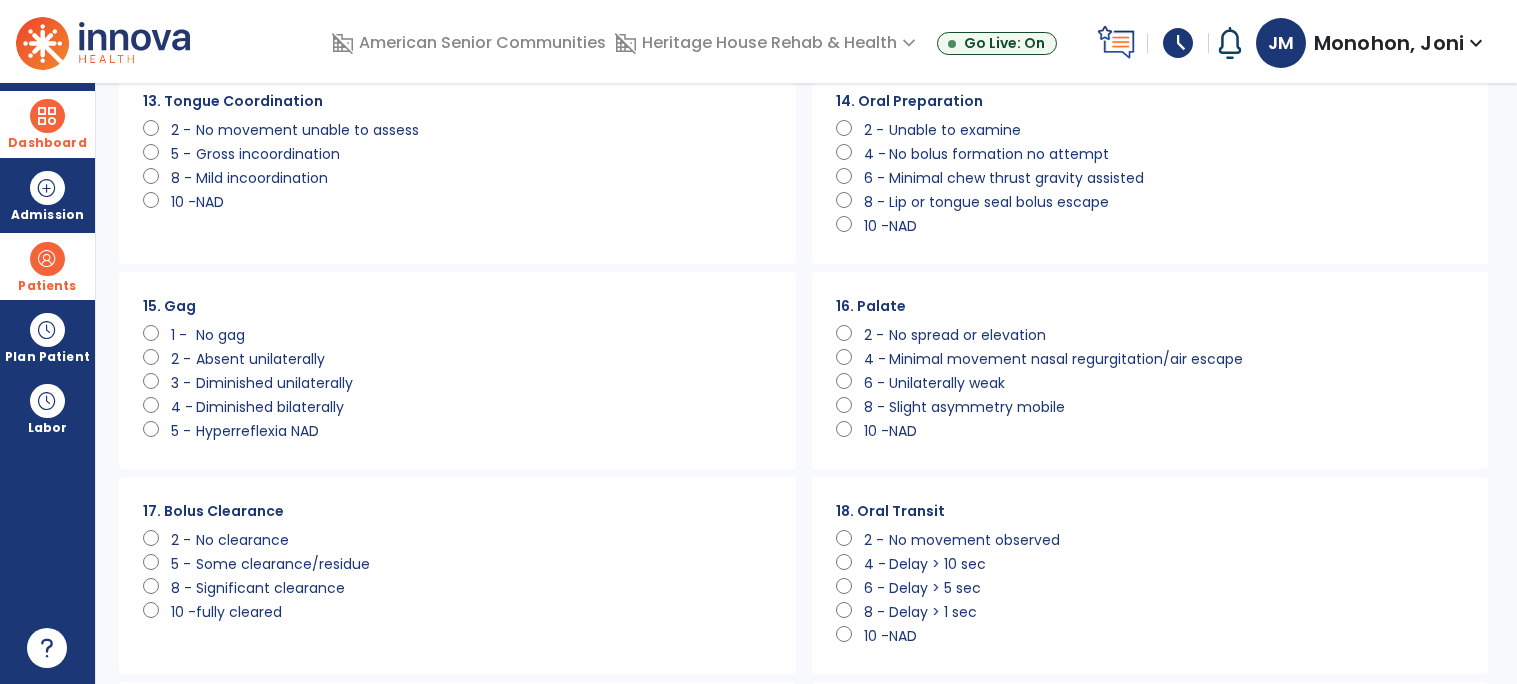 click on "15. Gag      1 -   No gag      2 -   Absent unilaterally      3 -   Diminished unilaterally      4 -   Diminished bilaterally      5 -   Hyperreflexia NAD" 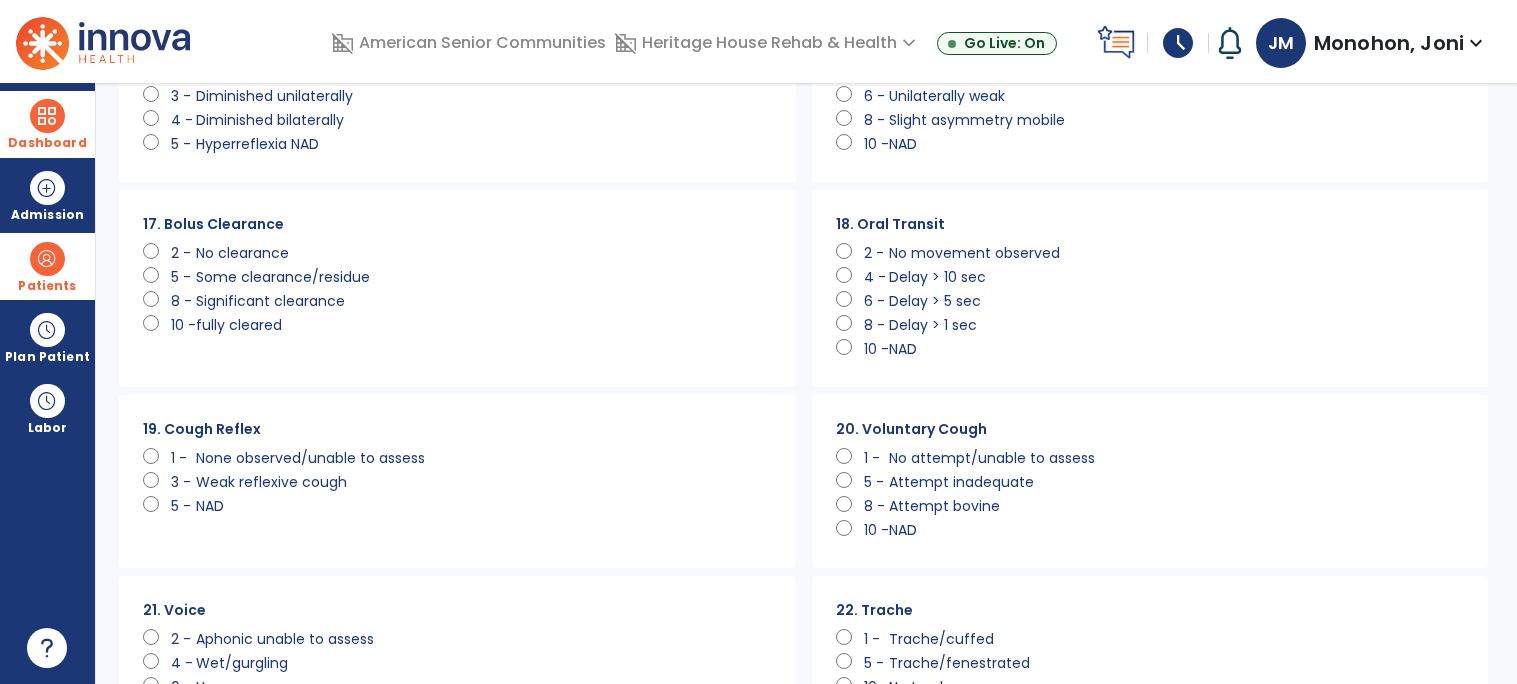scroll, scrollTop: 1584, scrollLeft: 0, axis: vertical 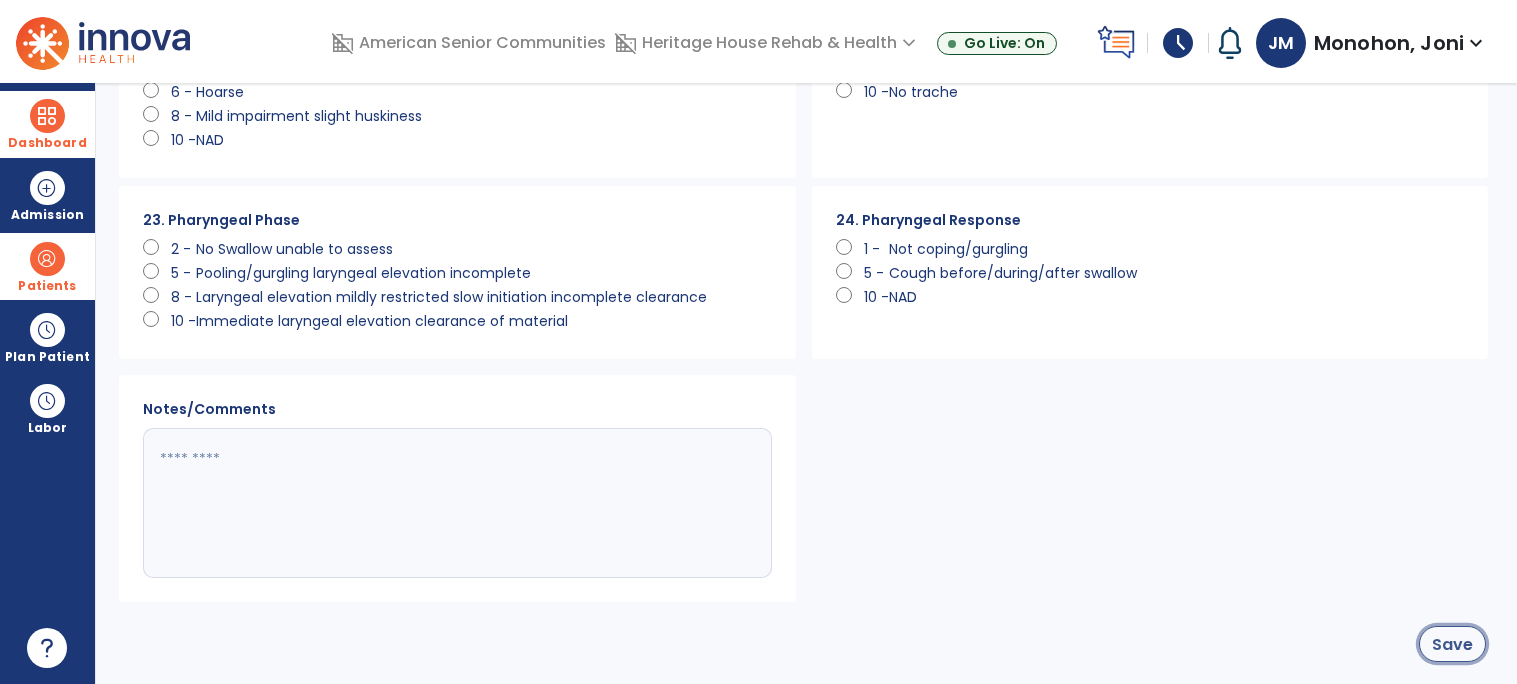 click on "Save" 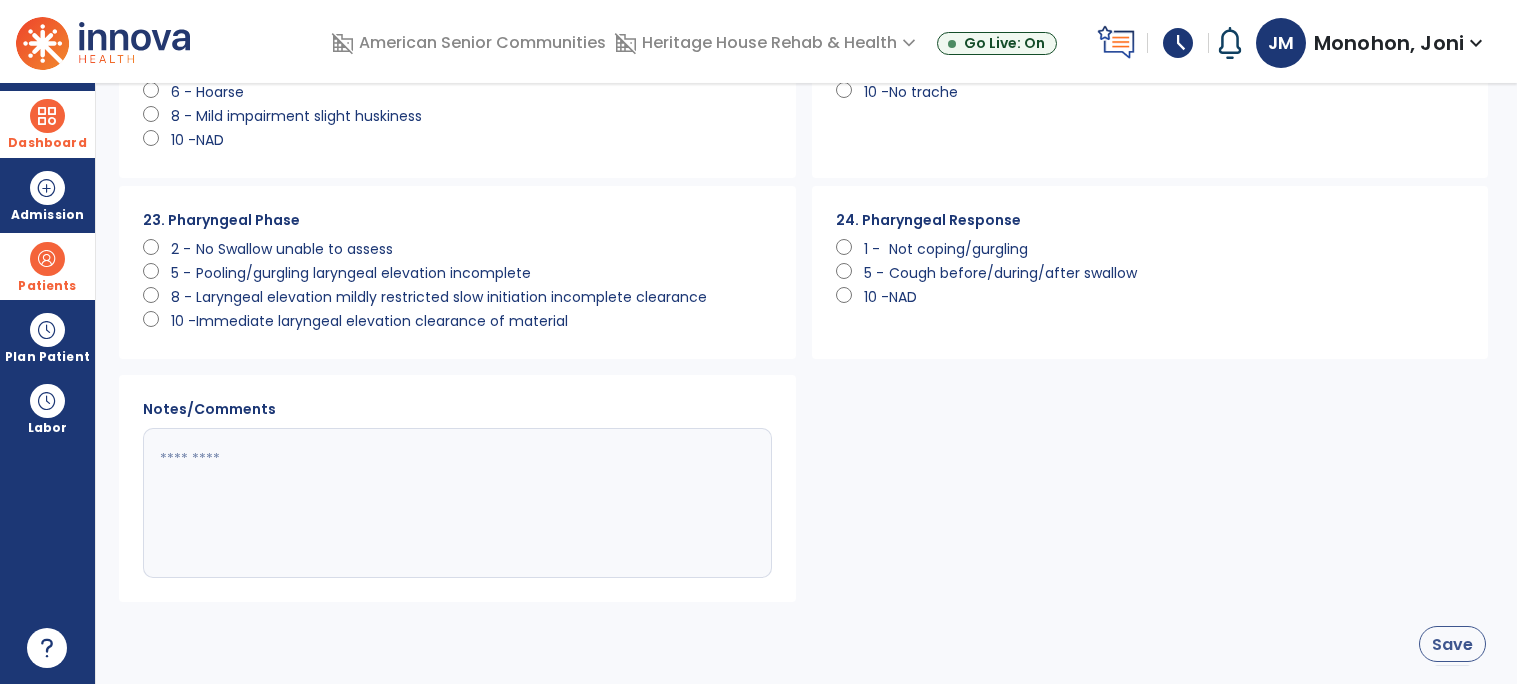 scroll, scrollTop: 19, scrollLeft: 0, axis: vertical 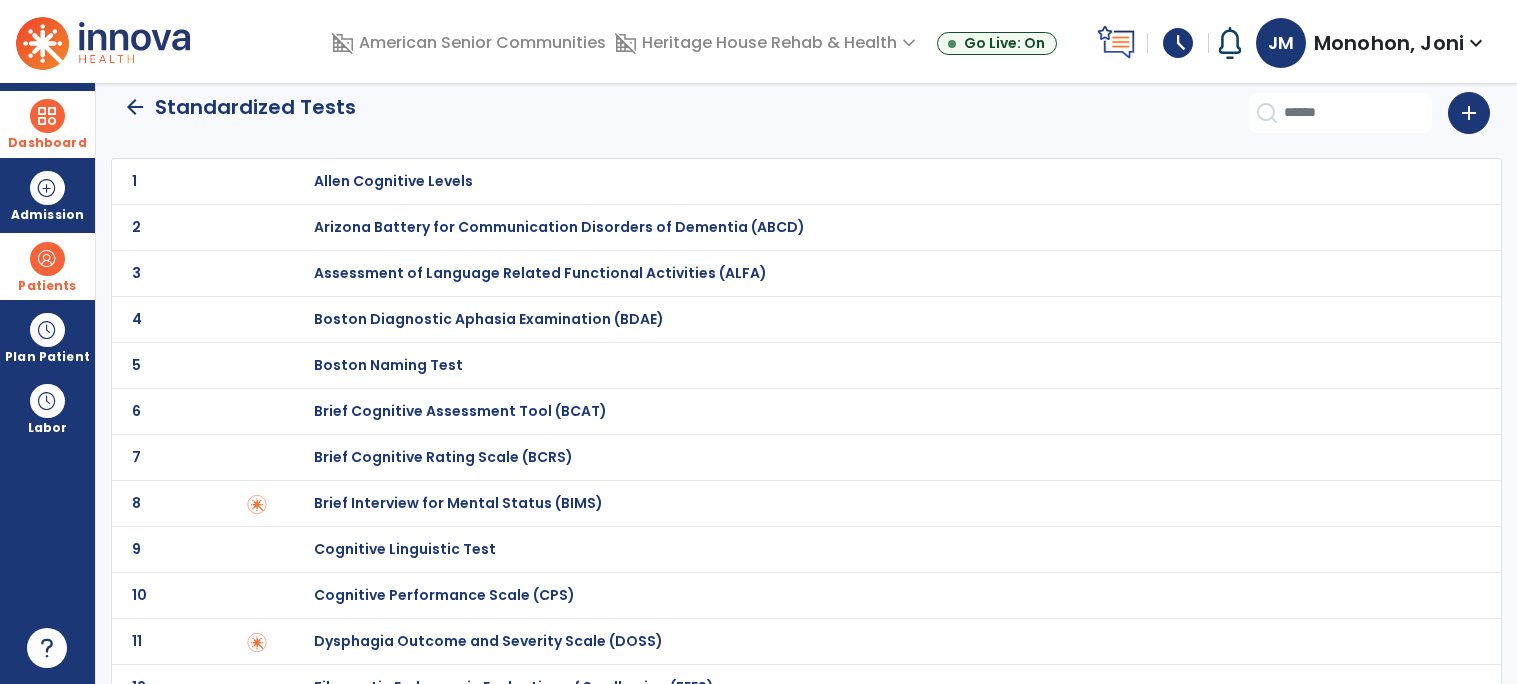 click on "arrow_back" 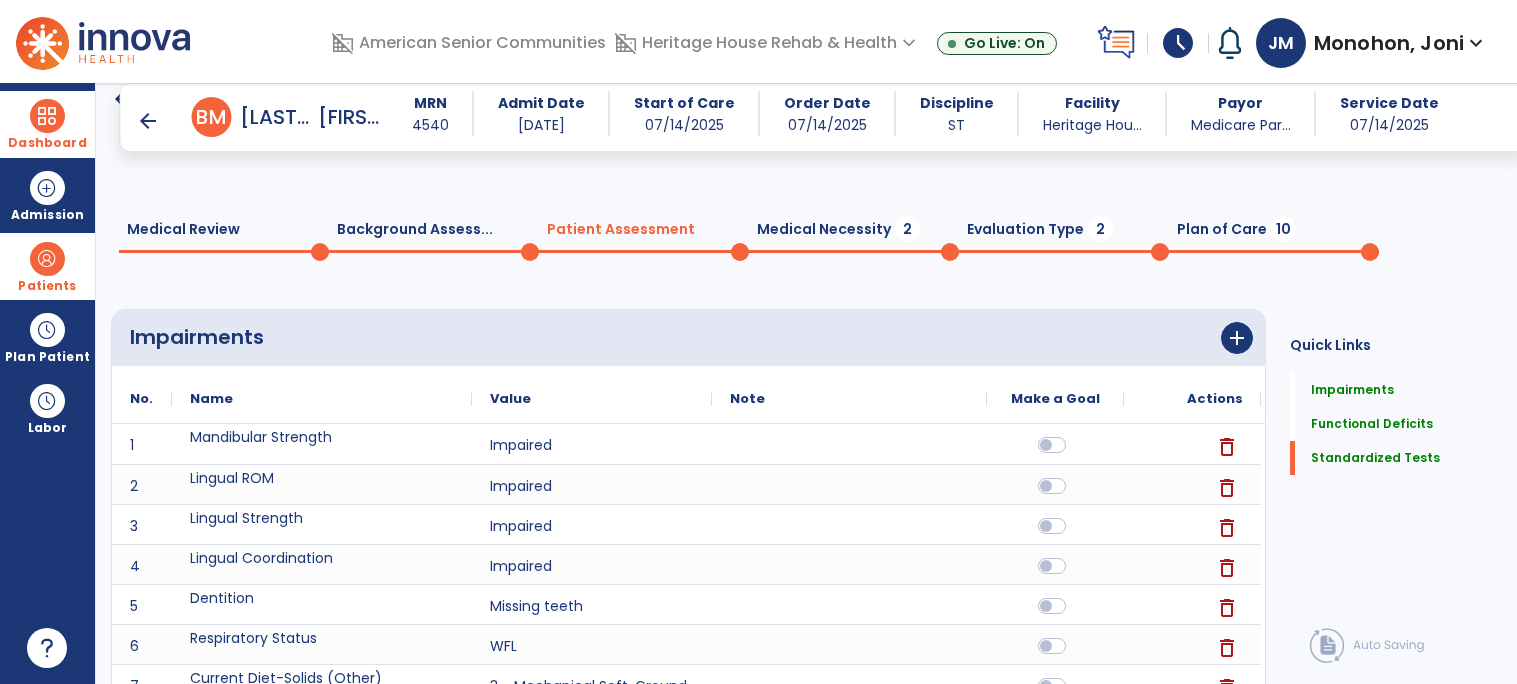 scroll, scrollTop: 1150, scrollLeft: 0, axis: vertical 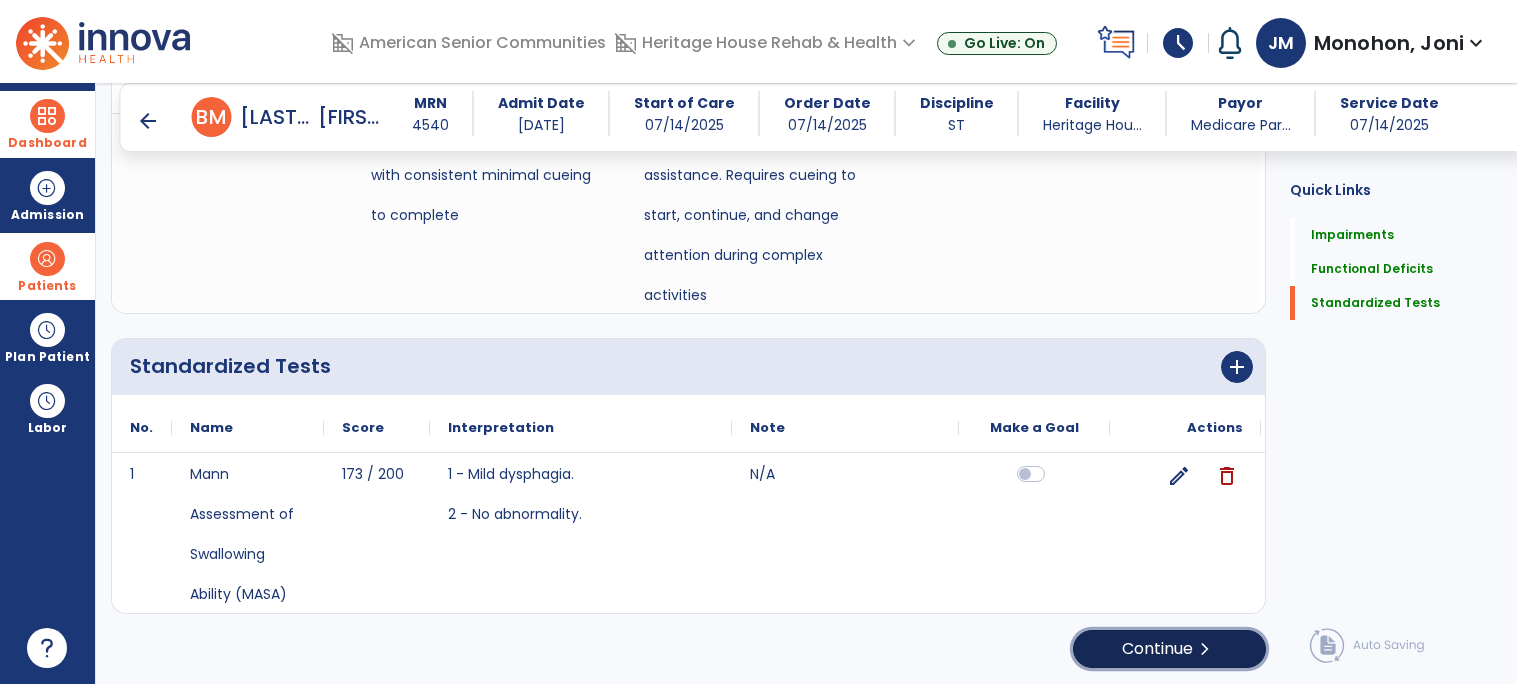 click on "Continue  chevron_right" 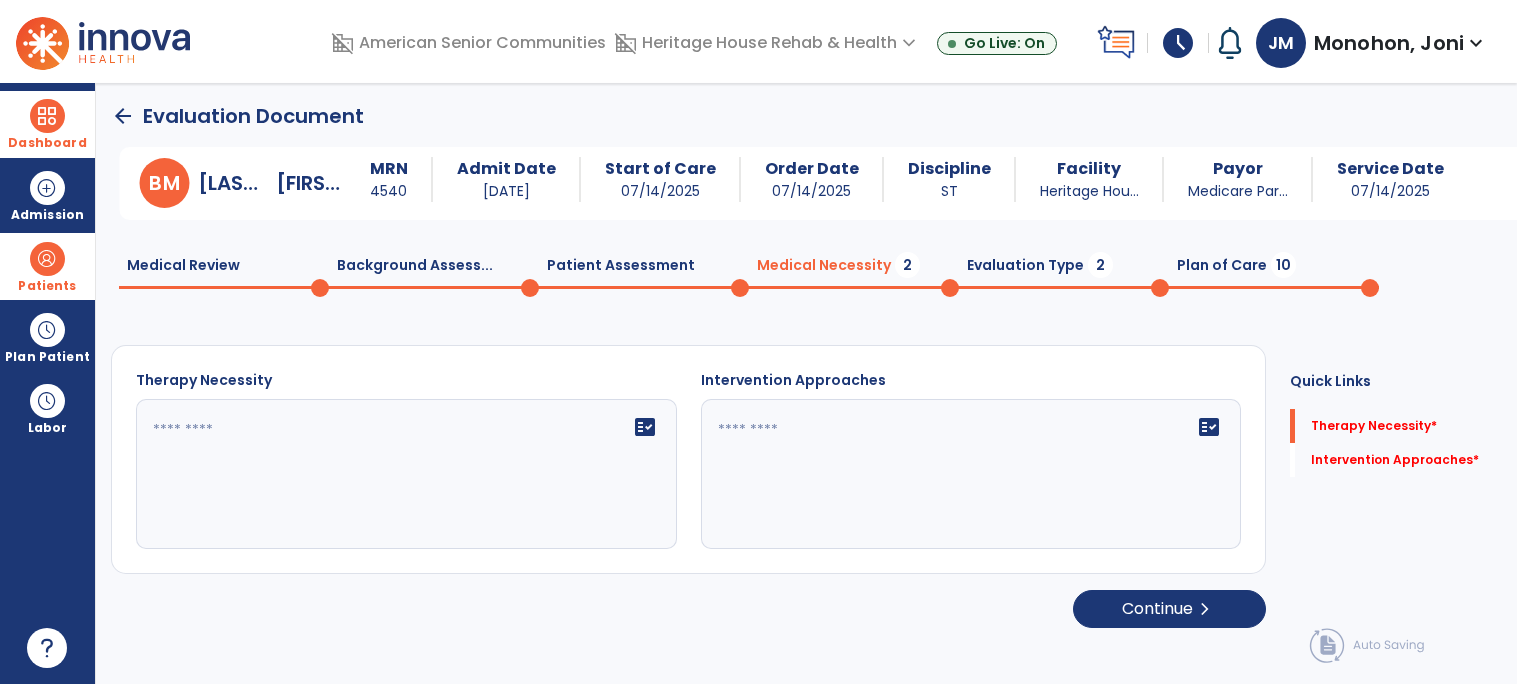 scroll, scrollTop: 0, scrollLeft: 0, axis: both 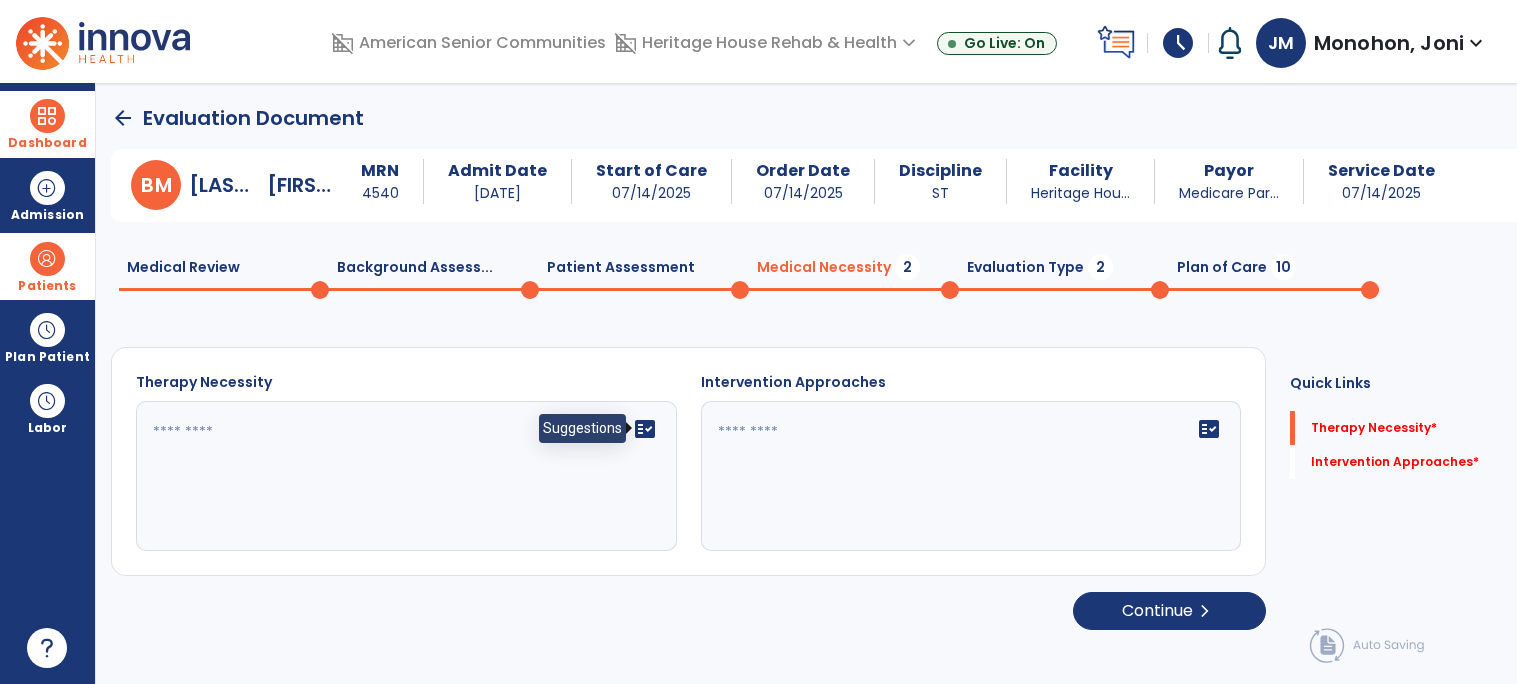 click on "fact_check" 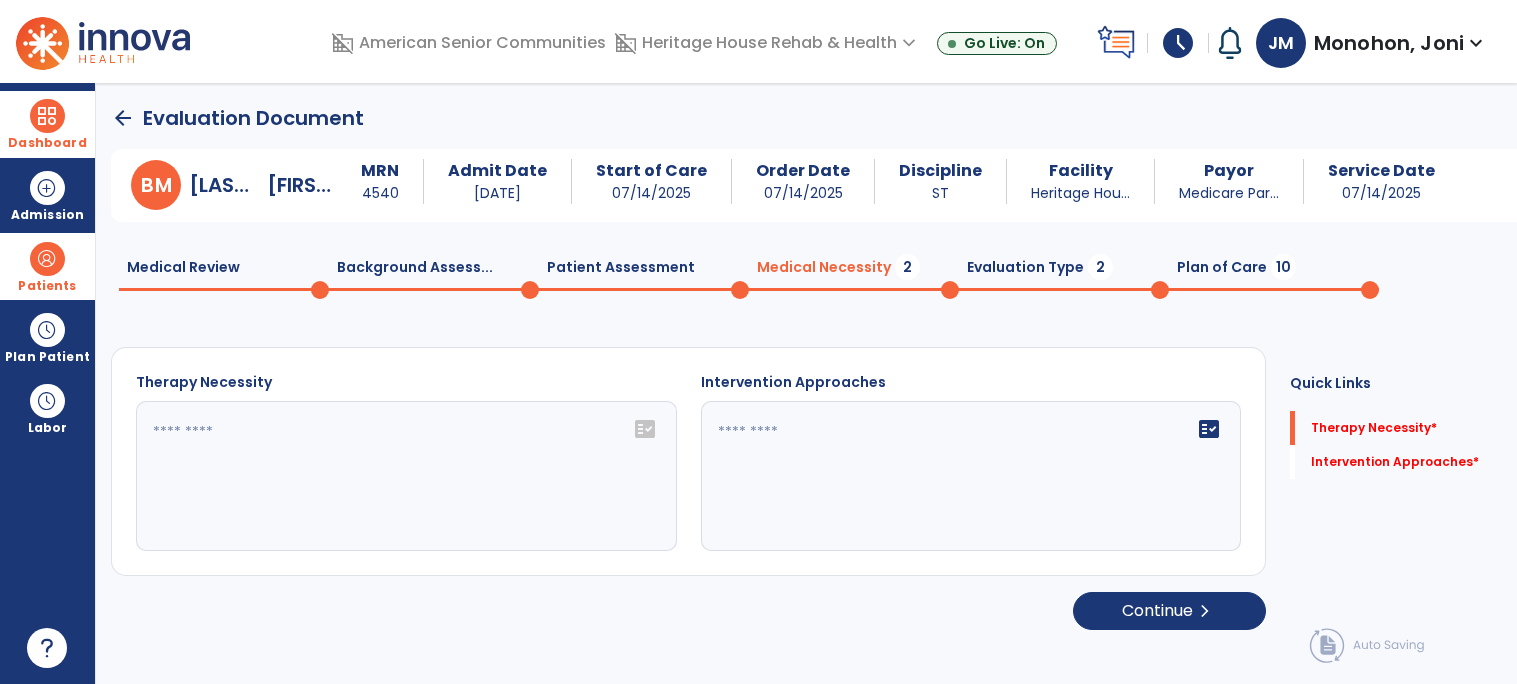 click on "fact_check" 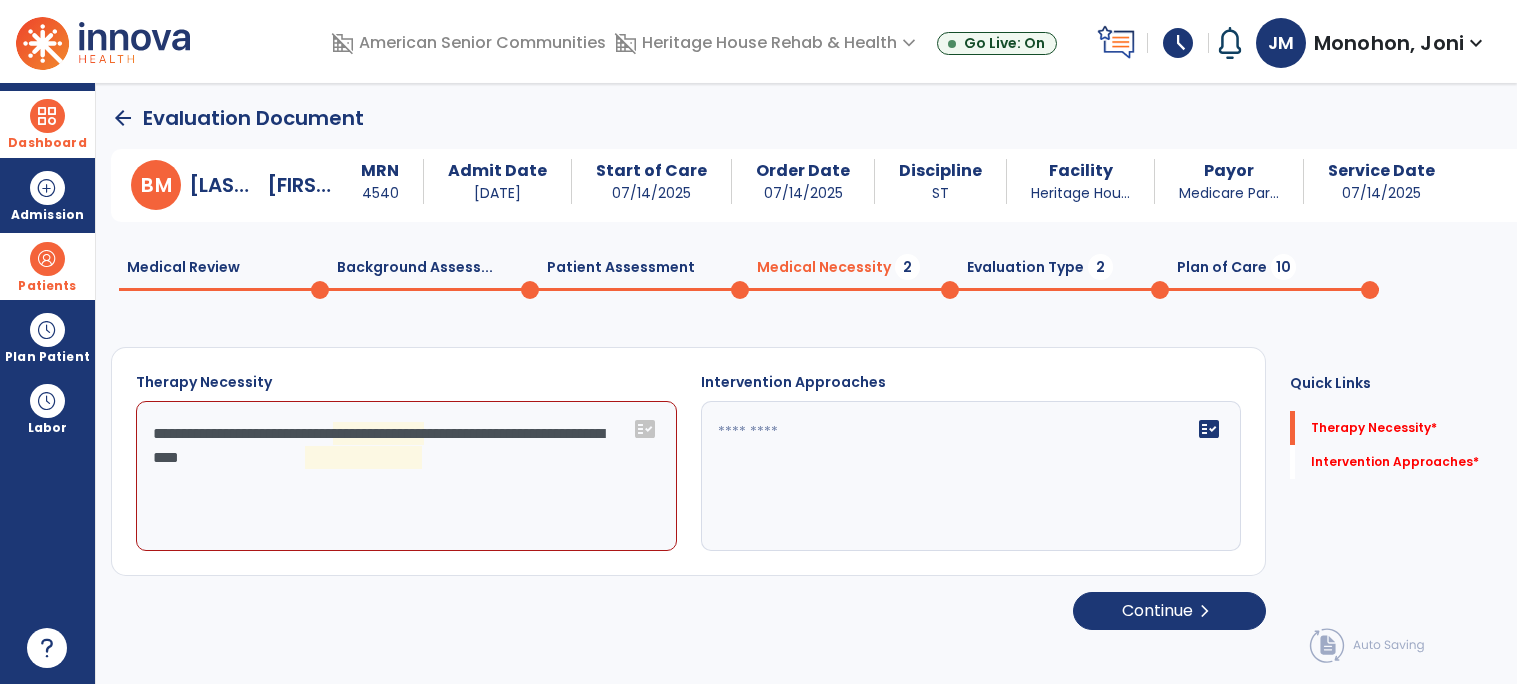 click on "**********" 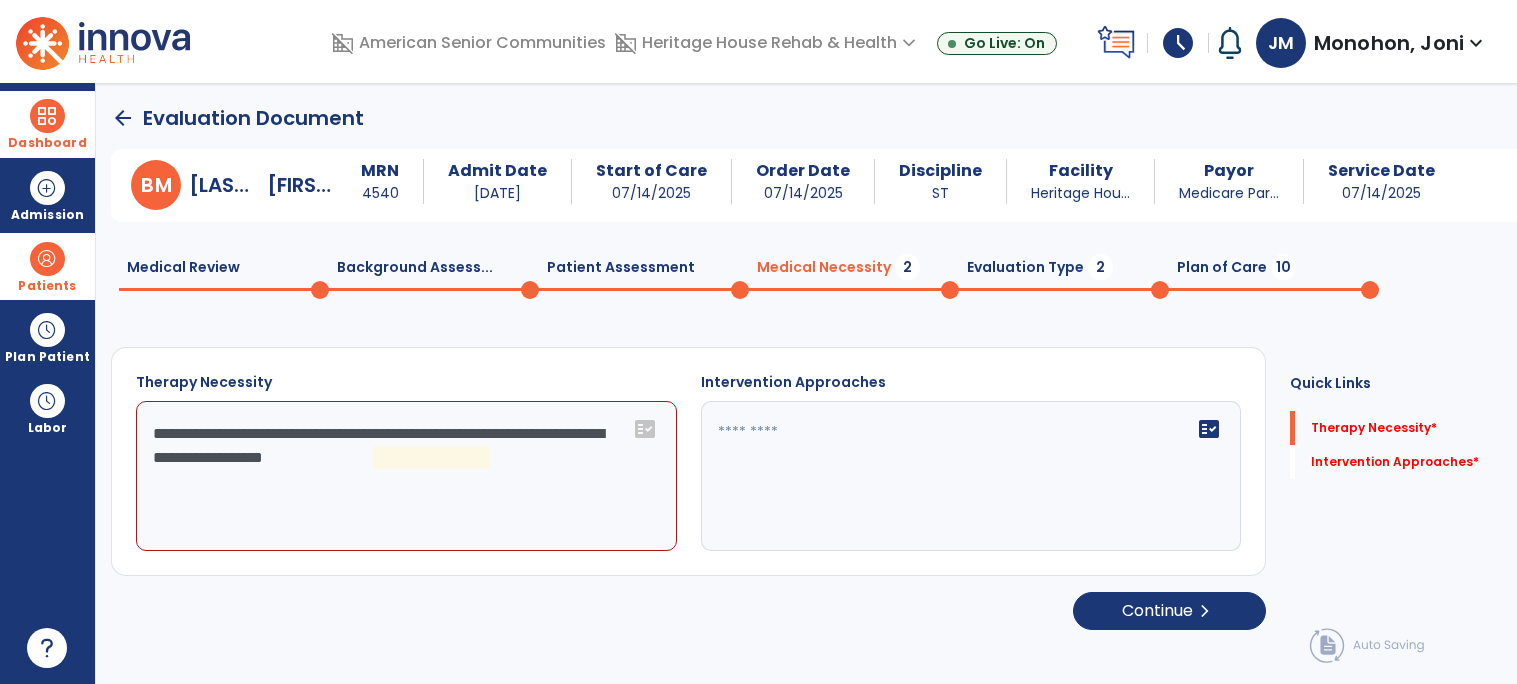 click on "**********" 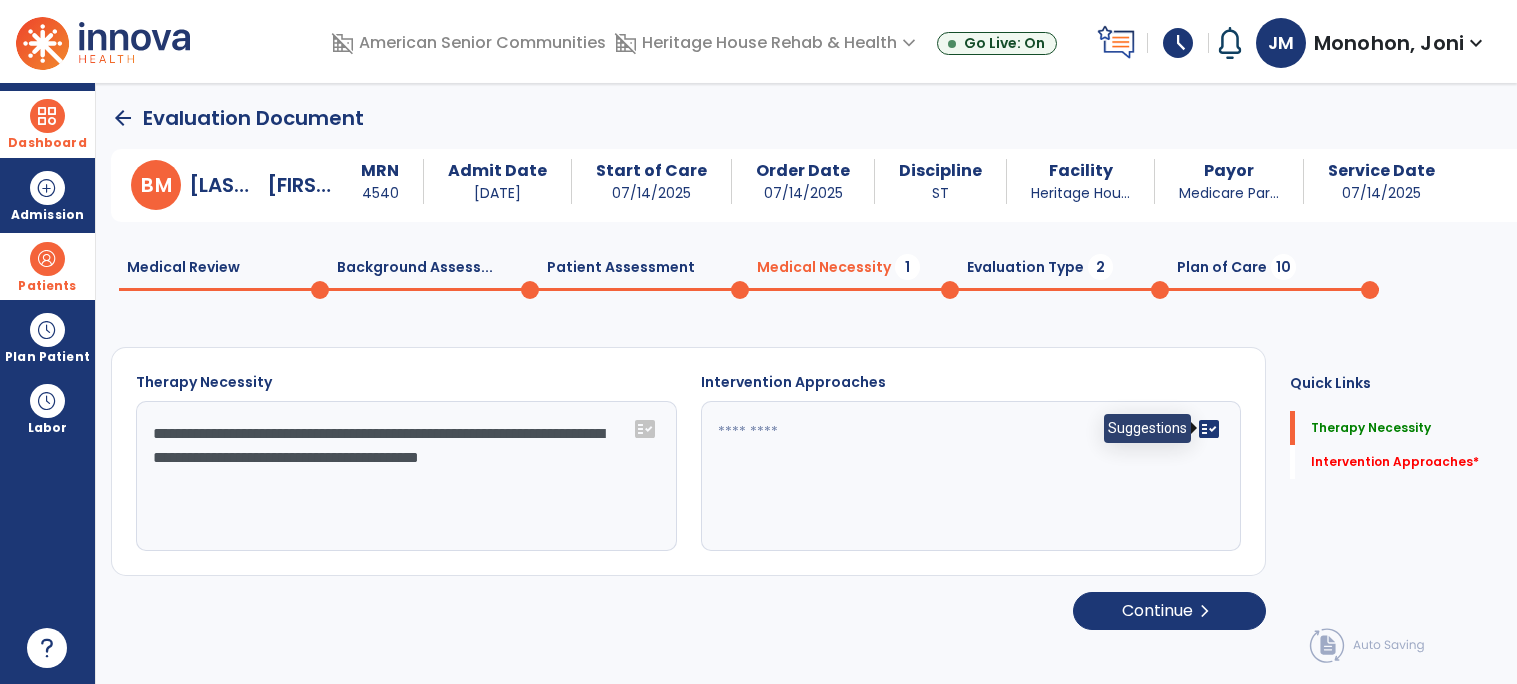 type on "**********" 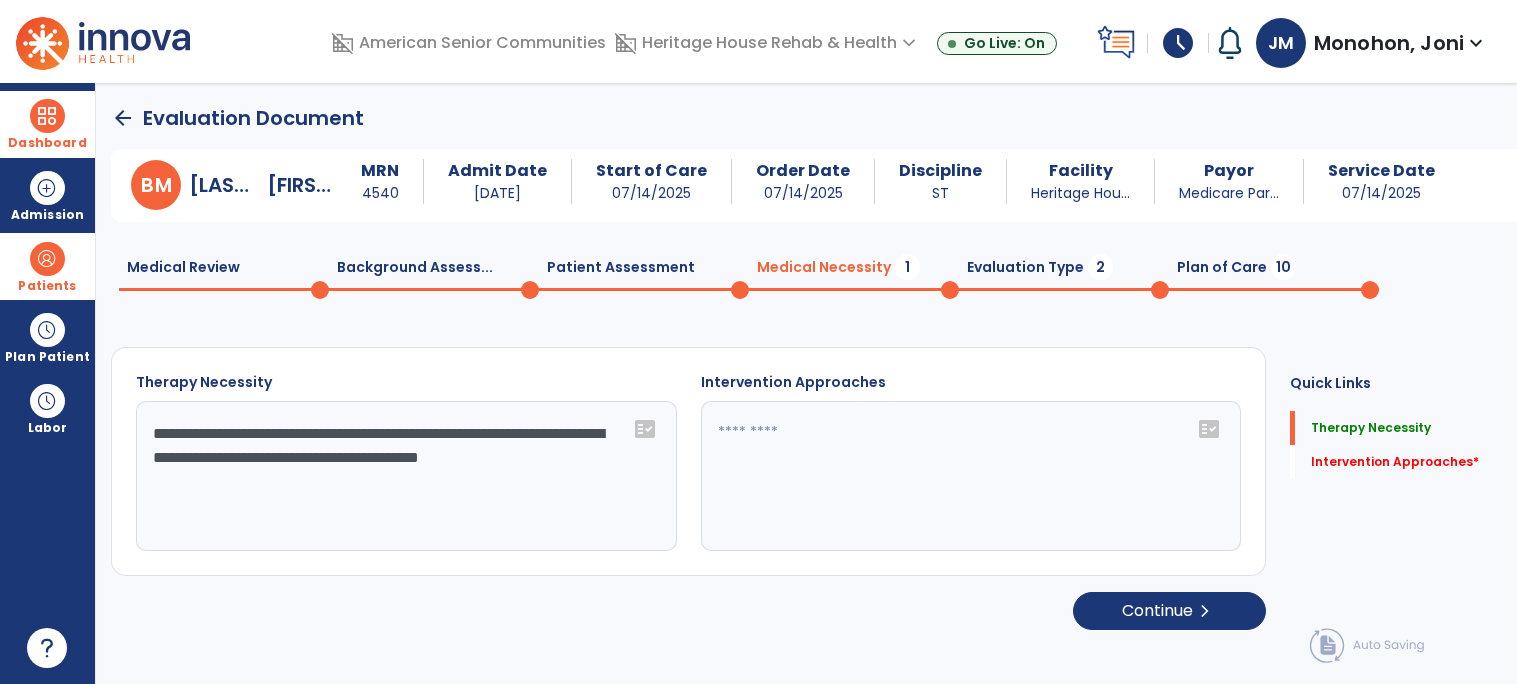 click on "fact_check" 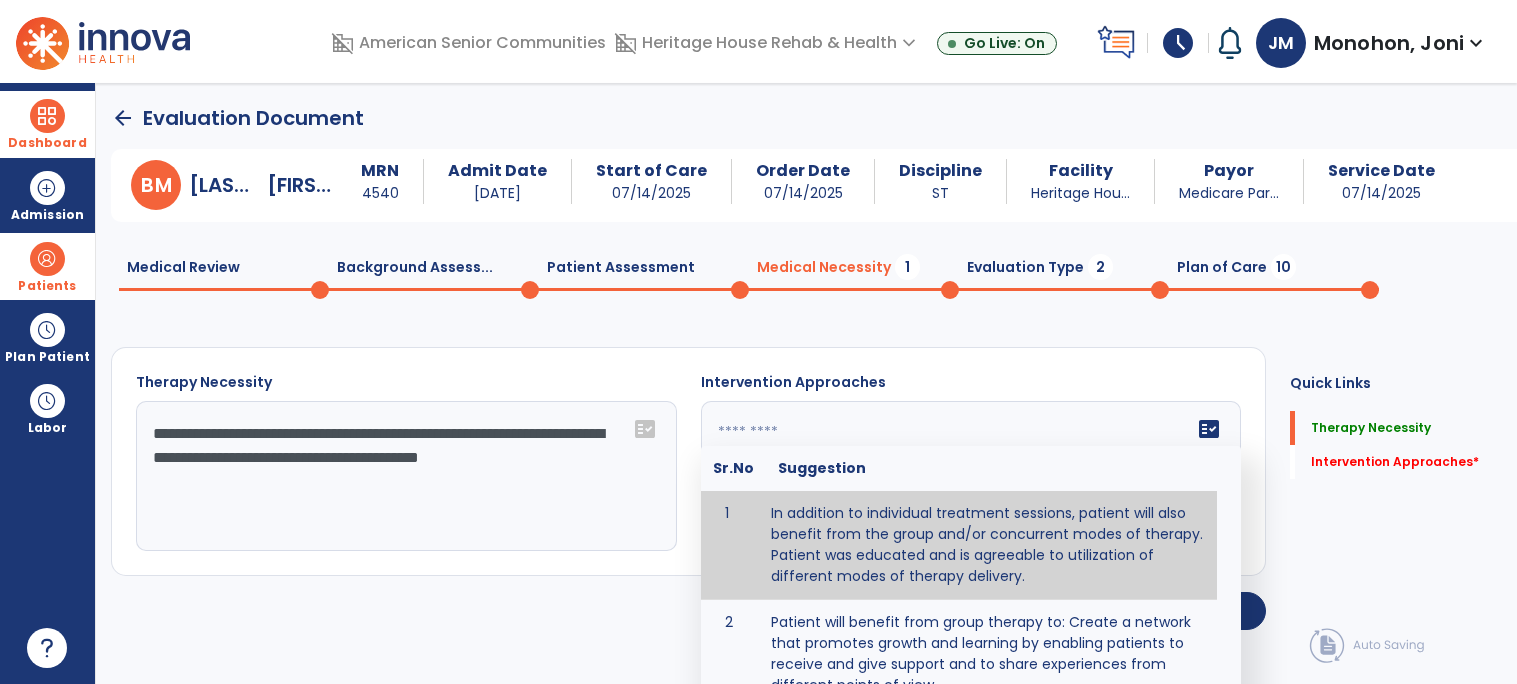 type on "**********" 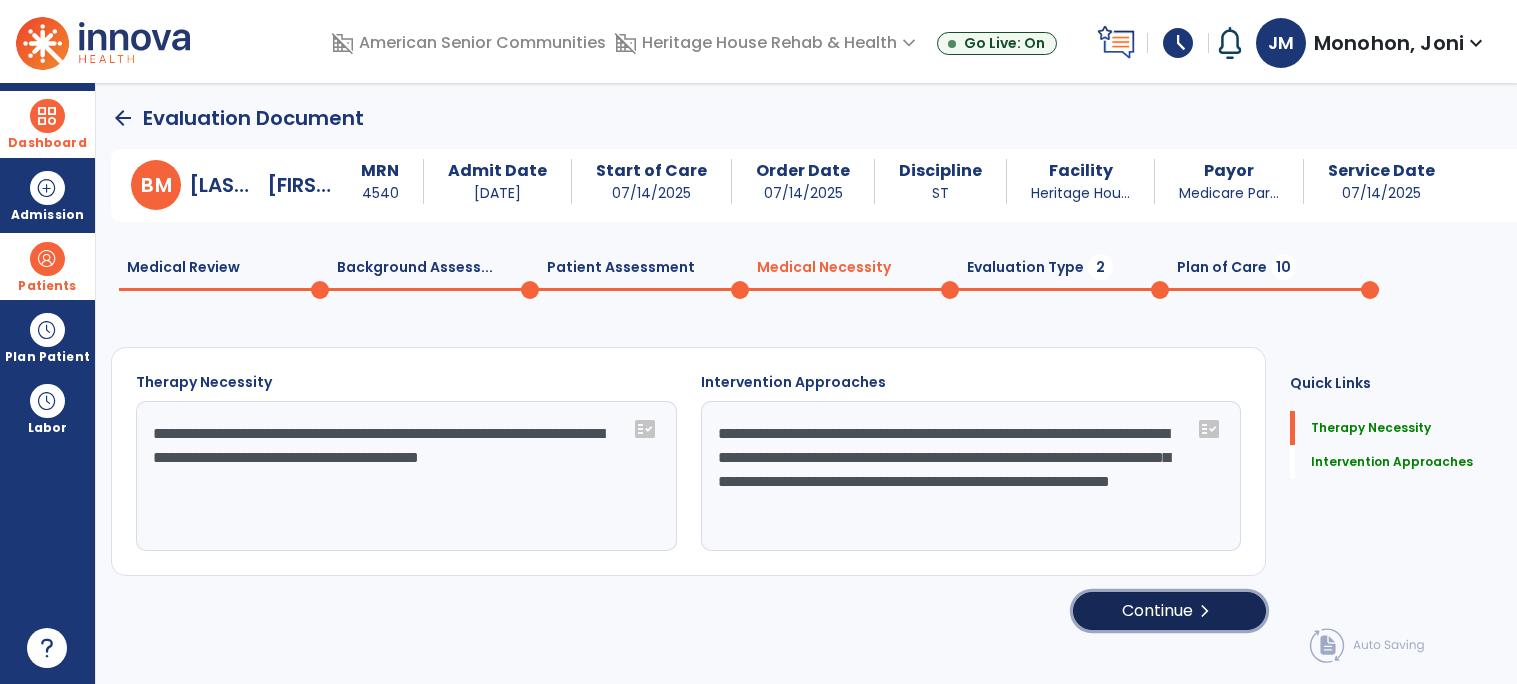 click on "Continue  chevron_right" 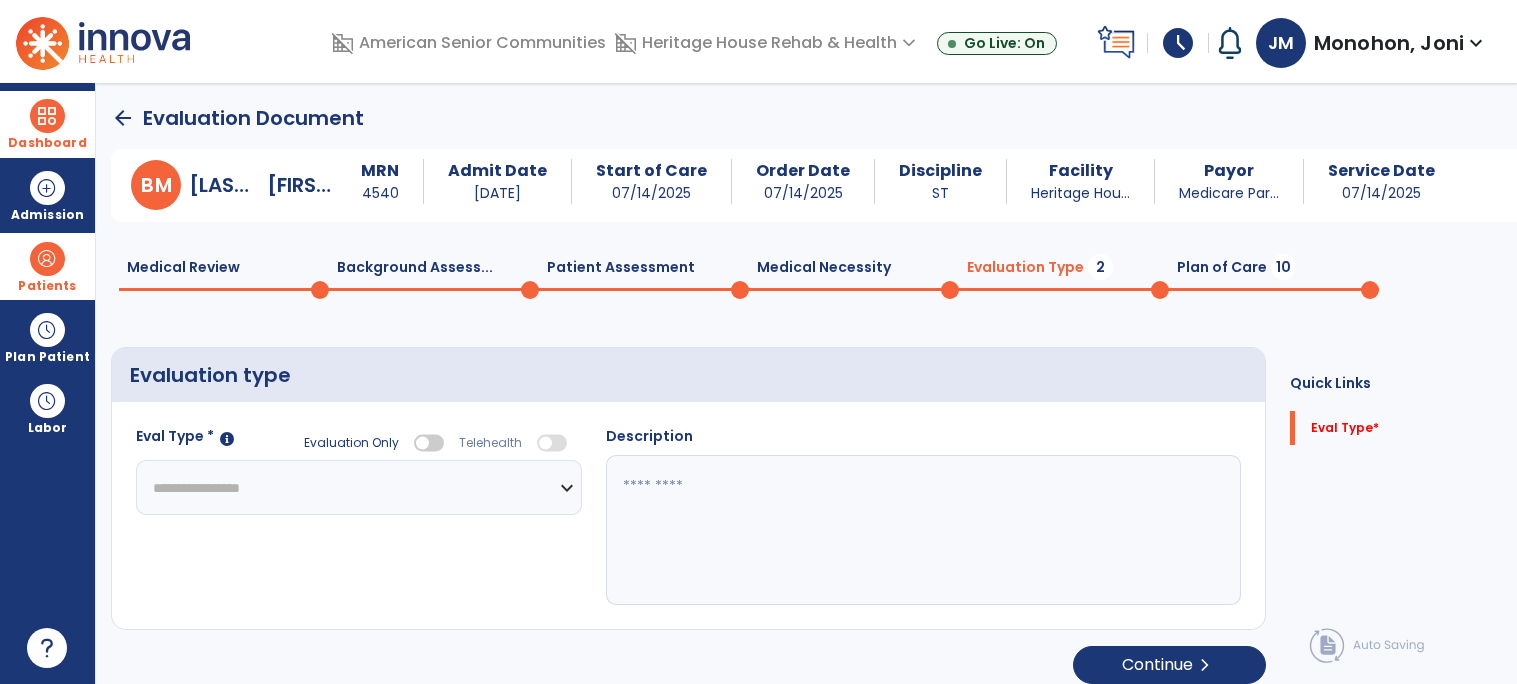click on "**********" 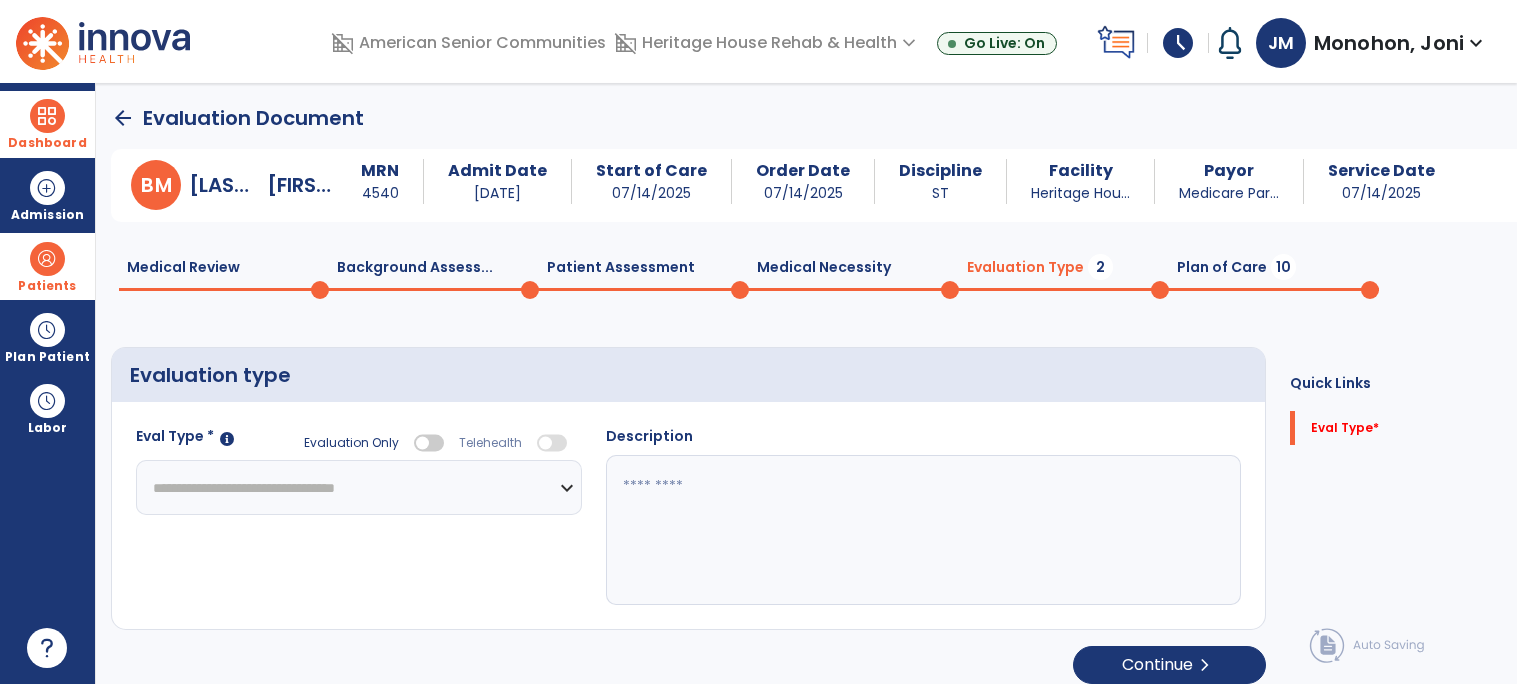 click on "**********" 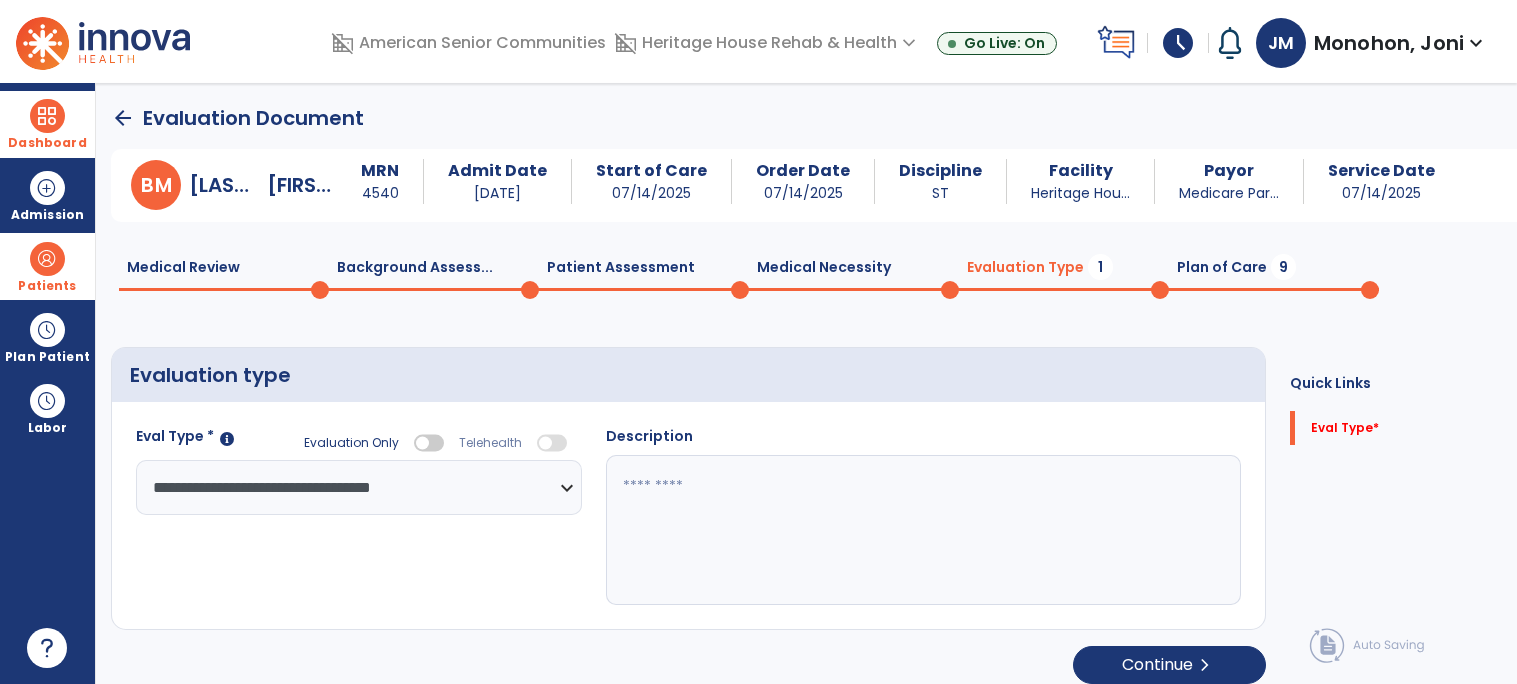 click 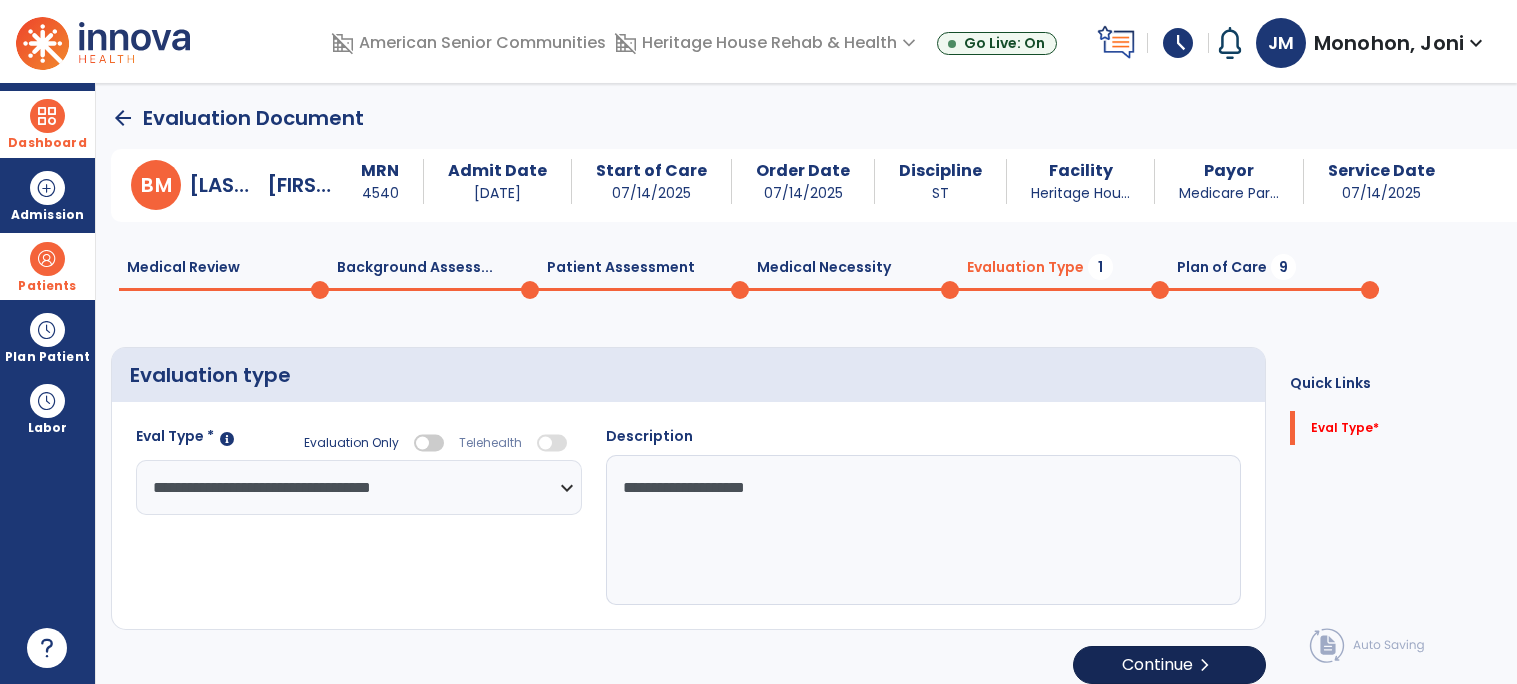 type on "**********" 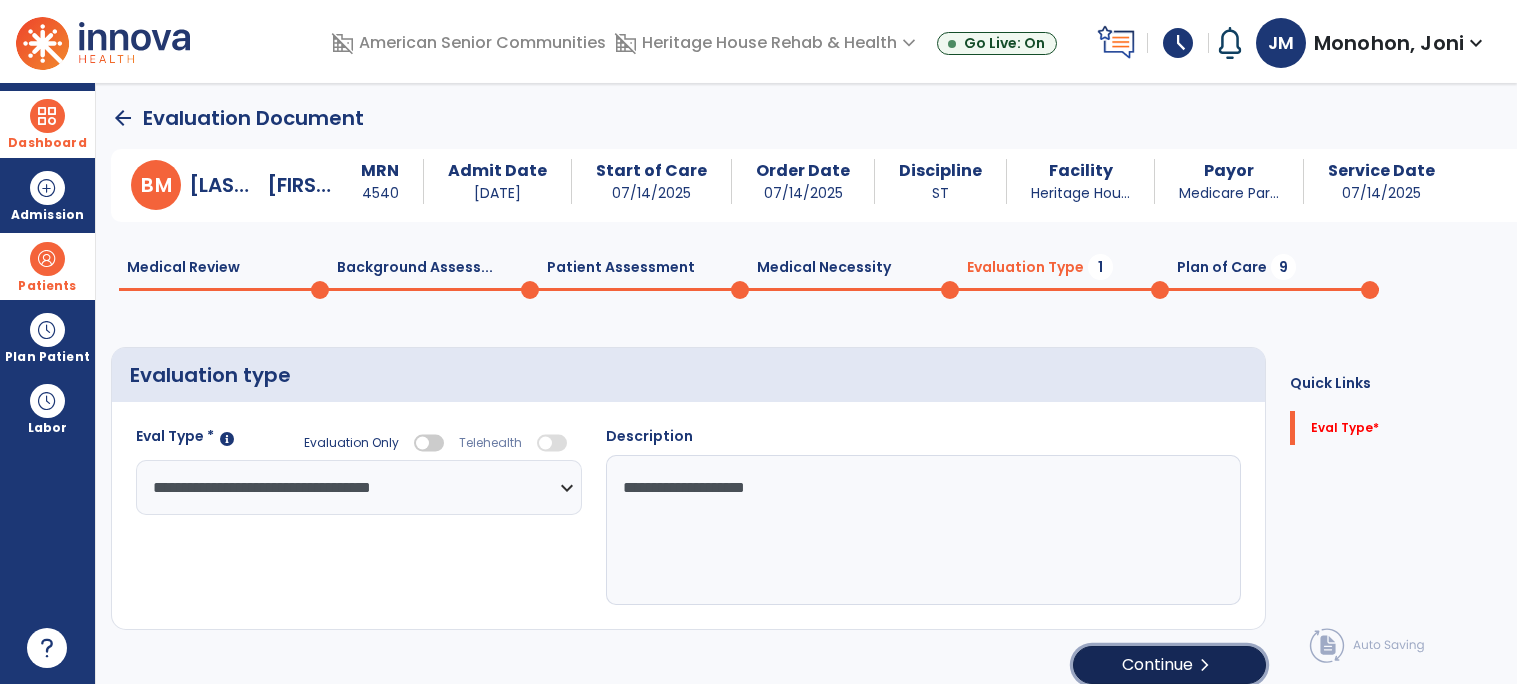 click on "Continue  chevron_right" 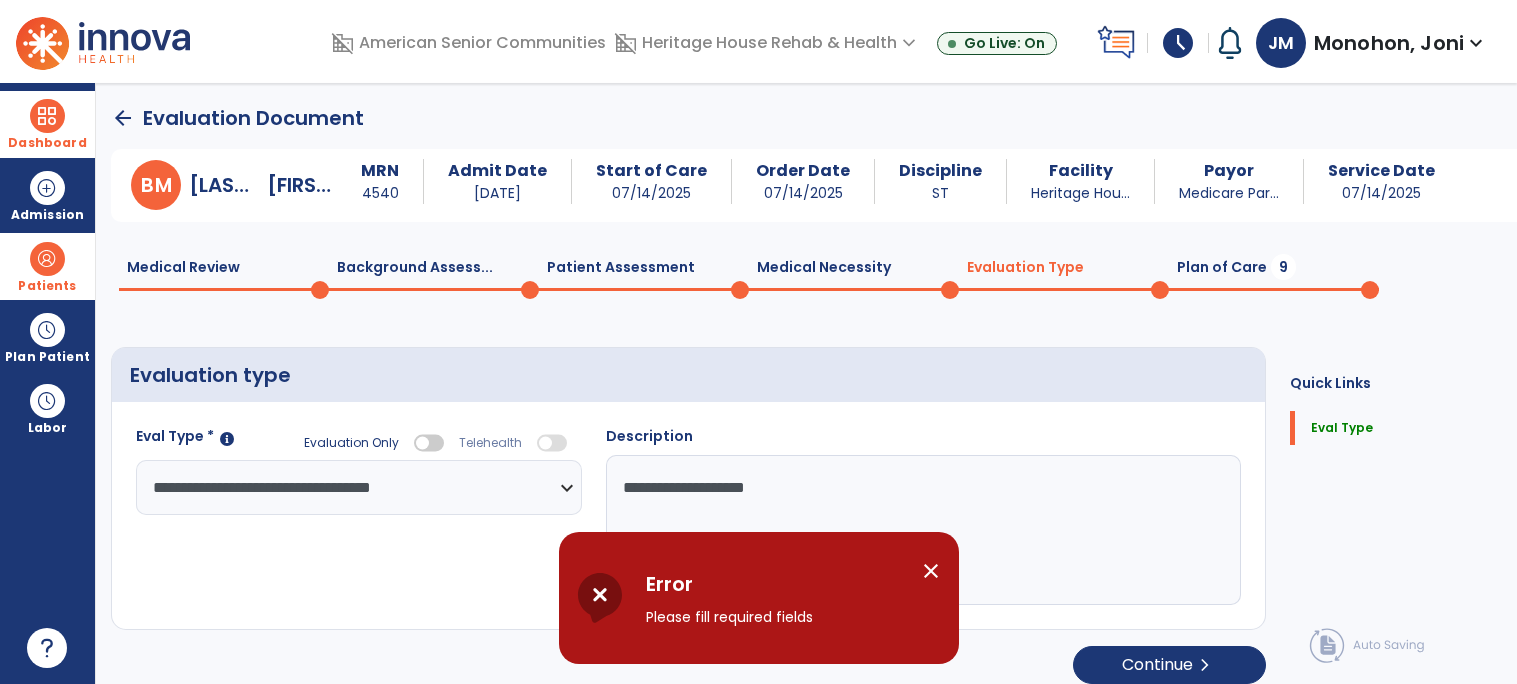 click on "close" at bounding box center (931, 571) 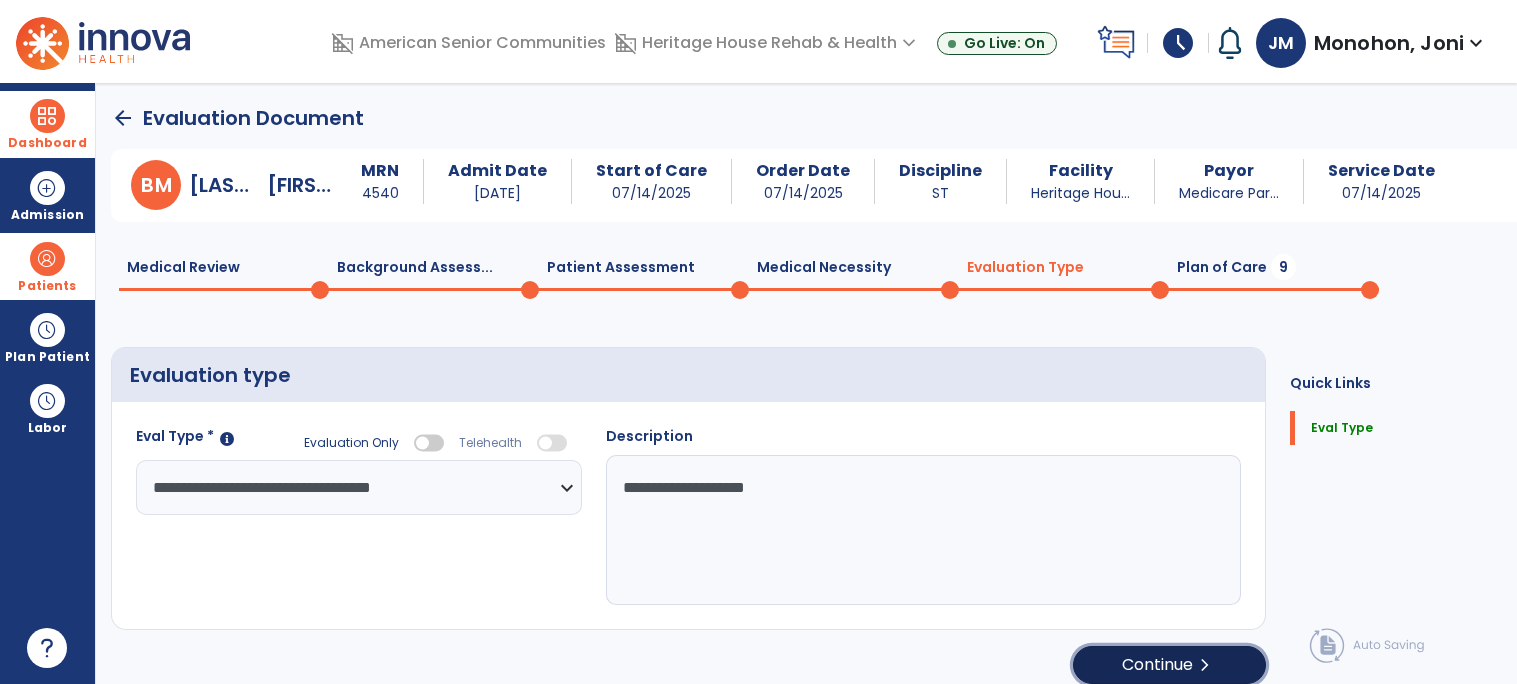 click on "Continue  chevron_right" 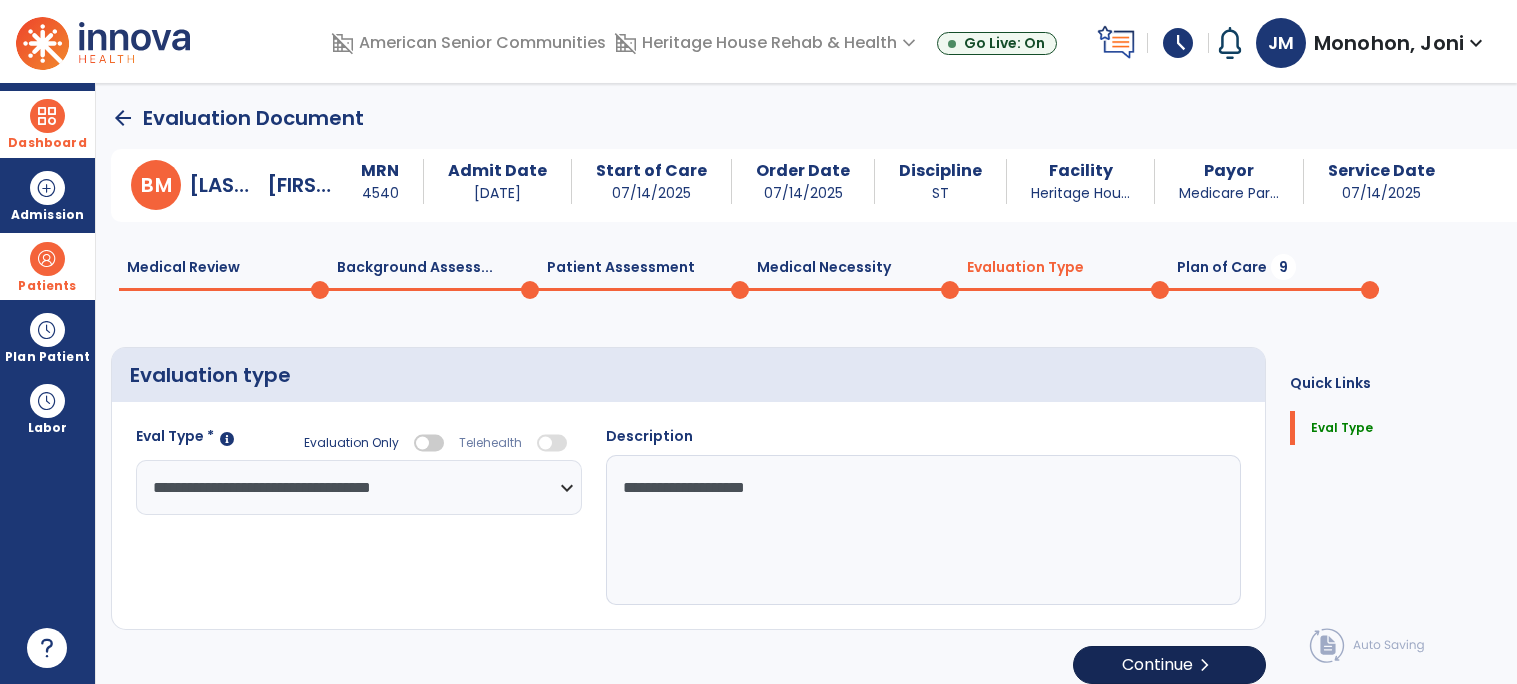 select on "*****" 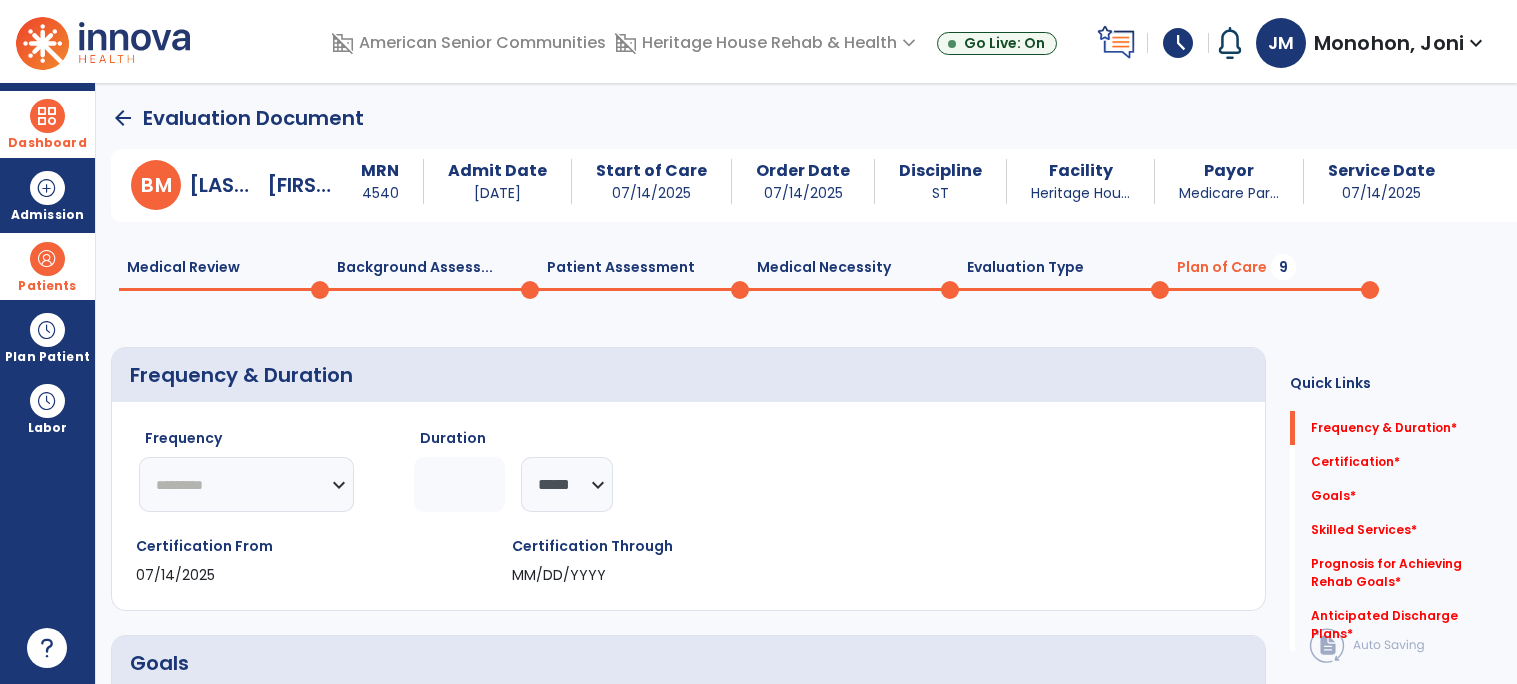 click on "********* ** ** ** ** ** ** **" 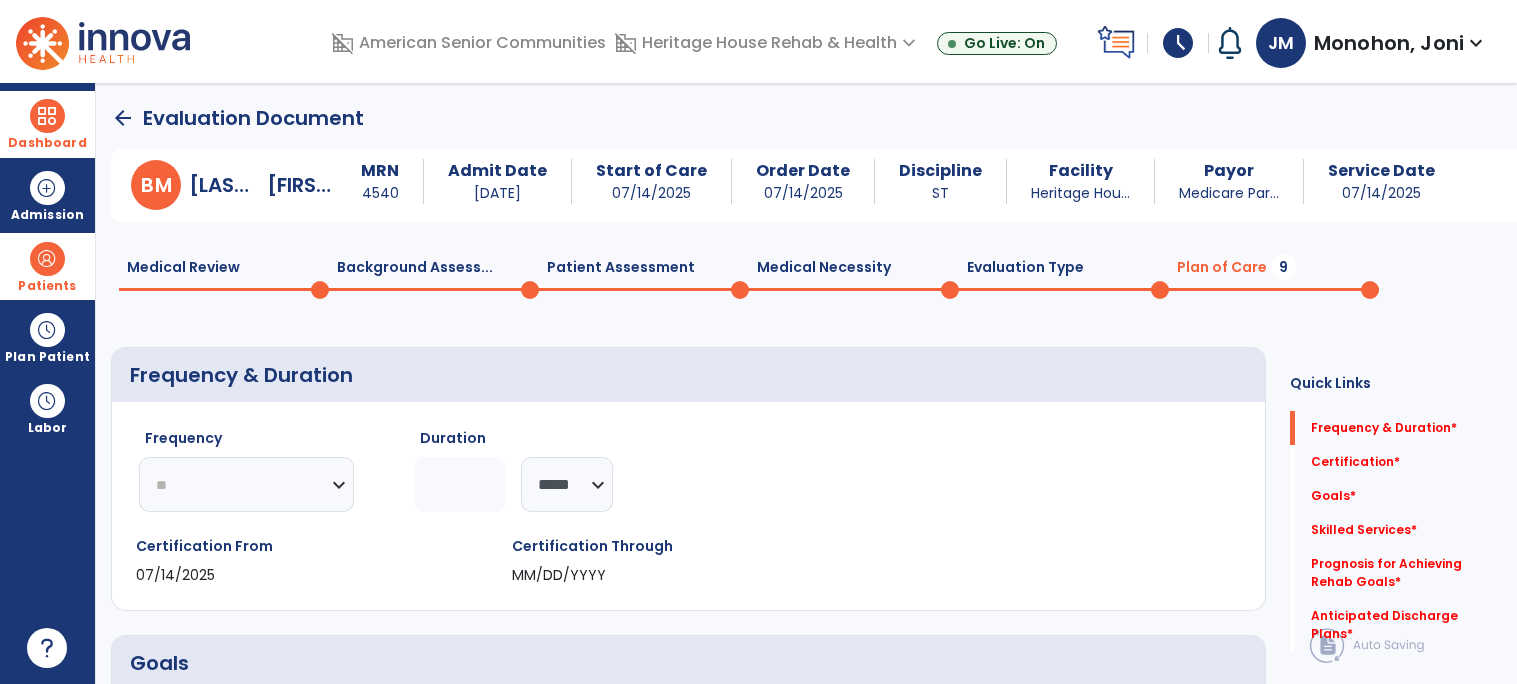 click on "********* ** ** ** ** ** ** **" 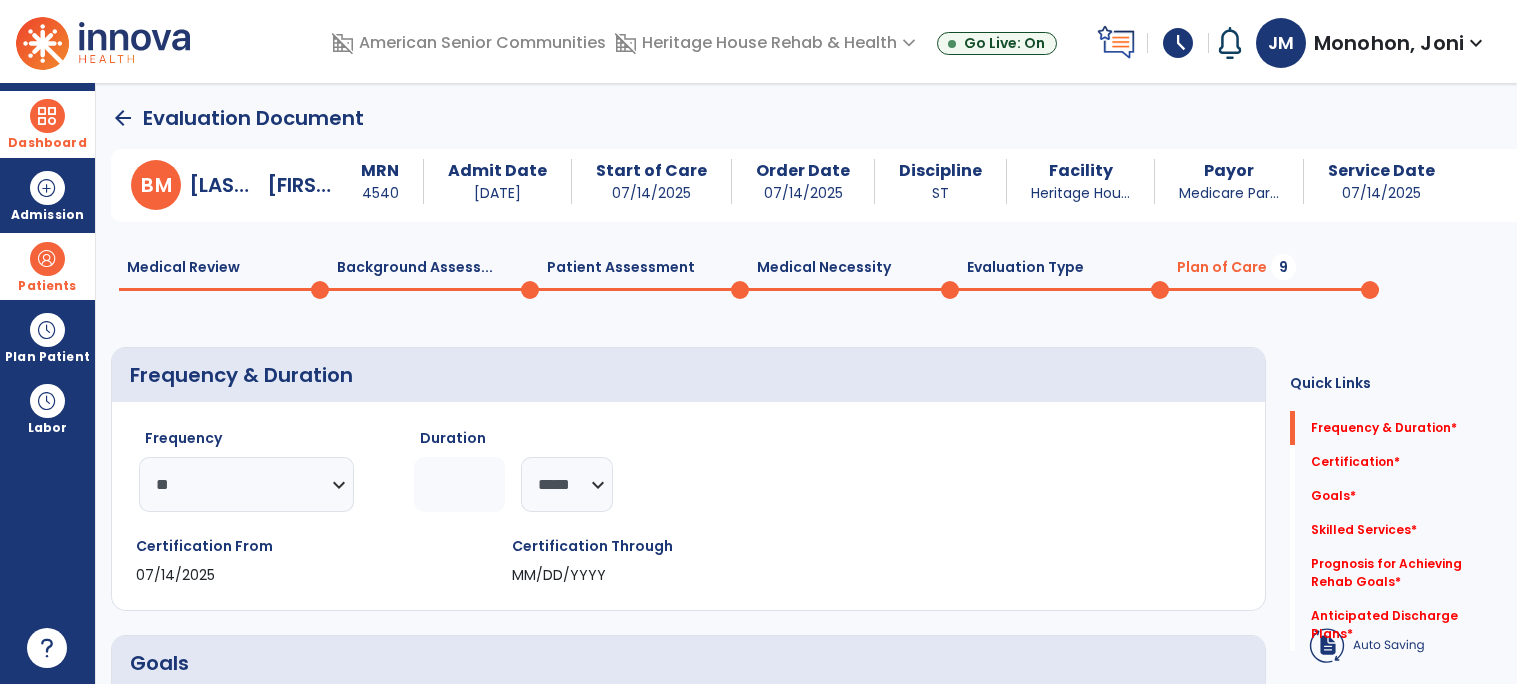 click 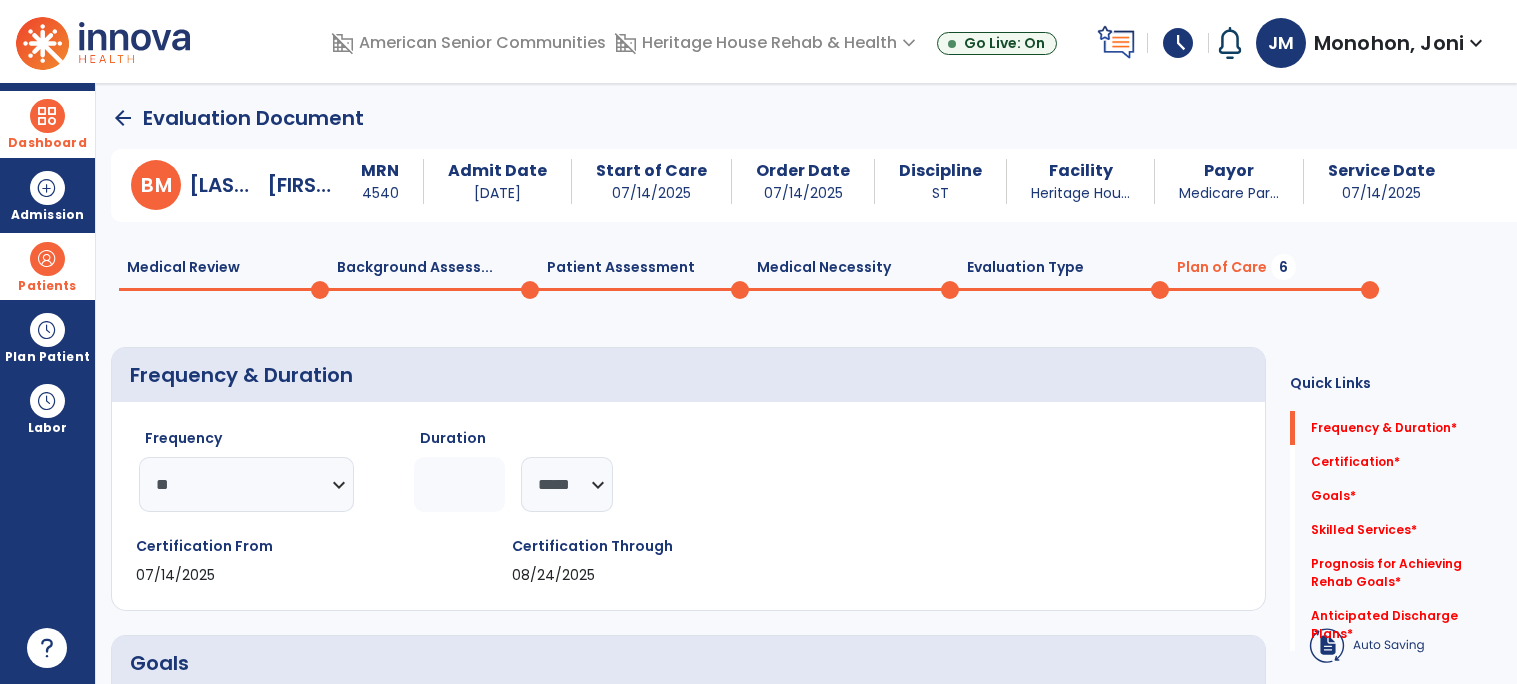 type on "*" 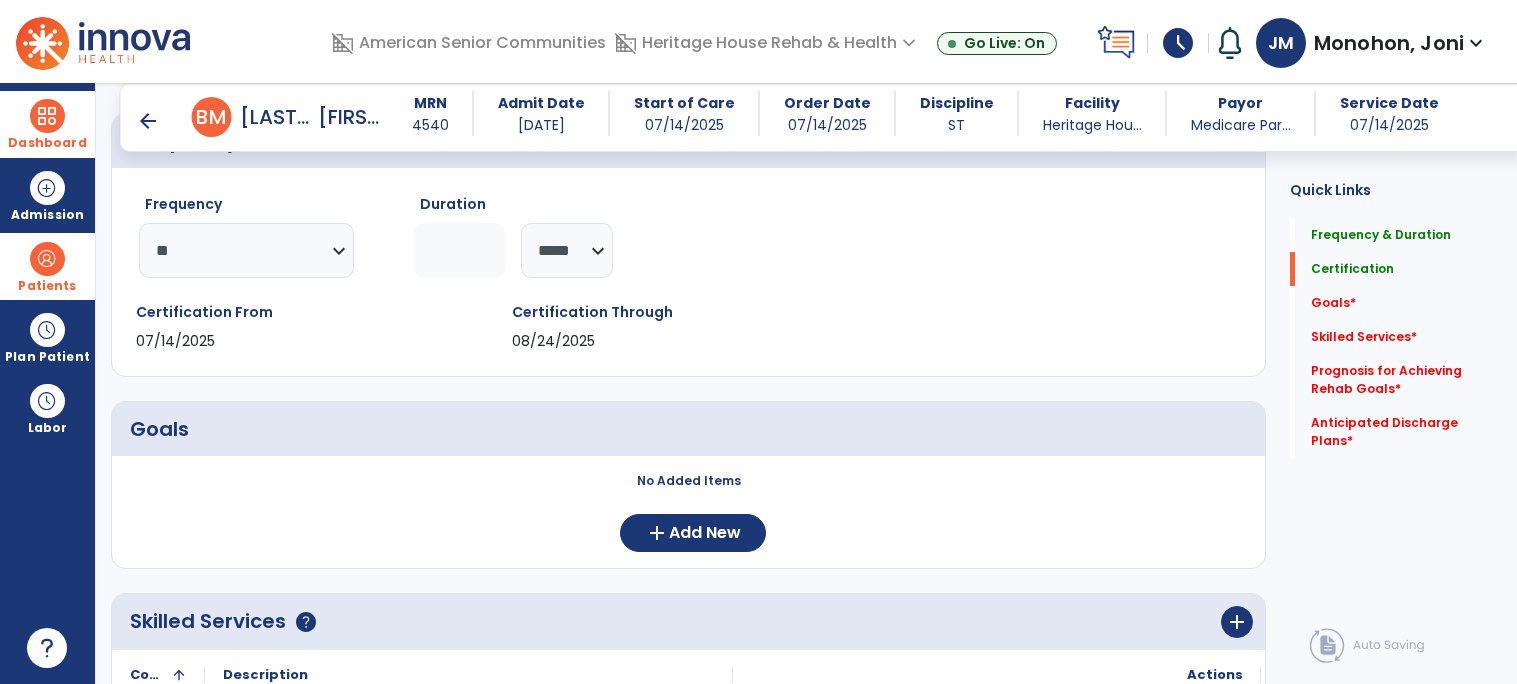 scroll, scrollTop: 359, scrollLeft: 0, axis: vertical 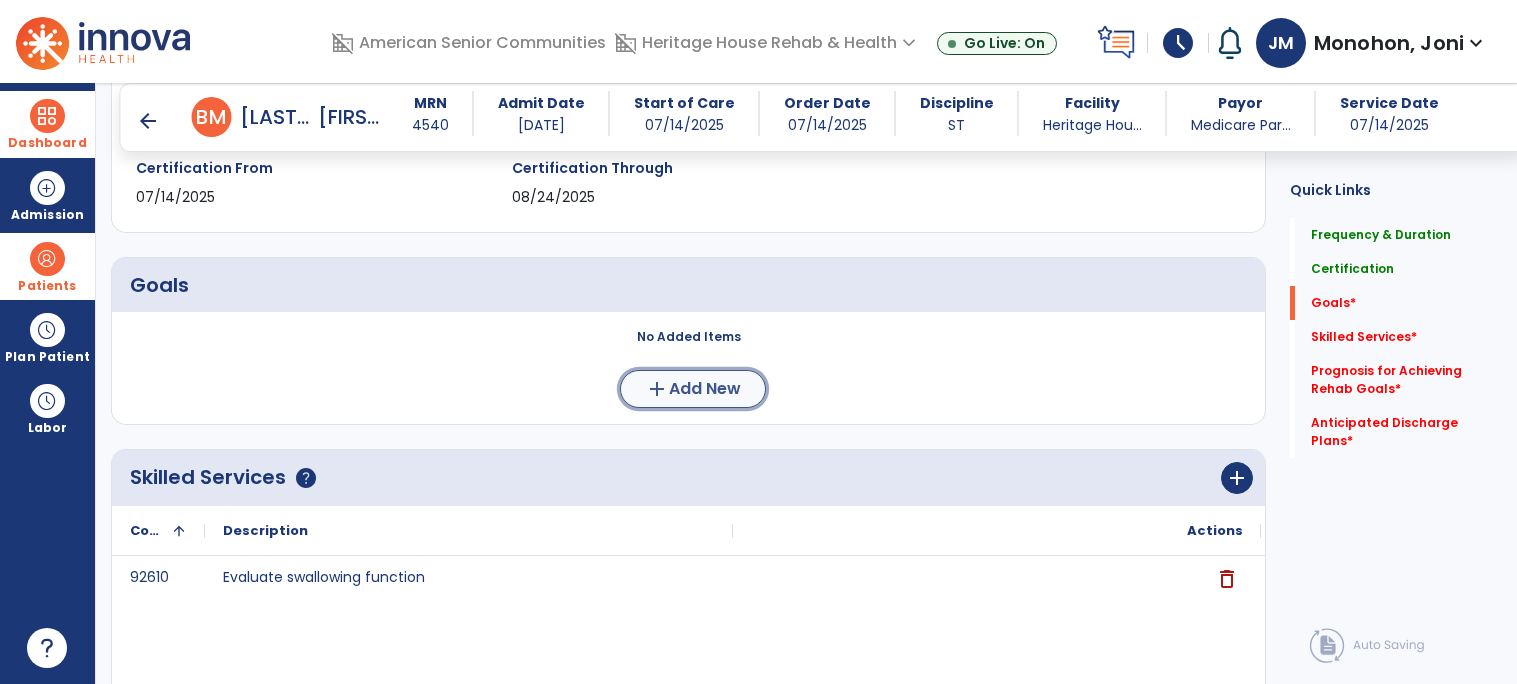 click on "add" at bounding box center [657, 389] 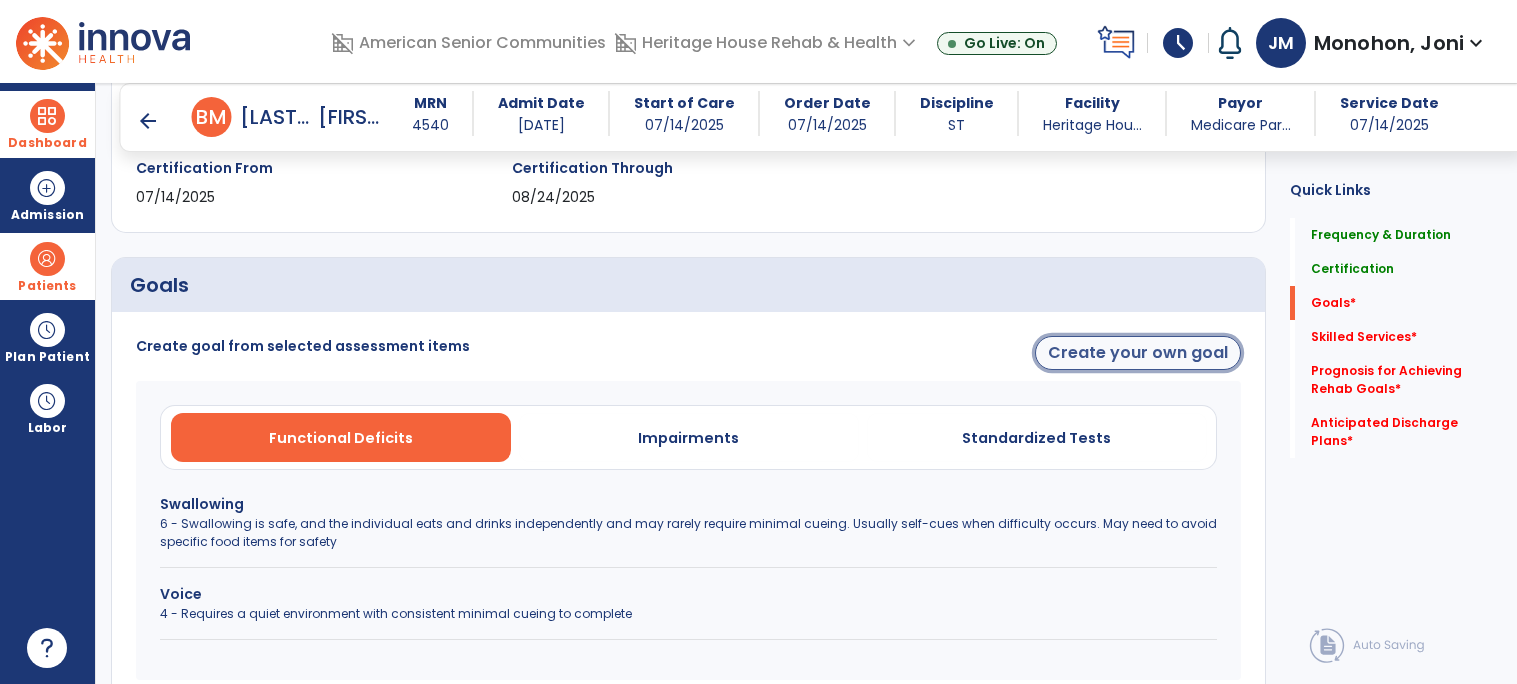 click on "Create your own goal" at bounding box center (1138, 353) 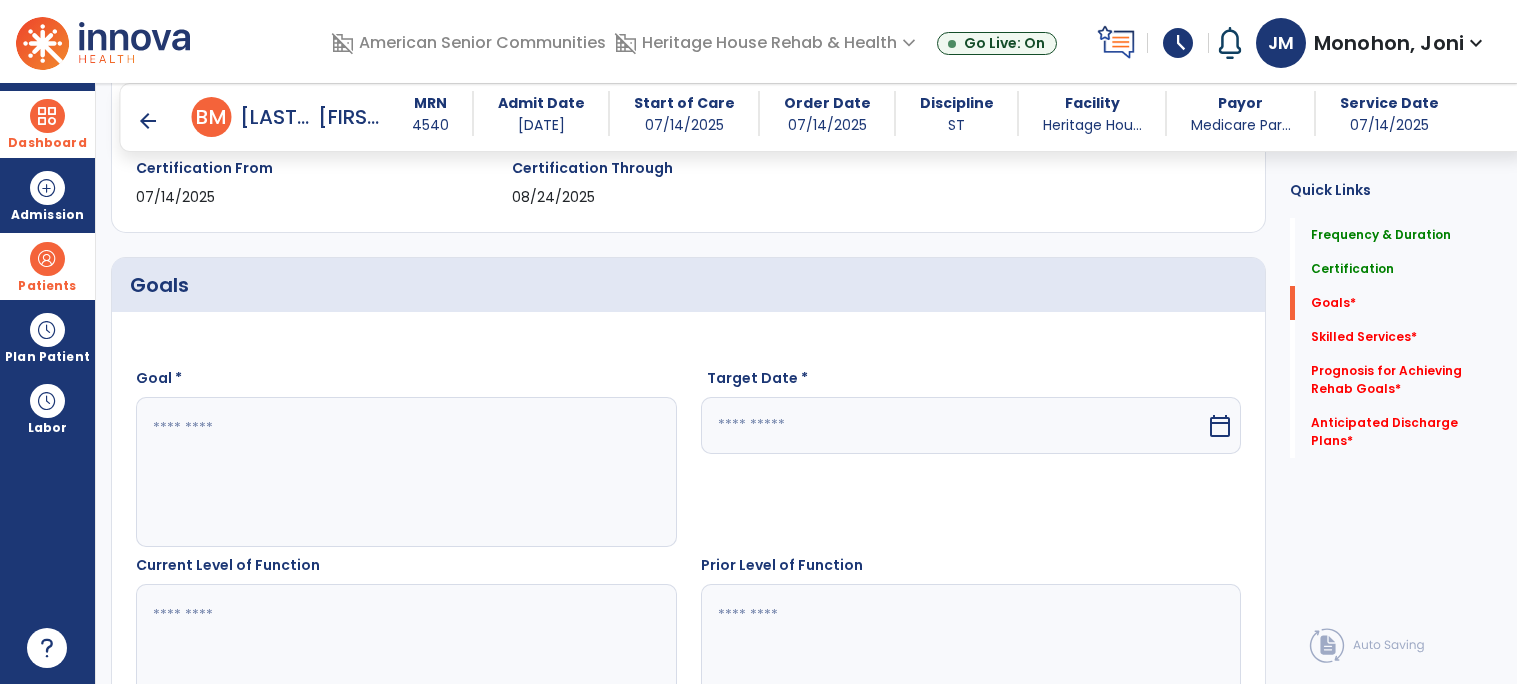 click at bounding box center (405, 472) 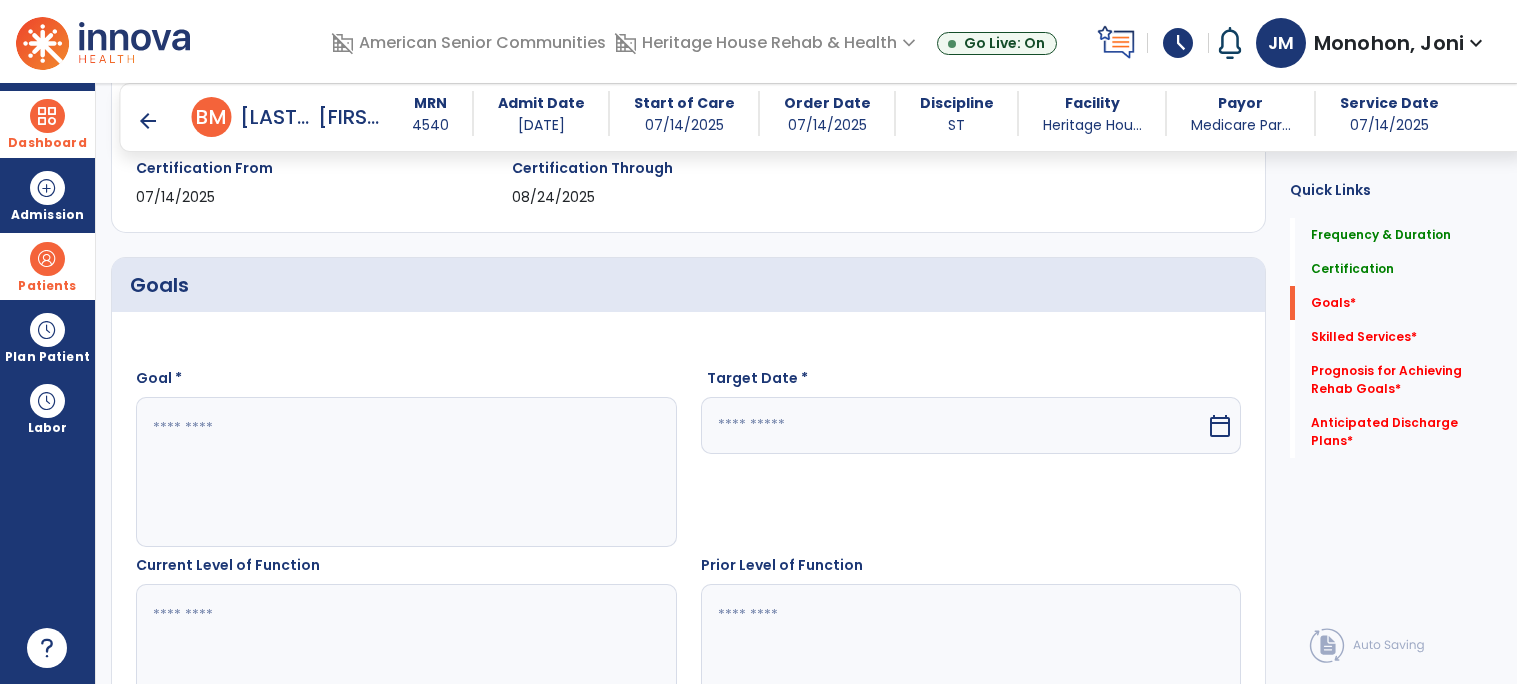 click at bounding box center [405, 472] 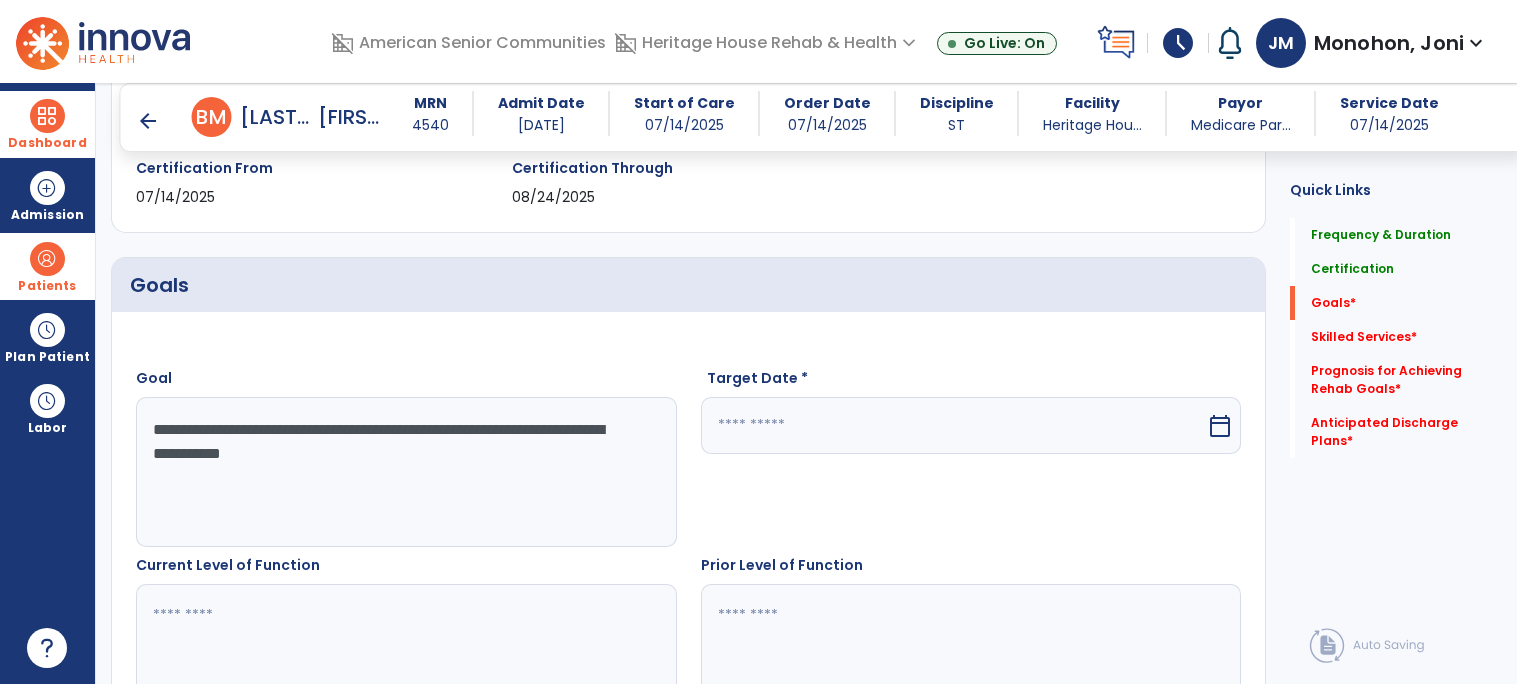 click on "**********" at bounding box center [405, 472] 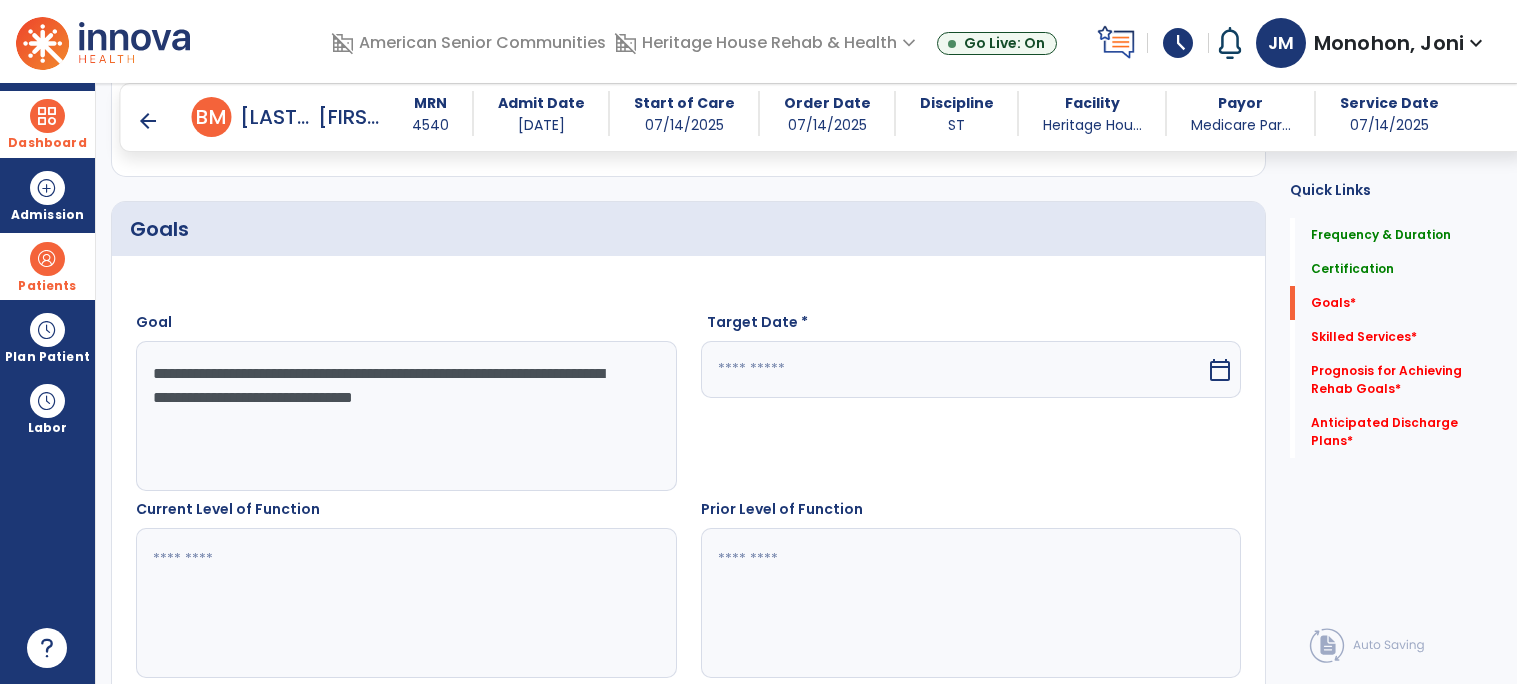 scroll, scrollTop: 432, scrollLeft: 0, axis: vertical 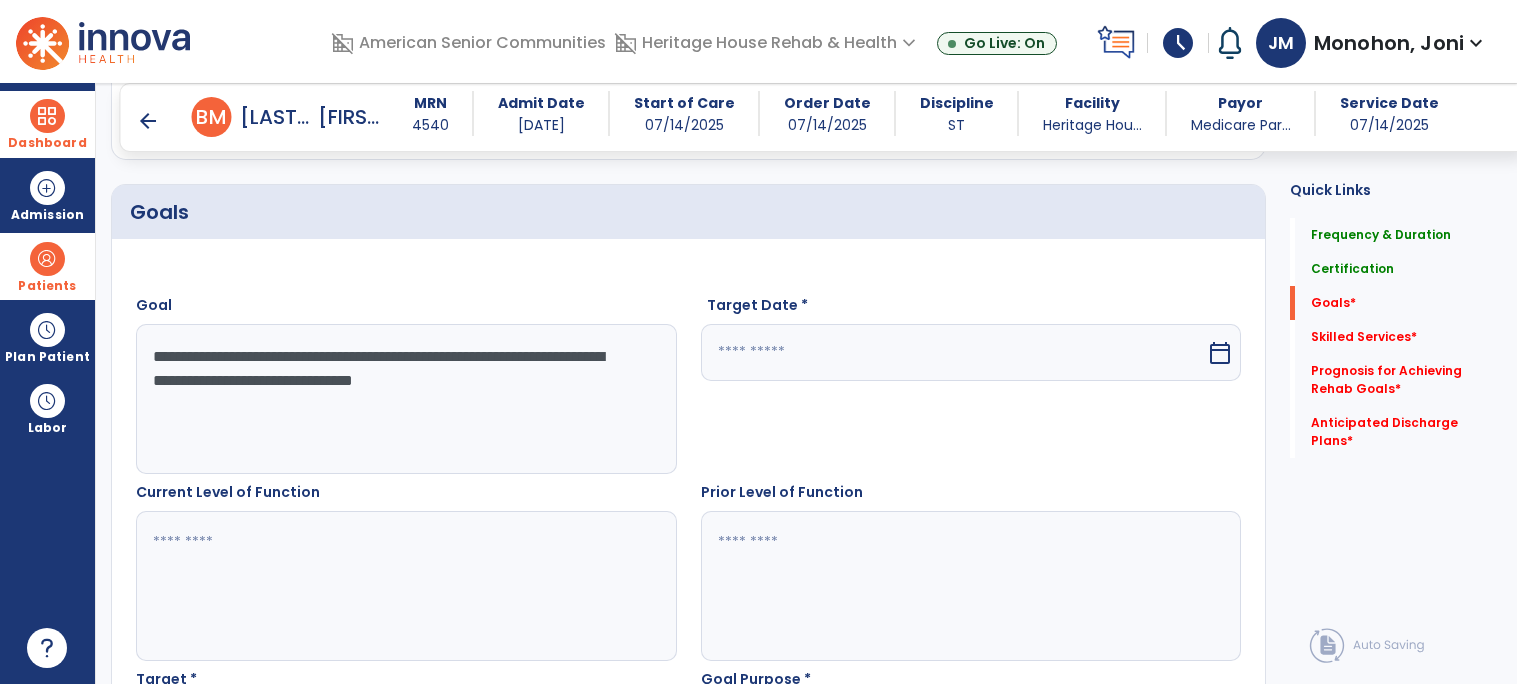 type on "**********" 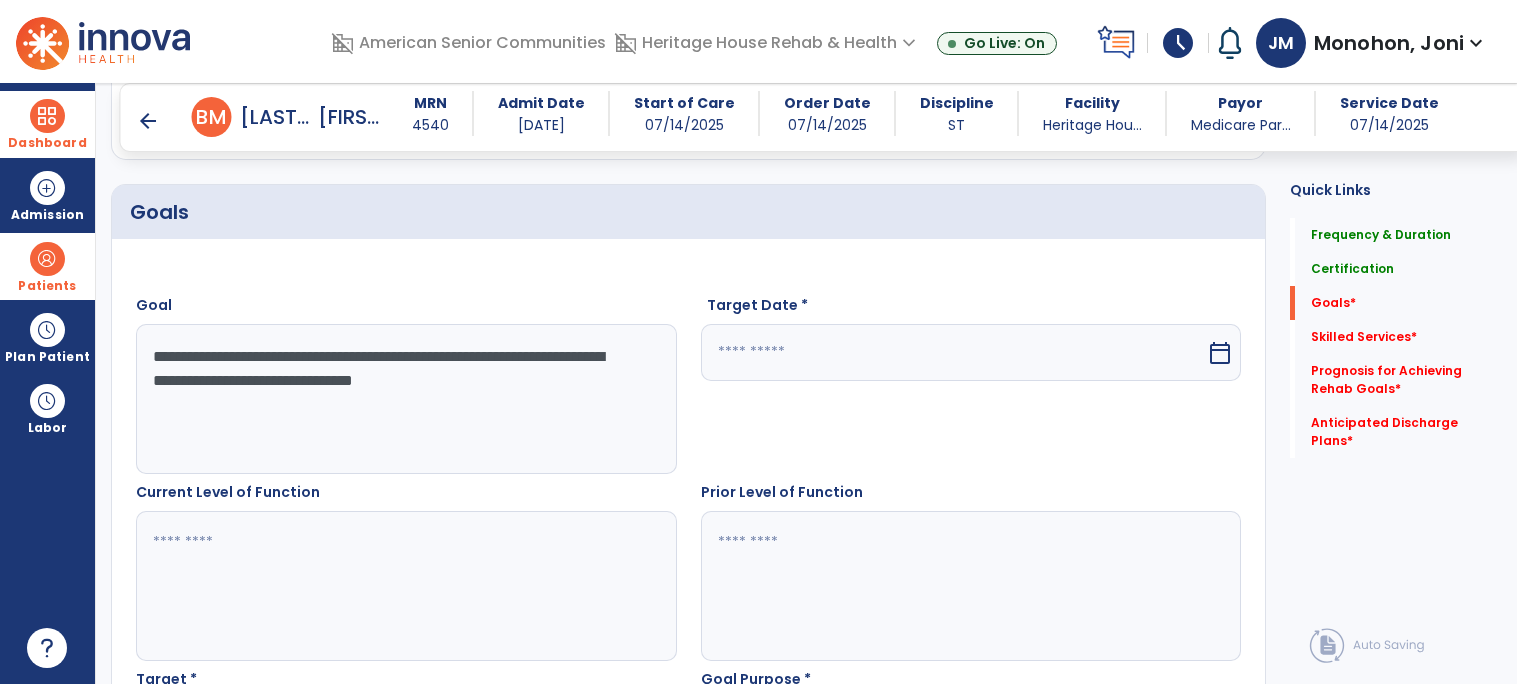click at bounding box center [954, 352] 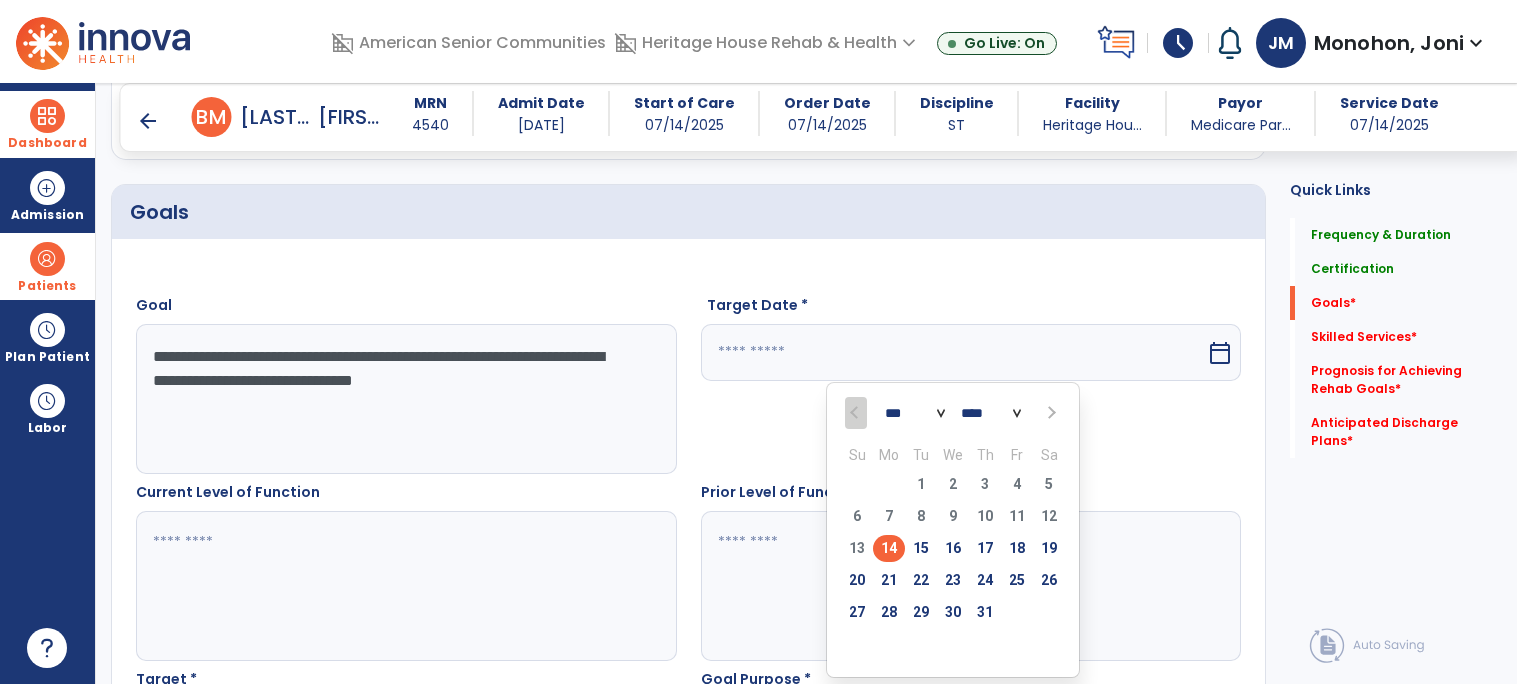 click at bounding box center [1049, 413] 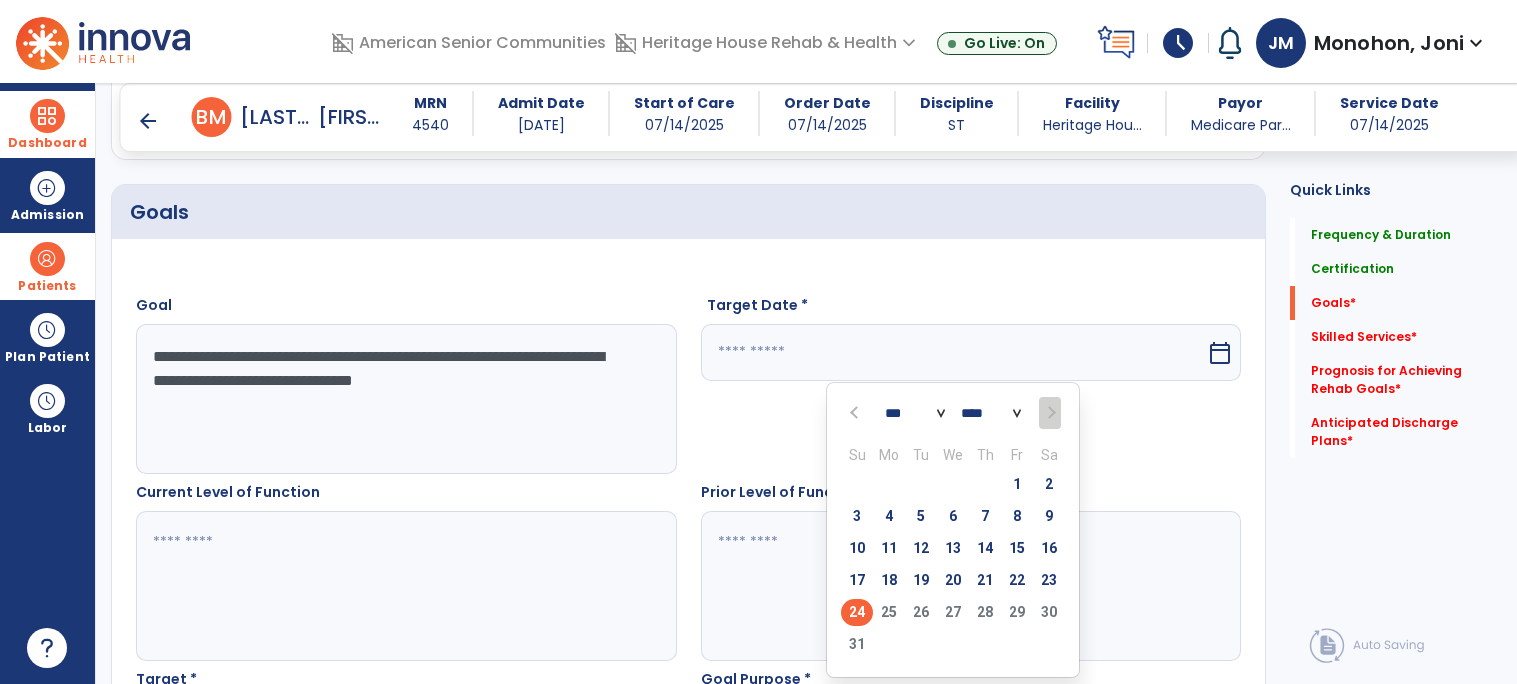 click on "24" at bounding box center [857, 612] 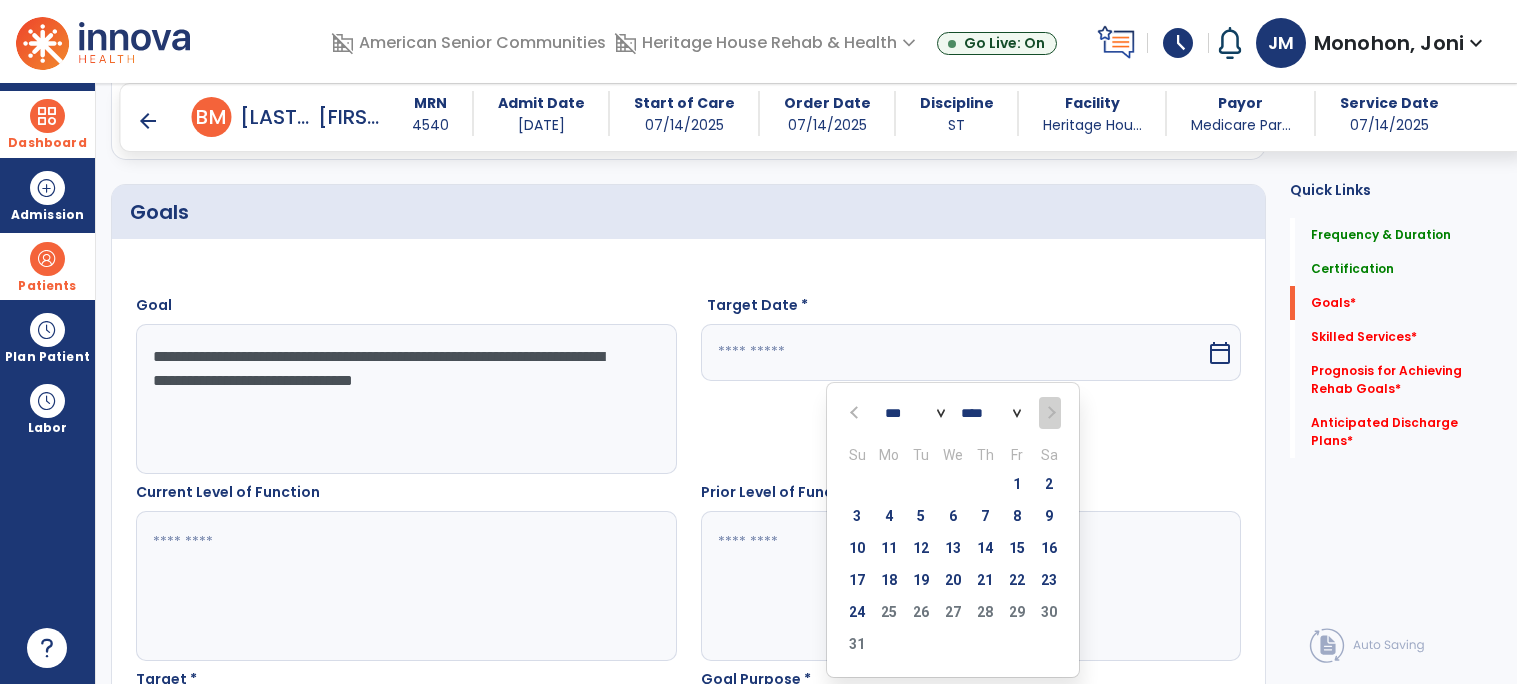 type on "*********" 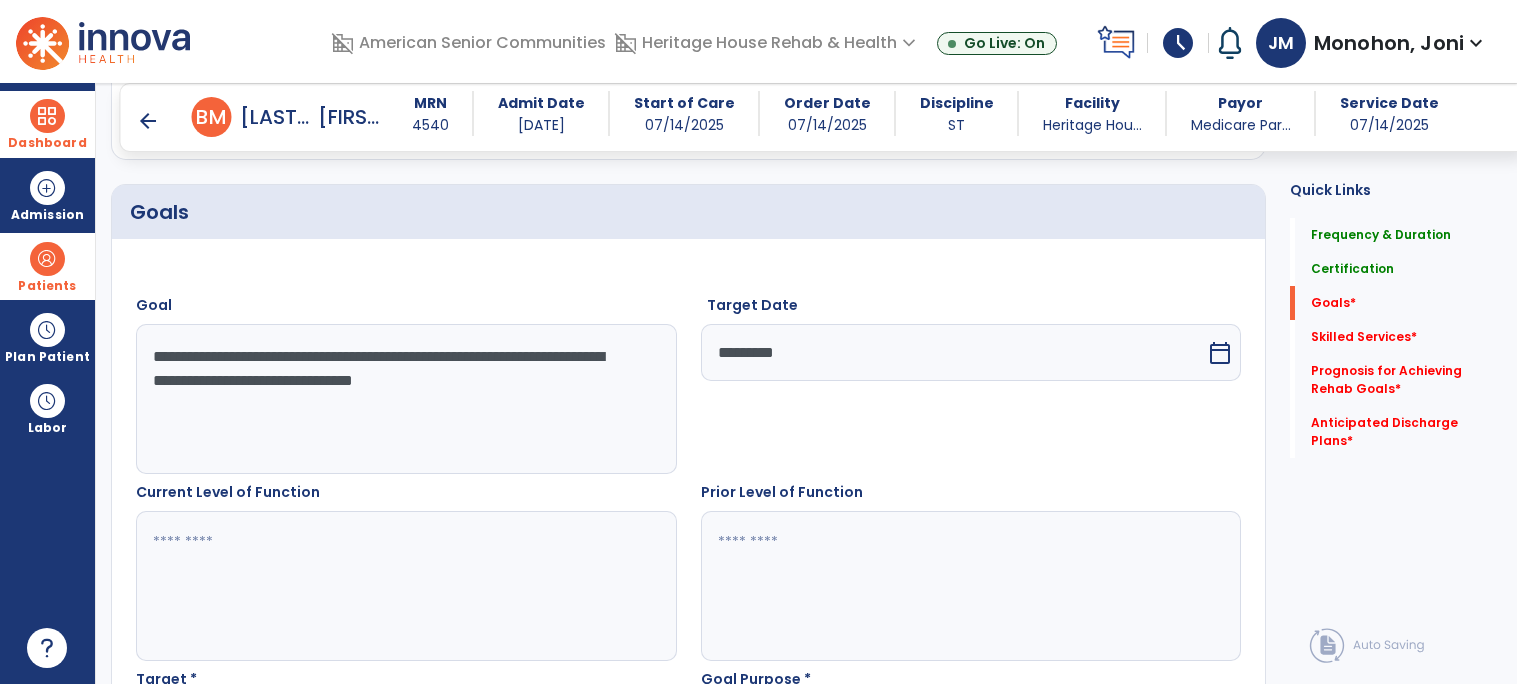 click at bounding box center [405, 586] 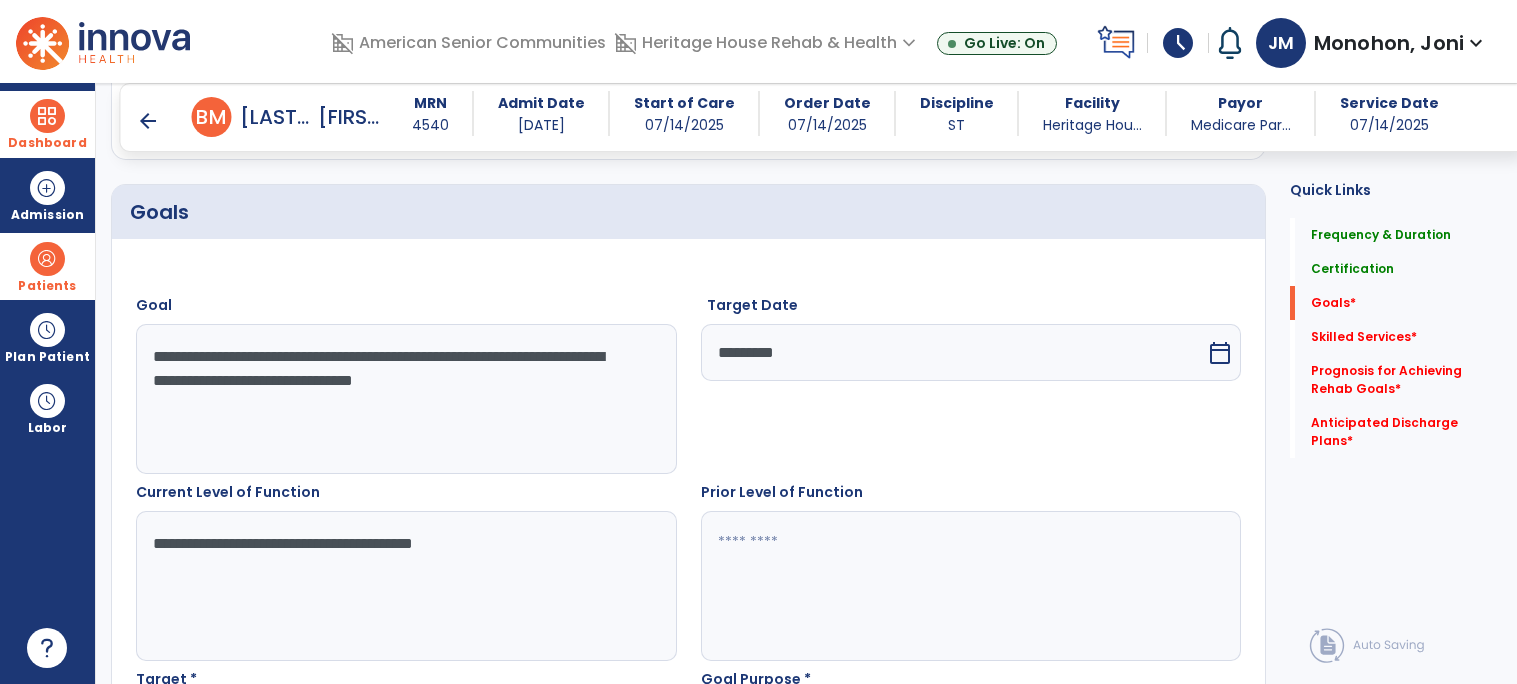 type on "**********" 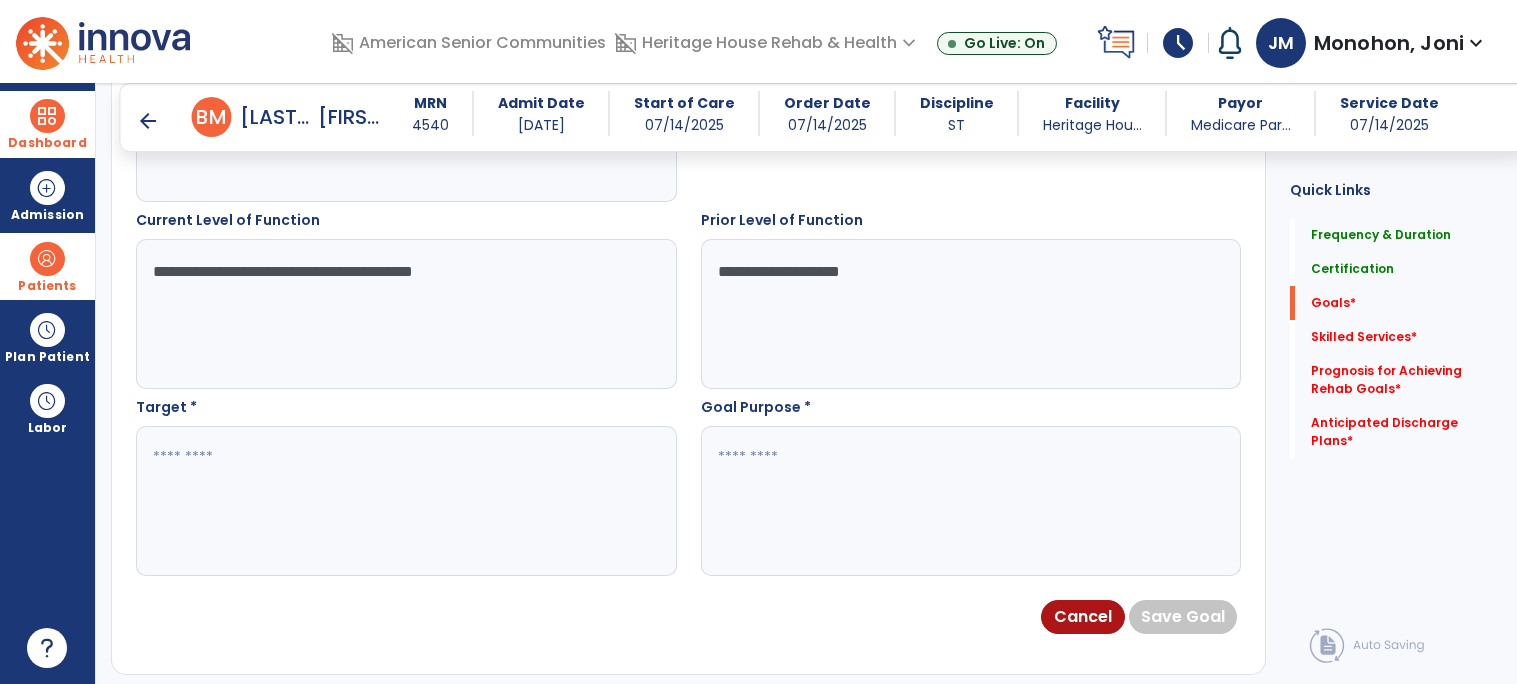 scroll, scrollTop: 719, scrollLeft: 0, axis: vertical 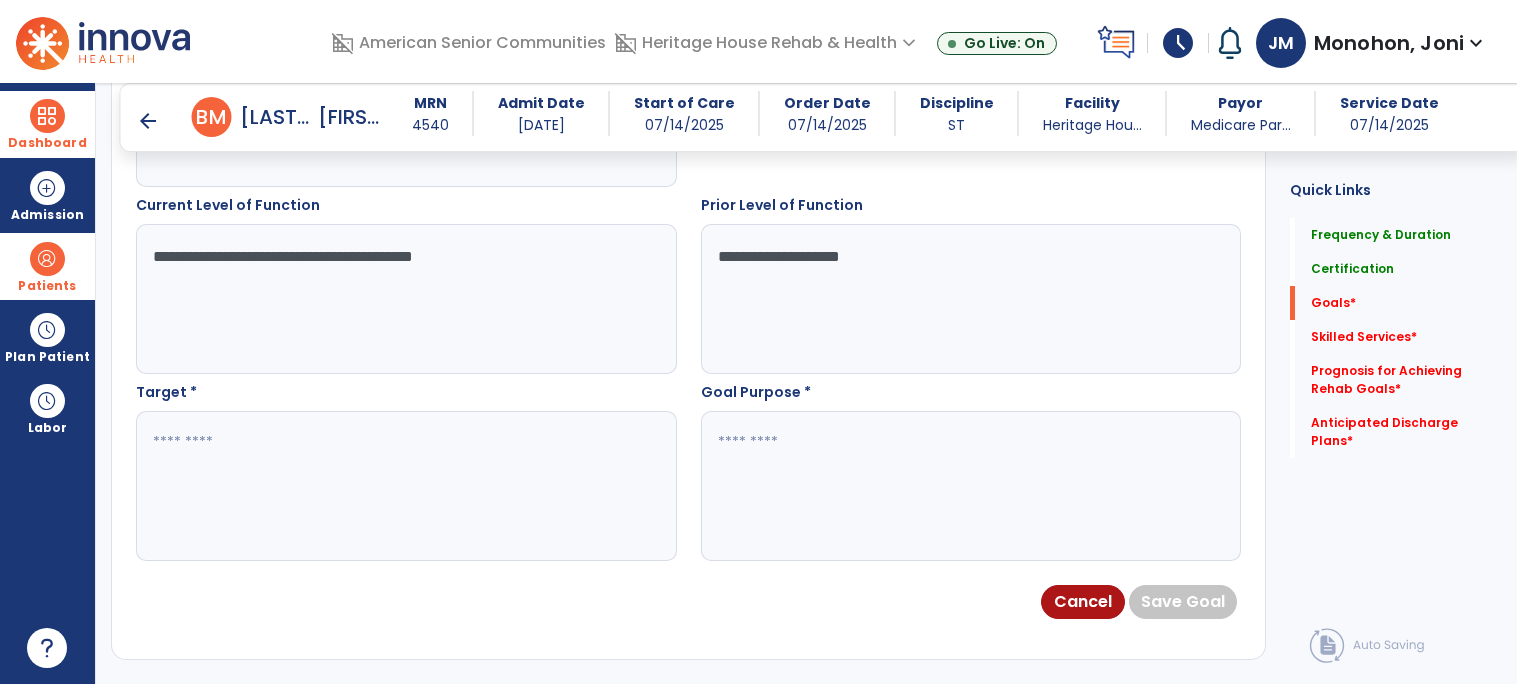 type on "**********" 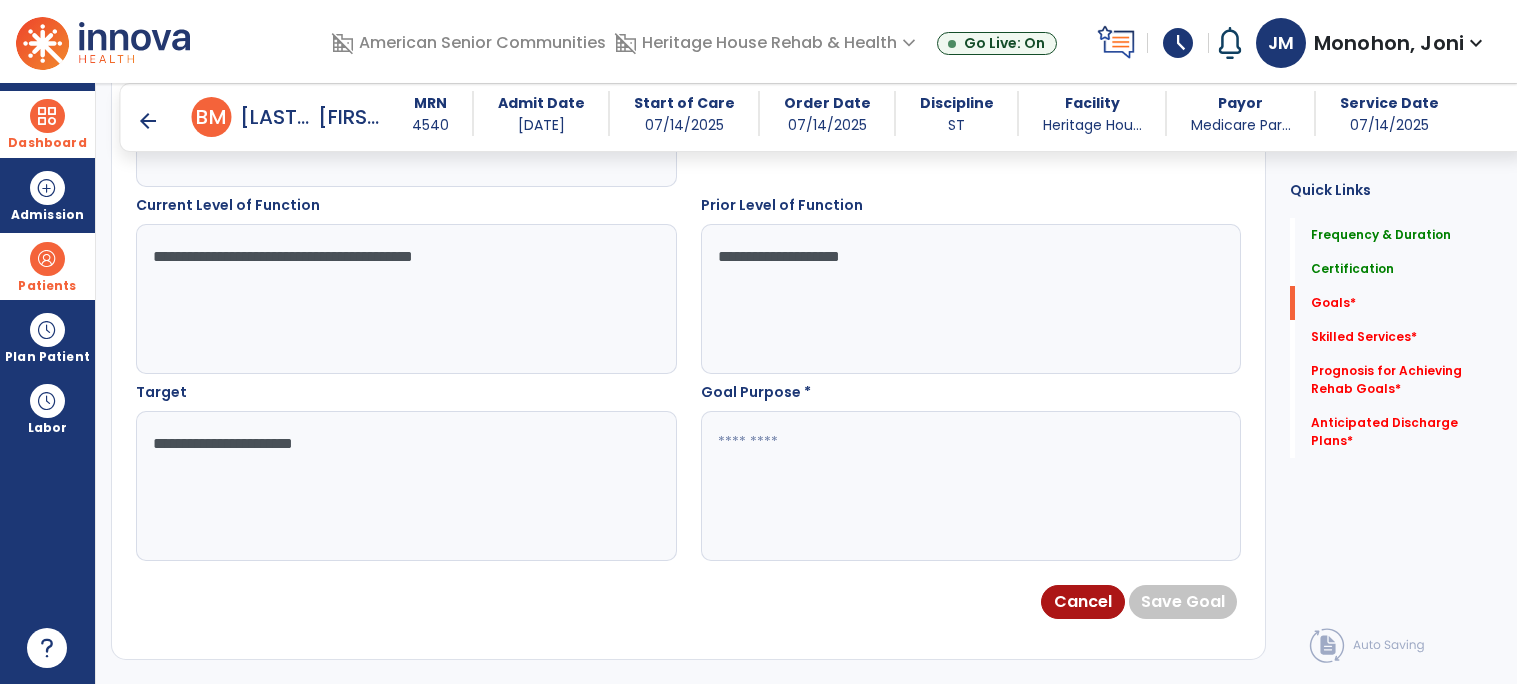 type on "**********" 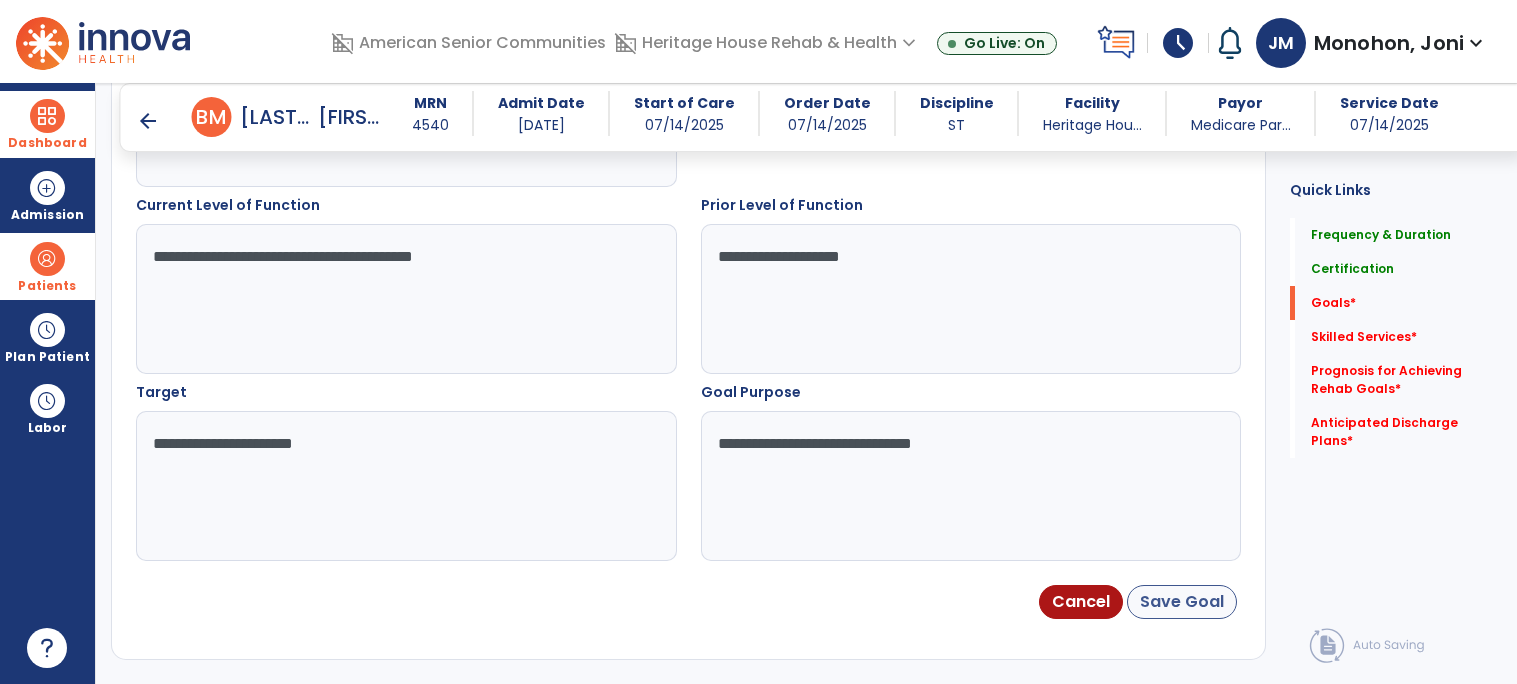 type on "**********" 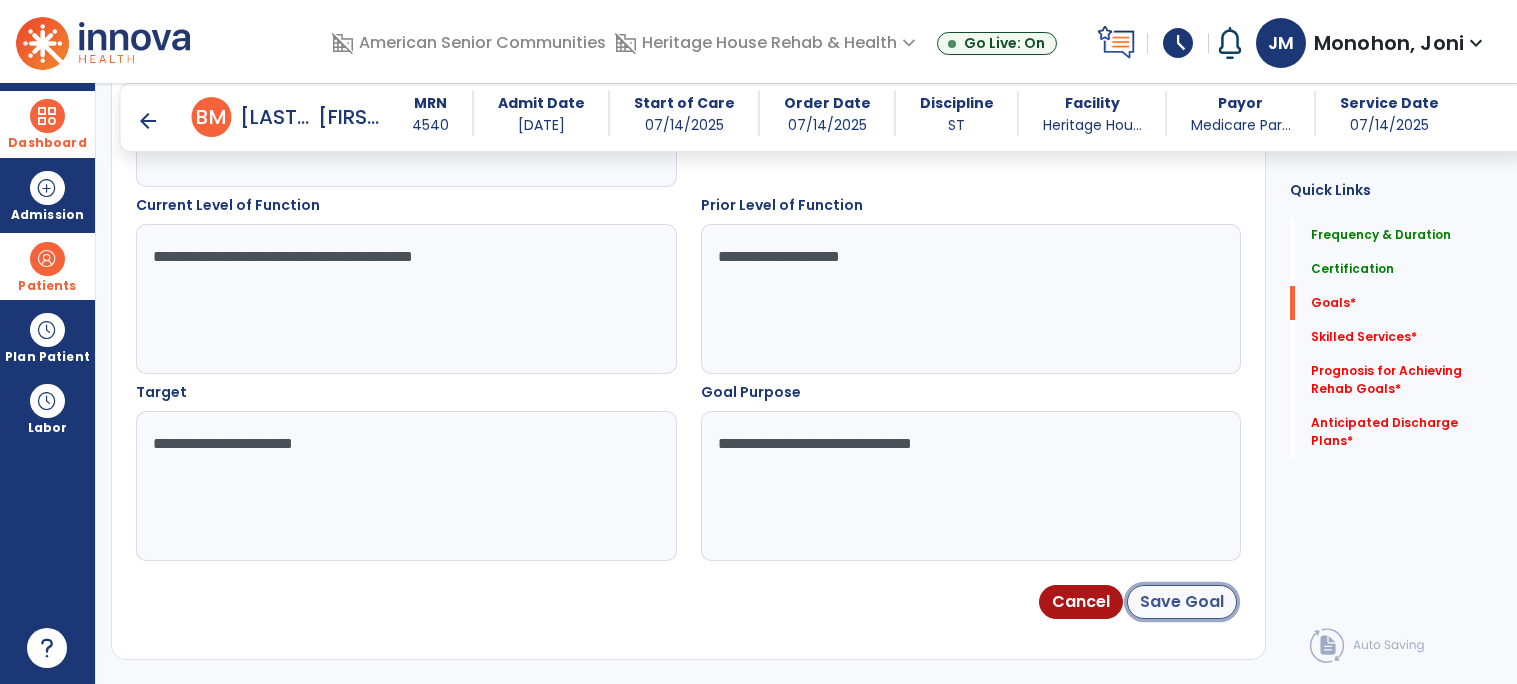 click on "Save Goal" at bounding box center (1182, 602) 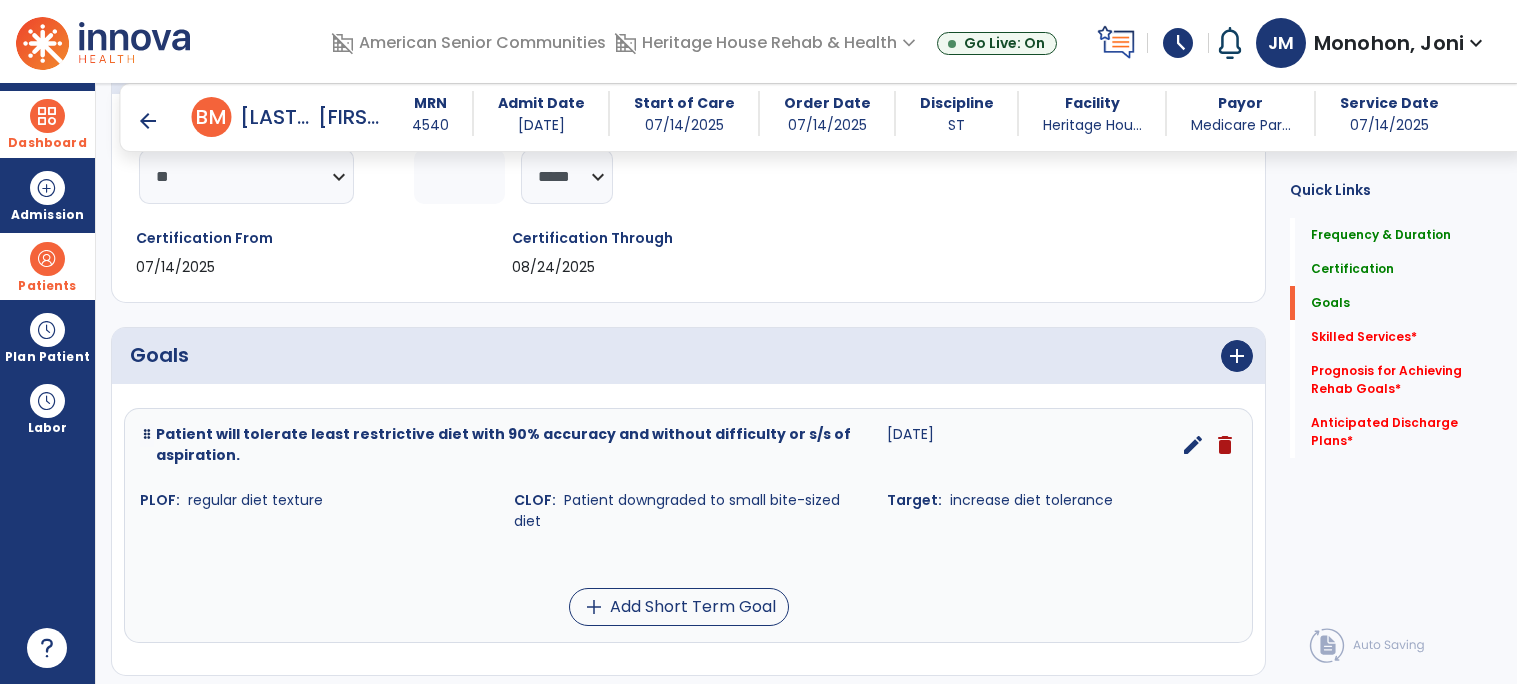scroll, scrollTop: 362, scrollLeft: 0, axis: vertical 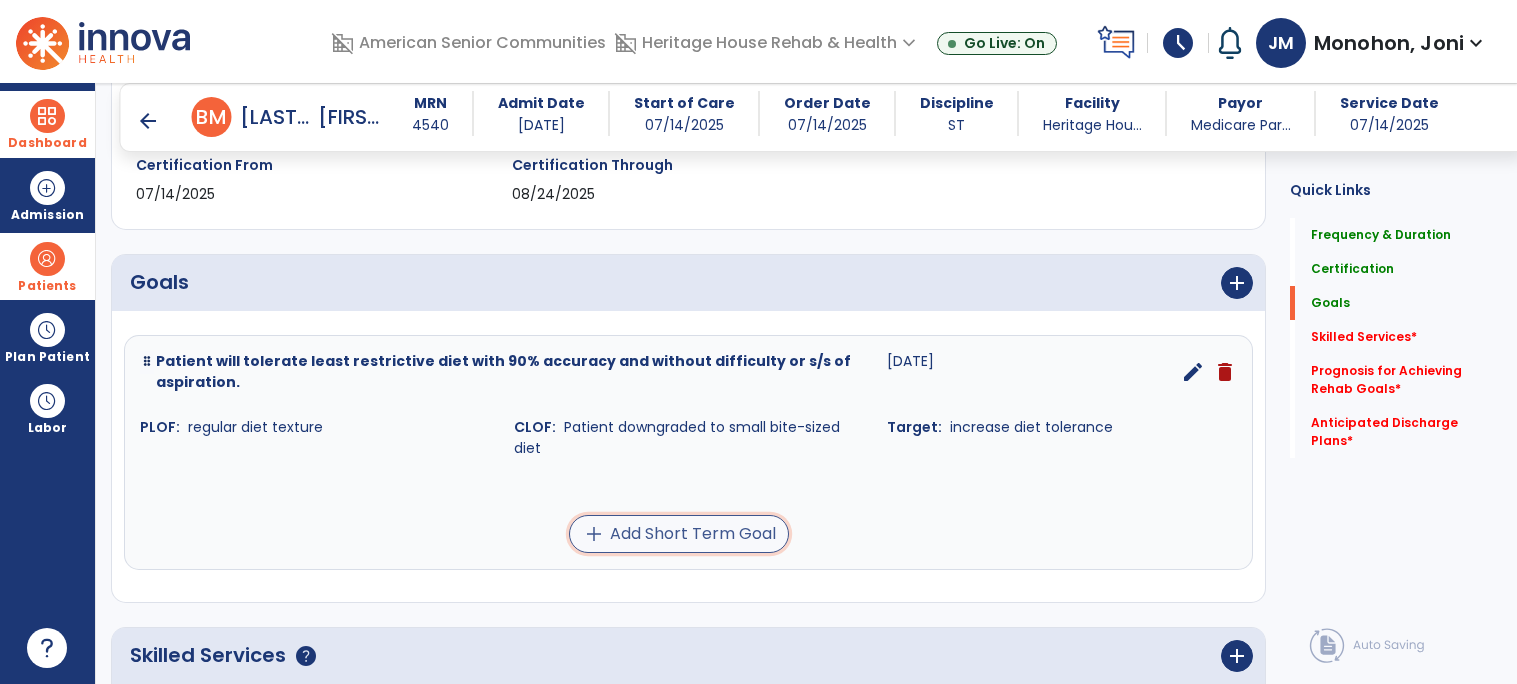 click on "add  Add Short Term Goal" at bounding box center [679, 534] 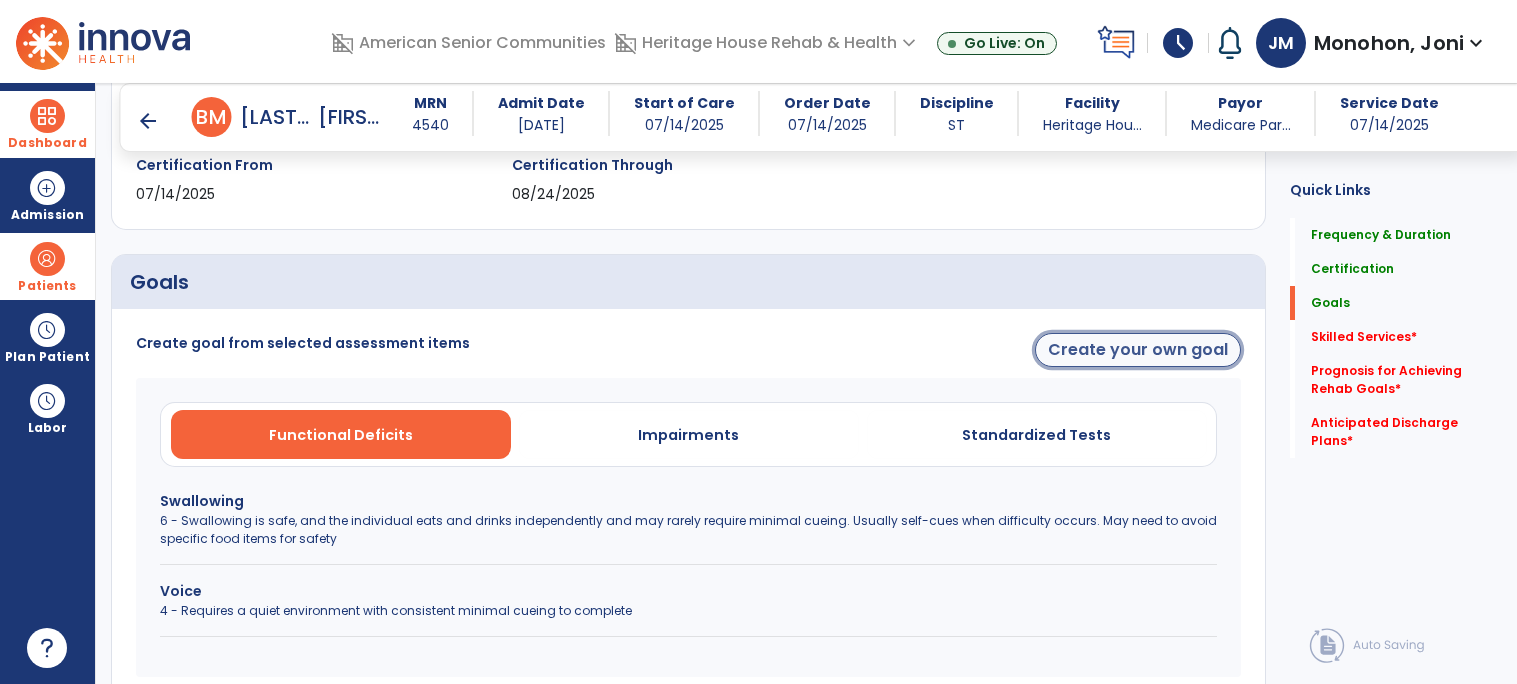 click on "Create your own goal" at bounding box center (1138, 350) 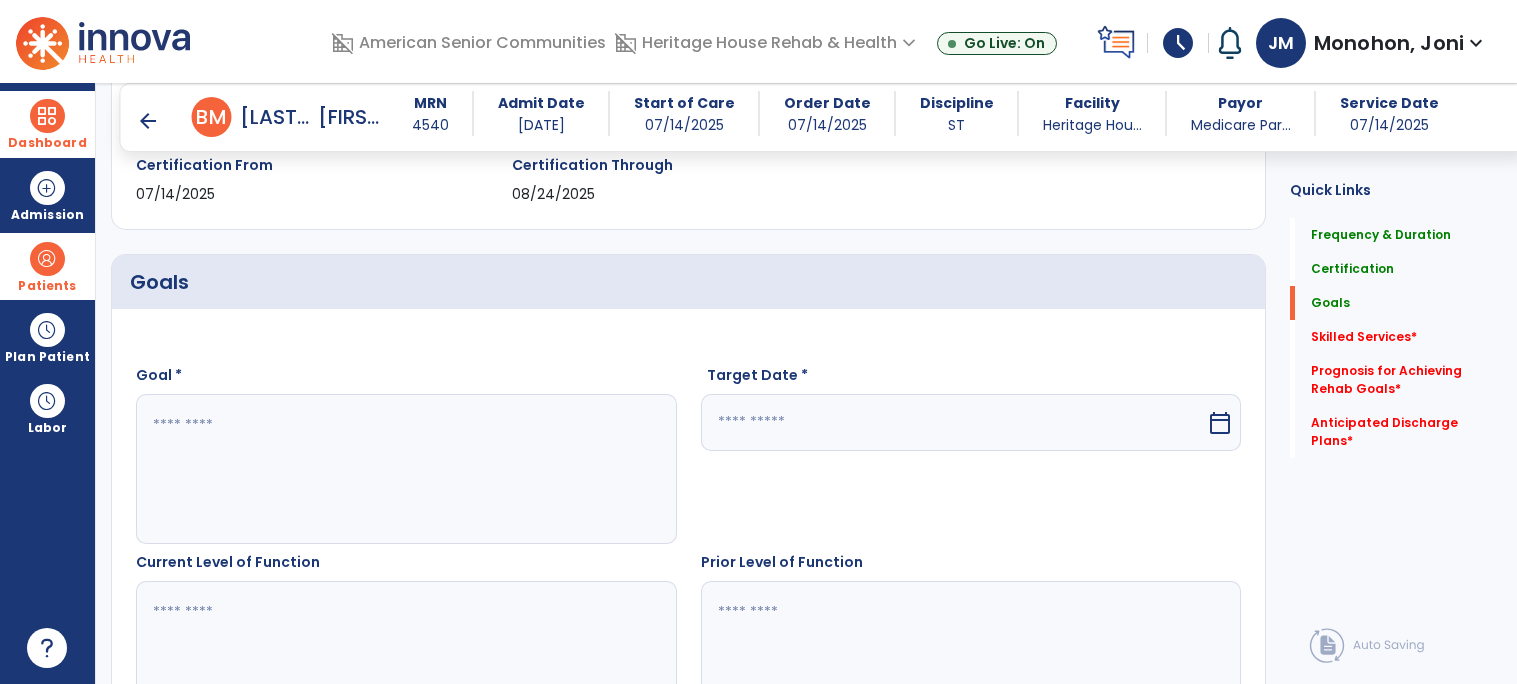 click at bounding box center [405, 469] 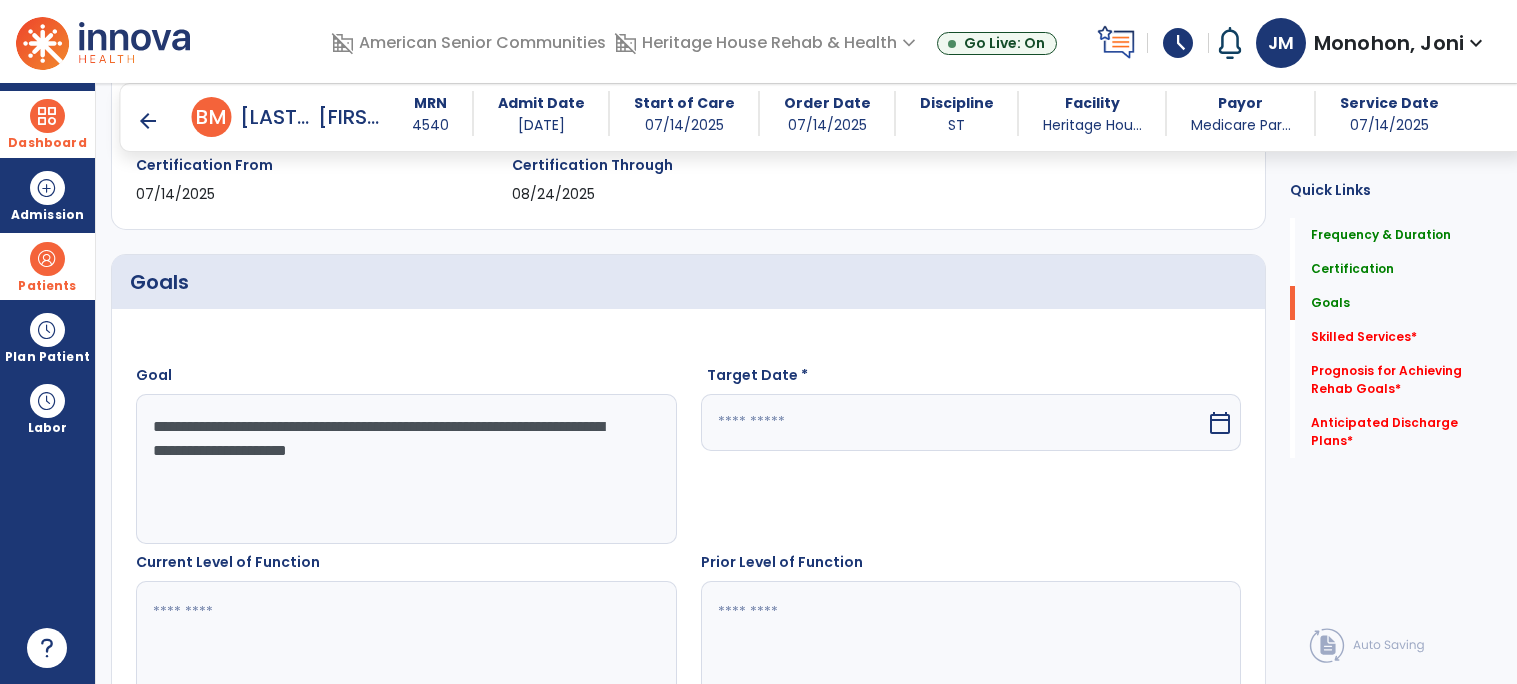 type on "**********" 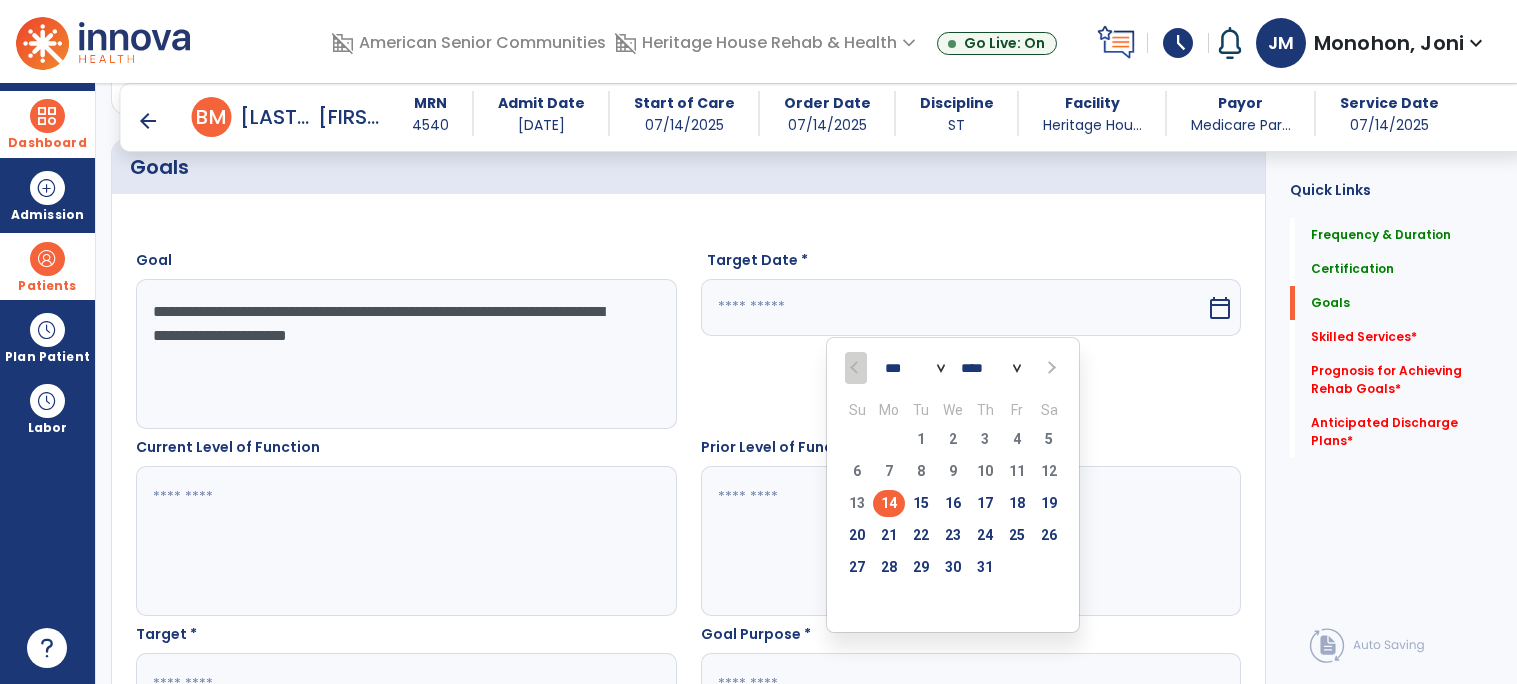 scroll, scrollTop: 578, scrollLeft: 0, axis: vertical 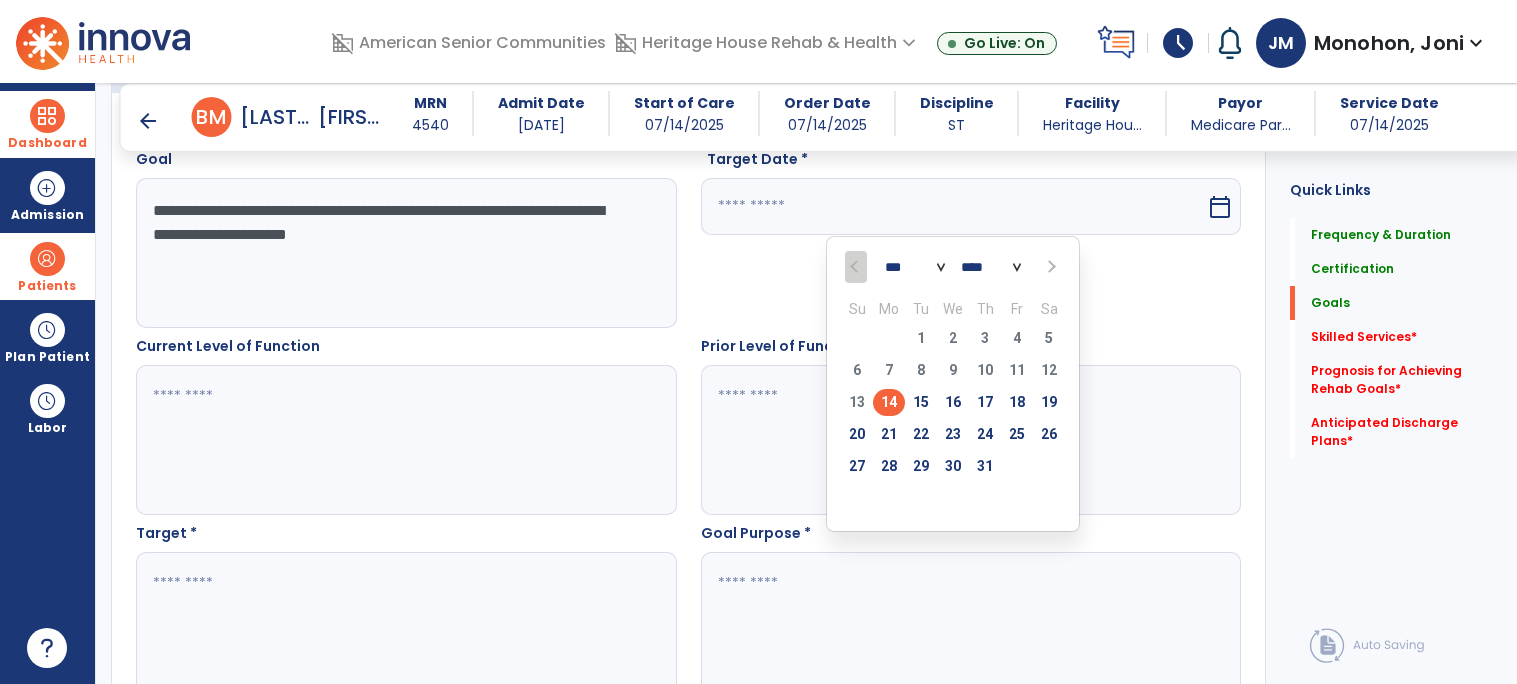 click at bounding box center [1050, 267] 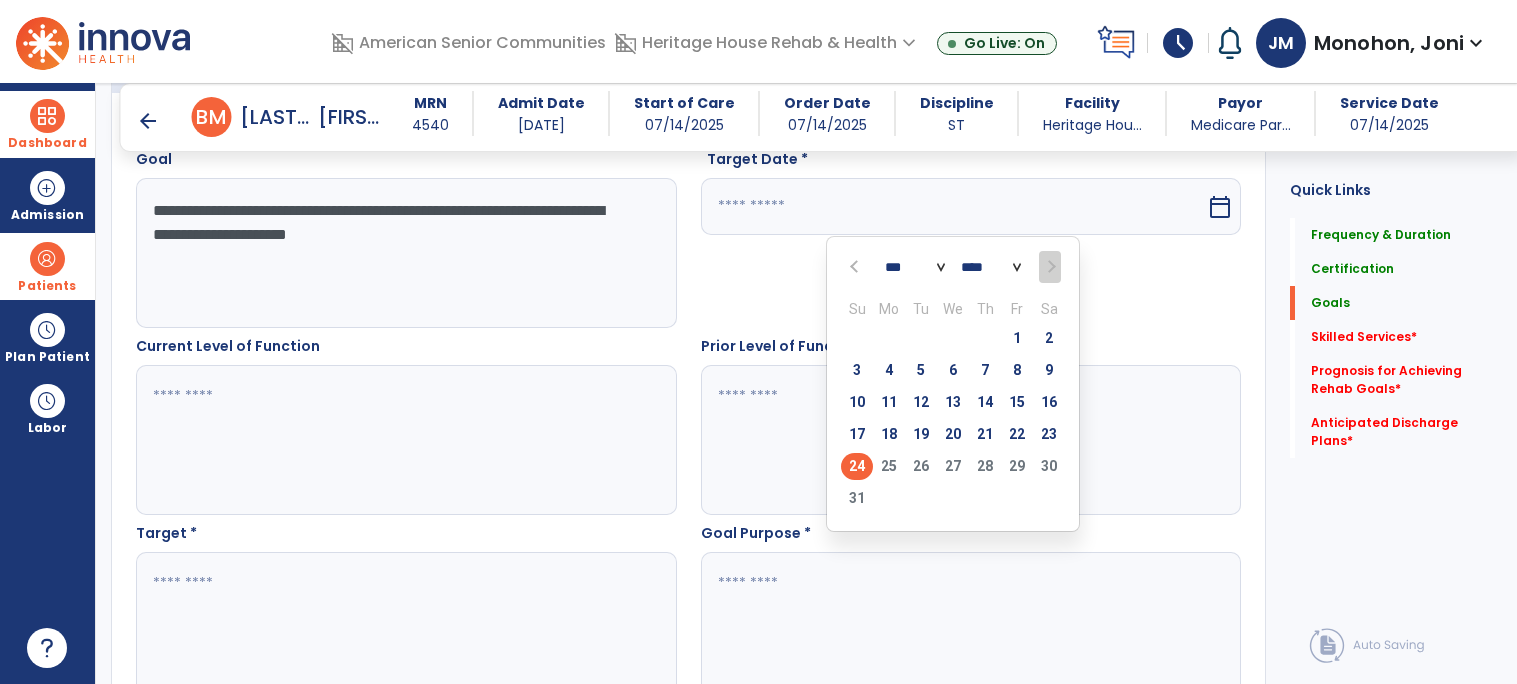 click on "24" at bounding box center [857, 466] 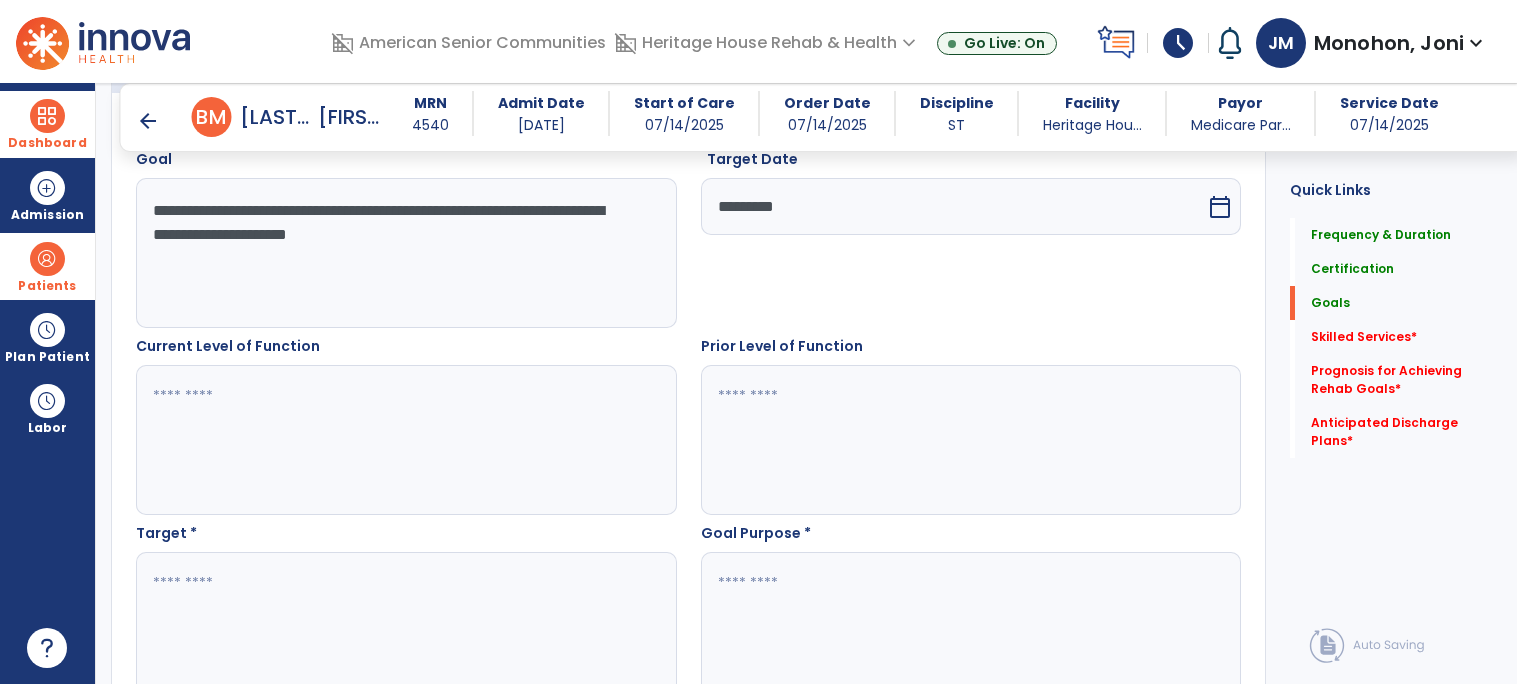 click at bounding box center [405, 440] 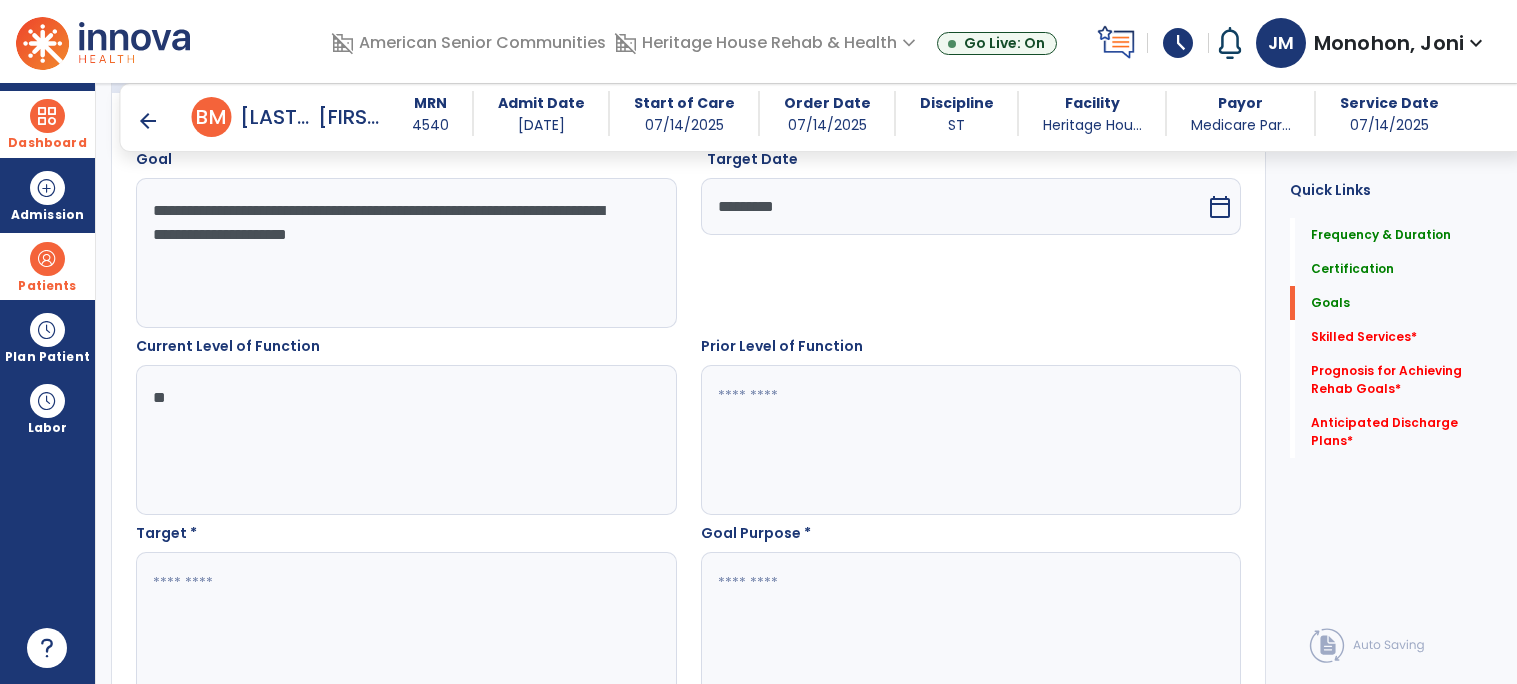 type on "*" 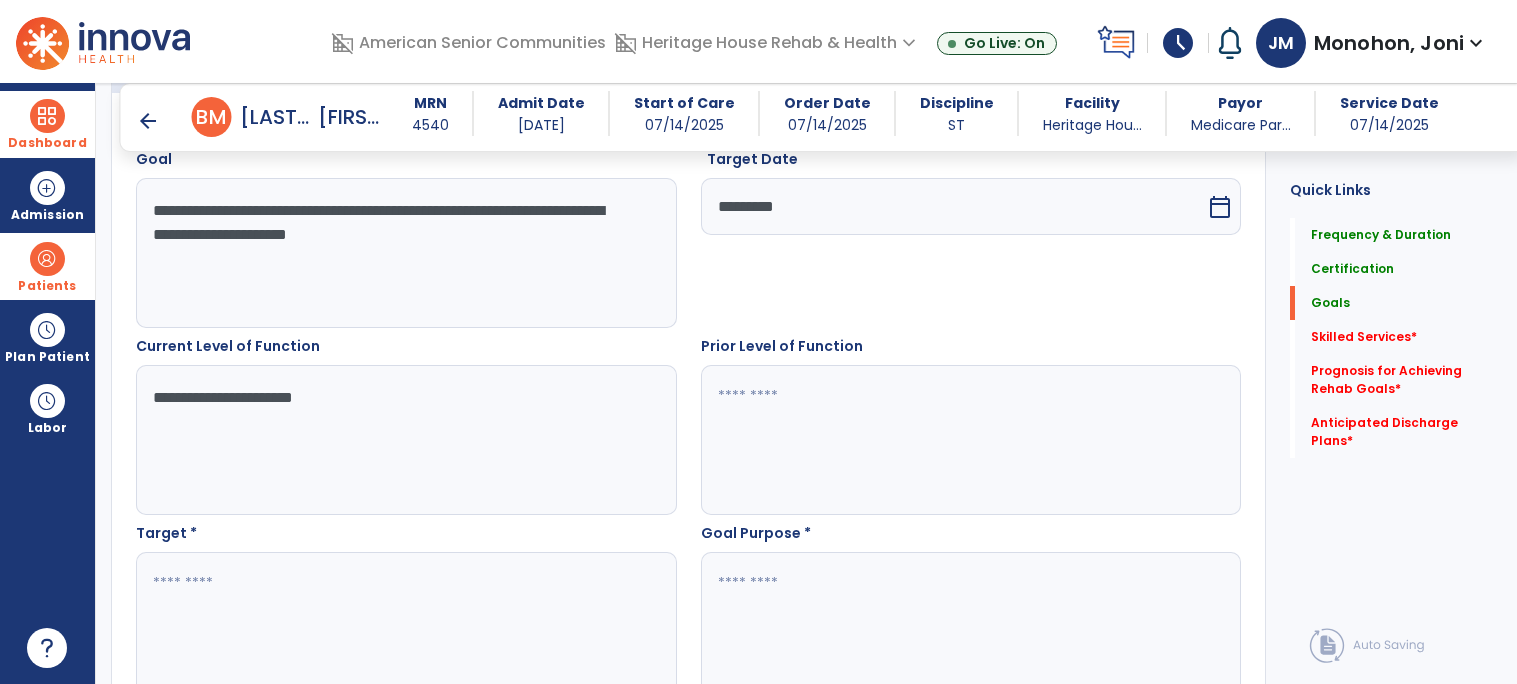 type on "**********" 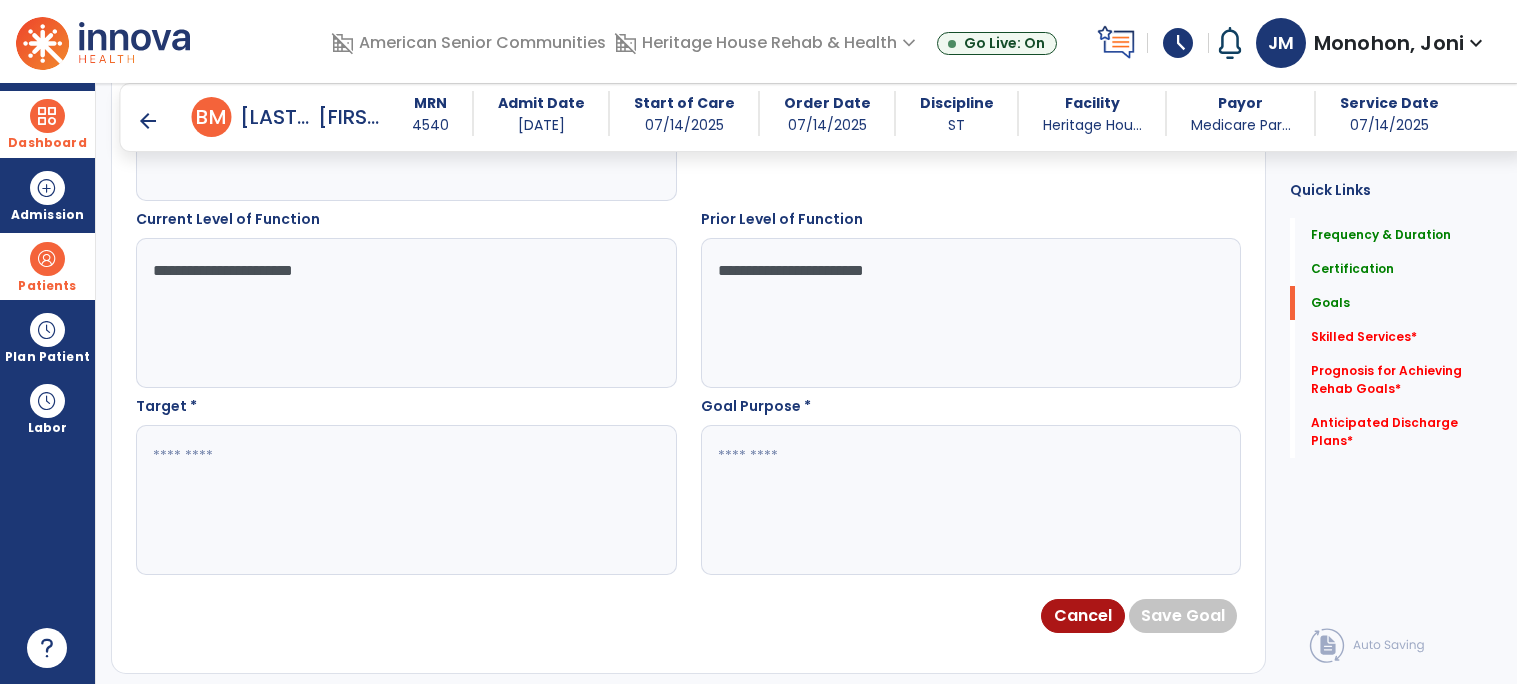 scroll, scrollTop: 794, scrollLeft: 0, axis: vertical 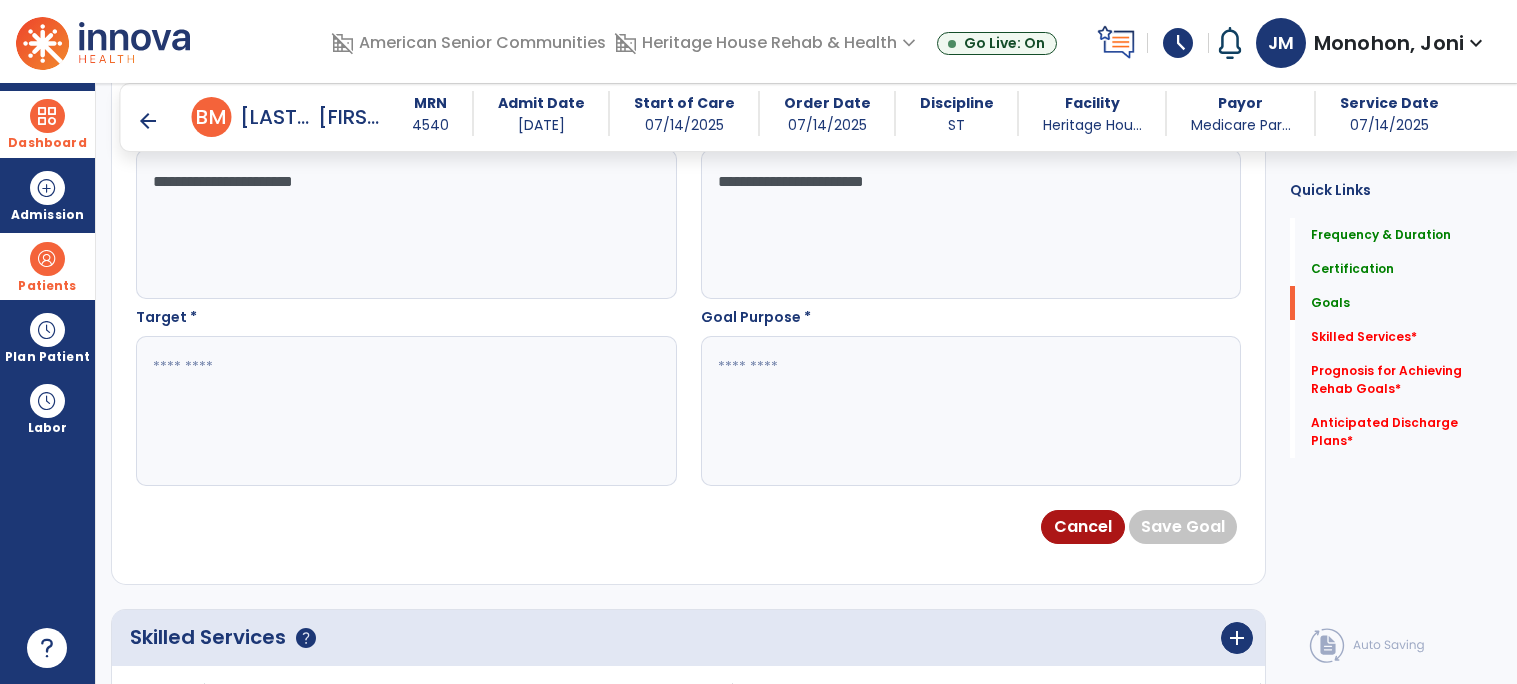 type on "**********" 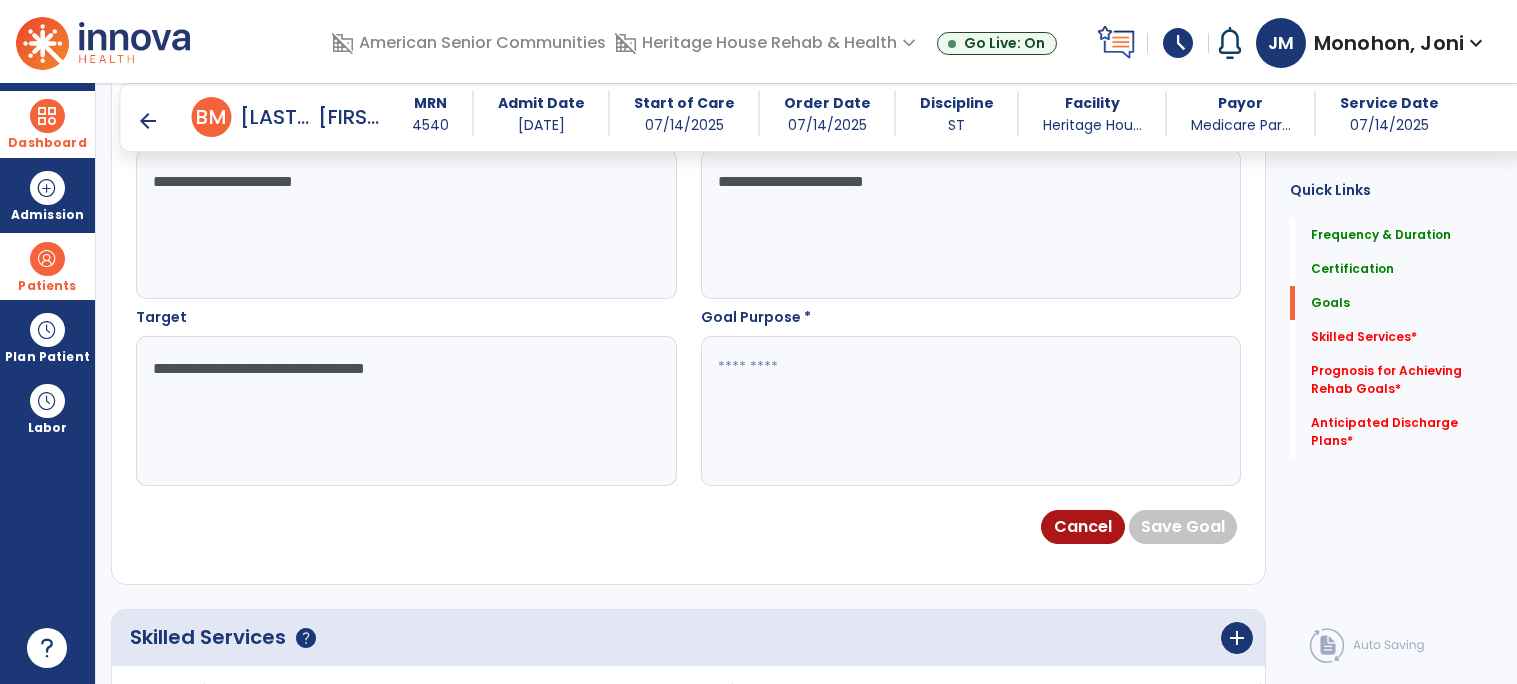 type on "**********" 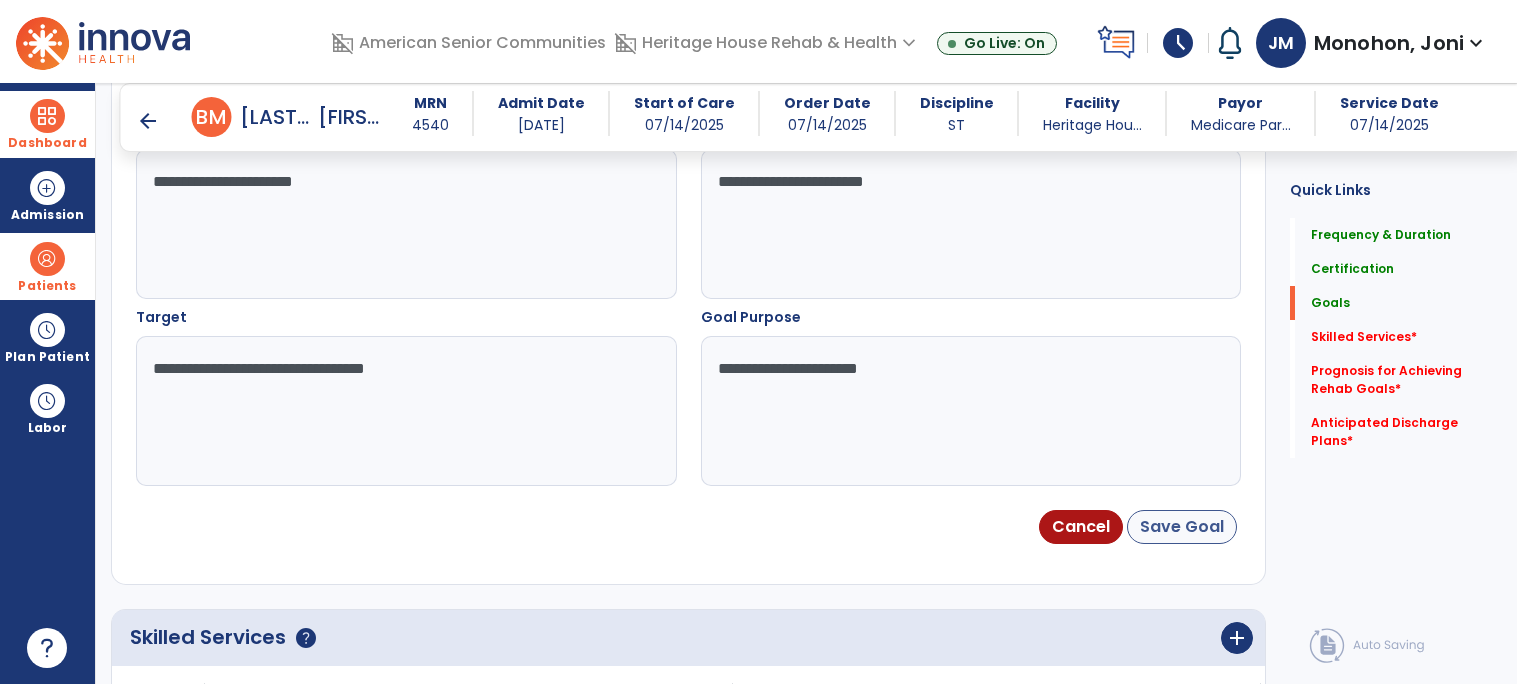 type on "**********" 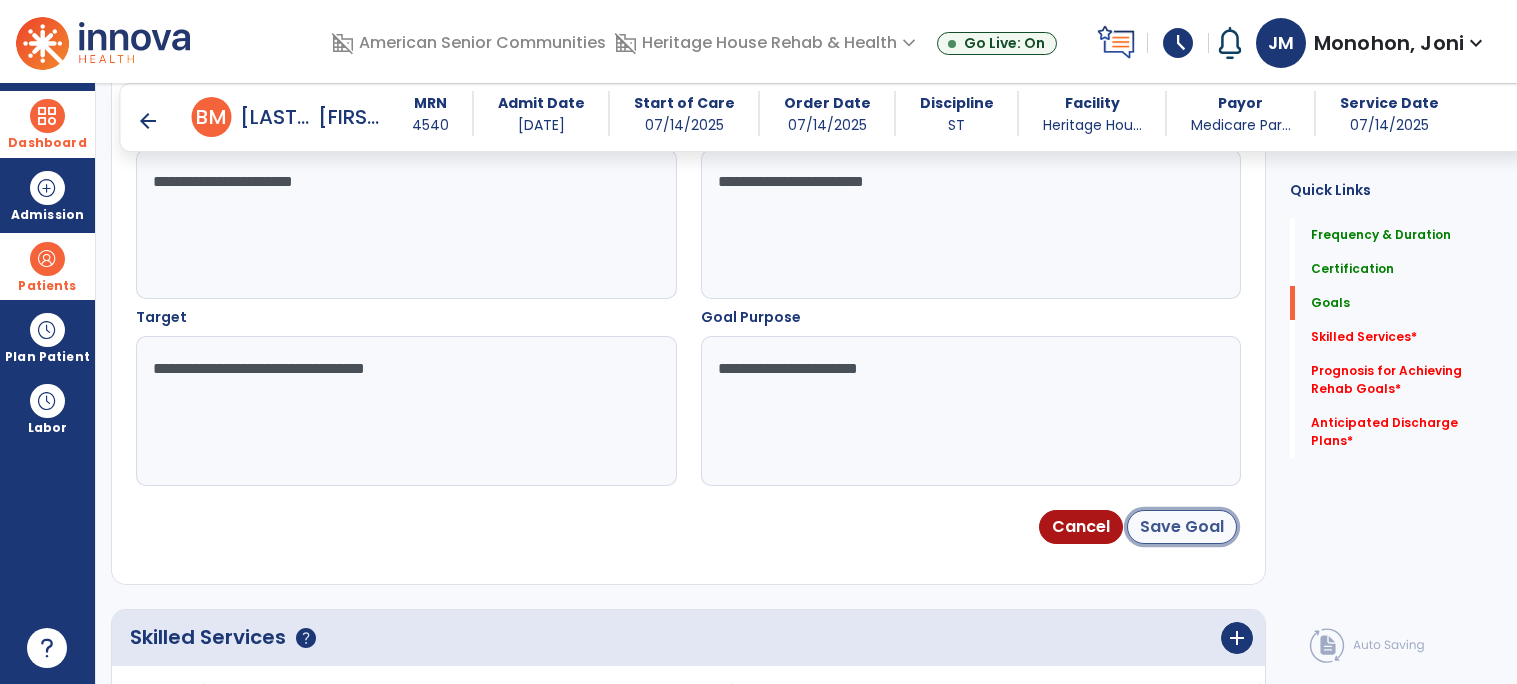 click on "Save Goal" at bounding box center [1182, 527] 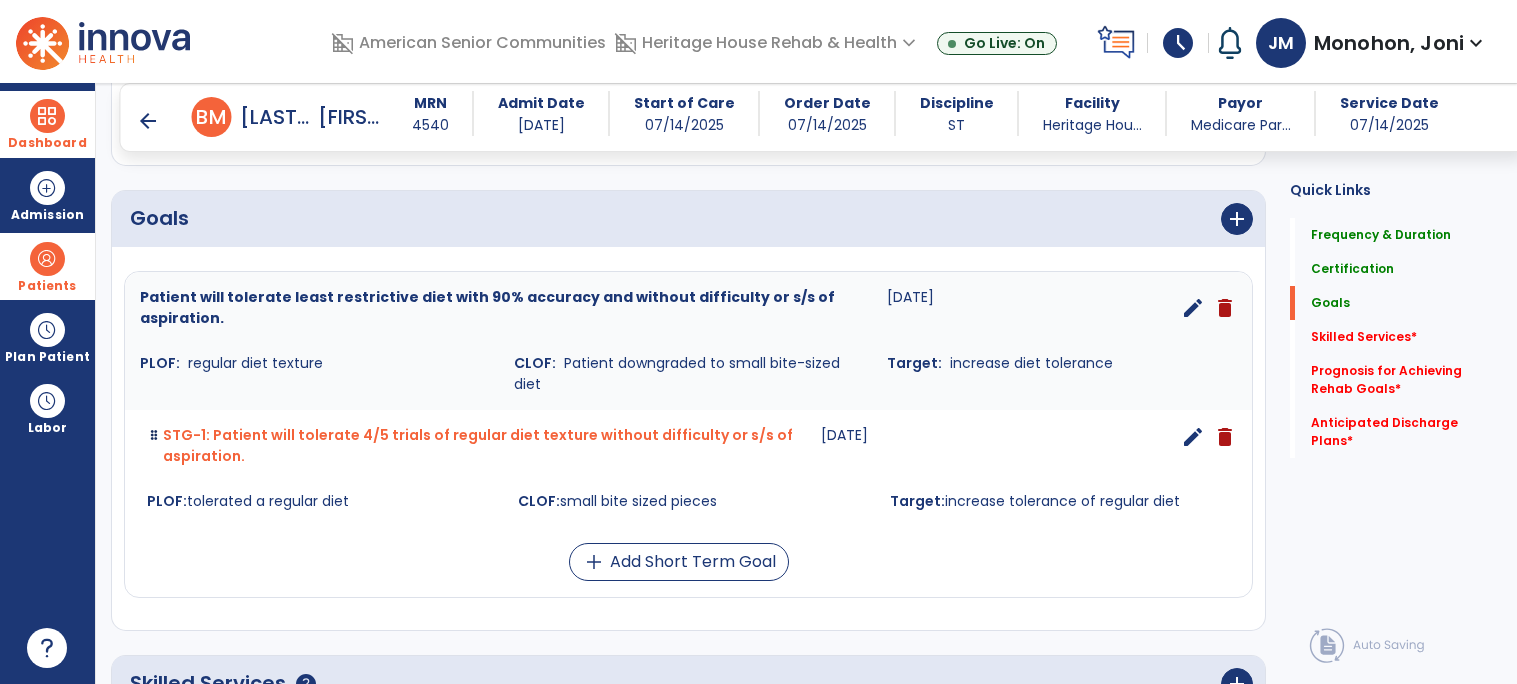 scroll, scrollTop: 436, scrollLeft: 0, axis: vertical 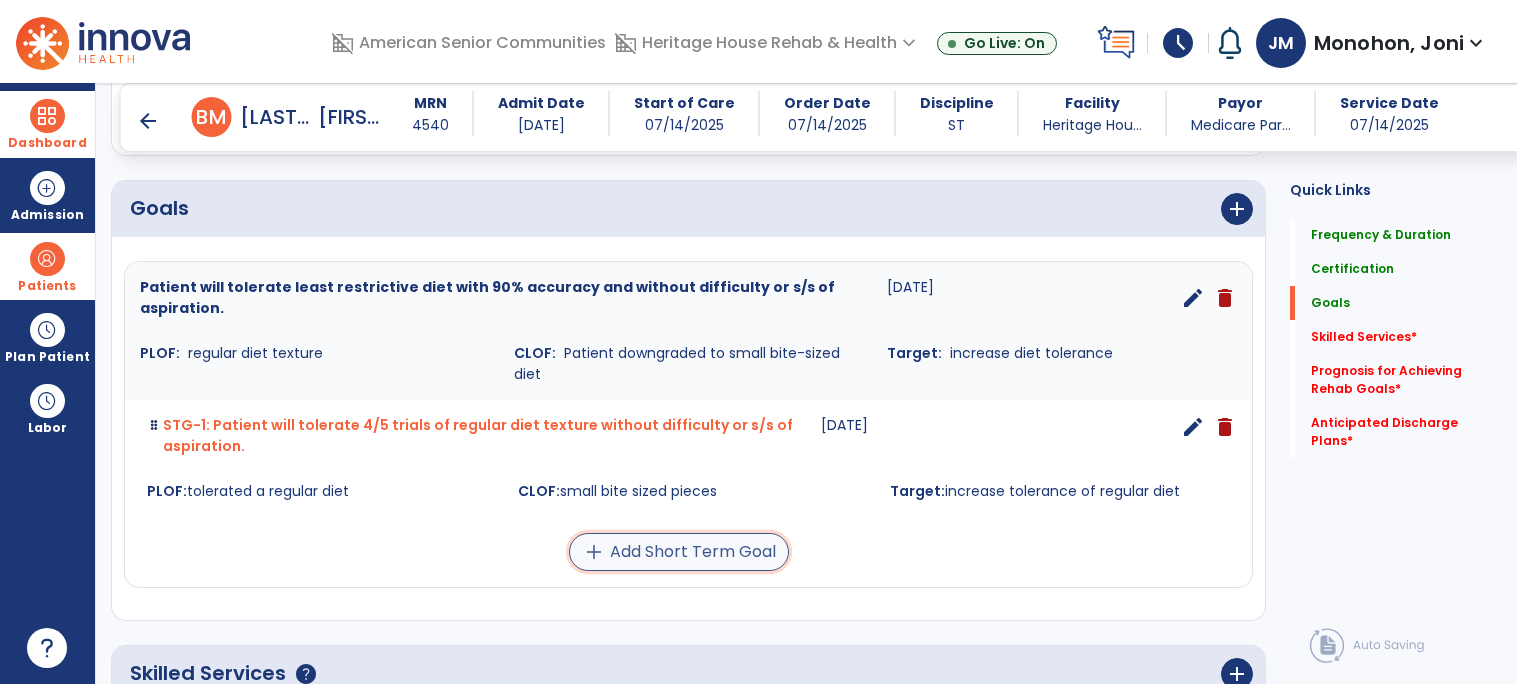 click on "add  Add Short Term Goal" at bounding box center [679, 552] 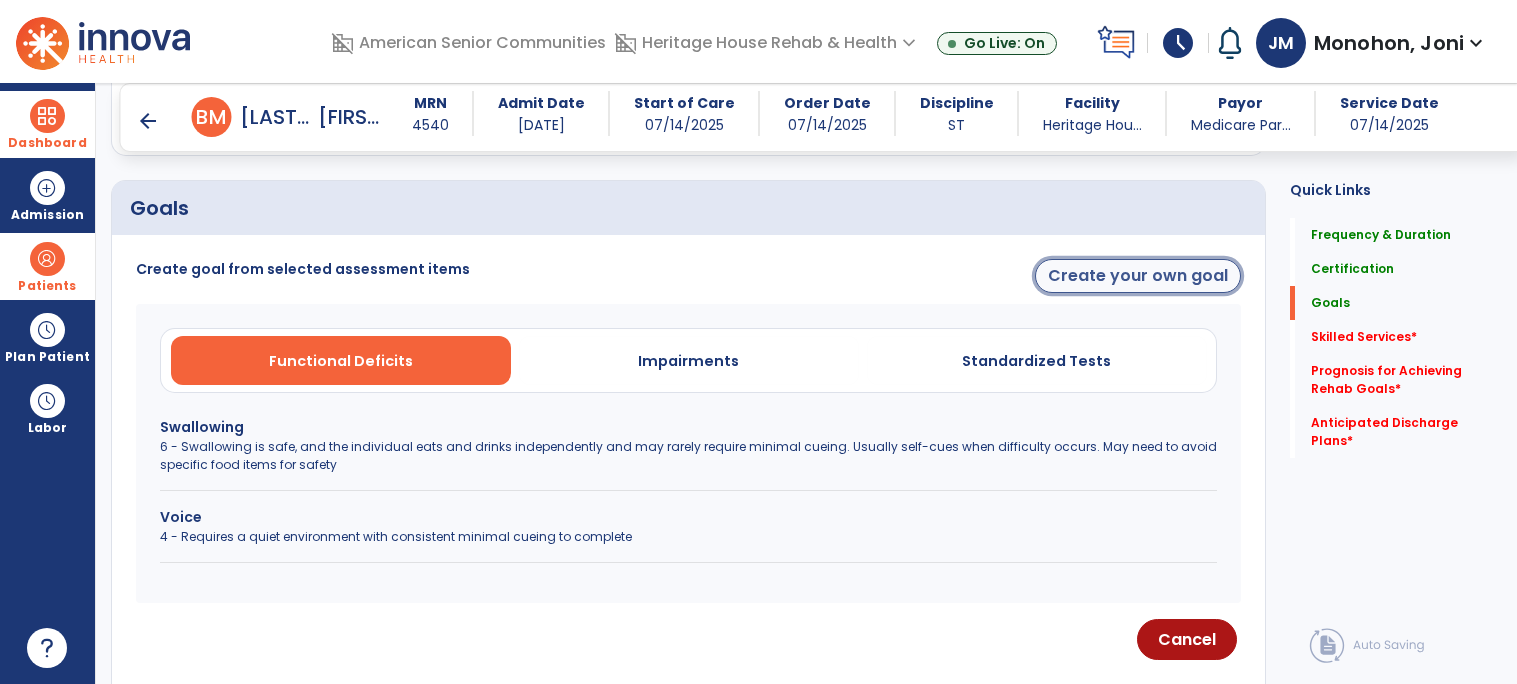 click on "Create your own goal" at bounding box center [1138, 276] 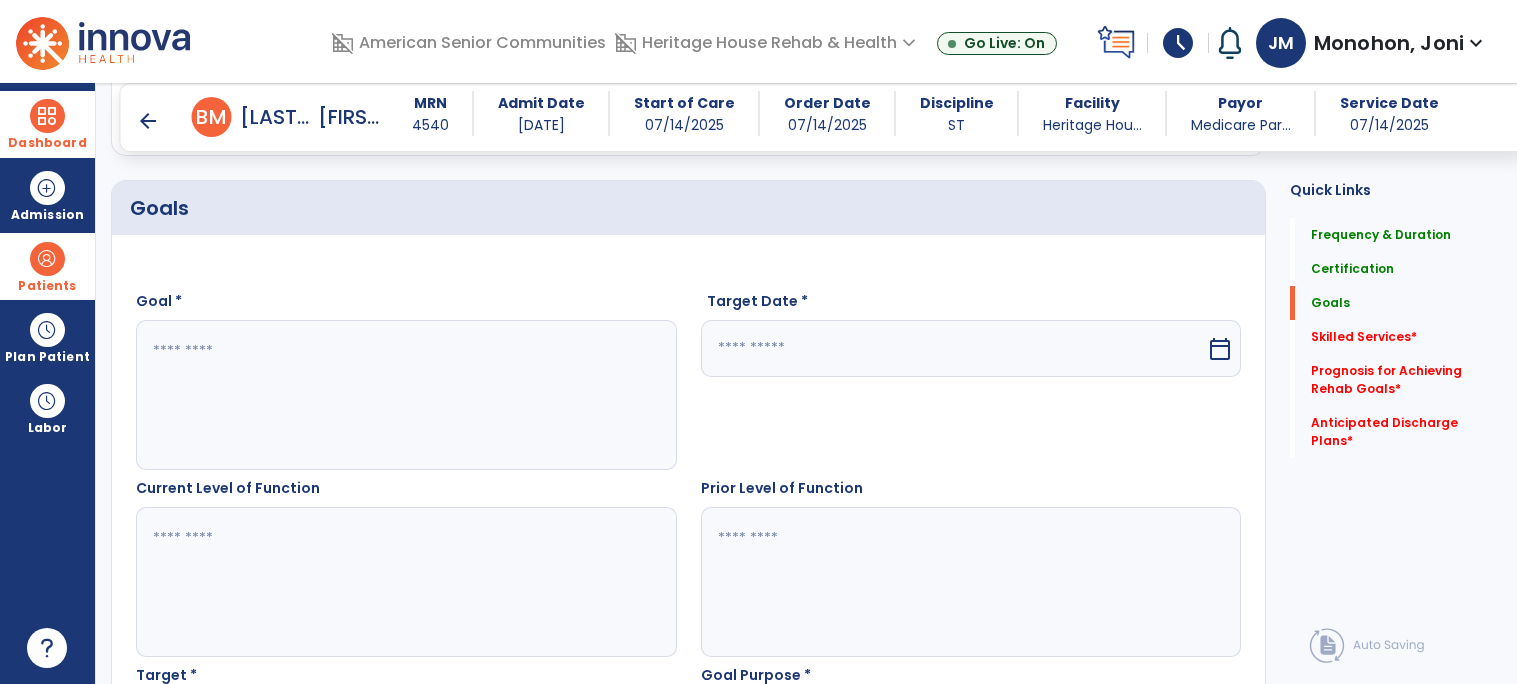 click at bounding box center [405, 395] 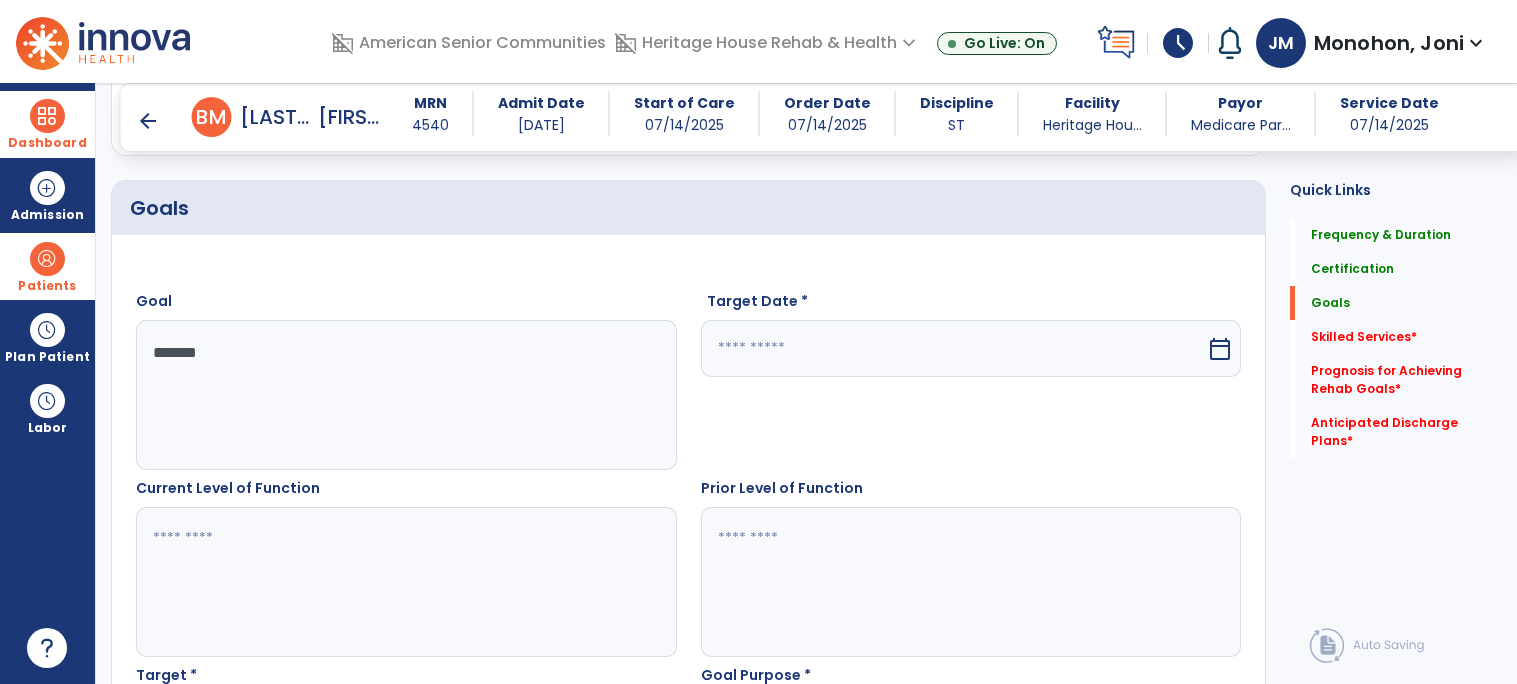 click on "*******" at bounding box center (405, 395) 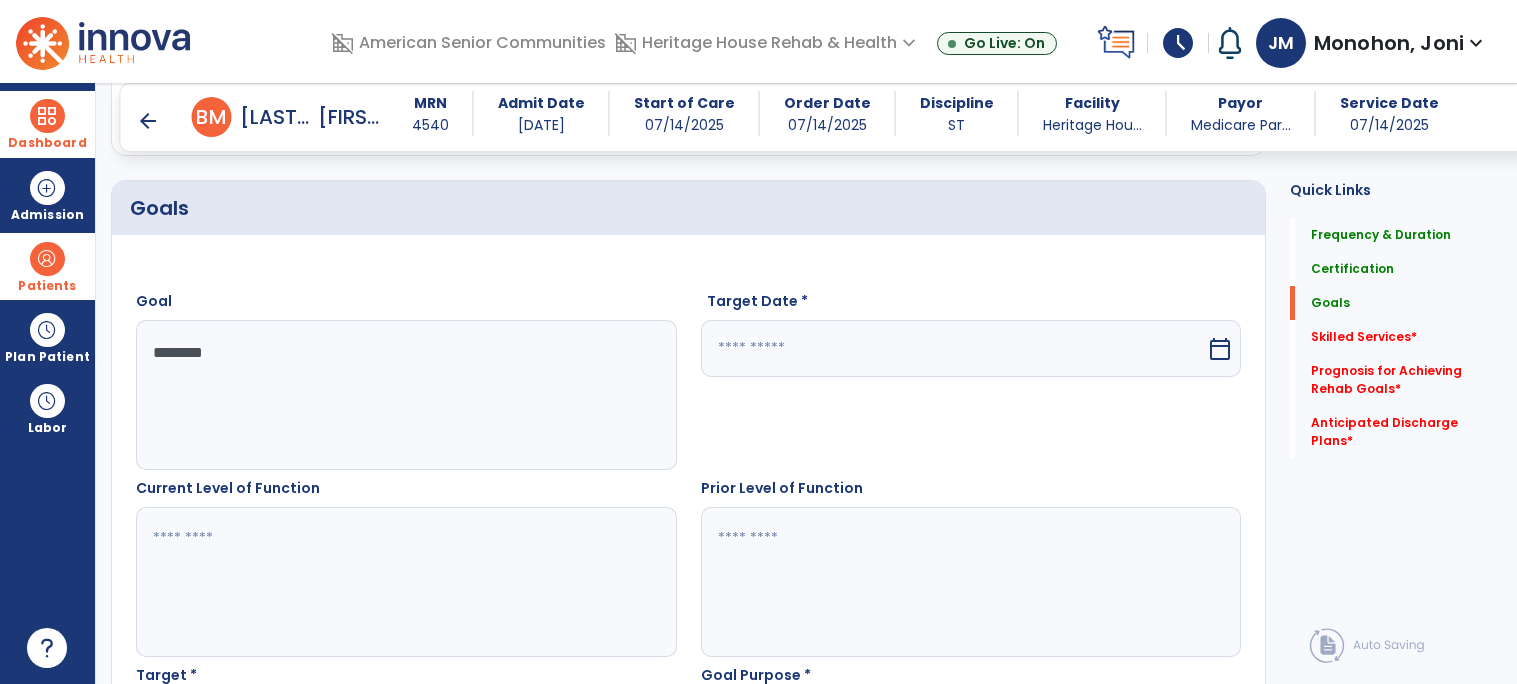 click on "*******" at bounding box center [405, 395] 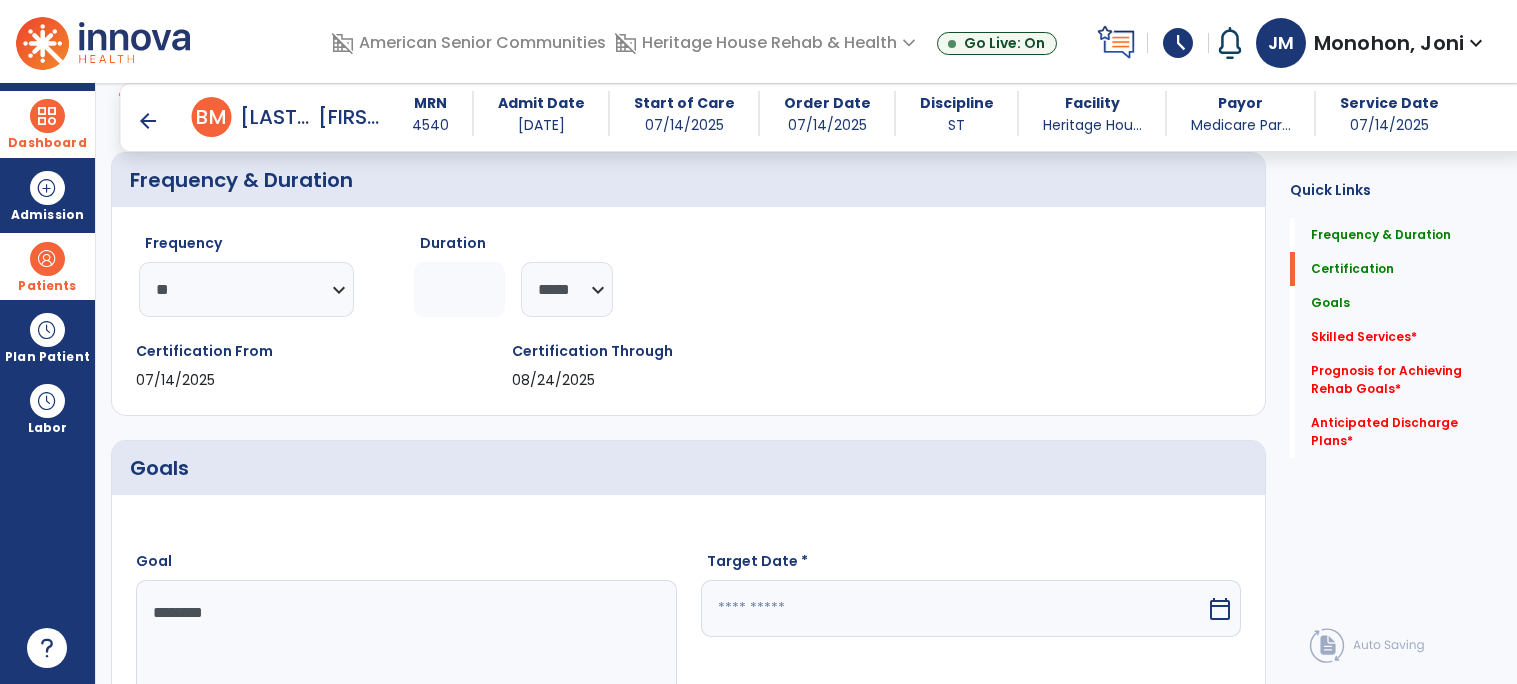 scroll, scrollTop: 364, scrollLeft: 0, axis: vertical 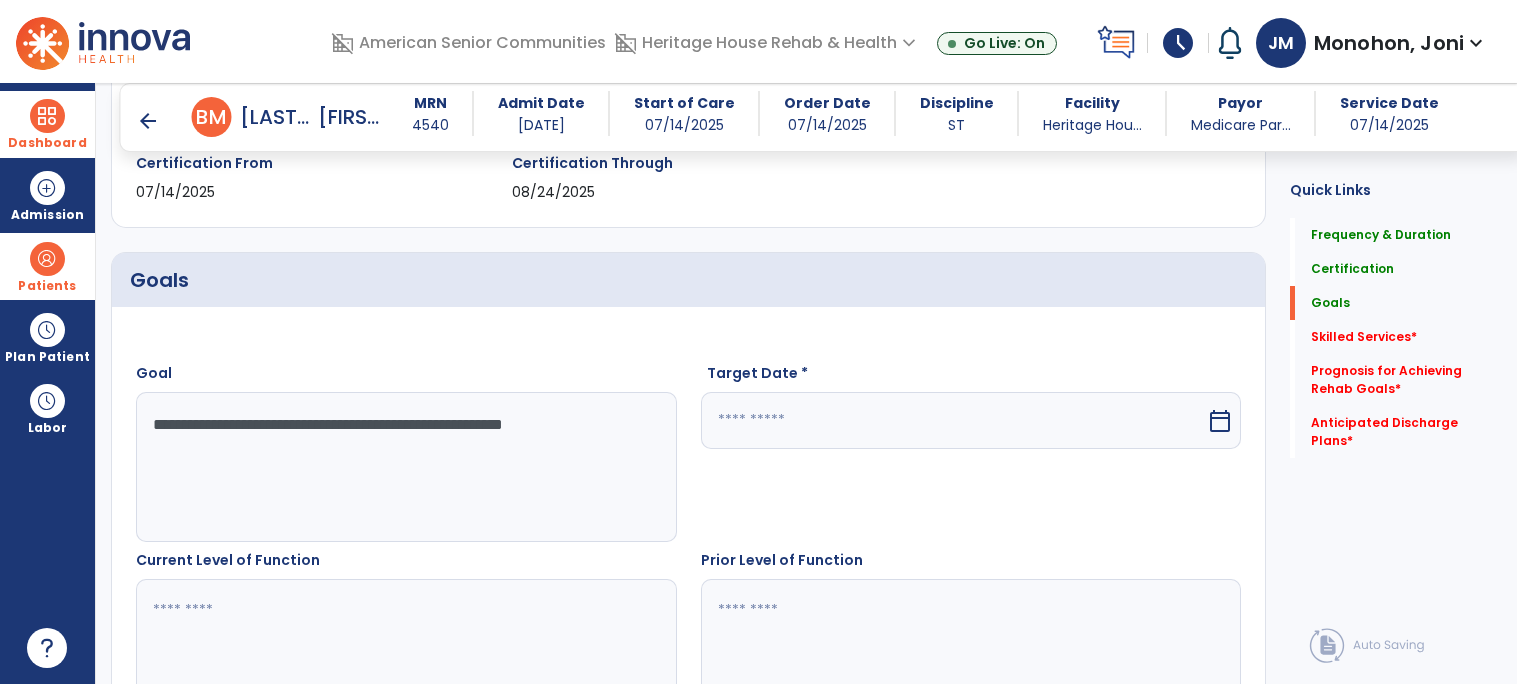 type on "**********" 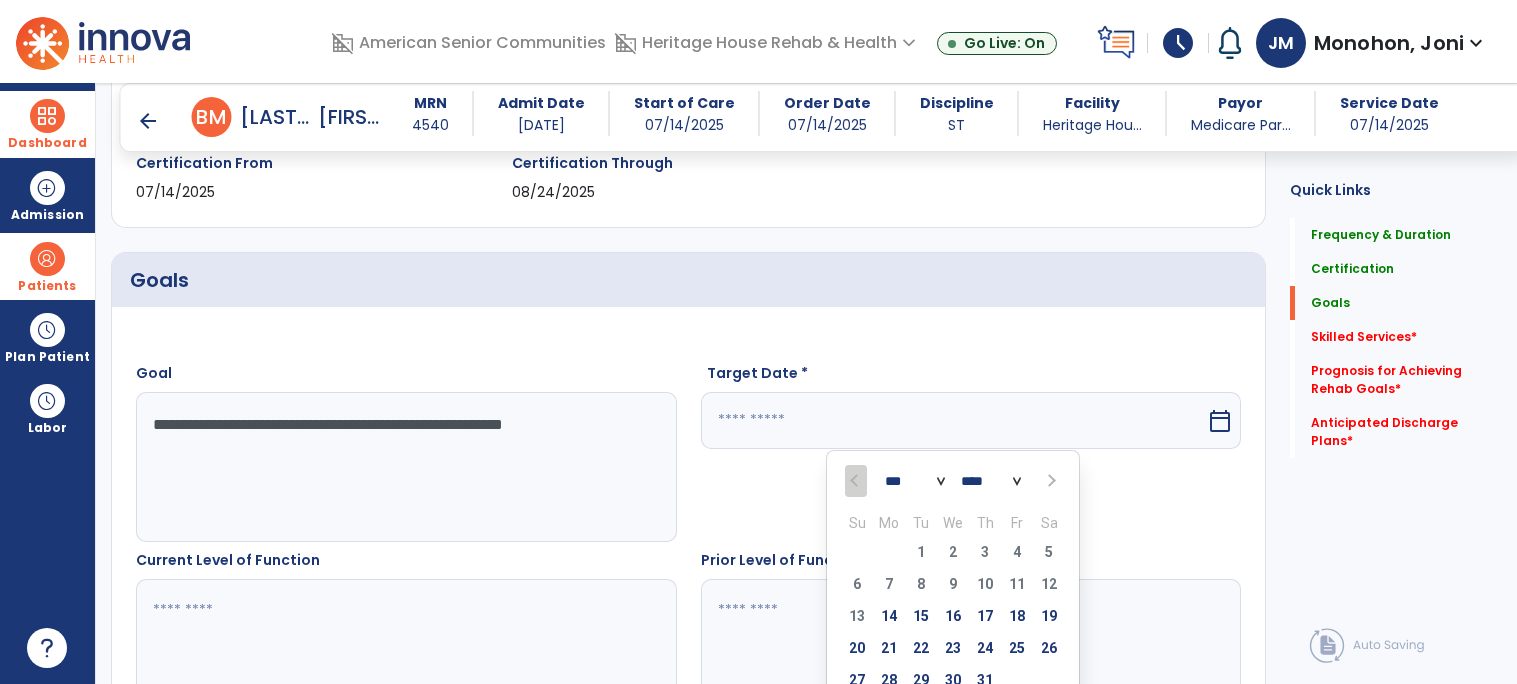 click at bounding box center [1050, 481] 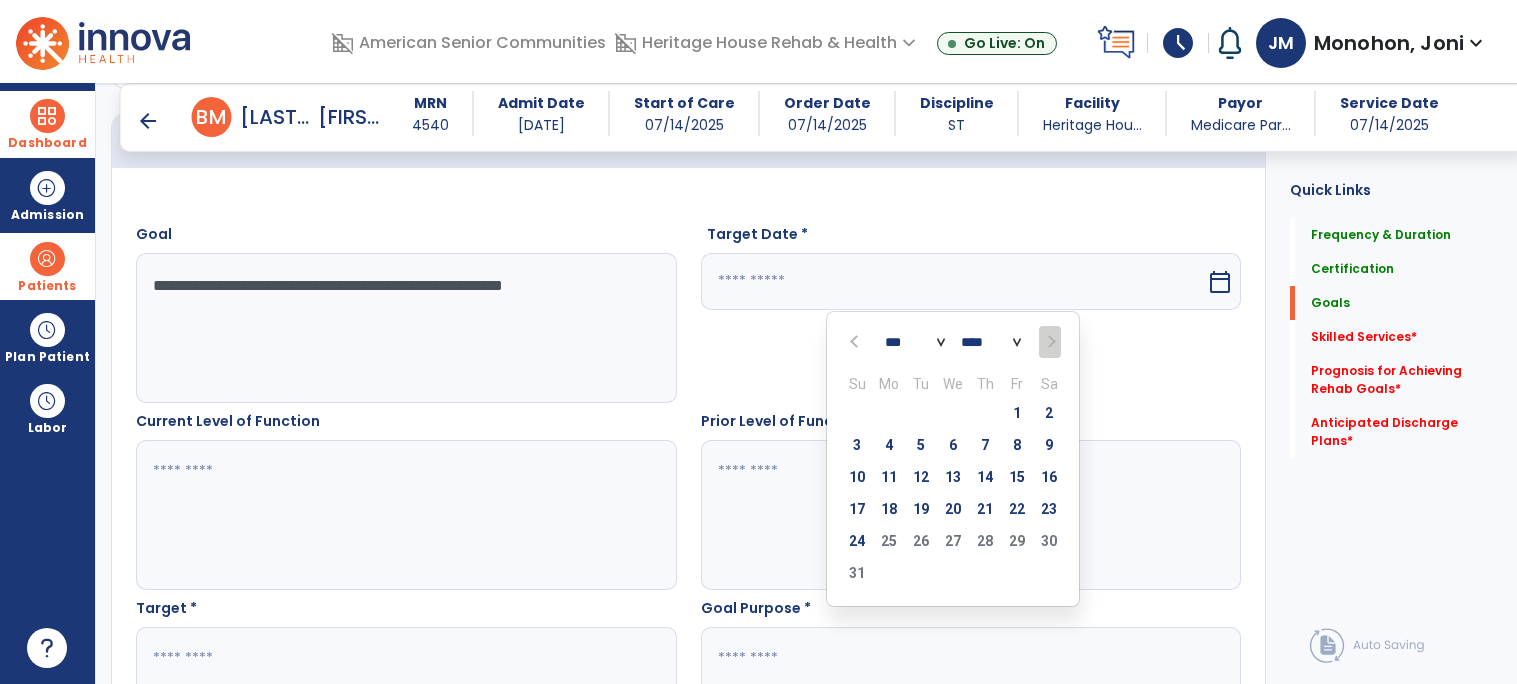 scroll, scrollTop: 508, scrollLeft: 0, axis: vertical 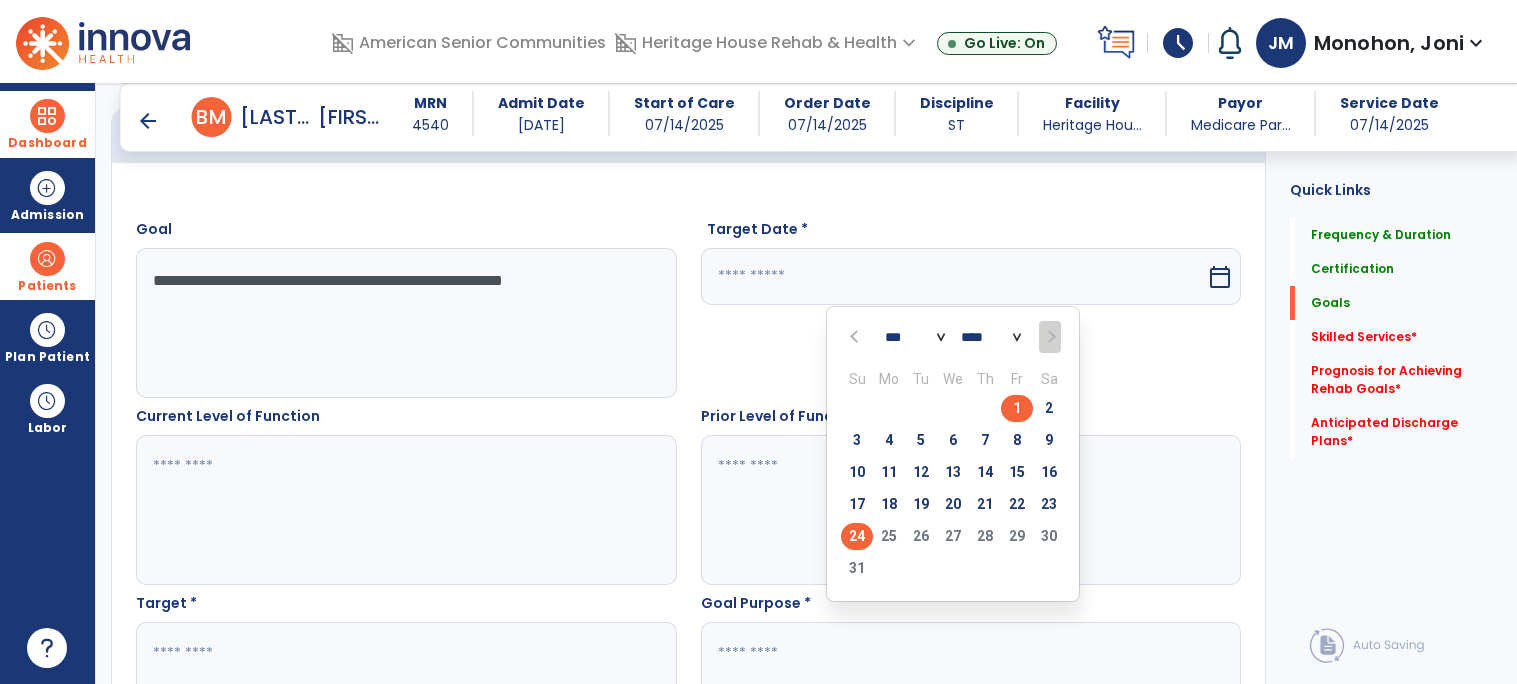 click on "24" at bounding box center (857, 536) 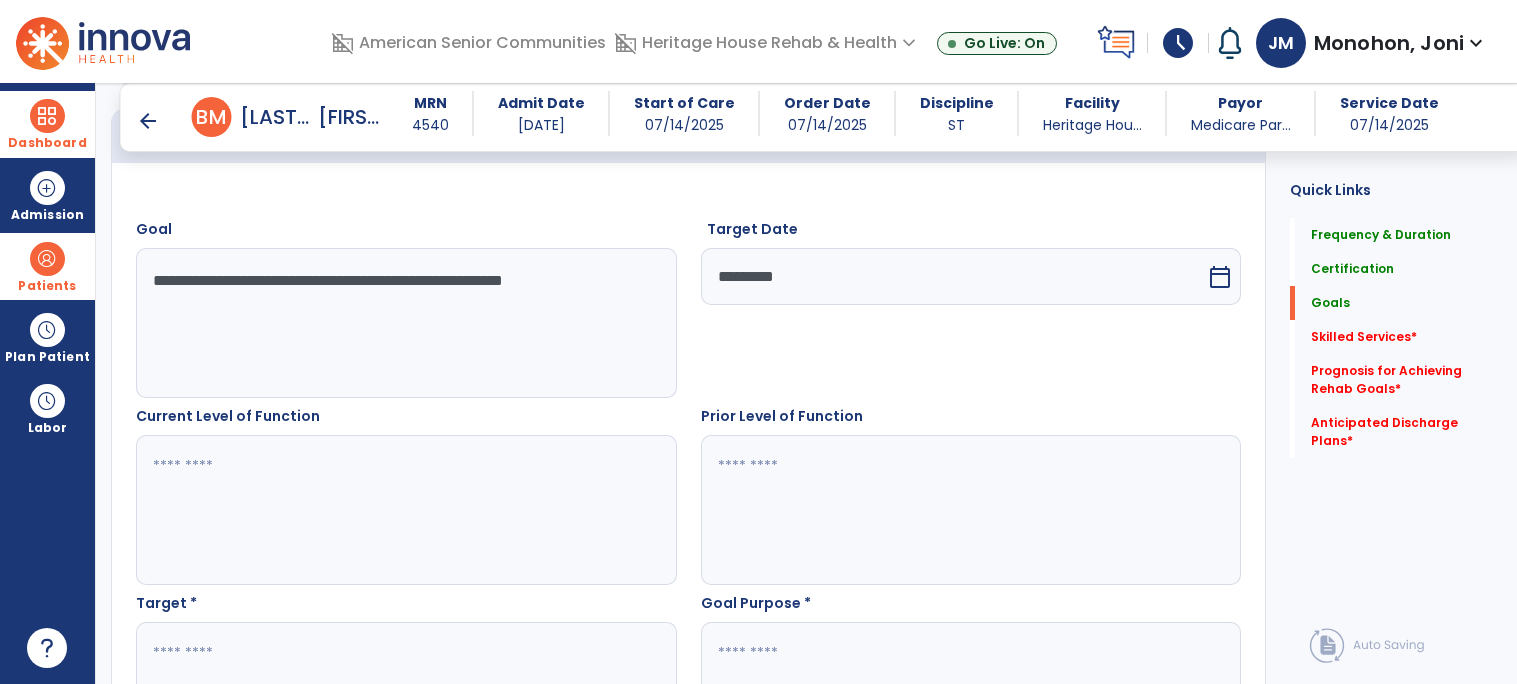 click at bounding box center (405, 510) 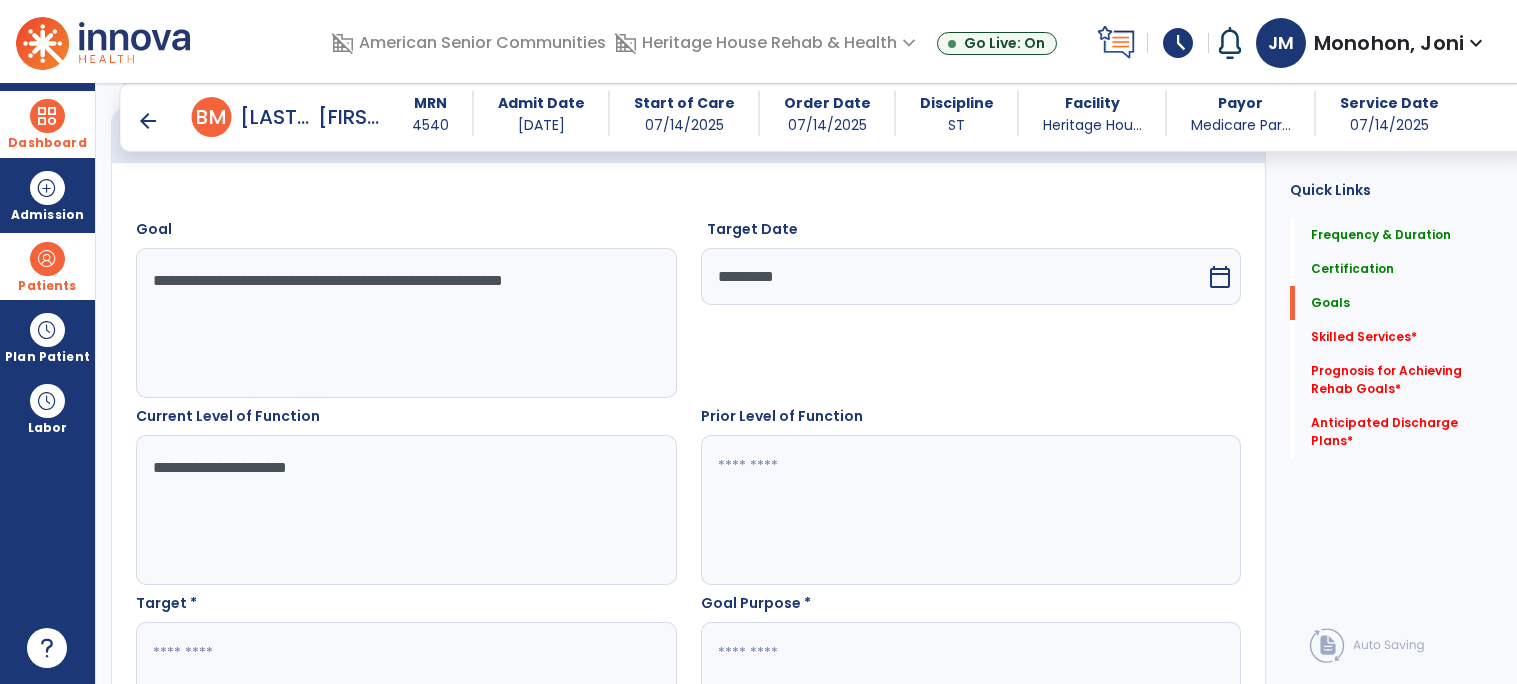 type on "**********" 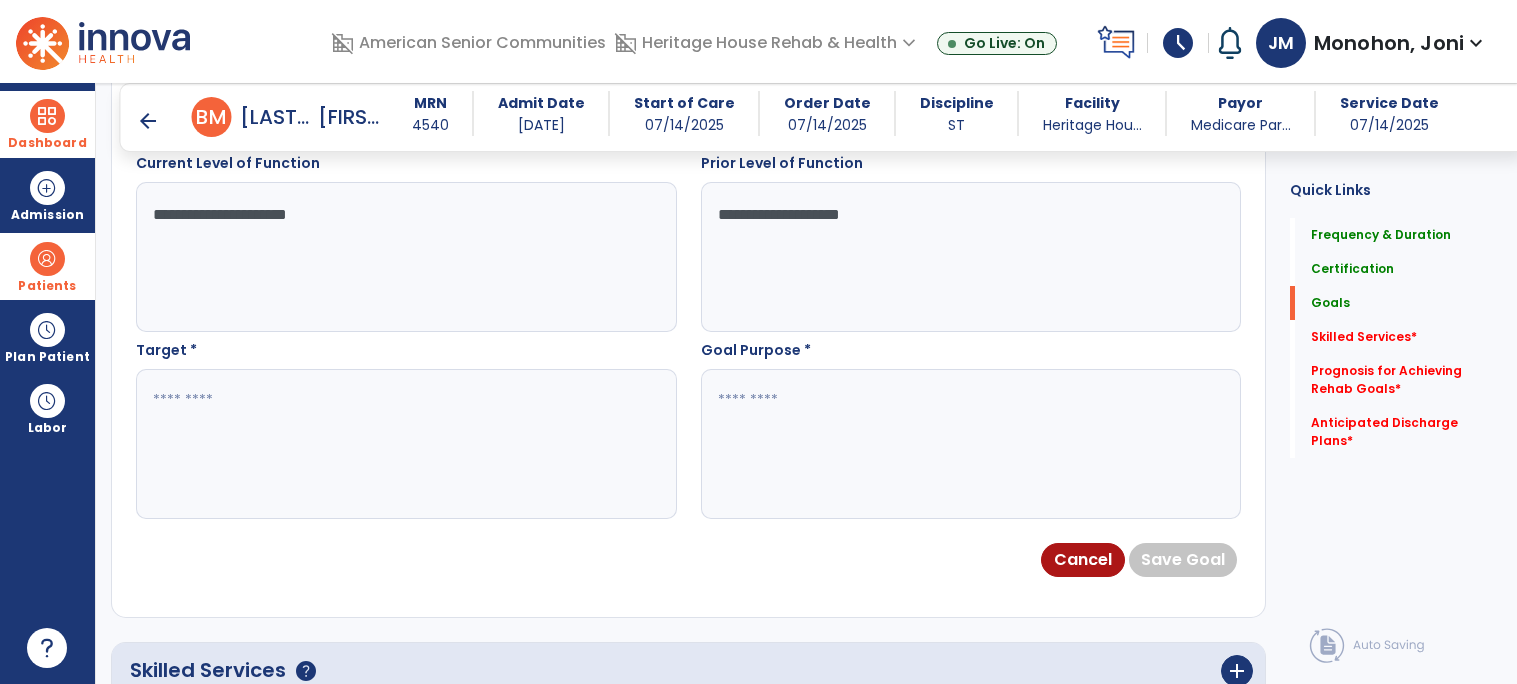 scroll, scrollTop: 868, scrollLeft: 0, axis: vertical 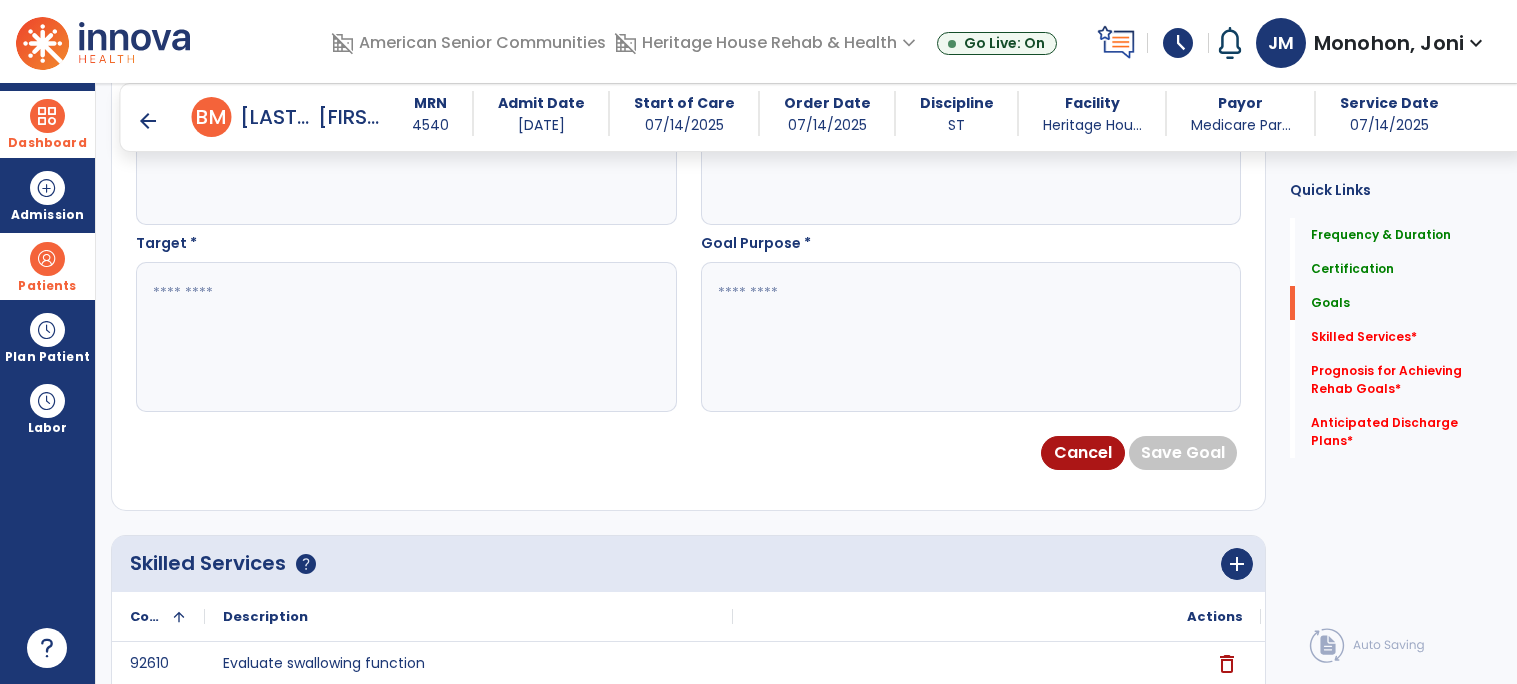 type on "**********" 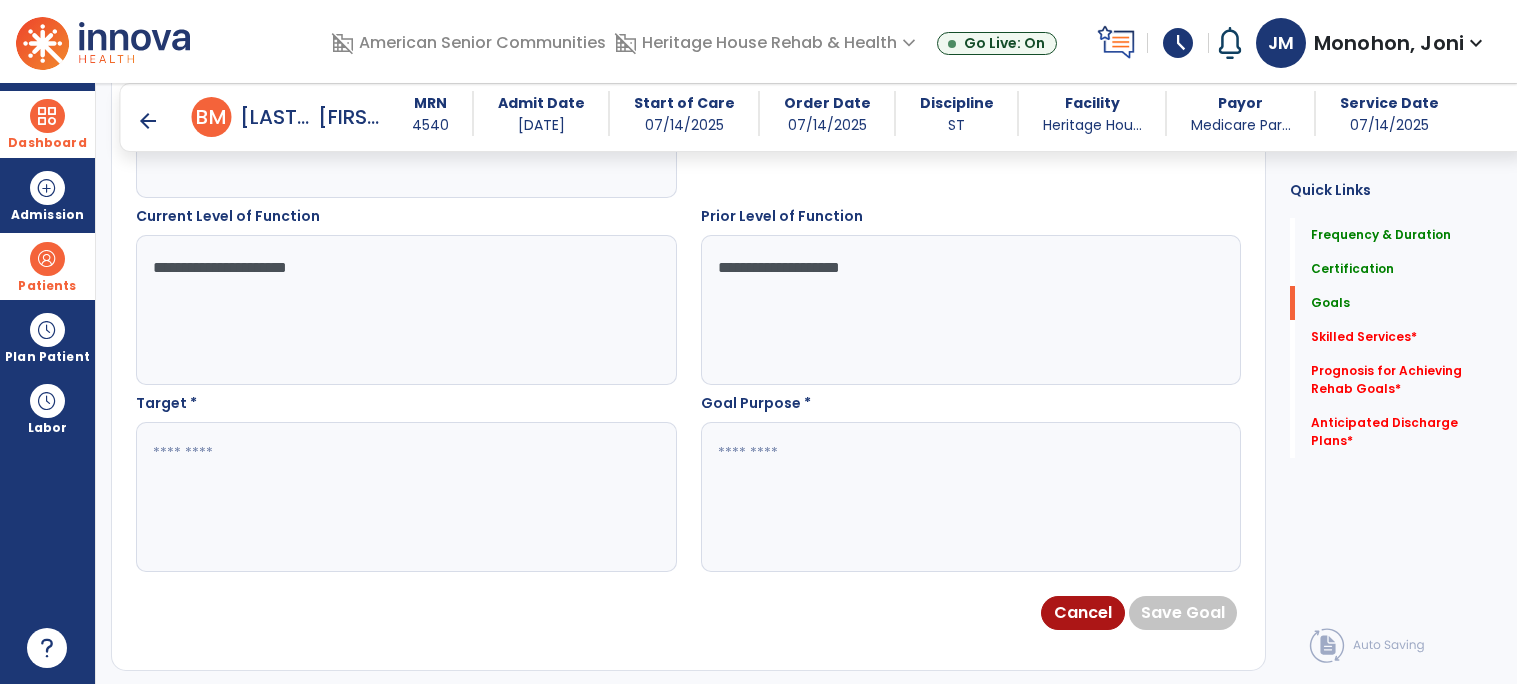 scroll, scrollTop: 724, scrollLeft: 0, axis: vertical 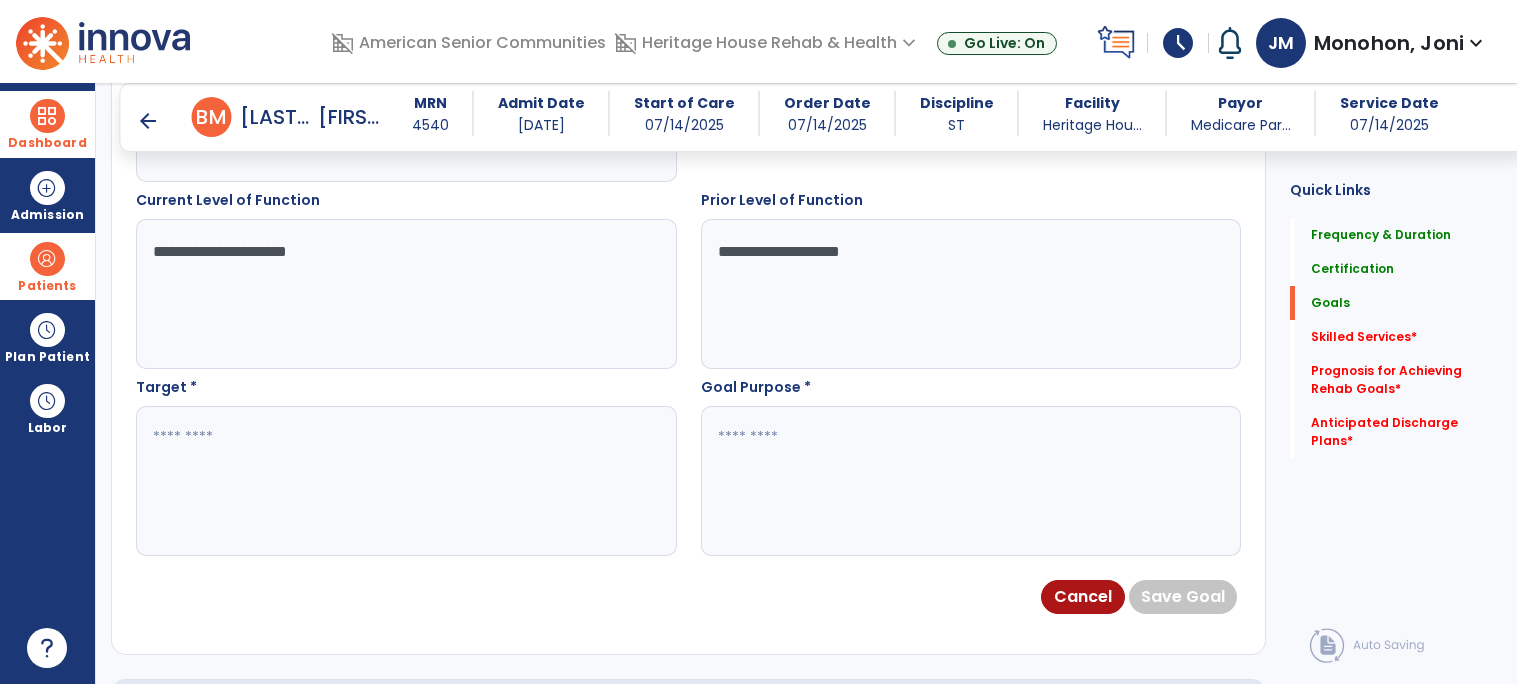 click at bounding box center (405, 481) 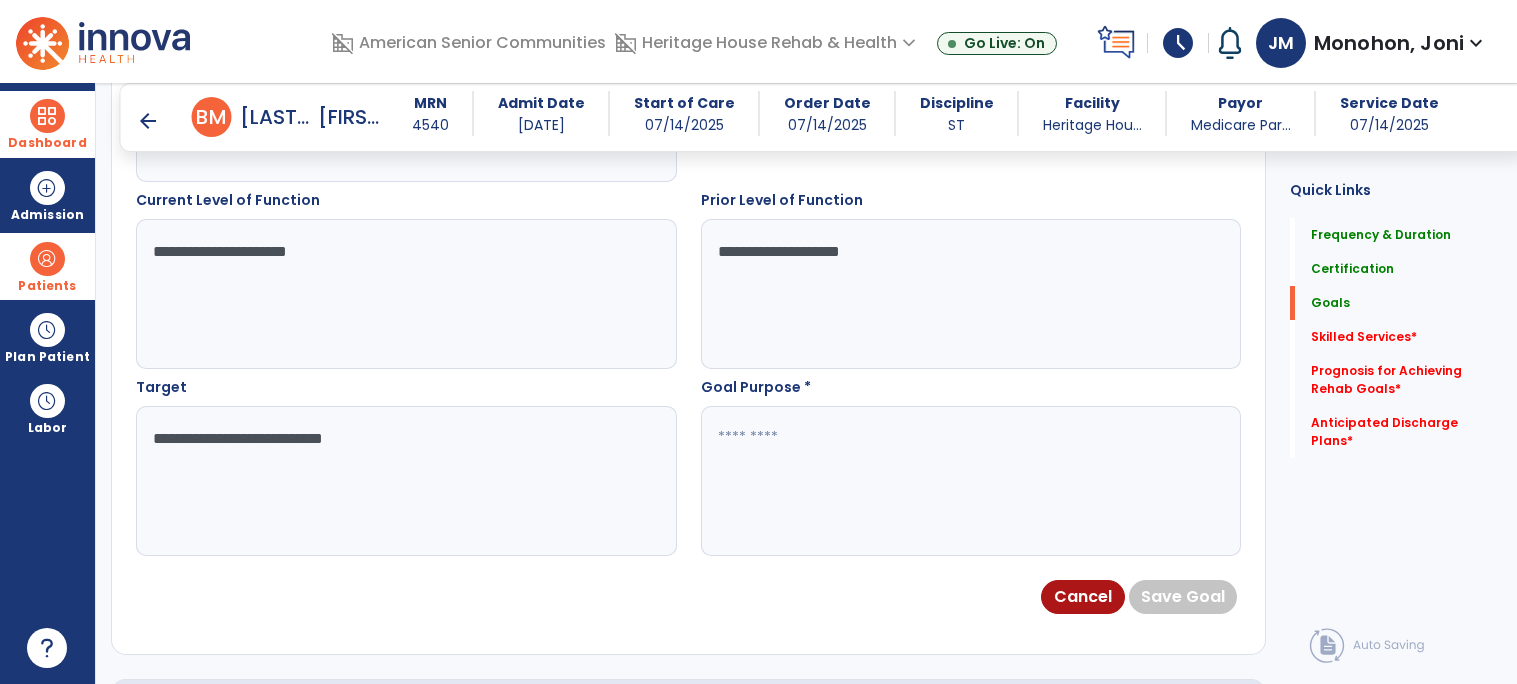 type on "**********" 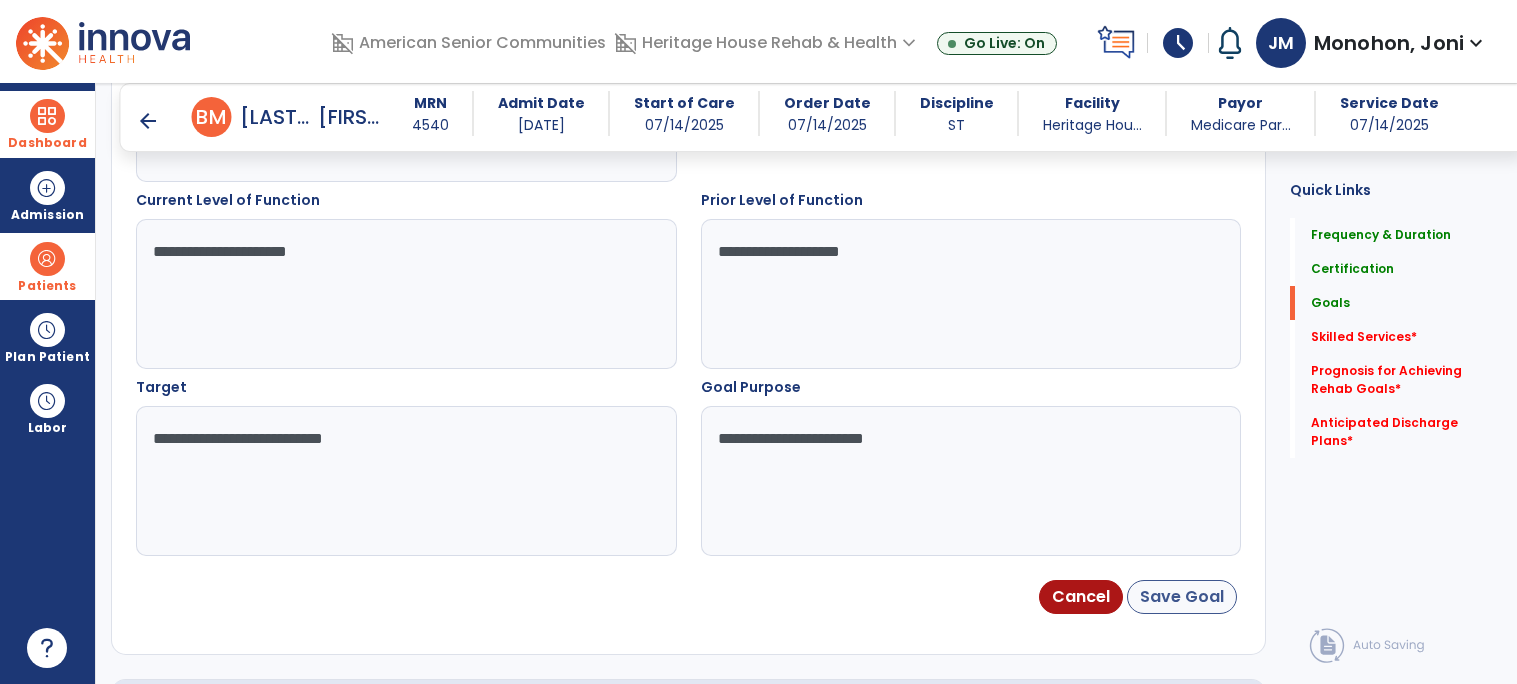 type on "**********" 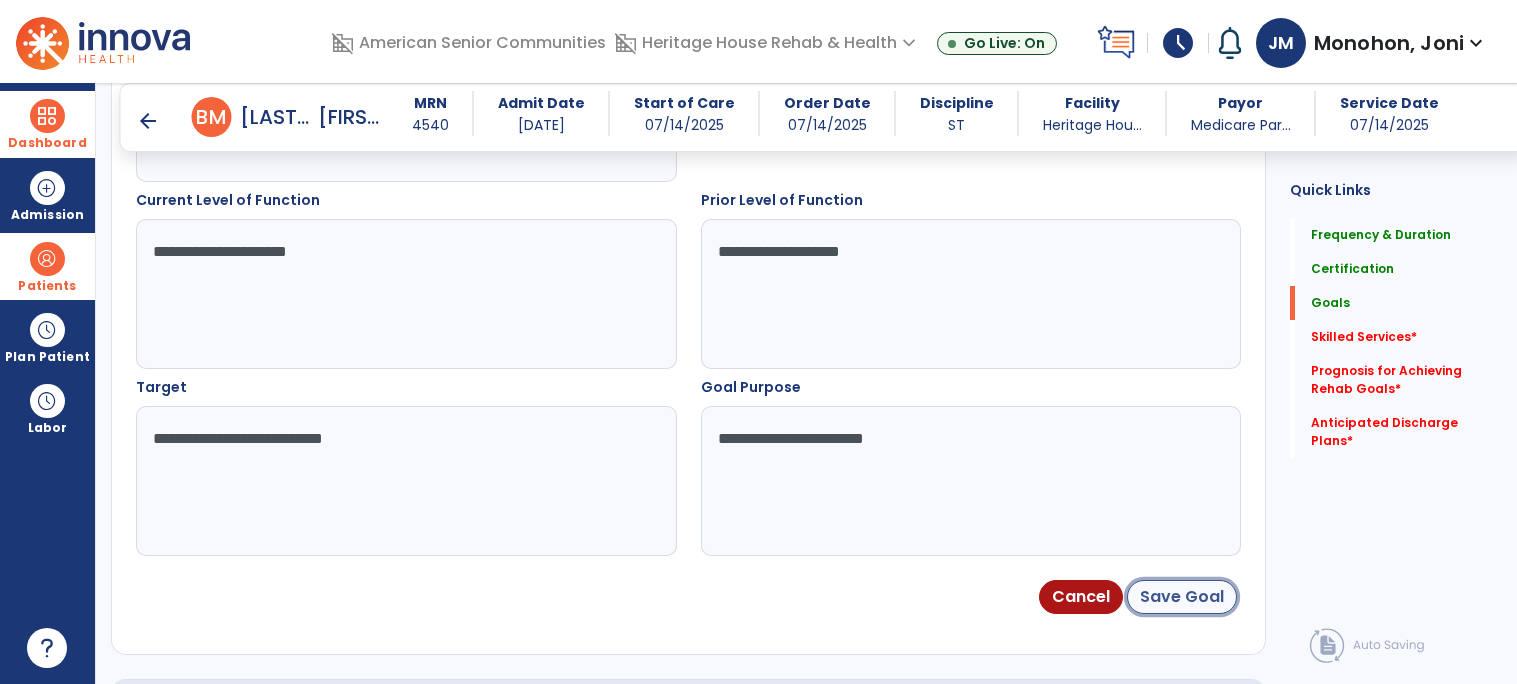 click on "Save Goal" at bounding box center [1182, 597] 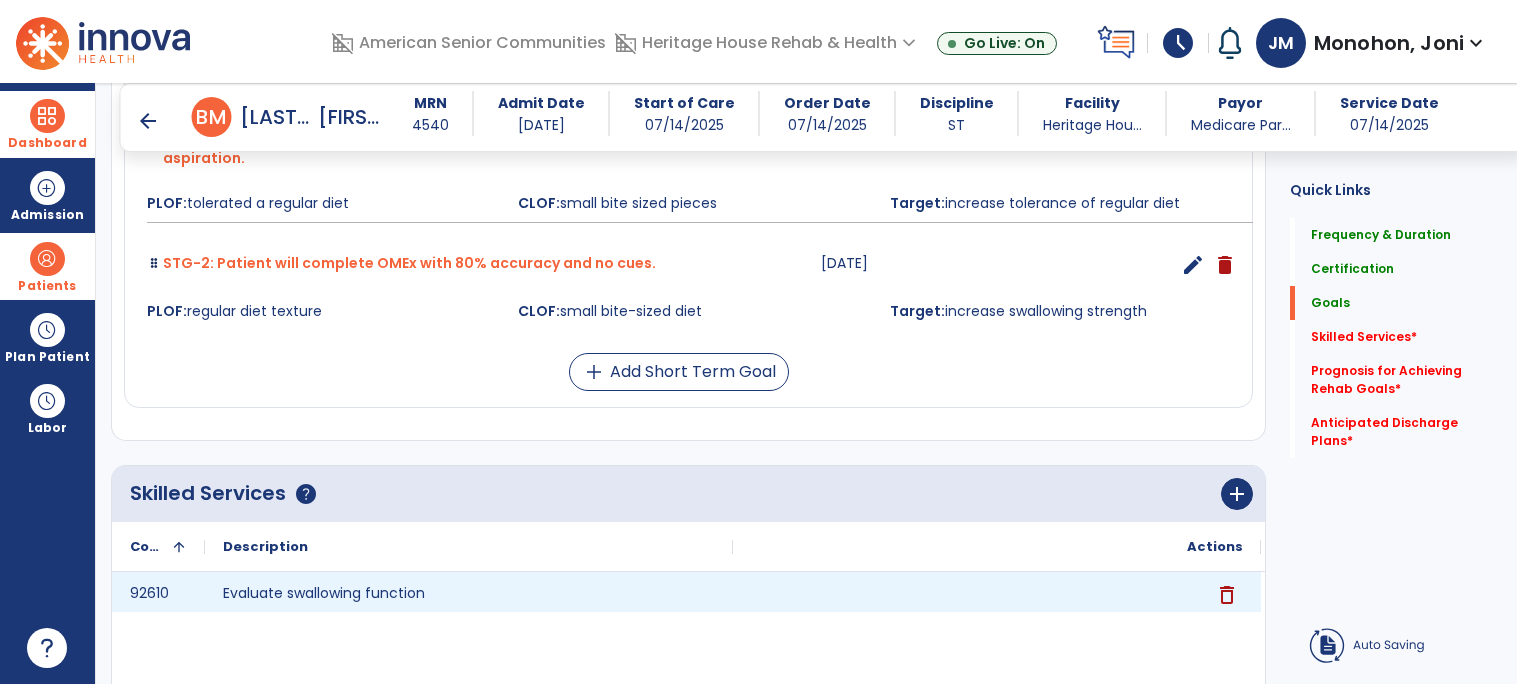 scroll, scrollTop: 726, scrollLeft: 0, axis: vertical 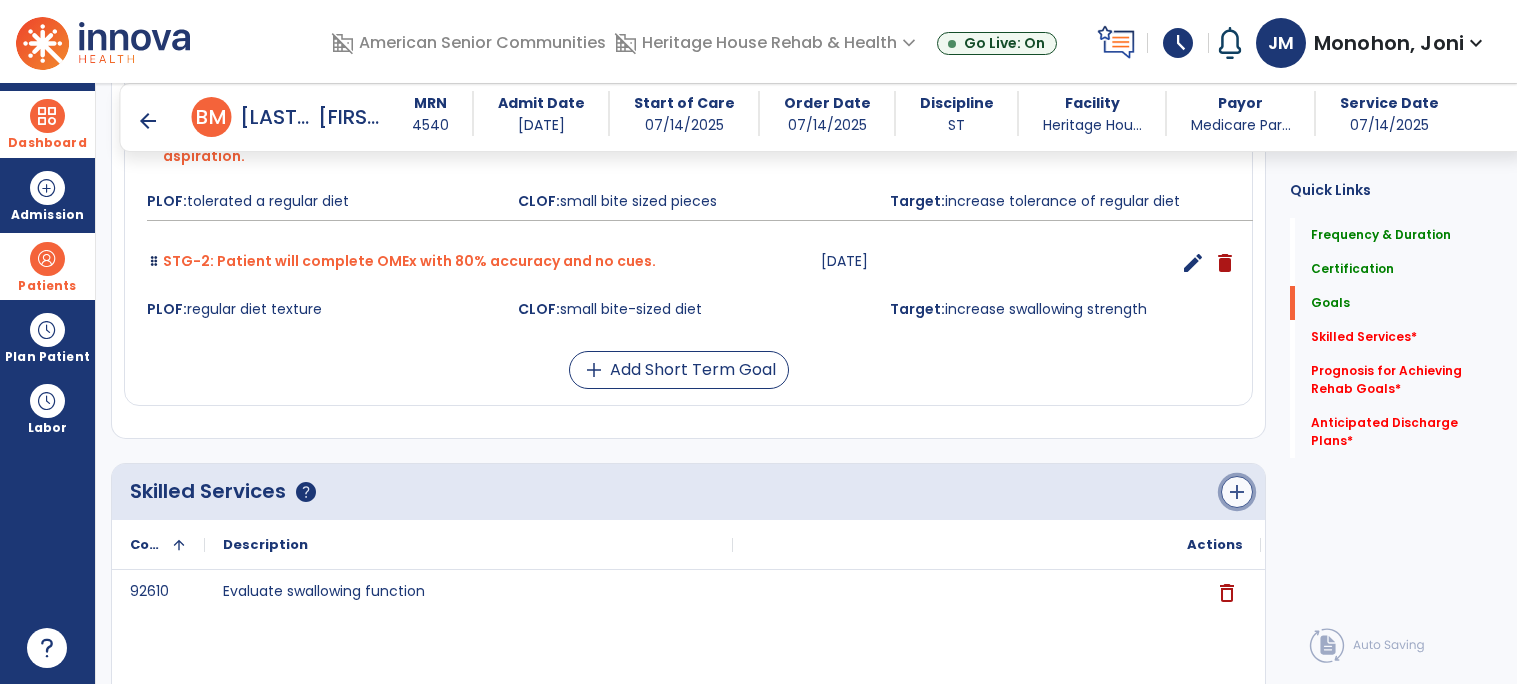 click on "add" 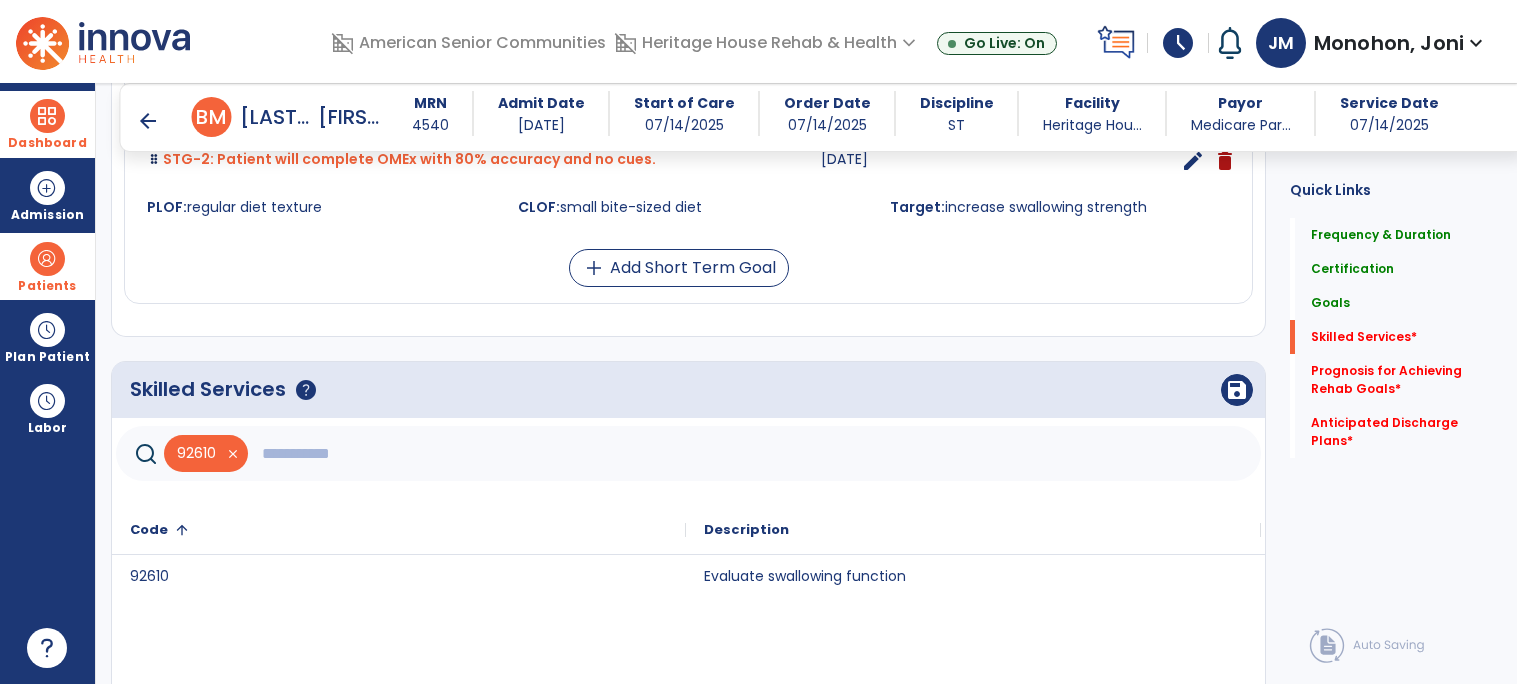 scroll, scrollTop: 870, scrollLeft: 0, axis: vertical 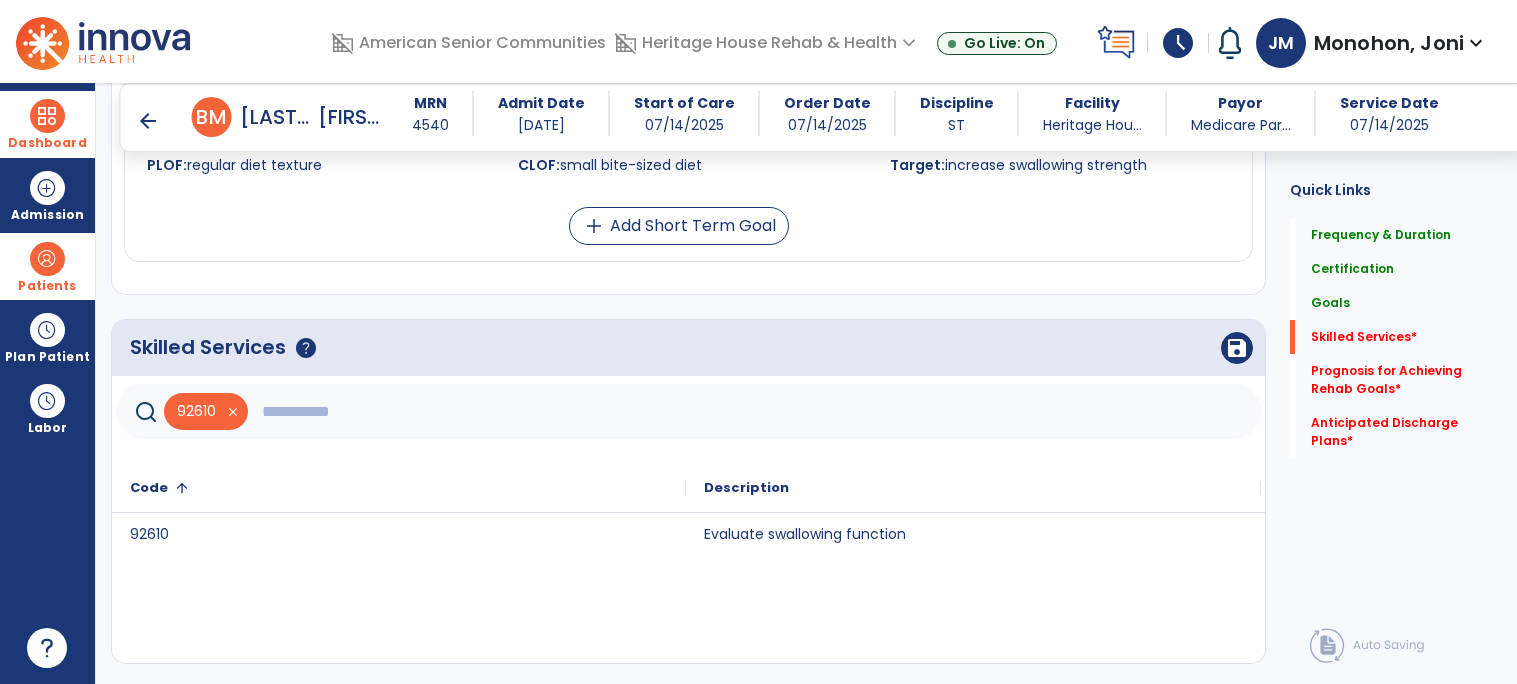click 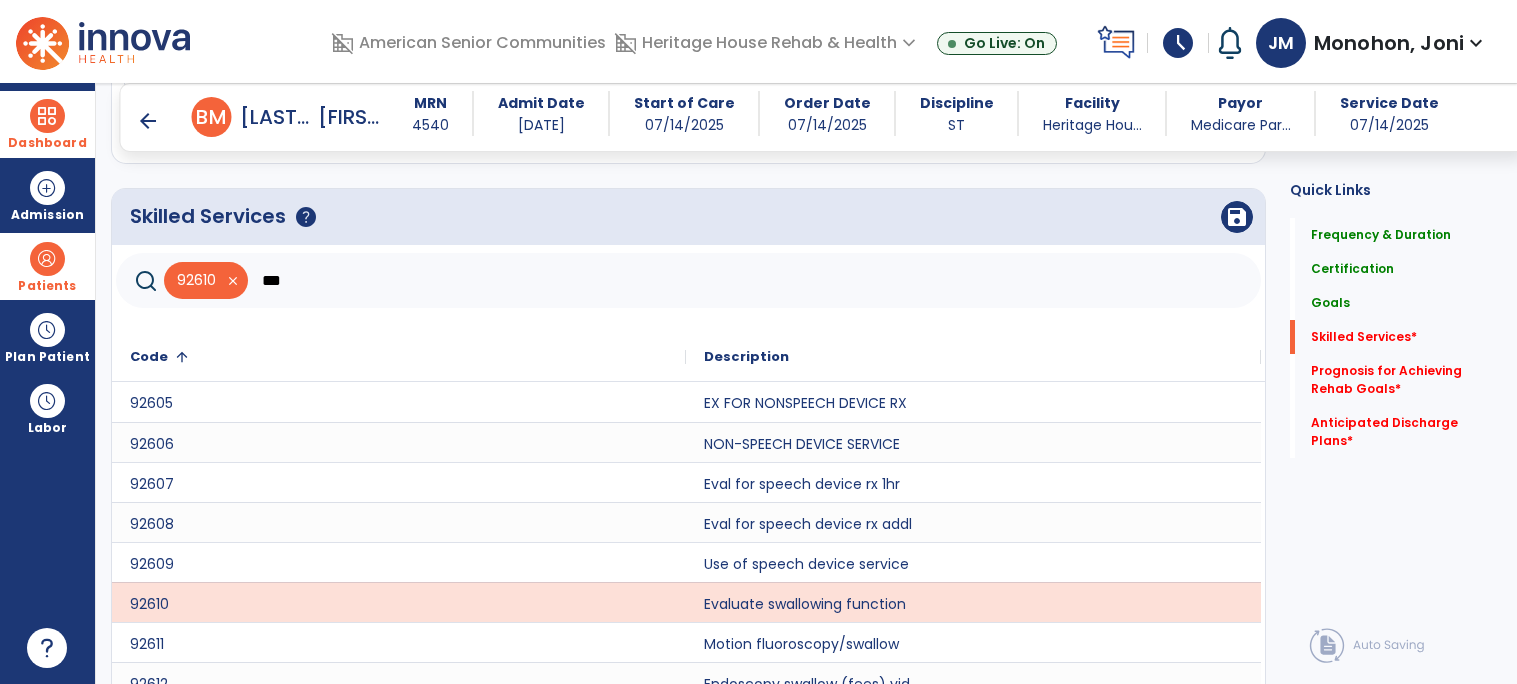 scroll, scrollTop: 930, scrollLeft: 0, axis: vertical 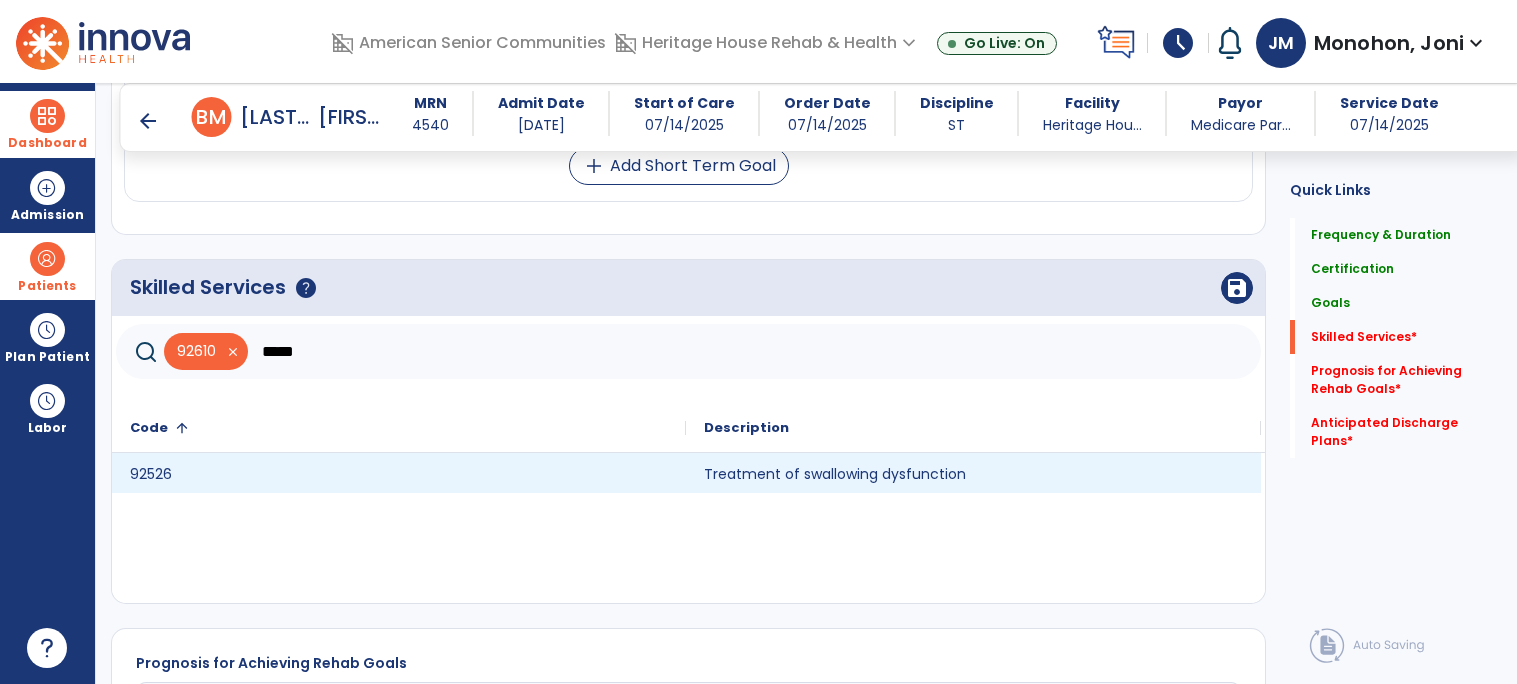 type on "*****" 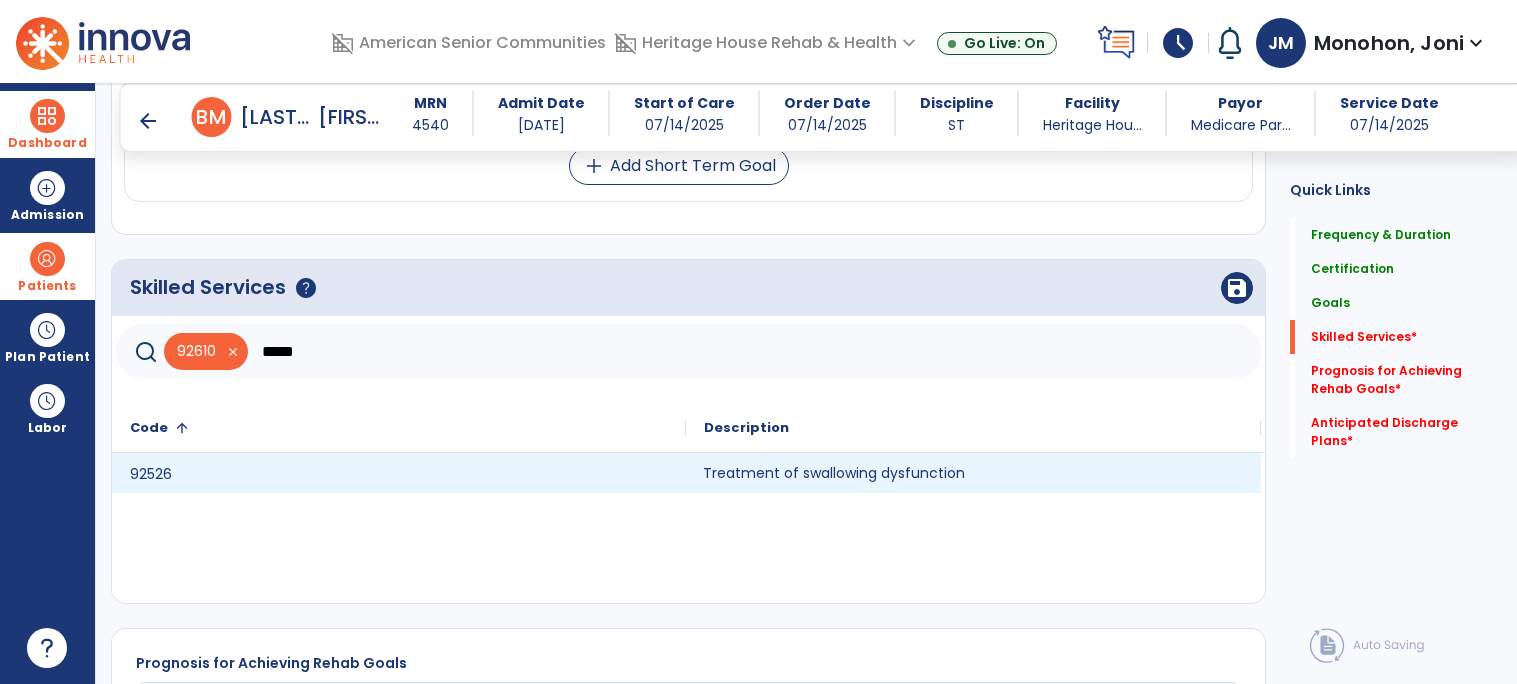 click on "Treatment of swallowing dysfunction" 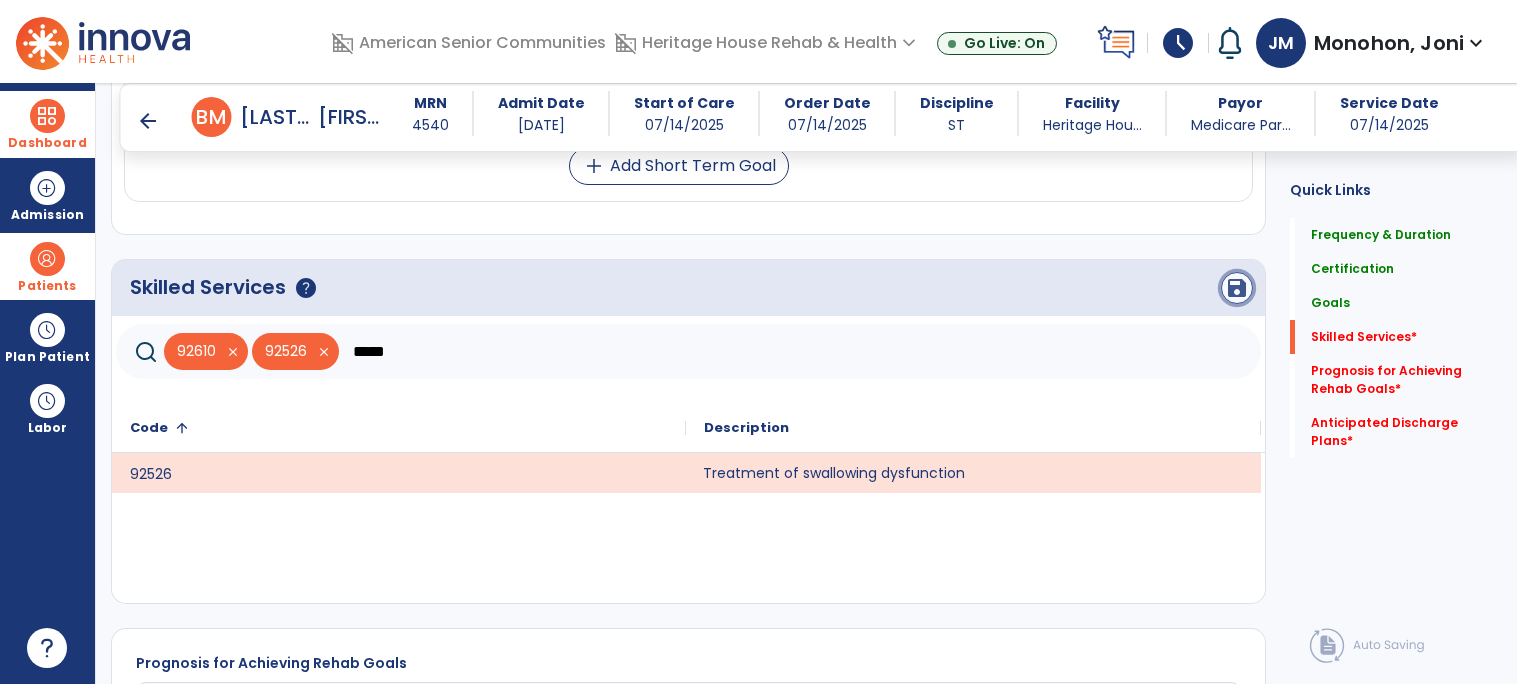 click on "save" 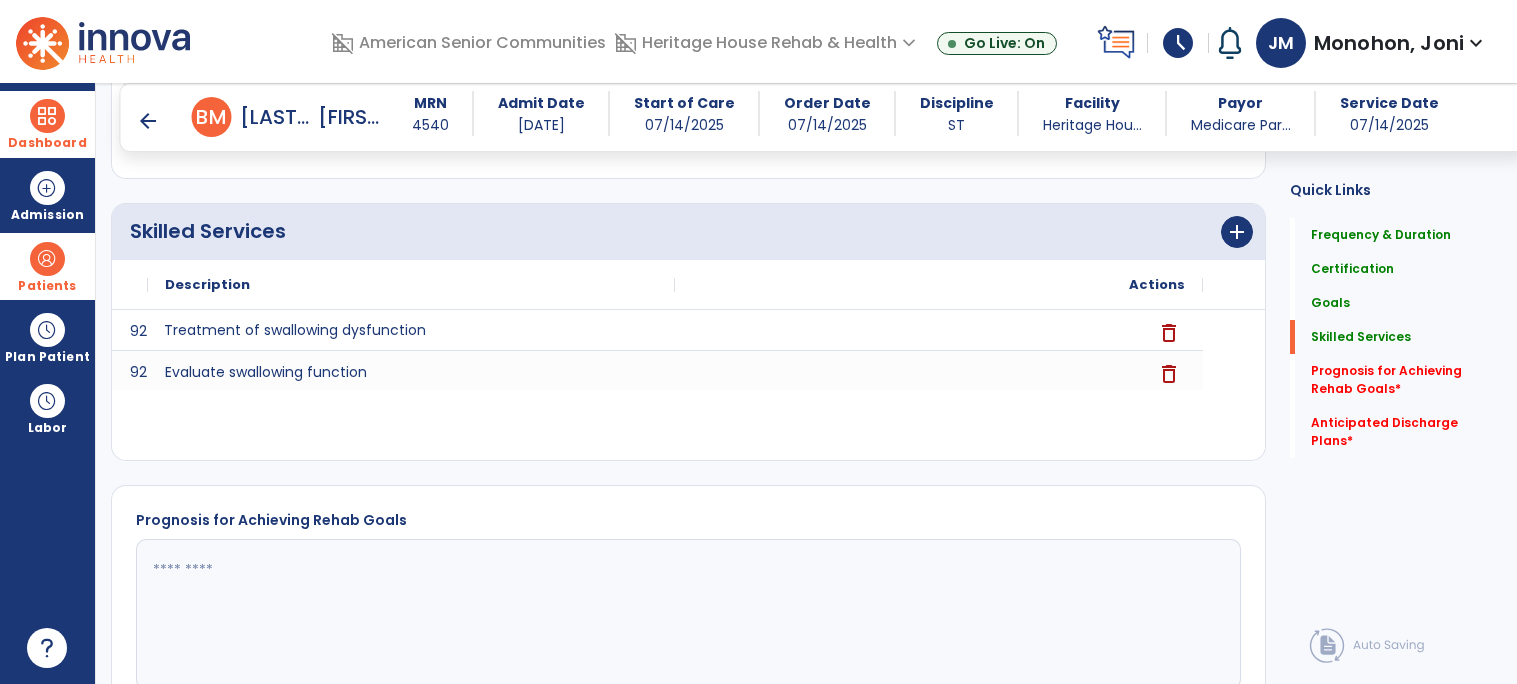 scroll, scrollTop: 1134, scrollLeft: 0, axis: vertical 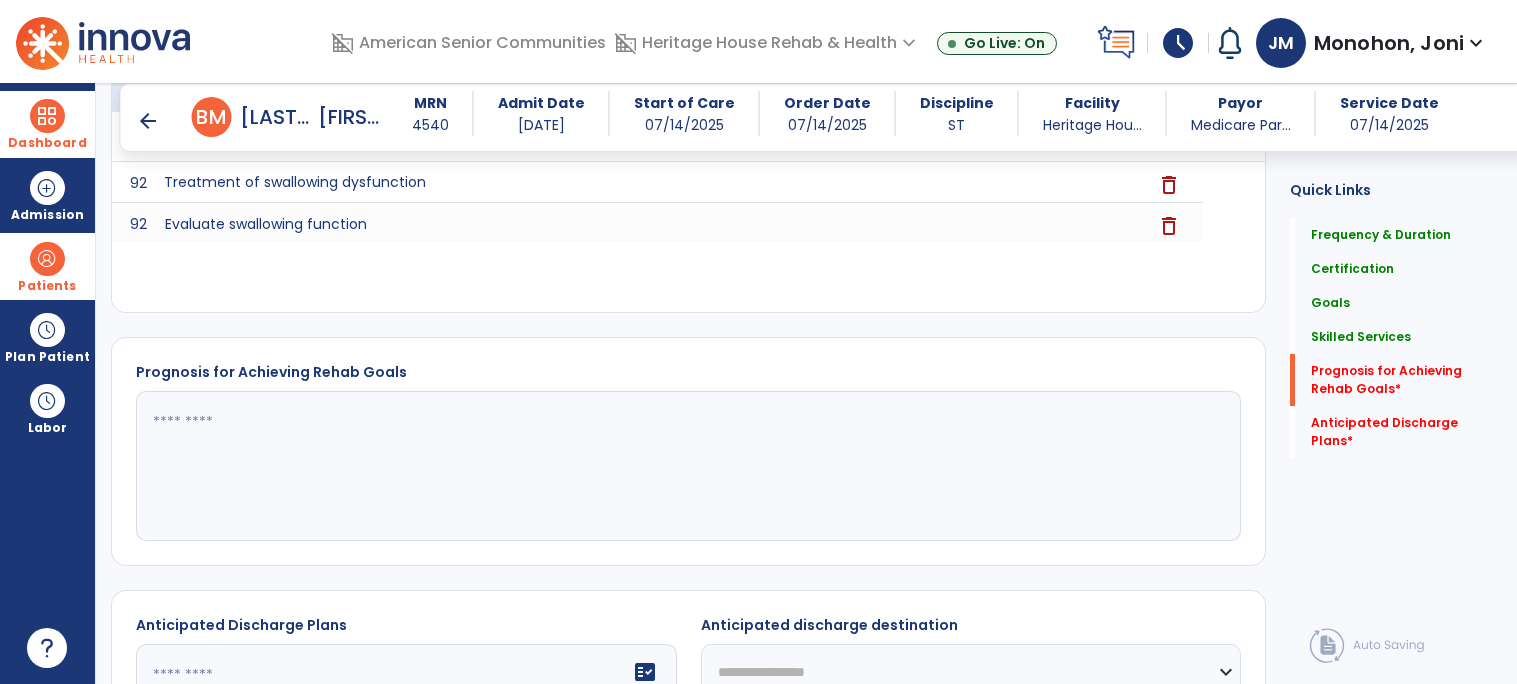 click 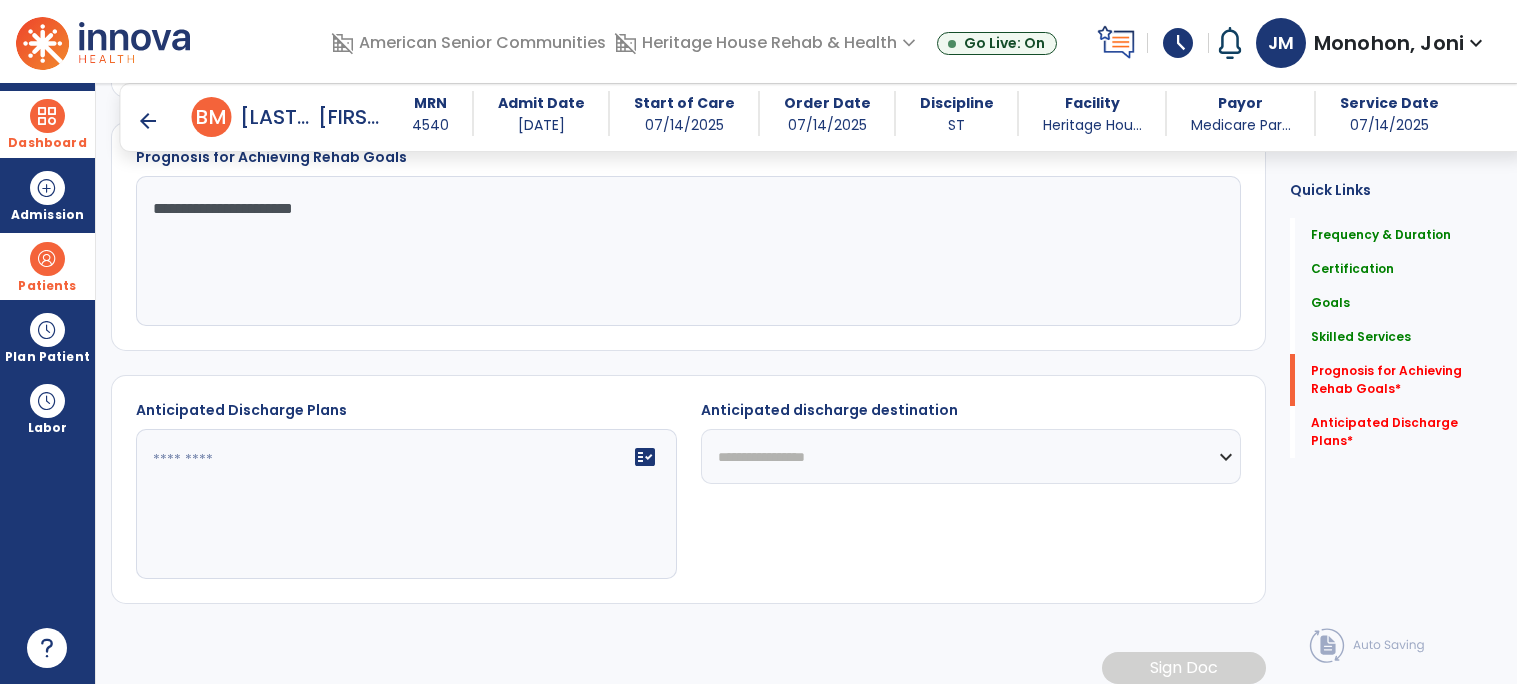scroll, scrollTop: 1350, scrollLeft: 0, axis: vertical 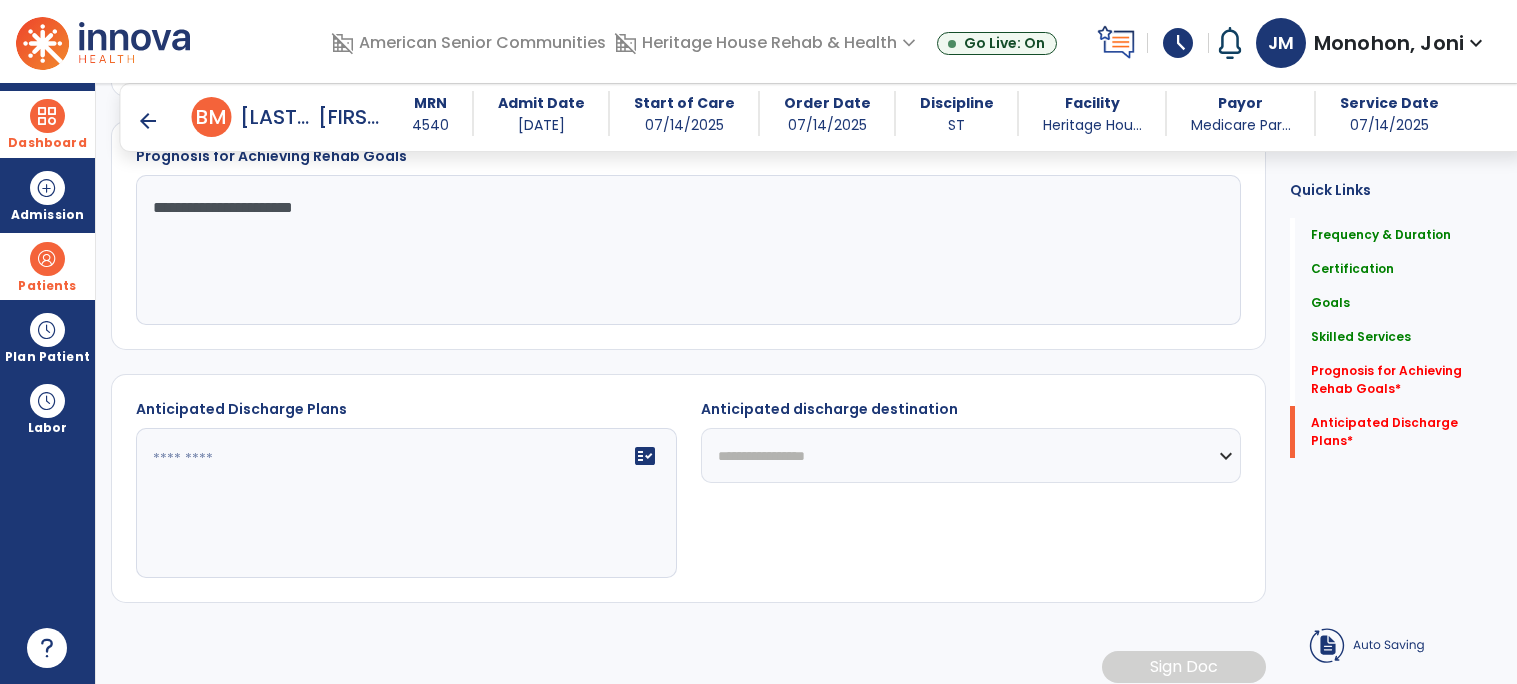type on "**********" 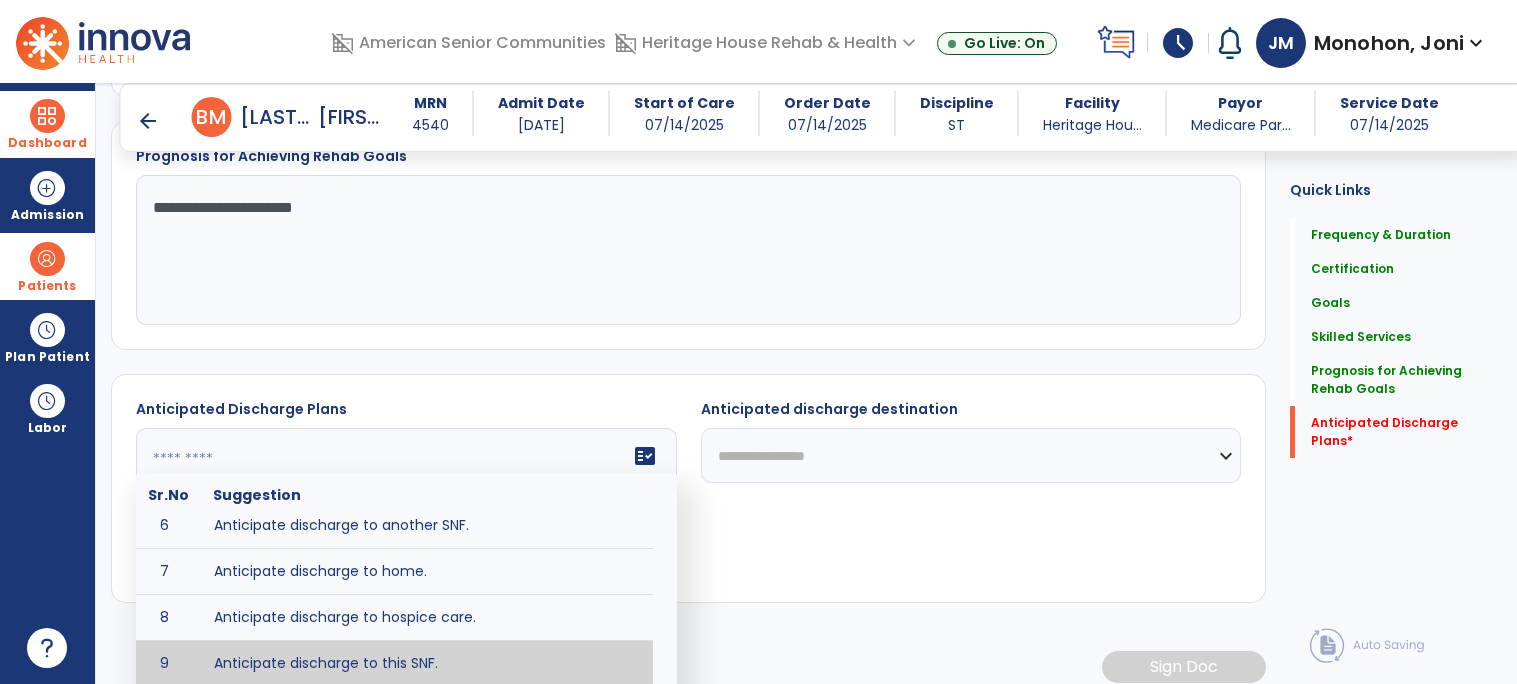 scroll, scrollTop: 359, scrollLeft: 0, axis: vertical 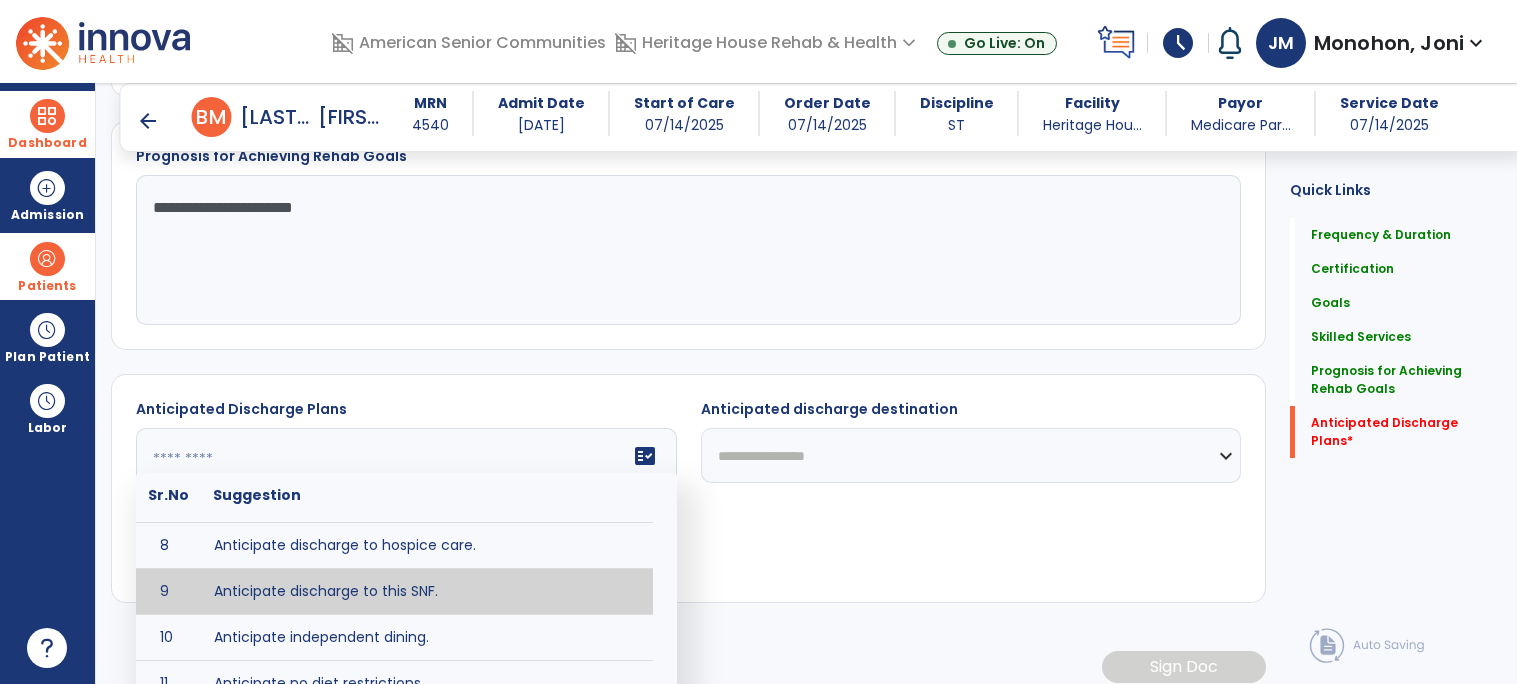 type on "**********" 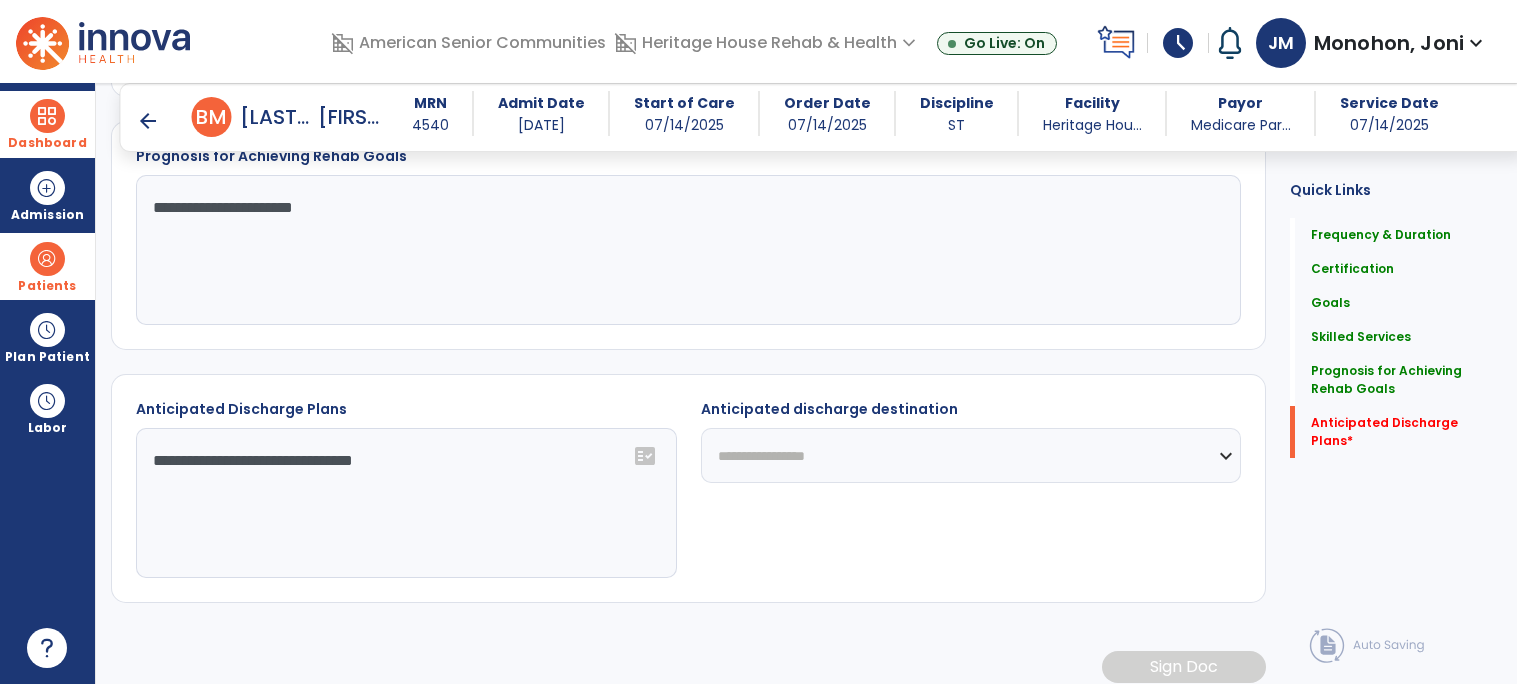 click on "**********" 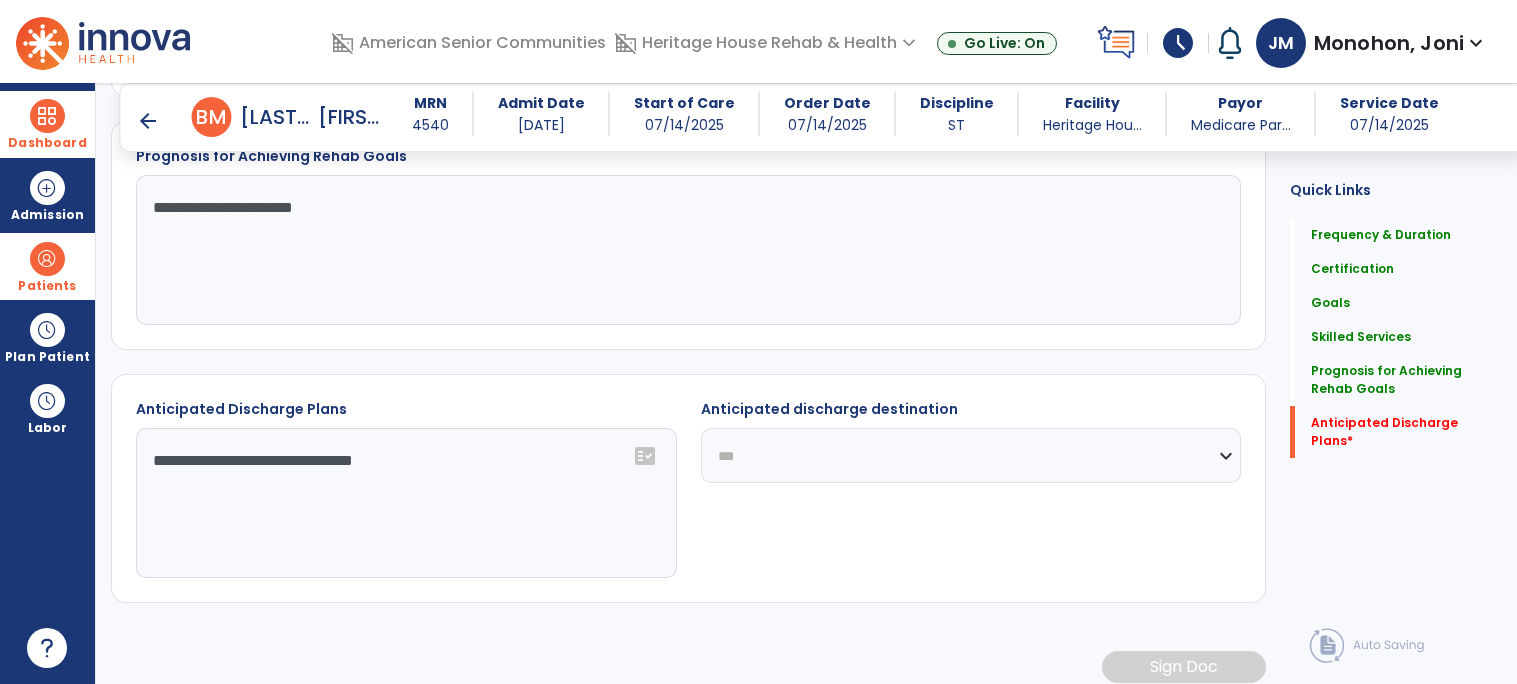 click on "**********" 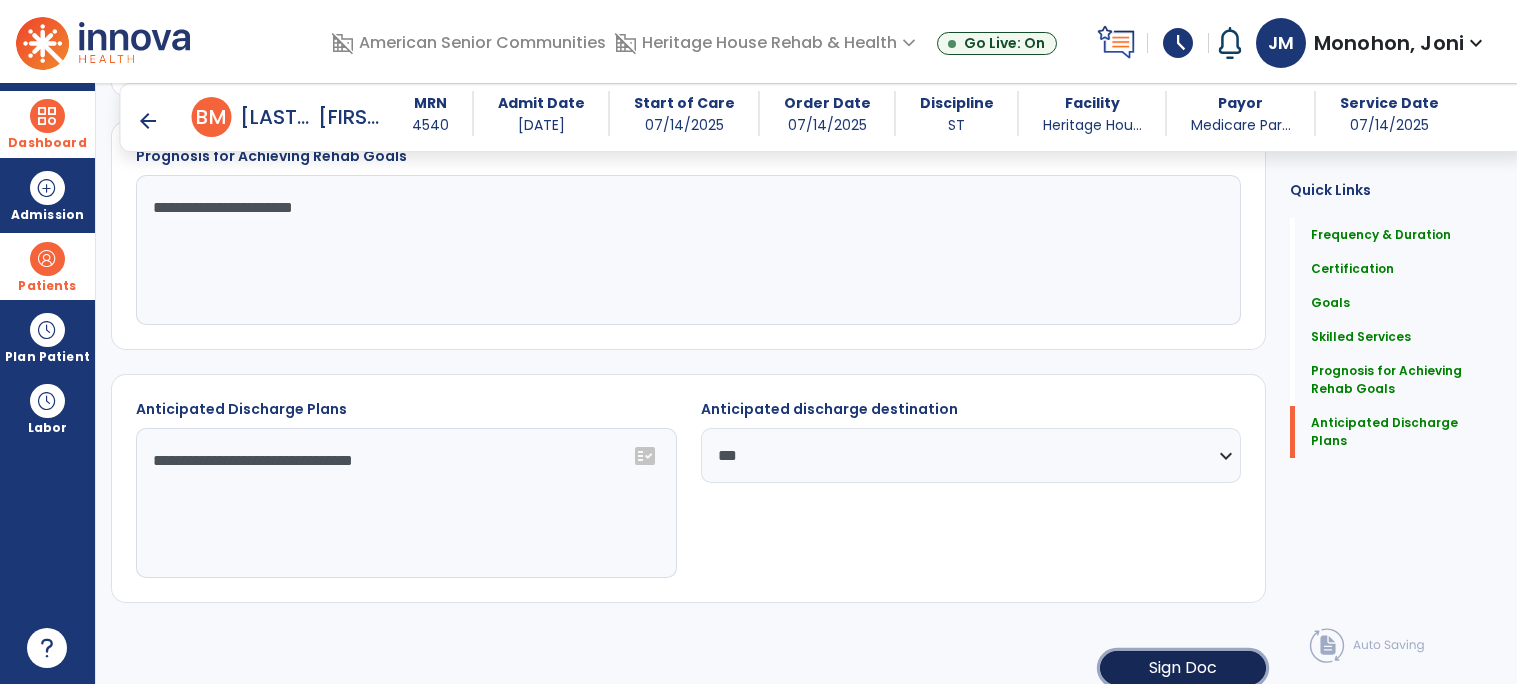 click on "Sign Doc" 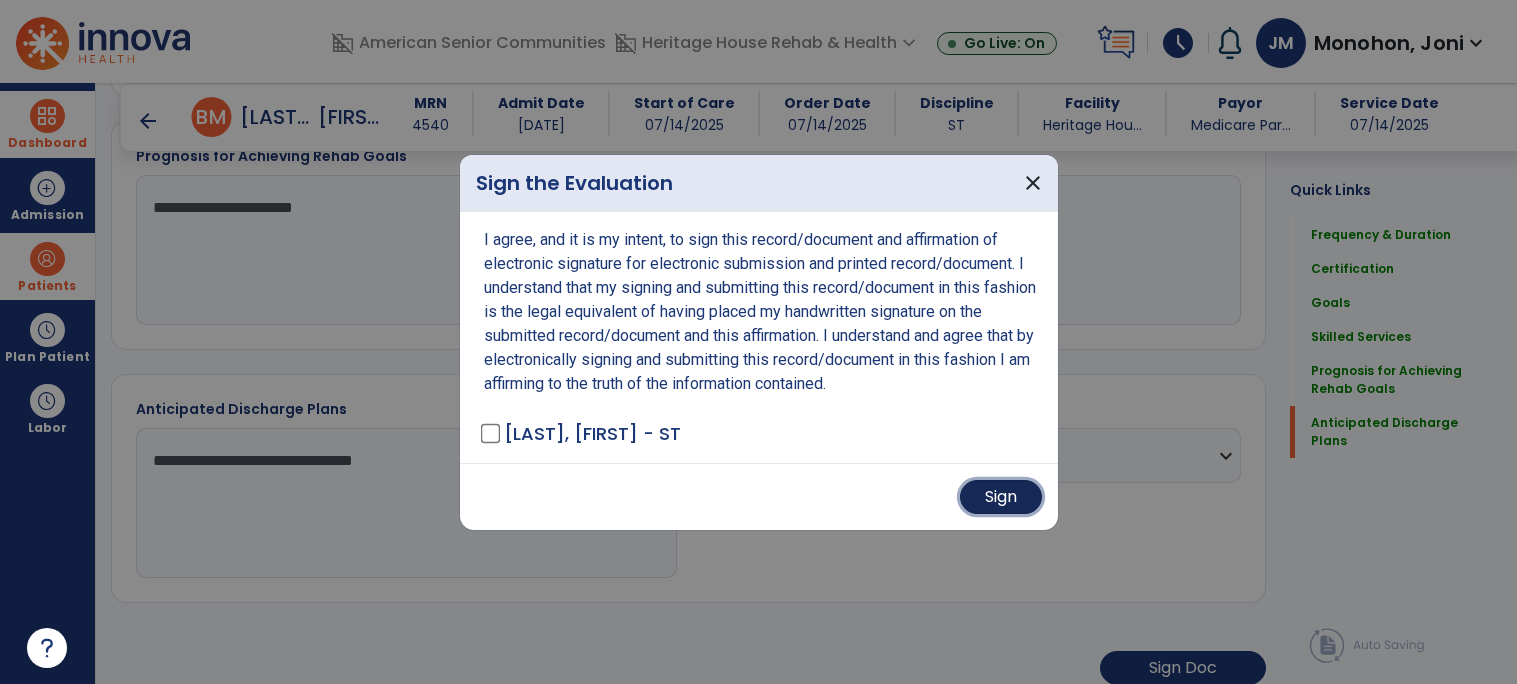 click on "Sign" at bounding box center [1001, 497] 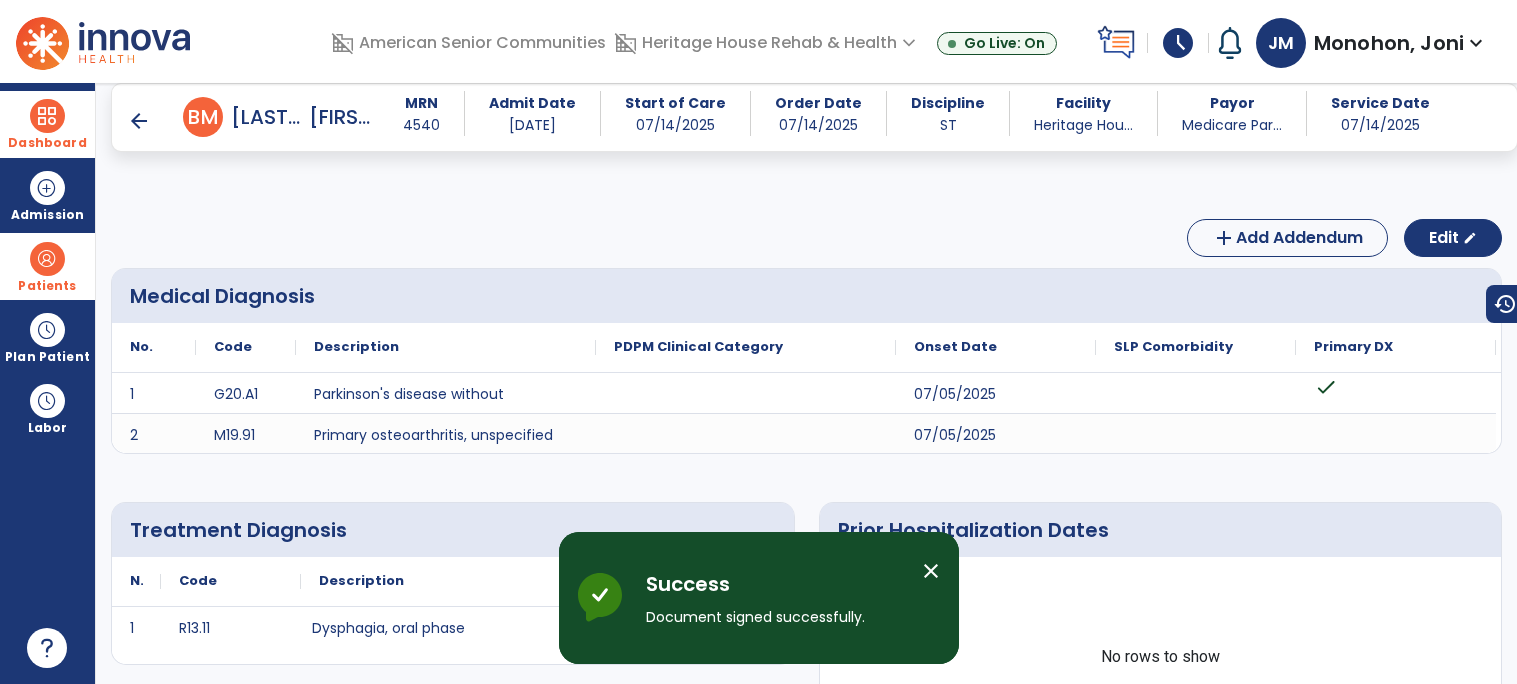 scroll, scrollTop: 765, scrollLeft: 0, axis: vertical 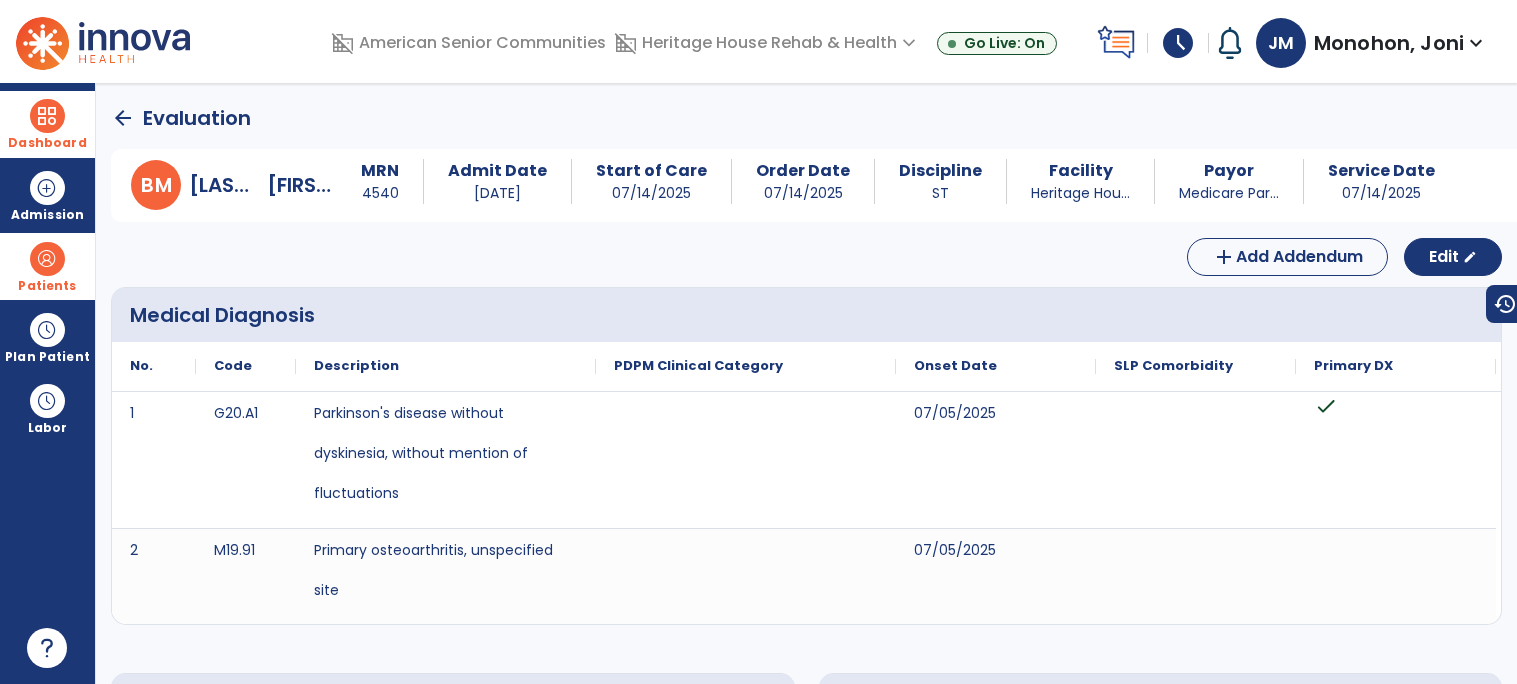 click on "arrow_back" 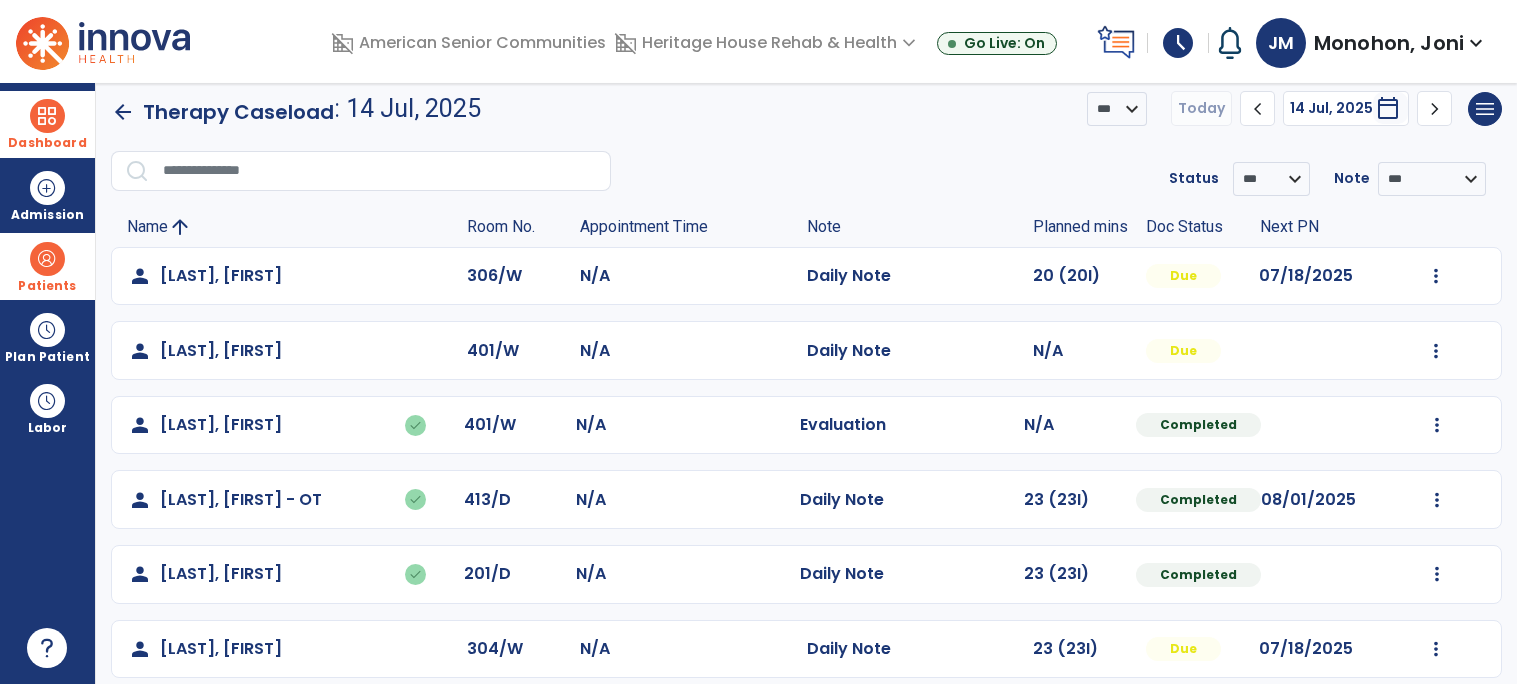 scroll, scrollTop: 0, scrollLeft: 0, axis: both 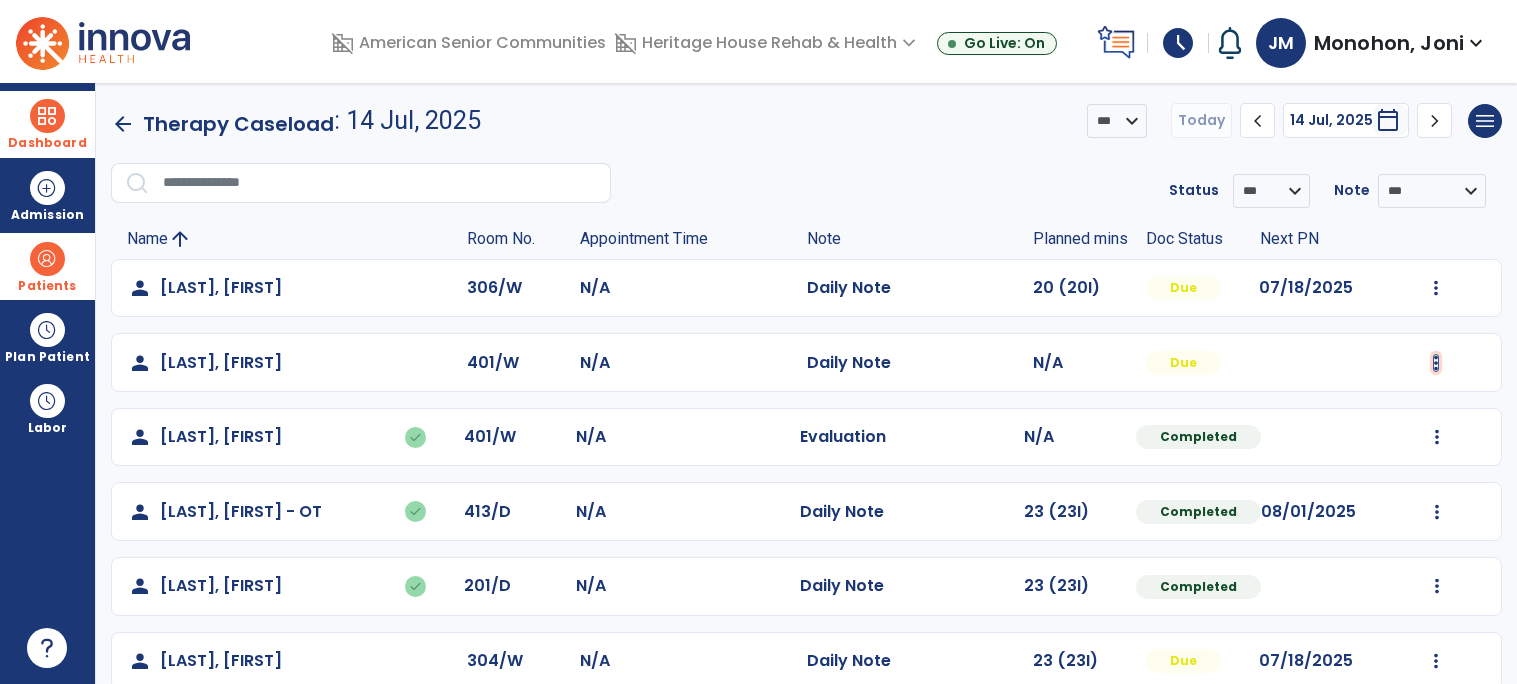 click at bounding box center (1436, 288) 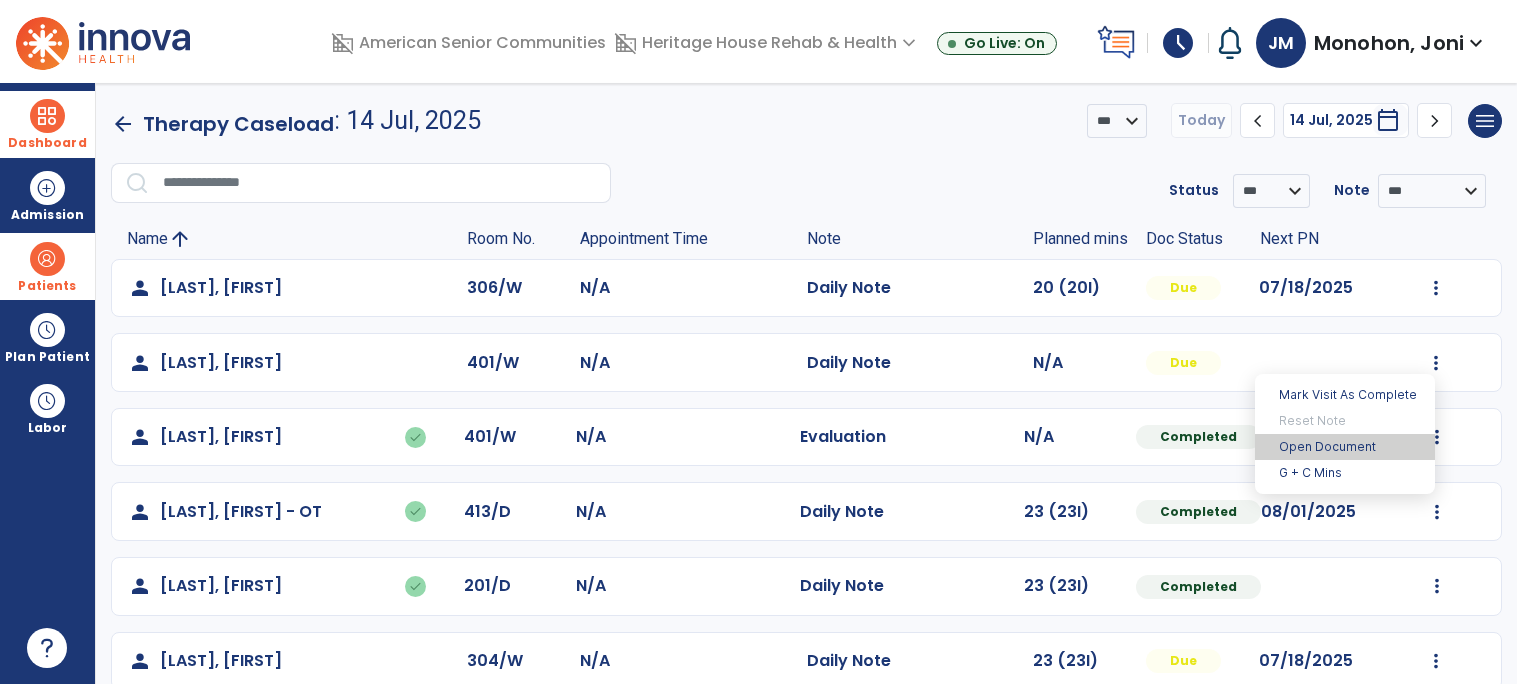 click on "Open Document" at bounding box center (1345, 447) 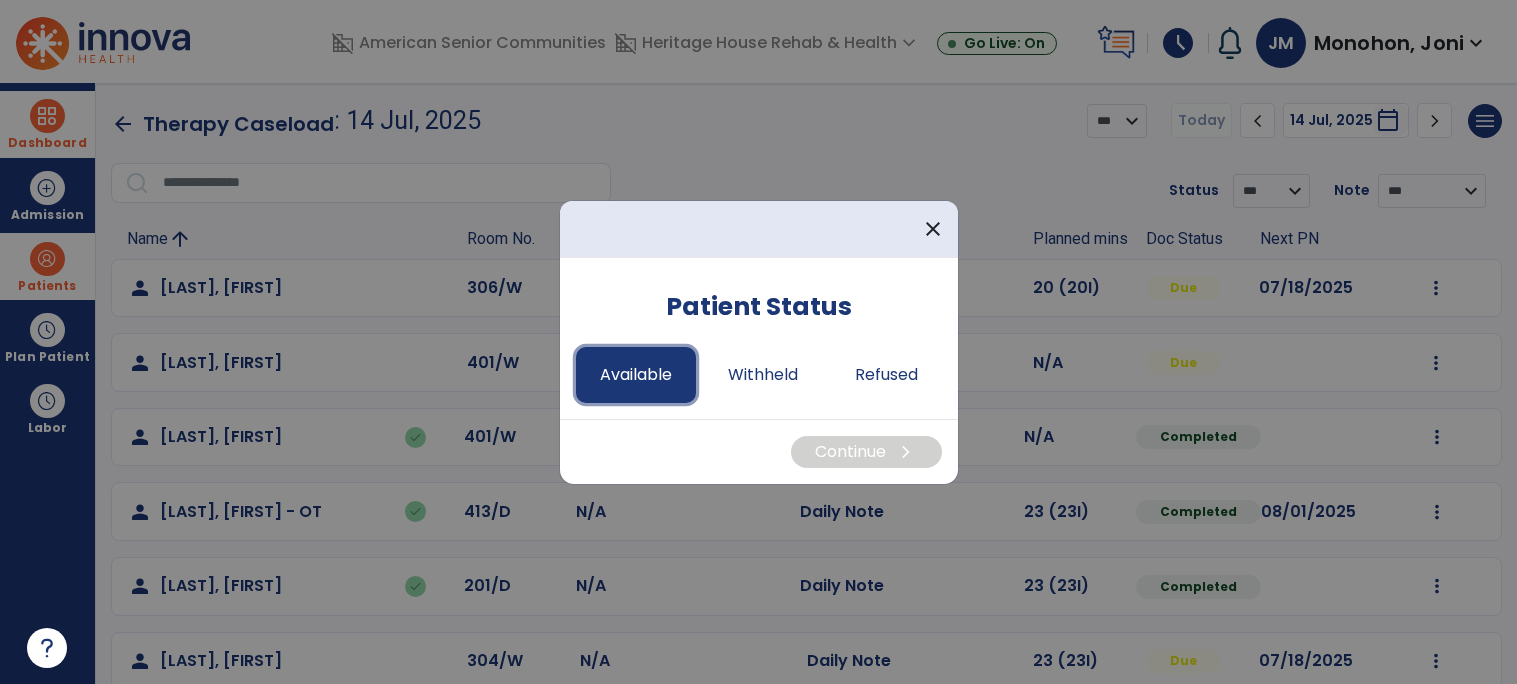 click on "Available" at bounding box center [636, 375] 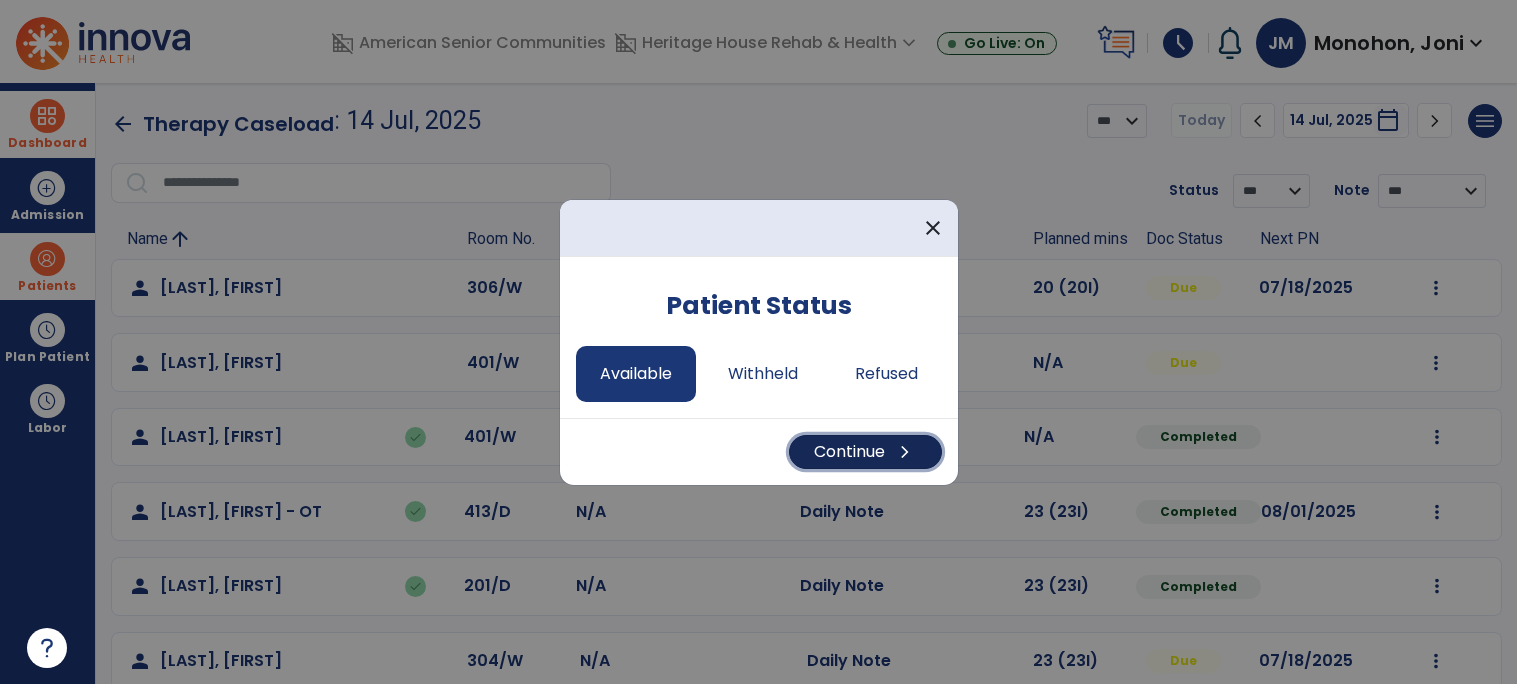 click on "Continue   chevron_right" at bounding box center [865, 452] 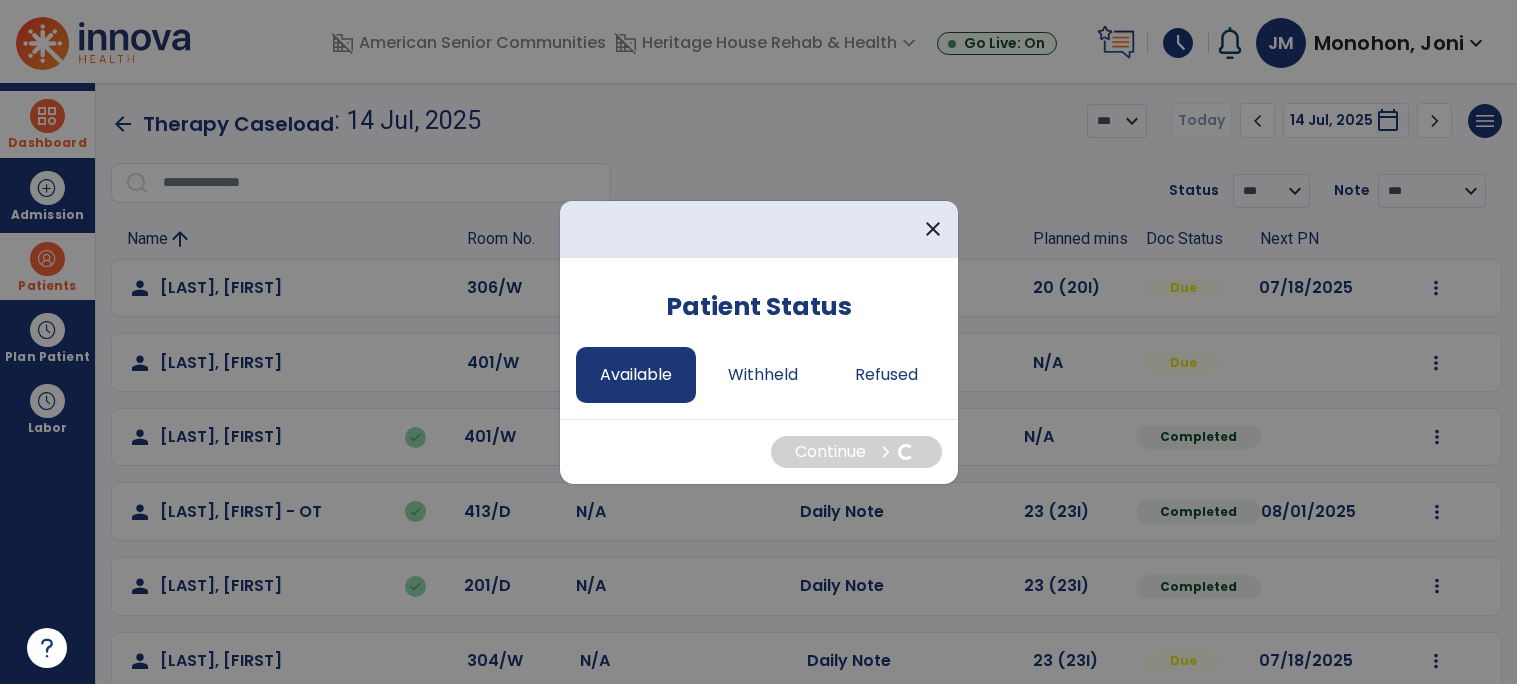 select on "*" 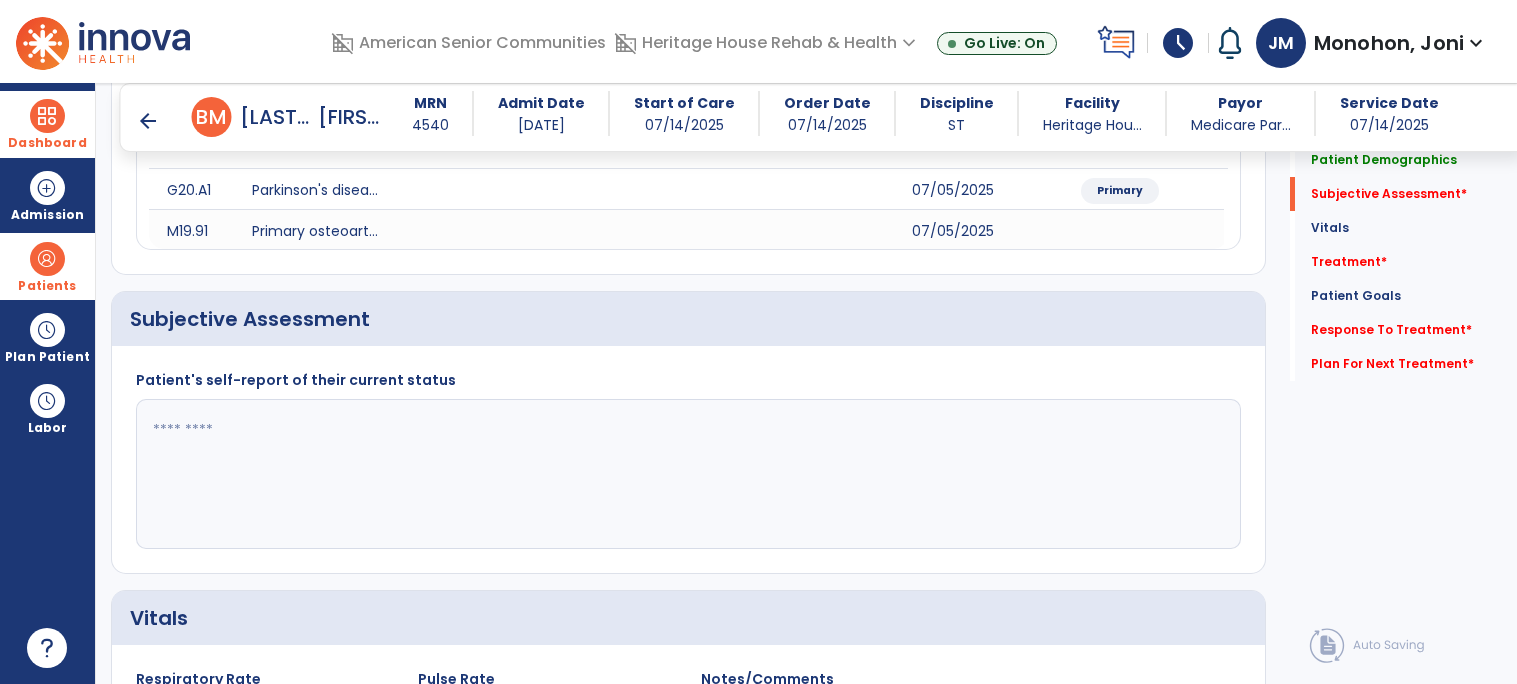 scroll, scrollTop: 287, scrollLeft: 0, axis: vertical 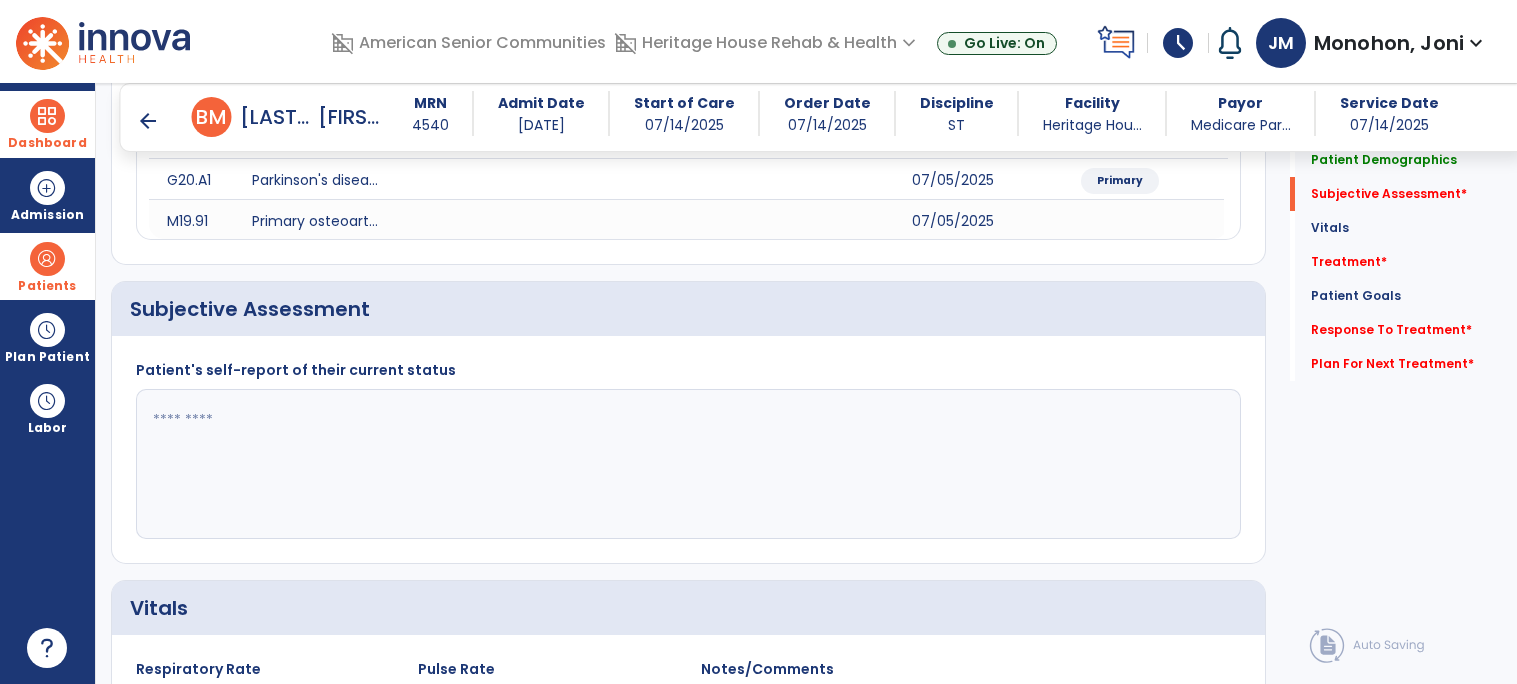 click 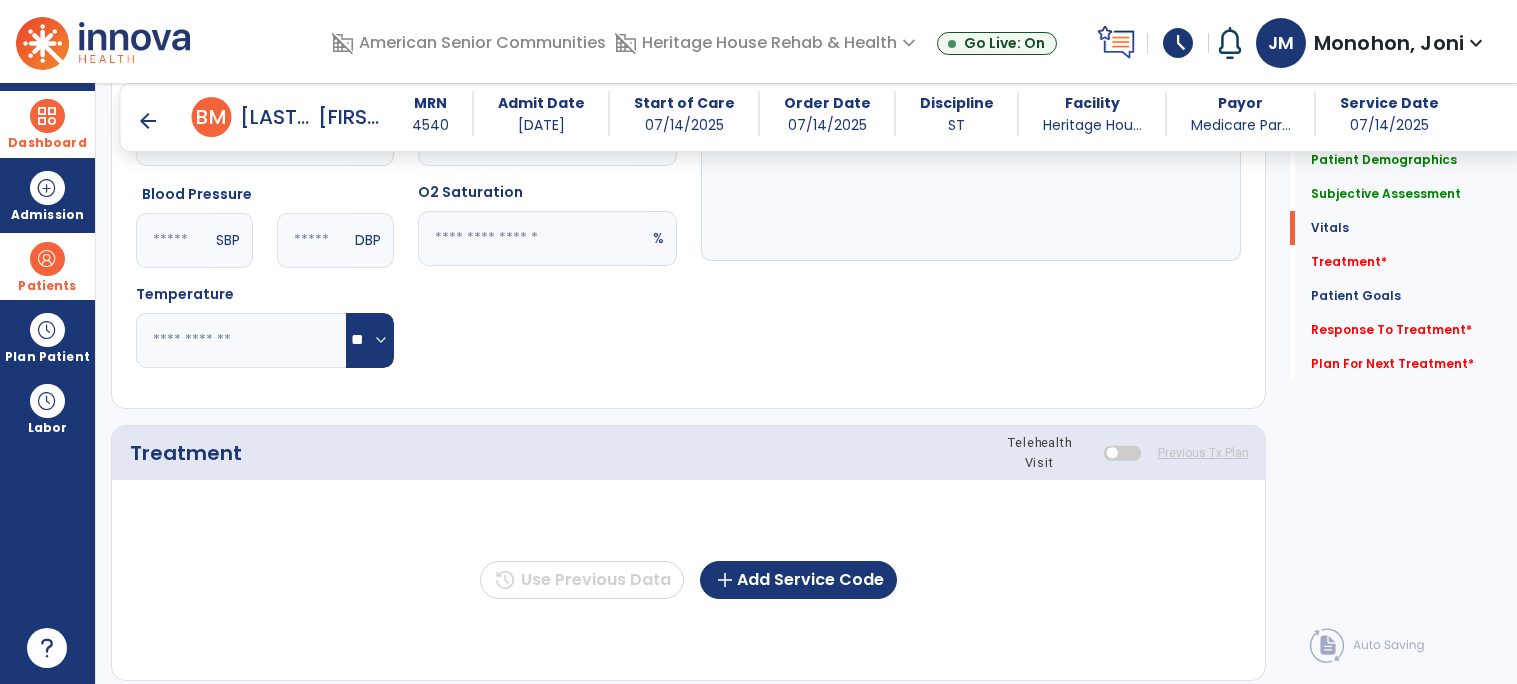 scroll, scrollTop: 1008, scrollLeft: 0, axis: vertical 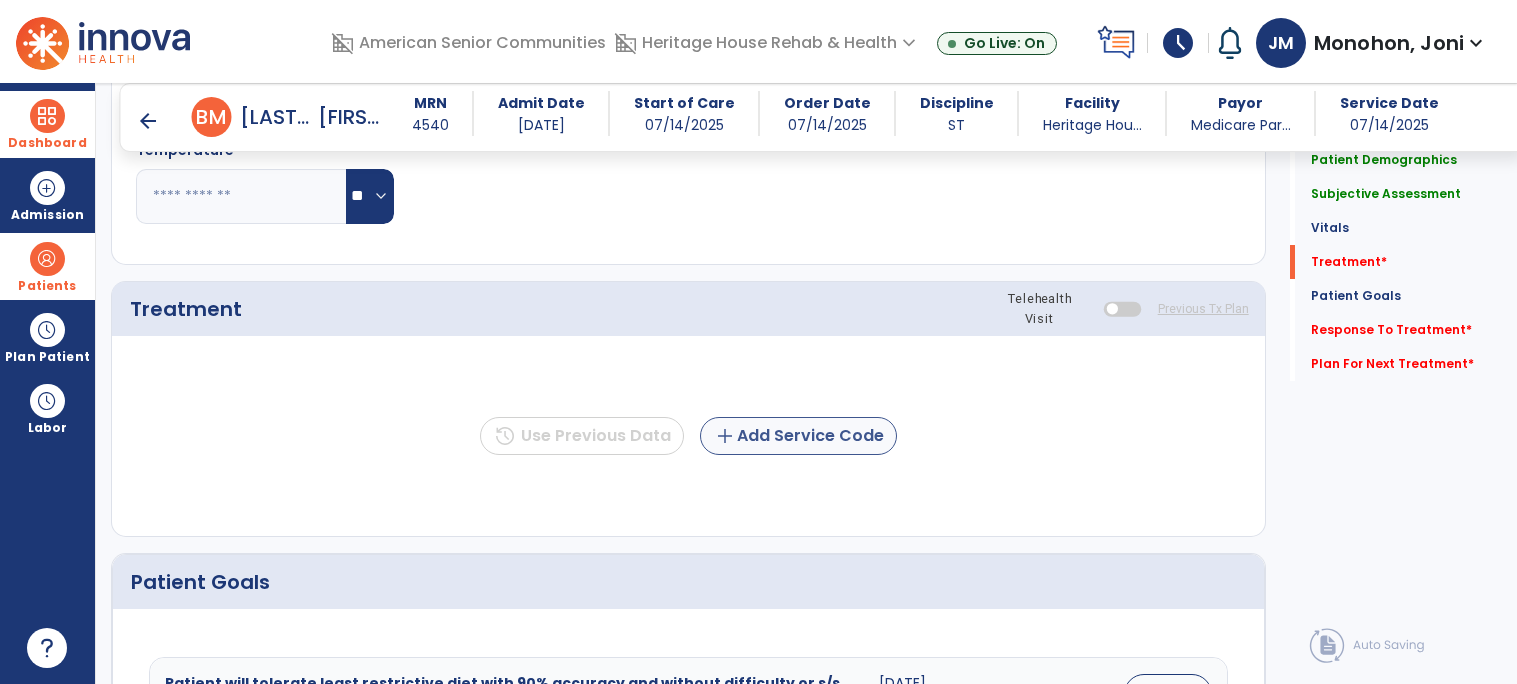 type on "**********" 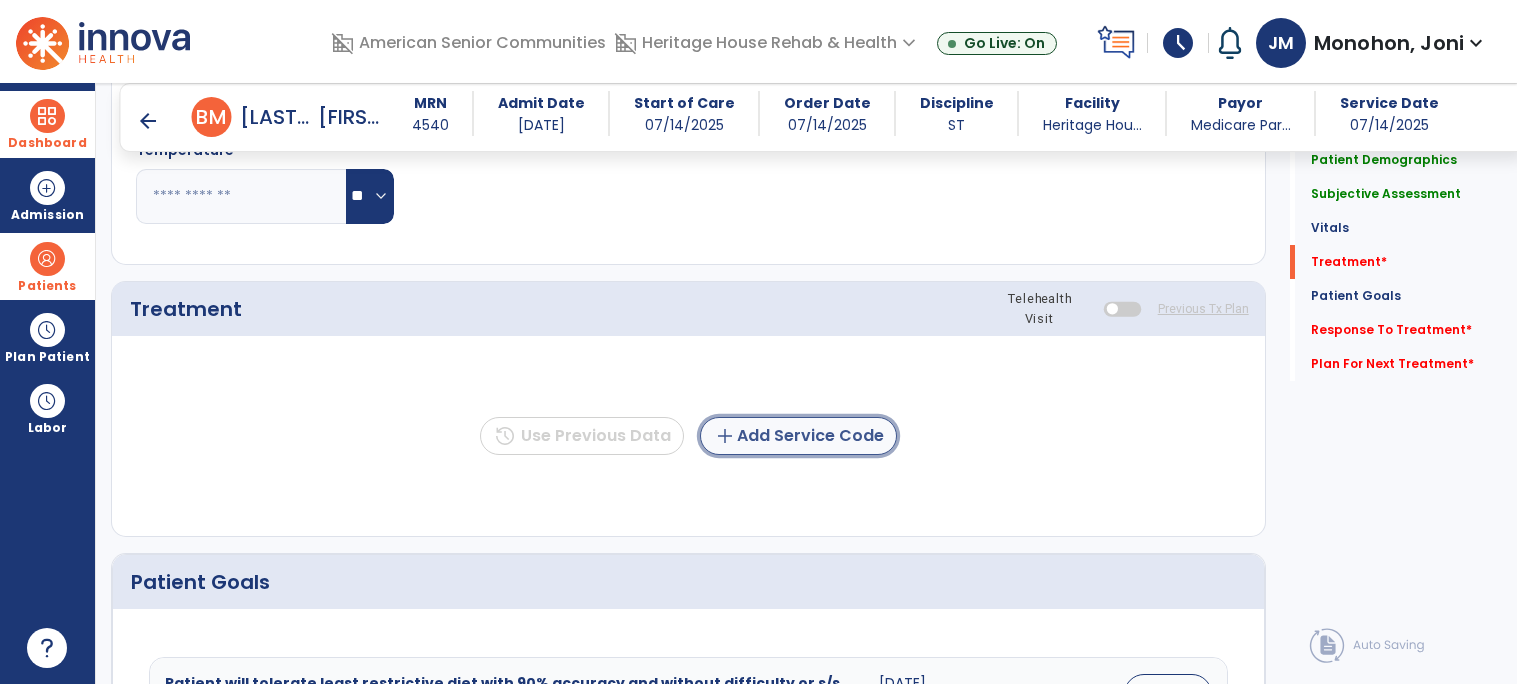 click on "add  Add Service Code" 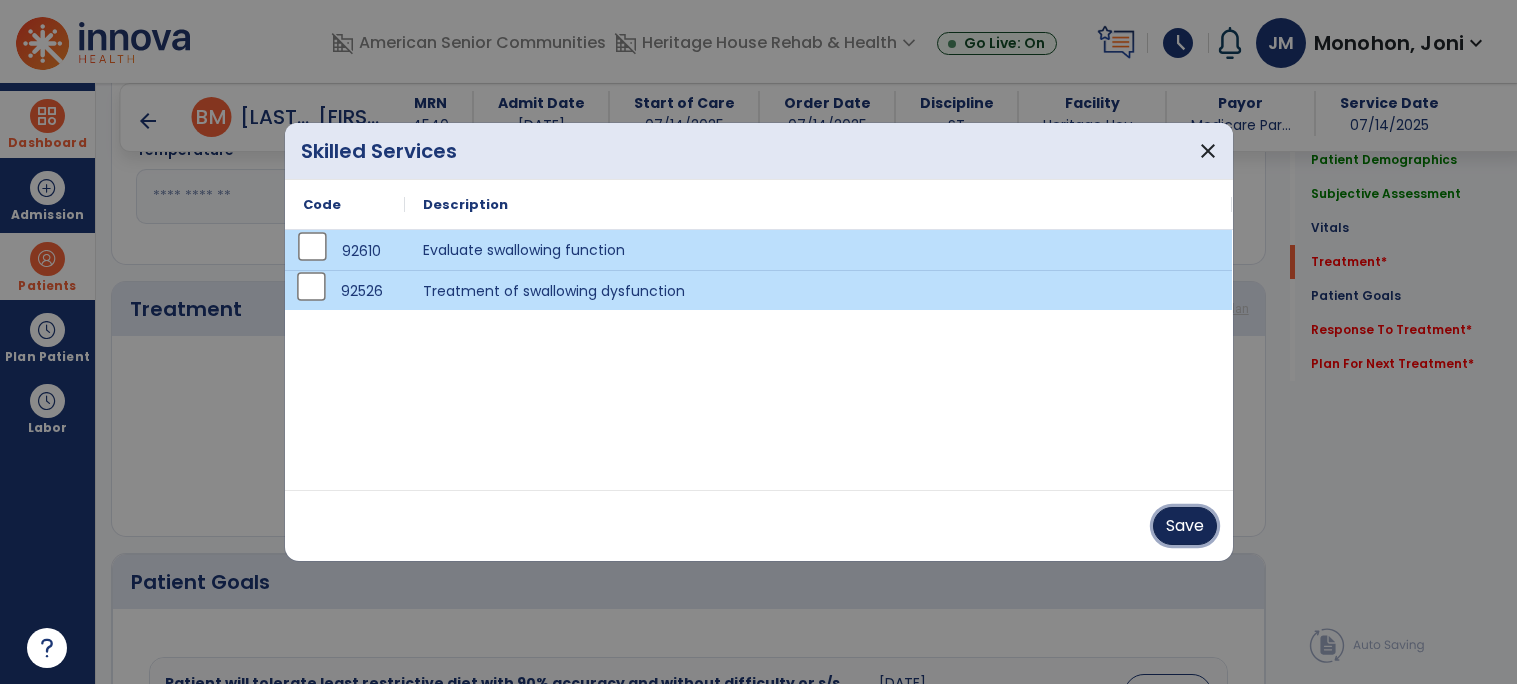 click on "Save" at bounding box center (1185, 526) 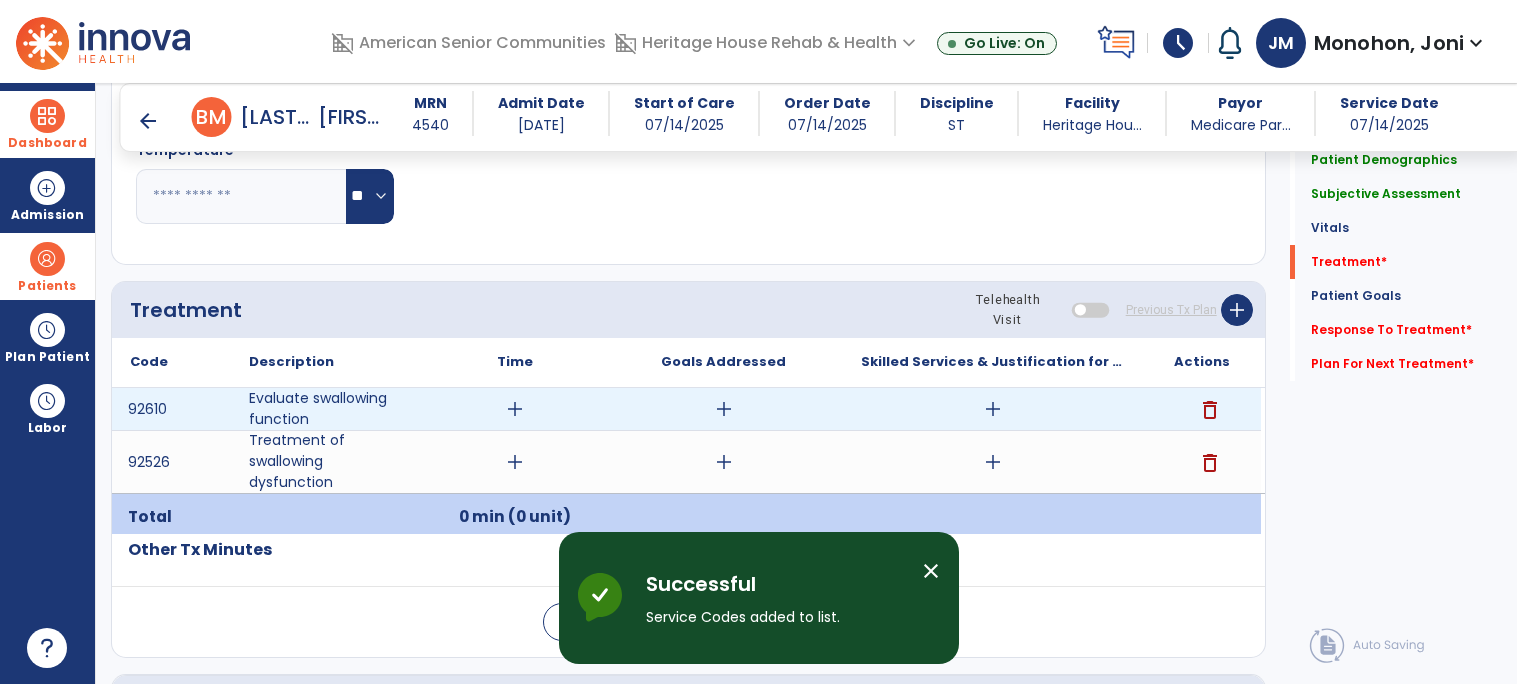 click on "add" at bounding box center (515, 409) 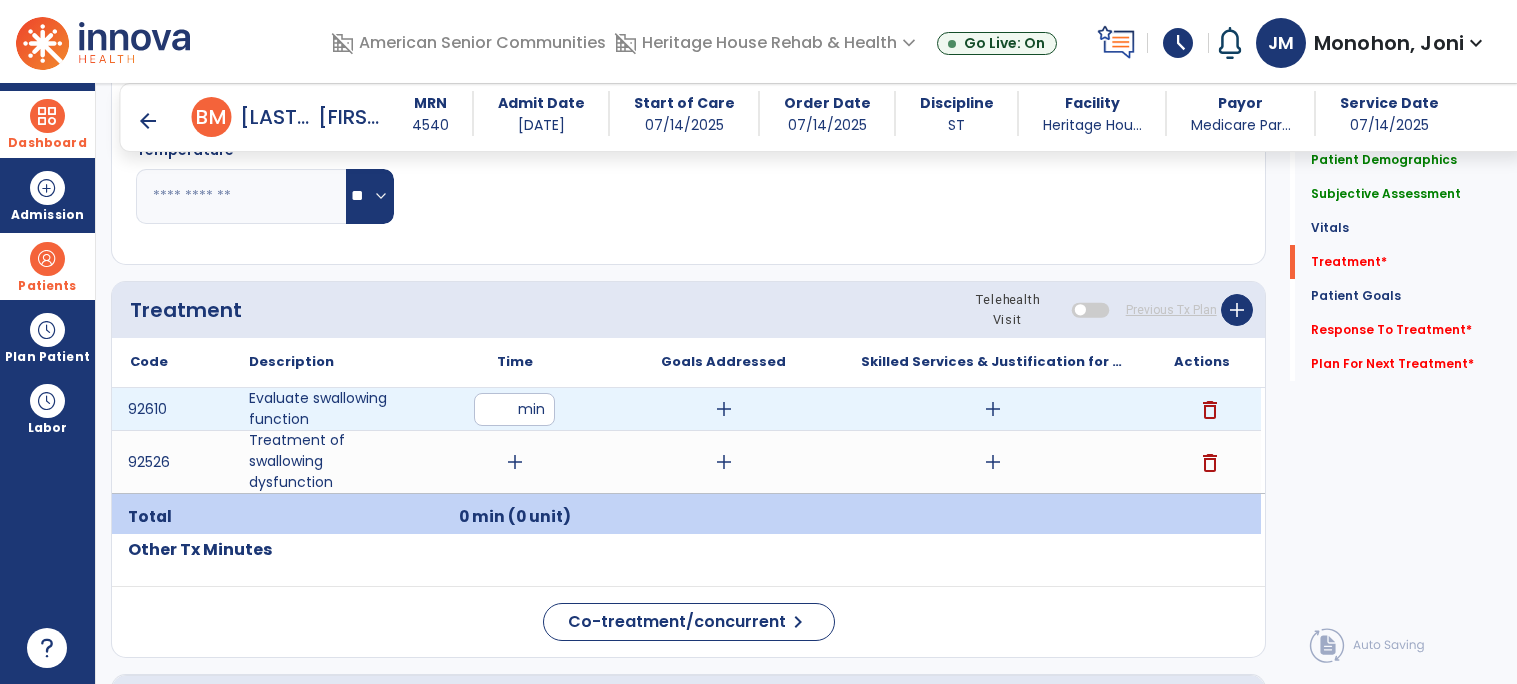 type on "**" 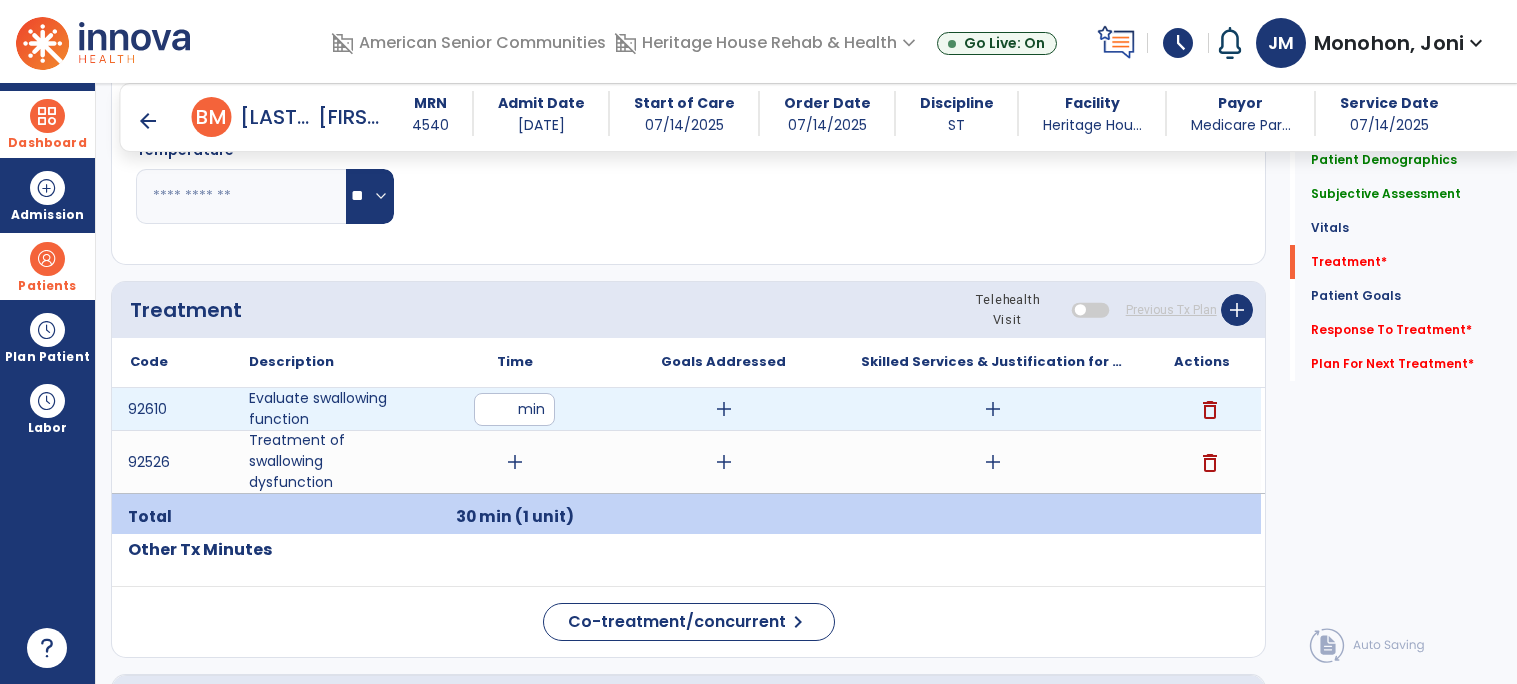 drag, startPoint x: 506, startPoint y: 409, endPoint x: 468, endPoint y: 409, distance: 38 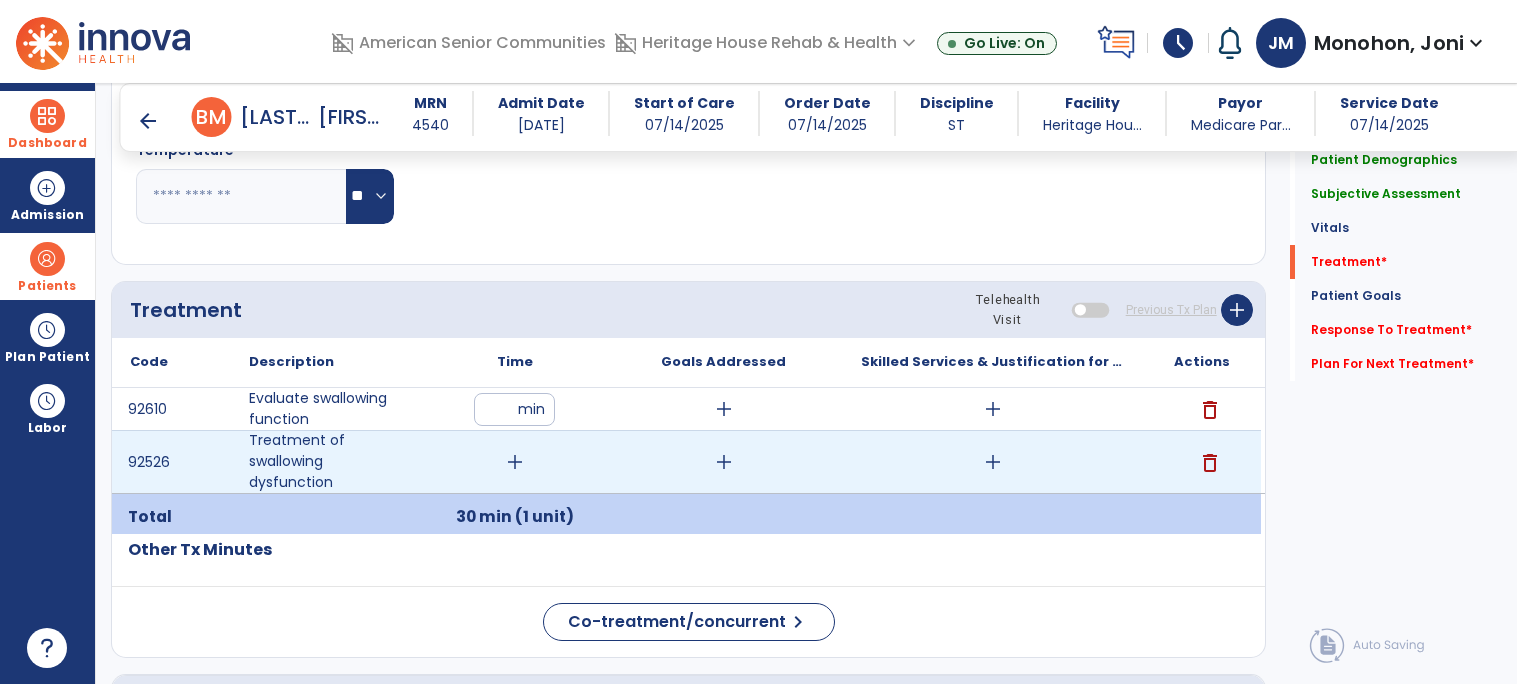 click on "add" at bounding box center (515, 462) 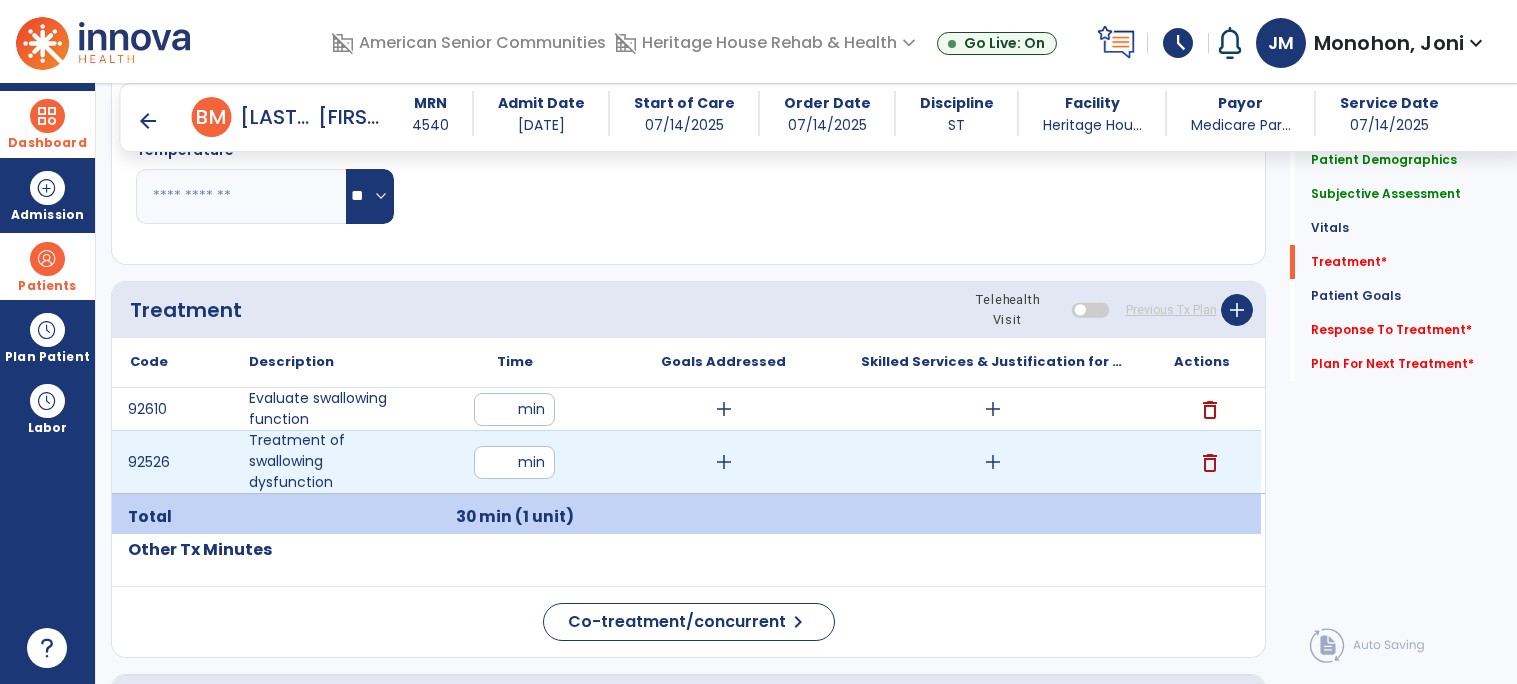 type on "**" 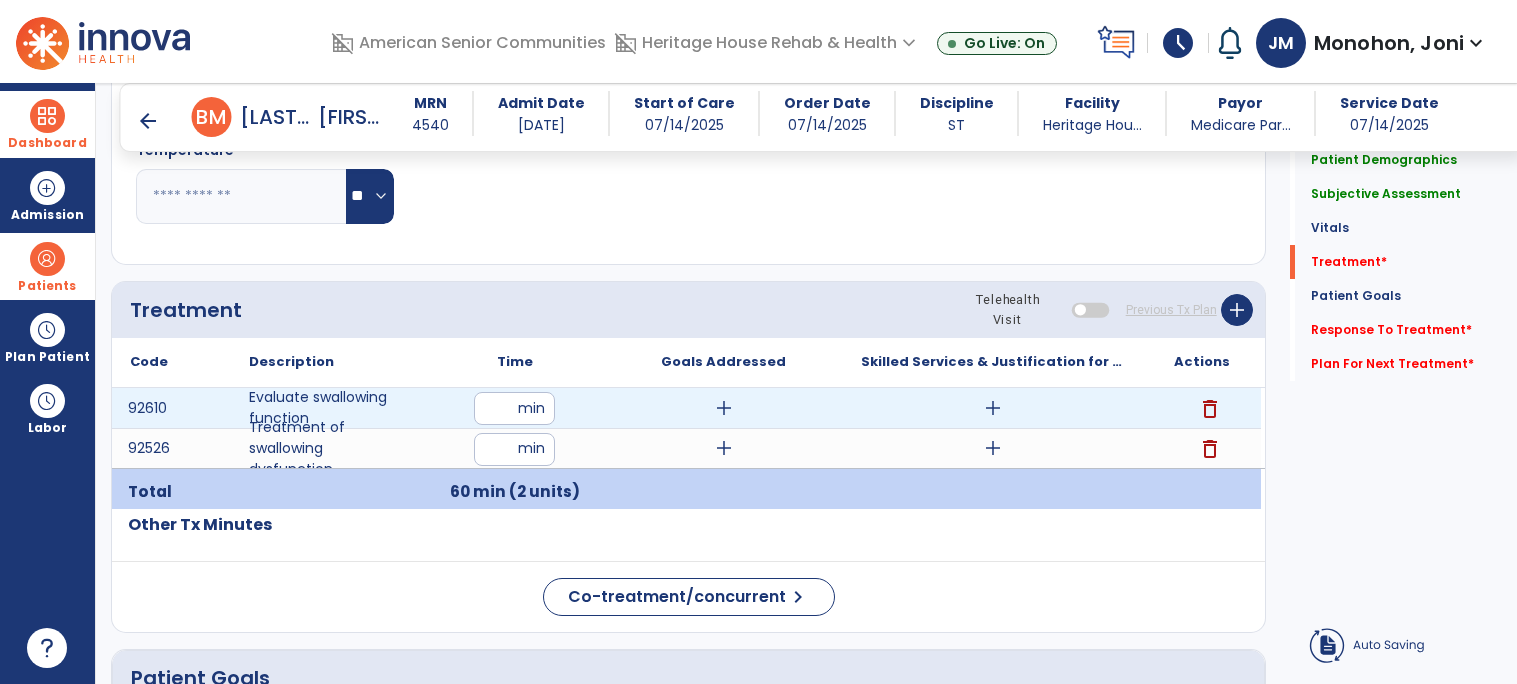 drag, startPoint x: 509, startPoint y: 409, endPoint x: 480, endPoint y: 405, distance: 29.274563 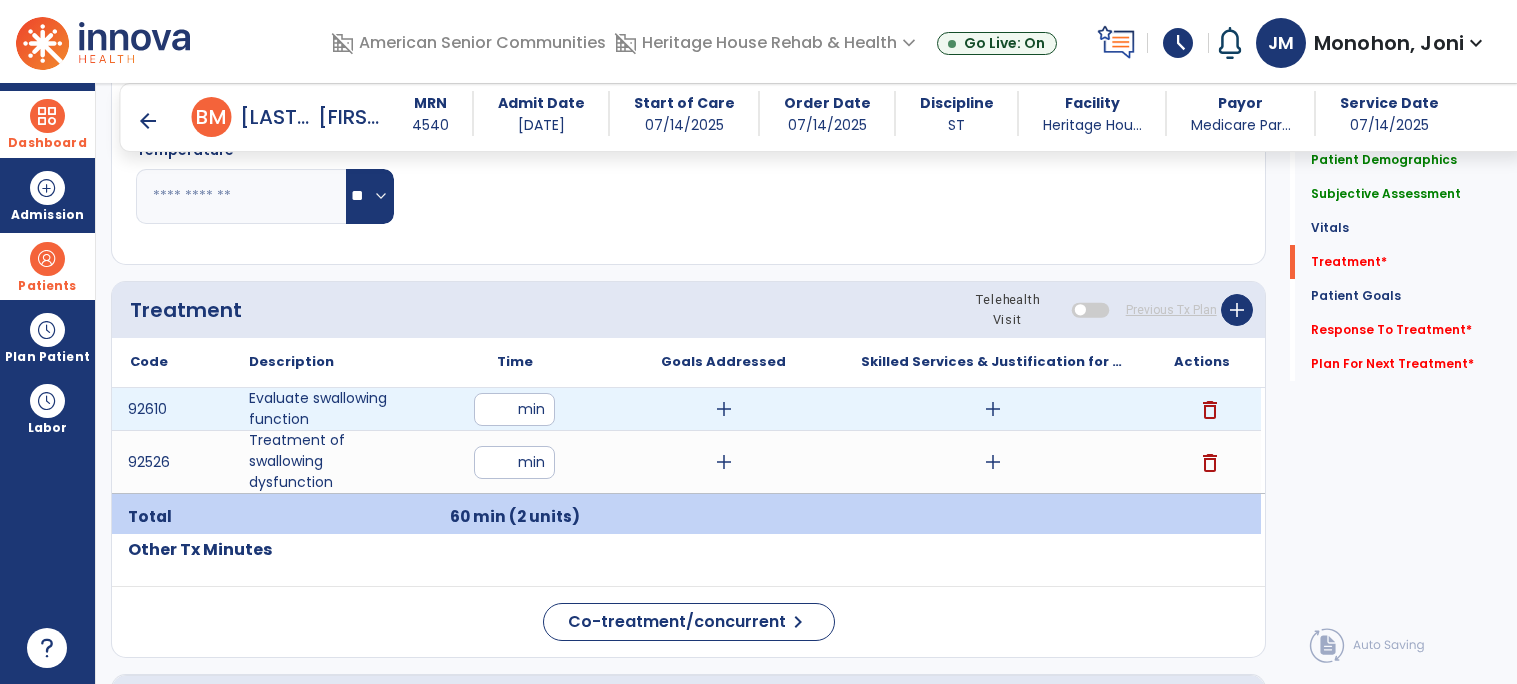 click on "**" at bounding box center (514, 409) 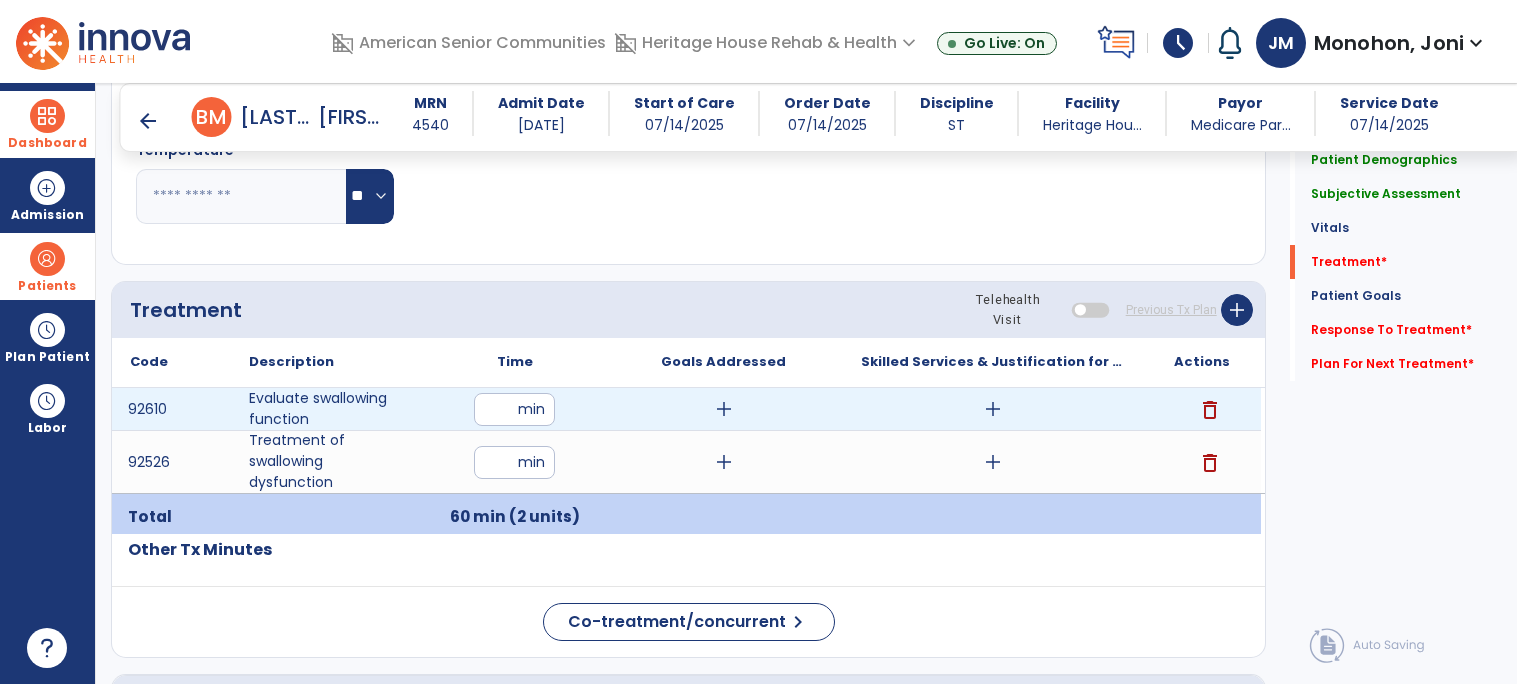 type on "*" 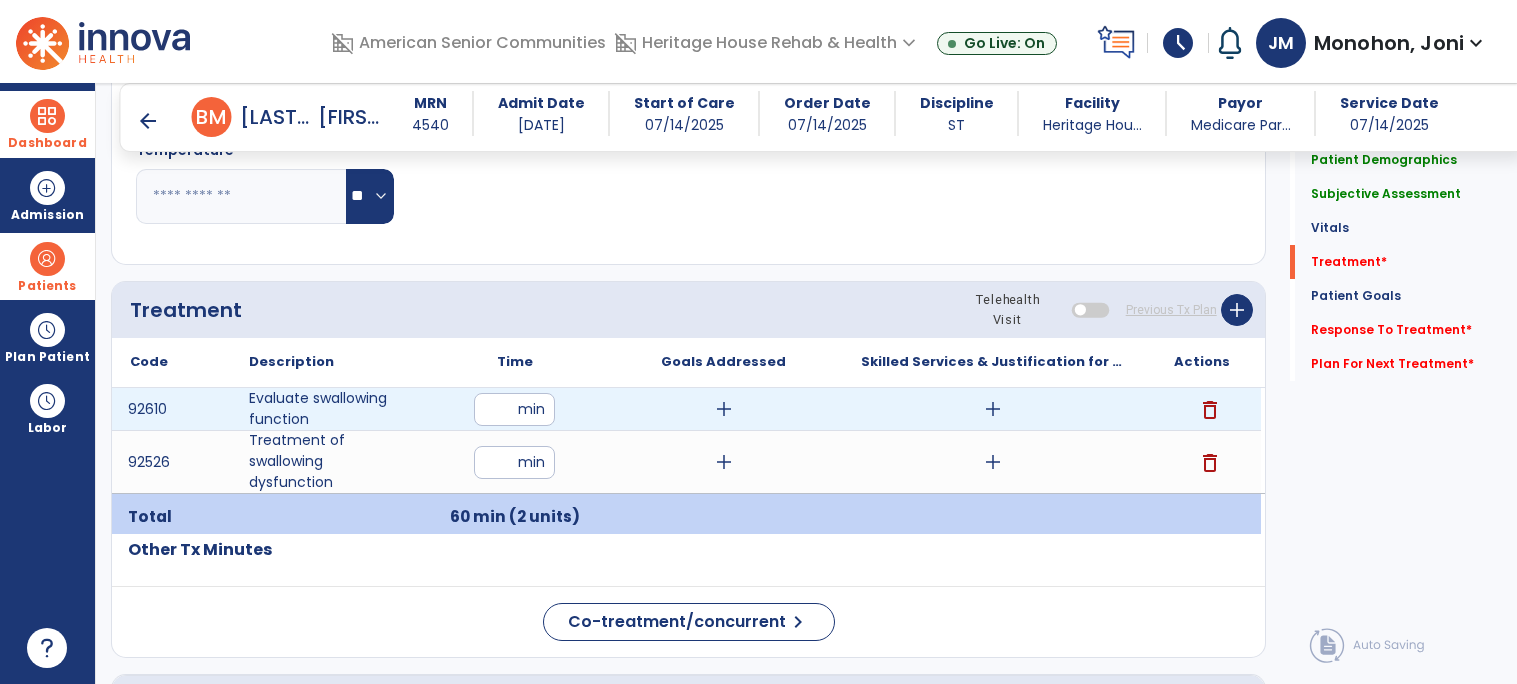type on "**" 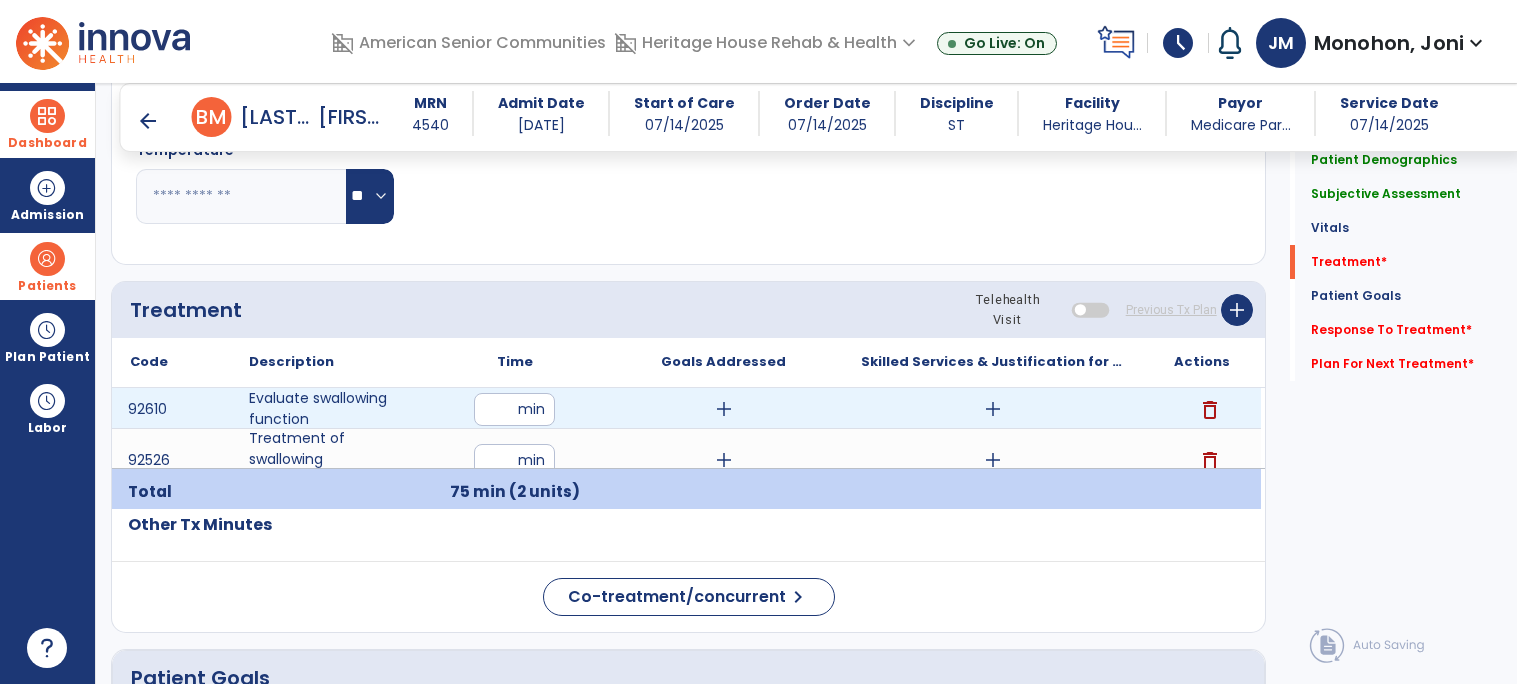 click on "add" at bounding box center [724, 409] 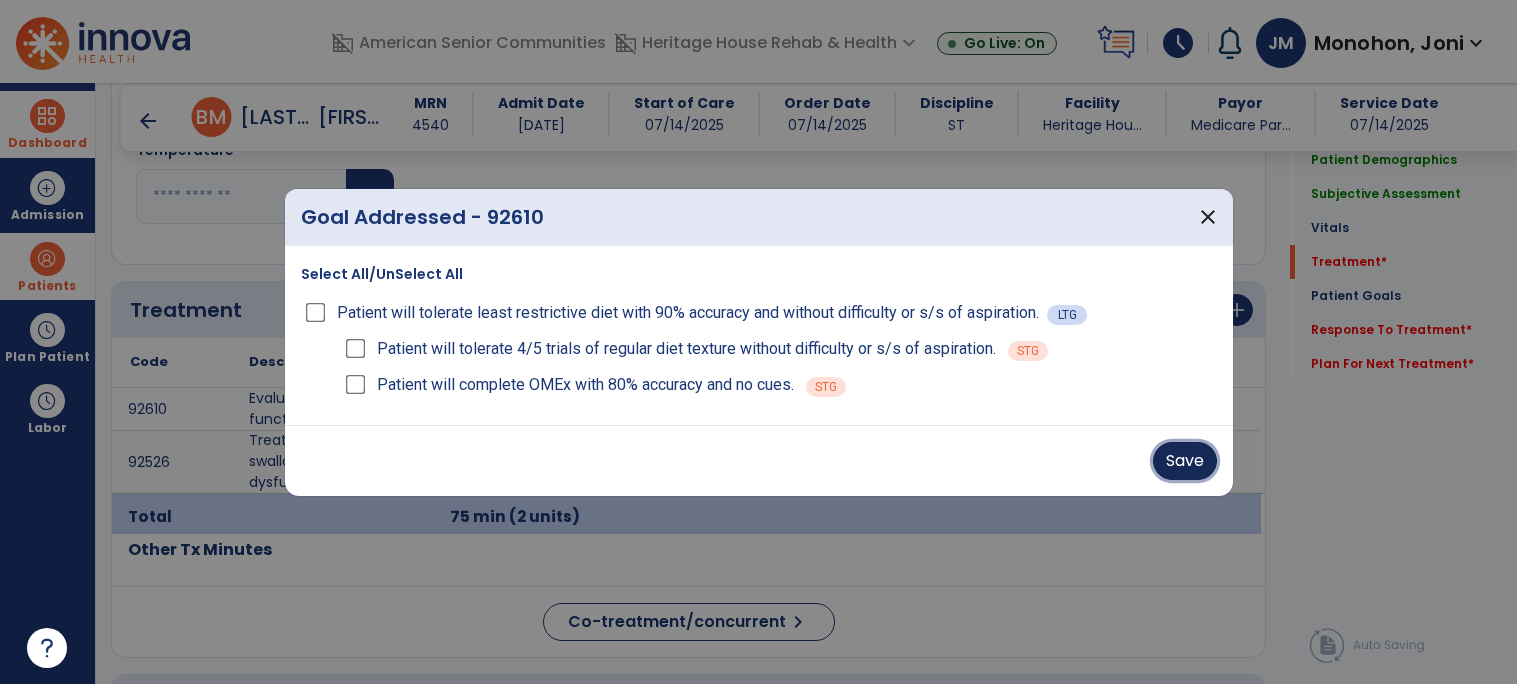 drag, startPoint x: 1183, startPoint y: 463, endPoint x: 1155, endPoint y: 459, distance: 28.284271 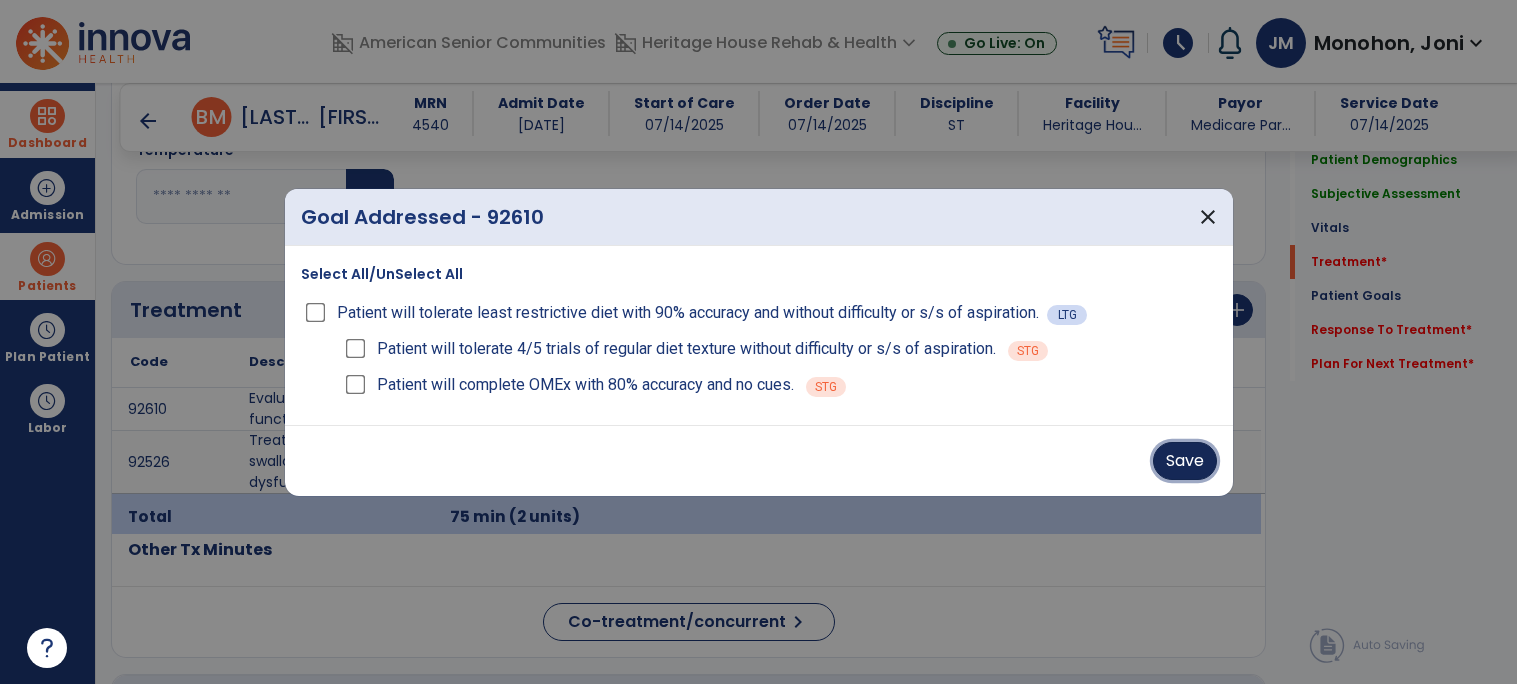 click on "Save" at bounding box center [1185, 461] 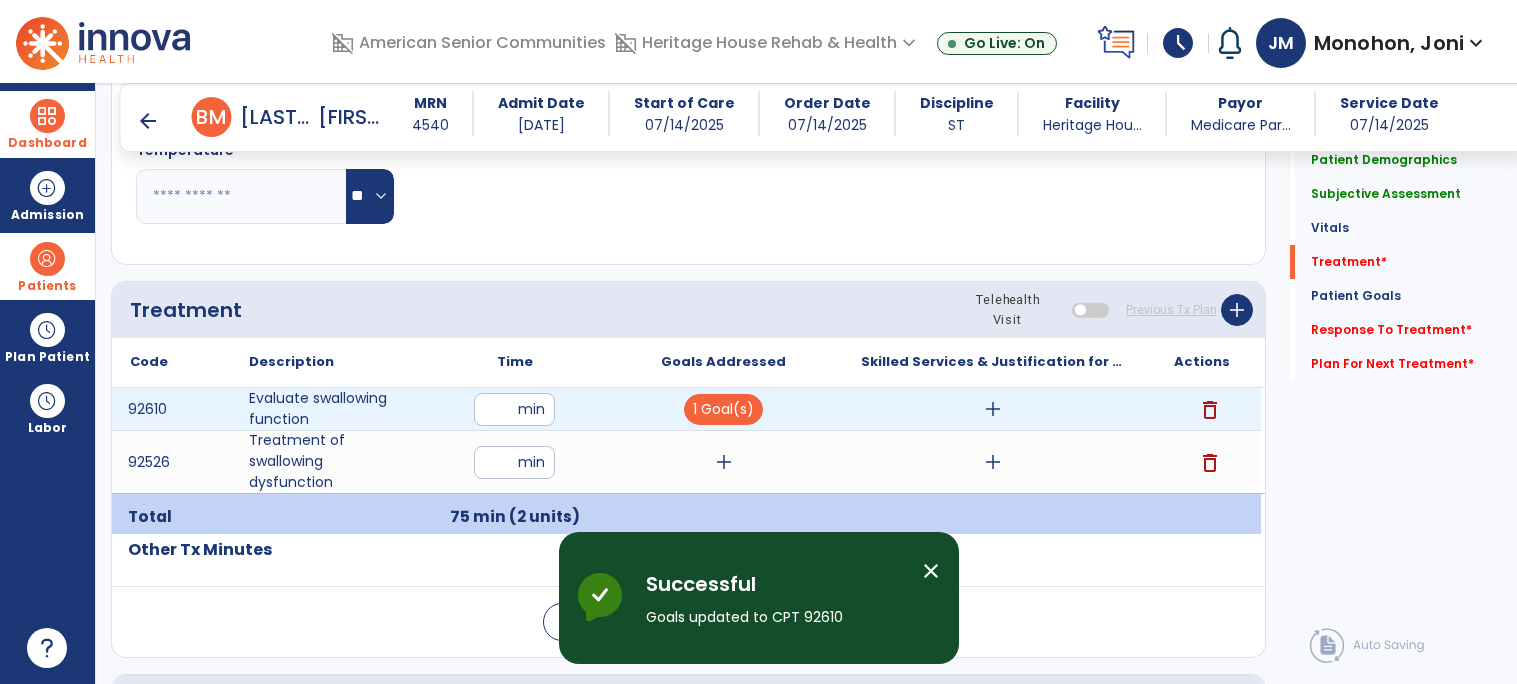 click on "add" at bounding box center [993, 409] 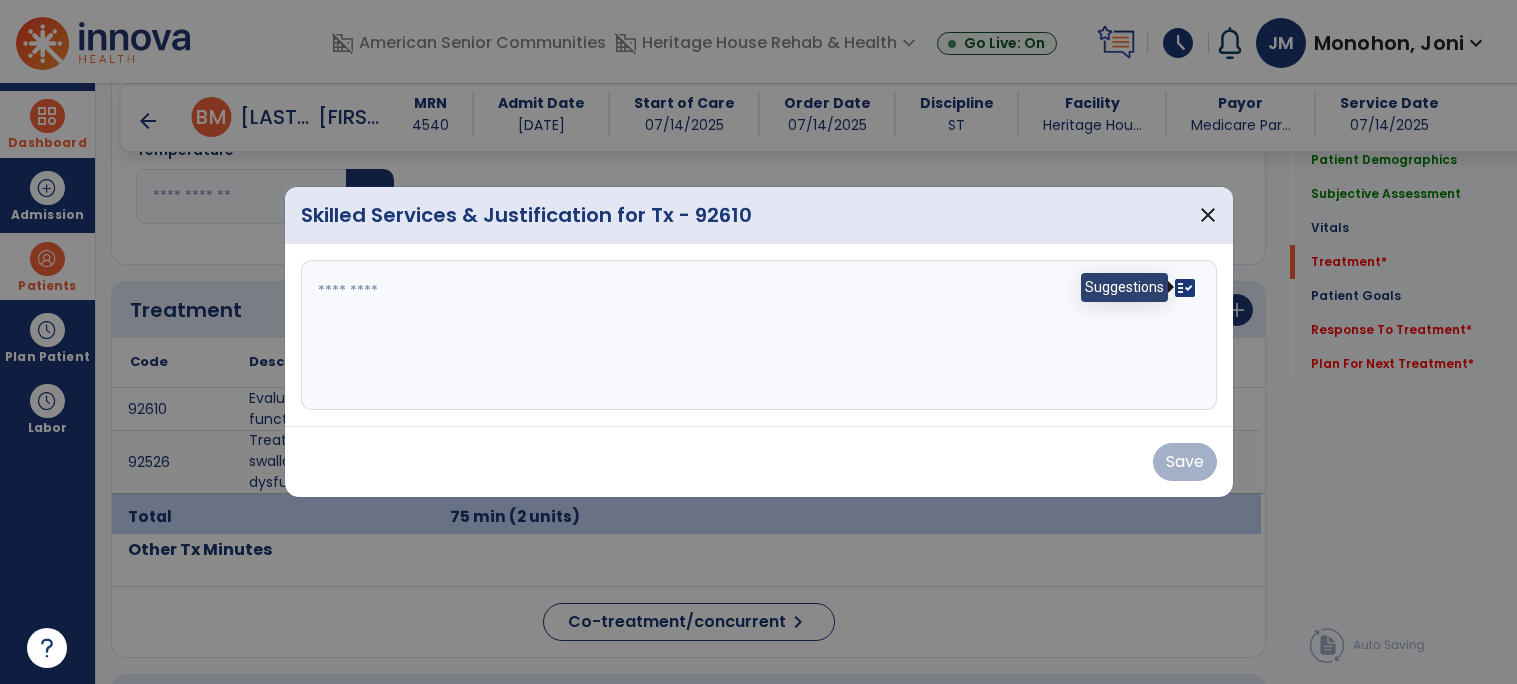 click on "fact_check" at bounding box center [1185, 288] 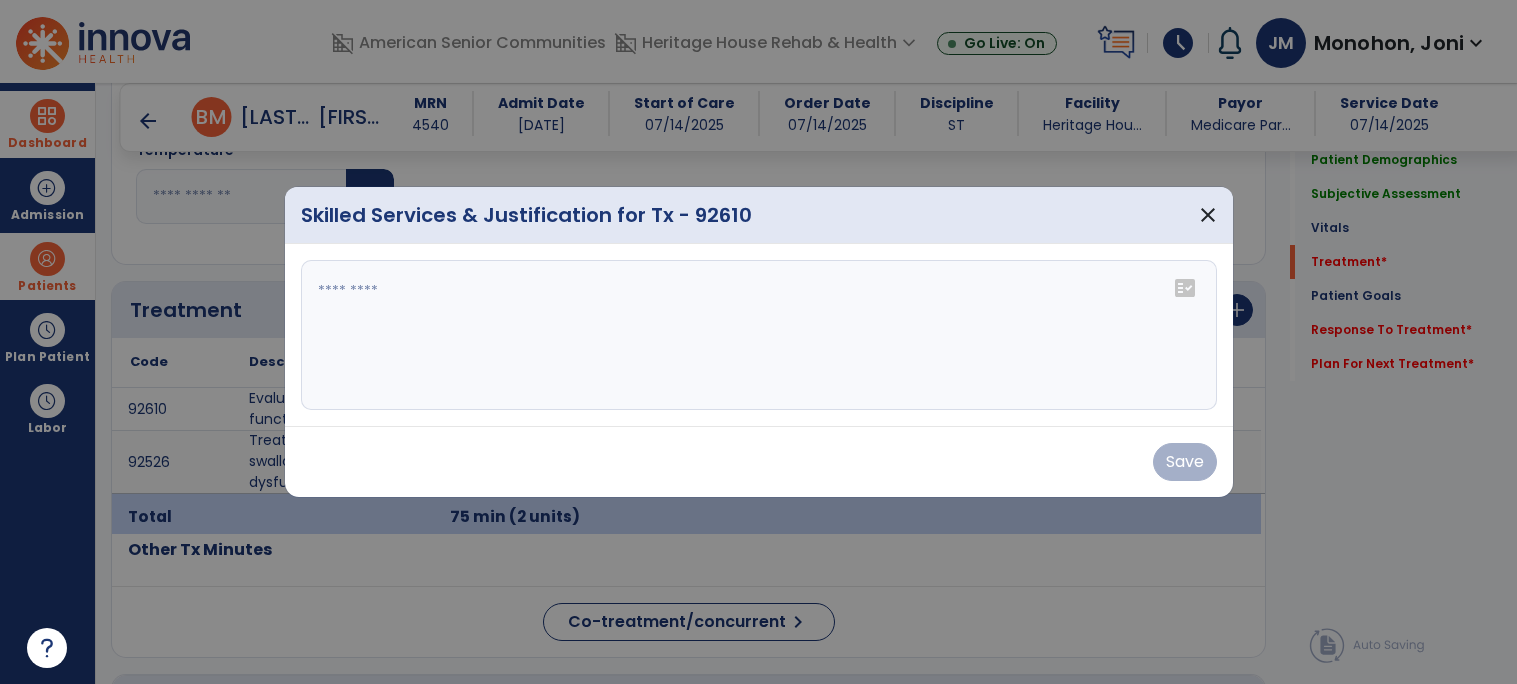 click on "fact_check" at bounding box center [1185, 288] 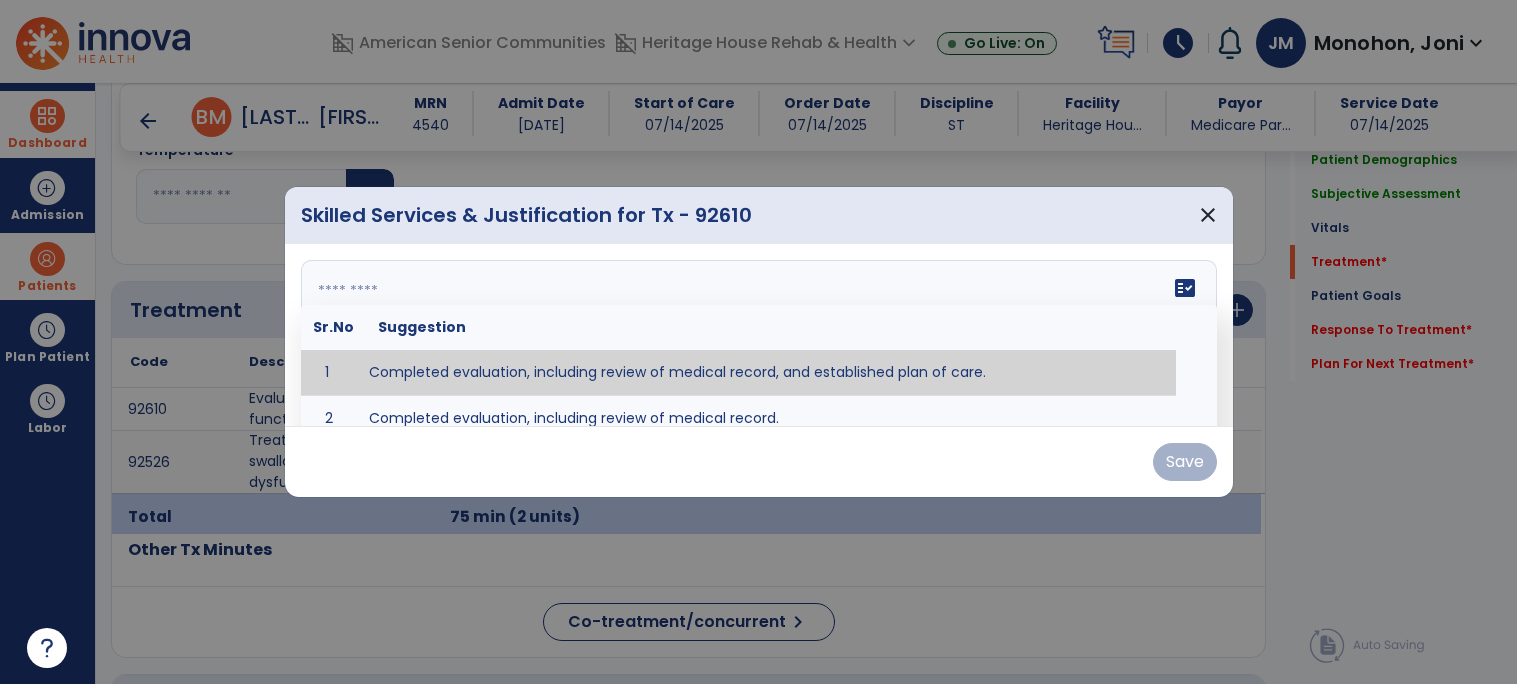 type on "**********" 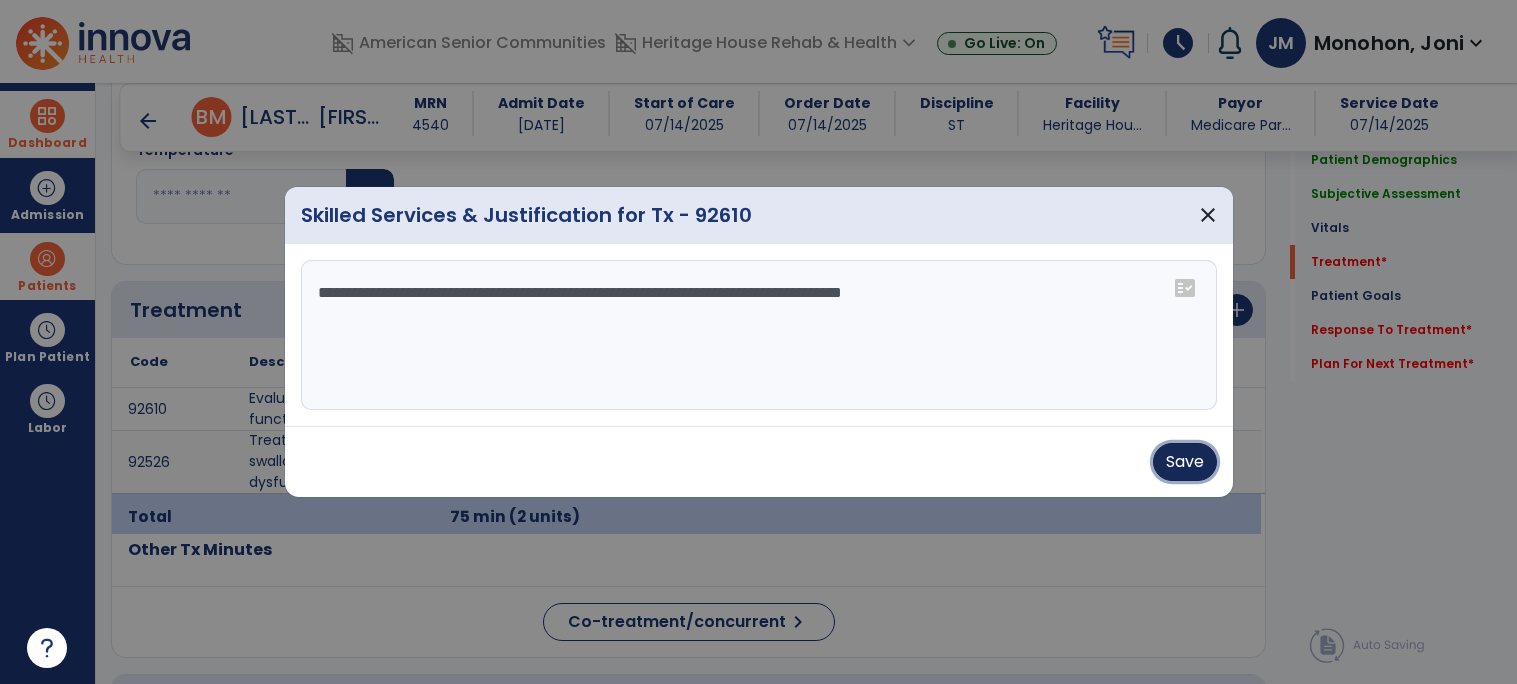 click on "Save" at bounding box center (1185, 462) 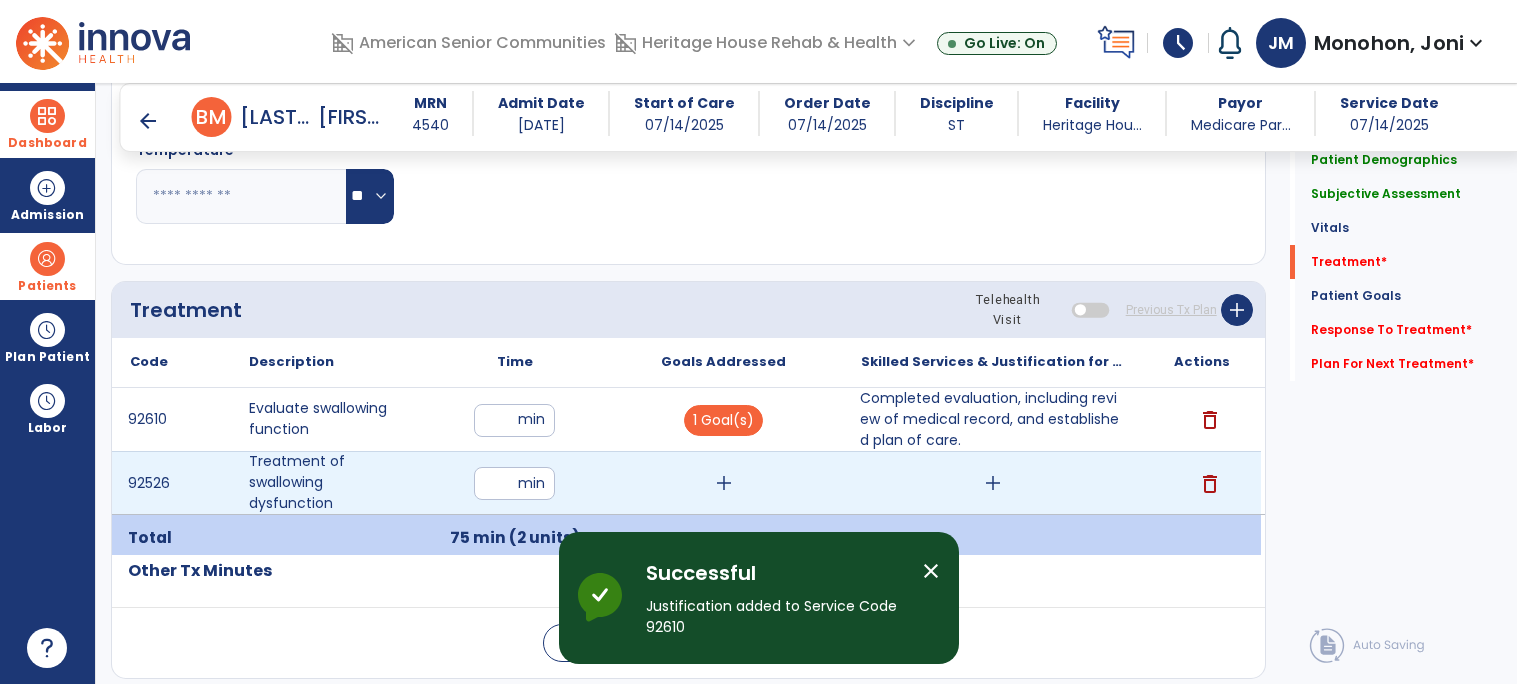 click on "add" at bounding box center (724, 483) 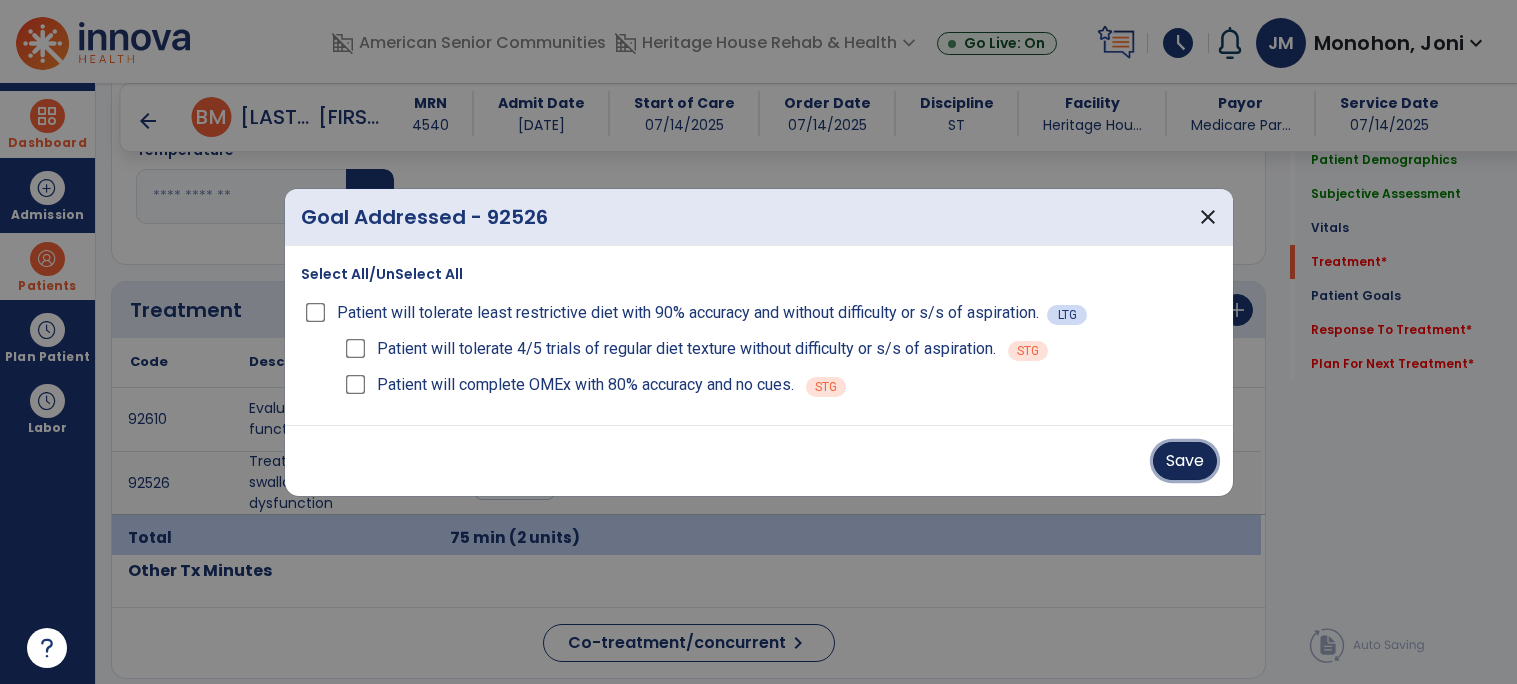 click on "Save" at bounding box center [1185, 461] 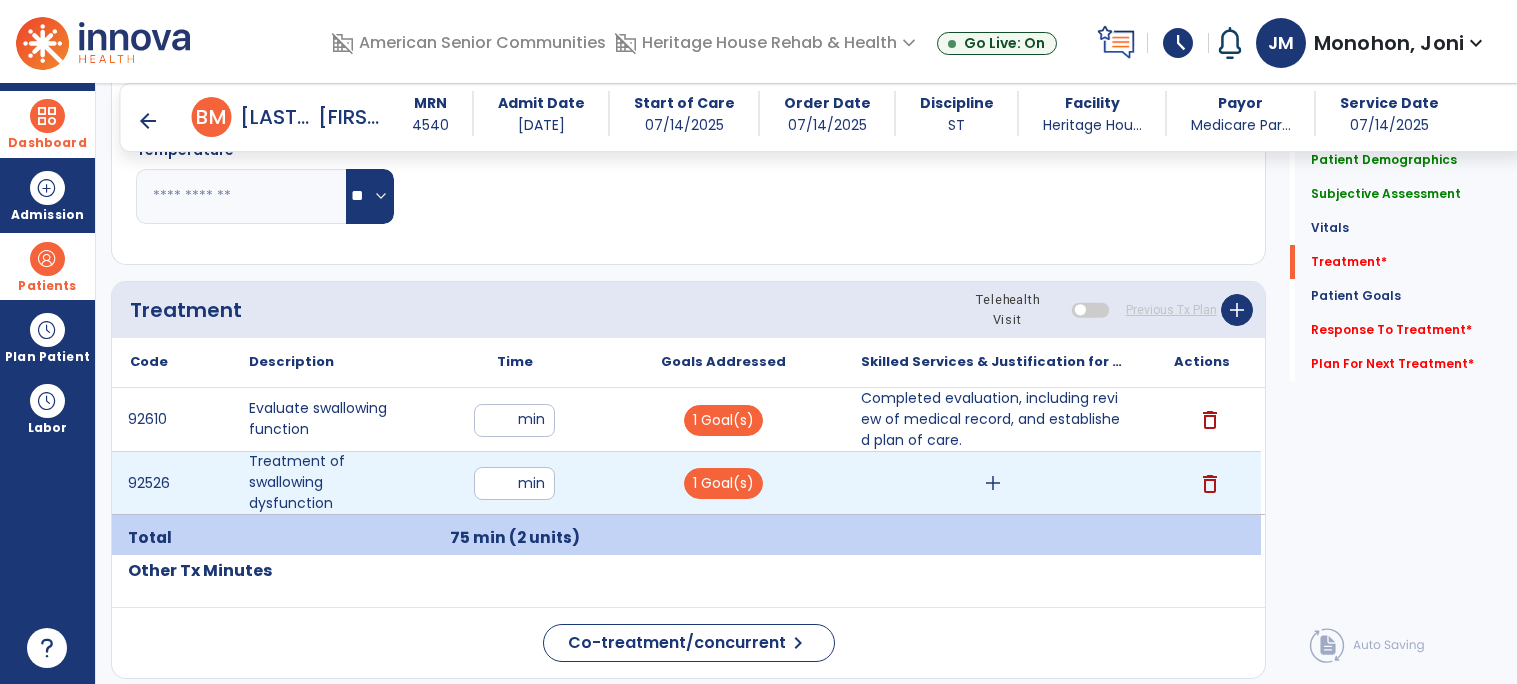 click on "add" at bounding box center (993, 483) 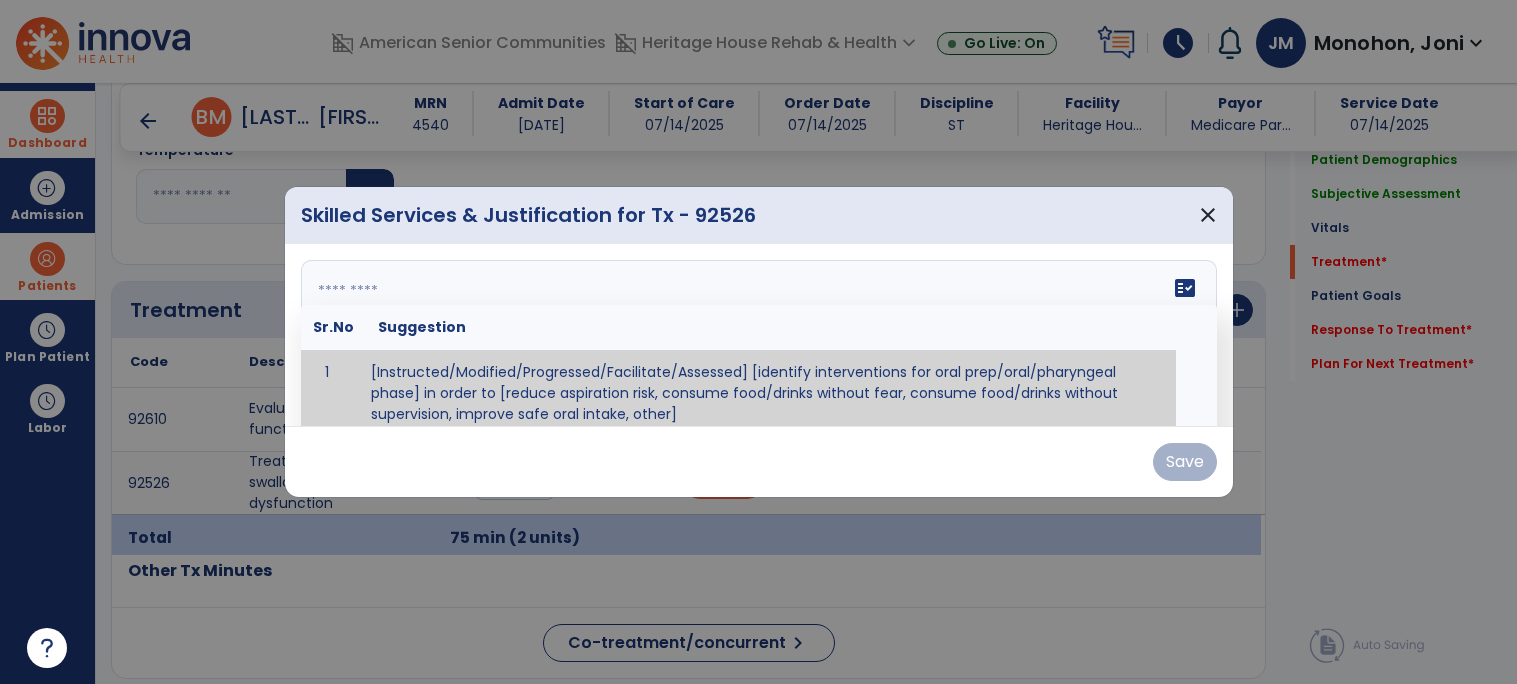 click on "fact_check  Sr.No Suggestion 1 [Instructed/Modified/Progressed/Facilitate/Assessed] [identify interventions for oral prep/oral/pharyngeal phase] in order to [reduce aspiration risk, consume food/drinks without fear, consume food/drinks without supervision, improve safe oral intake, other] 2 [Instructed/Modified/Progressed/Facilitate/Assessed] [identify compensatory methods such as alternating bites/sips, effortful swallow, other] in order to [reduce aspiration risk, consume food/drinks without fear, consume food/drinks without supervision, improve safe oral intake, other] 3 [Instructed/Modified/Progressed/Assessed] trials of [identify IDDSI Food/Drink Level or NDD Solid/Liquid Level] in order to [reduce aspiration risk, consume food/drinks without fear, consume food/drinks without supervision, improve safe oral intake, other] 4 5 Assessed swallow with administration of [identify test]" at bounding box center [759, 335] 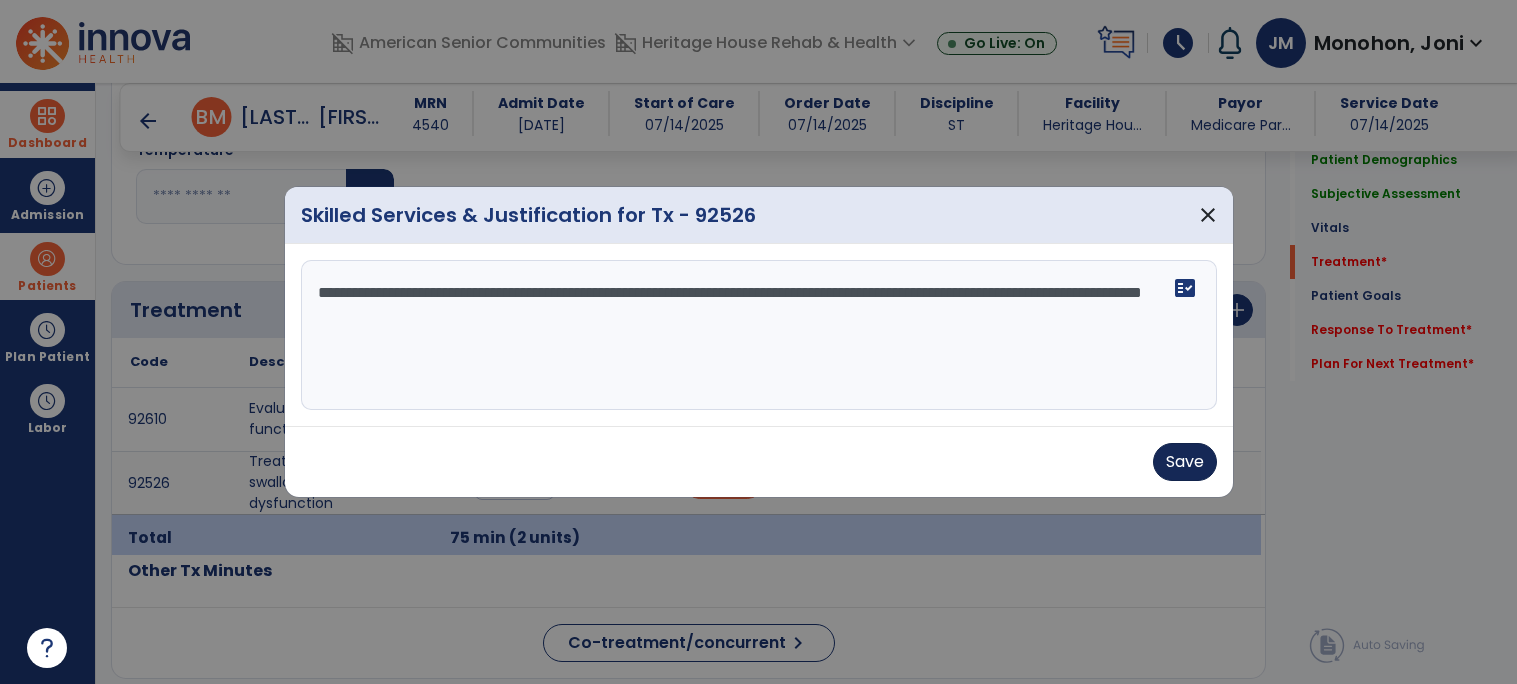 type on "**********" 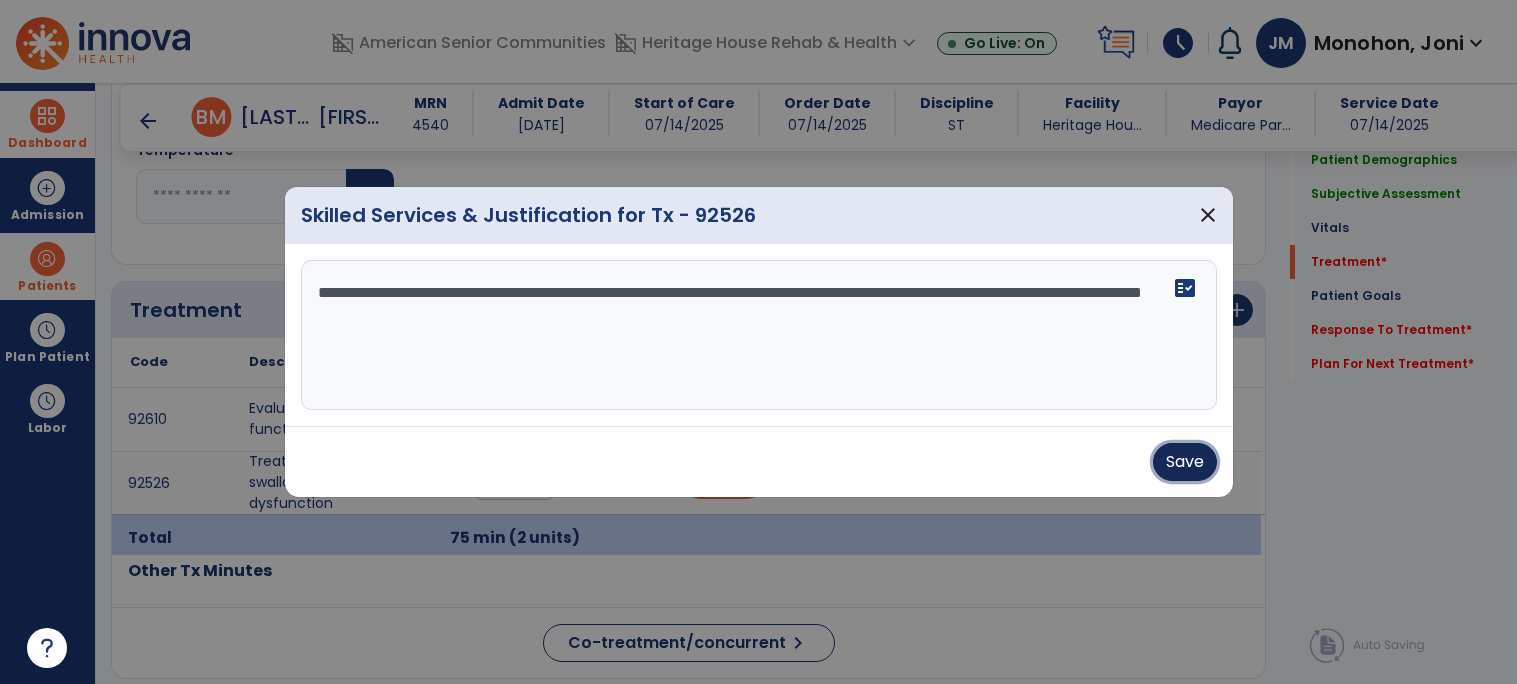 click on "Save" at bounding box center [1185, 462] 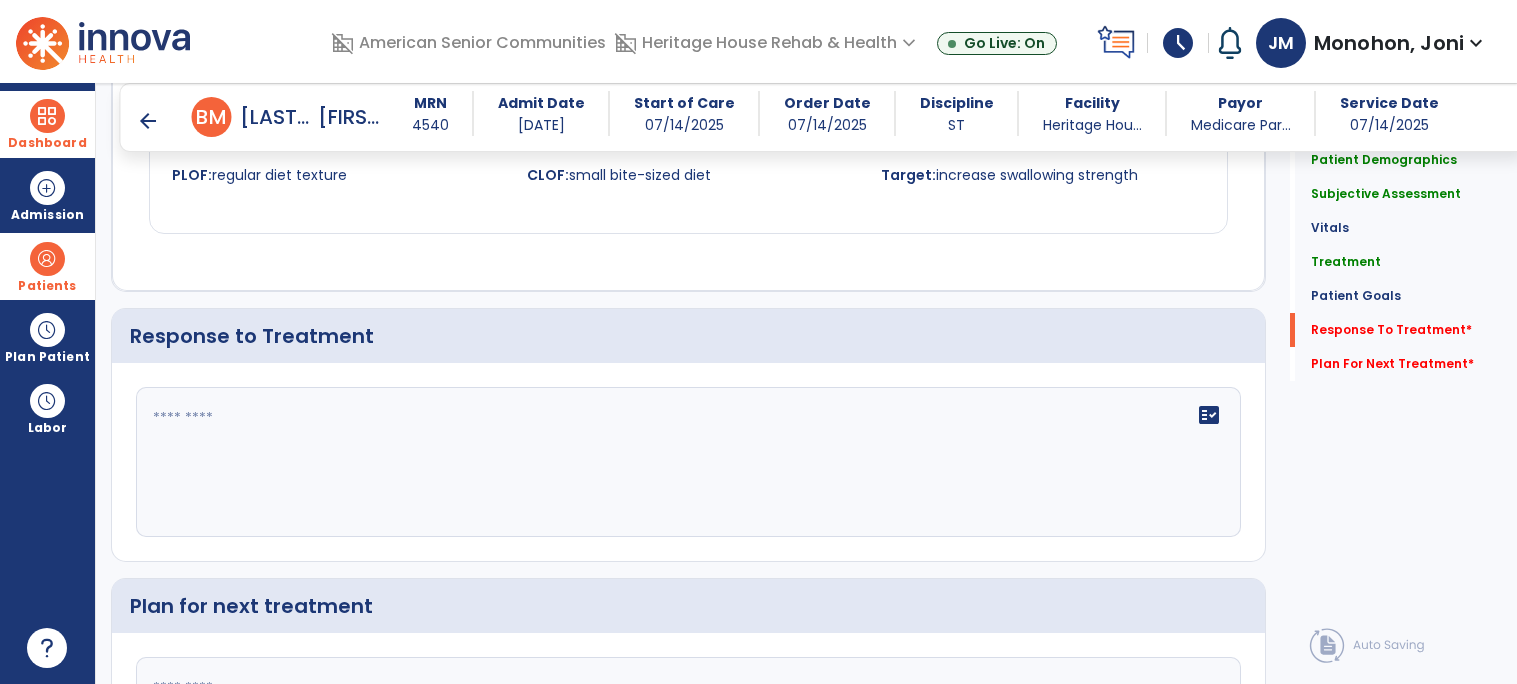 scroll, scrollTop: 2015, scrollLeft: 0, axis: vertical 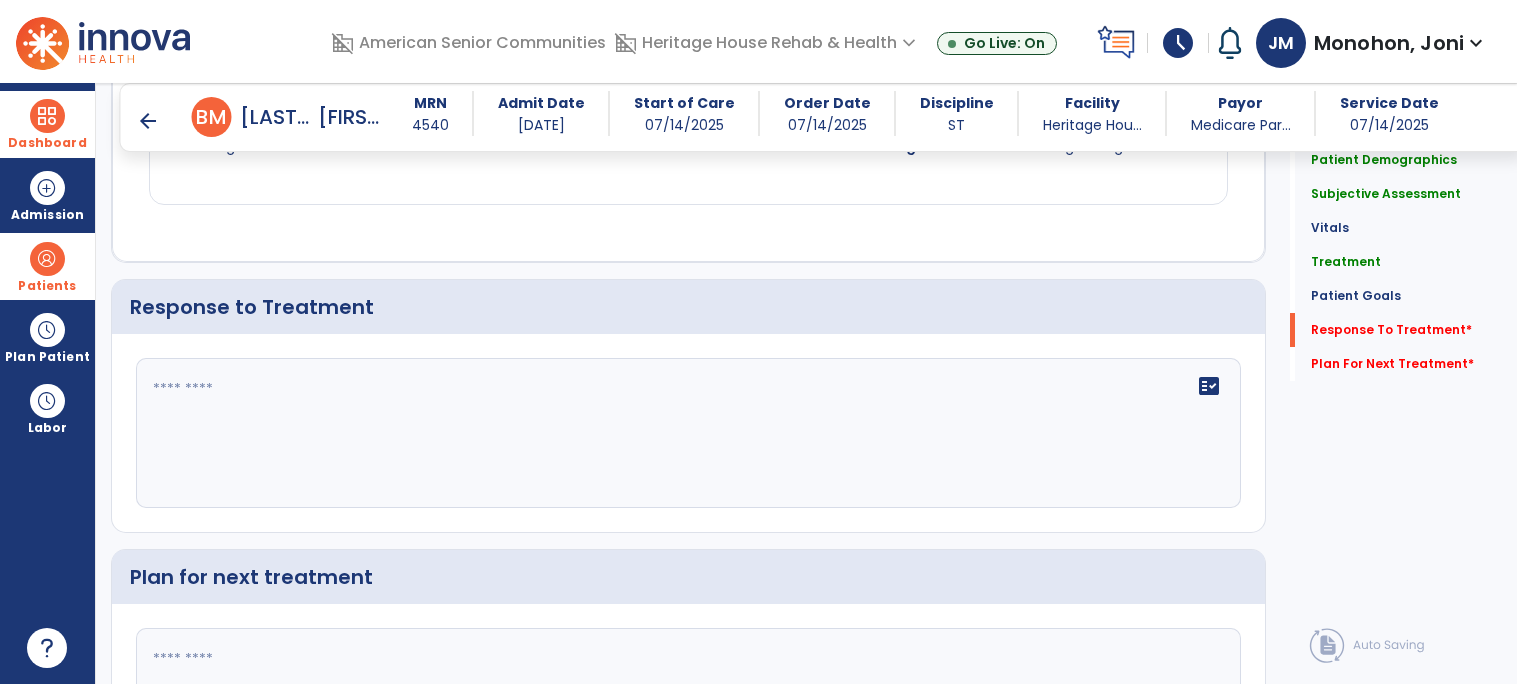 click on "fact_check" 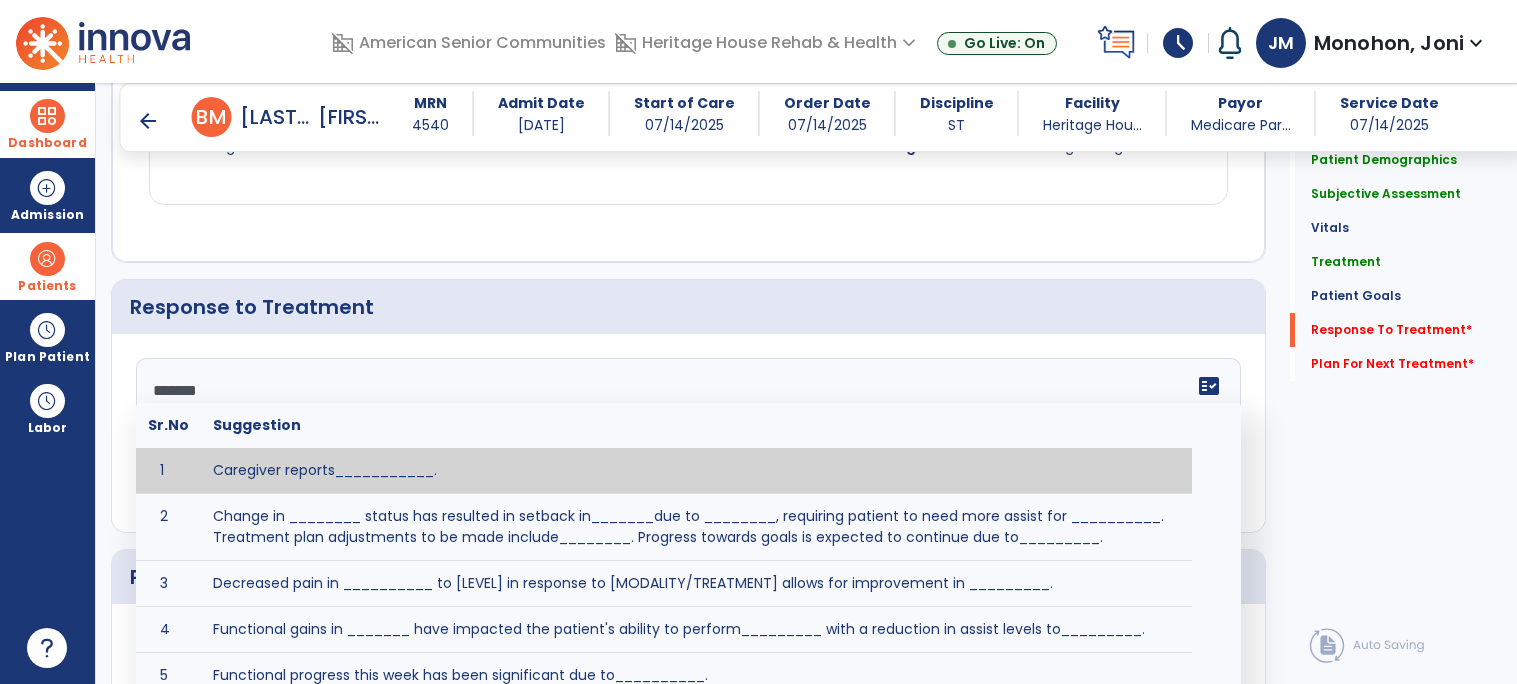 click on "***" 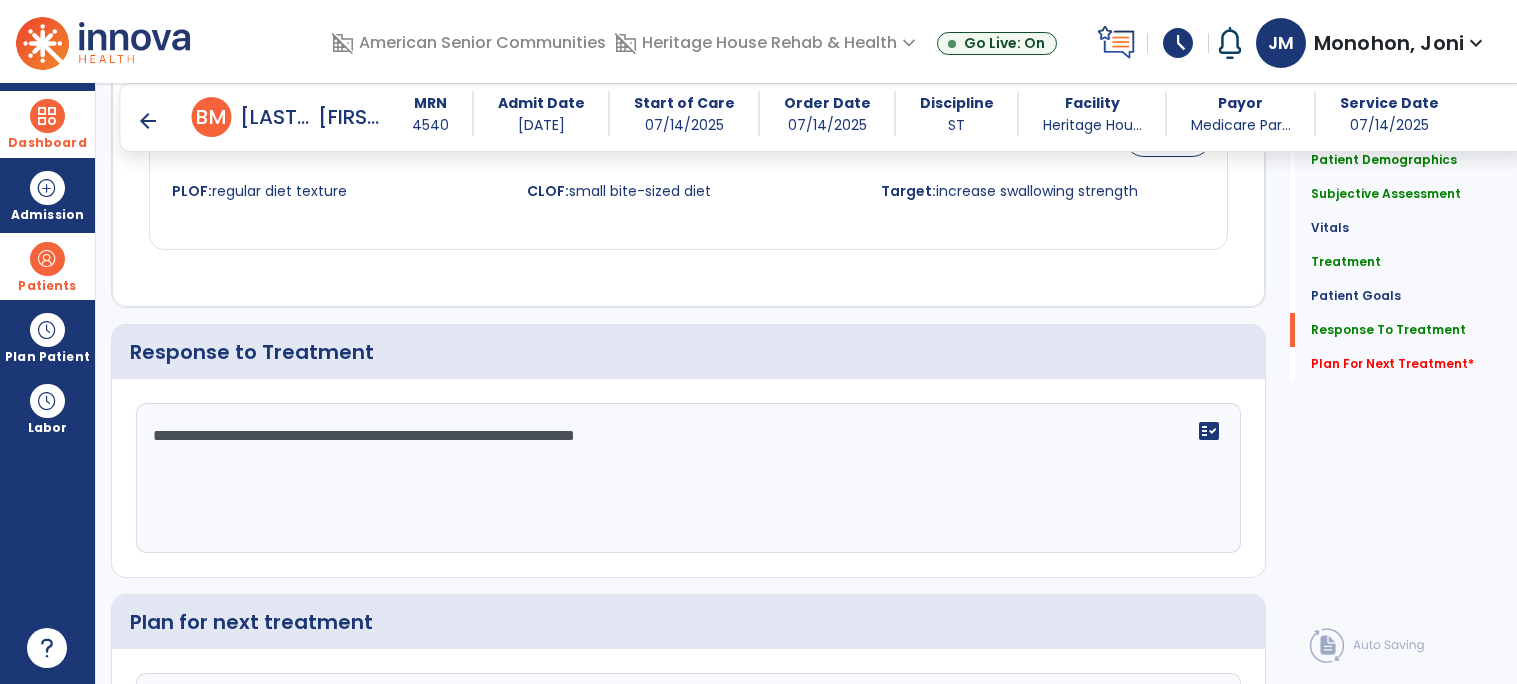 scroll, scrollTop: 2015, scrollLeft: 0, axis: vertical 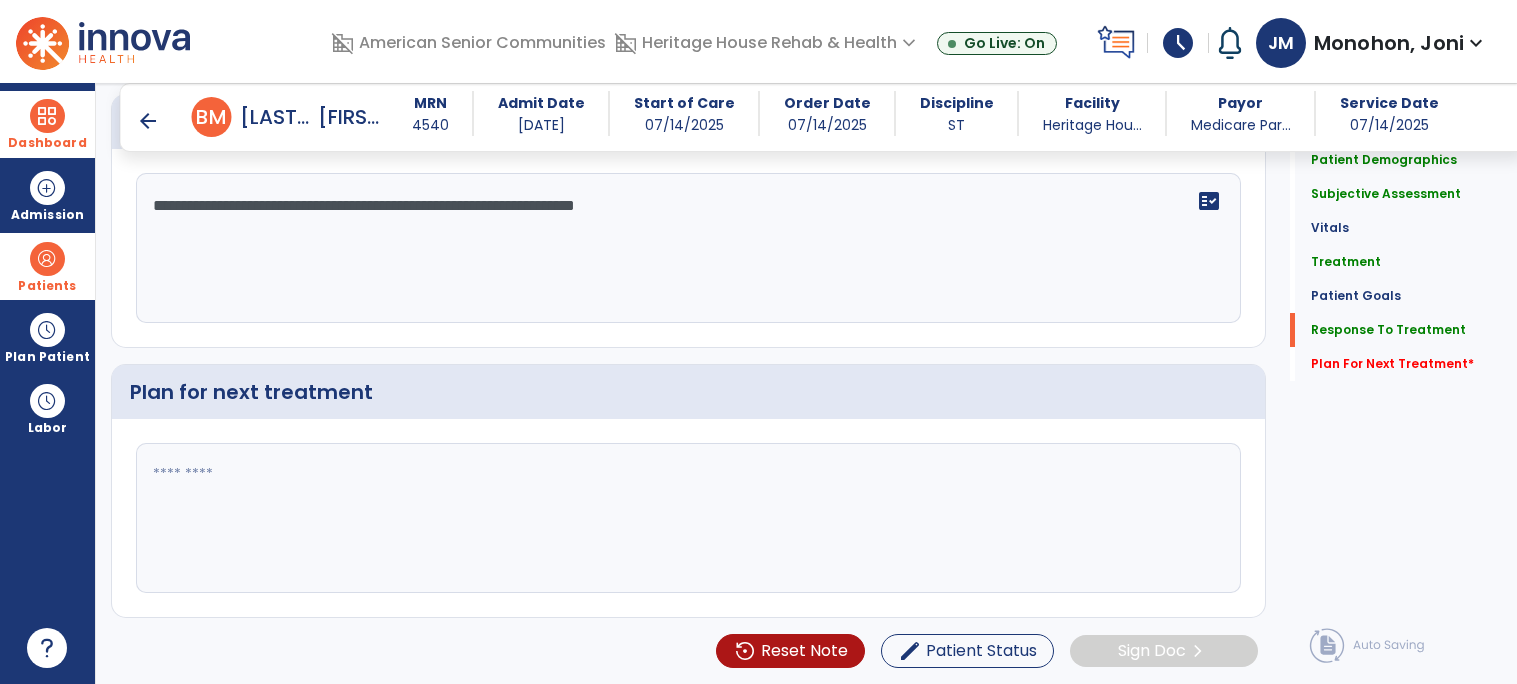 type on "**********" 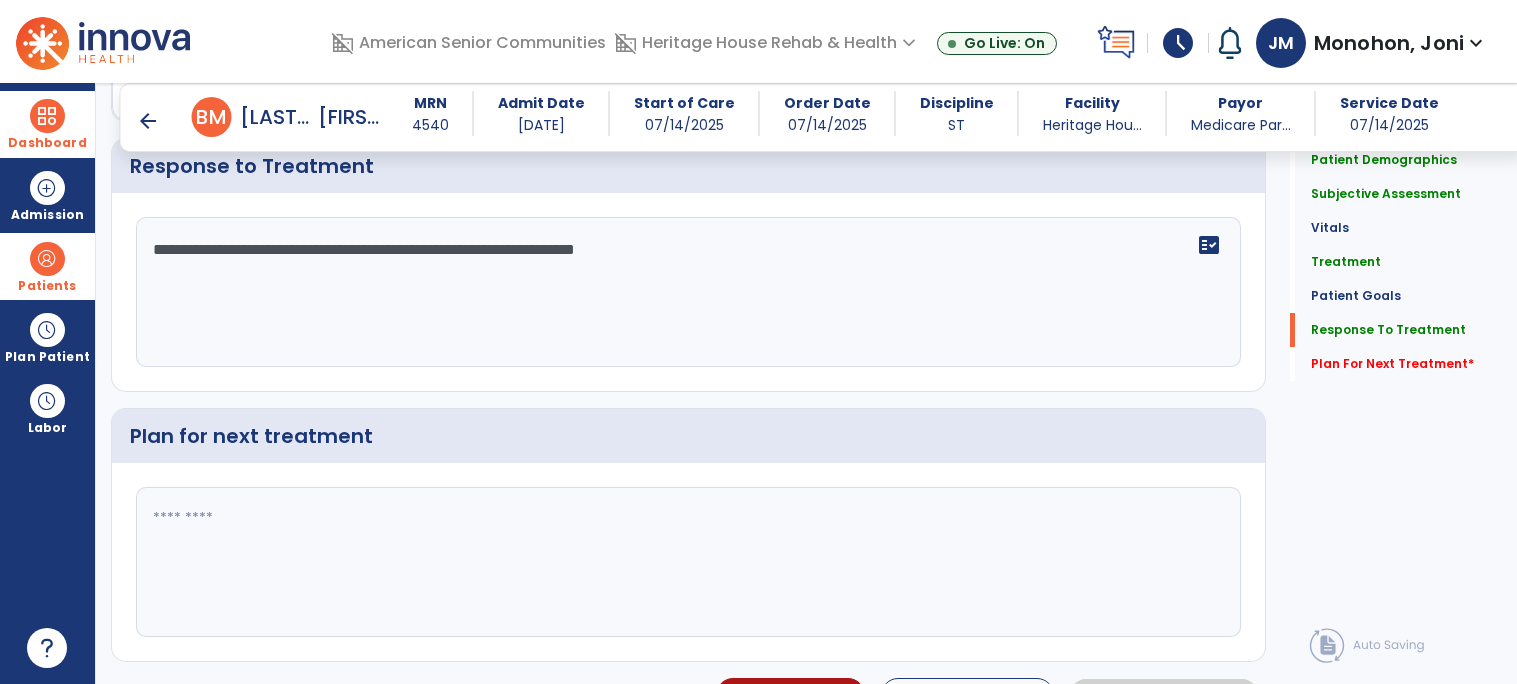 scroll, scrollTop: 2202, scrollLeft: 0, axis: vertical 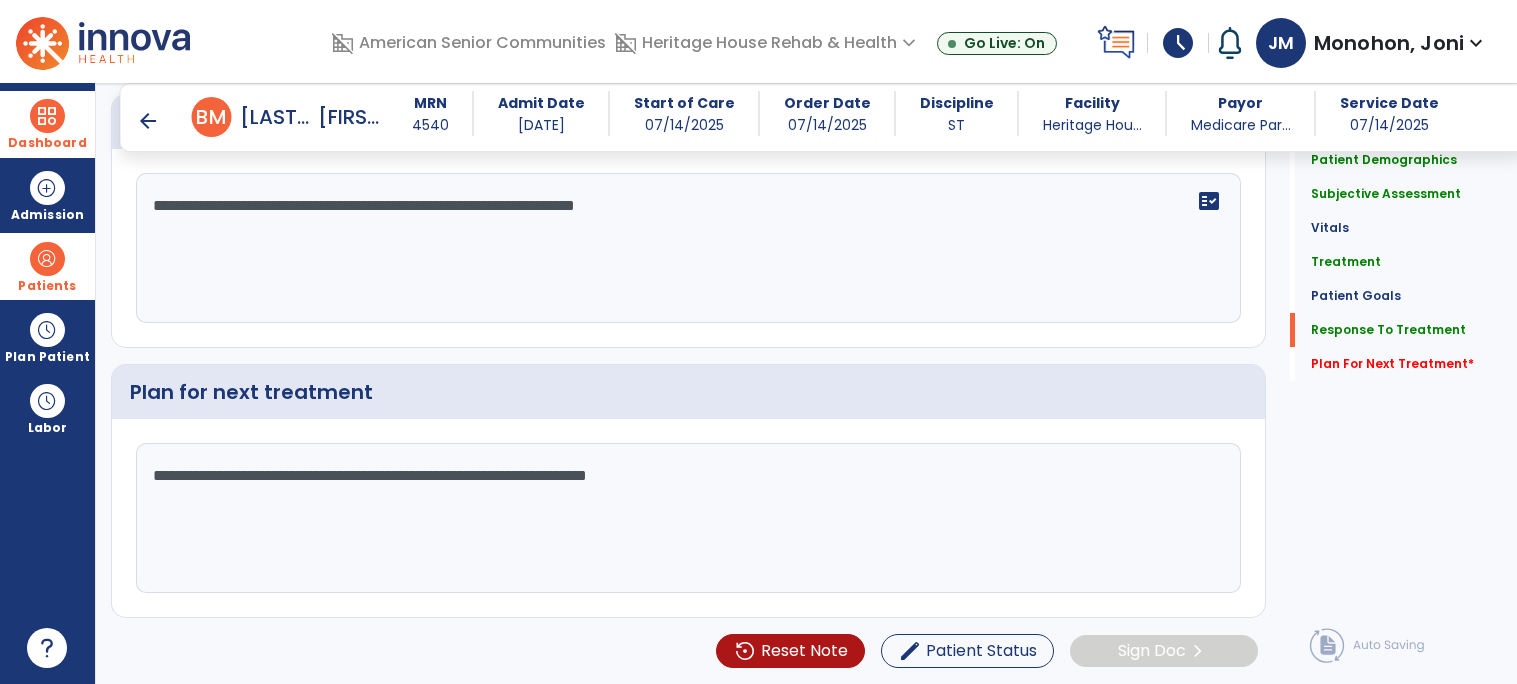 type on "**********" 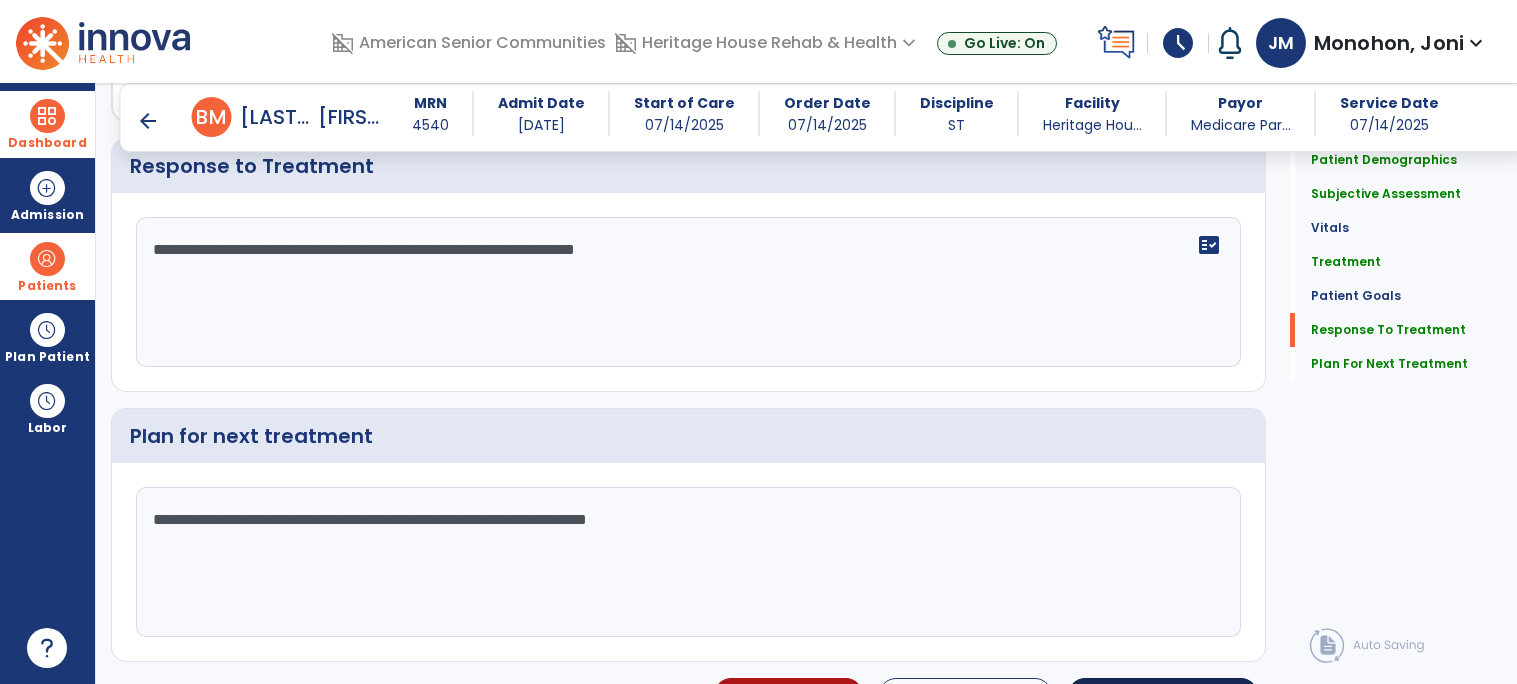 scroll, scrollTop: 2202, scrollLeft: 0, axis: vertical 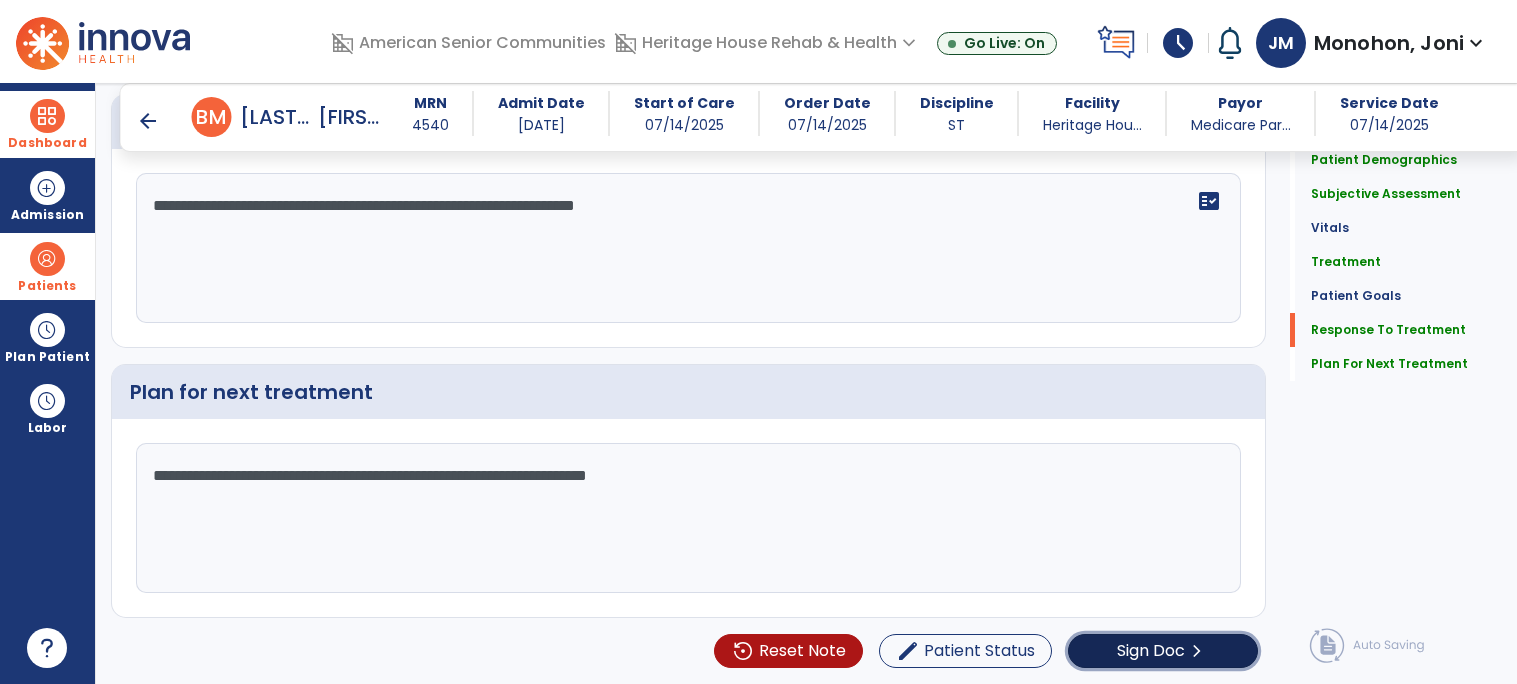 click on "Sign Doc" 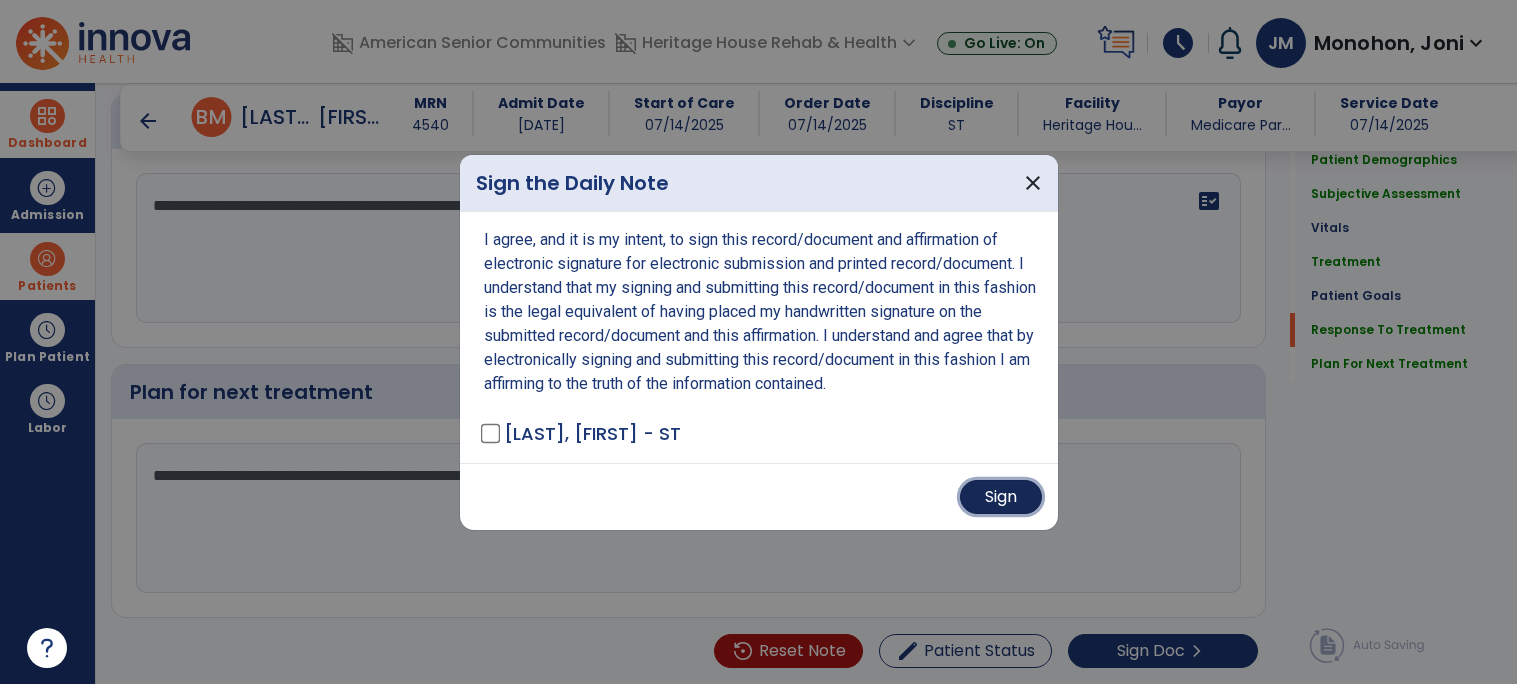 click on "Sign" at bounding box center (1001, 497) 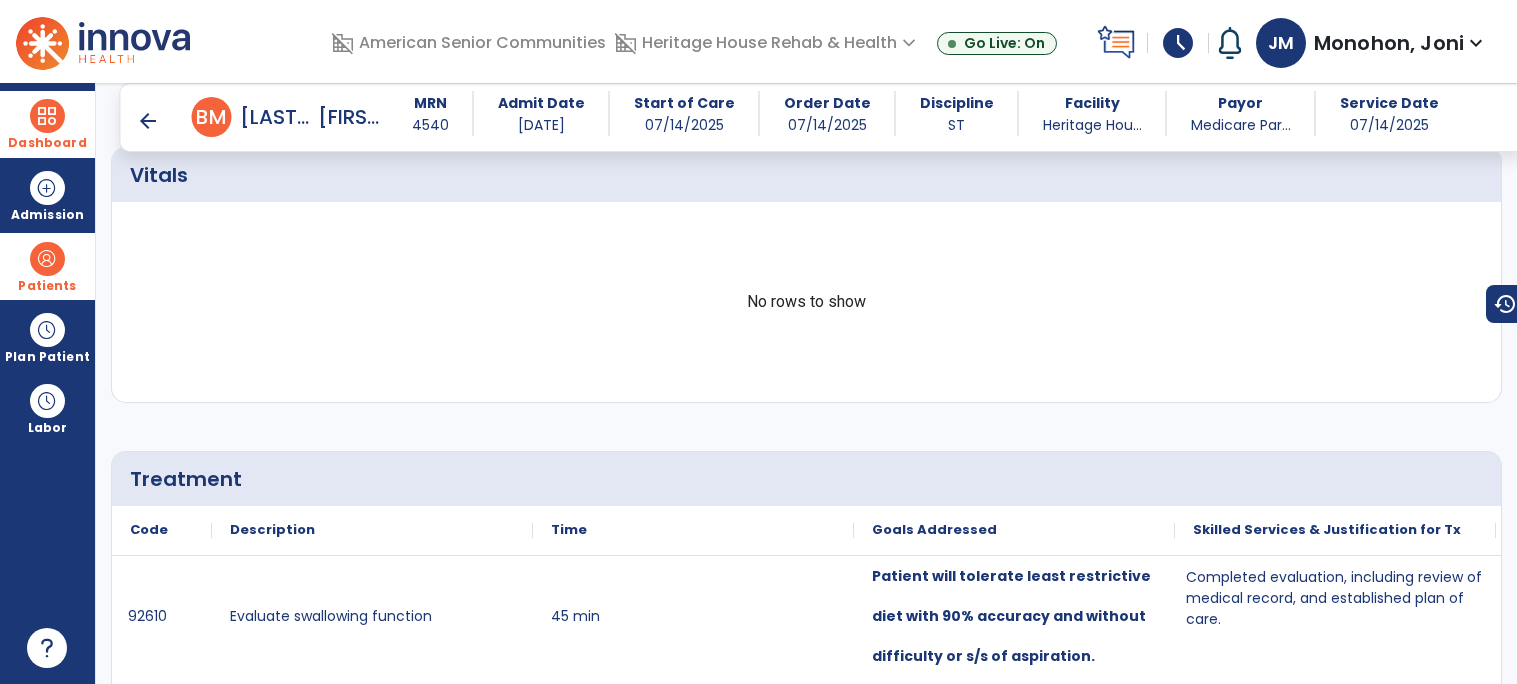 scroll, scrollTop: 870, scrollLeft: 0, axis: vertical 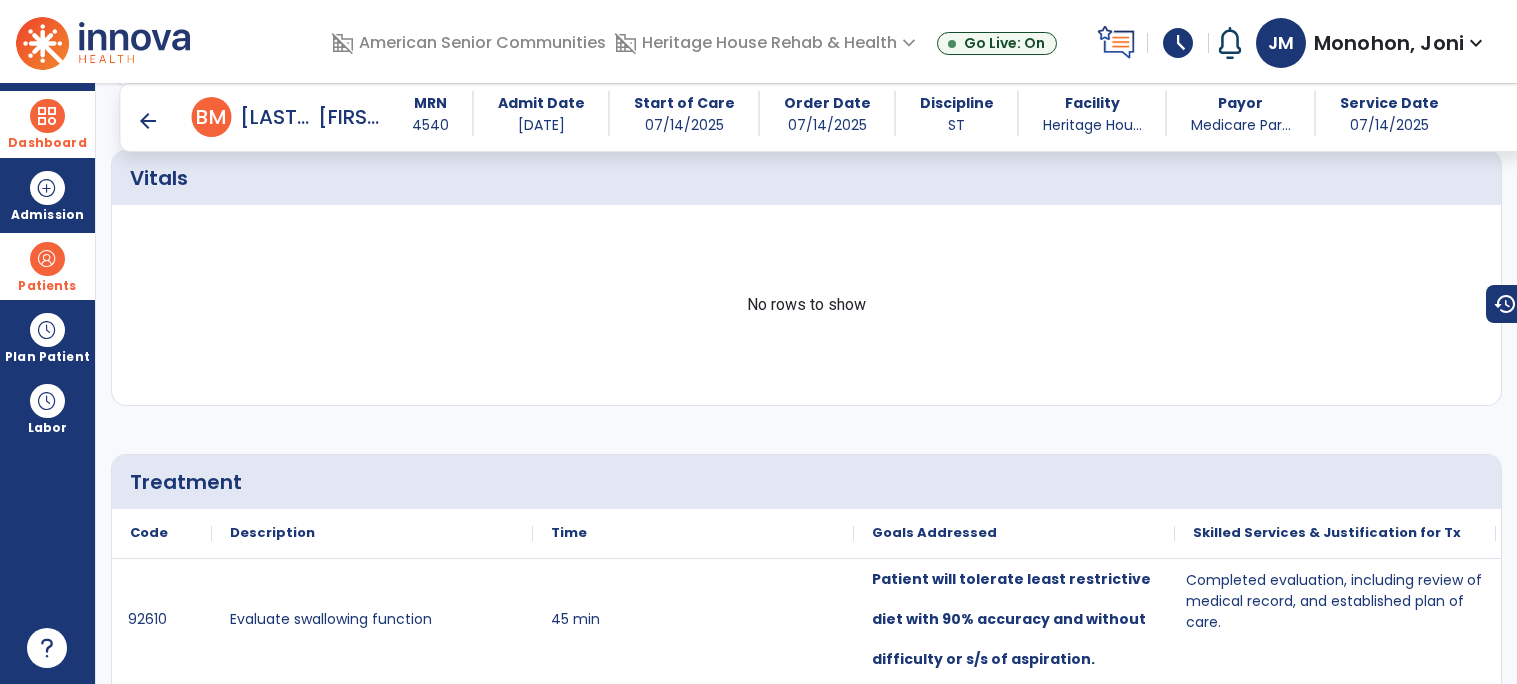 click on "arrow_back" at bounding box center (148, 121) 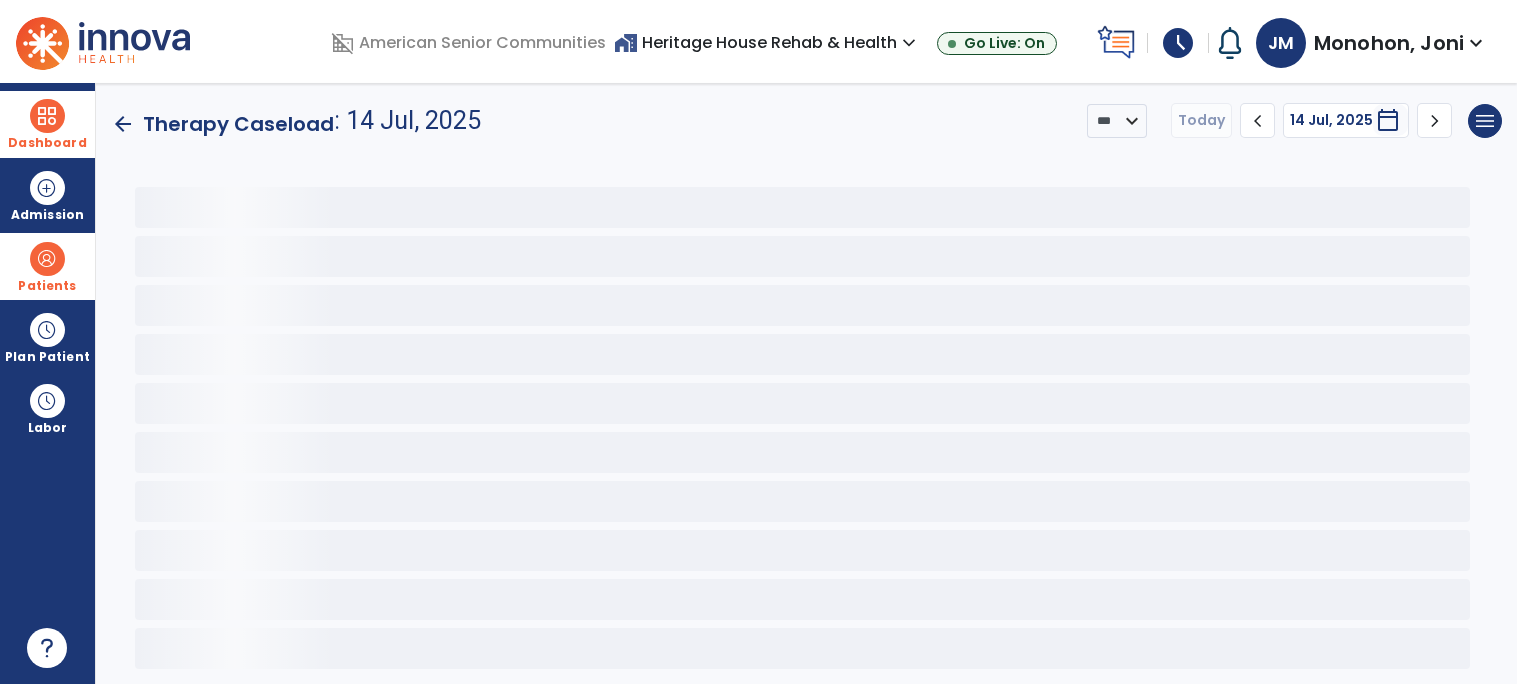 scroll, scrollTop: 0, scrollLeft: 0, axis: both 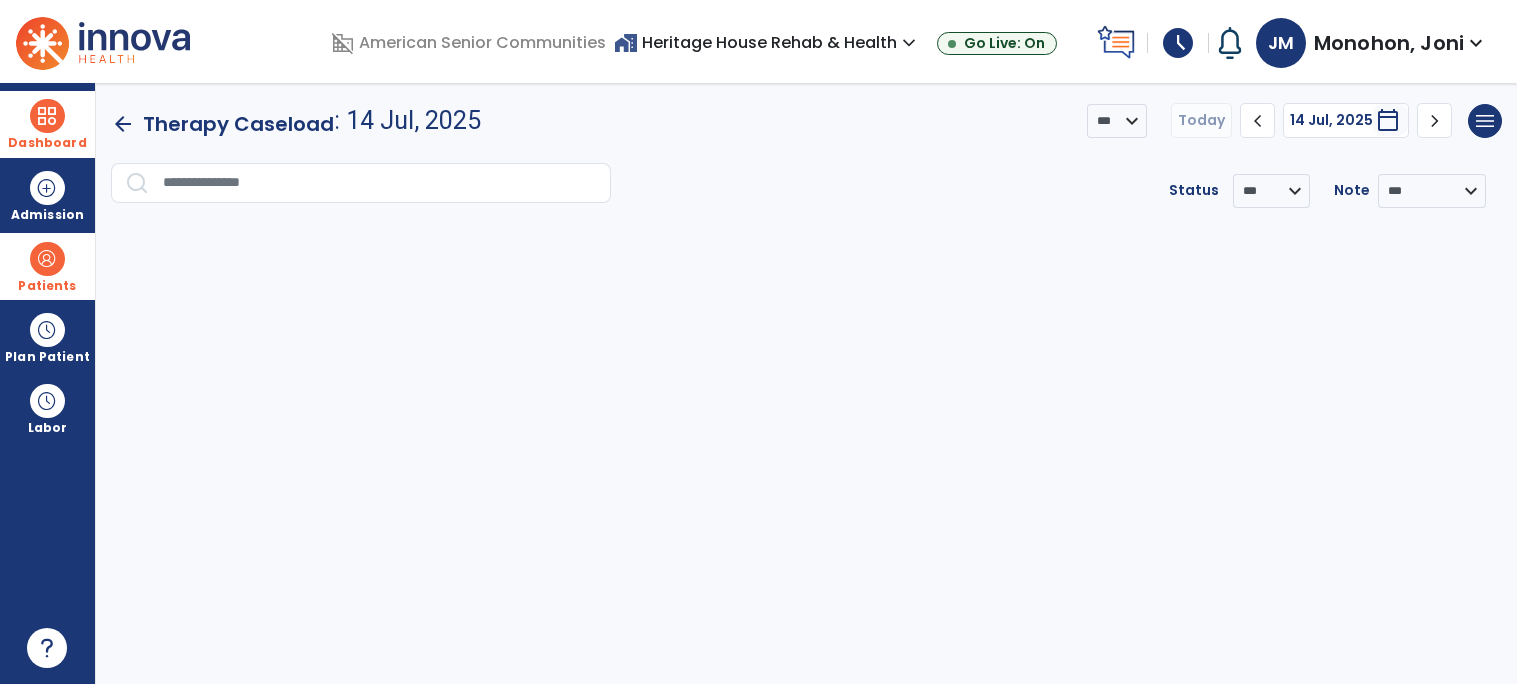 click on "arrow_back" 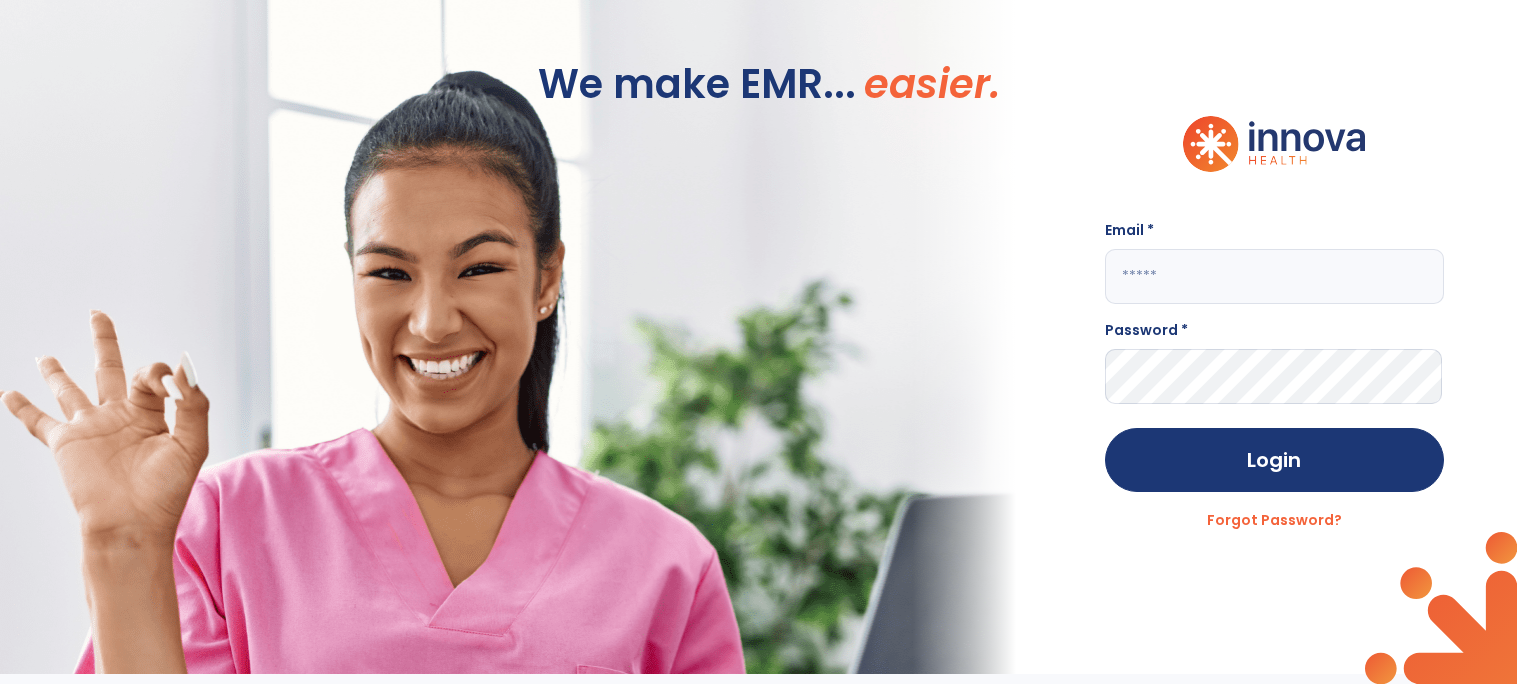 click 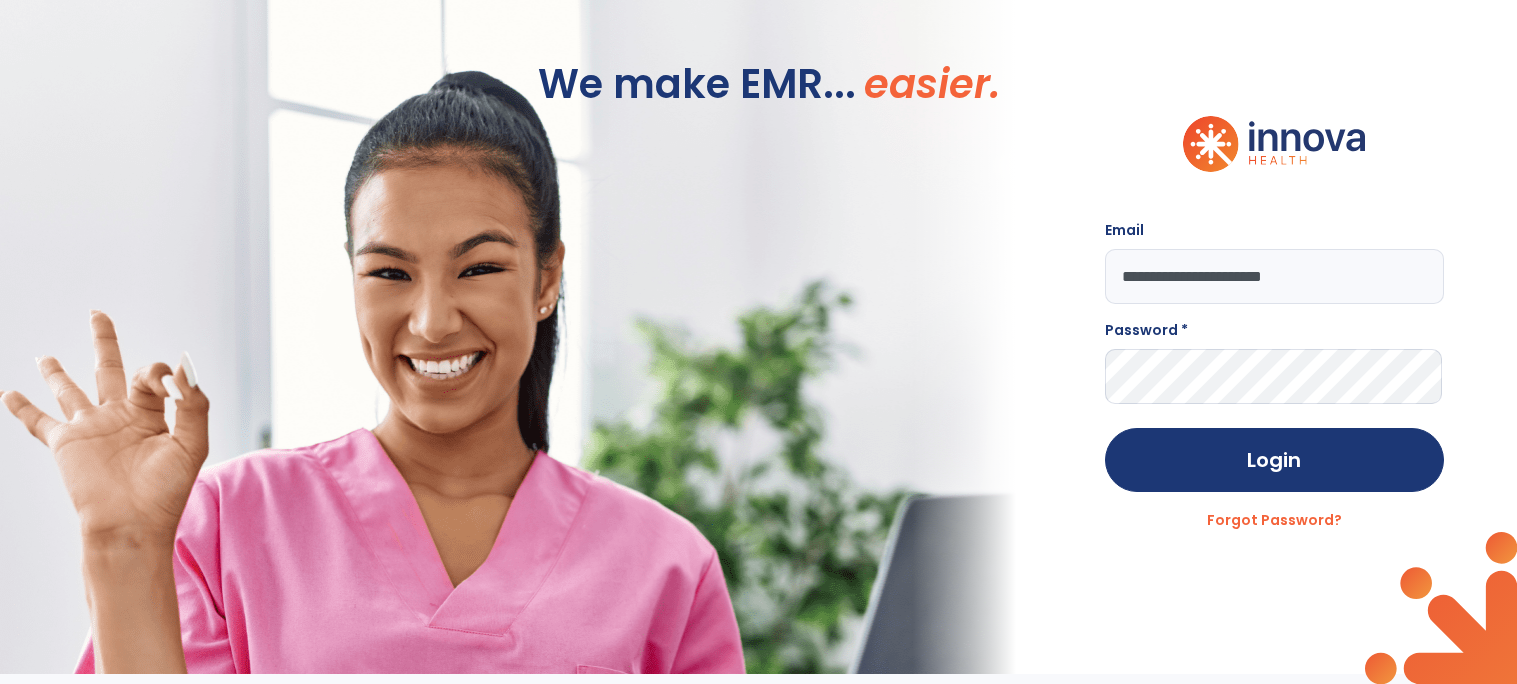 type on "**********" 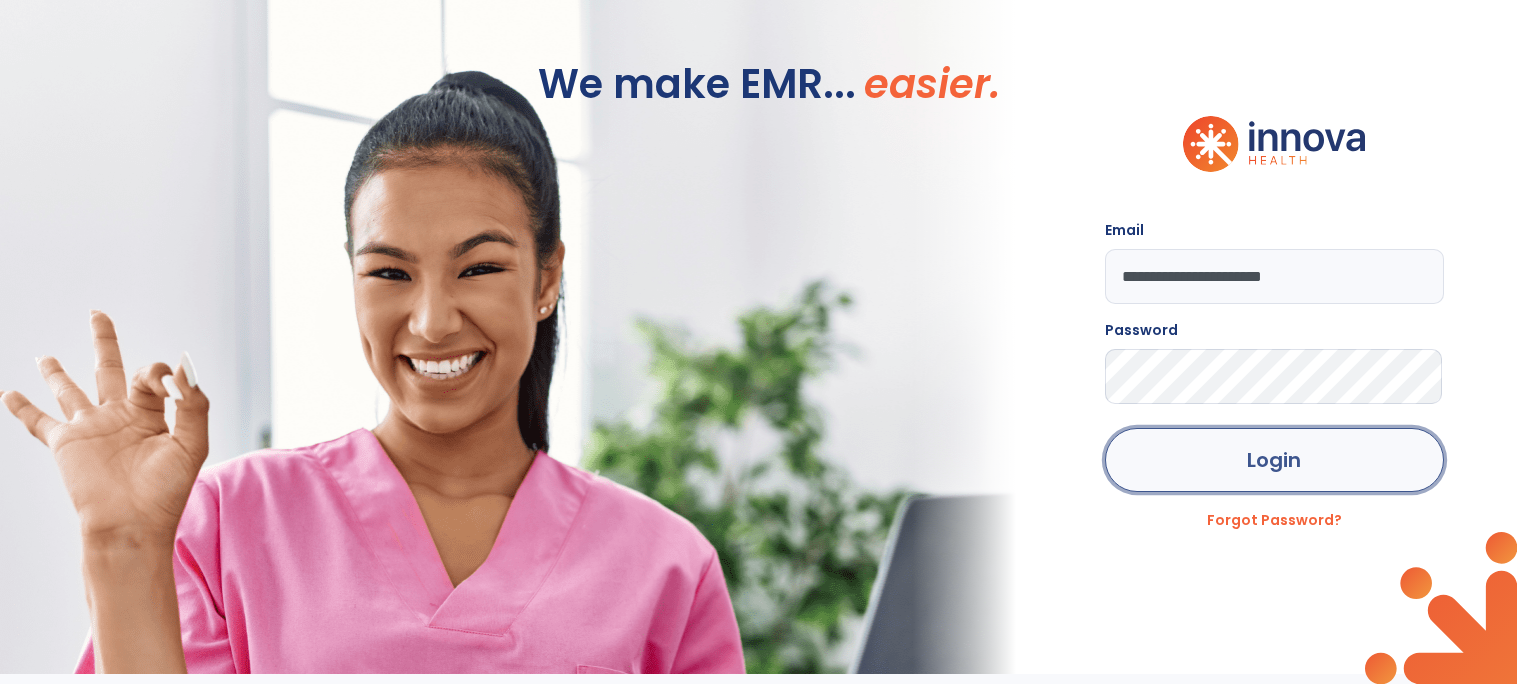 click on "Login" 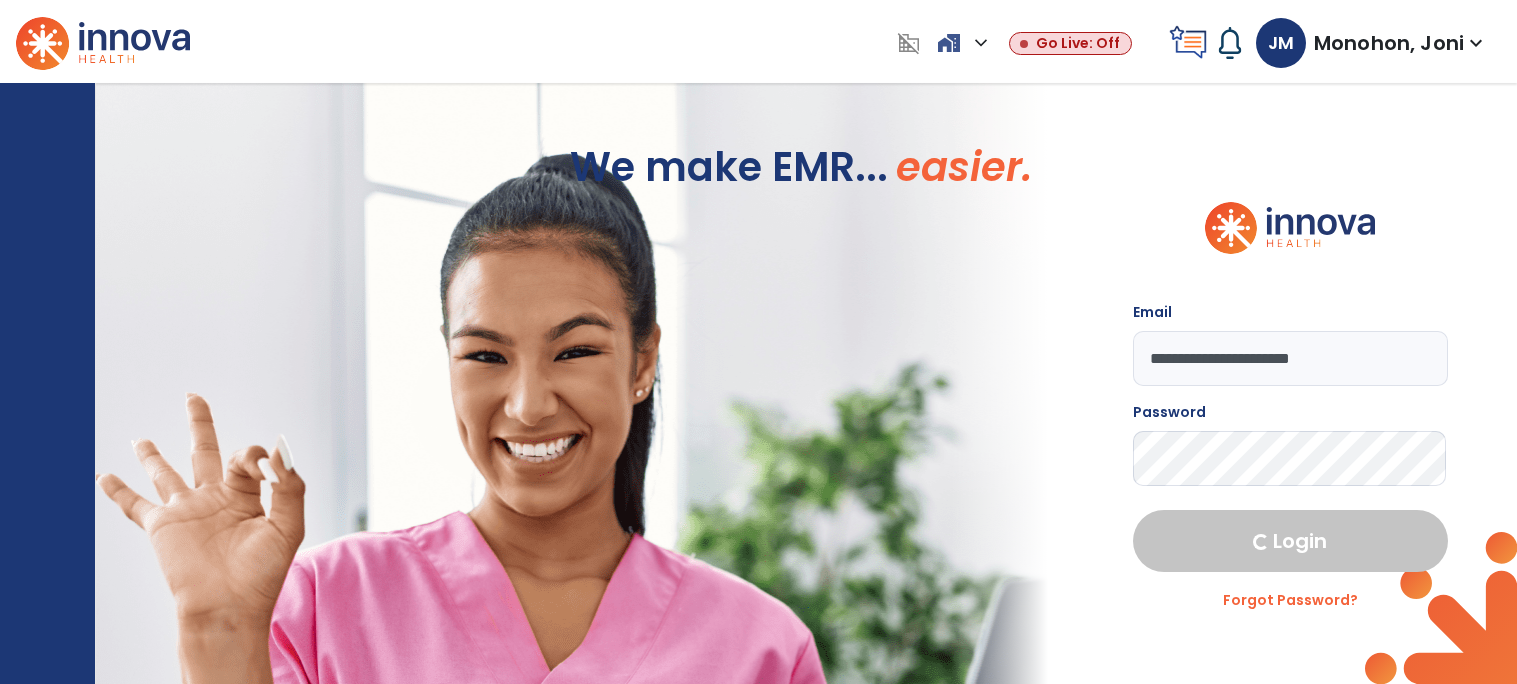 select on "****" 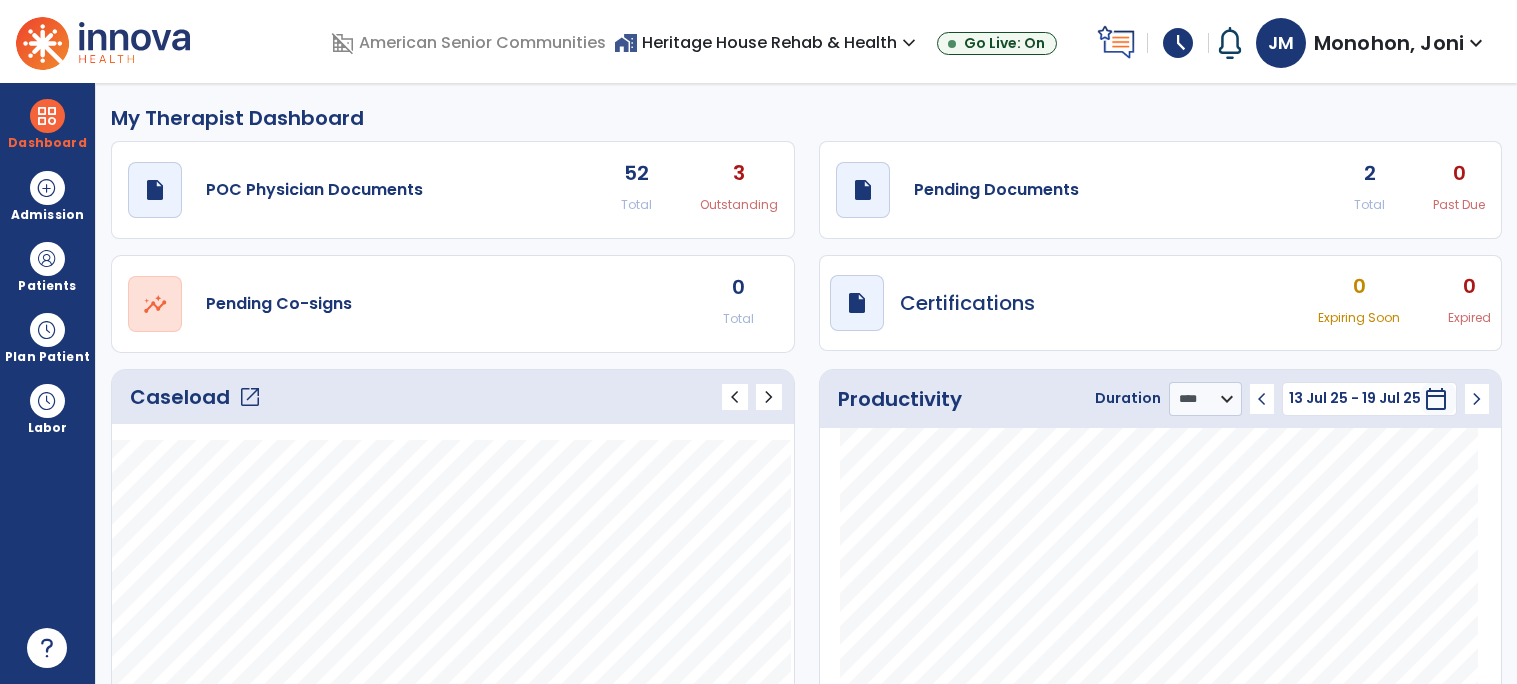 click on "Caseload   open_in_new" 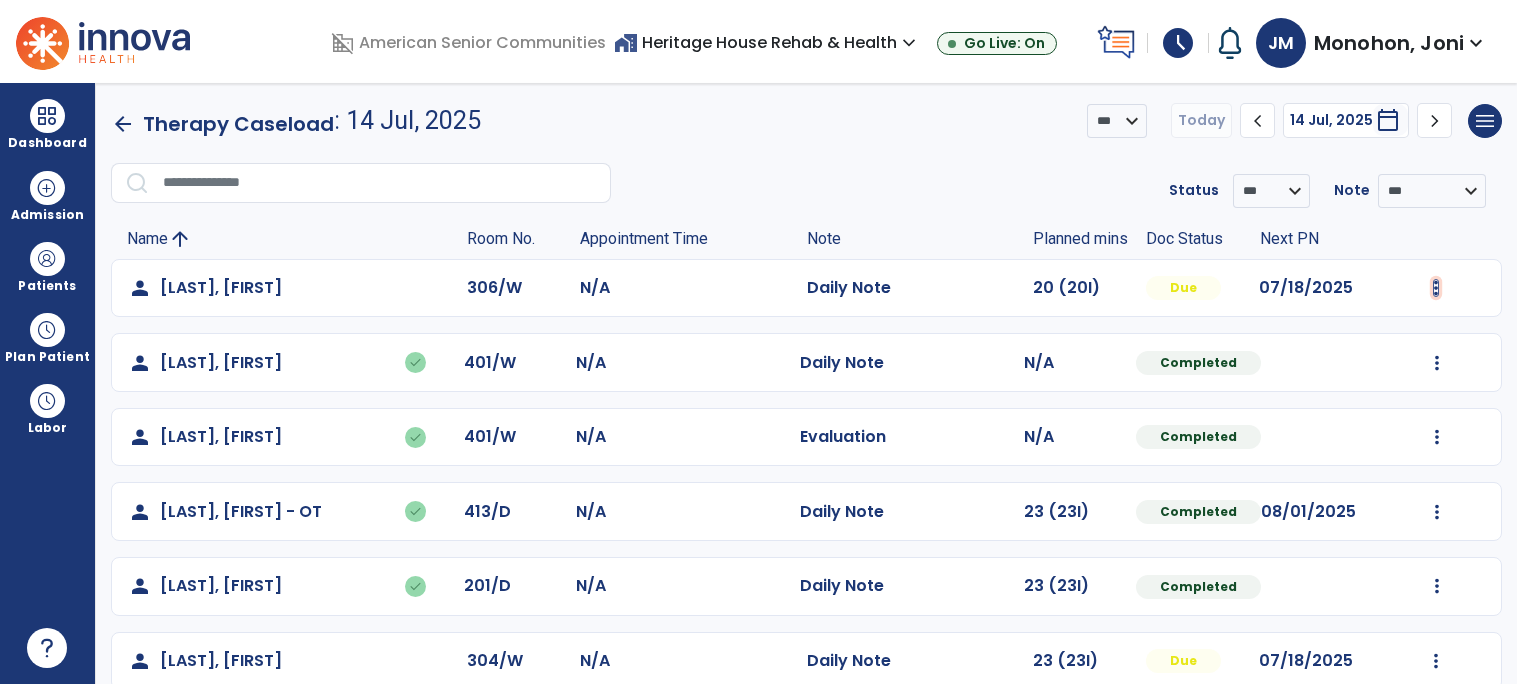 click at bounding box center [1436, 288] 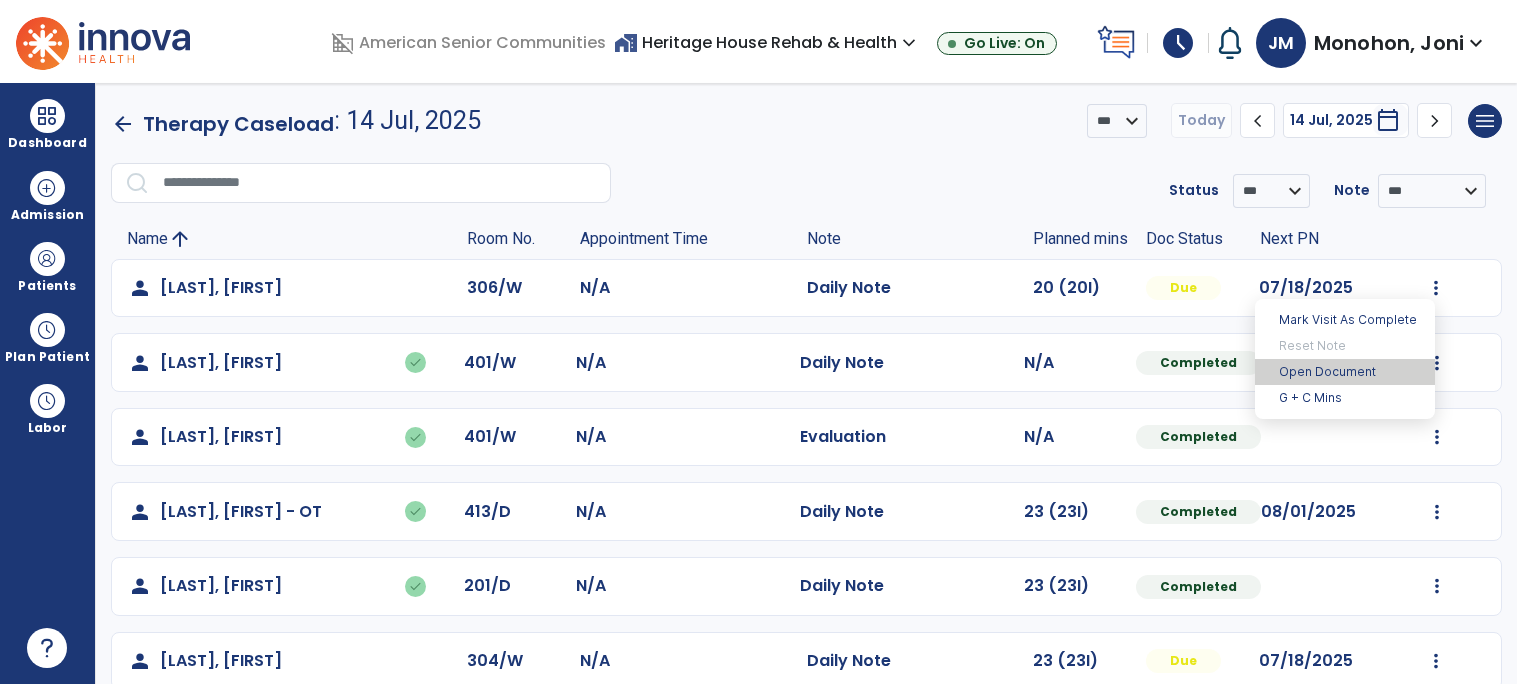 click on "Open Document" at bounding box center [1345, 372] 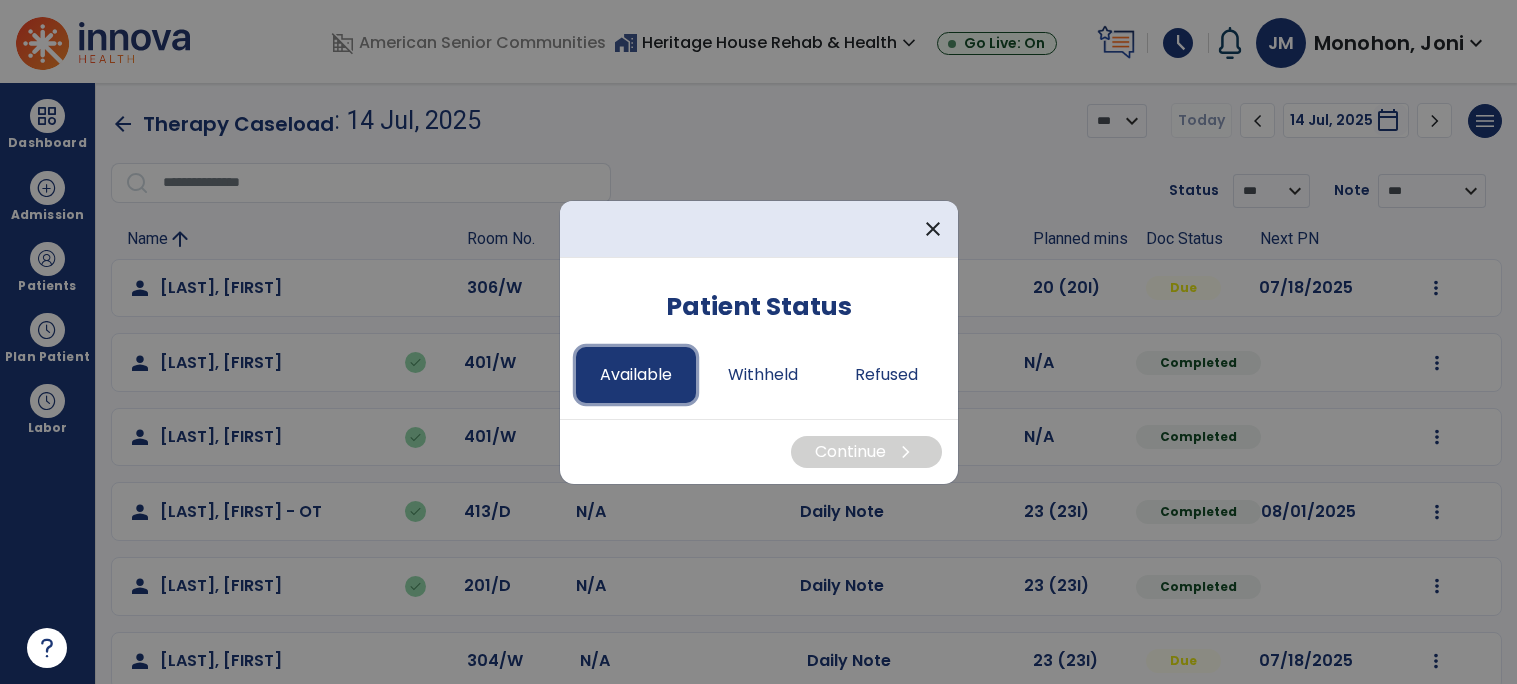 click on "Available" at bounding box center (636, 375) 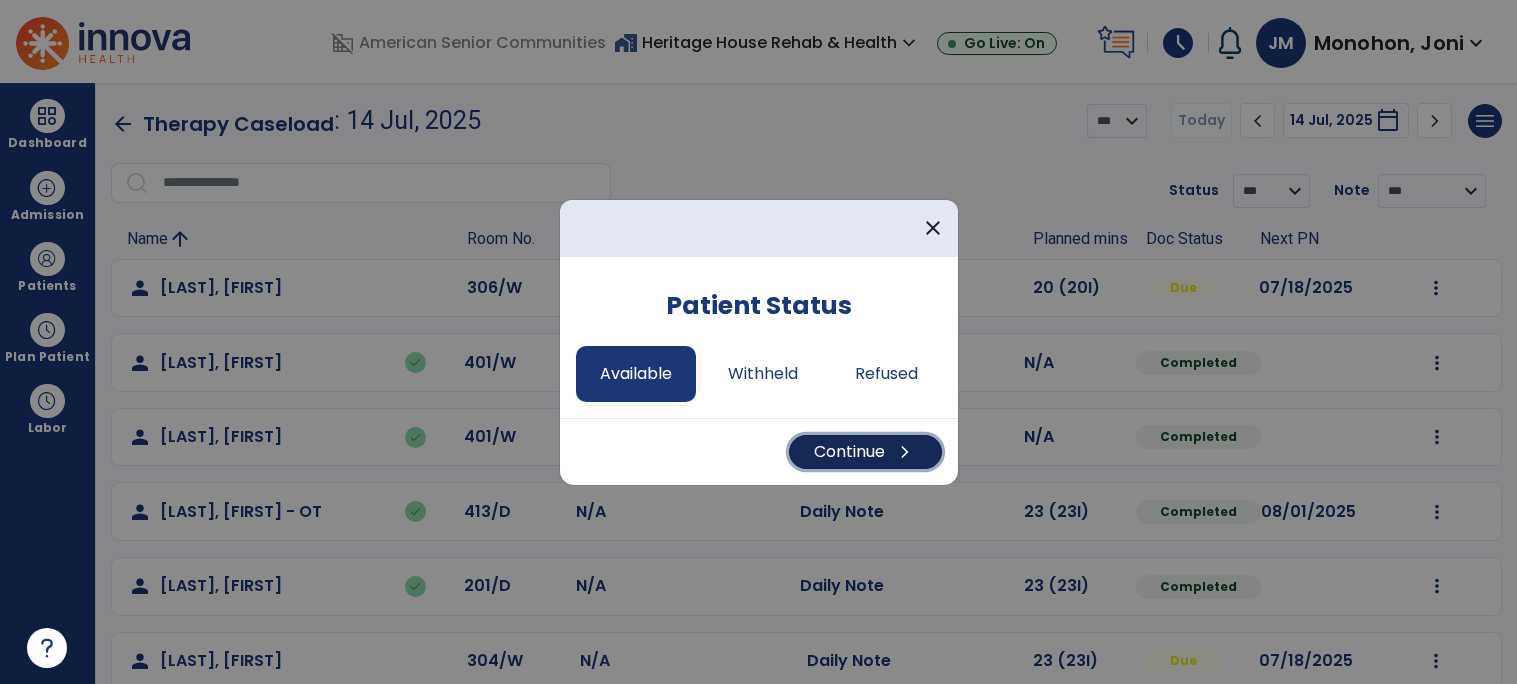 click on "Continue   chevron_right" at bounding box center [865, 452] 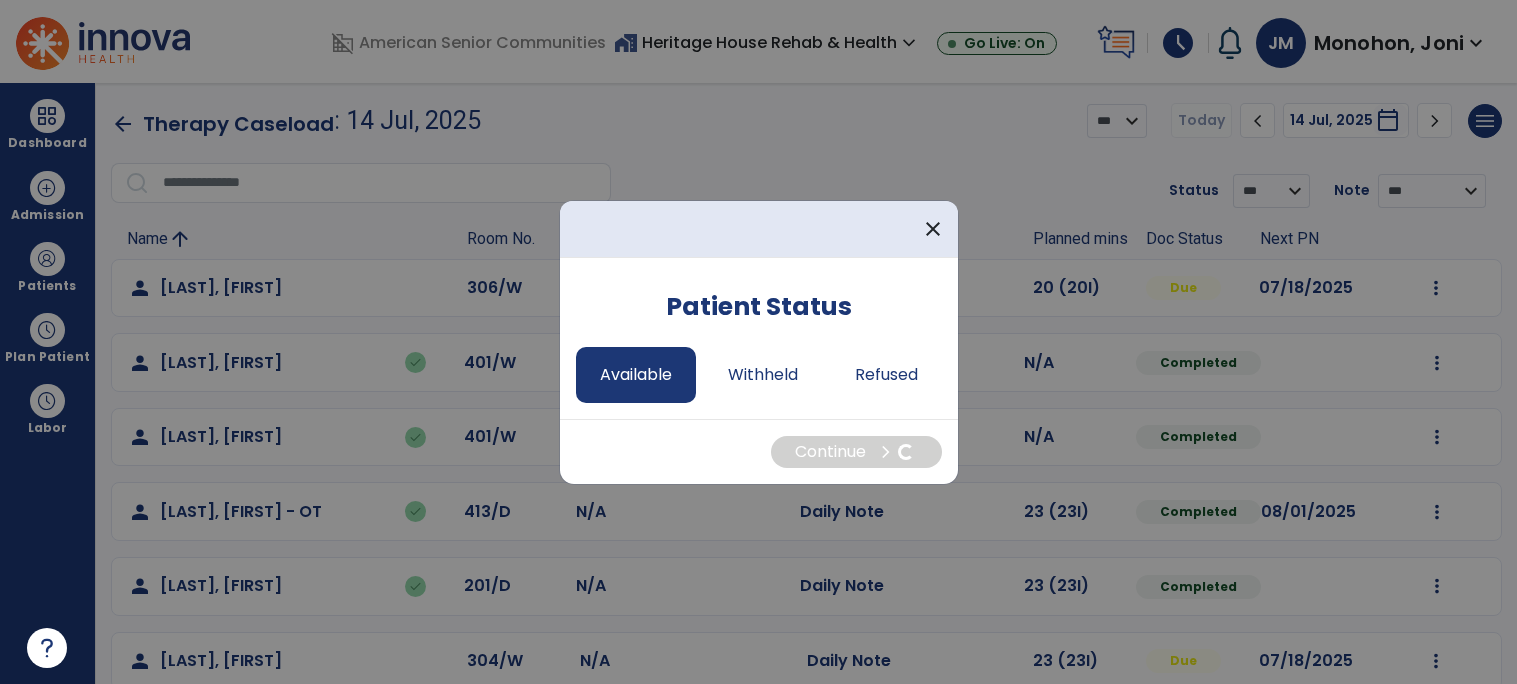 select on "*" 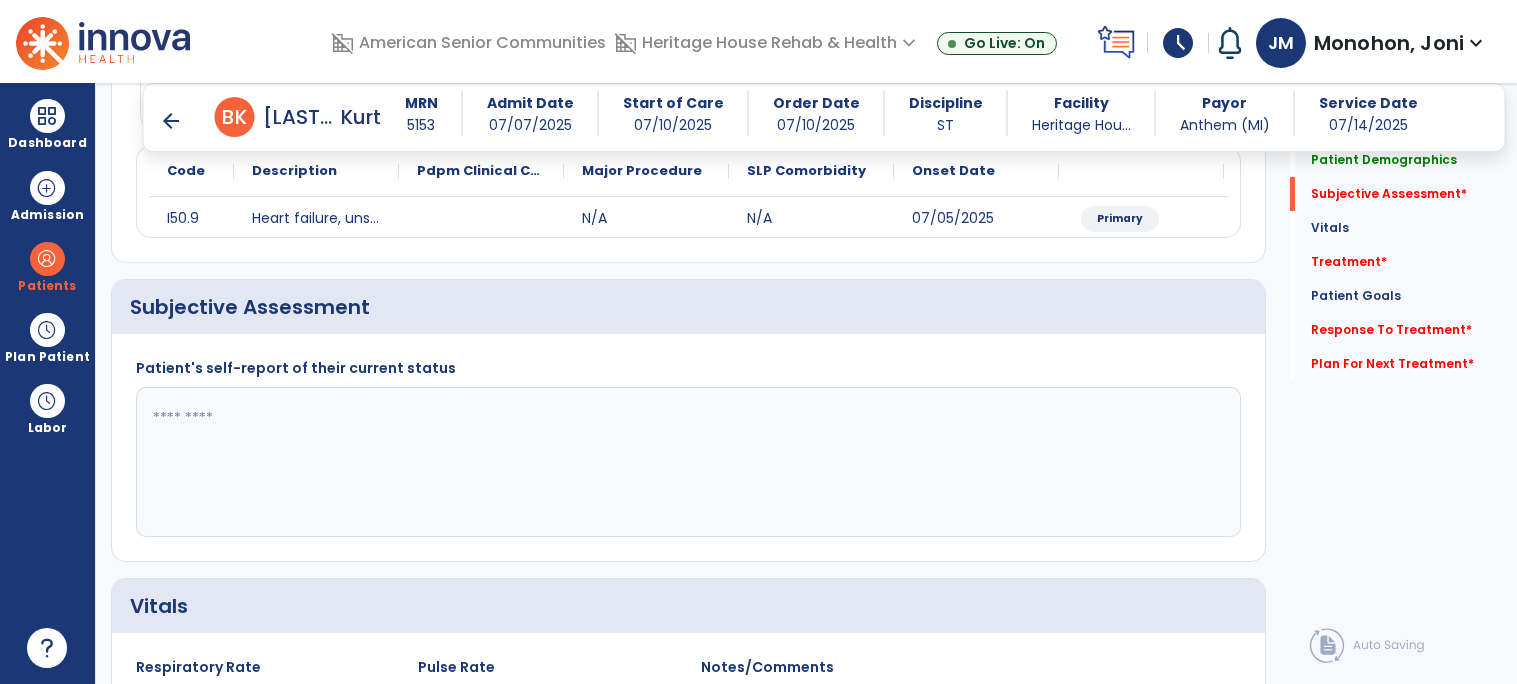 scroll, scrollTop: 359, scrollLeft: 0, axis: vertical 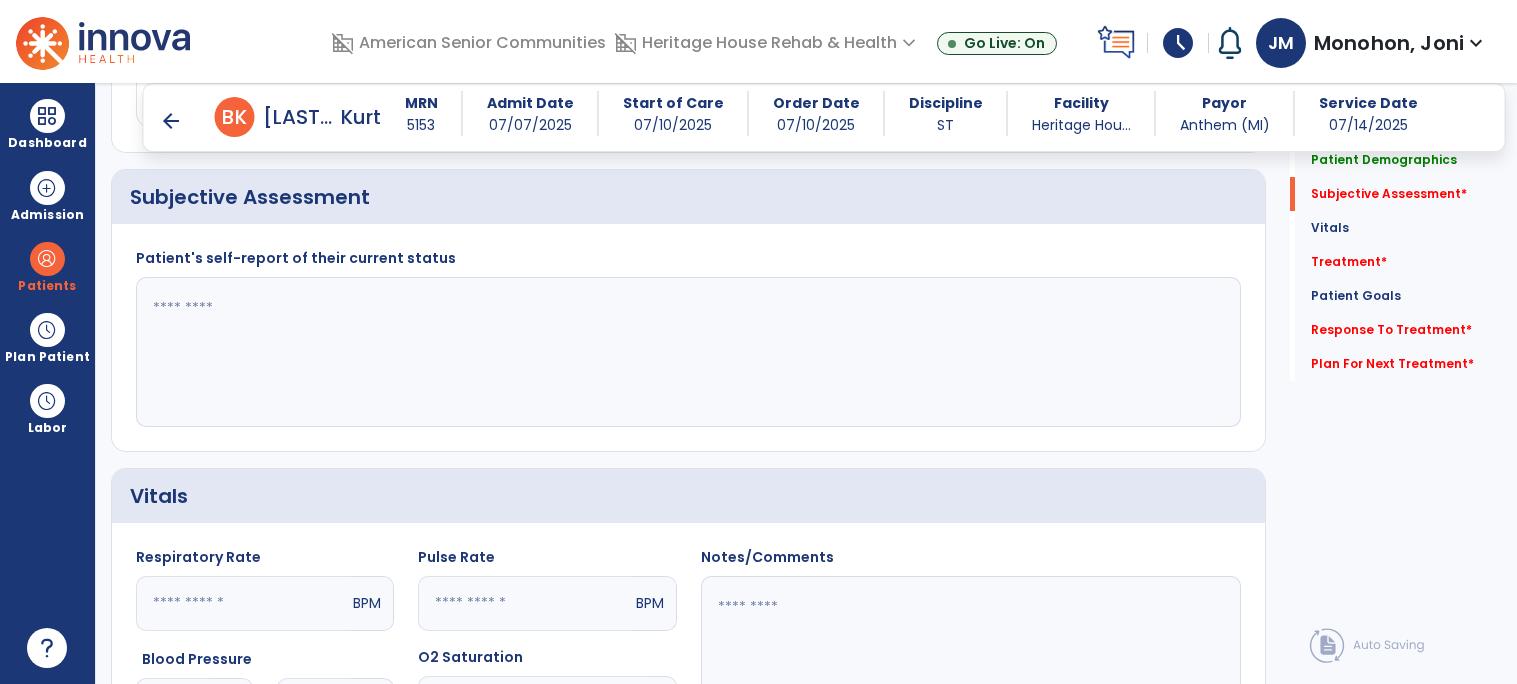 click 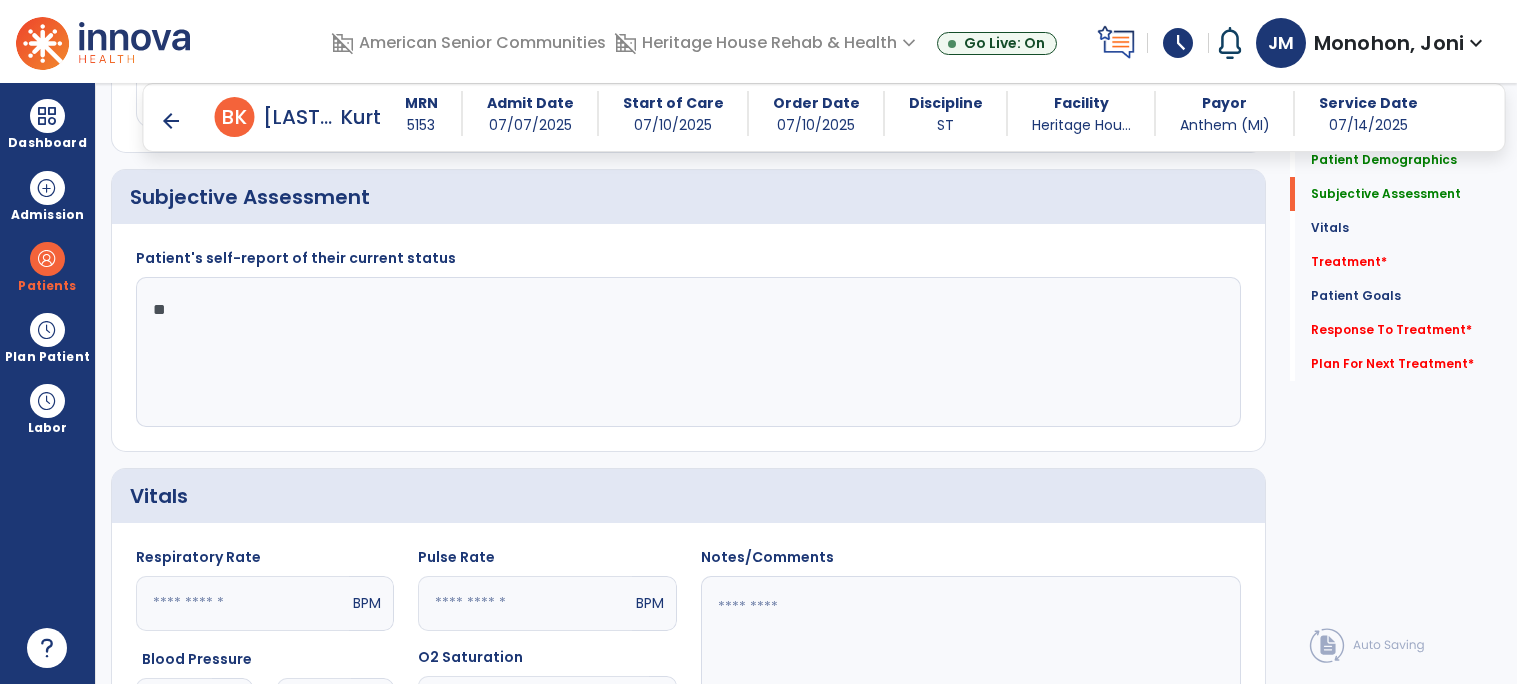 type on "*" 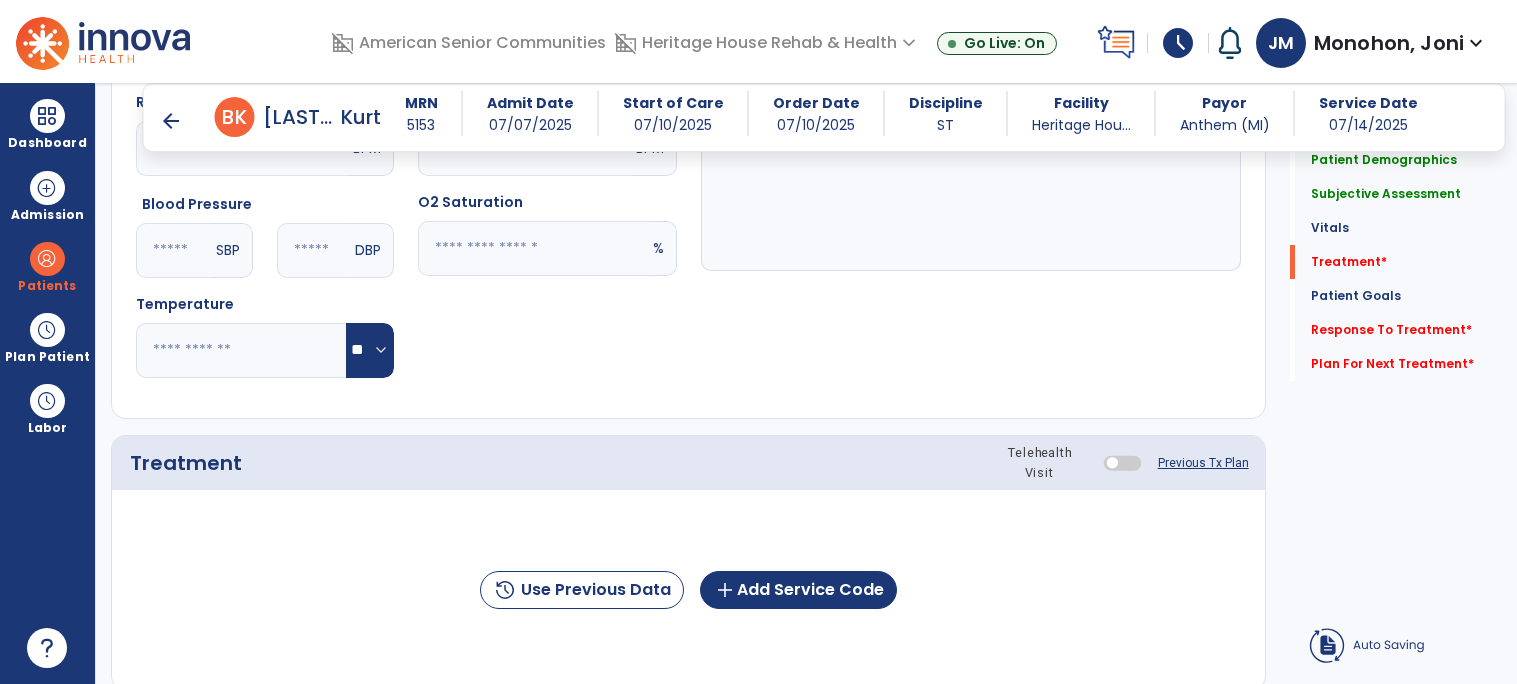 scroll, scrollTop: 936, scrollLeft: 0, axis: vertical 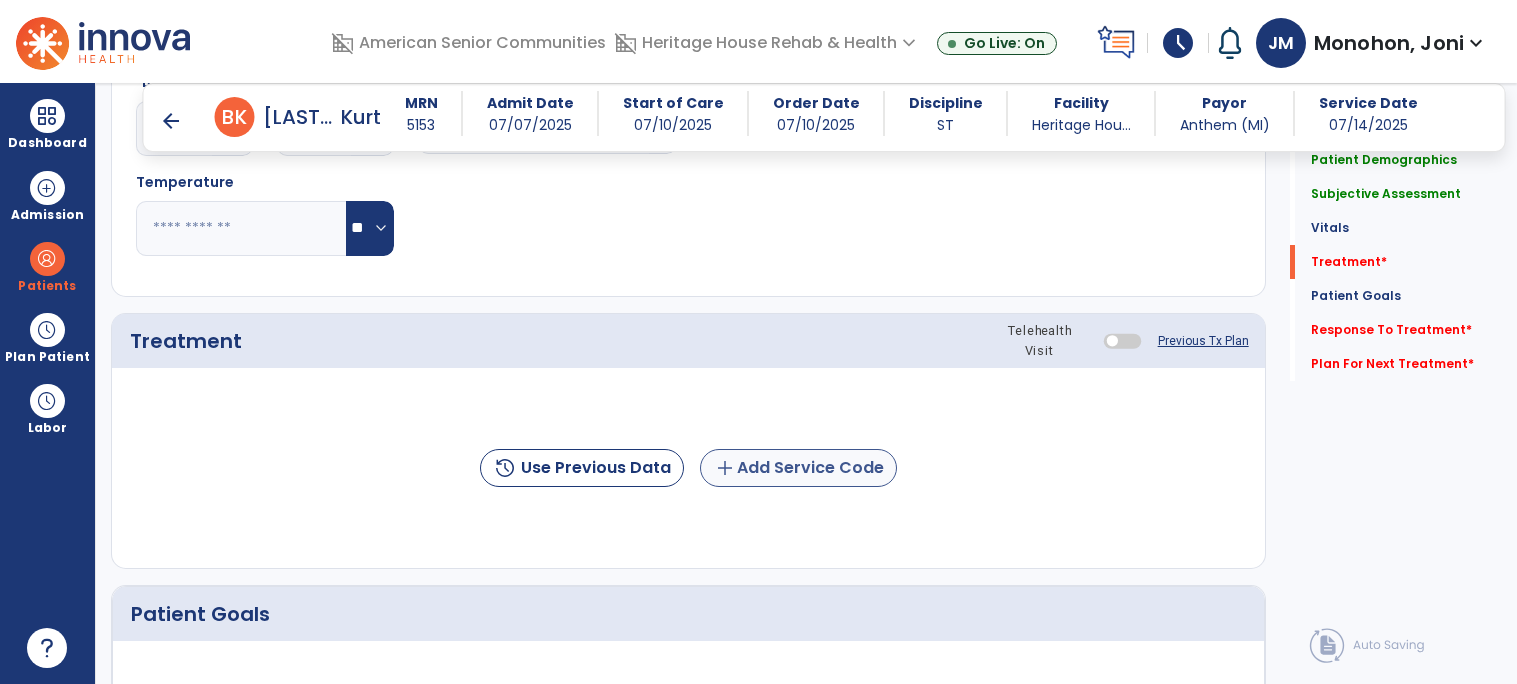 type on "**********" 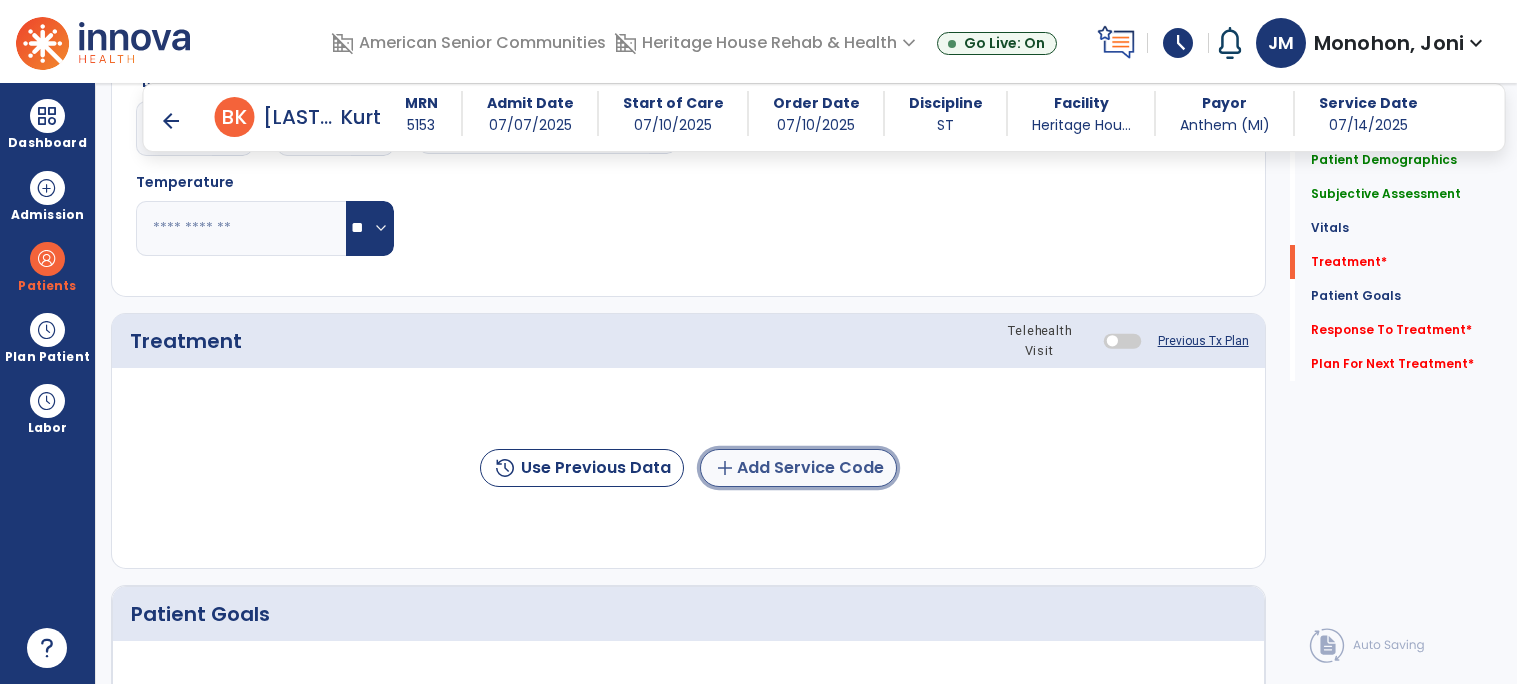 click on "add" 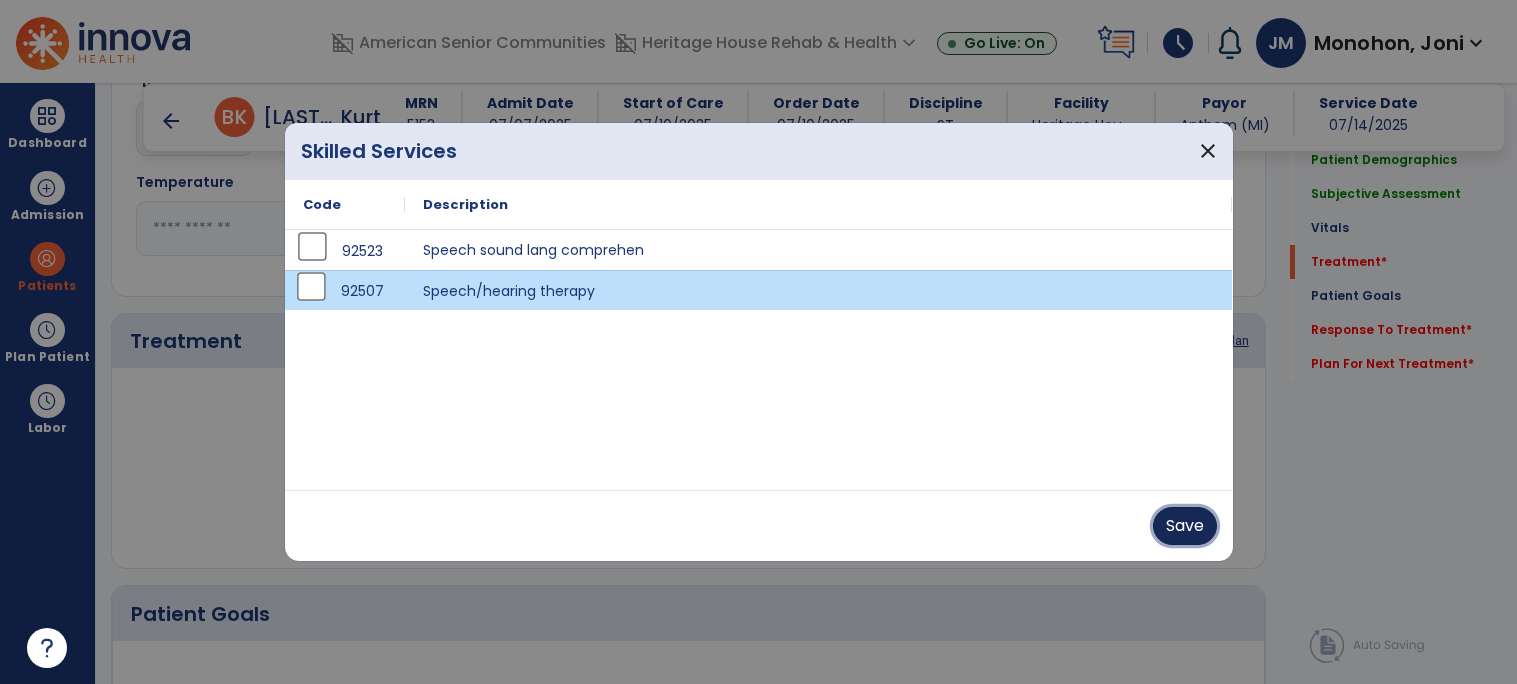 click on "Save" at bounding box center (1185, 526) 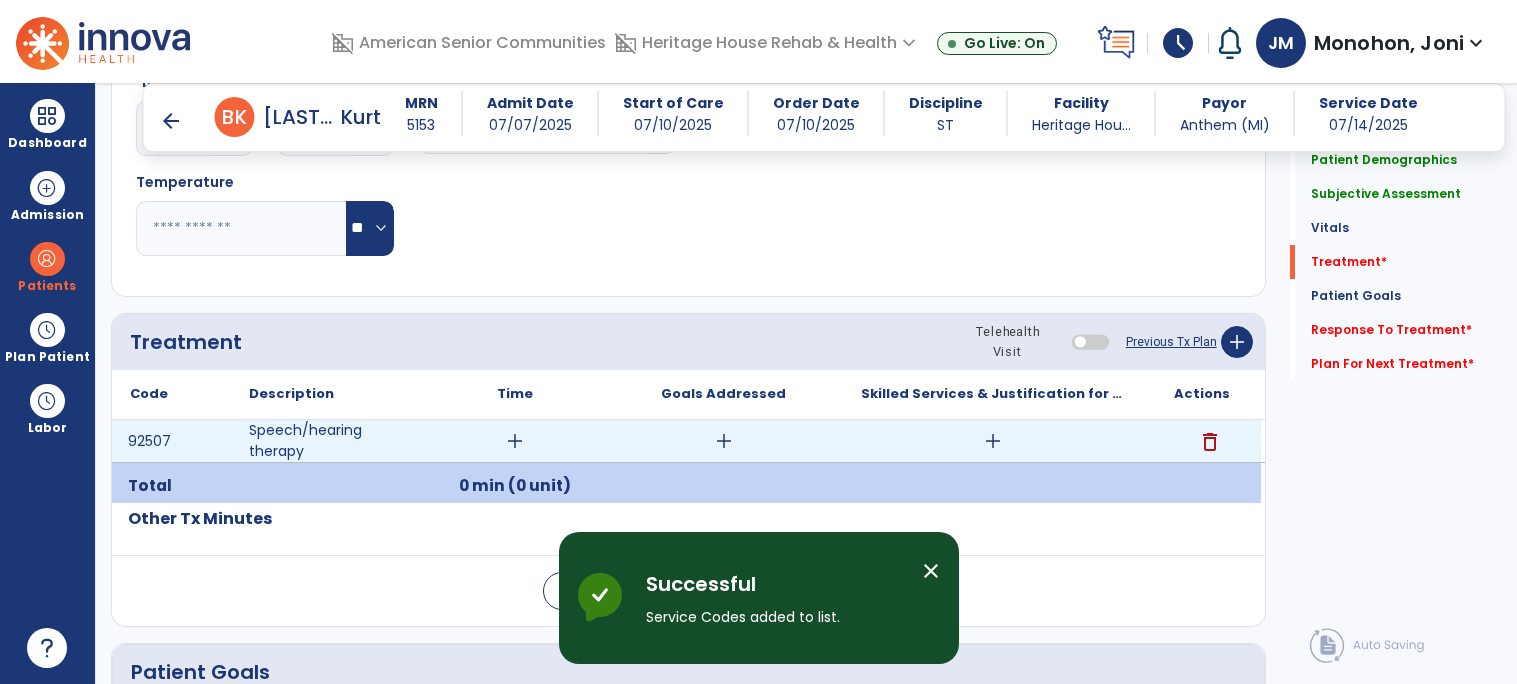 click on "add" at bounding box center (515, 441) 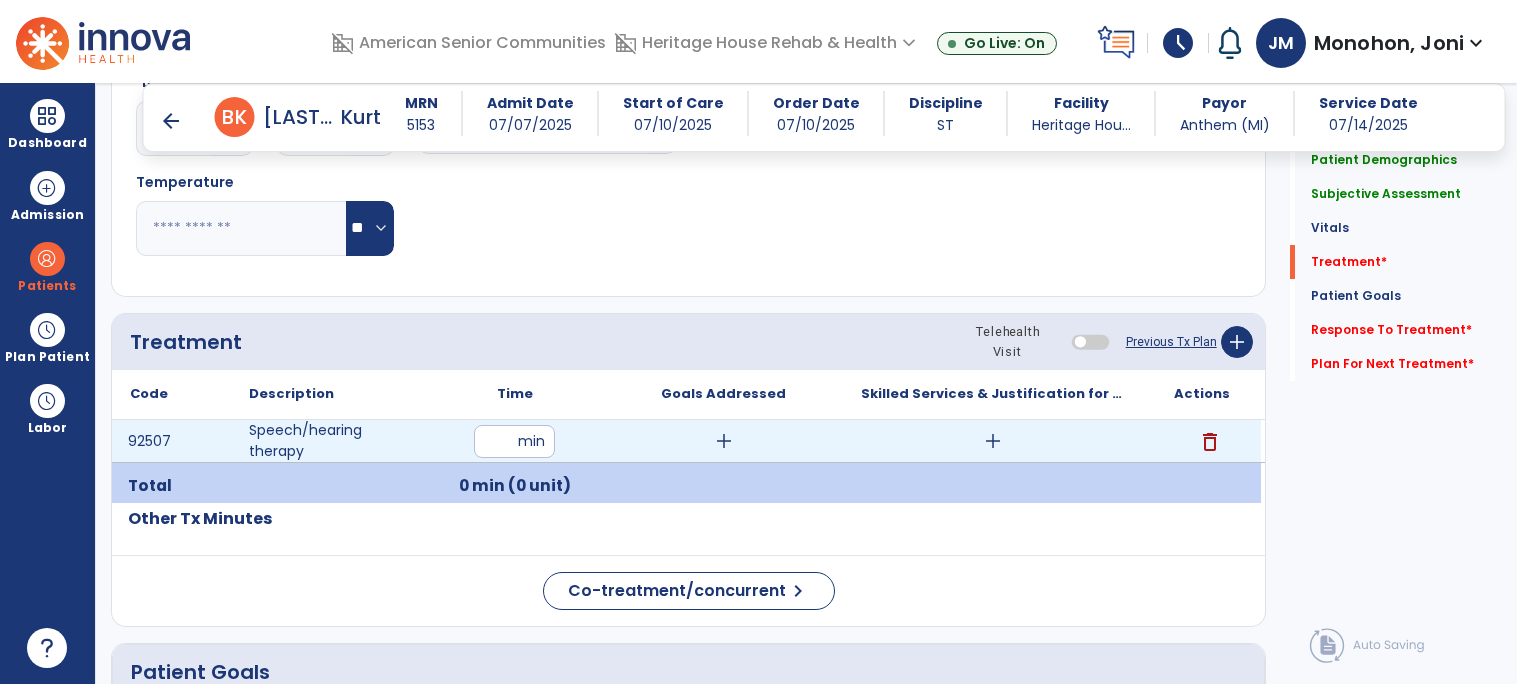 type on "**" 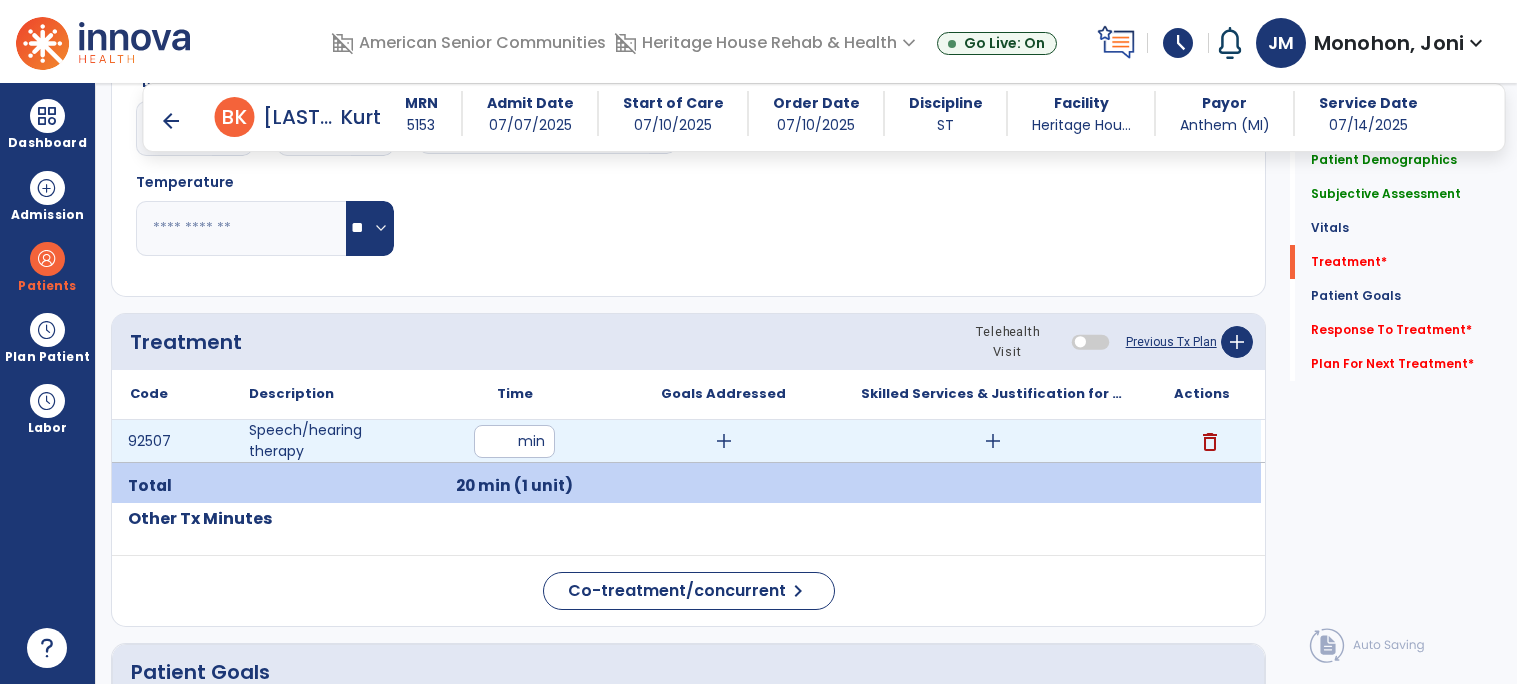 click on "add" at bounding box center (723, 441) 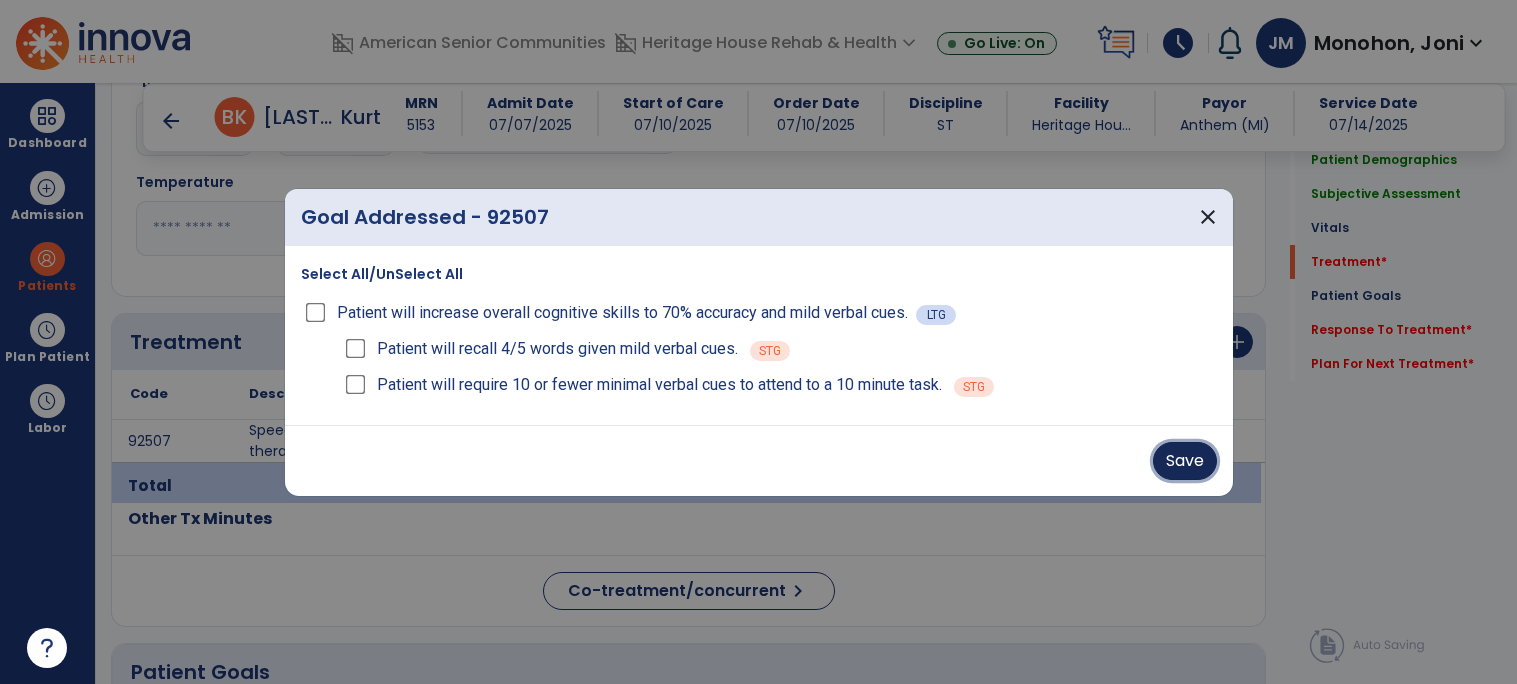 click on "Save" at bounding box center [1185, 461] 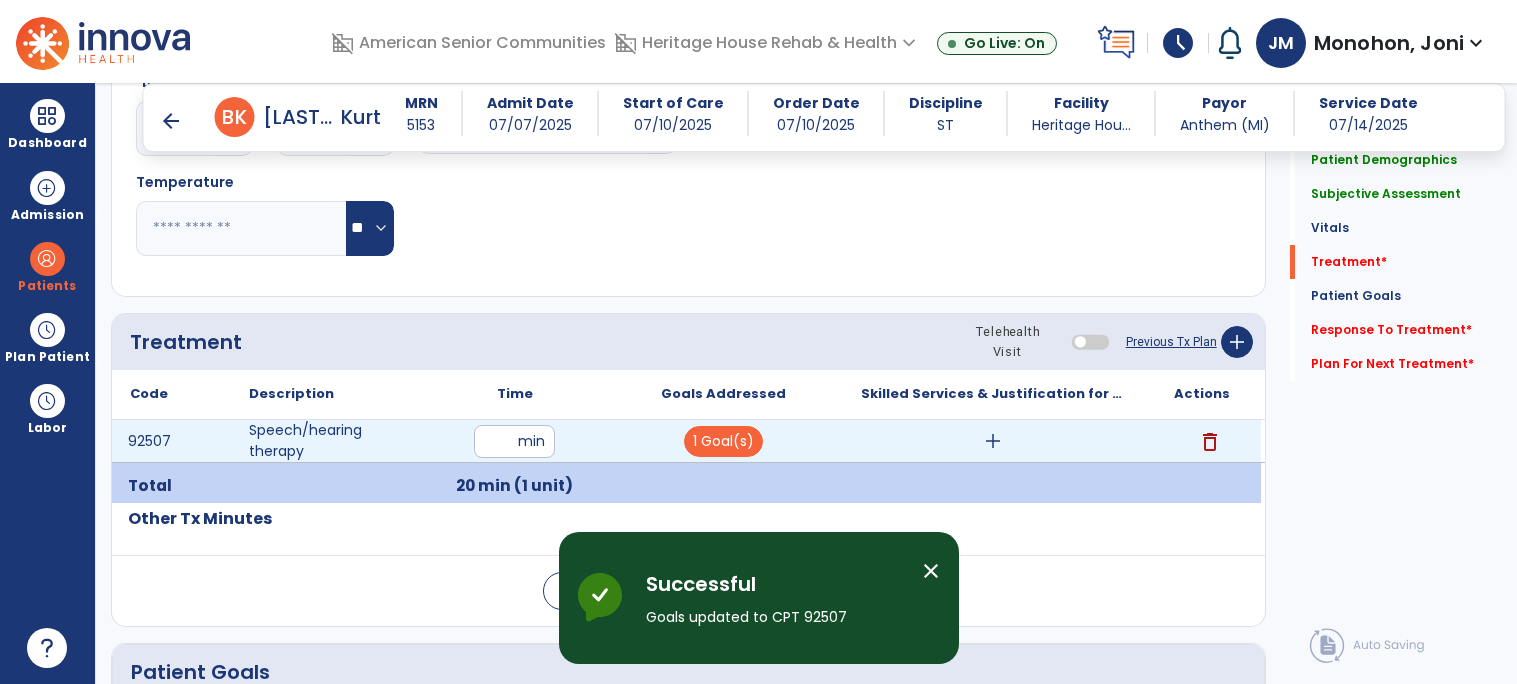 click on "add" at bounding box center (993, 441) 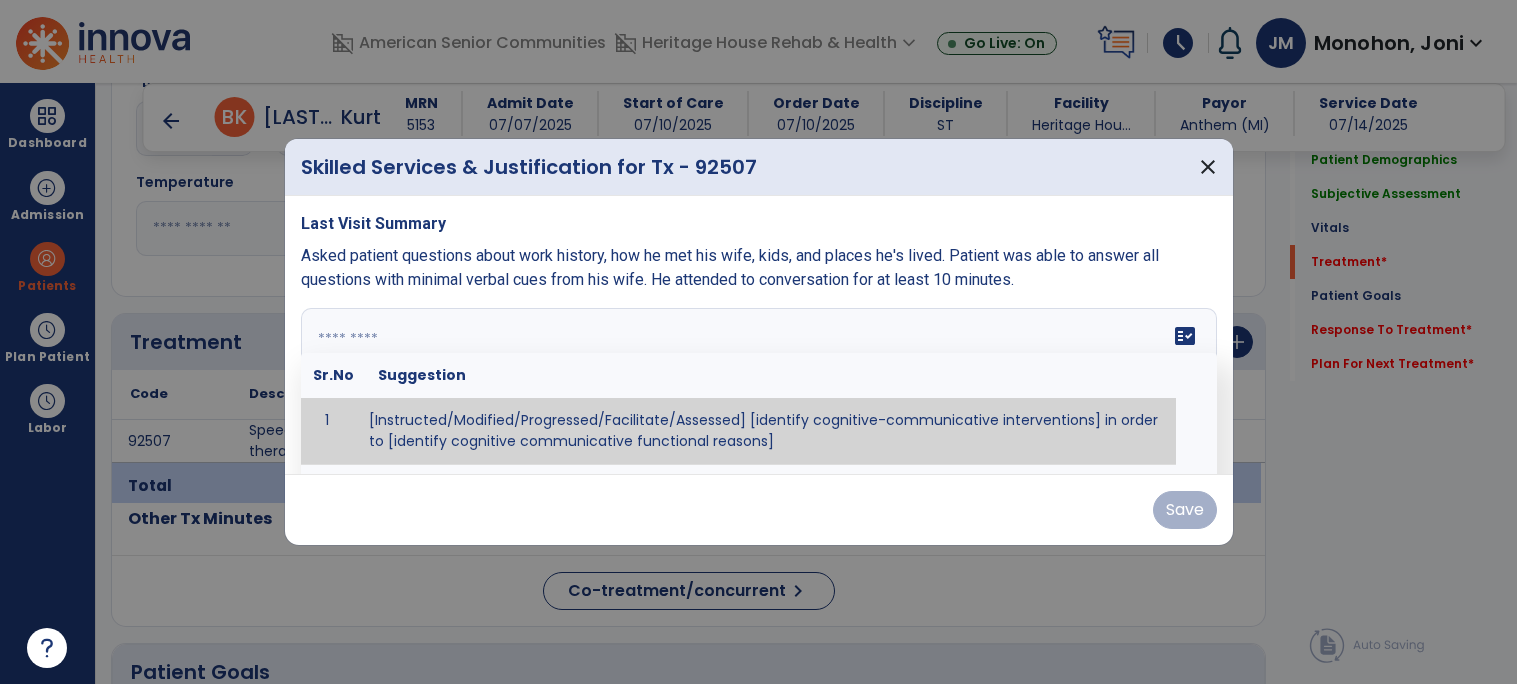 click on "fact_check  Sr.No Suggestion 1 [Instructed/Modified/Progressed/Facilitate/Assessed] [identify cognitive-communicative interventions] in order to [identify cognitive communicative functional reasons] 2 Assessed cognitive-communicative skills using [identify test]." at bounding box center [759, 383] 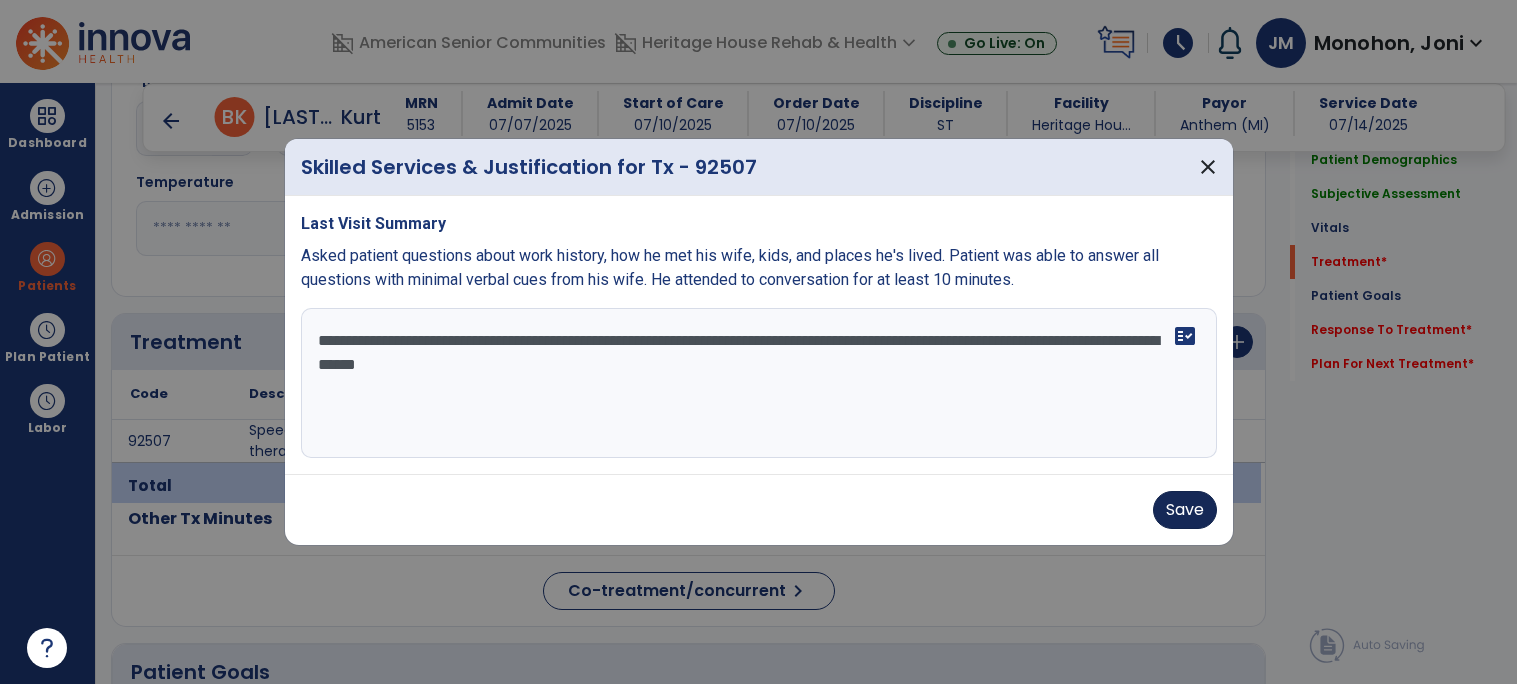 type on "**********" 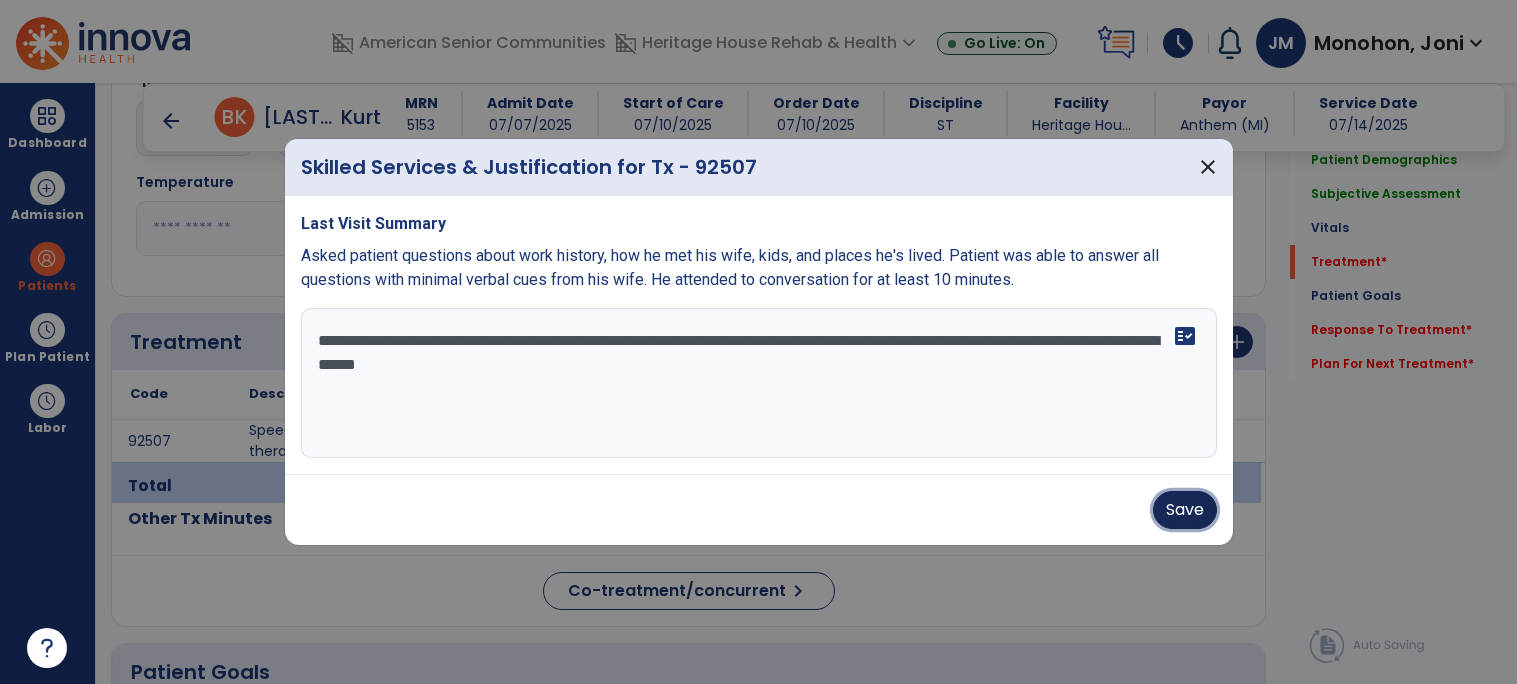 click on "Save" at bounding box center (1185, 510) 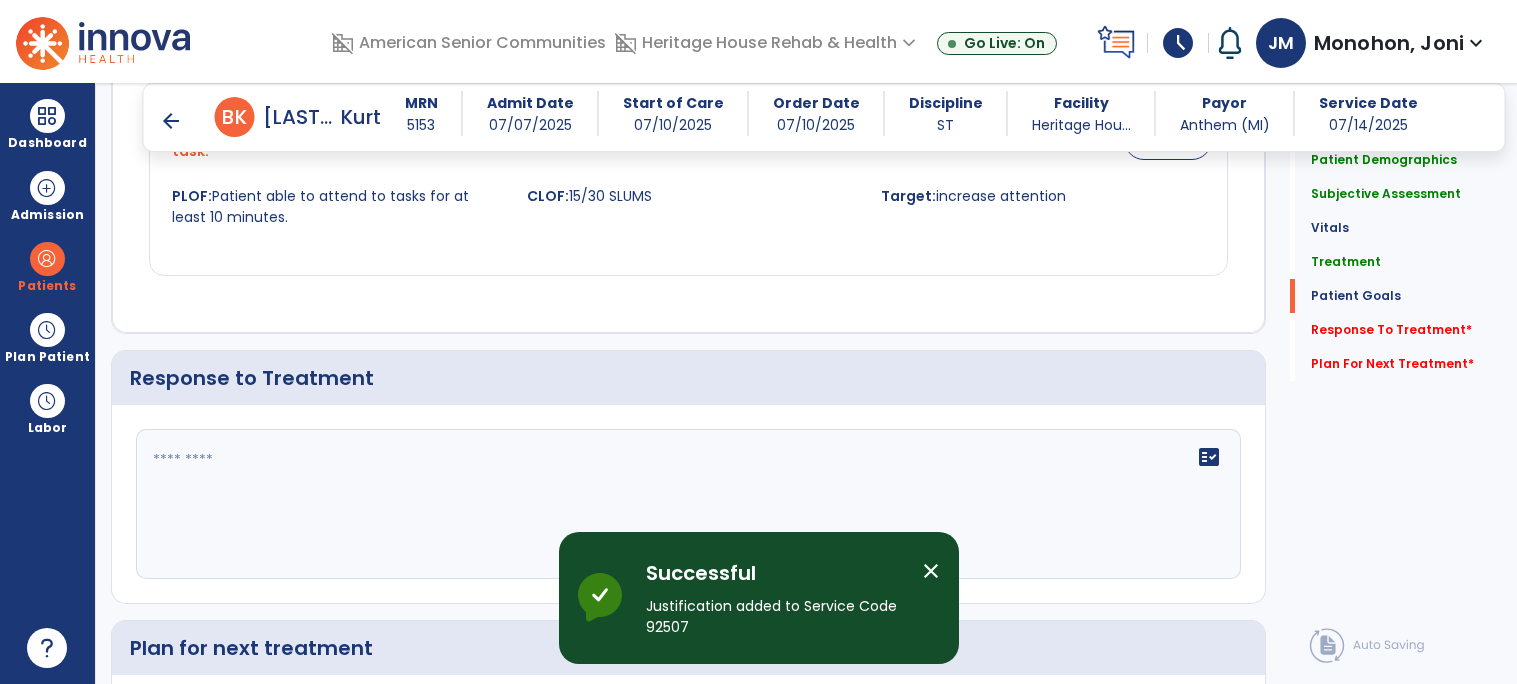 scroll, scrollTop: 1943, scrollLeft: 0, axis: vertical 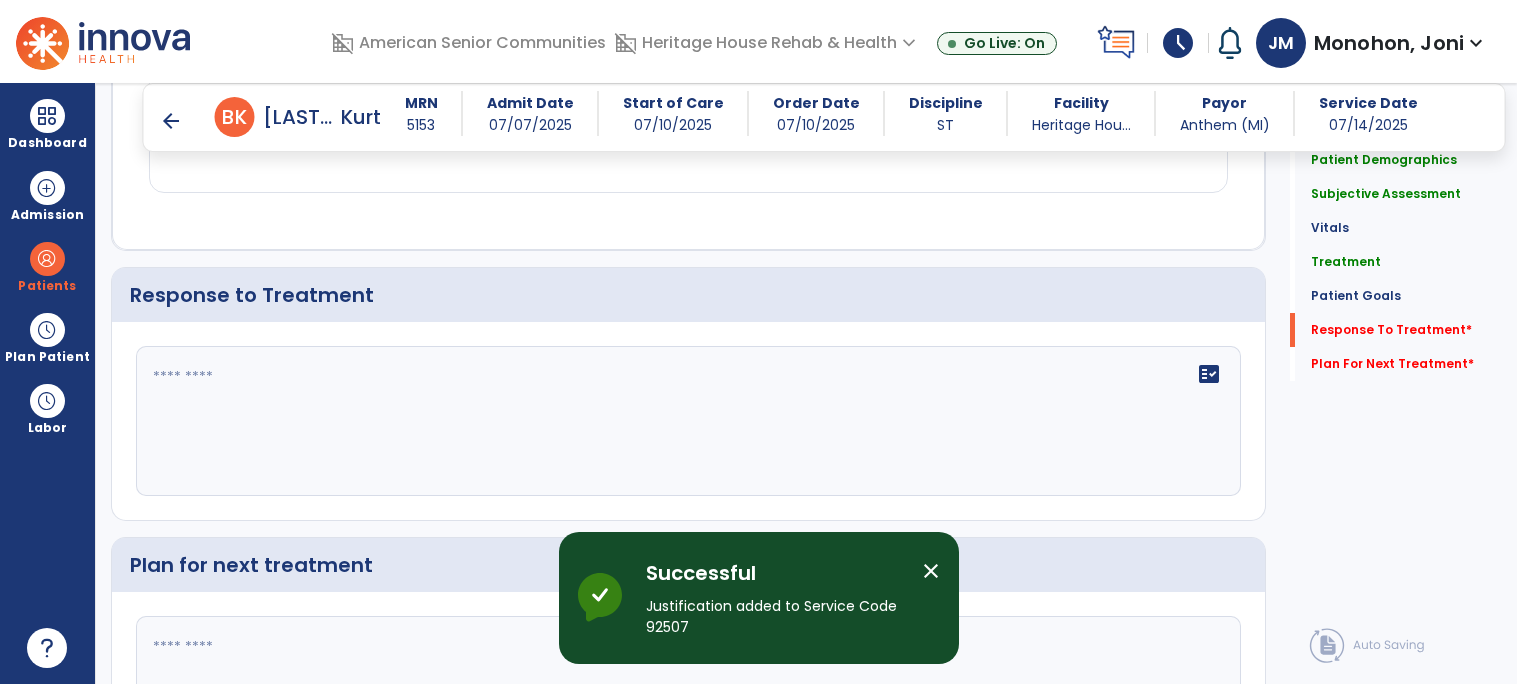 click on "fact_check" 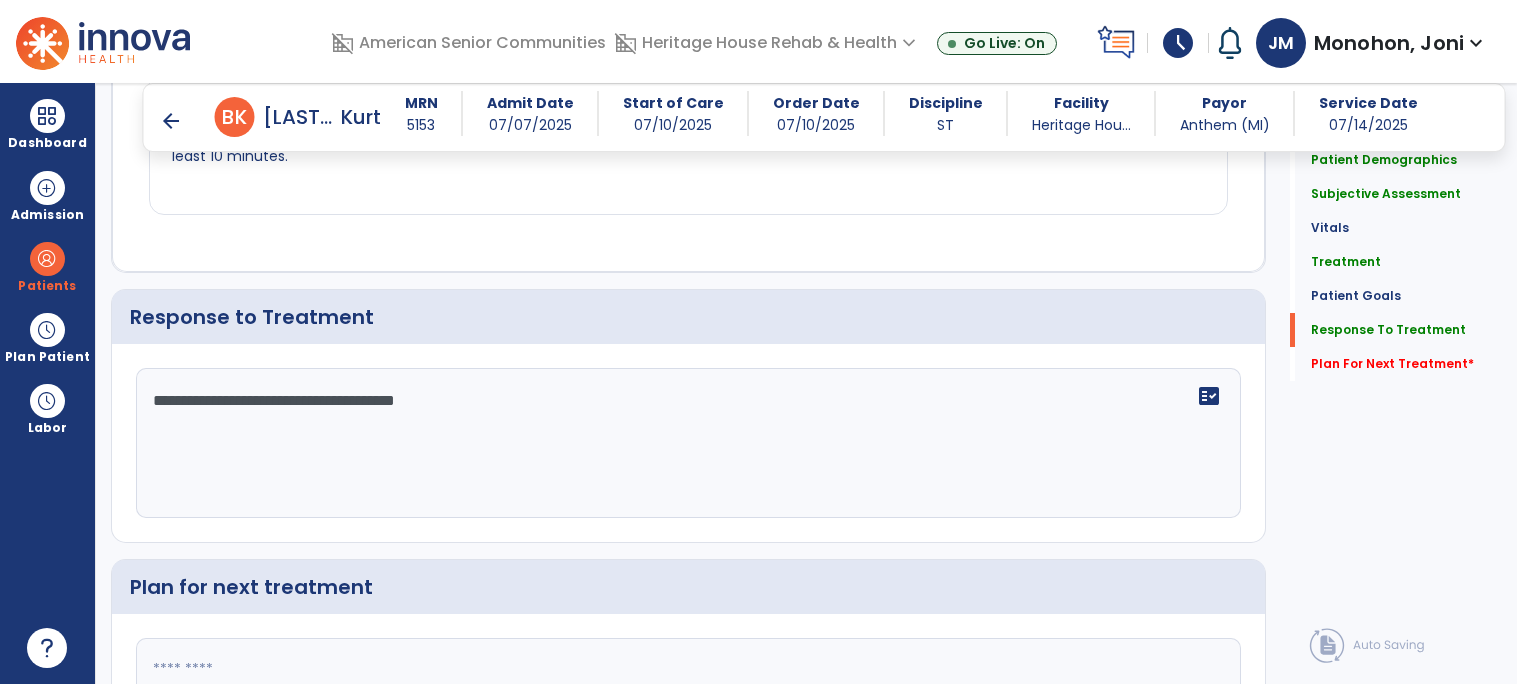 scroll, scrollTop: 1944, scrollLeft: 0, axis: vertical 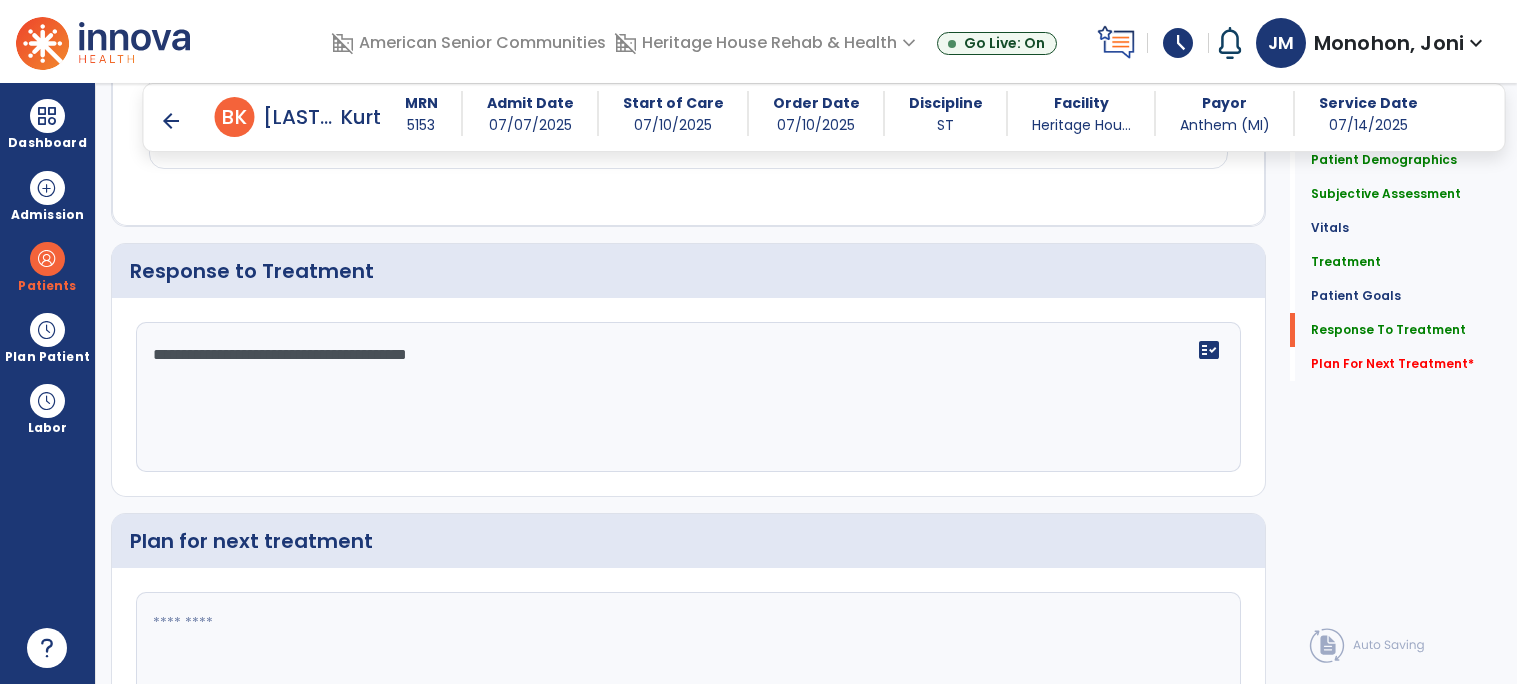 type on "**********" 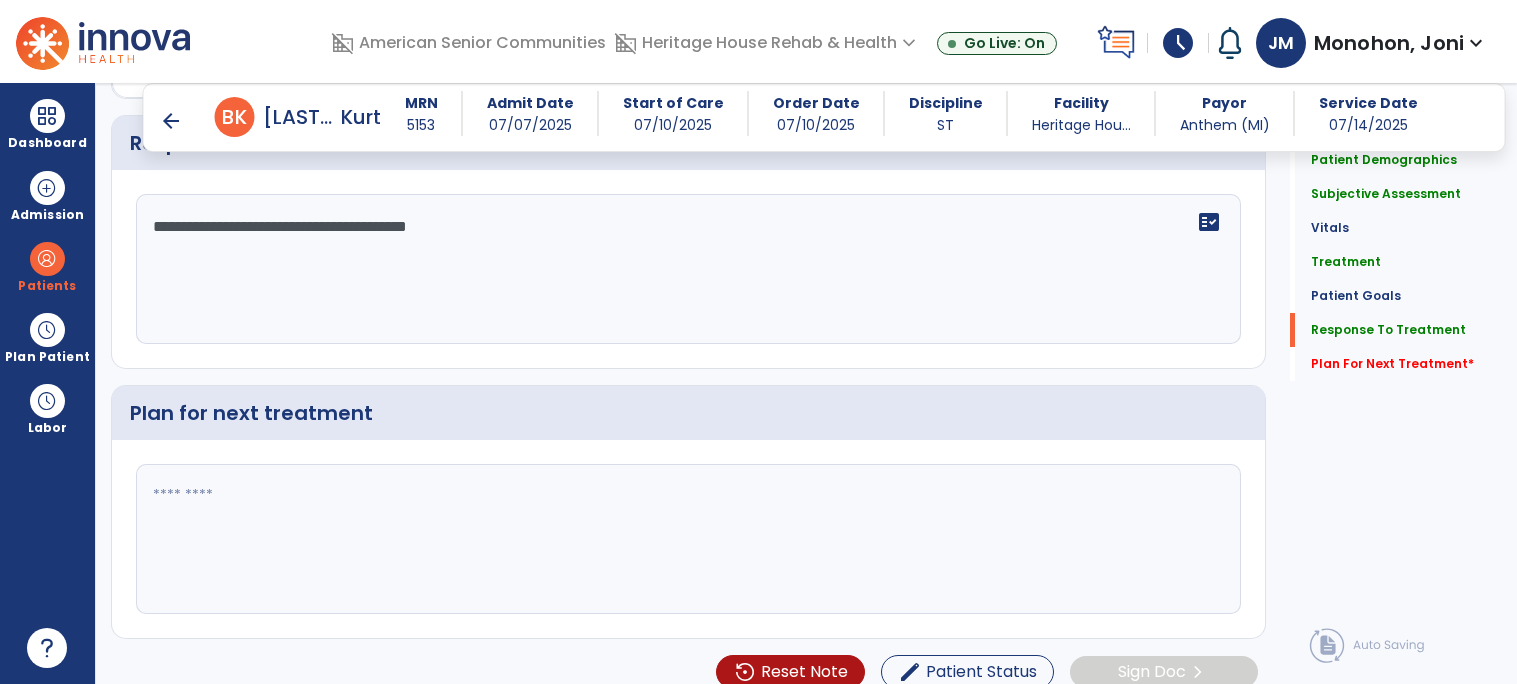 scroll, scrollTop: 2117, scrollLeft: 0, axis: vertical 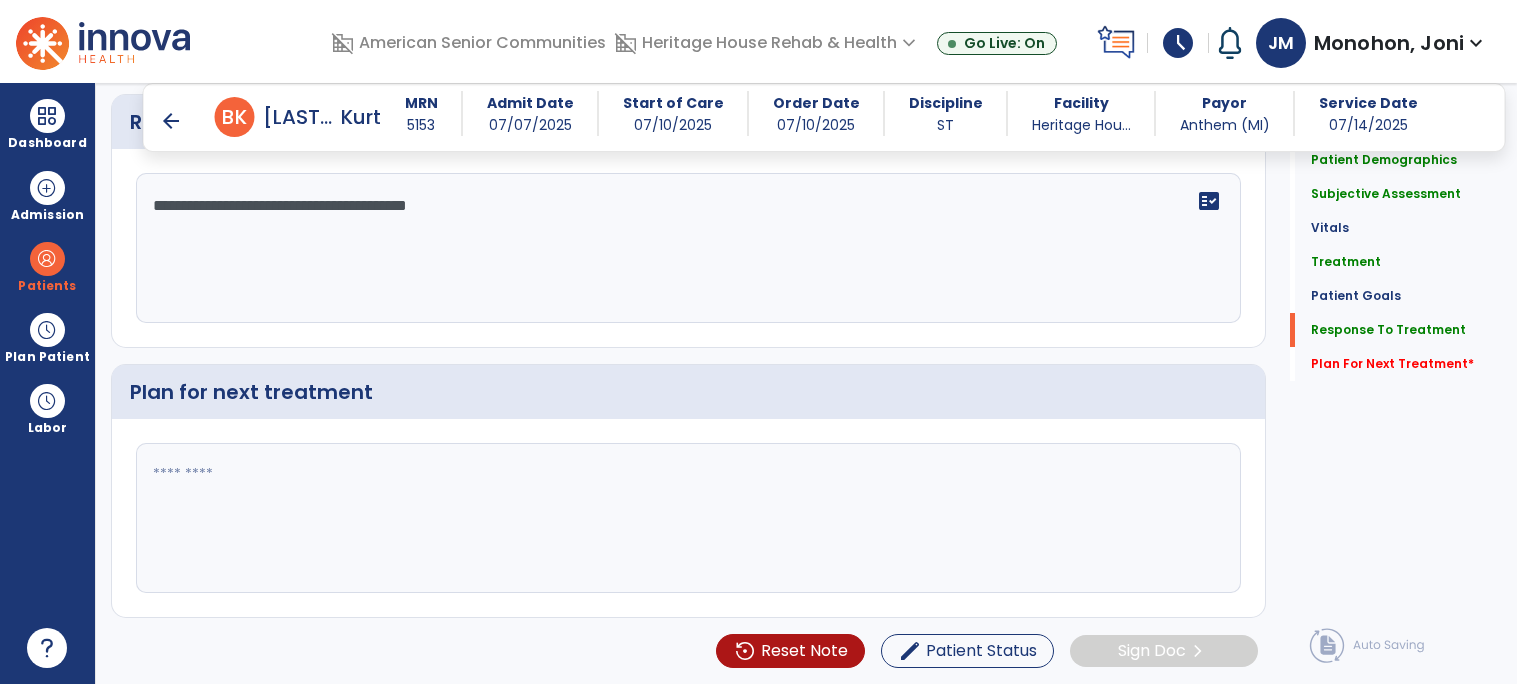 click 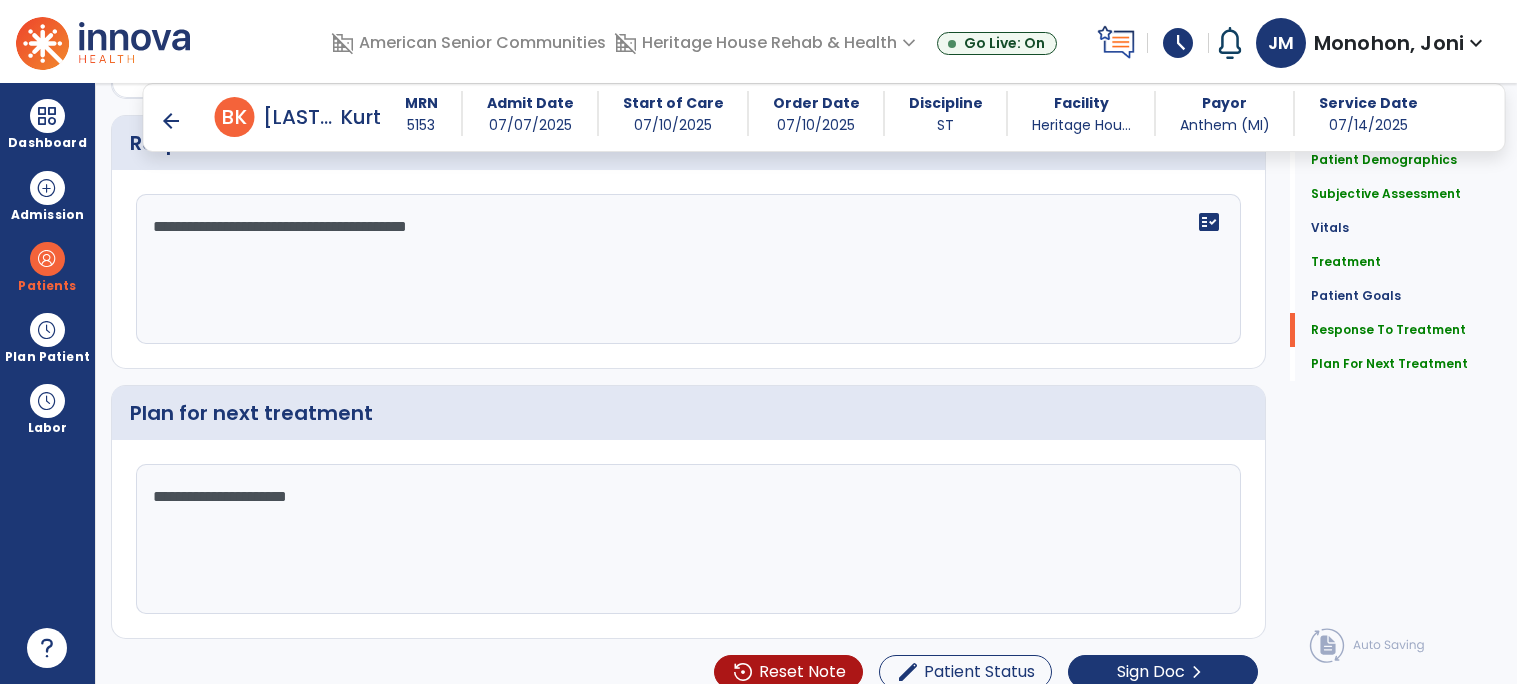 scroll, scrollTop: 2117, scrollLeft: 0, axis: vertical 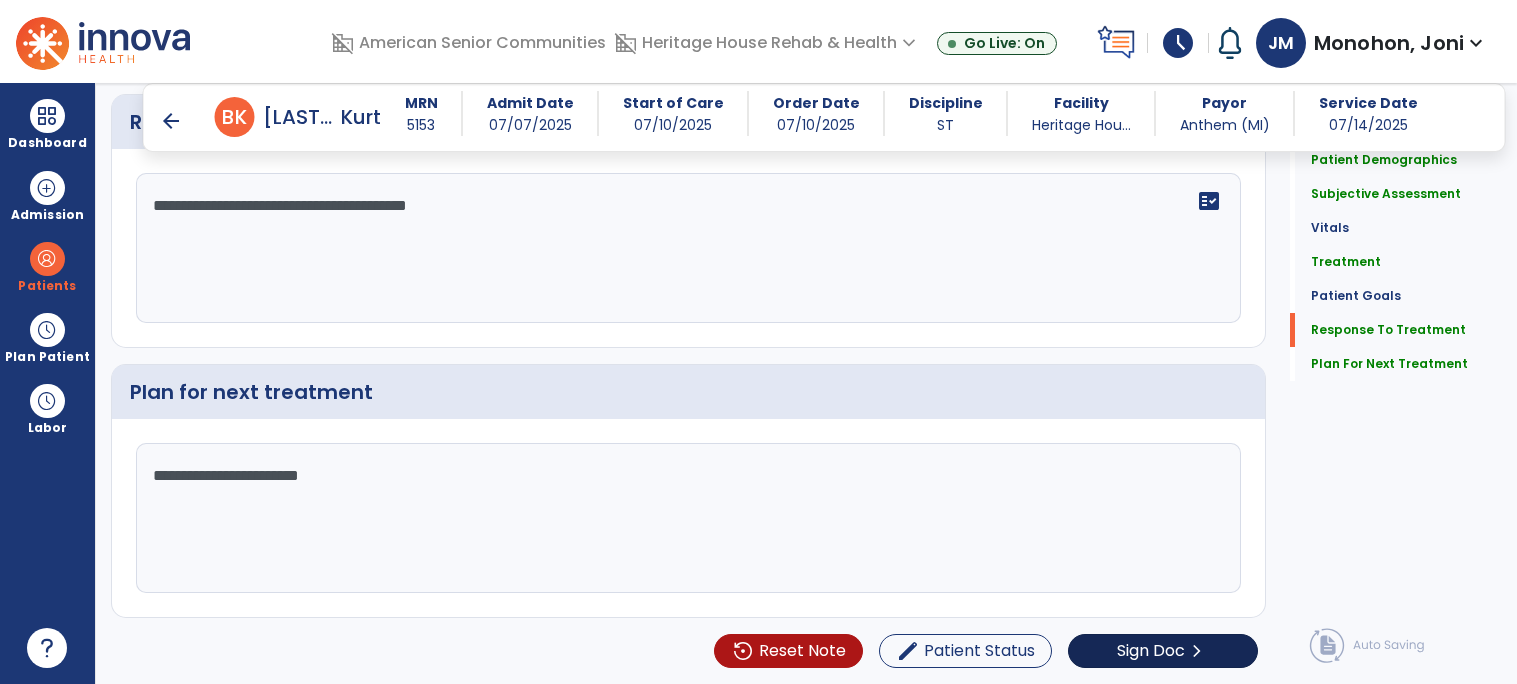 type on "**********" 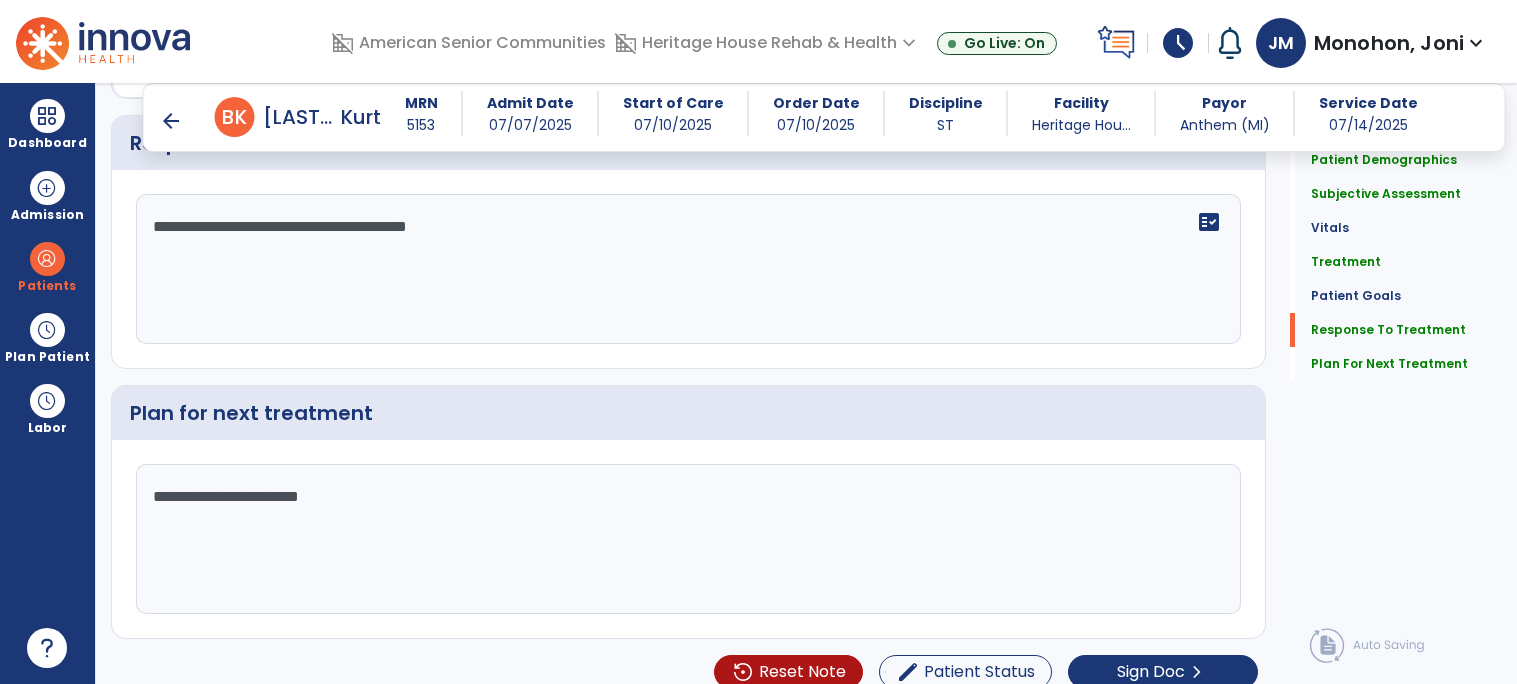 scroll, scrollTop: 2117, scrollLeft: 0, axis: vertical 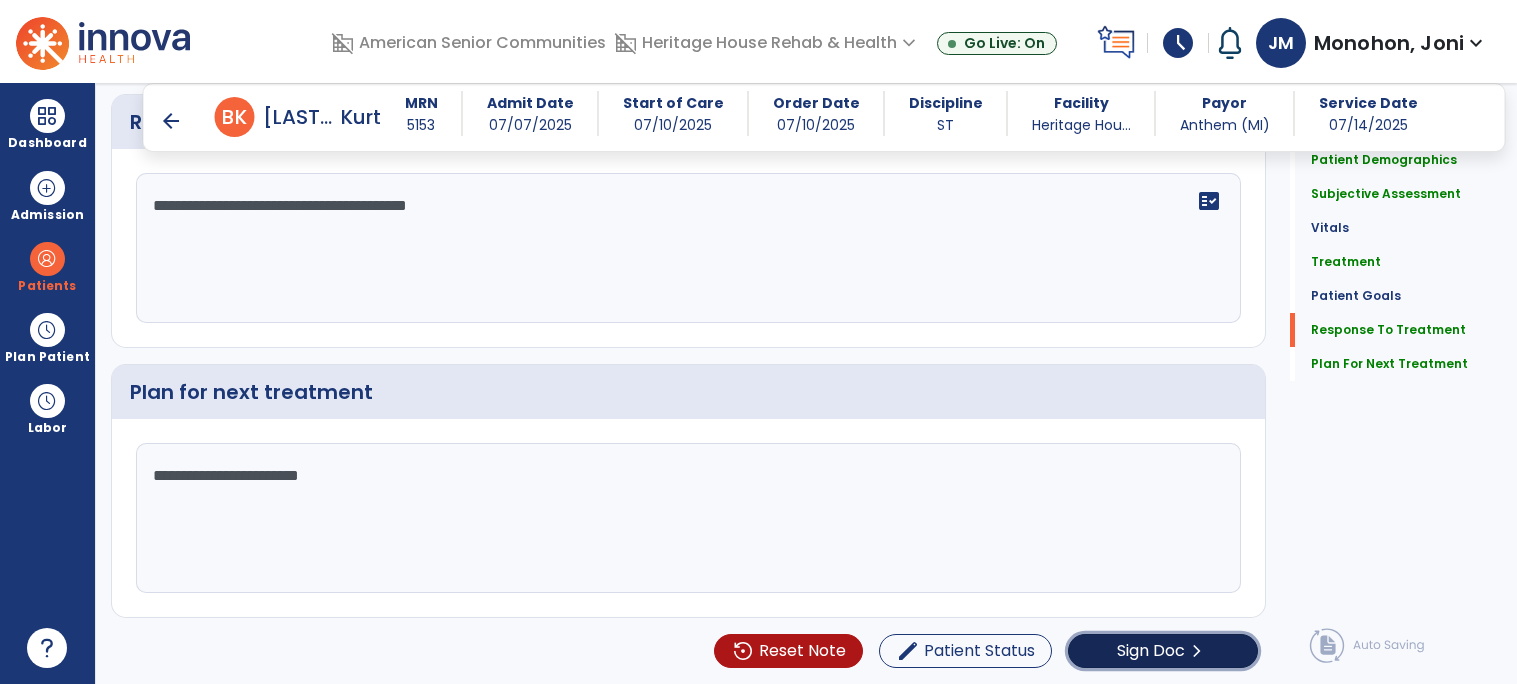 click on "Sign Doc" 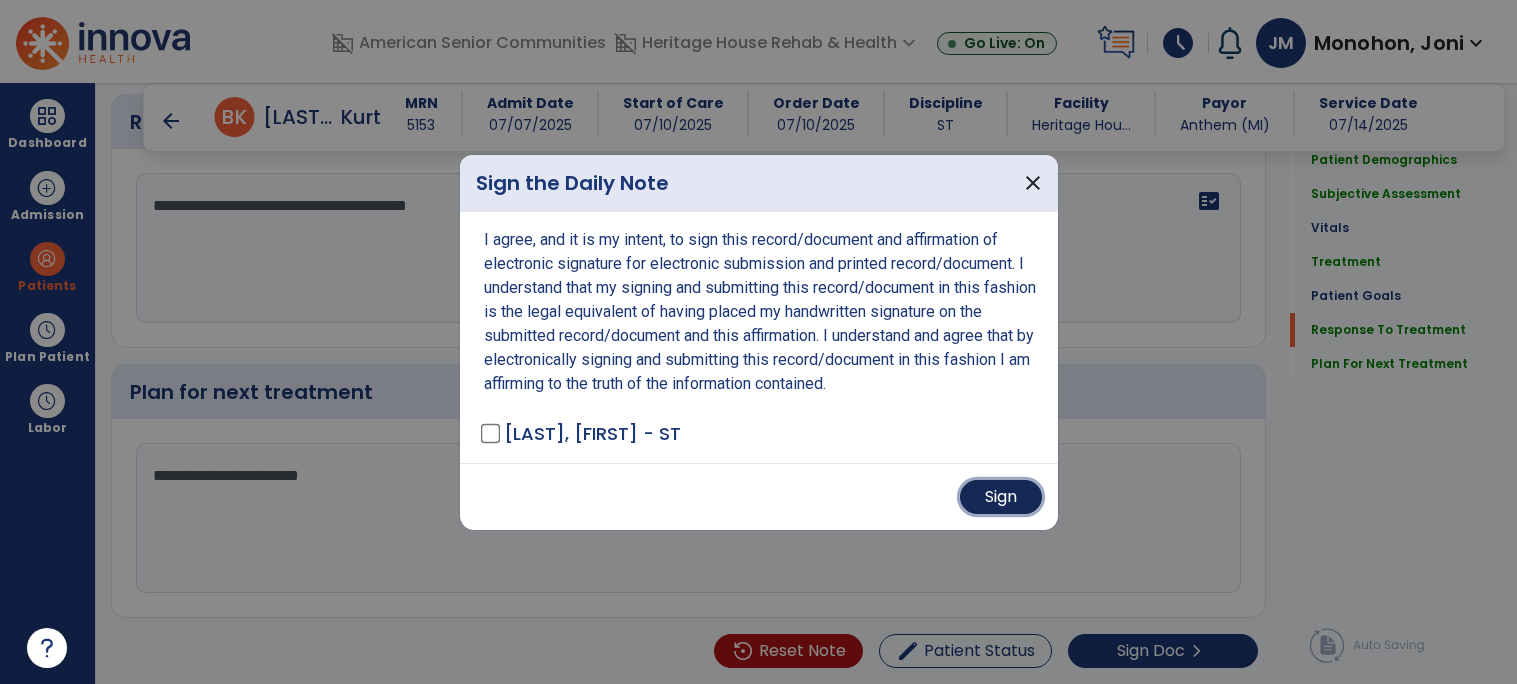 click on "Sign" at bounding box center [1001, 497] 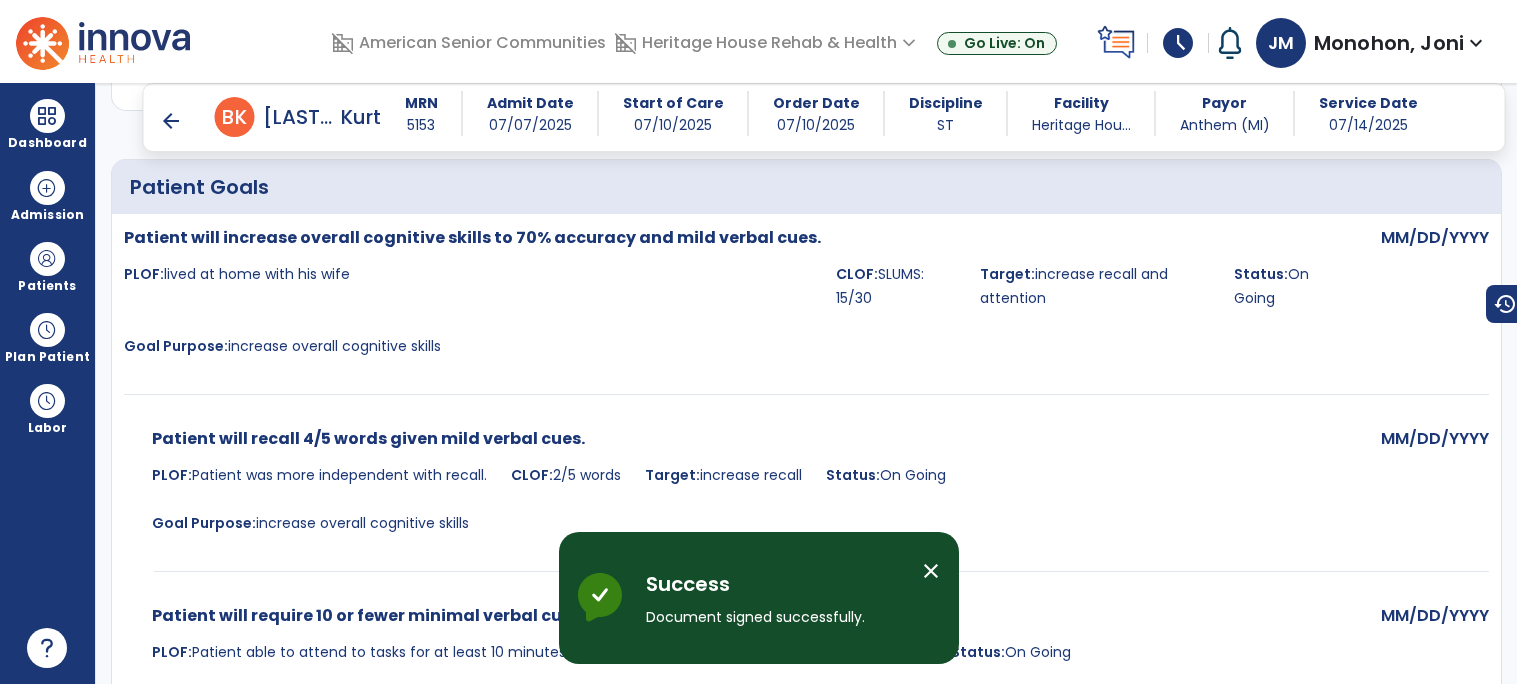 scroll, scrollTop: 1867, scrollLeft: 0, axis: vertical 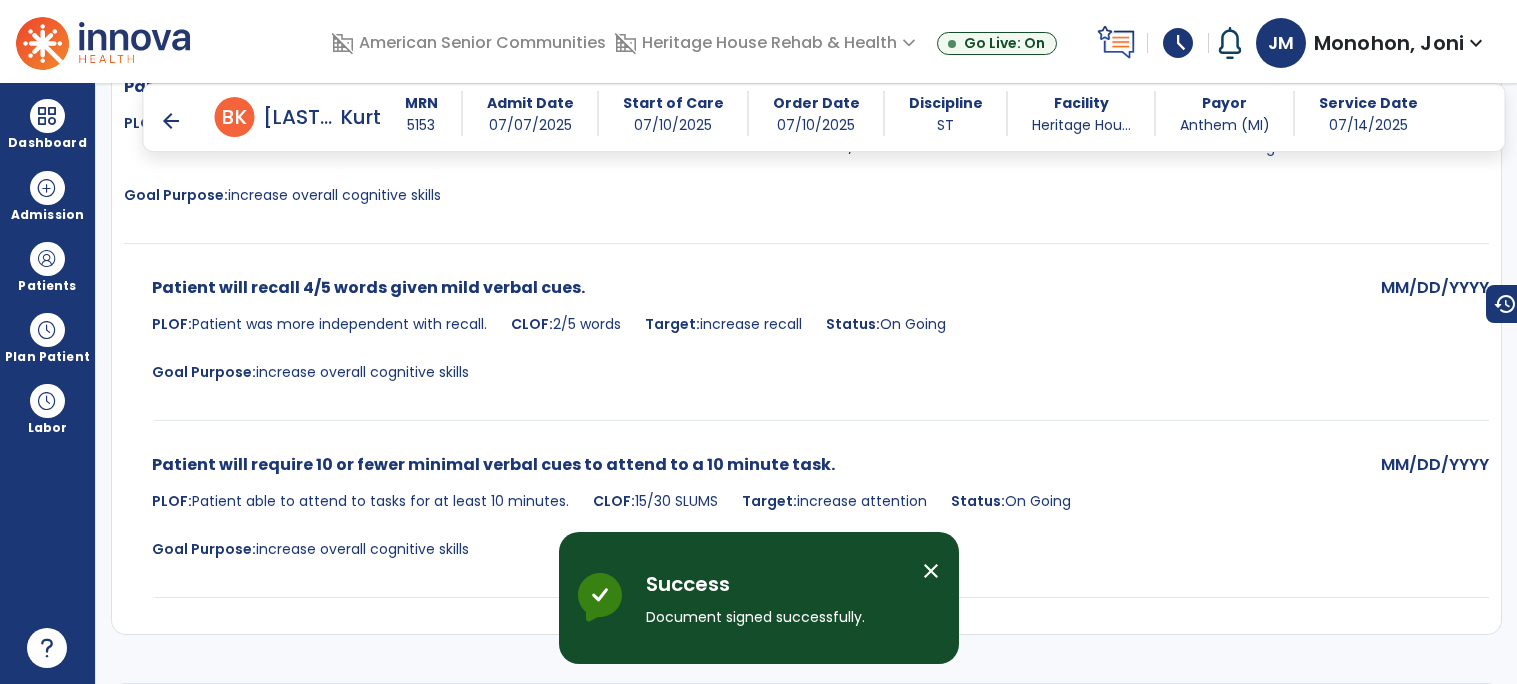 click on "arrow_back" at bounding box center (171, 121) 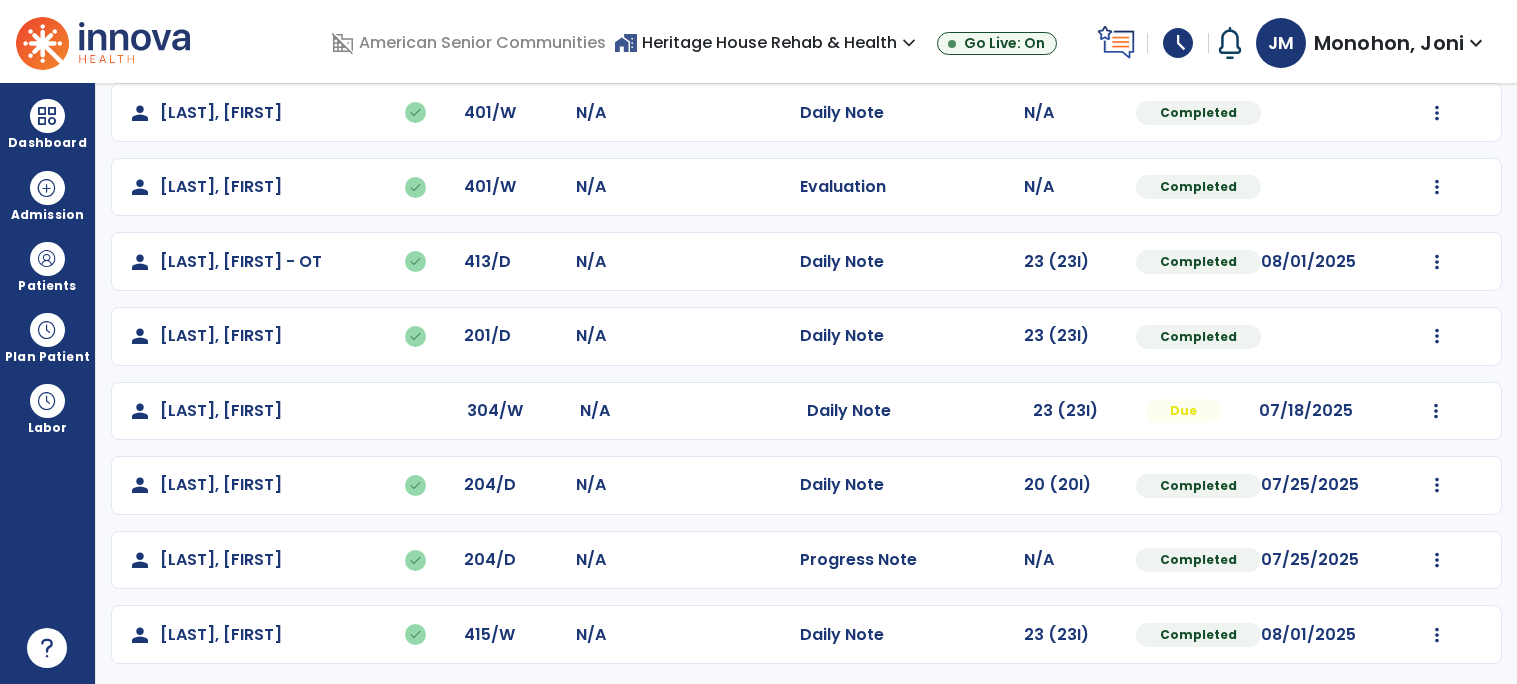 scroll, scrollTop: 252, scrollLeft: 0, axis: vertical 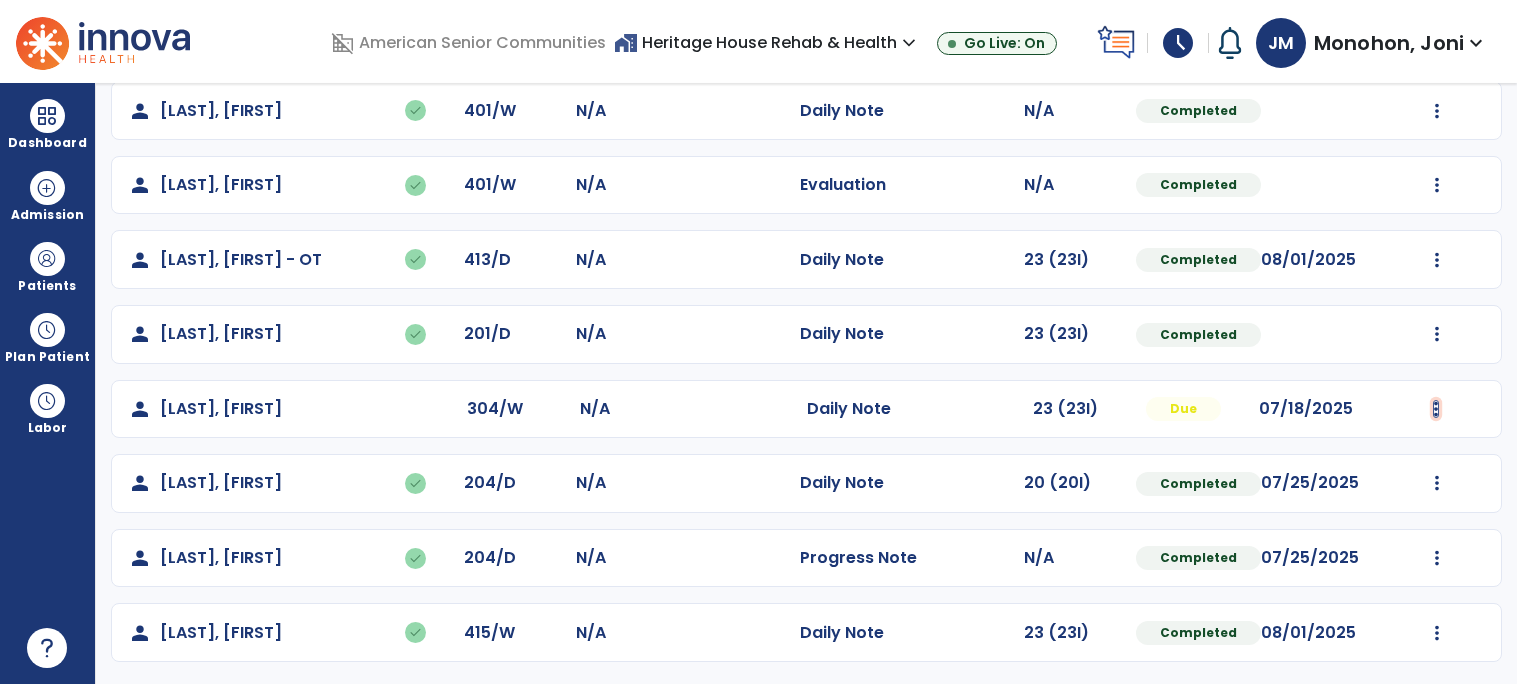 click at bounding box center (1437, 36) 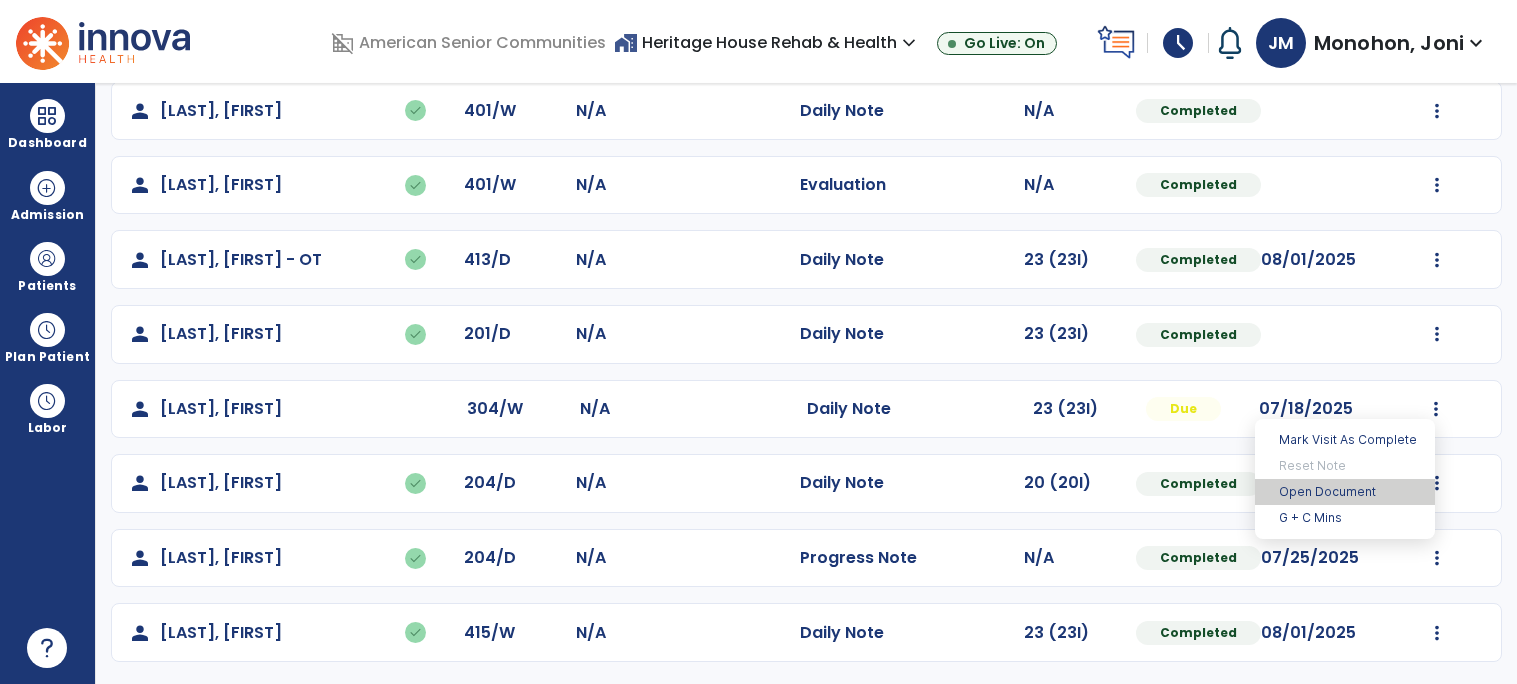click on "Open Document" at bounding box center [1345, 492] 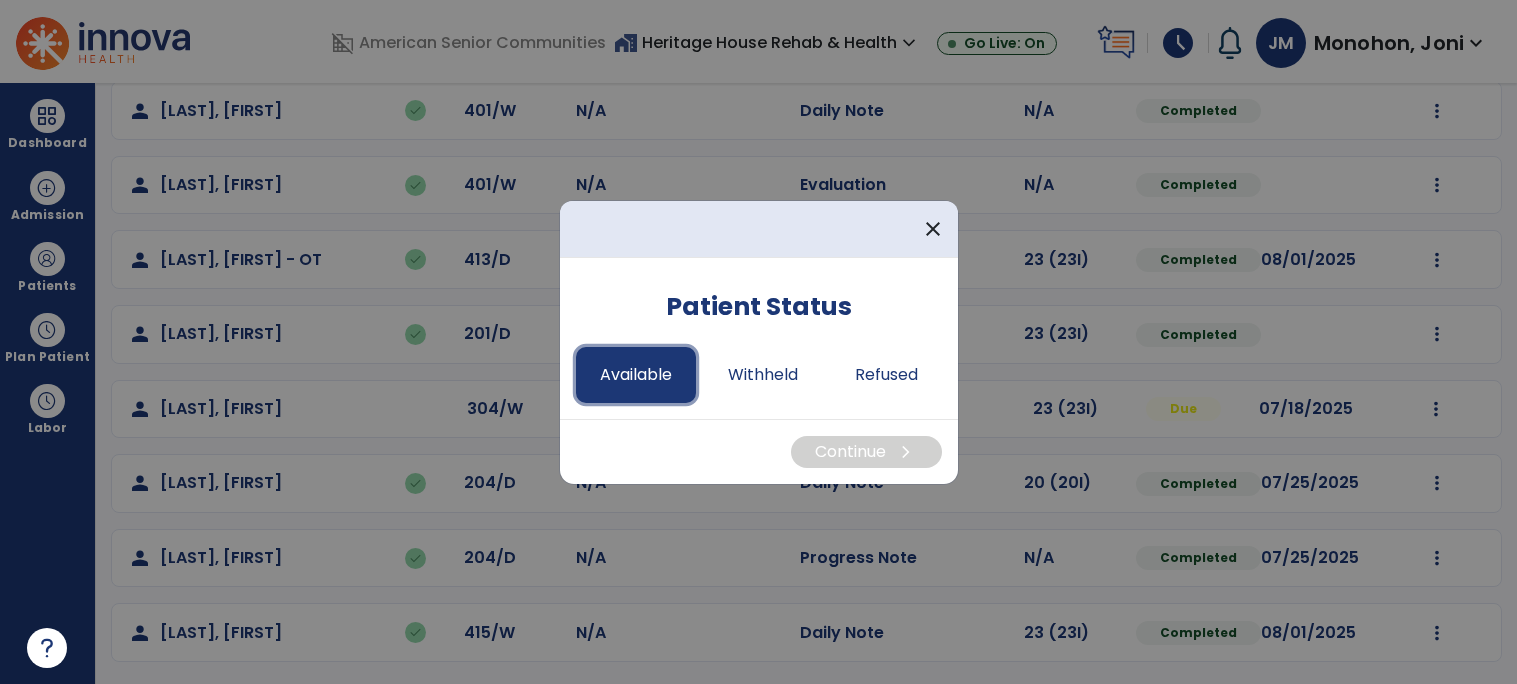 click on "Available" at bounding box center (636, 375) 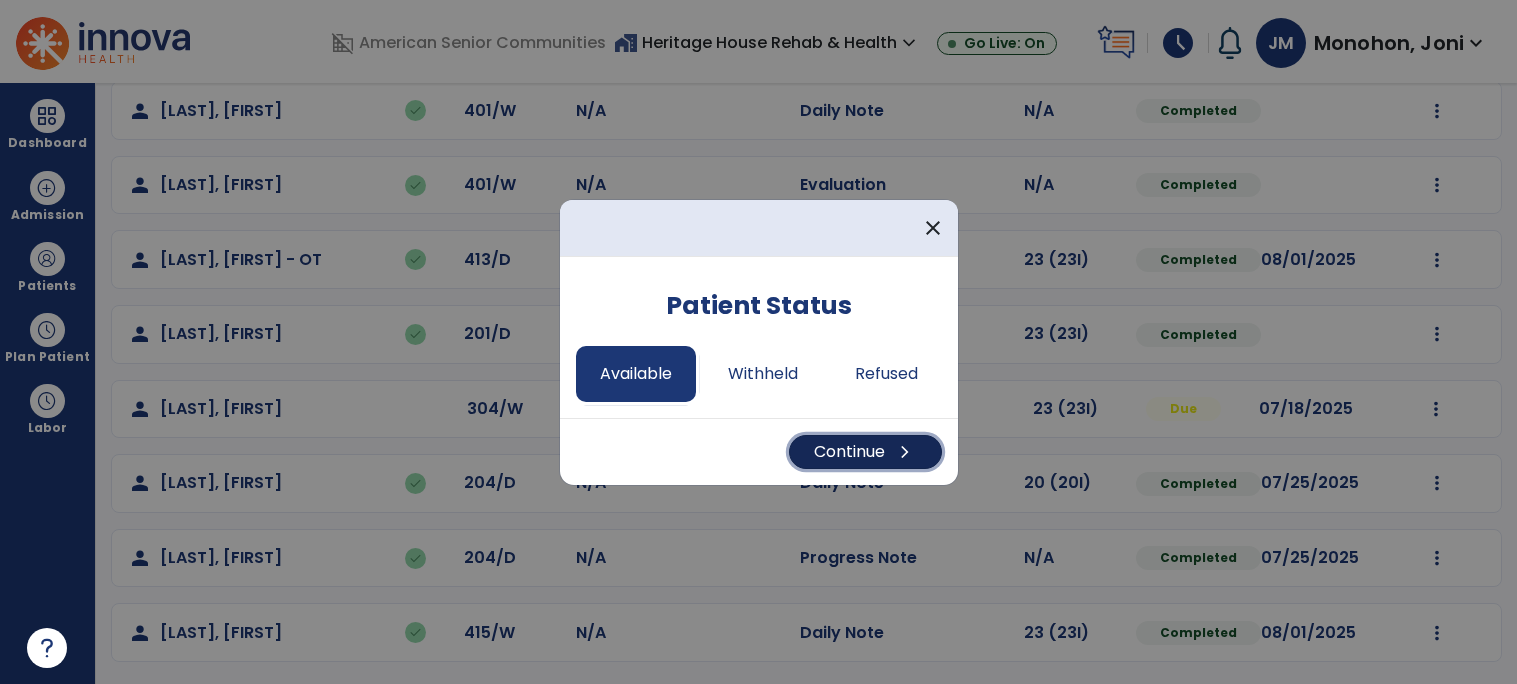 click on "chevron_right" at bounding box center [905, 452] 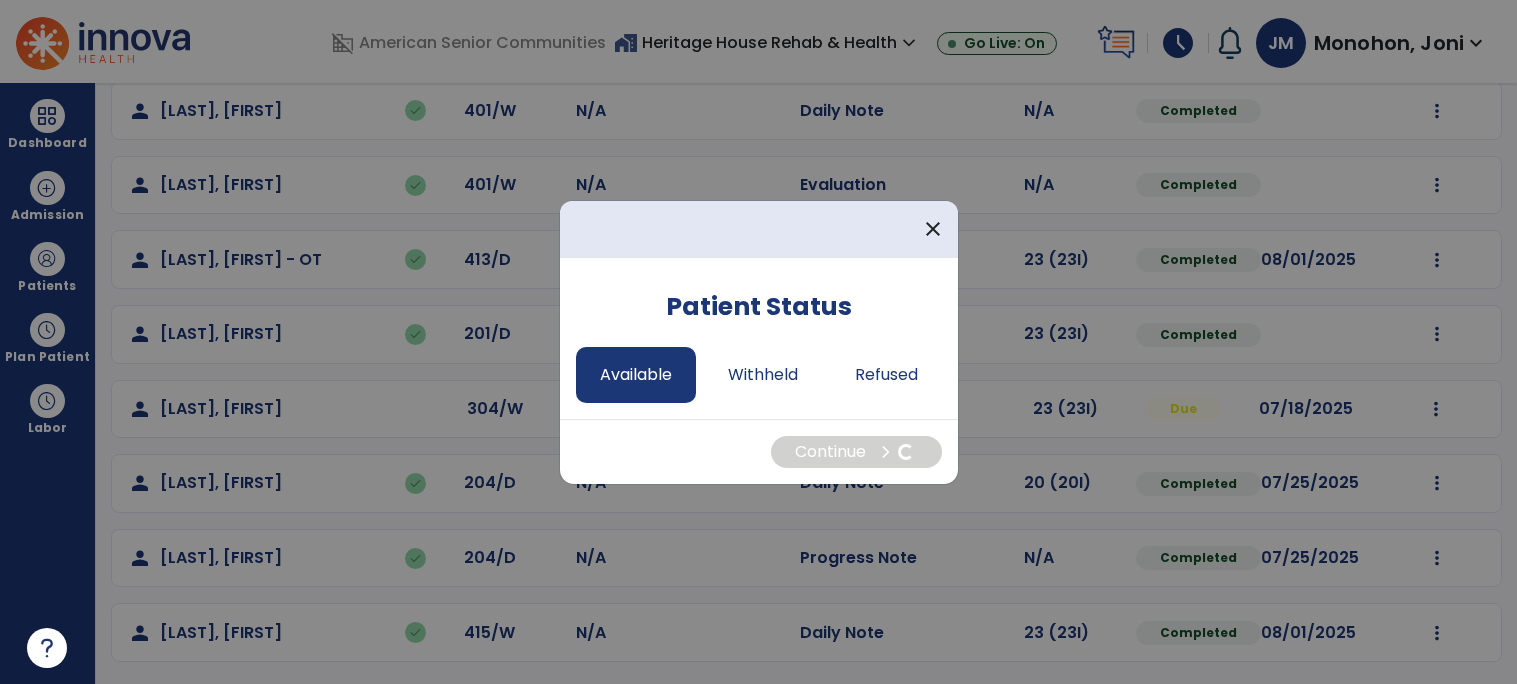 select on "*" 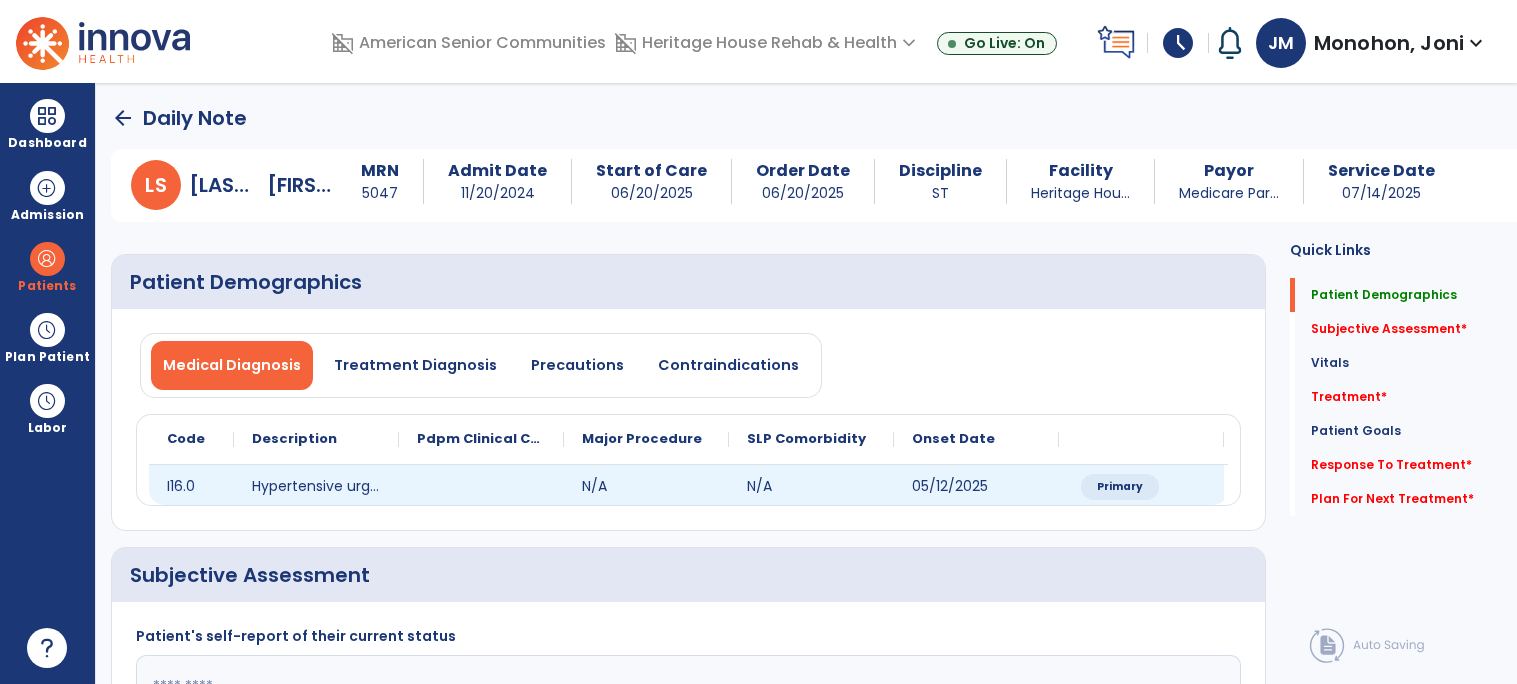 scroll, scrollTop: 287, scrollLeft: 0, axis: vertical 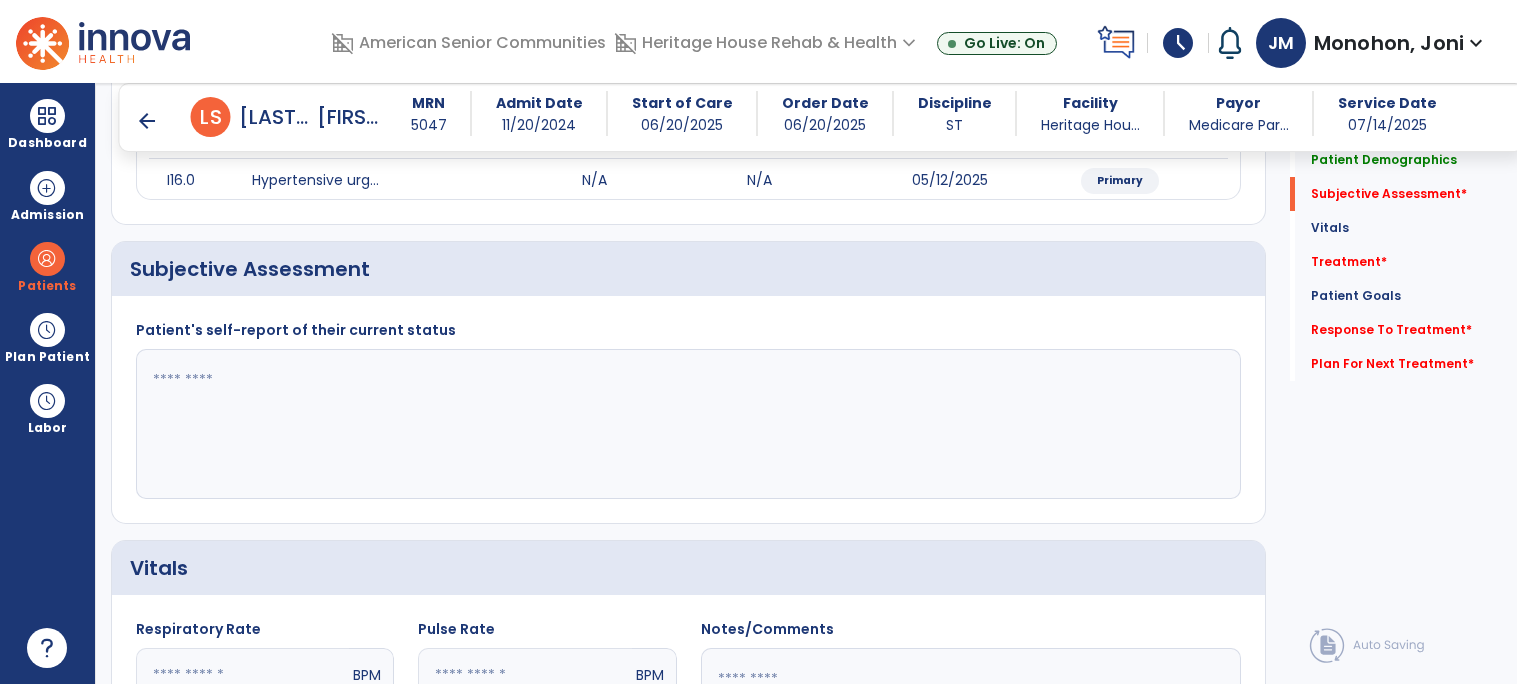 click 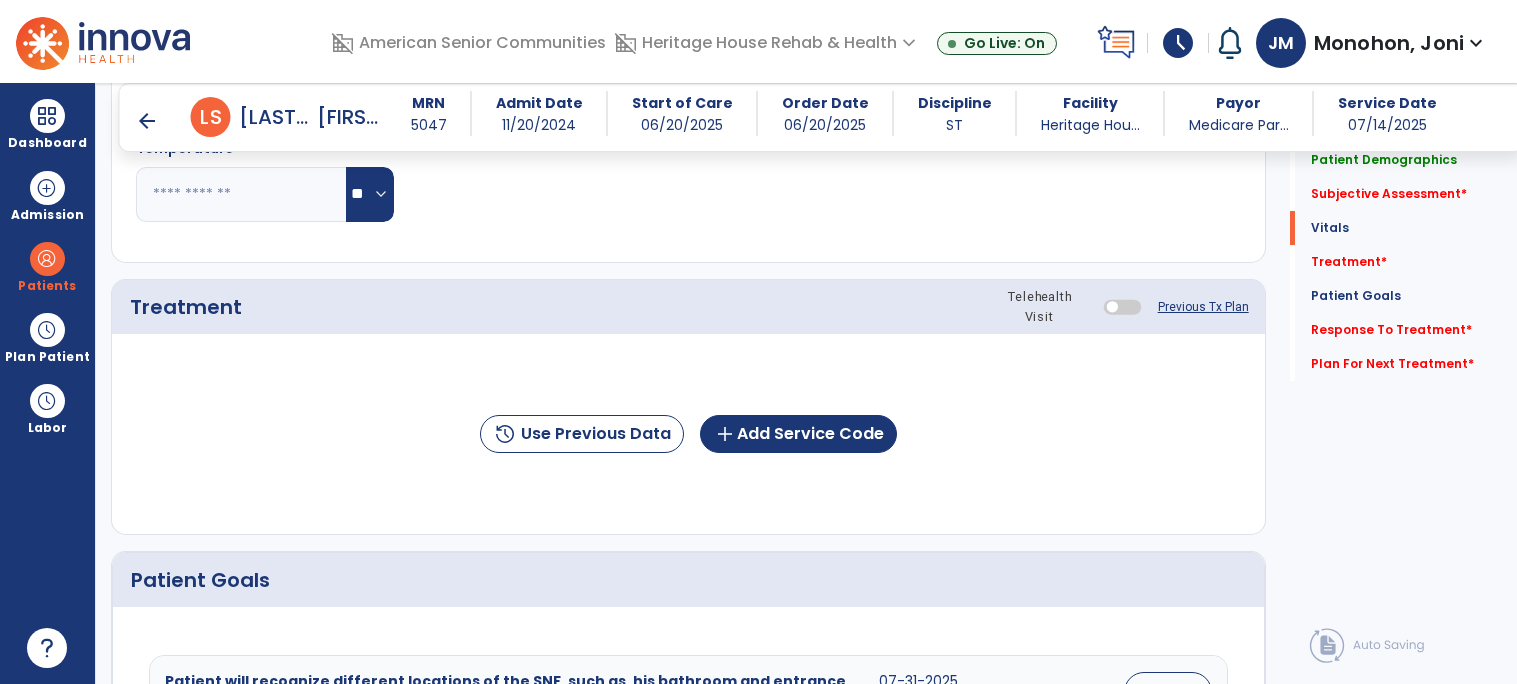 scroll, scrollTop: 1079, scrollLeft: 0, axis: vertical 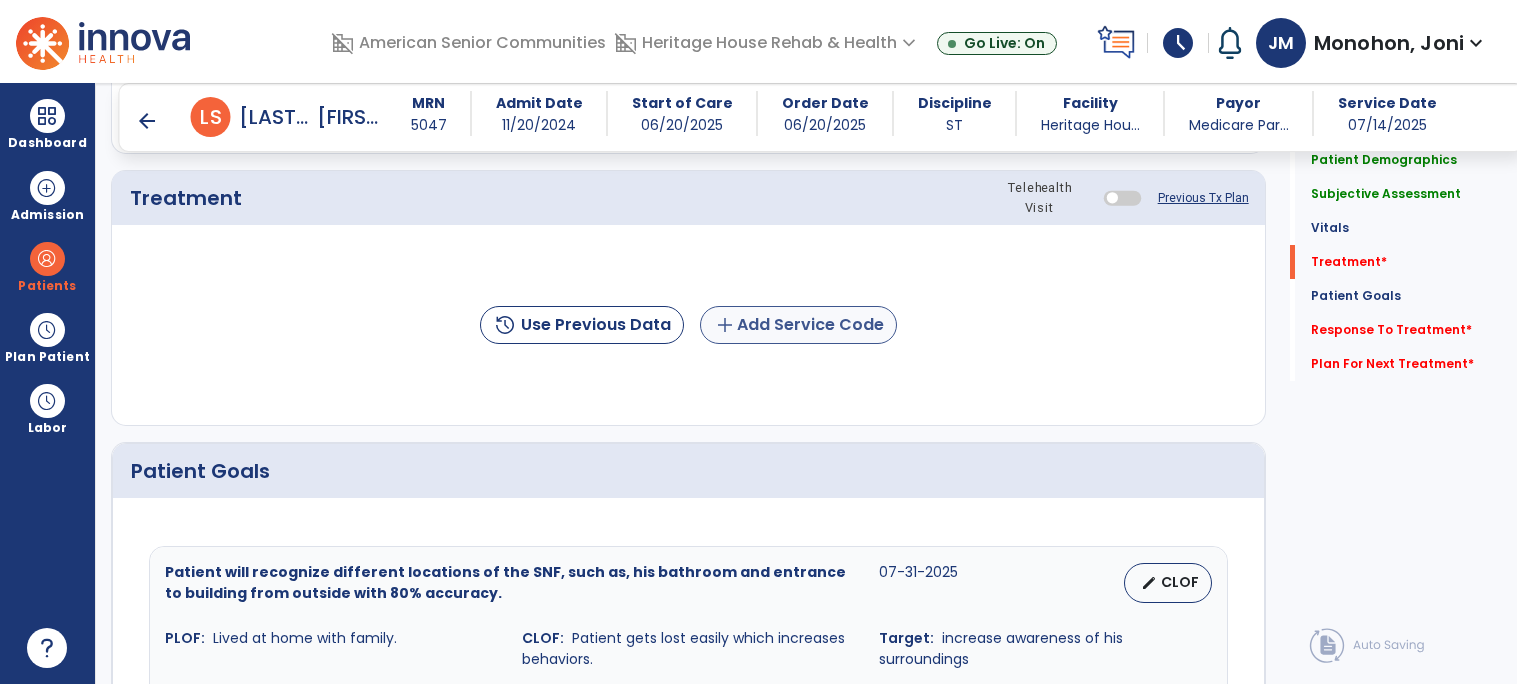 type on "**********" 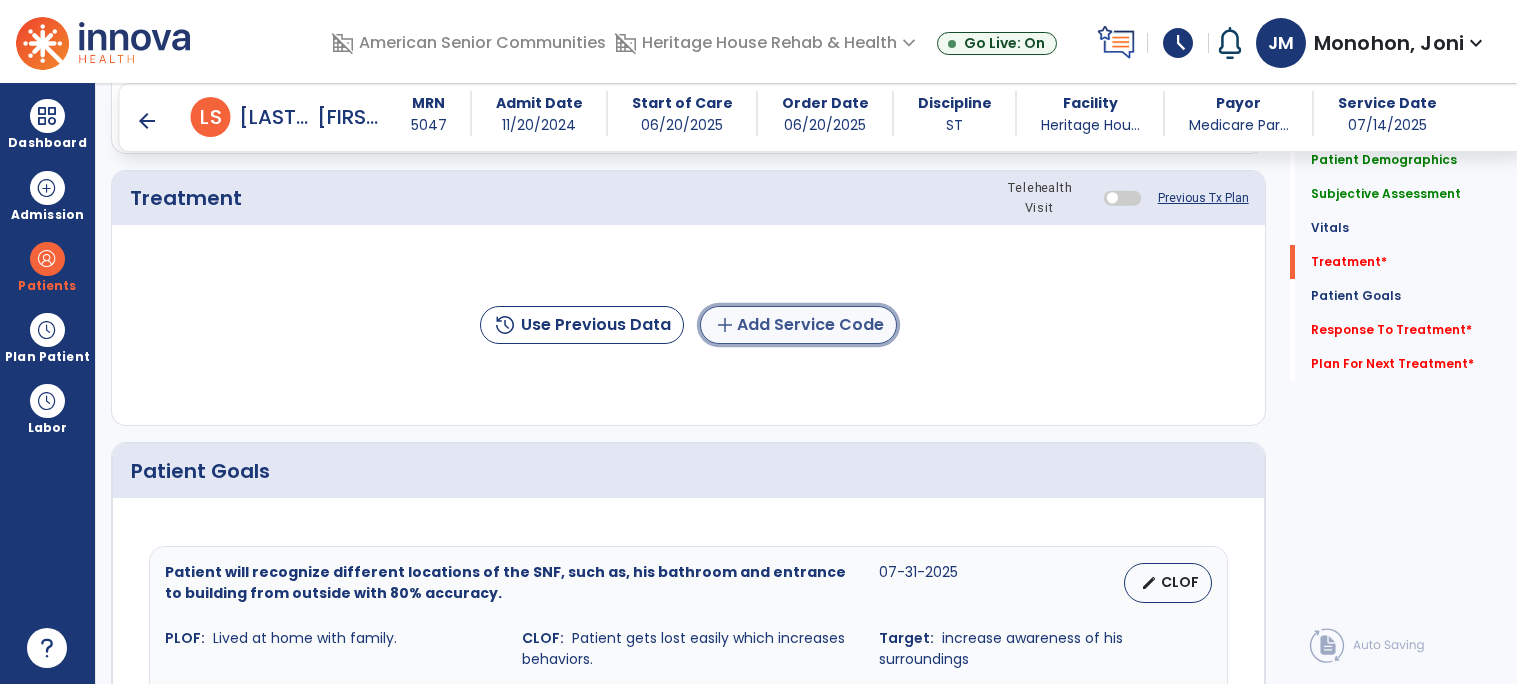 click on "add  Add Service Code" 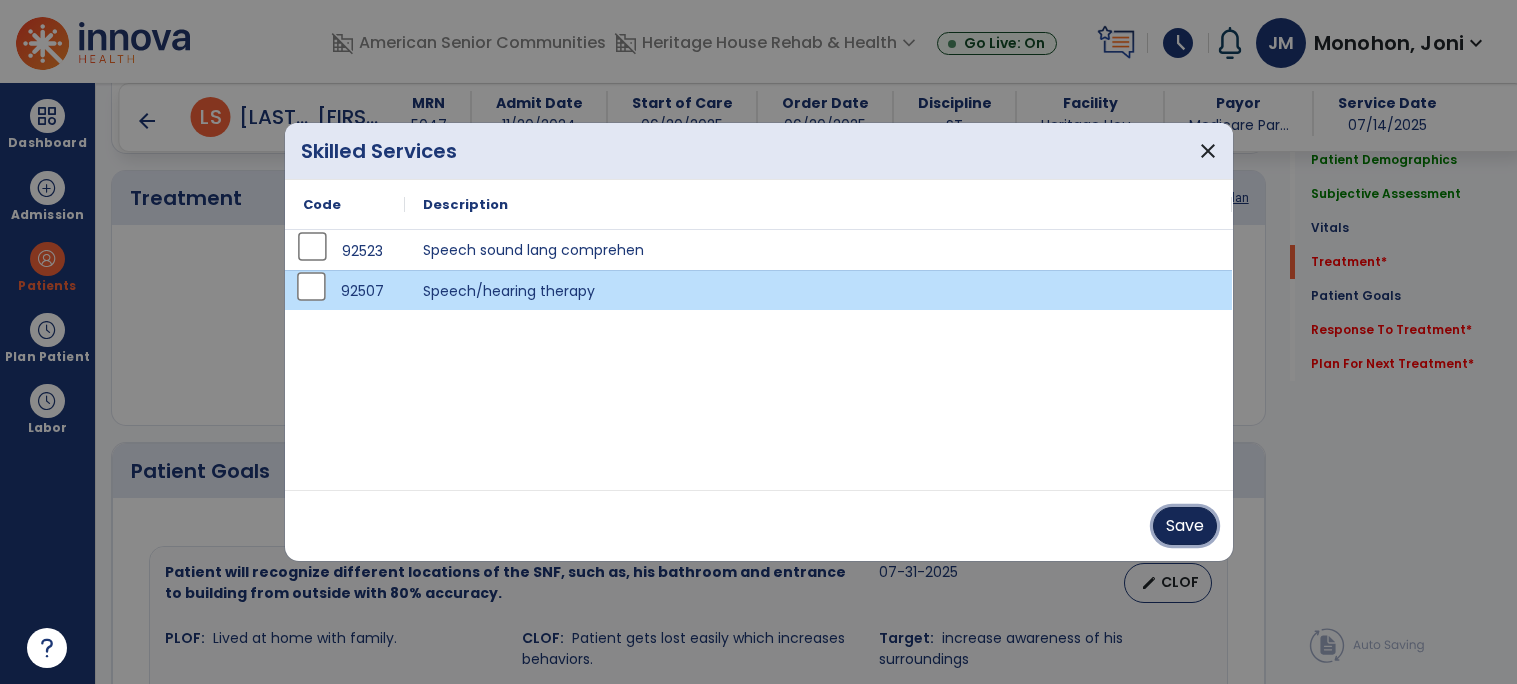 click on "Save" at bounding box center [1185, 526] 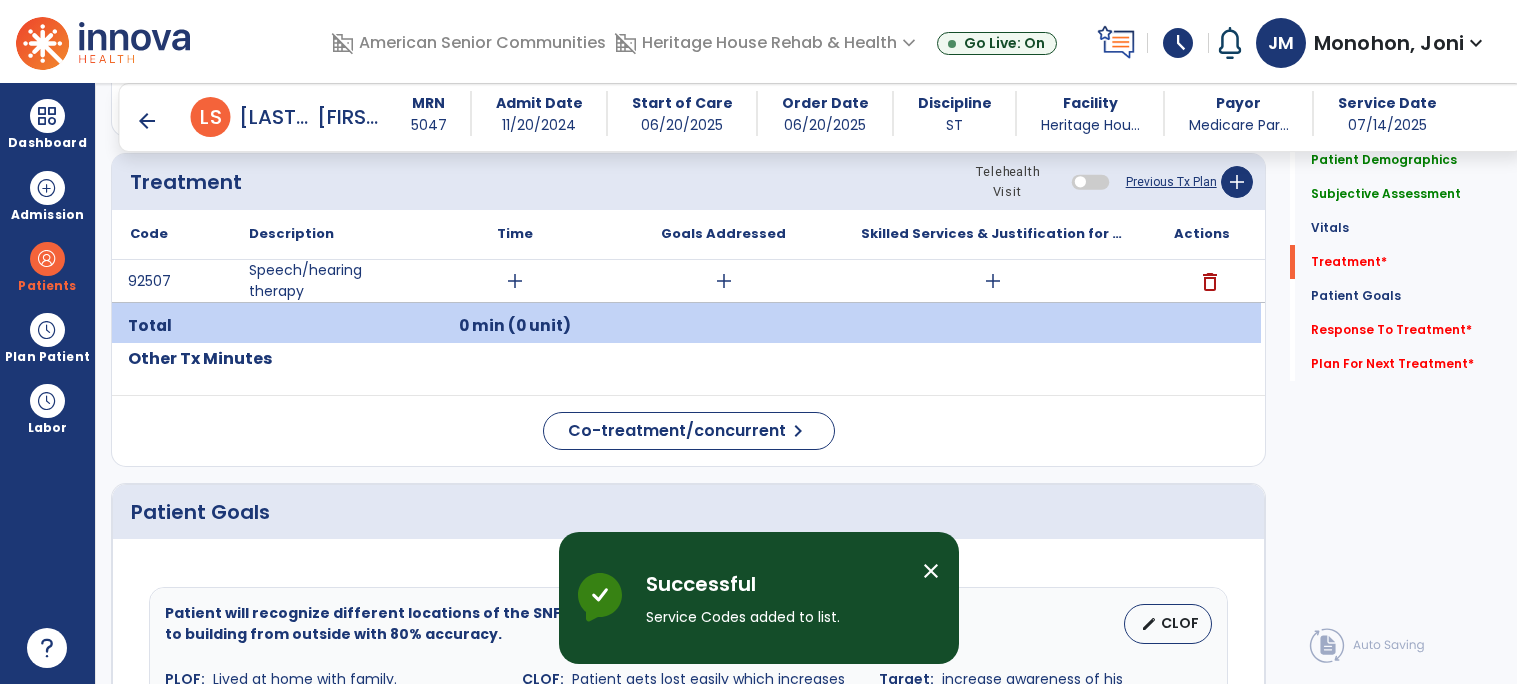 scroll, scrollTop: 1079, scrollLeft: 0, axis: vertical 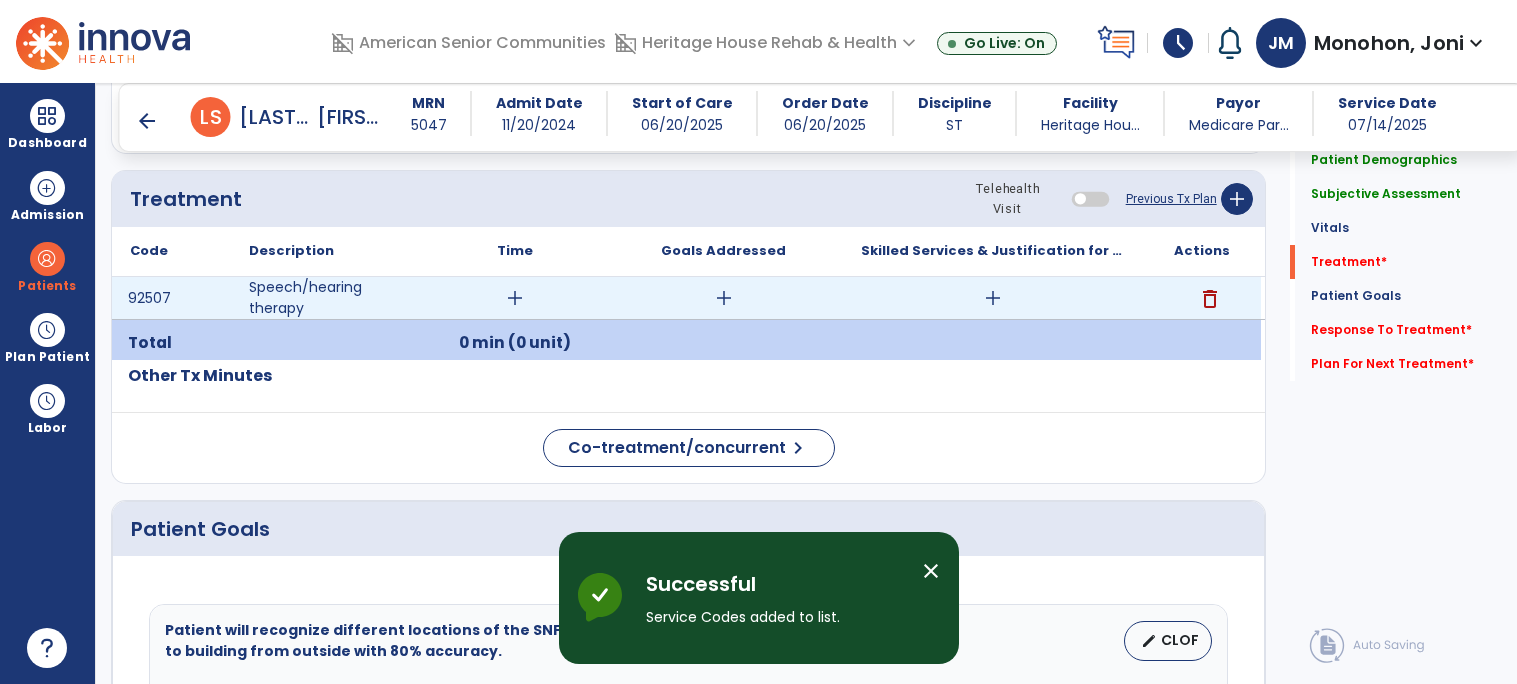 click on "add" at bounding box center [515, 298] 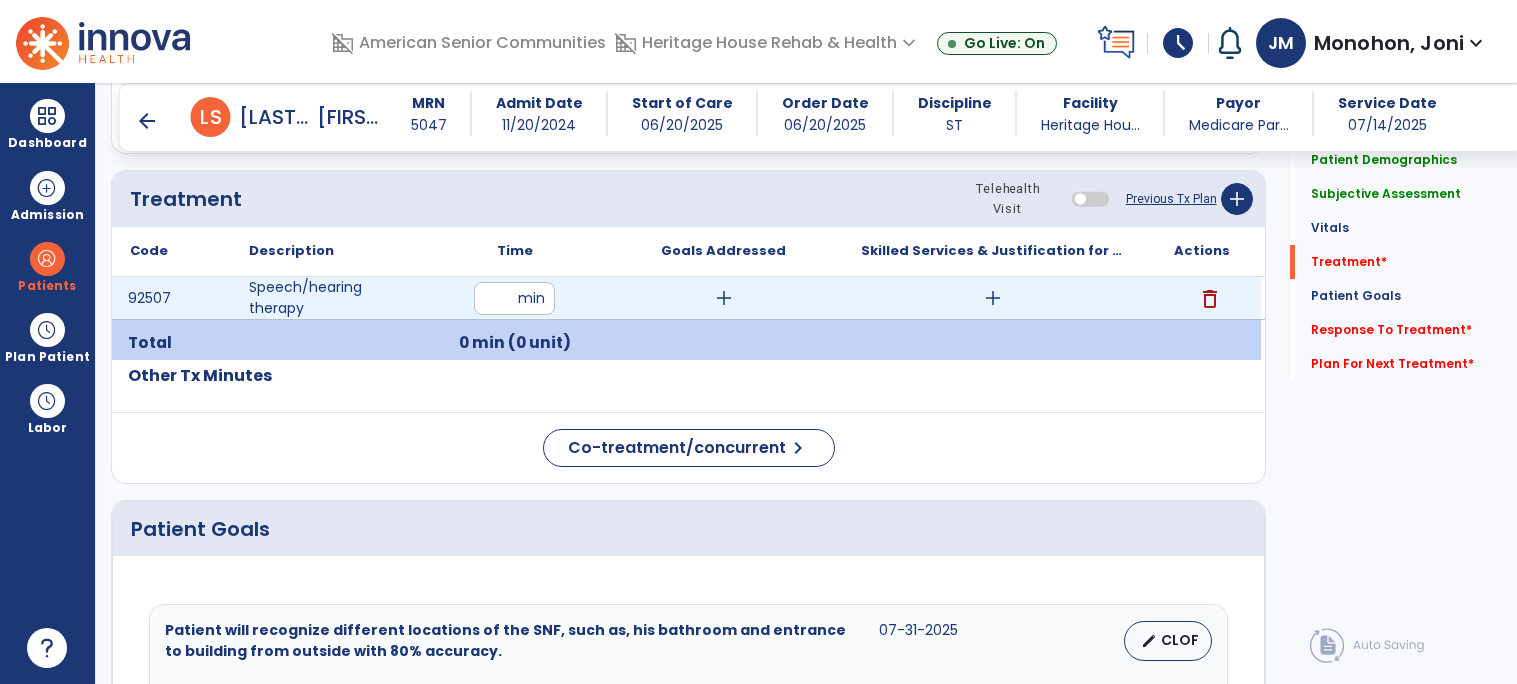 type on "**" 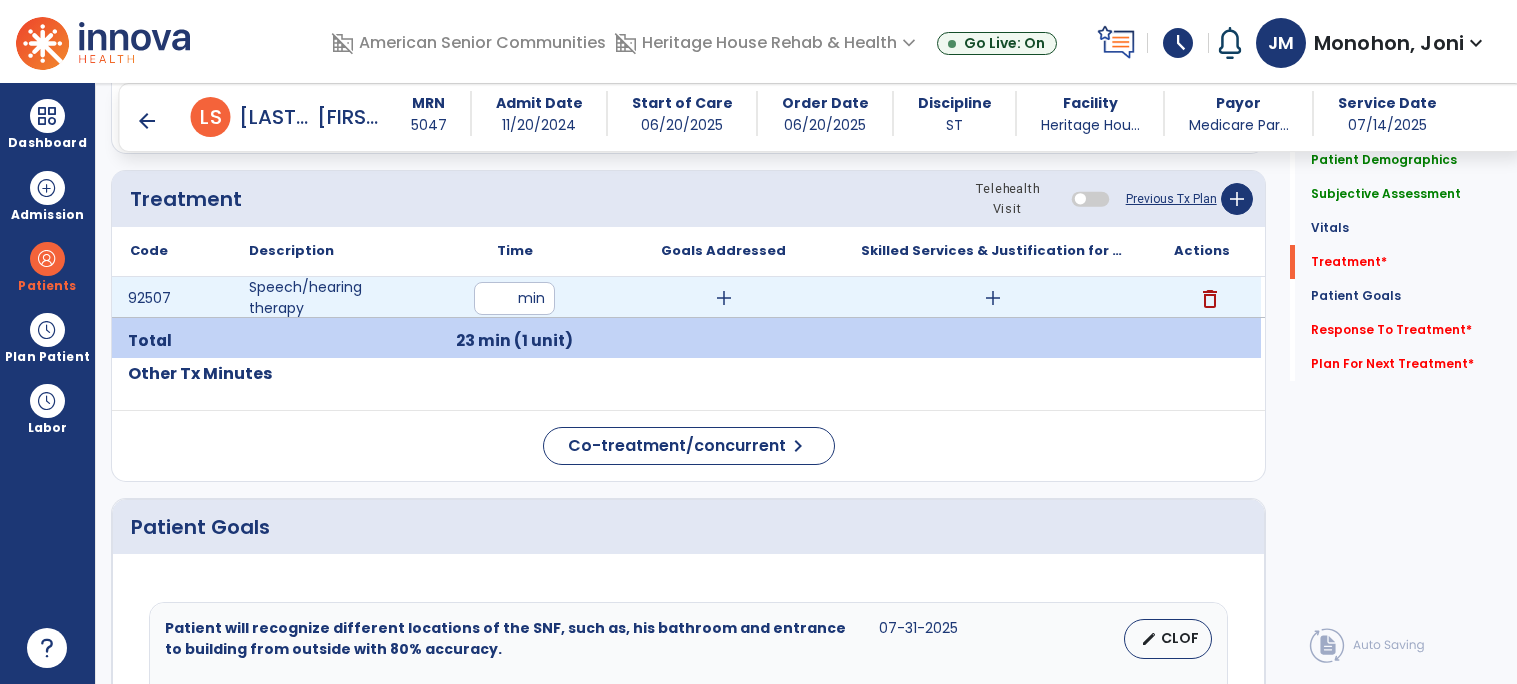 click on "add" at bounding box center (724, 298) 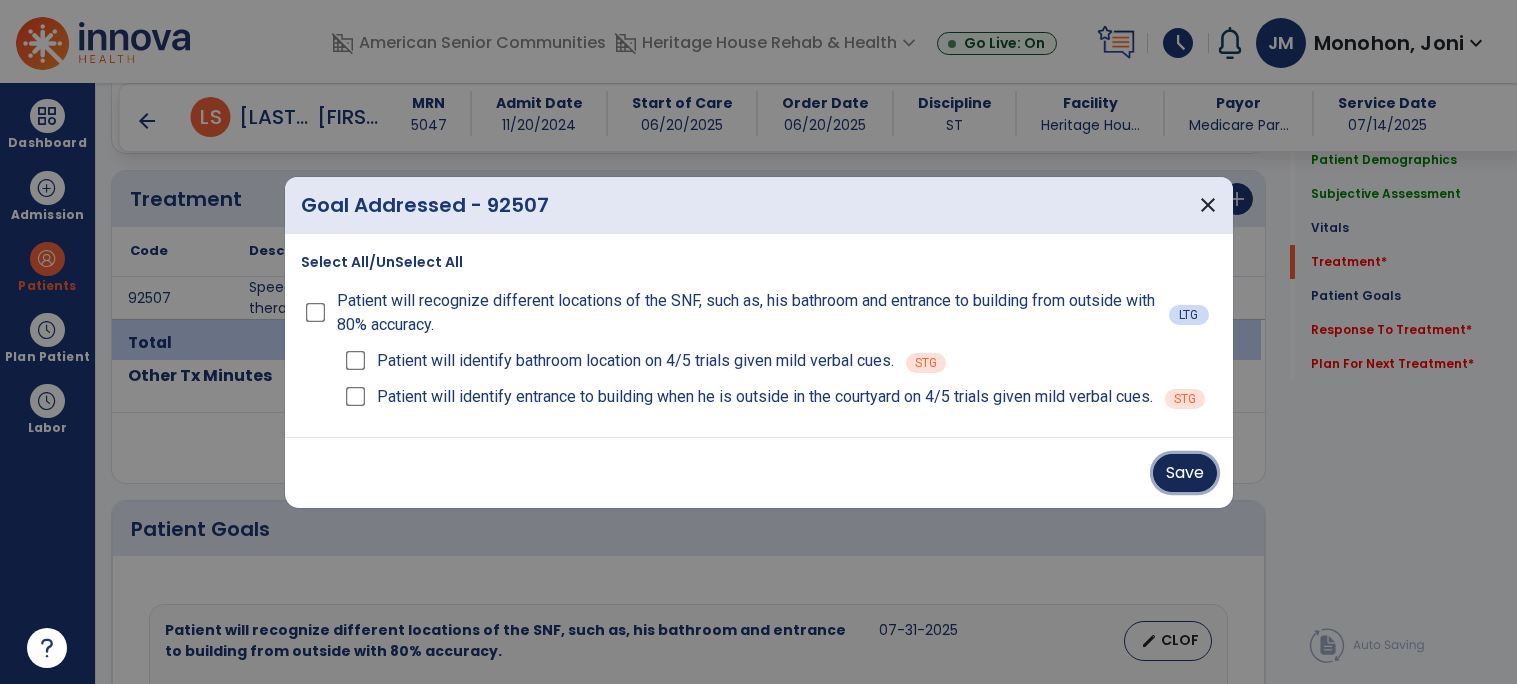 click on "Save" at bounding box center (1185, 473) 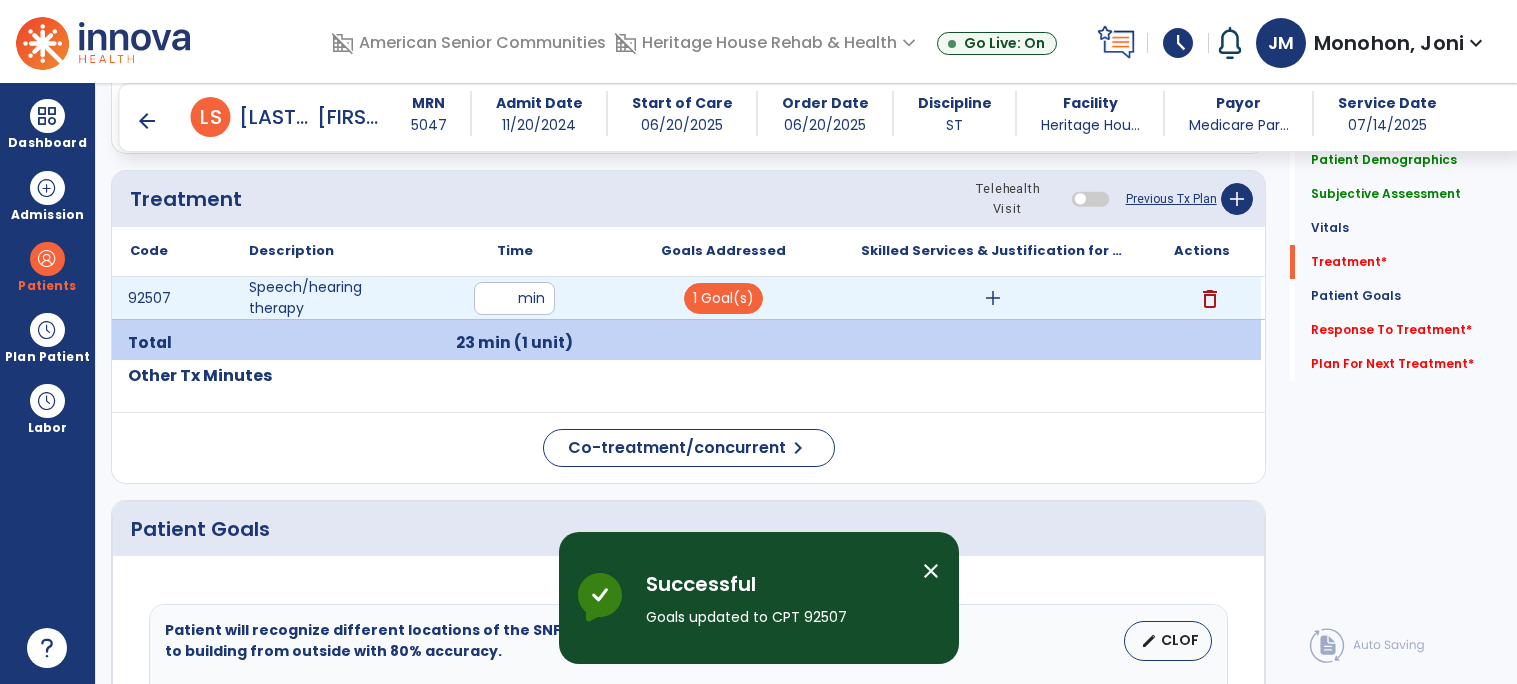 click on "add" at bounding box center (993, 298) 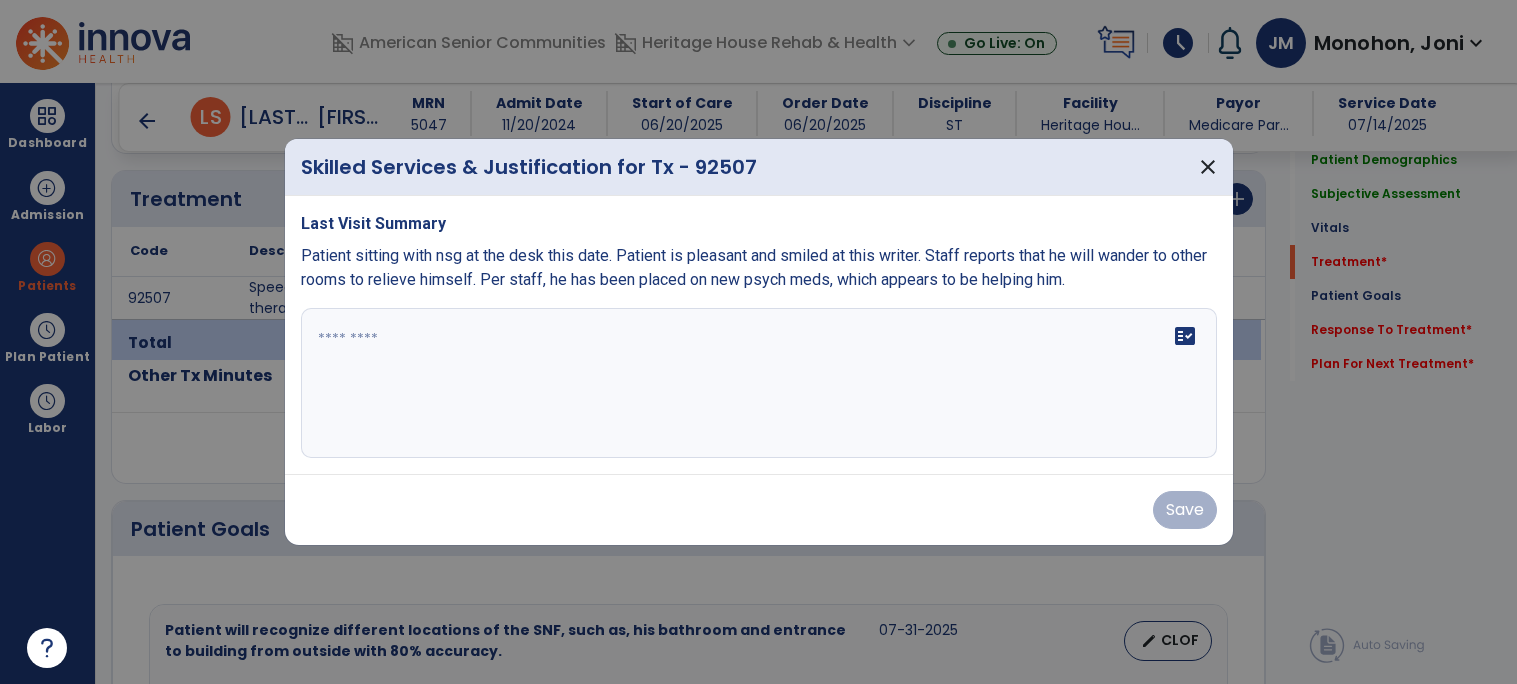 click at bounding box center [759, 383] 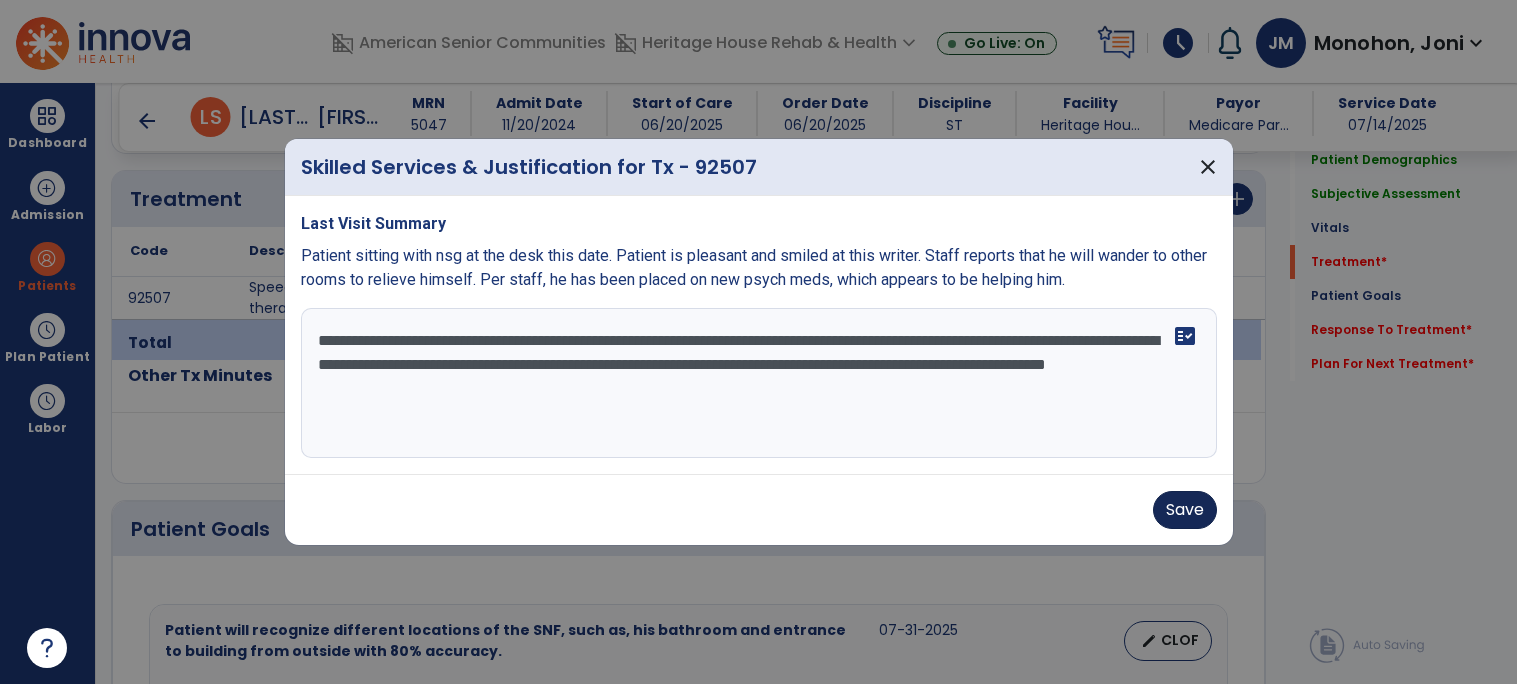 type on "**********" 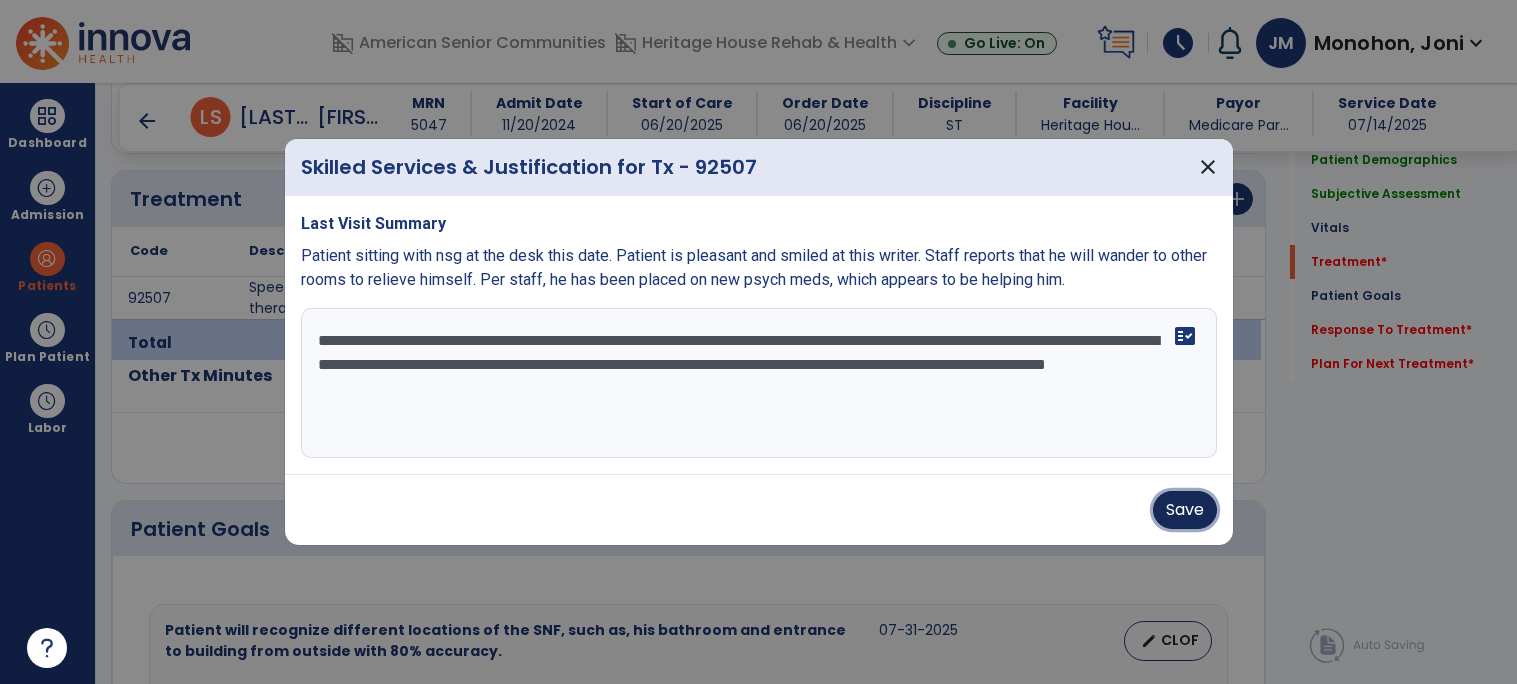click on "Save" at bounding box center [1185, 510] 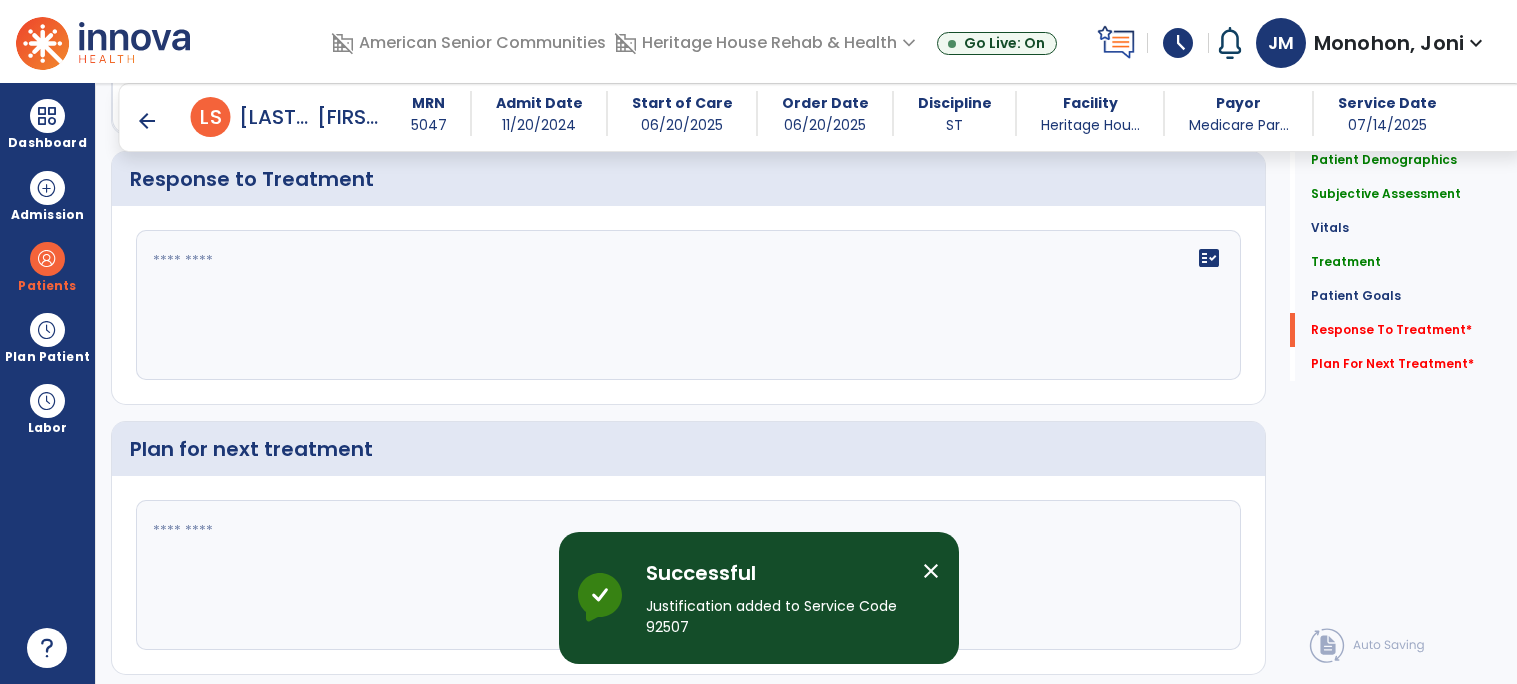 scroll, scrollTop: 2087, scrollLeft: 0, axis: vertical 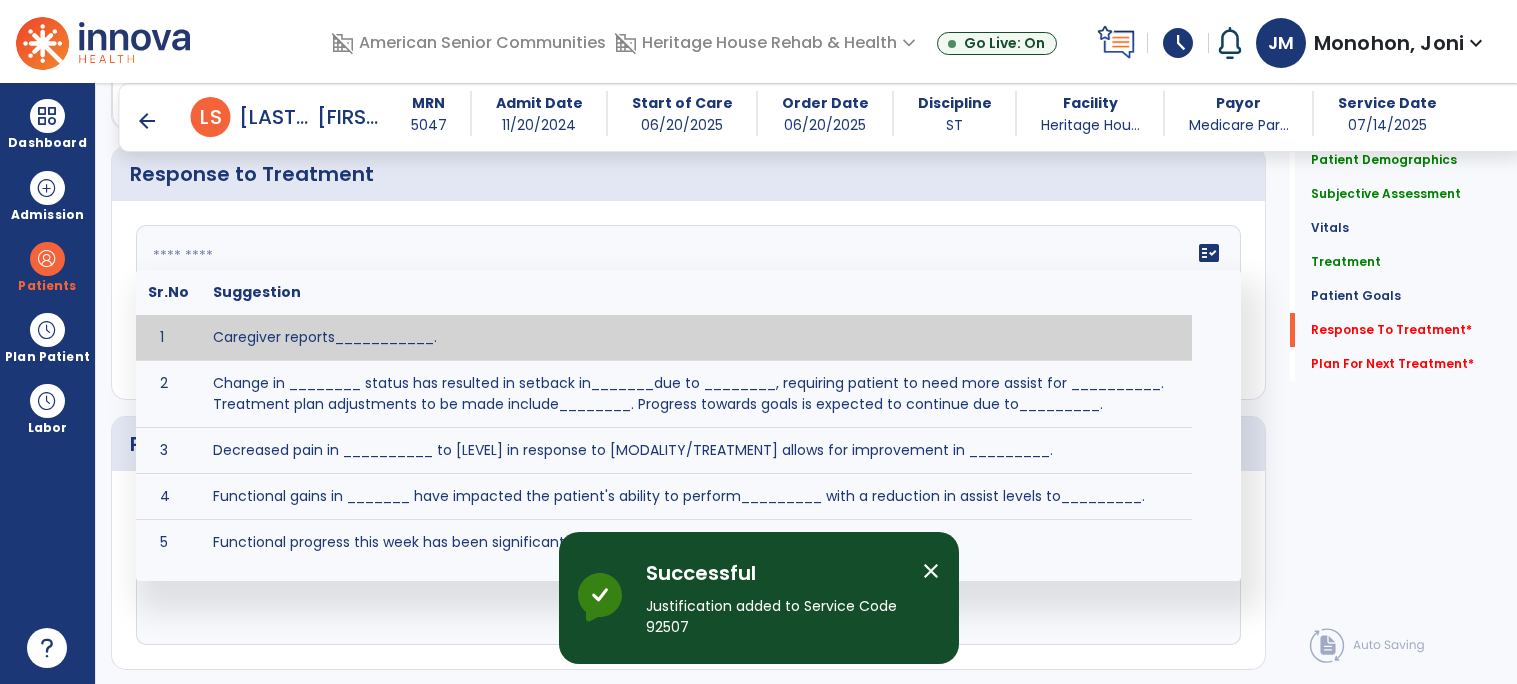 click on "fact_check  Sr.No Suggestion 1 Caregiver reports___________. 2 Change in ________ status has resulted in setback in_______due to ________, requiring patient to need more assist for __________.   Treatment plan adjustments to be made include________.  Progress towards goals is expected to continue due to_________. 3 Decreased pain in __________ to [LEVEL] in response to [MODALITY/TREATMENT] allows for improvement in _________. 4 Functional gains in _______ have impacted the patient's ability to perform_________ with a reduction in assist levels to_________. 5 Functional progress this week has been significant due to__________. 6 Gains in ________ have improved the patient's ability to perform ______with decreased levels of assist to___________. 7 Improvement in ________allows patient to tolerate higher levels of challenges in_________. 8 Pain in [AREA] has decreased to [LEVEL] in response to [TREATMENT/MODALITY], allowing fore ease in completing__________. 9 10 11 12 13 14 15 16 17 18 19 20 21" 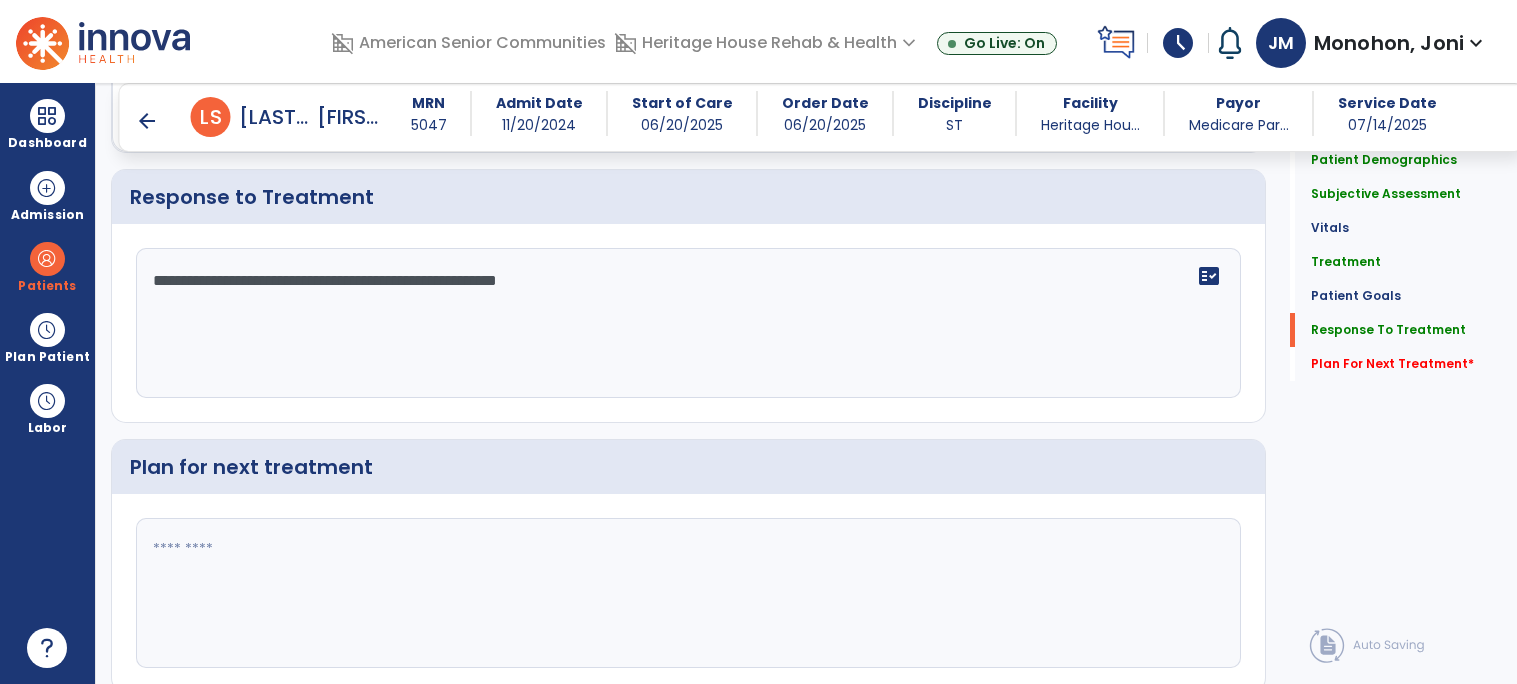 scroll, scrollTop: 2087, scrollLeft: 0, axis: vertical 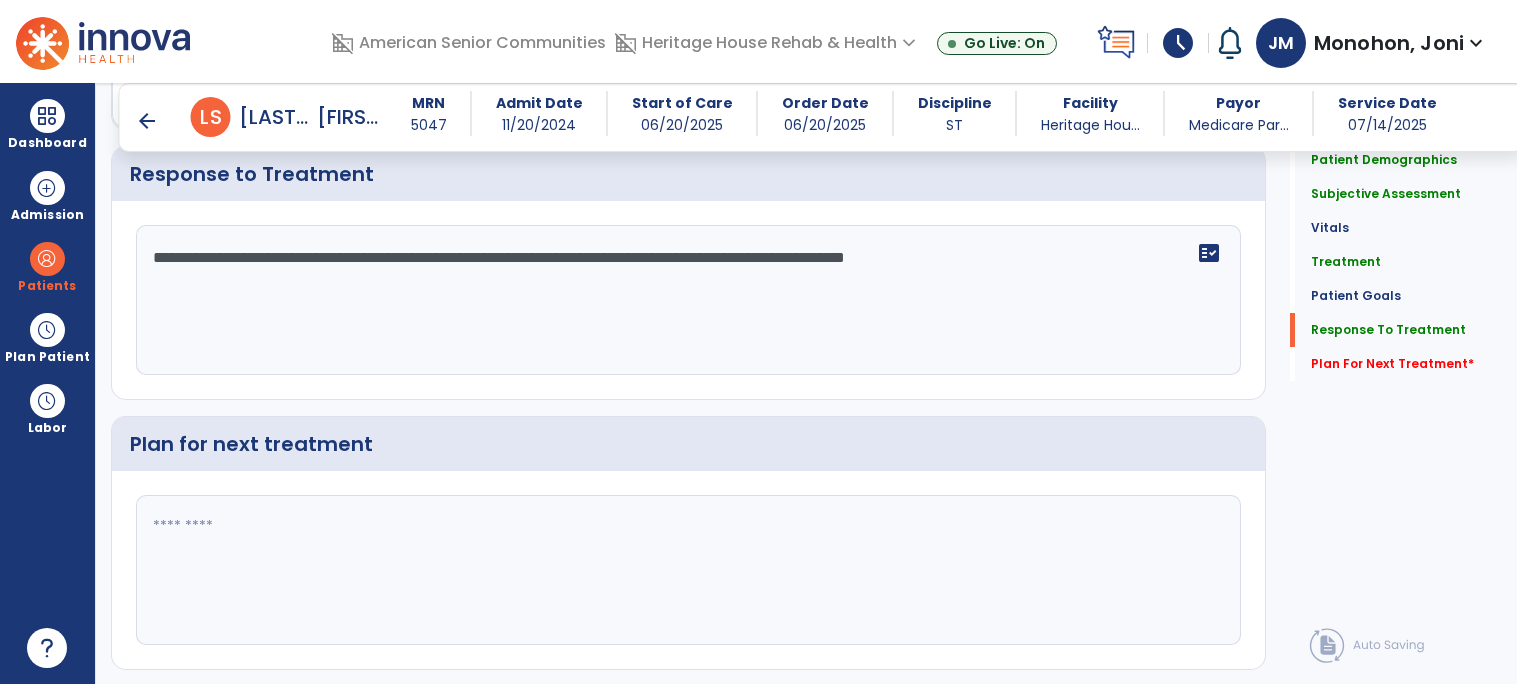 type on "**********" 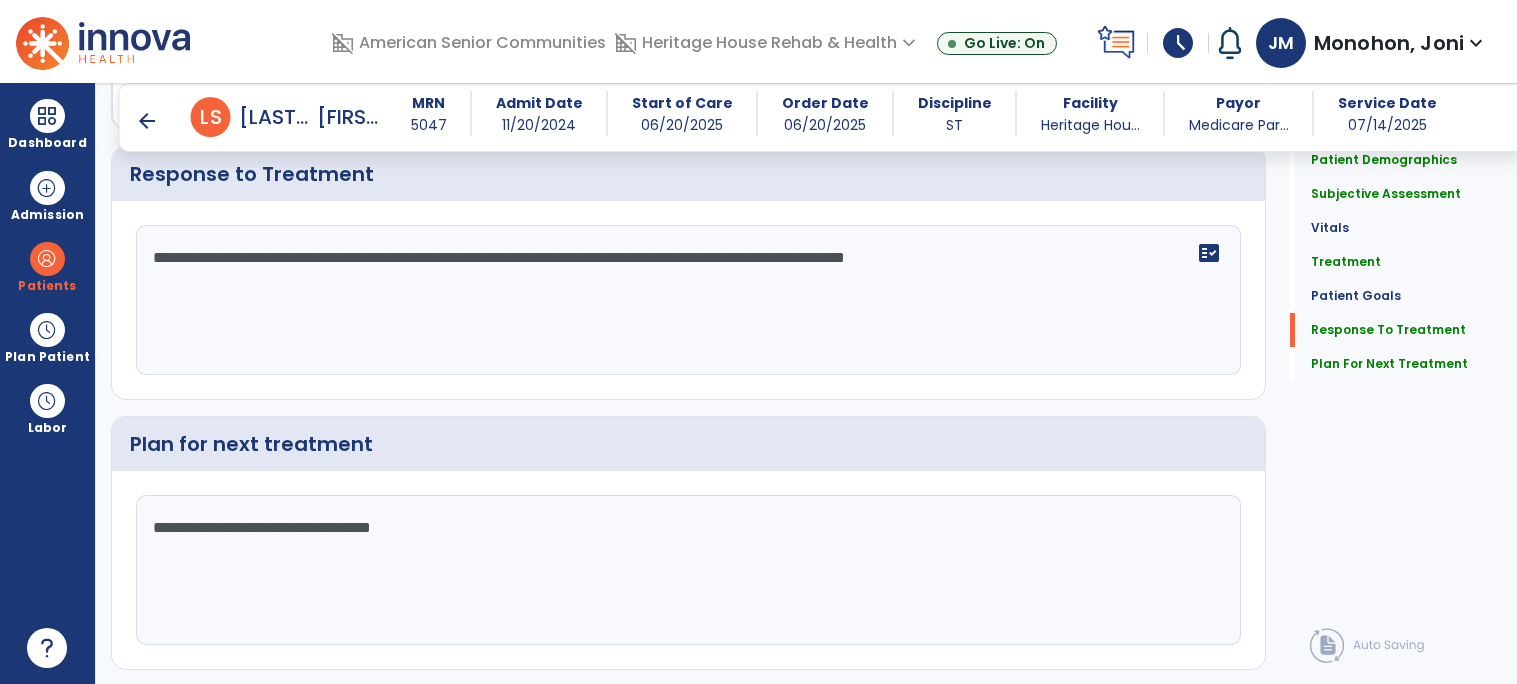 scroll, scrollTop: 2142, scrollLeft: 0, axis: vertical 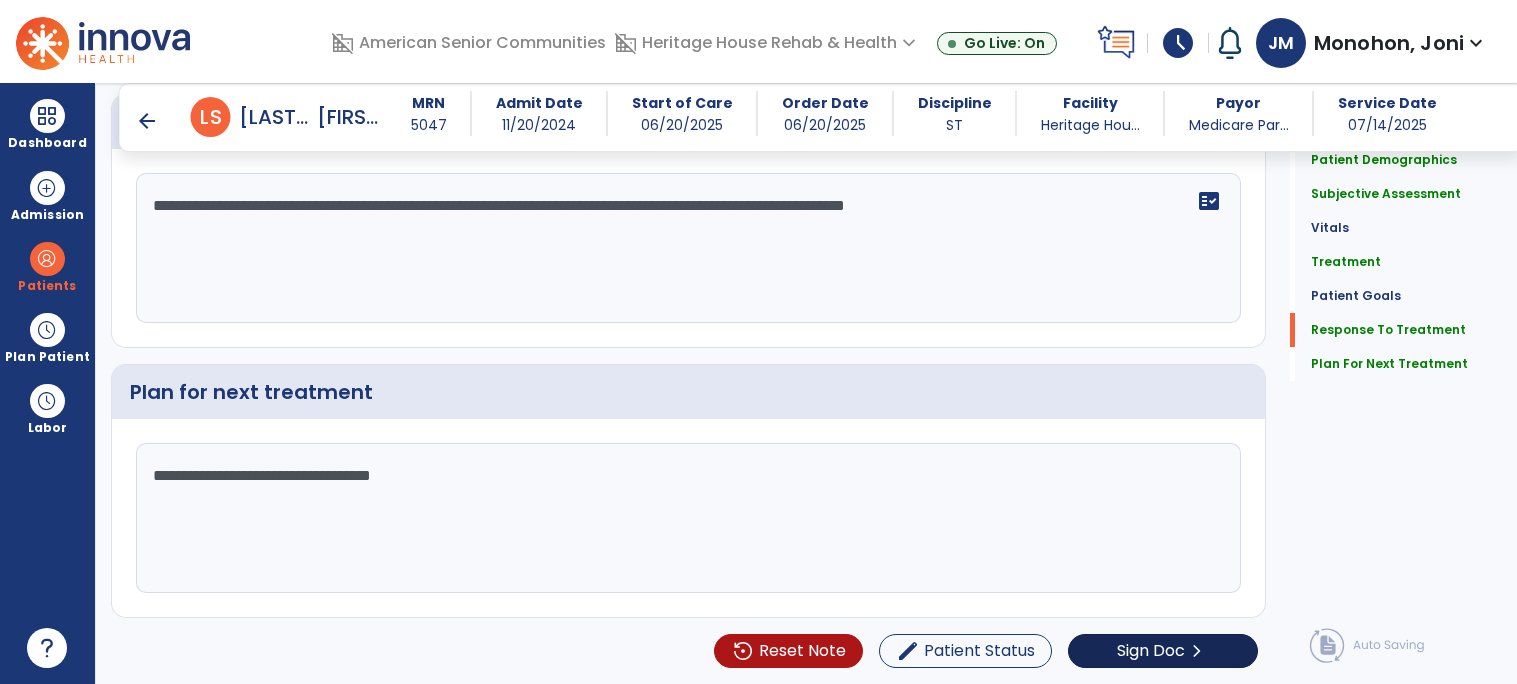 type on "**********" 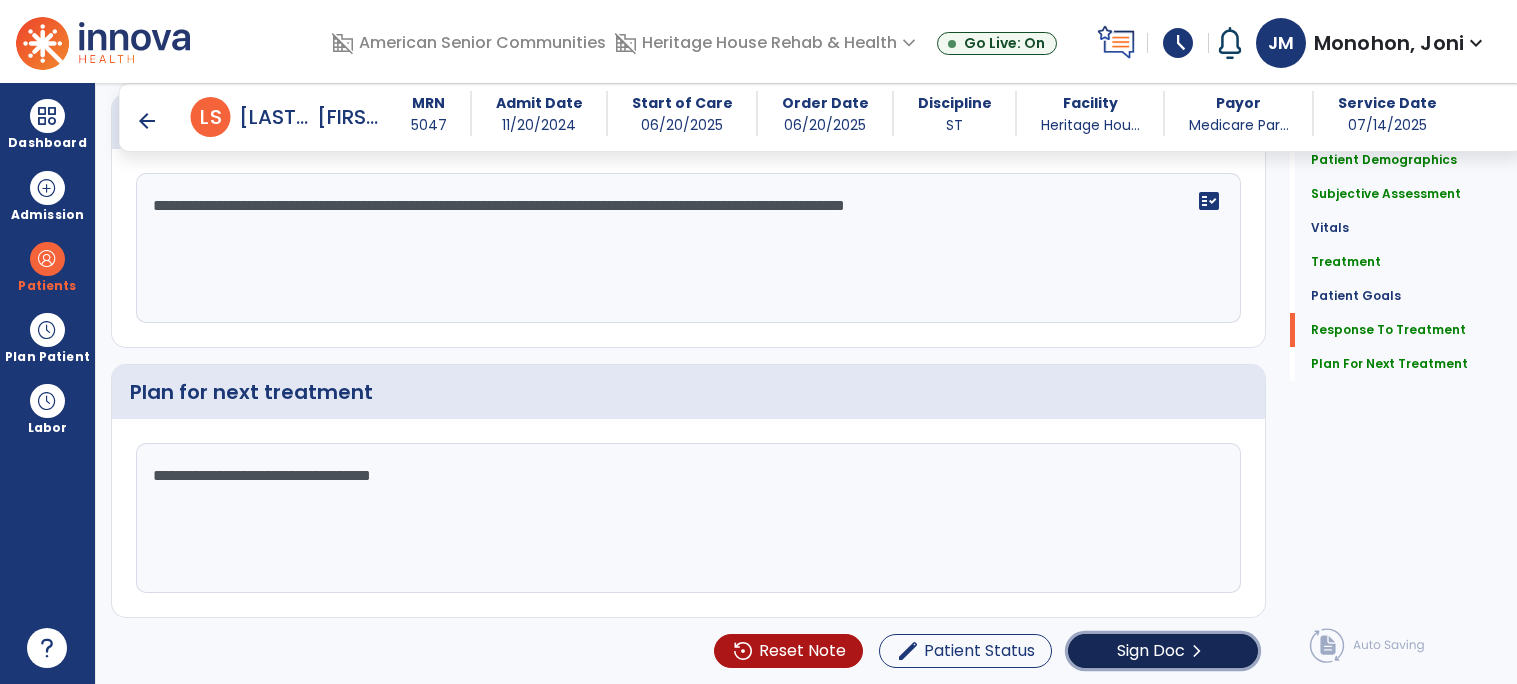 click on "Sign Doc" 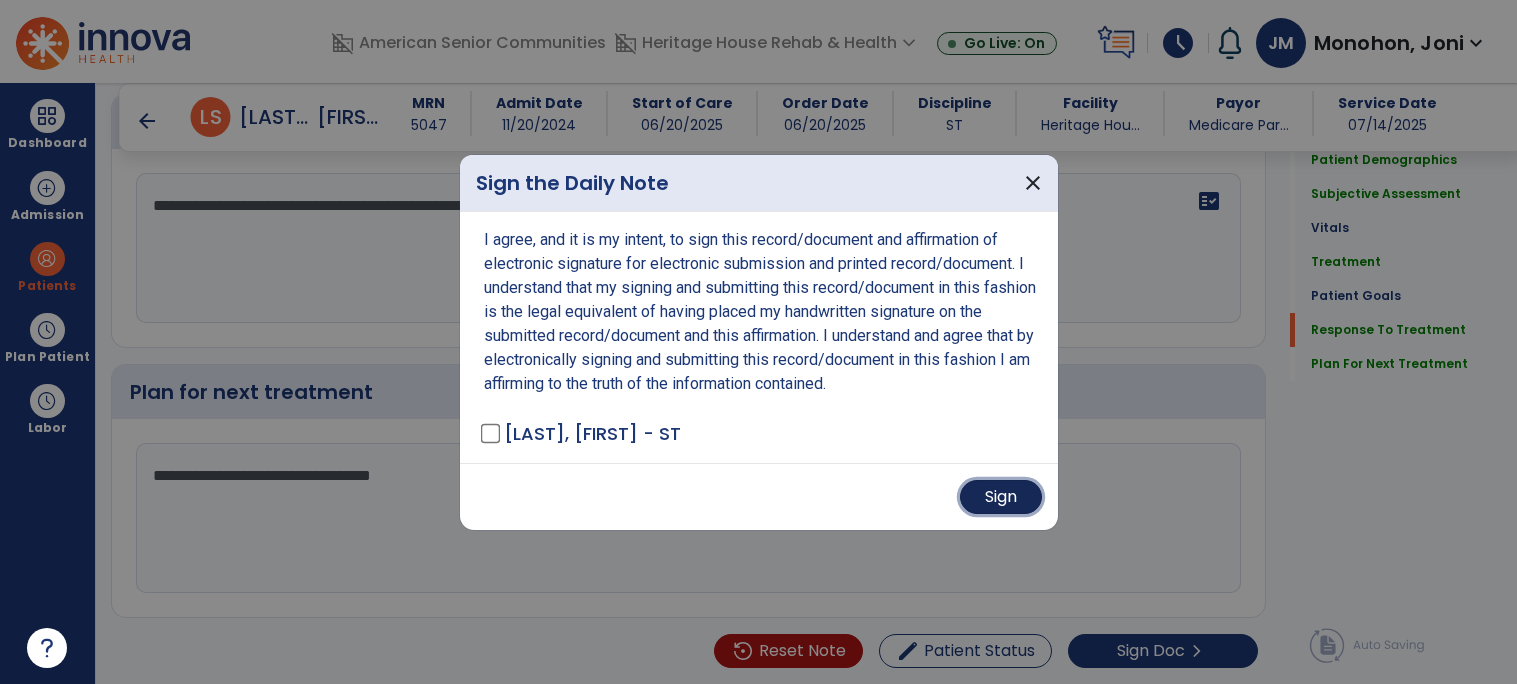 click on "Sign" at bounding box center [1001, 497] 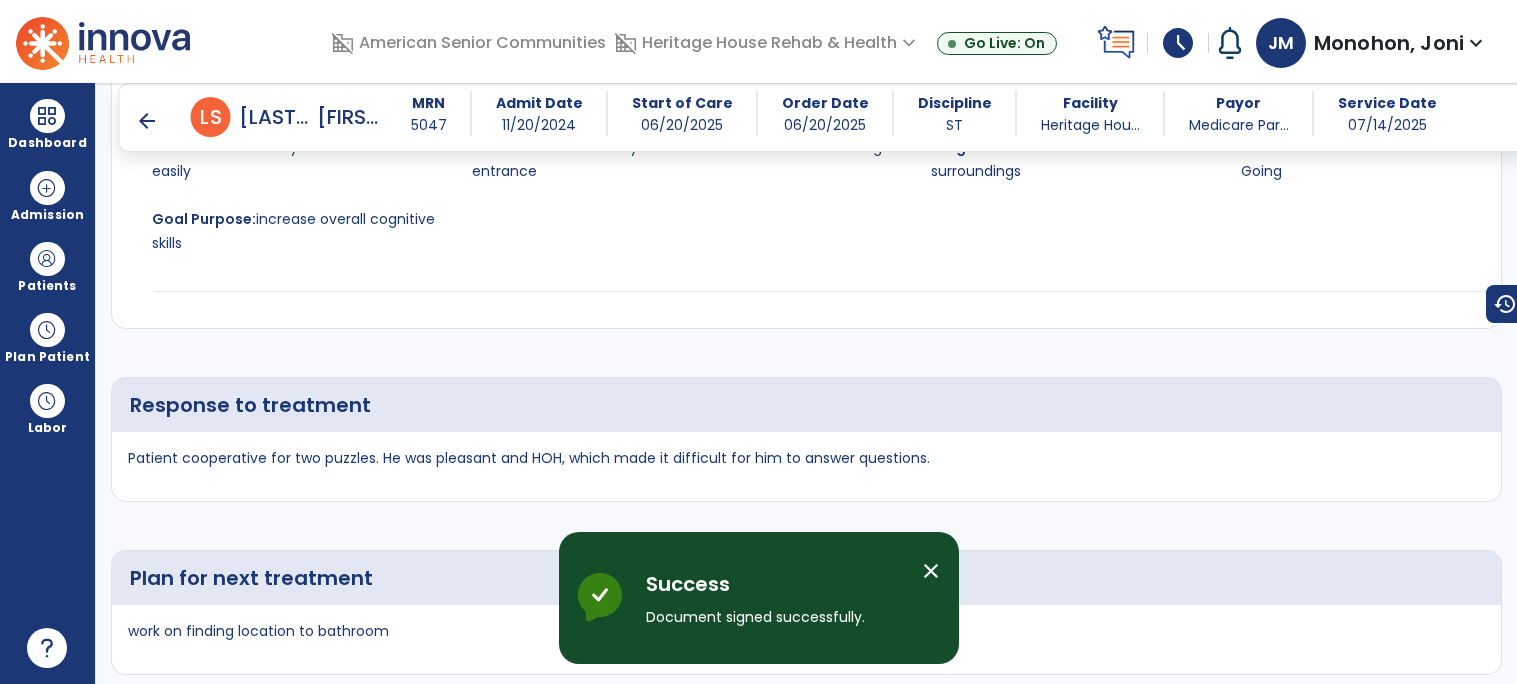 scroll, scrollTop: 2416, scrollLeft: 0, axis: vertical 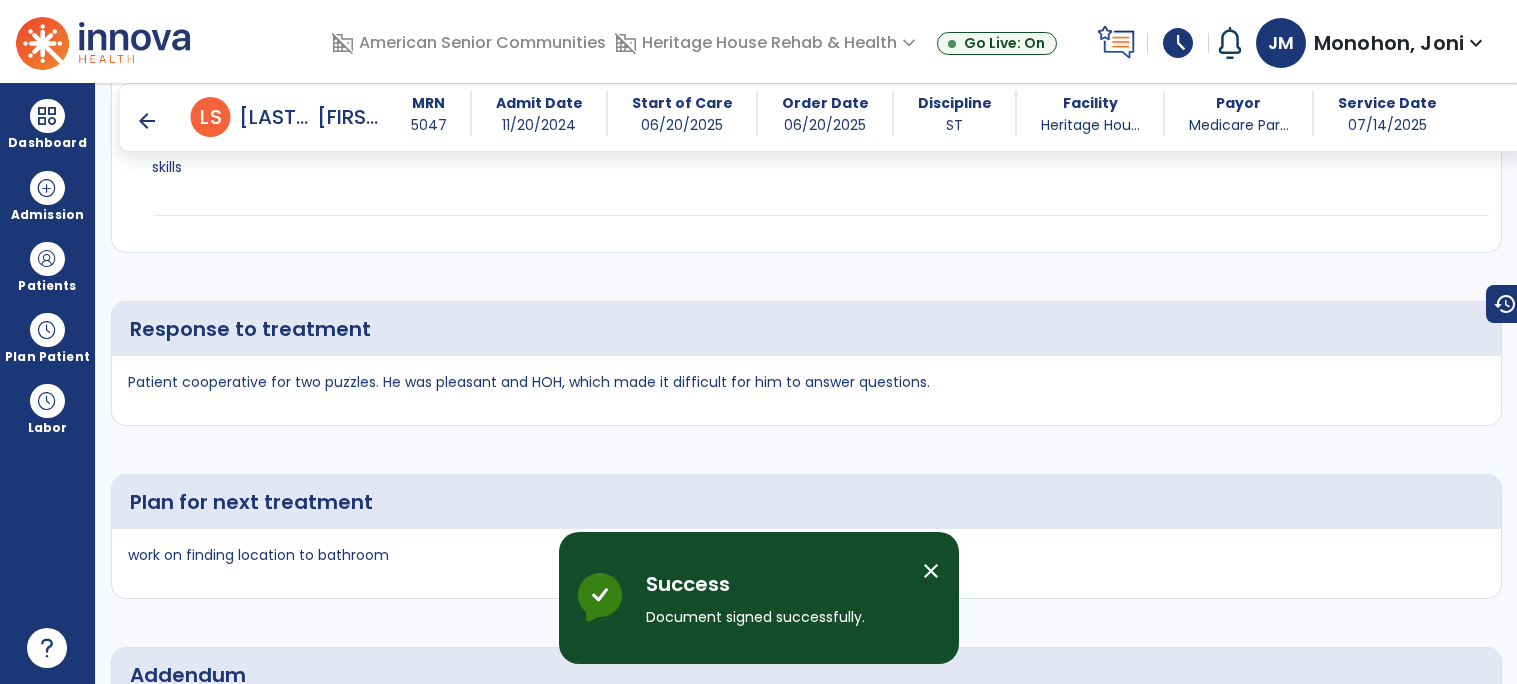 click on "arrow_back" at bounding box center (147, 121) 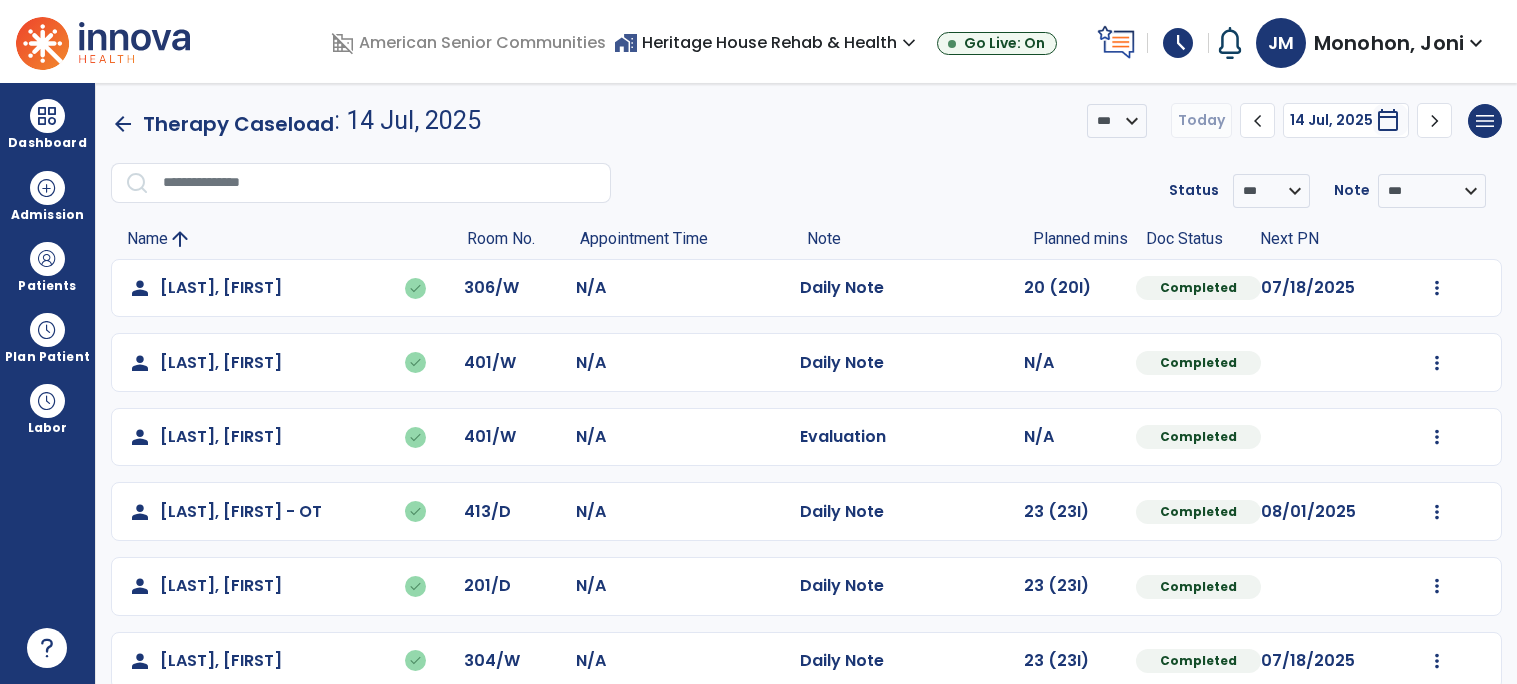 scroll, scrollTop: 252, scrollLeft: 0, axis: vertical 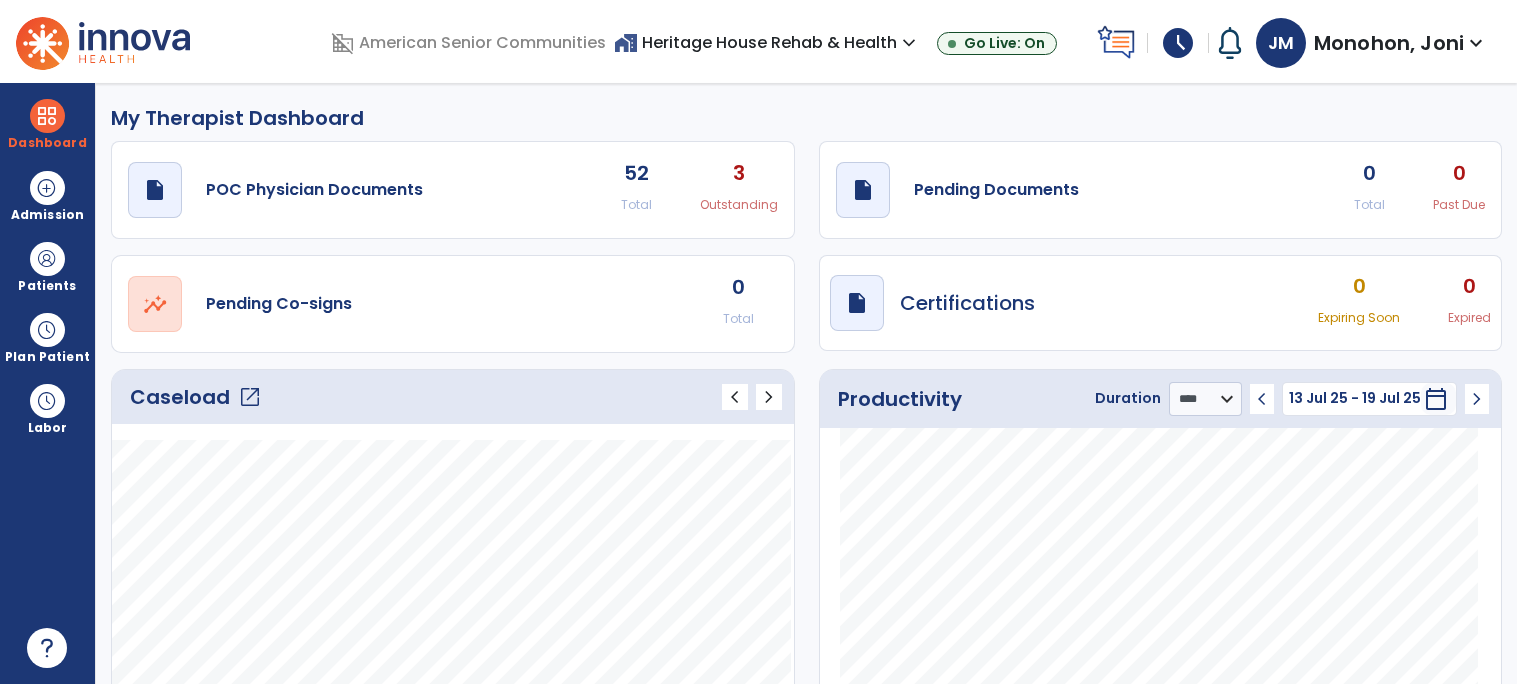 click on "expand_more" at bounding box center [1476, 43] 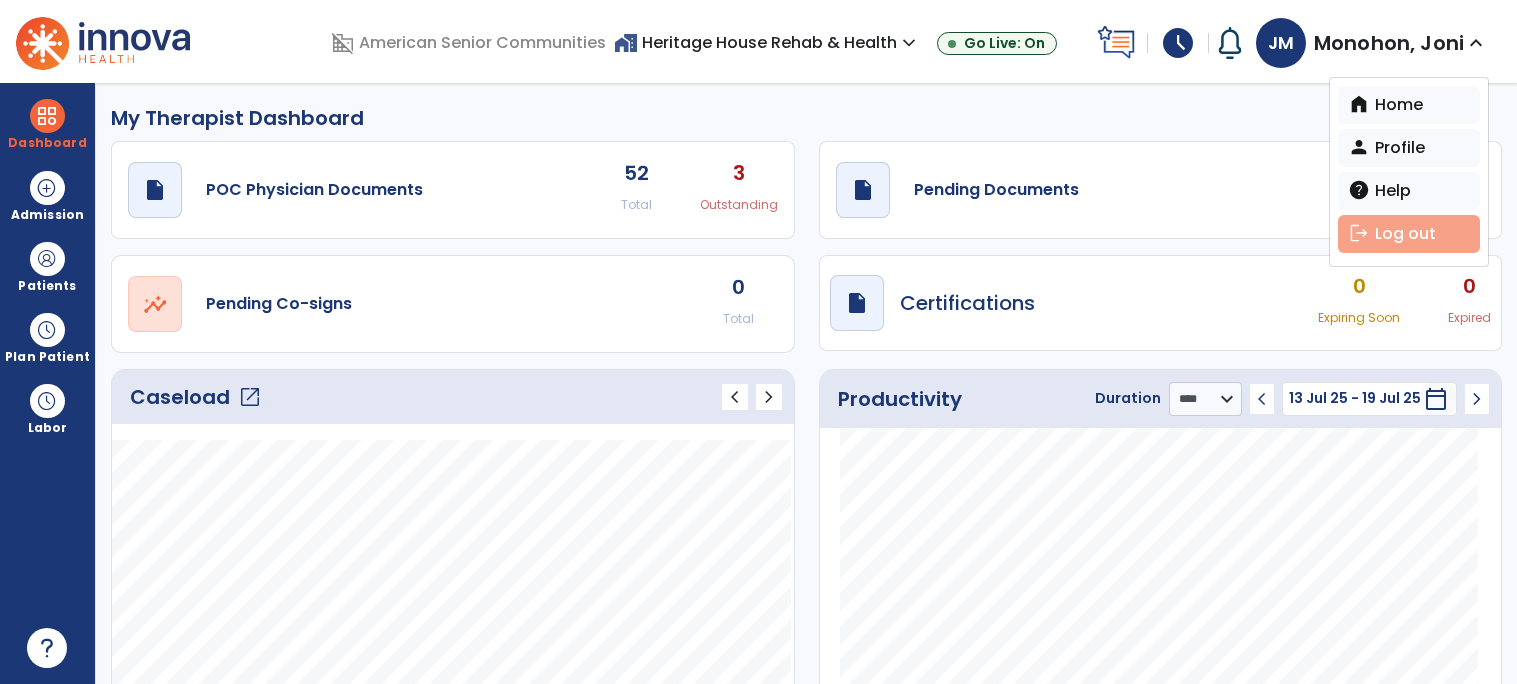 click on "logout   Log out" at bounding box center [1409, 234] 